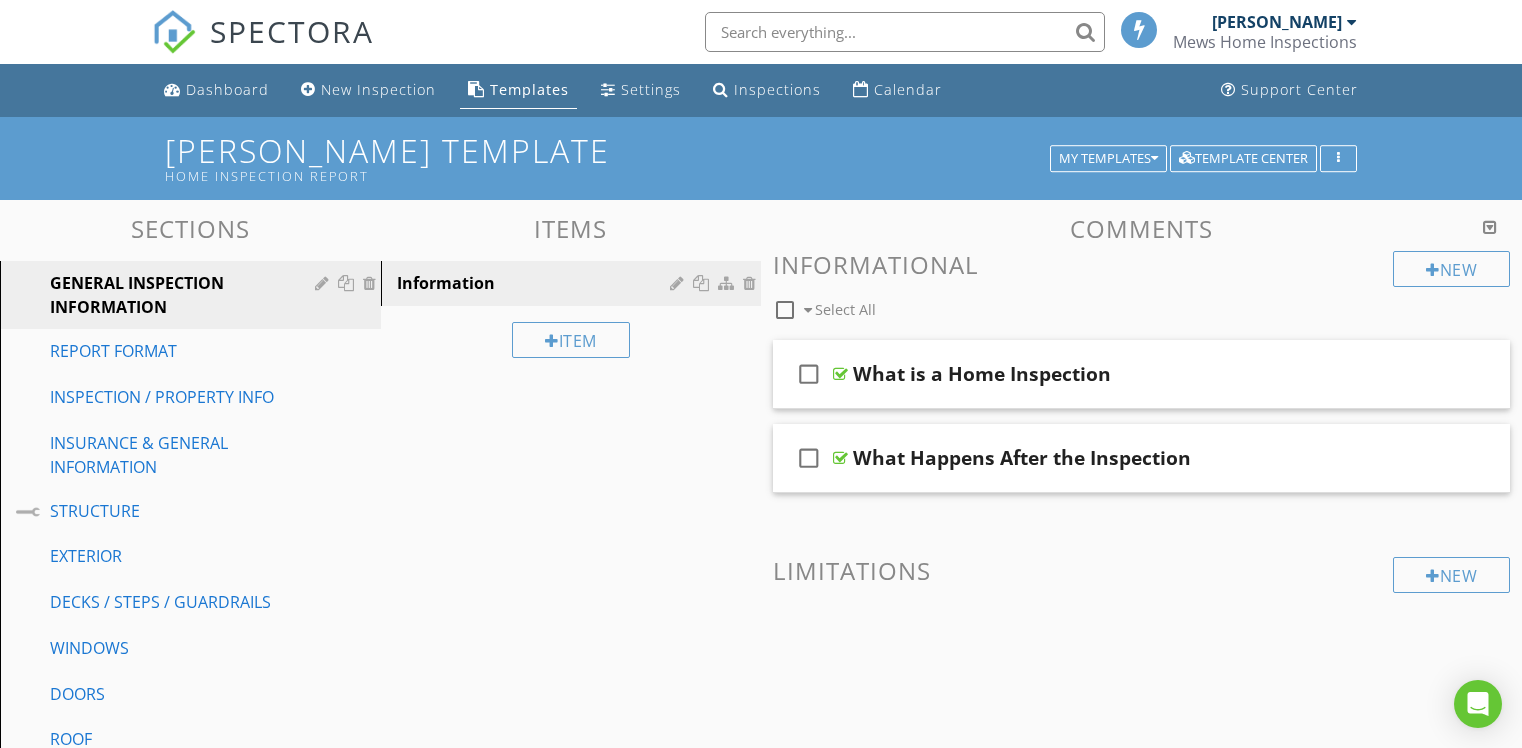 scroll, scrollTop: 352, scrollLeft: 0, axis: vertical 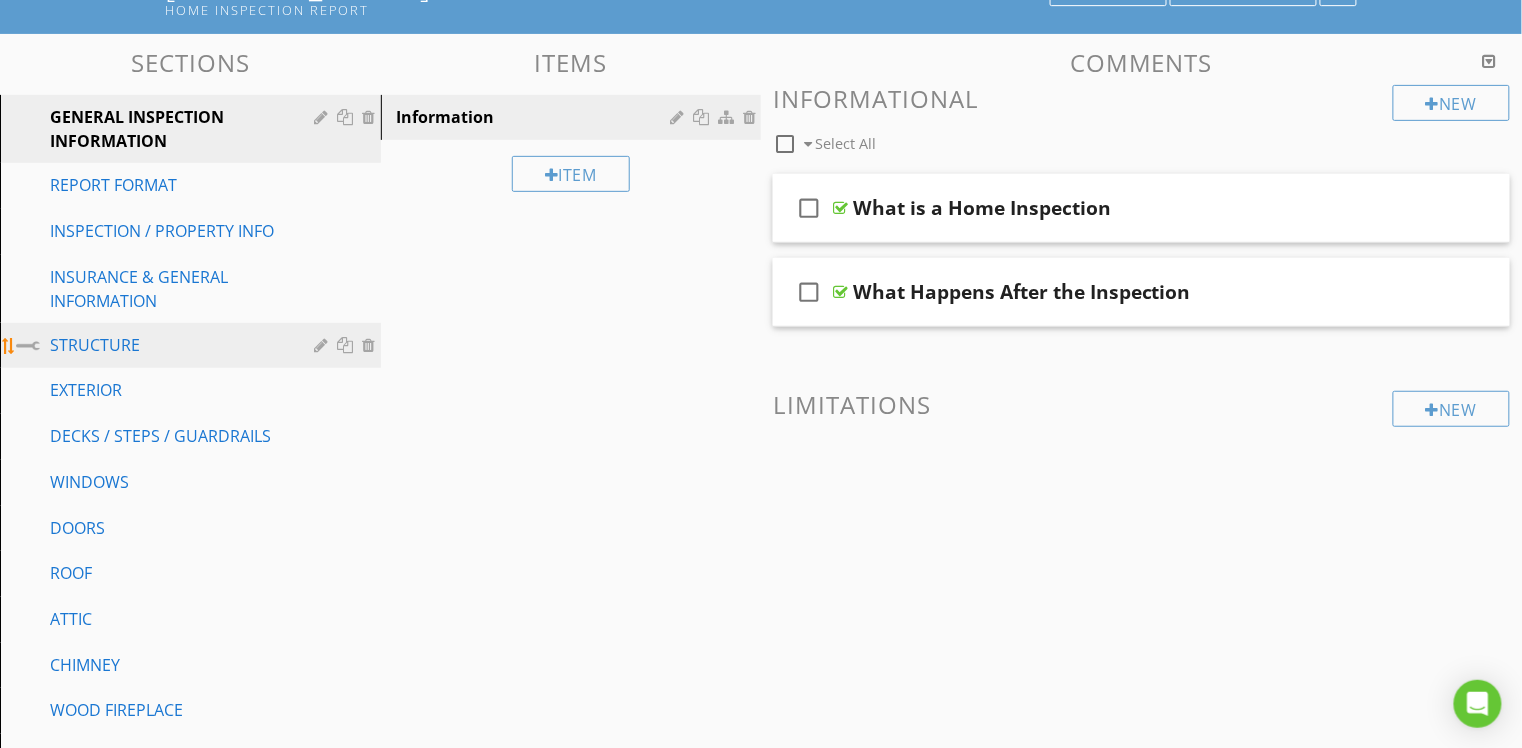 click on "STRUCTURE" at bounding box center (168, 345) 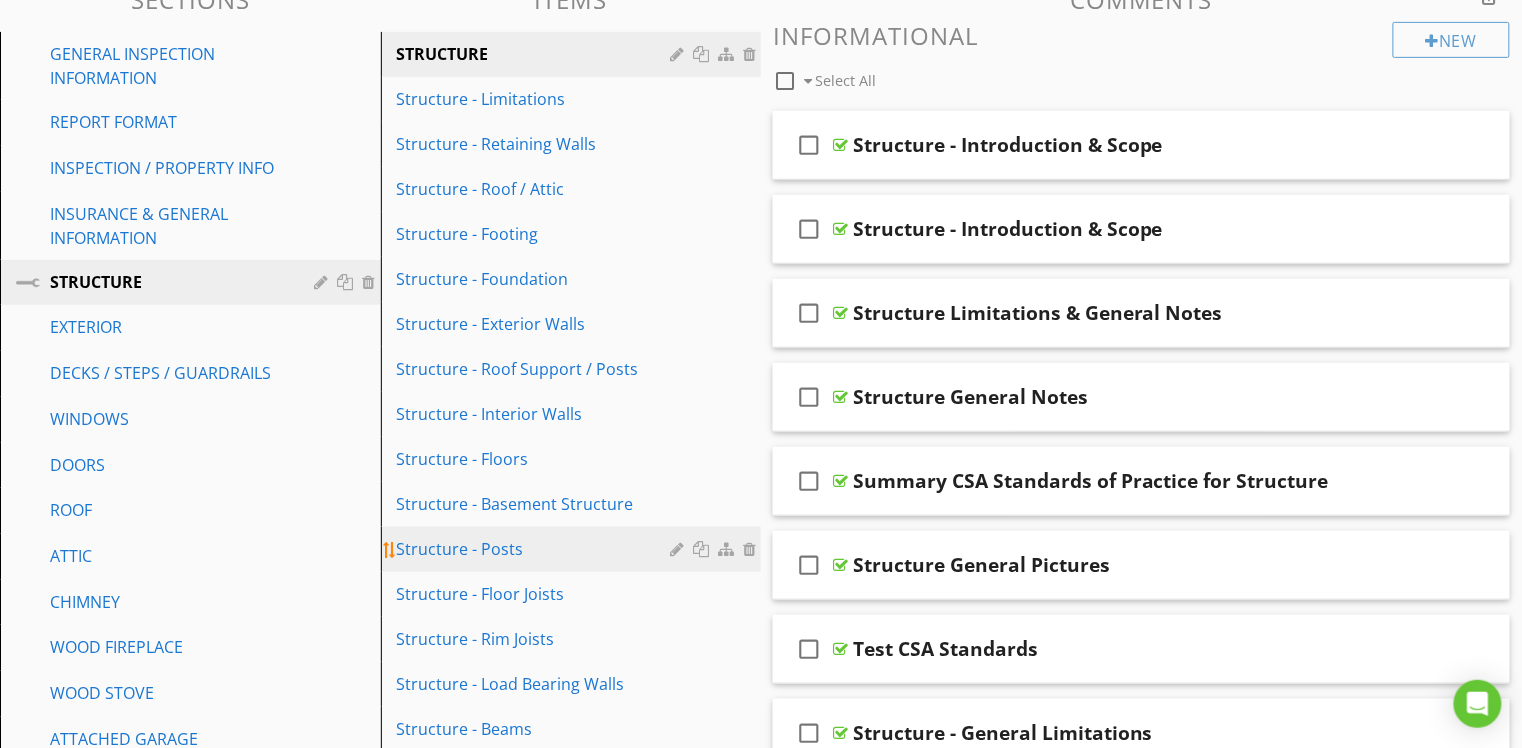 scroll, scrollTop: 241, scrollLeft: 0, axis: vertical 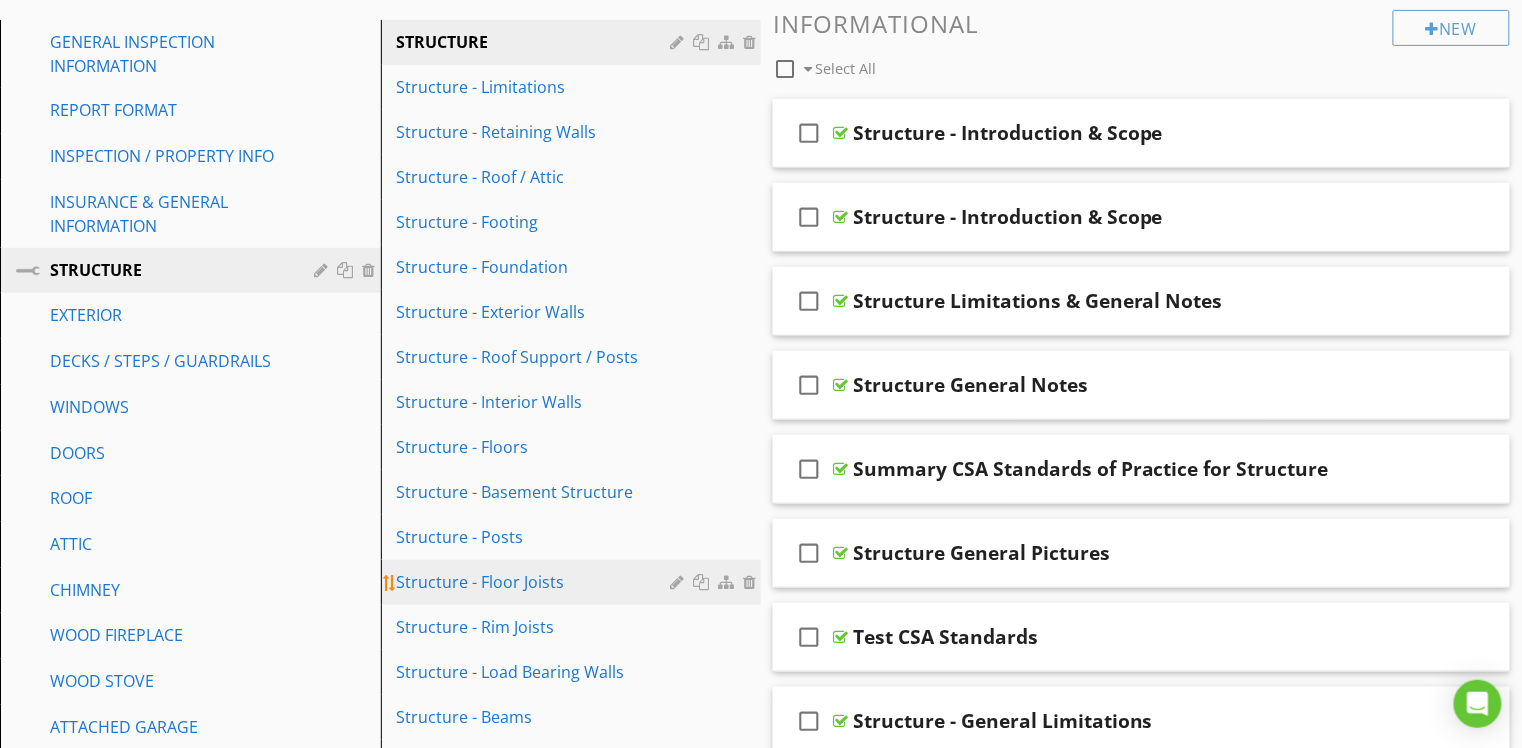 type 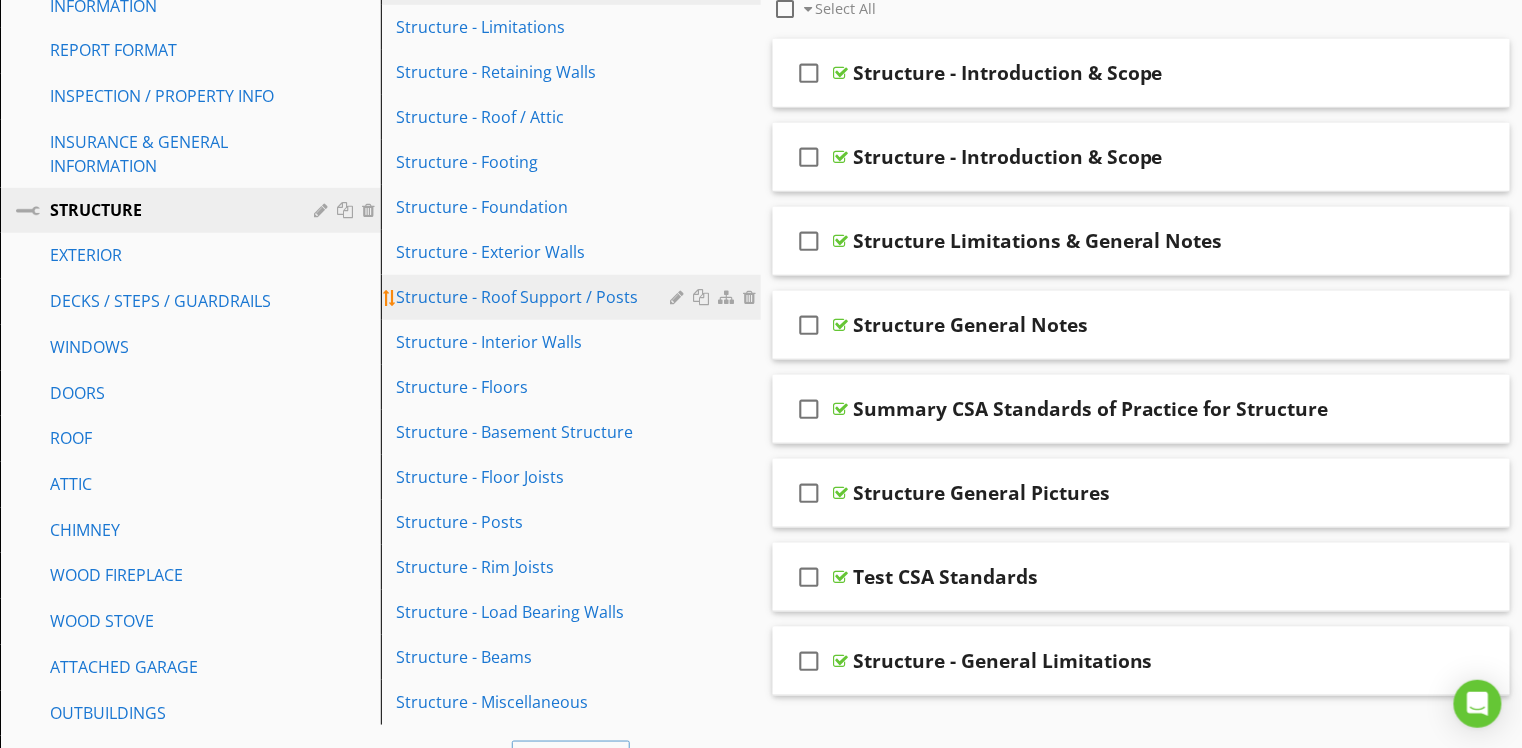 scroll, scrollTop: 304, scrollLeft: 0, axis: vertical 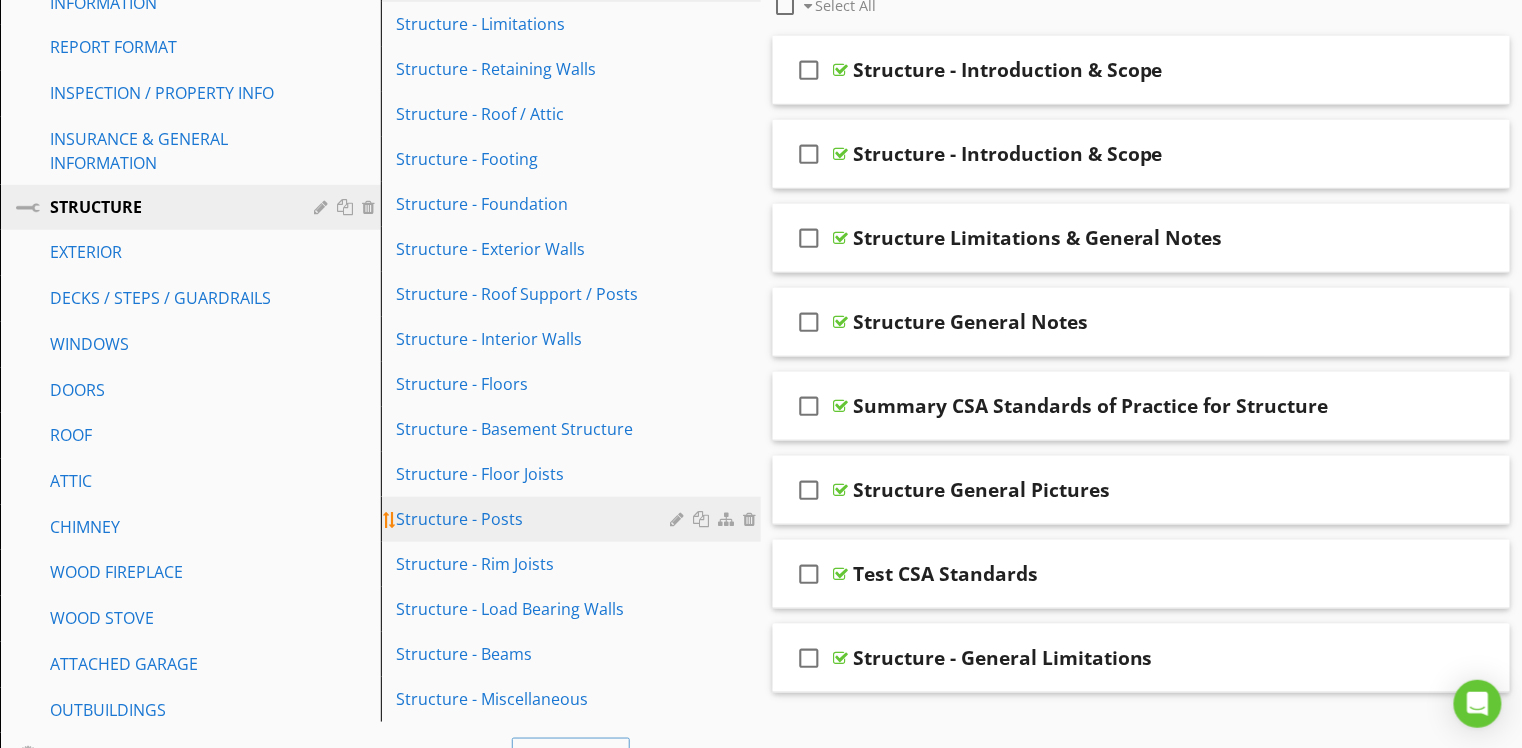 drag, startPoint x: 505, startPoint y: 514, endPoint x: 530, endPoint y: 500, distance: 28.653097 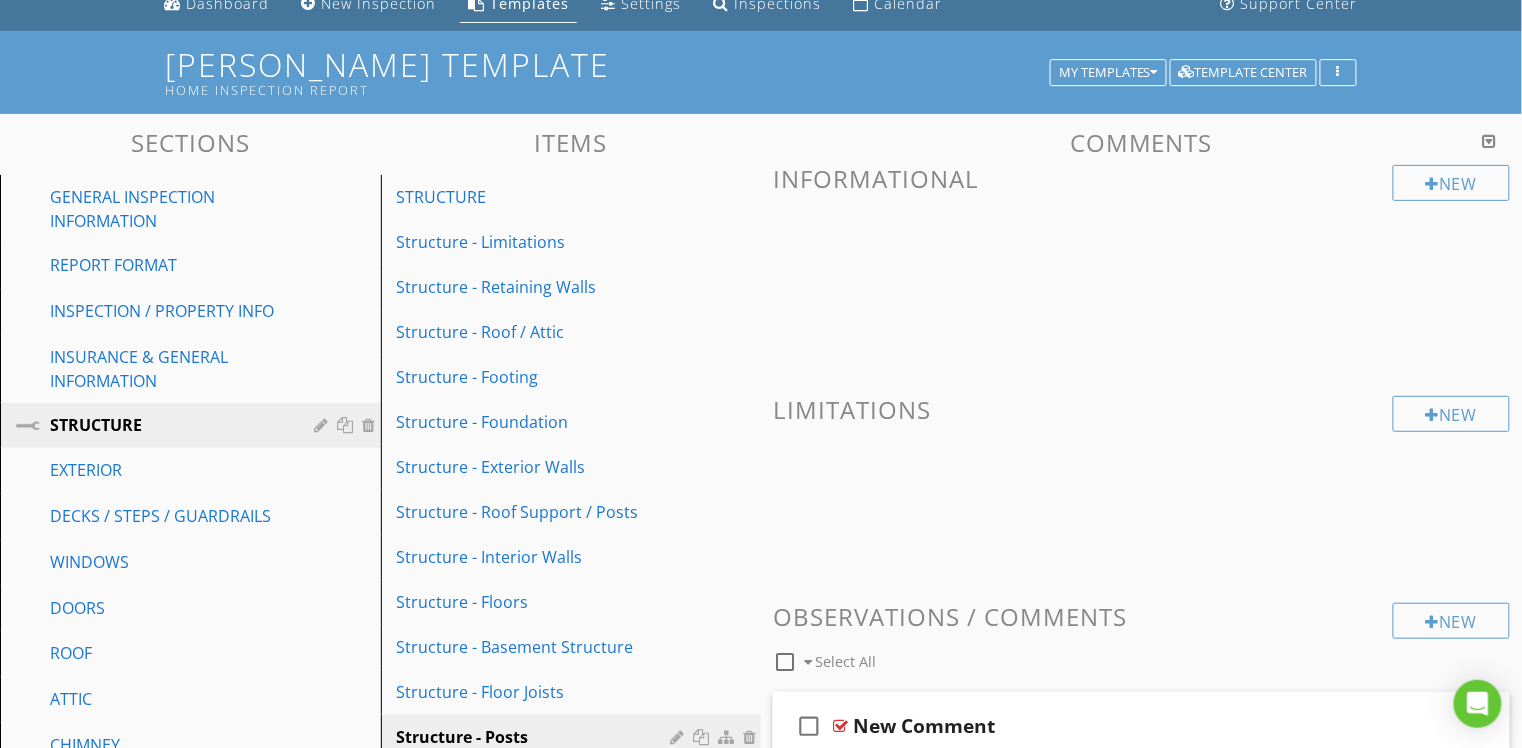scroll, scrollTop: 61, scrollLeft: 0, axis: vertical 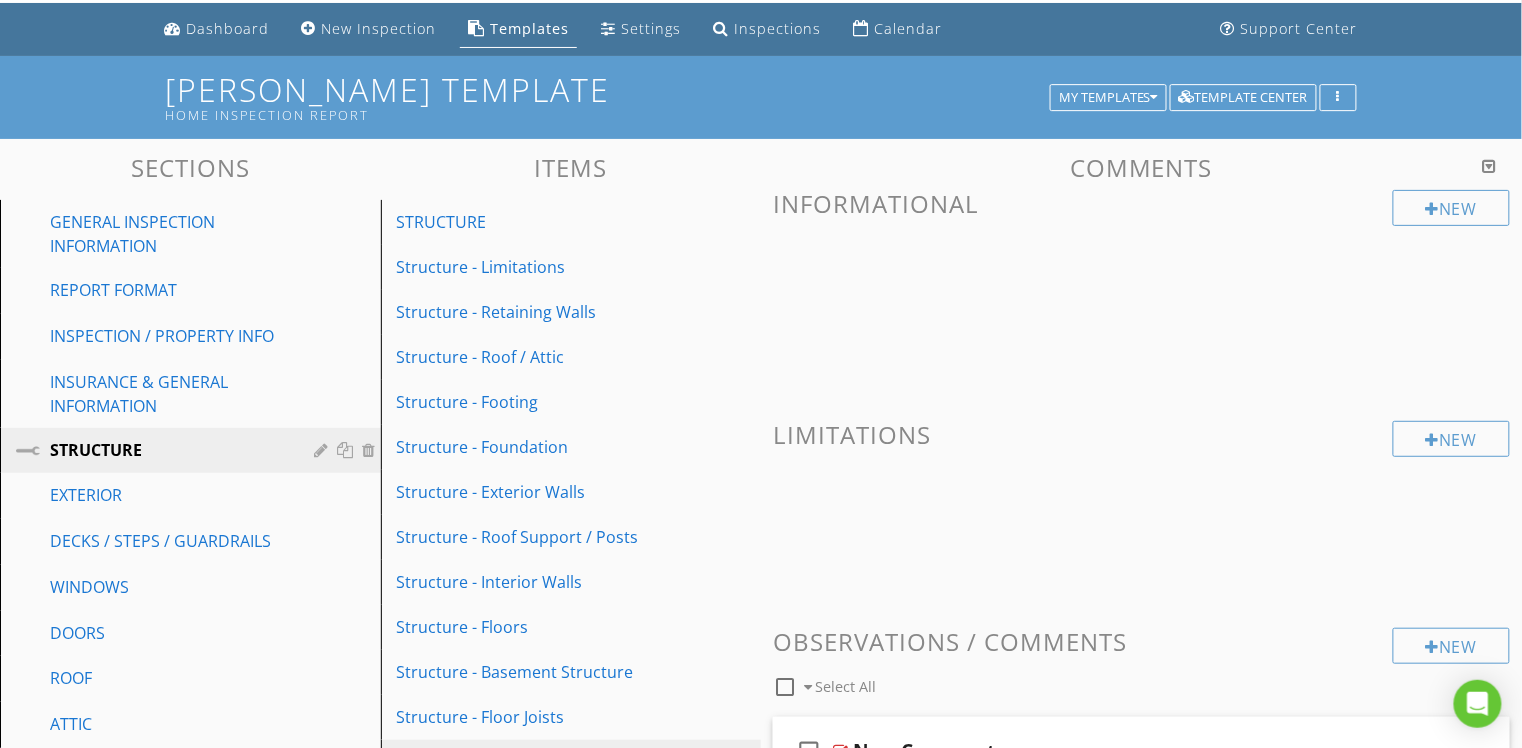 click at bounding box center (1490, 166) 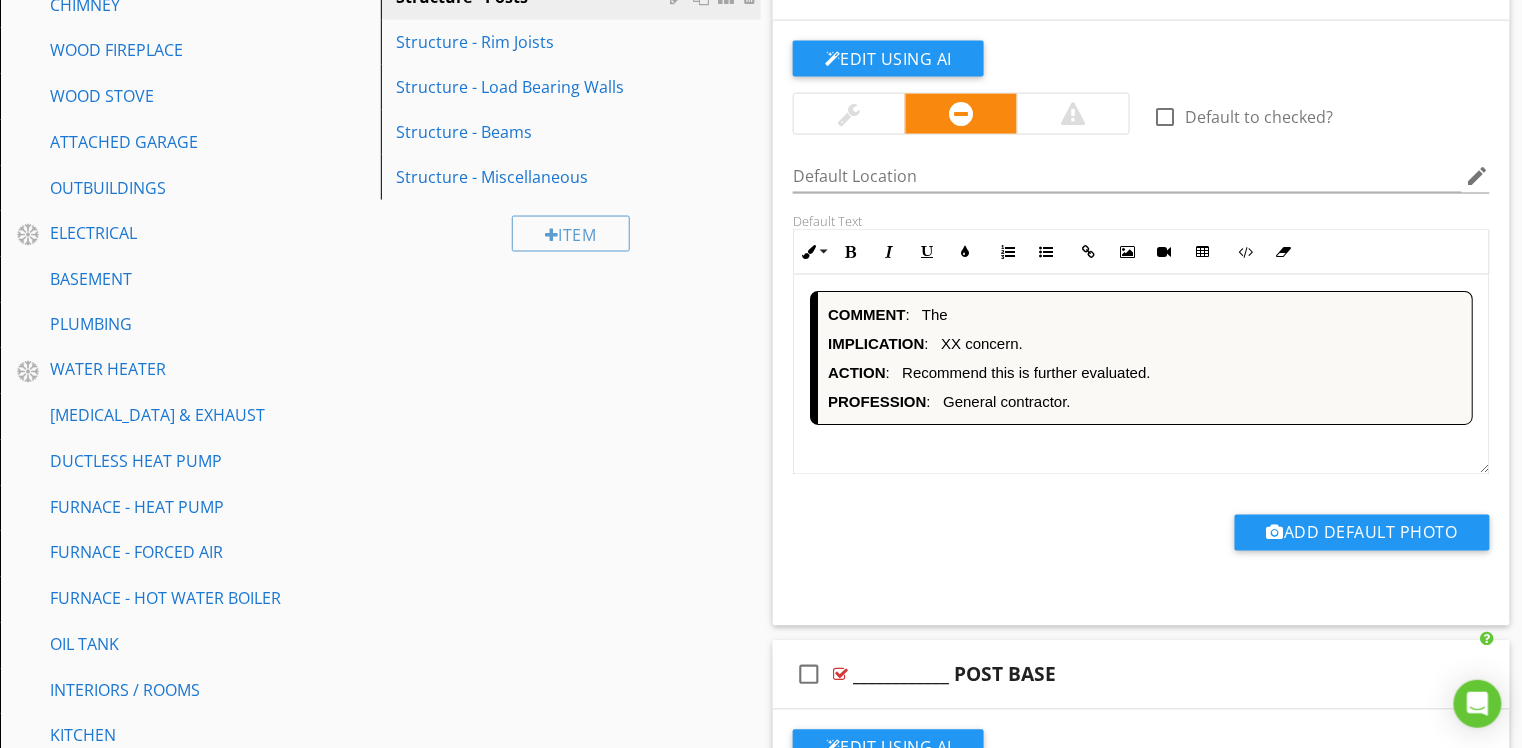 scroll, scrollTop: 830, scrollLeft: 0, axis: vertical 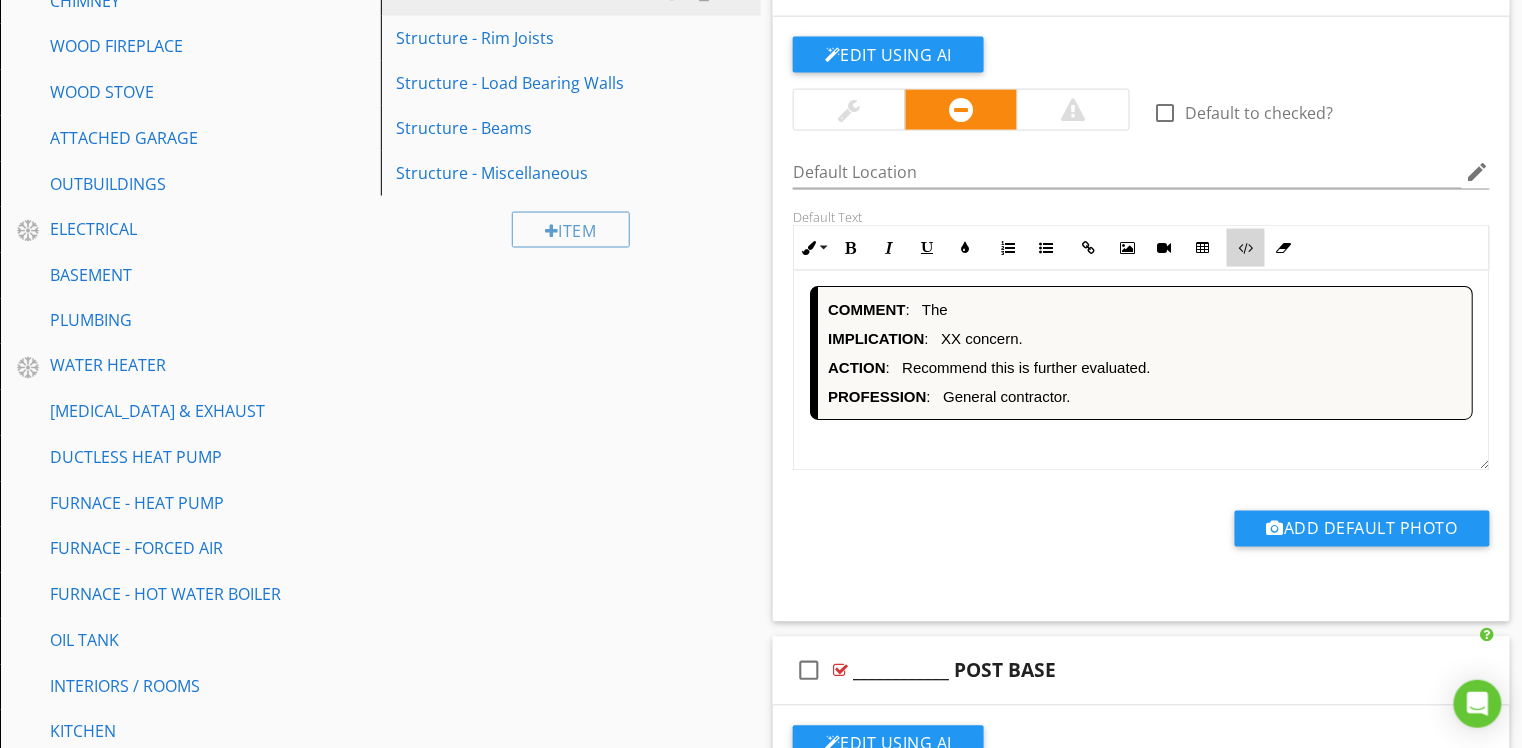 click at bounding box center (1246, 248) 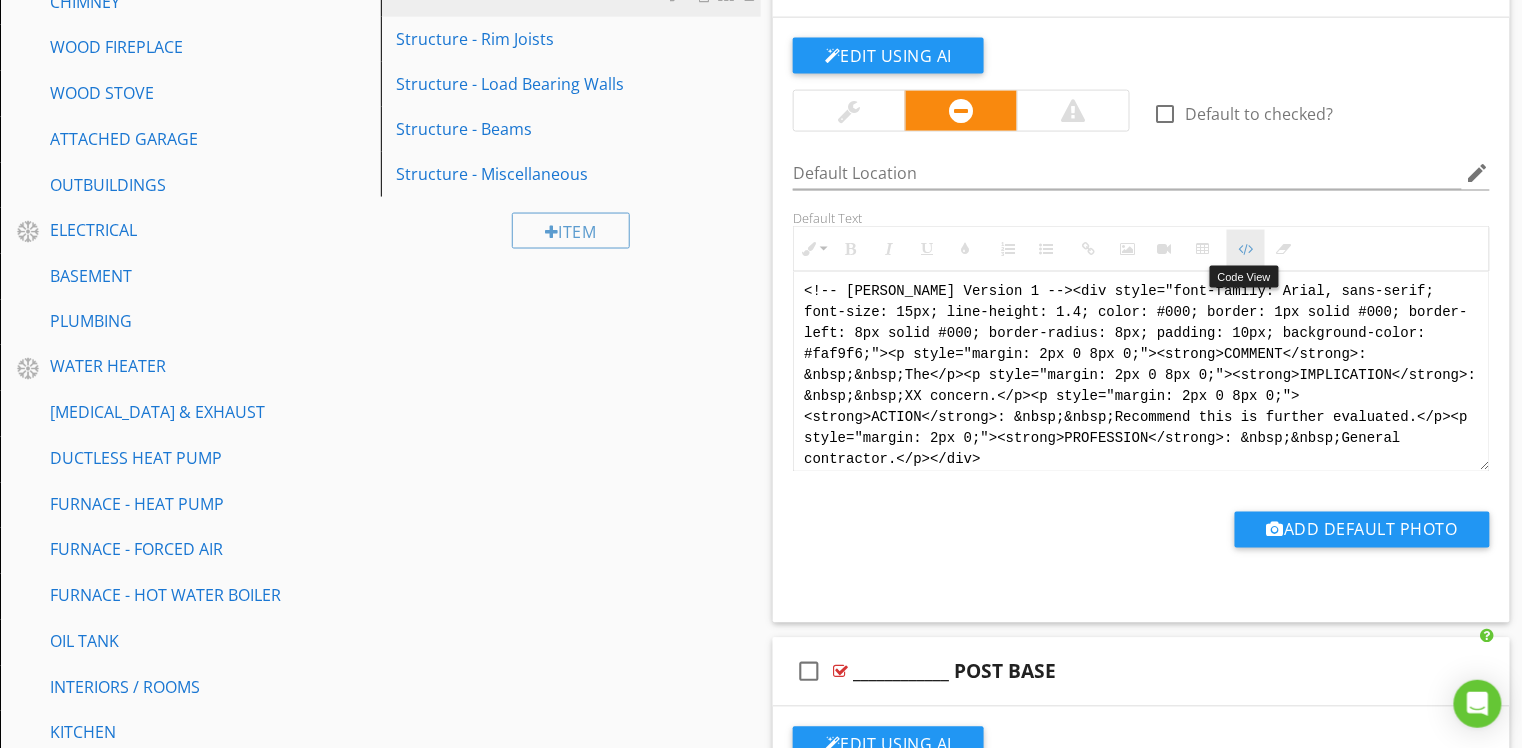 click on "Code View" at bounding box center [1246, 249] 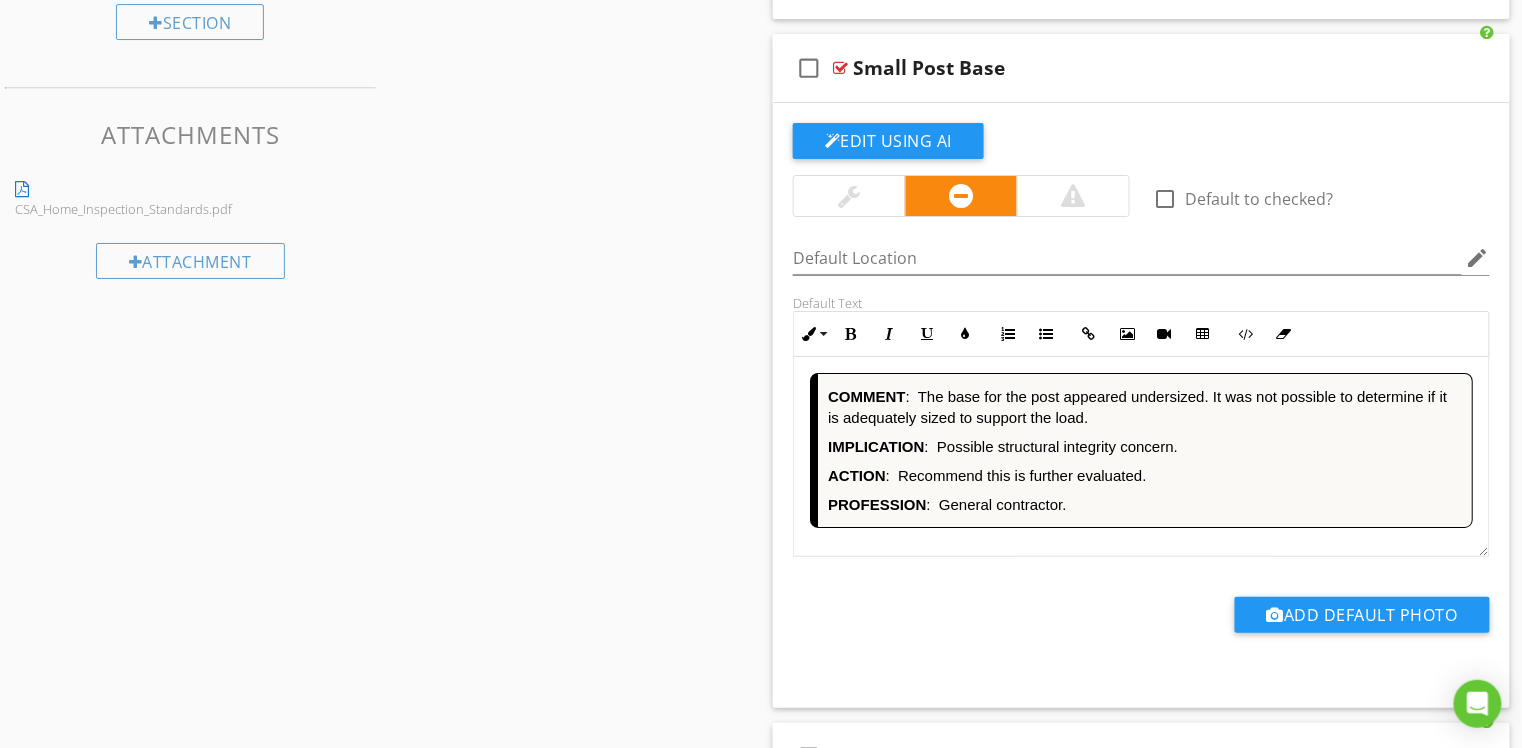scroll, scrollTop: 2132, scrollLeft: 0, axis: vertical 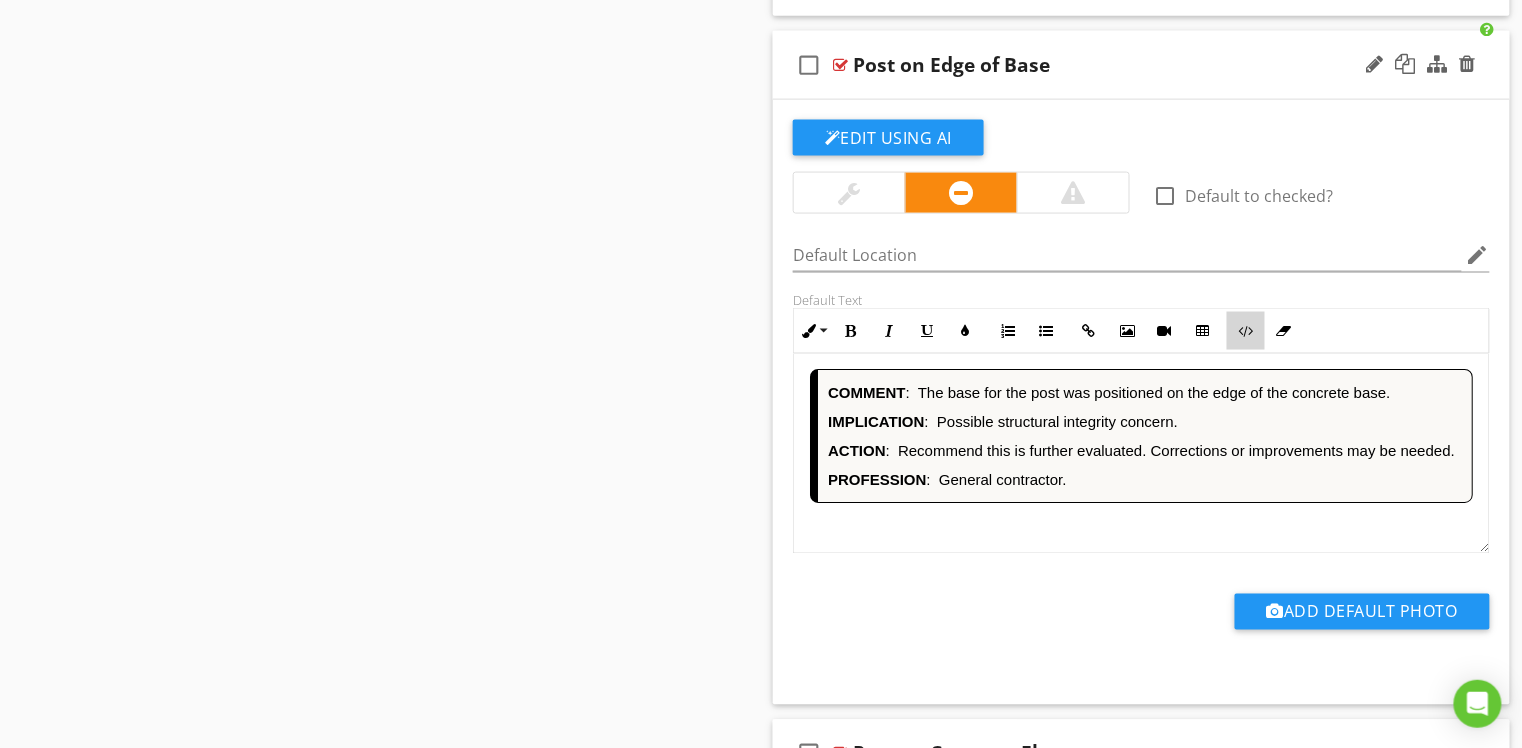 click on "Code View" at bounding box center [1246, 331] 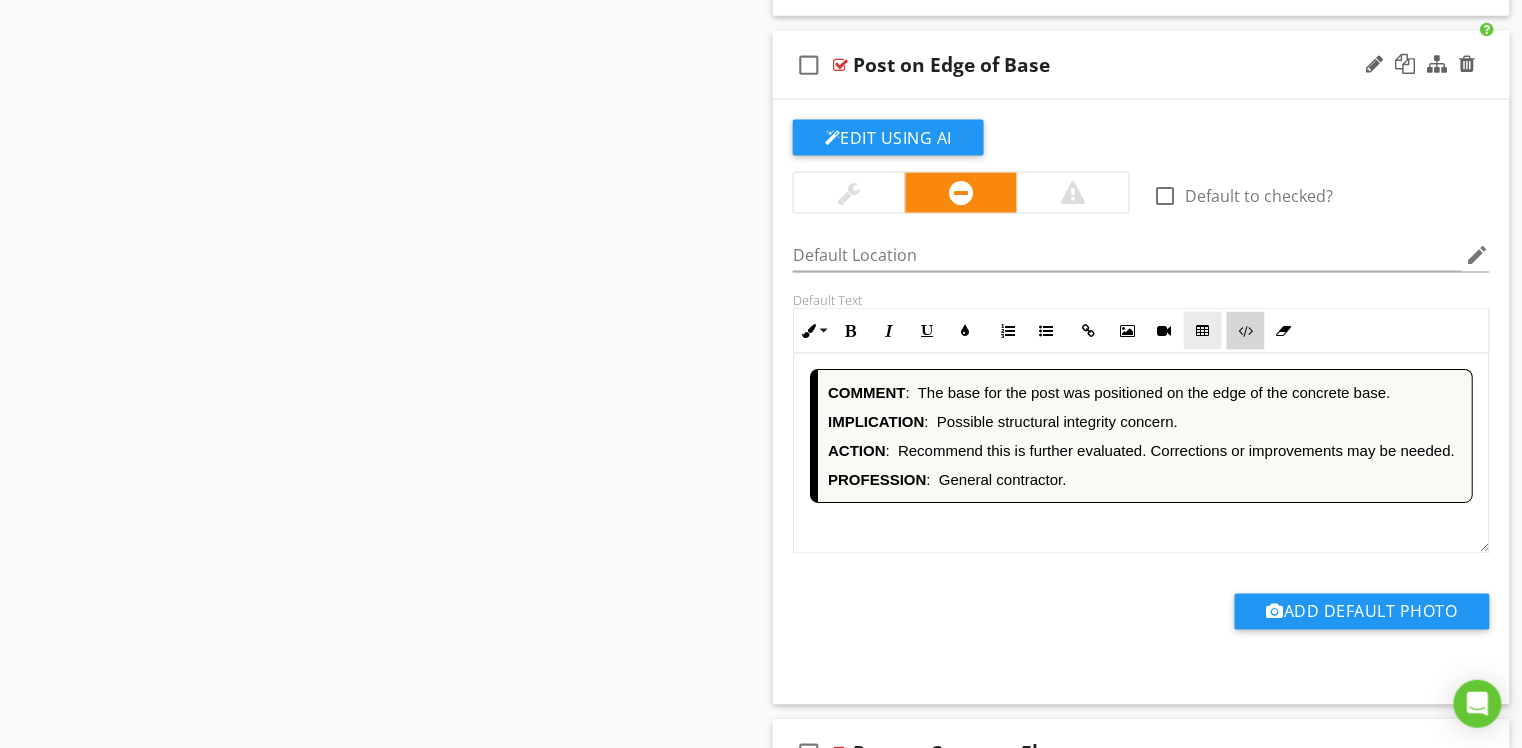 scroll, scrollTop: 7636, scrollLeft: 0, axis: vertical 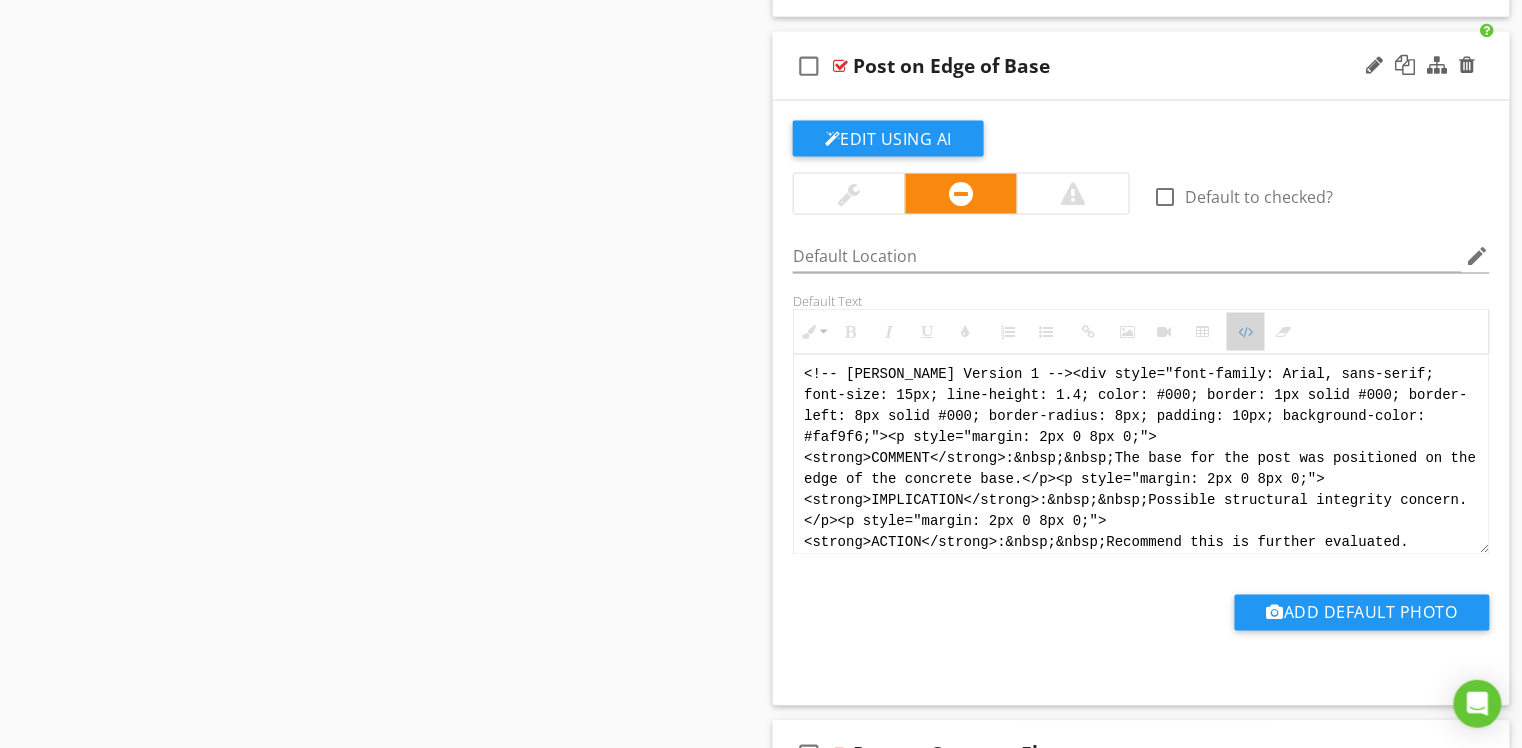 drag, startPoint x: 1237, startPoint y: 341, endPoint x: 1213, endPoint y: 366, distance: 34.655445 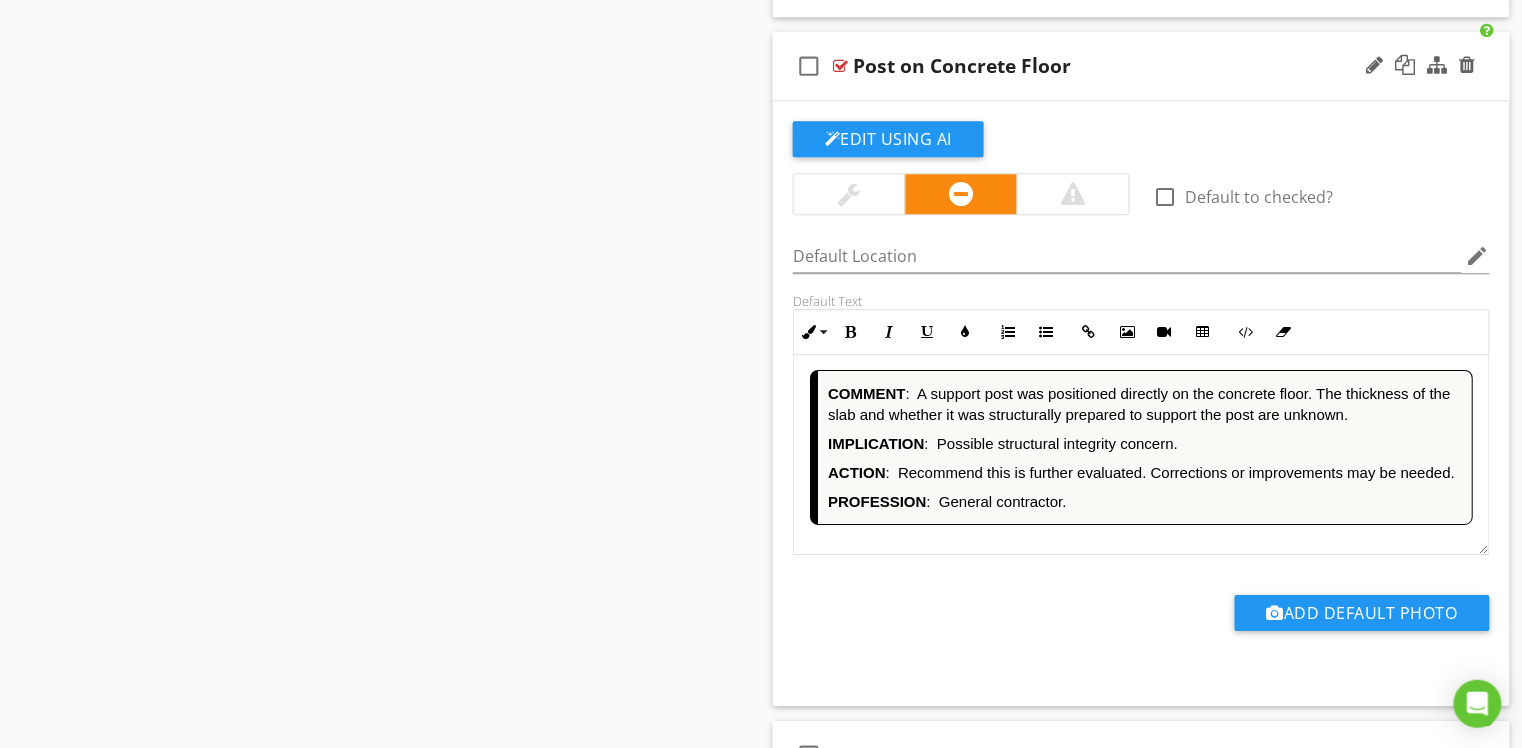 scroll, scrollTop: 8284, scrollLeft: 0, axis: vertical 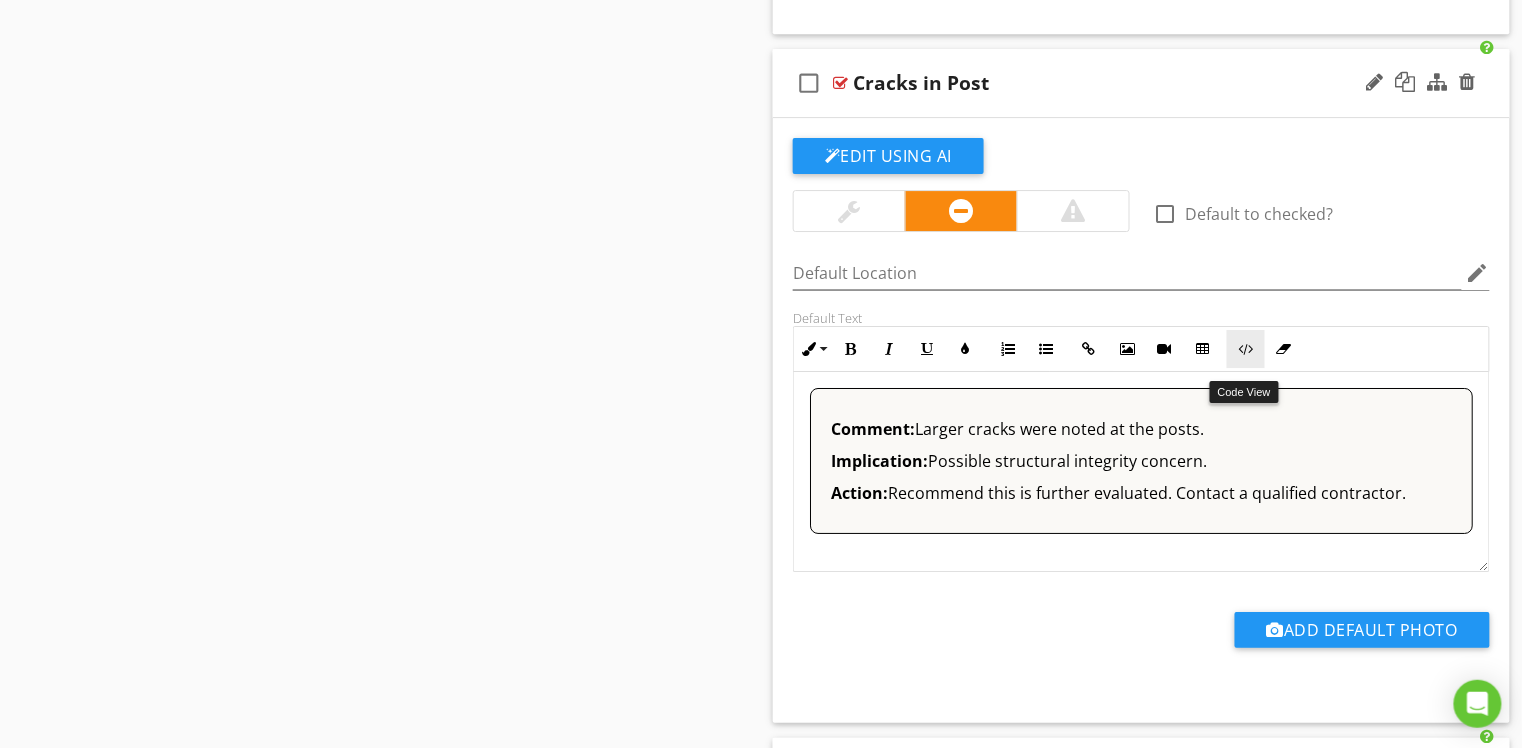 click on "Code View" at bounding box center (1246, 349) 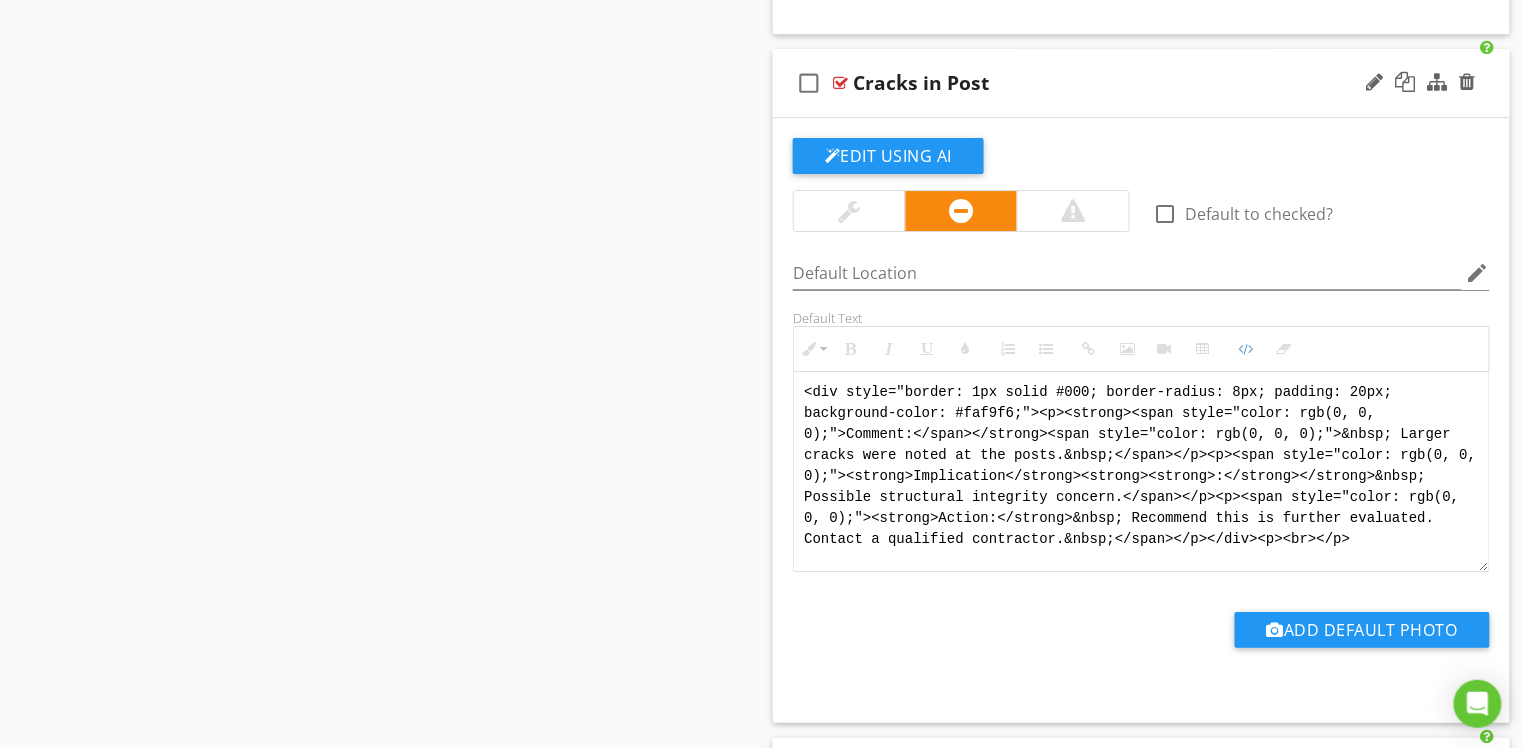 drag, startPoint x: 1373, startPoint y: 550, endPoint x: 822, endPoint y: 386, distance: 574.8887 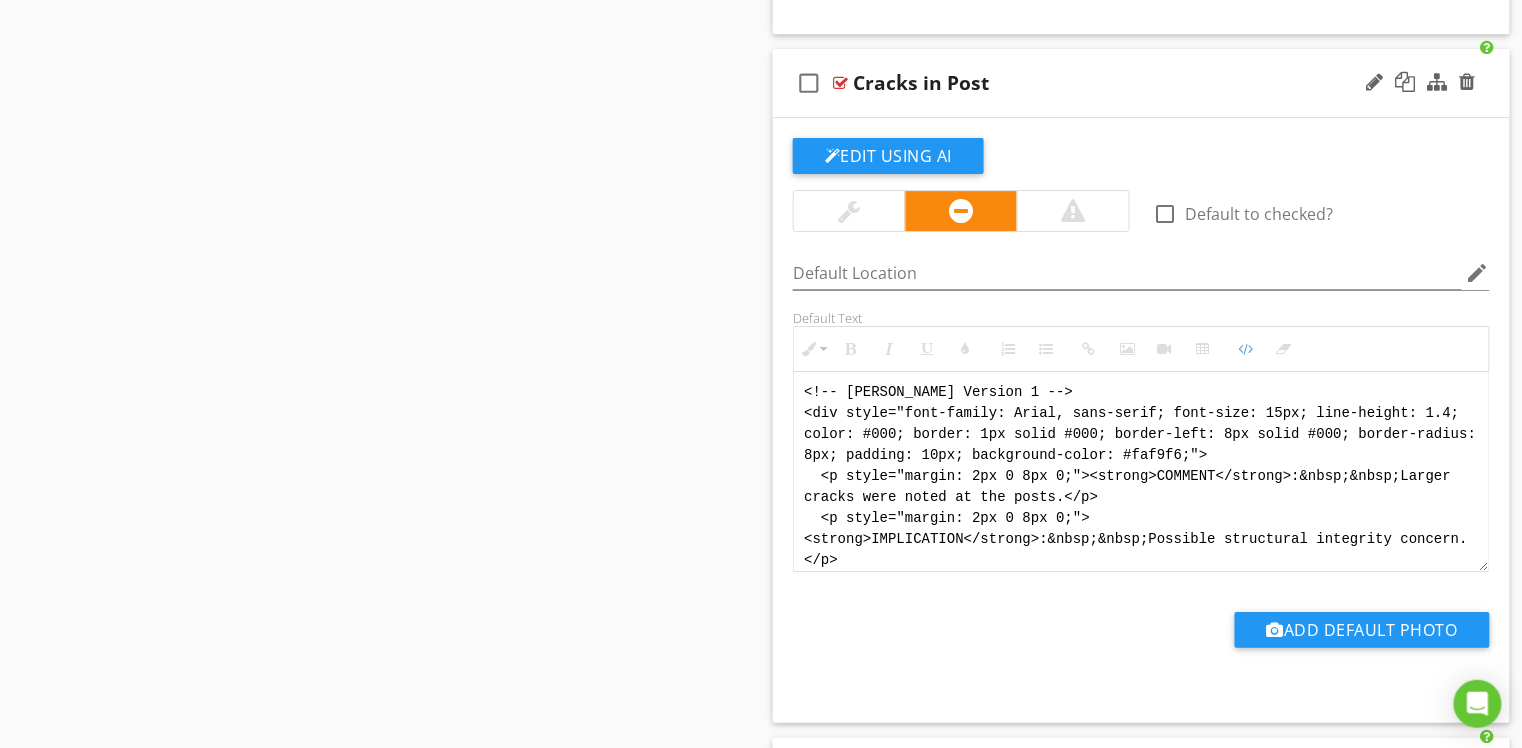 scroll, scrollTop: 120, scrollLeft: 0, axis: vertical 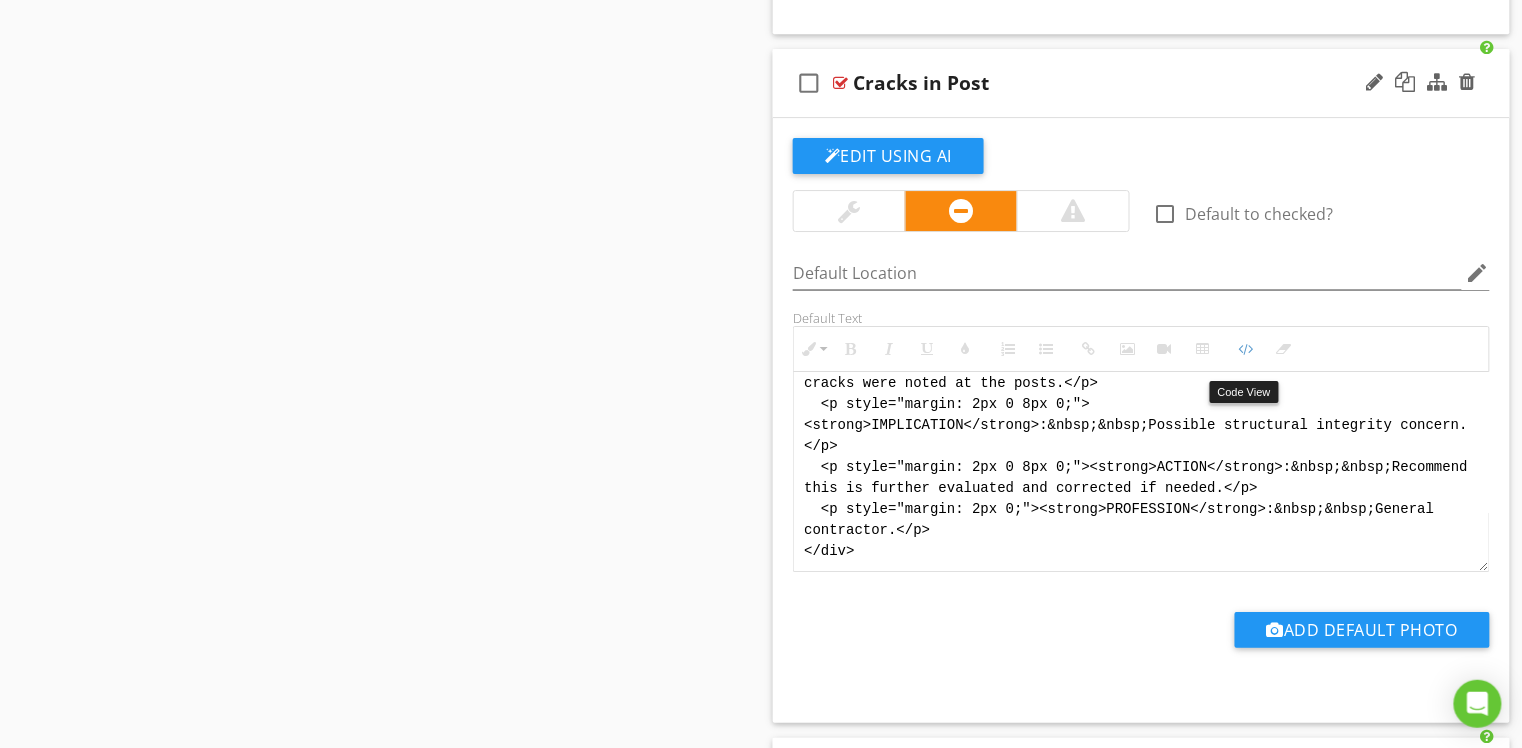 drag, startPoint x: 1254, startPoint y: 361, endPoint x: 1193, endPoint y: 393, distance: 68.88396 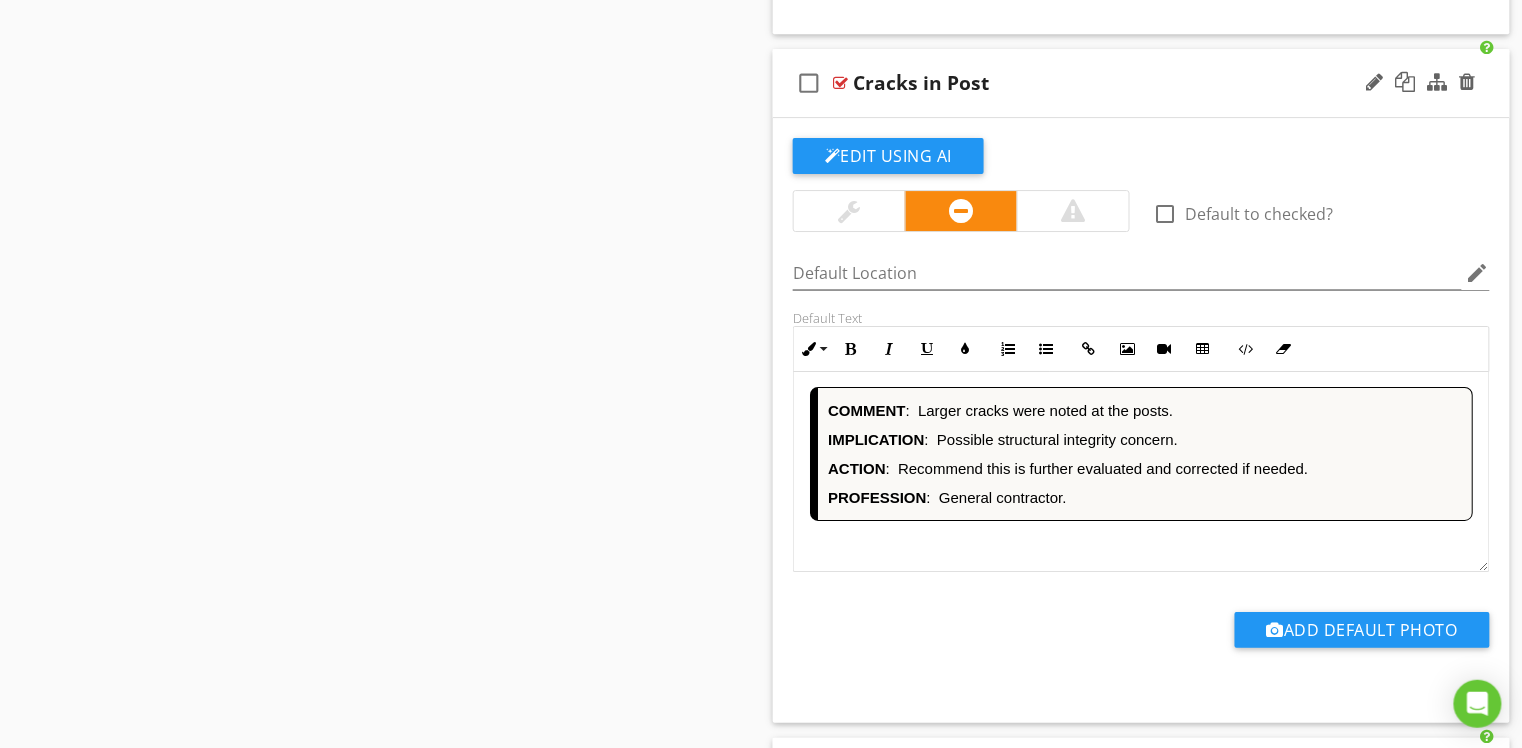 scroll, scrollTop: 1, scrollLeft: 0, axis: vertical 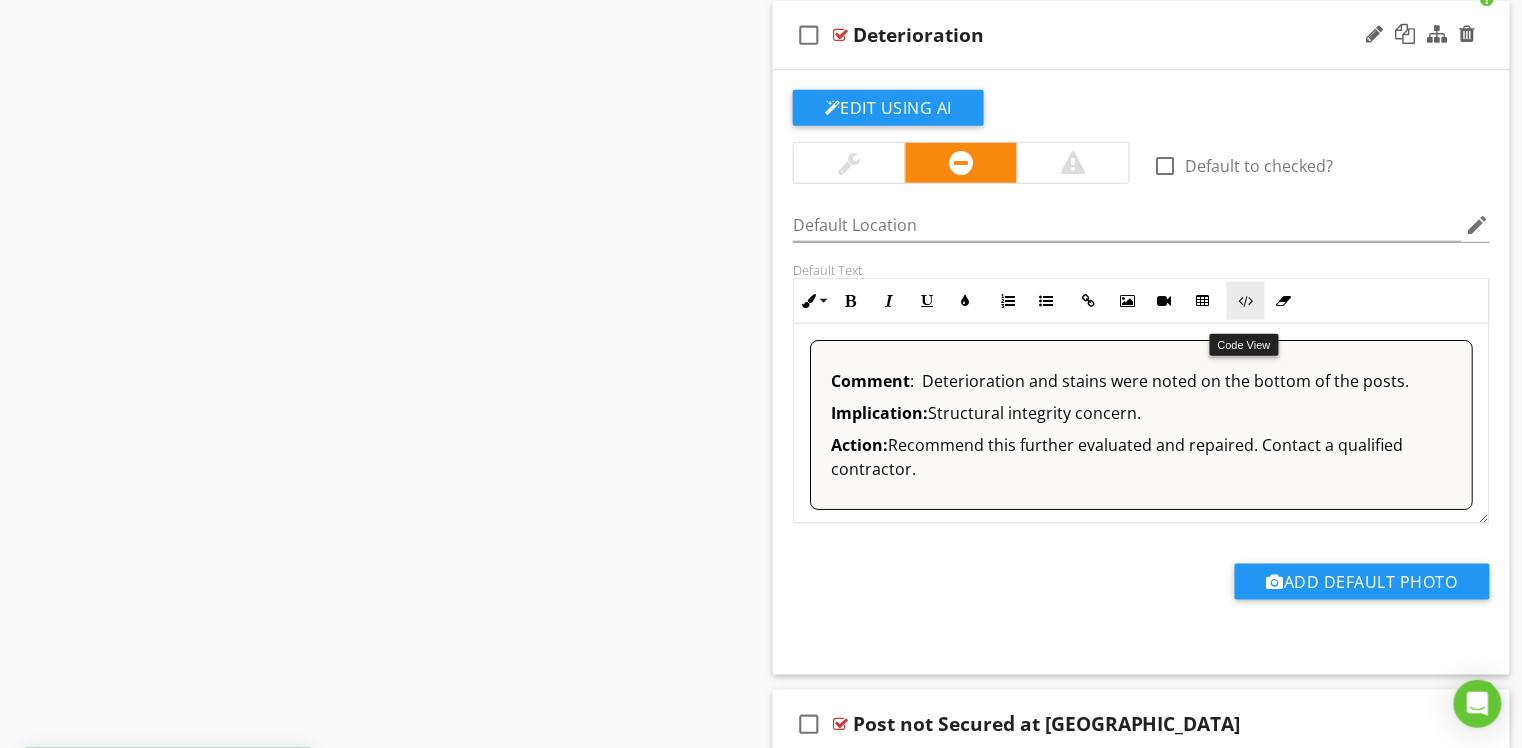 drag, startPoint x: 1253, startPoint y: 319, endPoint x: 1238, endPoint y: 332, distance: 19.849434 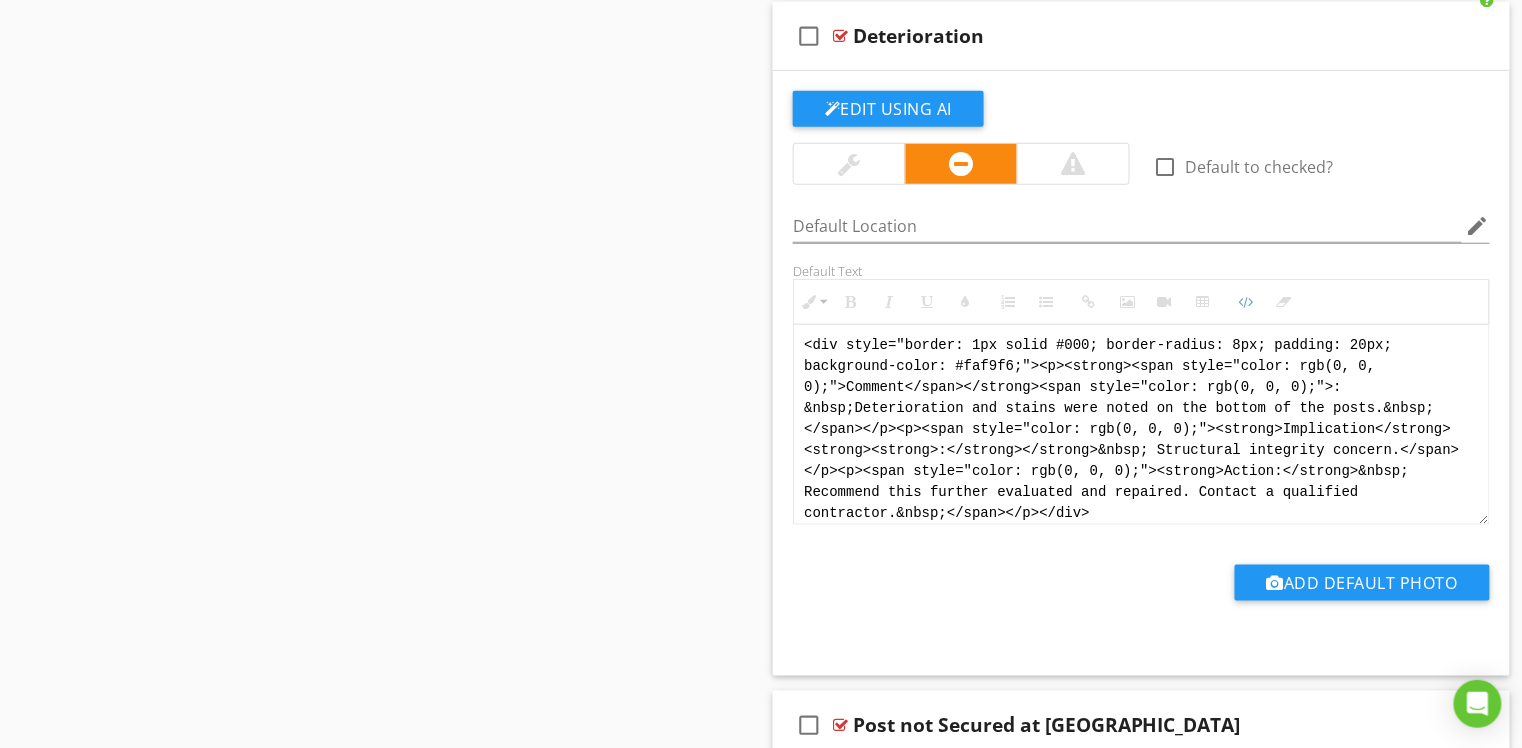 drag, startPoint x: 1142, startPoint y: 518, endPoint x: 746, endPoint y: 330, distance: 438.3606 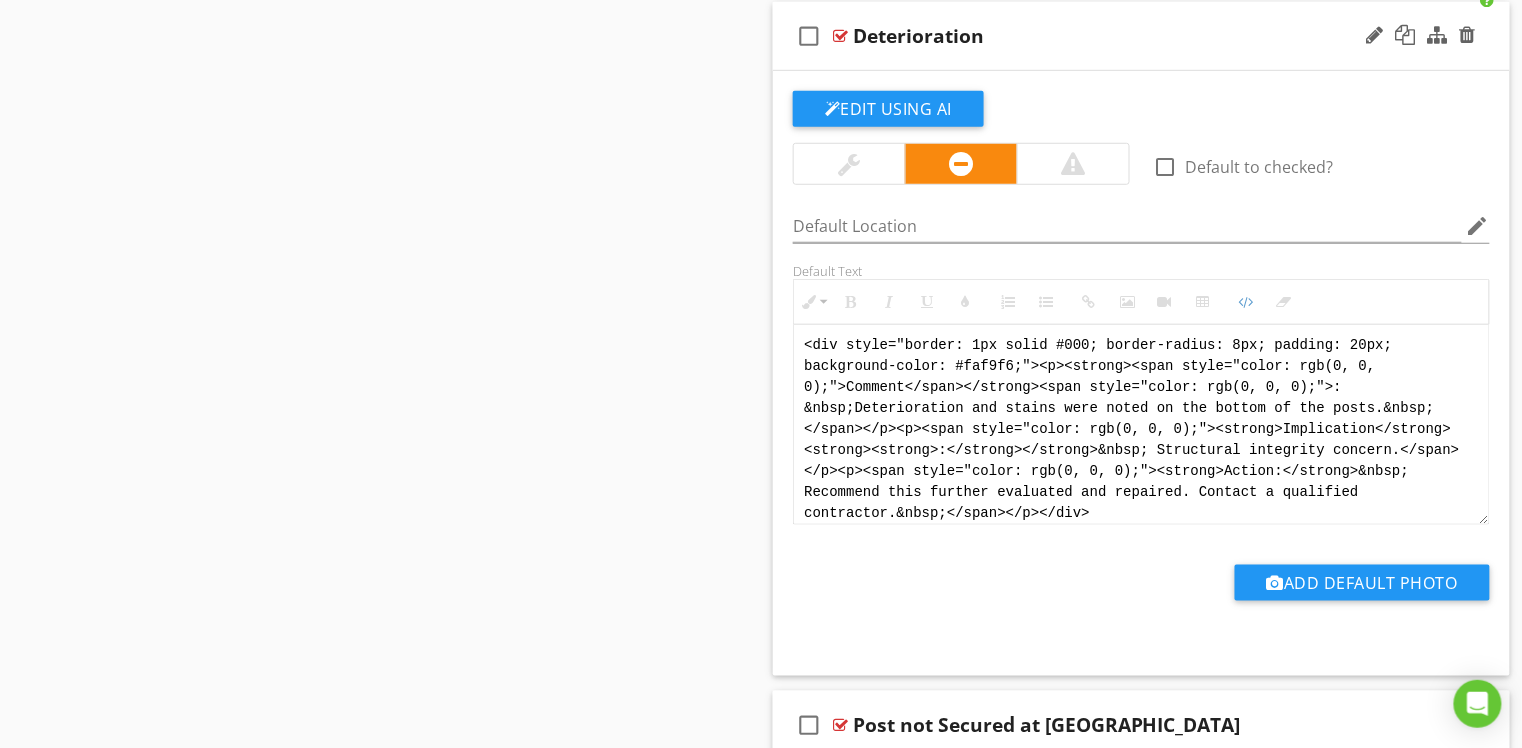 paste on "!-- [PERSON_NAME] Version 1 -->
<div style="font-family: Arial, sans-serif; font-size: 15px; line-height: 1.4; color: #000; border: 1px solid #000; border-left: 8px solid #000; border-radius: 8px; padding: 10px; background-color: #faf9f6;">
<p style="margin: 2px 0 8px 0;"><strong>COMMENT</strong>:&nbsp;&nbsp;Deterioration and stains were noted at the bottom of the posts.</p>
<p style="margin: 2px 0 8px 0;"><strong>IMPLICATION</strong>:&nbsp;&nbsp;Structural integrity concern.</p>
<p style="margin: 2px 0 8px 0;"><strong>ACTION</strong>:&nbsp;&nbsp;Recommend this is further evaluated and repaired.</p>
<p style="margin: 2px 0;"><strong>PROFESSION</strong>:&nbsp;&nbsp;General contractor.</p>
</div>" 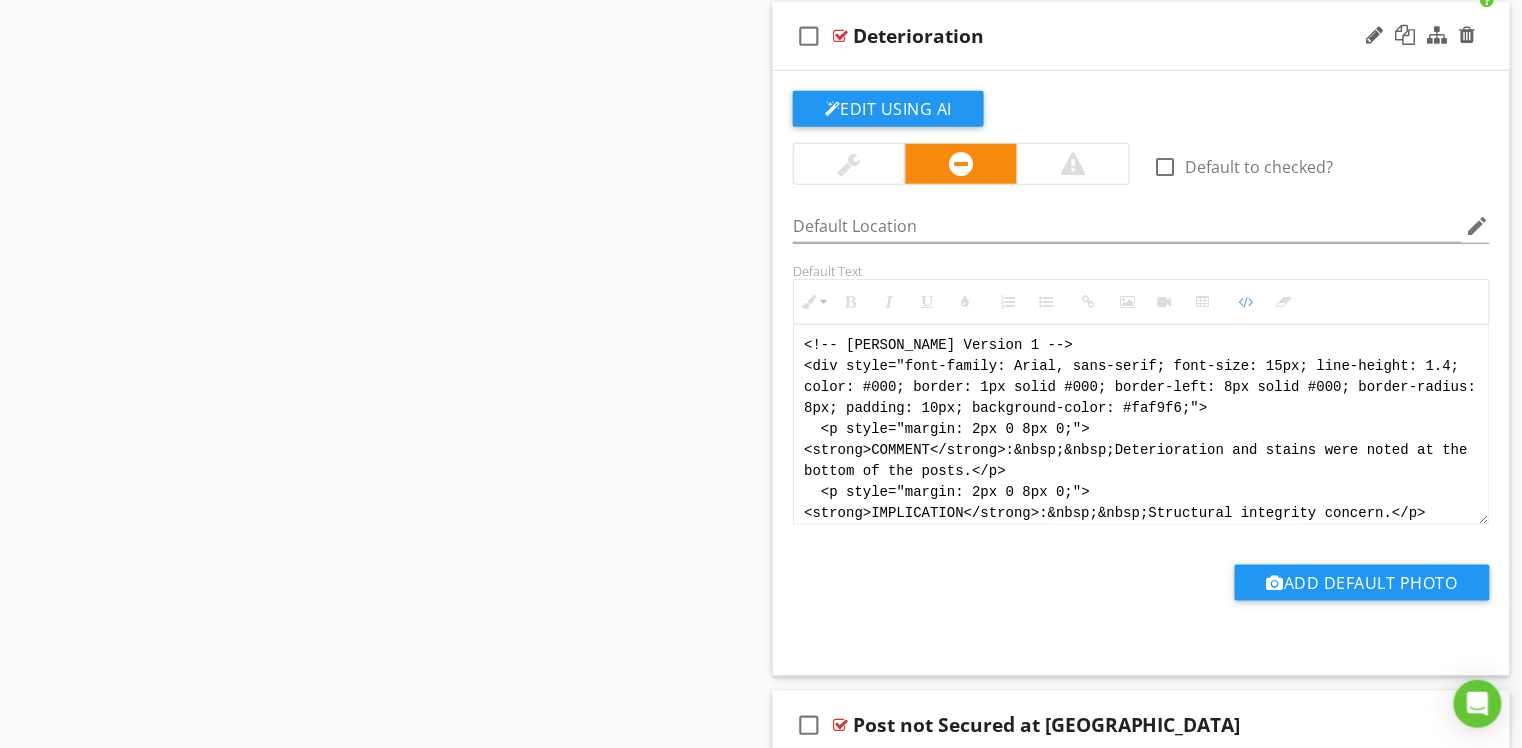 scroll, scrollTop: 120, scrollLeft: 0, axis: vertical 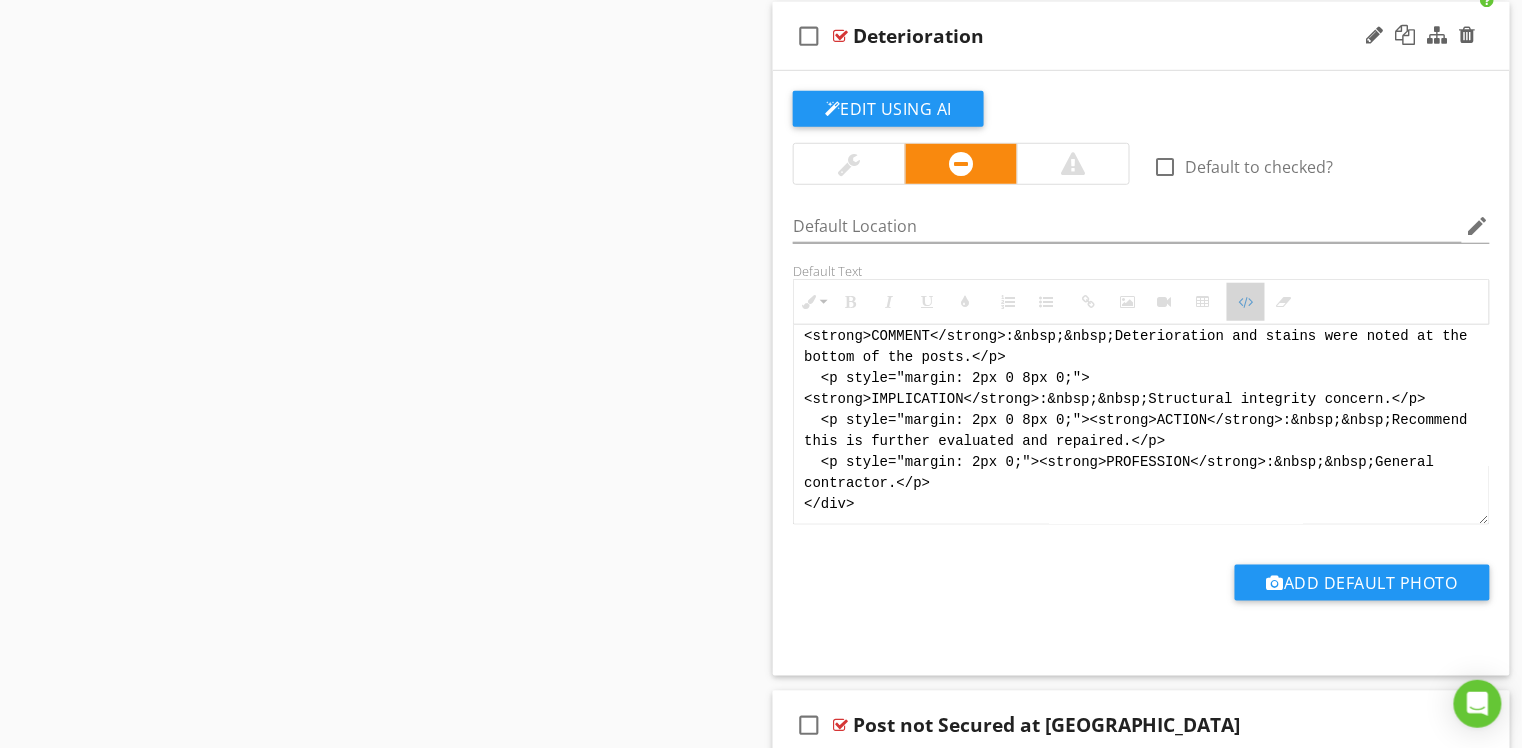 drag, startPoint x: 1252, startPoint y: 324, endPoint x: 1234, endPoint y: 348, distance: 30 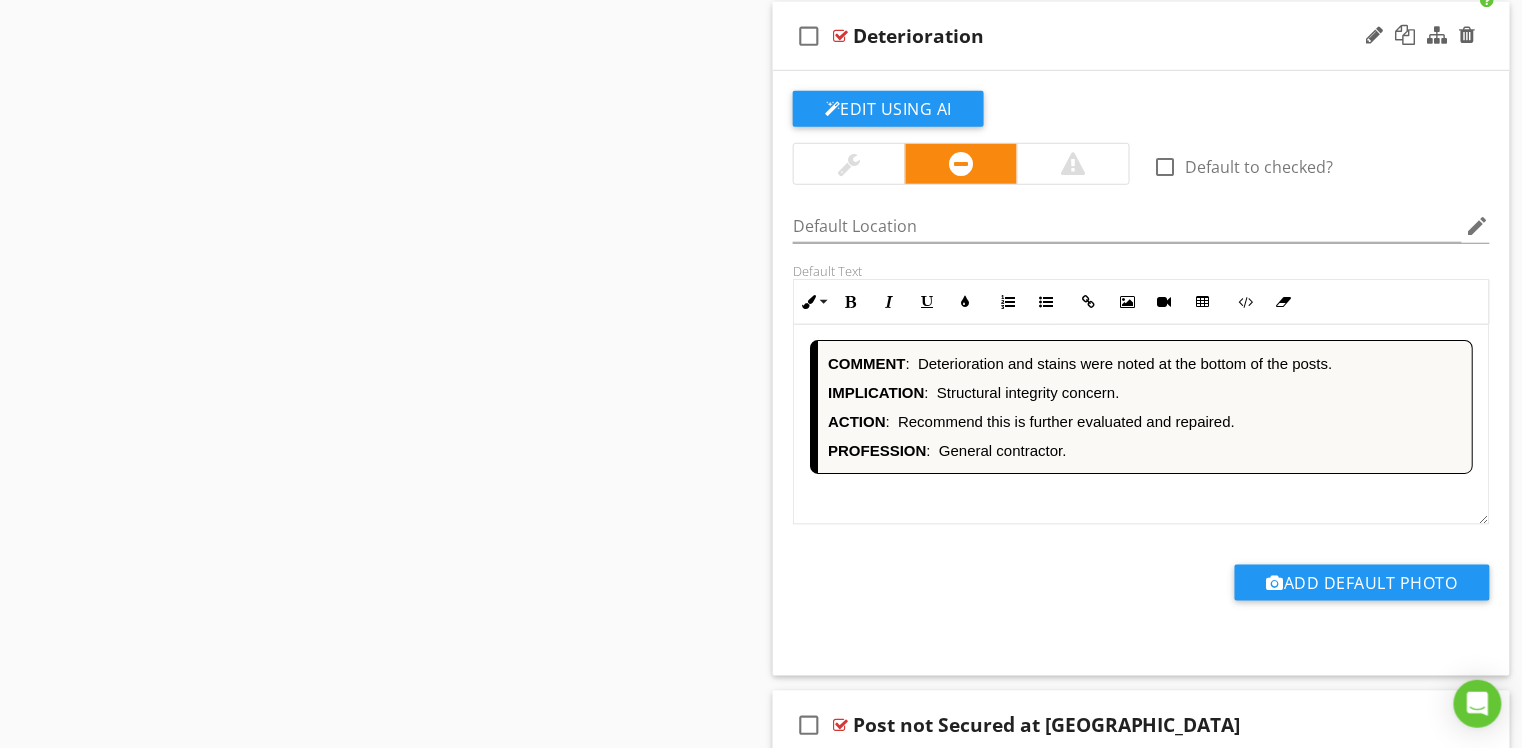 scroll, scrollTop: 1, scrollLeft: 0, axis: vertical 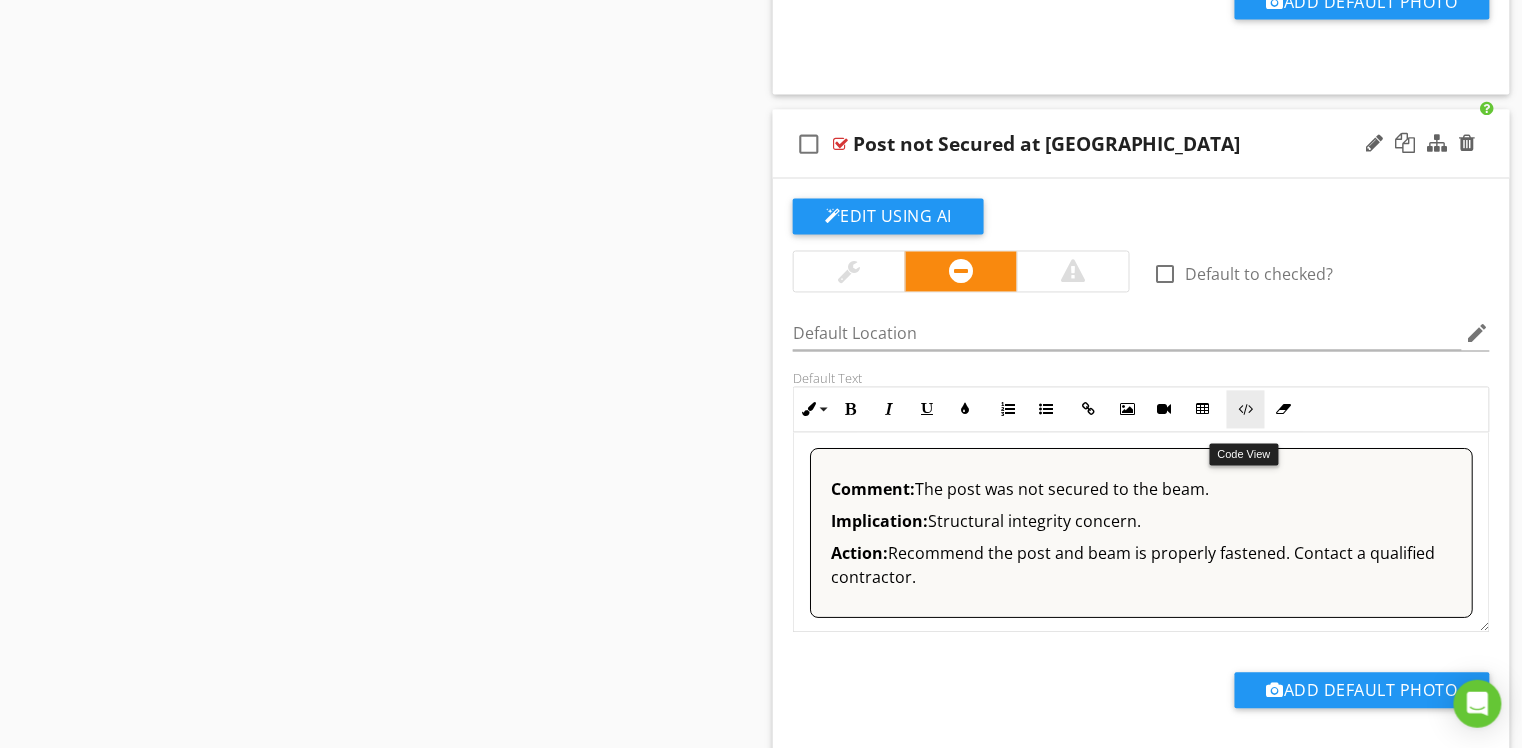 click on "Code View" at bounding box center (1246, 410) 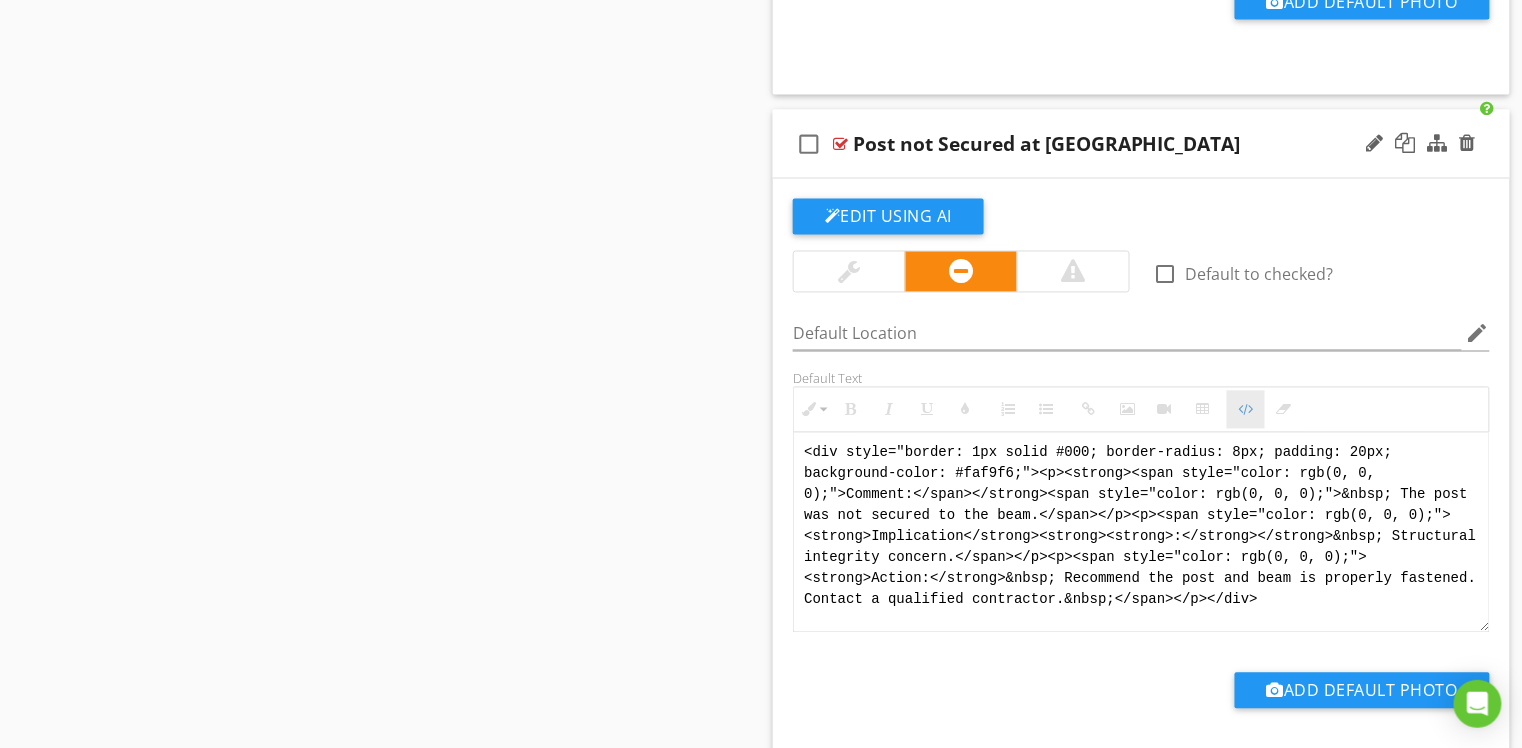 scroll, scrollTop: 12380, scrollLeft: 0, axis: vertical 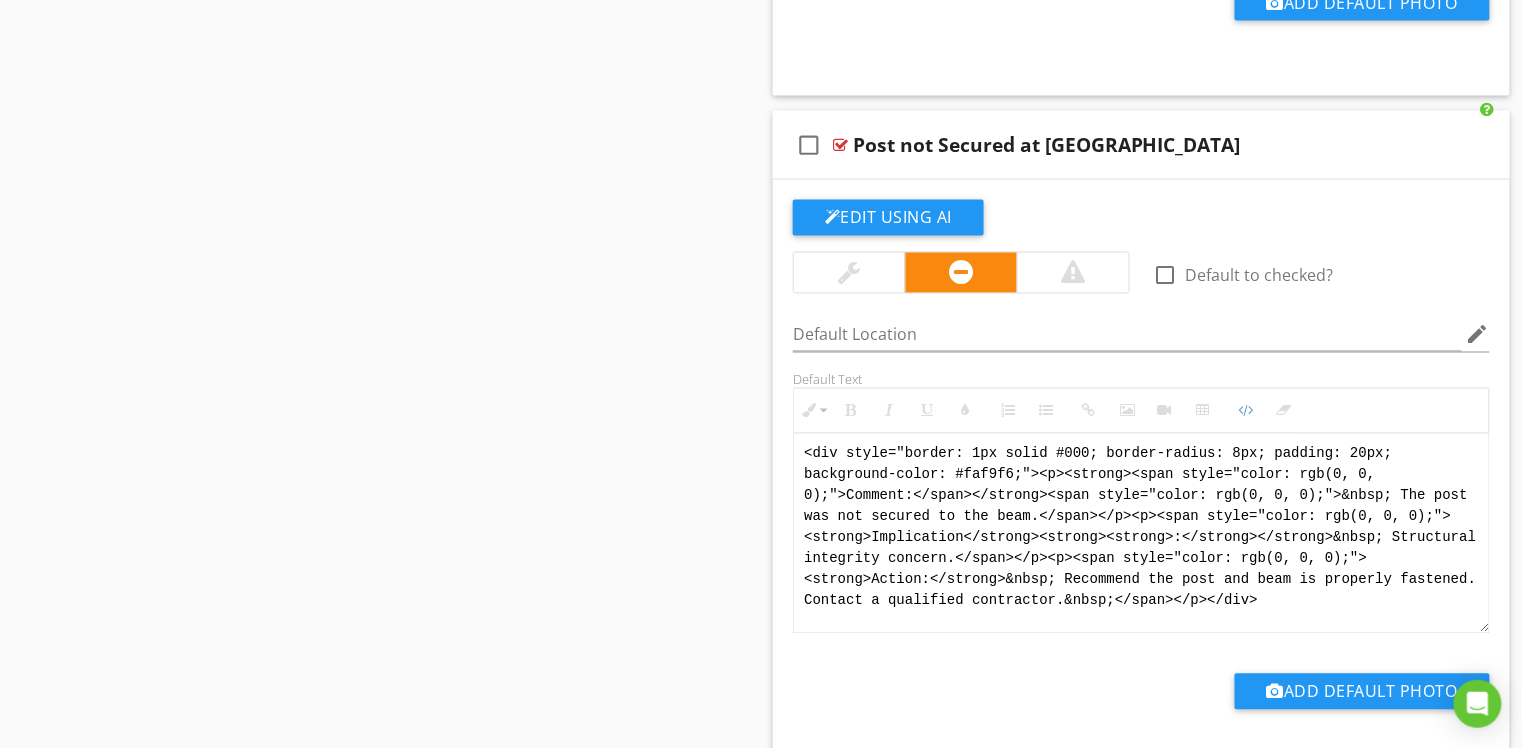 drag, startPoint x: 1278, startPoint y: 608, endPoint x: 769, endPoint y: 421, distance: 542.2638 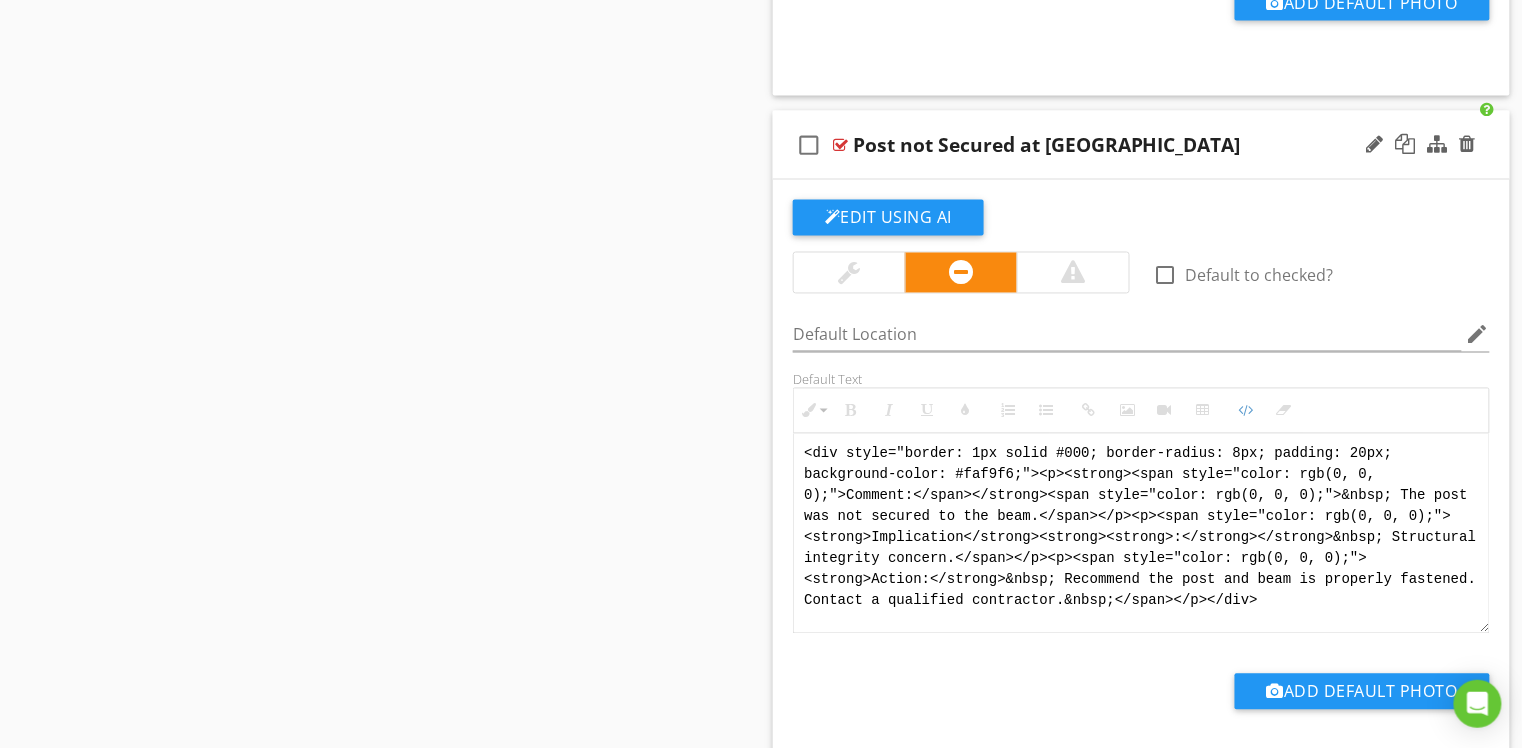paste on "!-- [PERSON_NAME] Version 1 -->
<div style="font-family: Arial, sans-serif; font-size: 15px; line-height: 1.4; color: #000; border: 1px solid #000; border-left: 8px solid #000; border-radius: 8px; padding: 10px; background-color: #faf9f6;">
<p style="margin: 2px 0 8px 0;"><strong>COMMENT</strong>:&nbsp;&nbsp;The post was not secured to the beam.</p>
<p style="margin: 2px 0 8px 0;"><strong>IMPLICATION</strong>:&nbsp;&nbsp;Structural integrity concern.</p>
<p style="margin: 2px 0 8px 0;"><strong>ACTION</strong>:&nbsp;&nbsp;Recommend the post and beam are securely fastened.</p>
<p style="margin: 2px 0;"><strong>PROFESSION</strong>:&nbsp;&nbsp;General contractor.</p>
</div>" 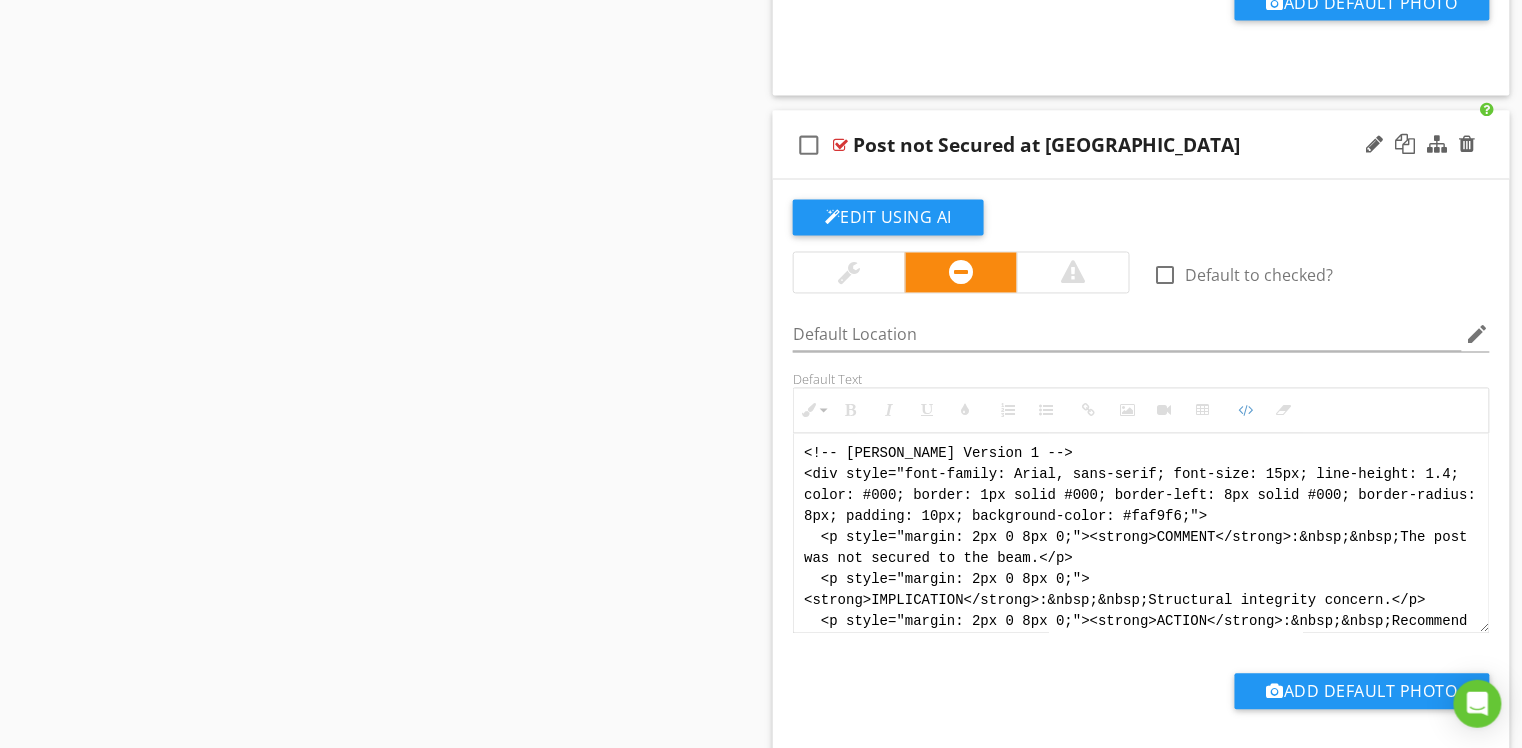 scroll, scrollTop: 100, scrollLeft: 0, axis: vertical 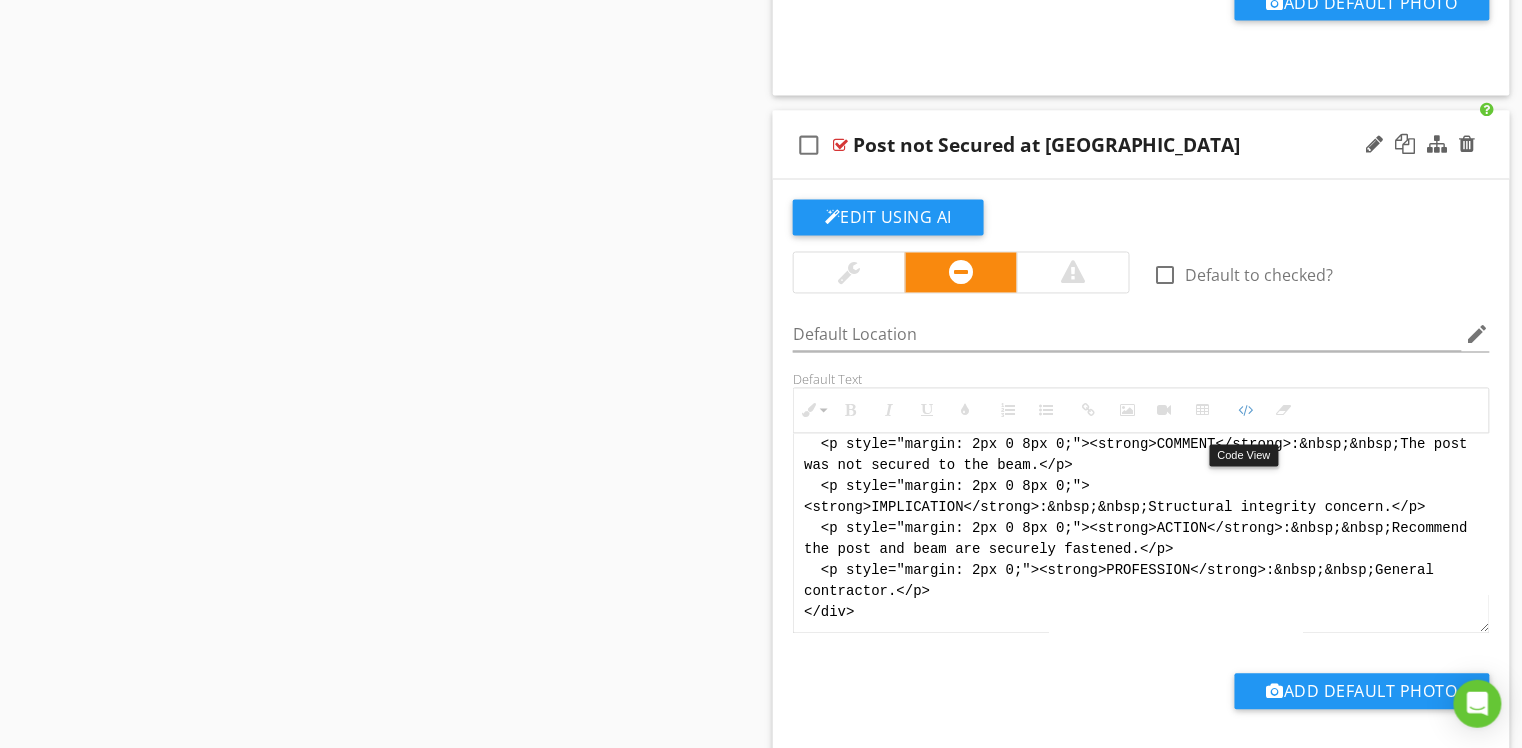 drag, startPoint x: 1241, startPoint y: 434, endPoint x: 1234, endPoint y: 446, distance: 13.892444 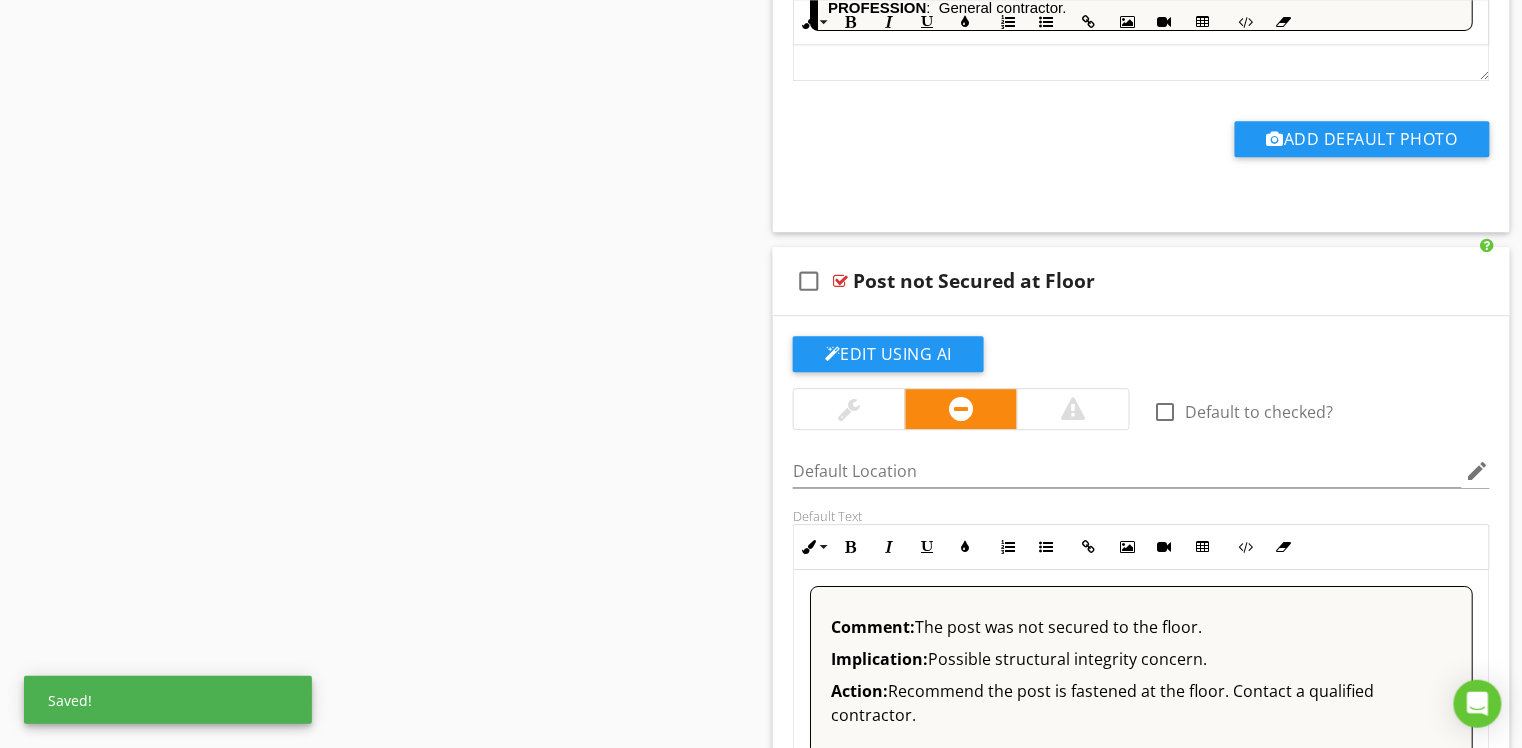 scroll, scrollTop: 12953, scrollLeft: 0, axis: vertical 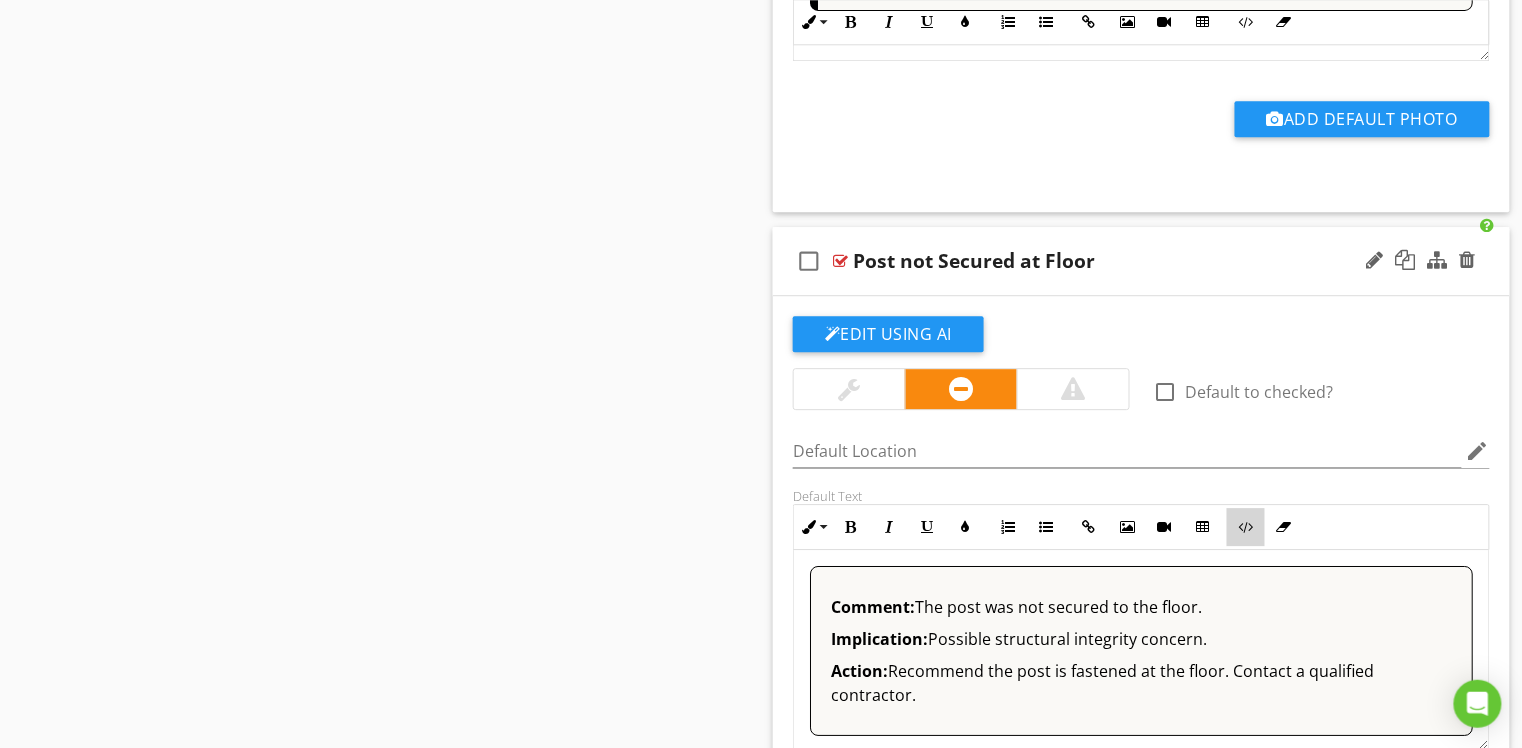 click on "Code View" at bounding box center [1246, 527] 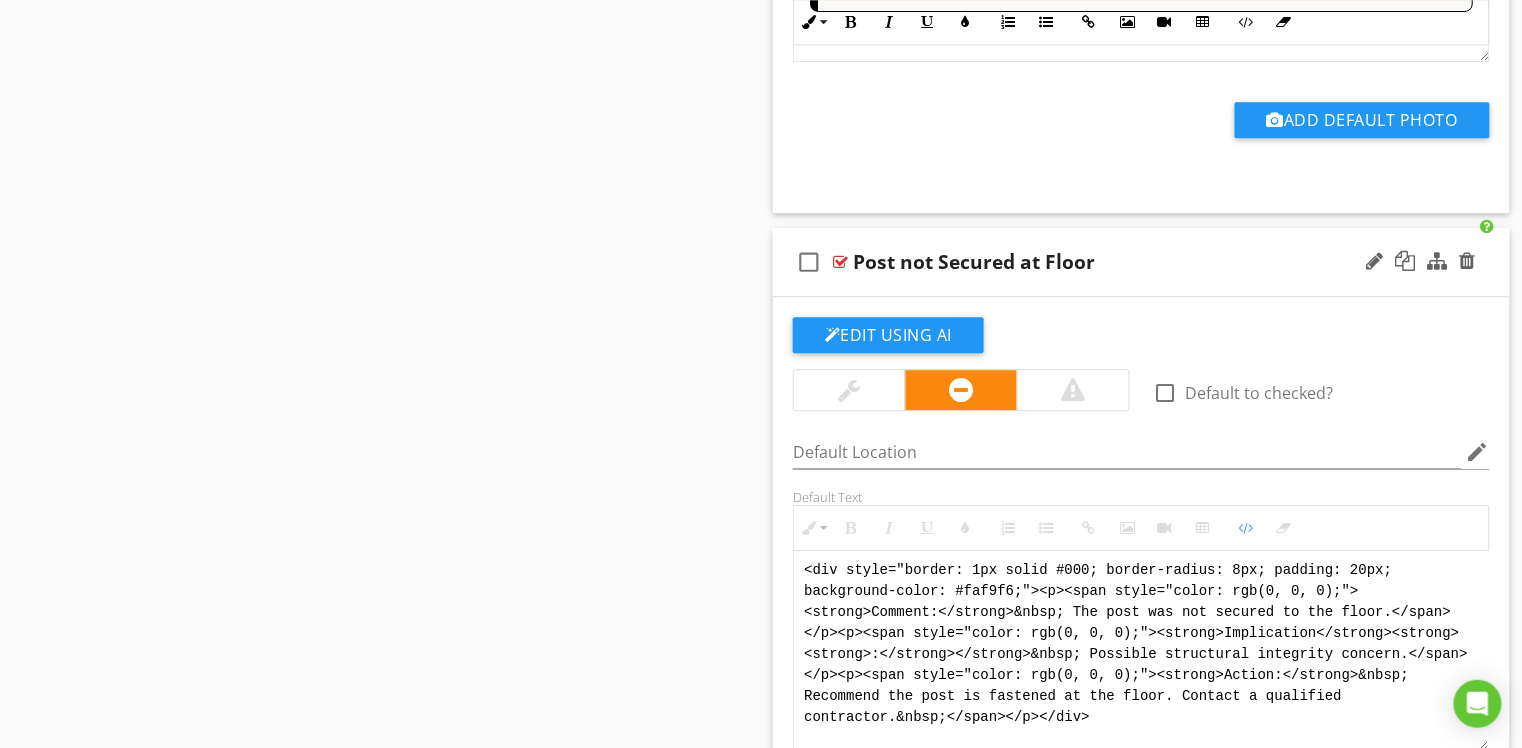 scroll, scrollTop: 1, scrollLeft: 0, axis: vertical 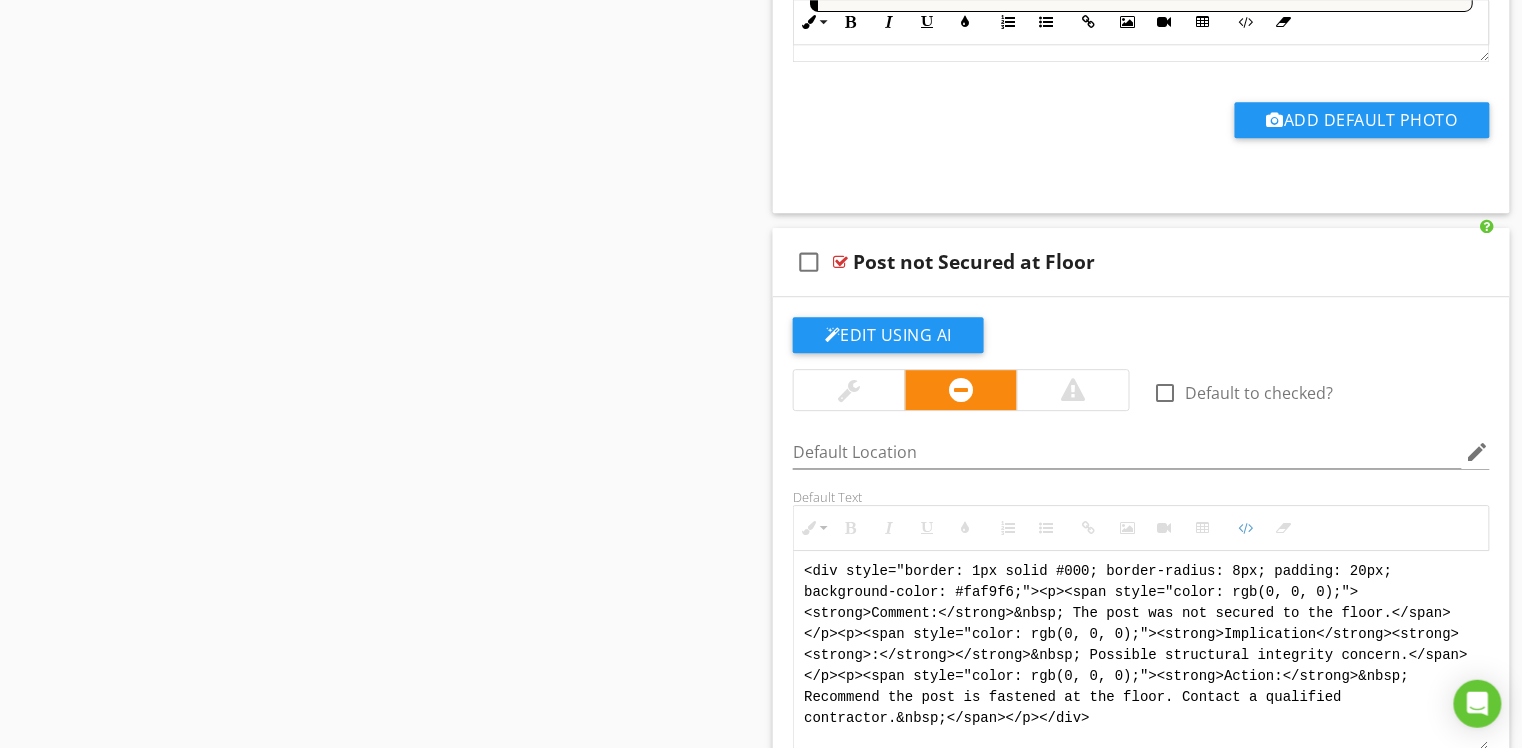 drag, startPoint x: 1042, startPoint y: 716, endPoint x: 749, endPoint y: 562, distance: 331.00604 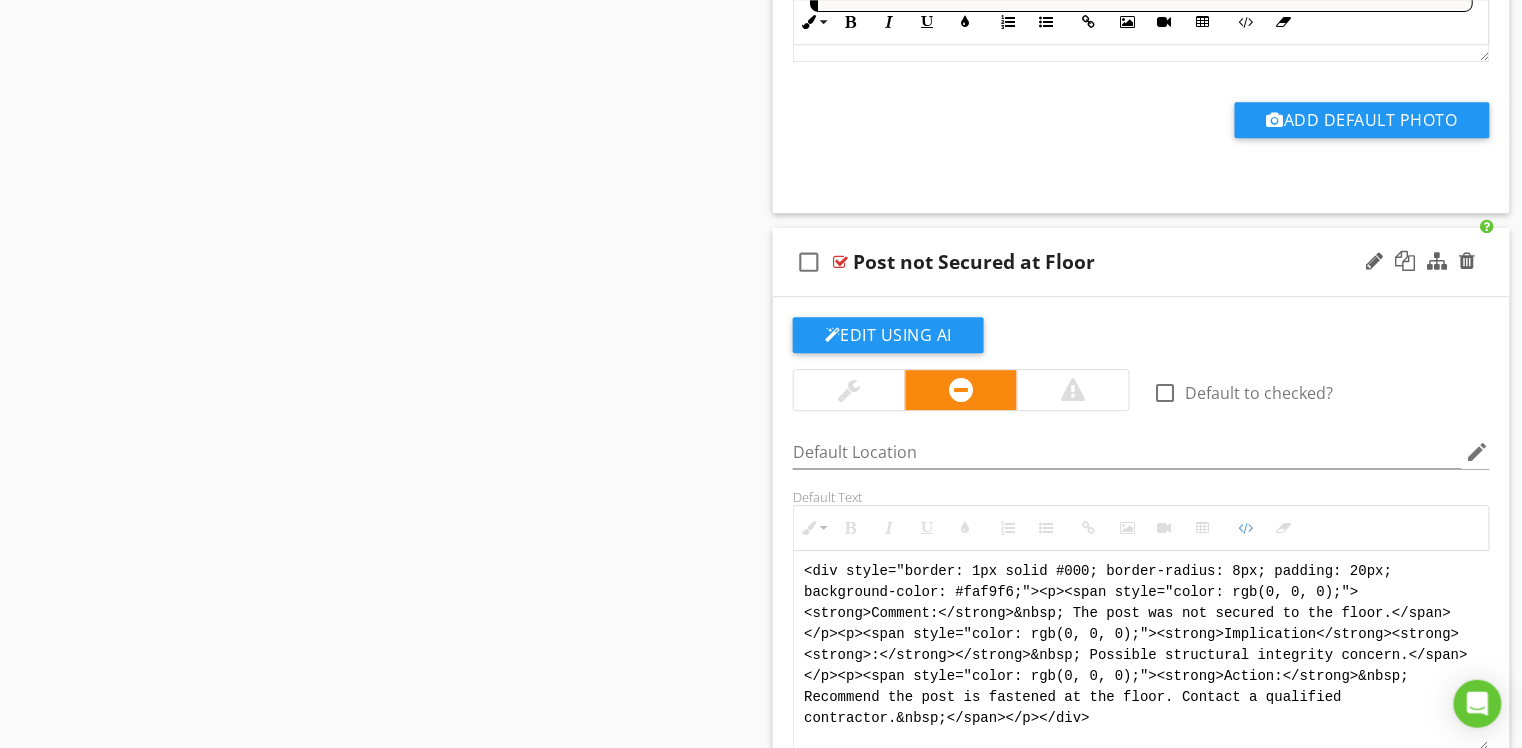 paste on "!-- [PERSON_NAME] Version 1 -->
<div style="font-family: Arial, sans-serif; font-size: 15px; line-height: 1.4; color: #000; border: 1px solid #000; border-left: 8px solid #000; border-radius: 8px; padding: 10px; background-color: #faf9f6;">
<p style="margin: 2px 0 8px 0;"><strong>COMMENT</strong>:&nbsp;&nbsp;The post was not secured to the floor.</p>
<p style="margin: 2px 0 8px 0;"><strong>IMPLICATION</strong>:&nbsp;&nbsp;Possible structural integrity concern.</p>
<p style="margin: 2px 0 8px 0;"><strong>ACTION</strong>:&nbsp;&nbsp;Recommend the post is fastened at the floor. Contact a qualified contractor.</p>
<p style="margin: 2px 0;"><strong>PROFESSION</strong>:&nbsp;&nbsp;General contractor.</p>
</div>" 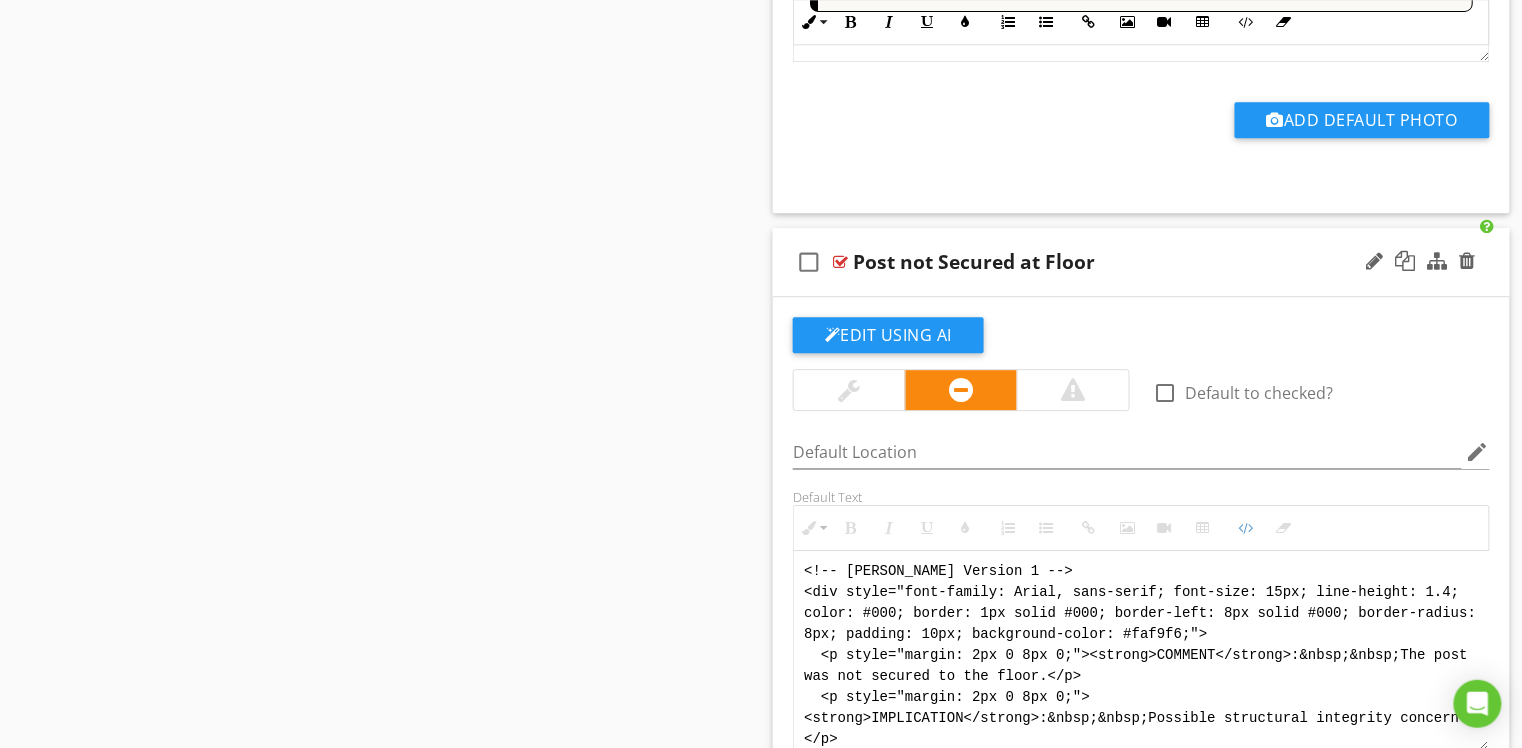 scroll, scrollTop: 12958, scrollLeft: 0, axis: vertical 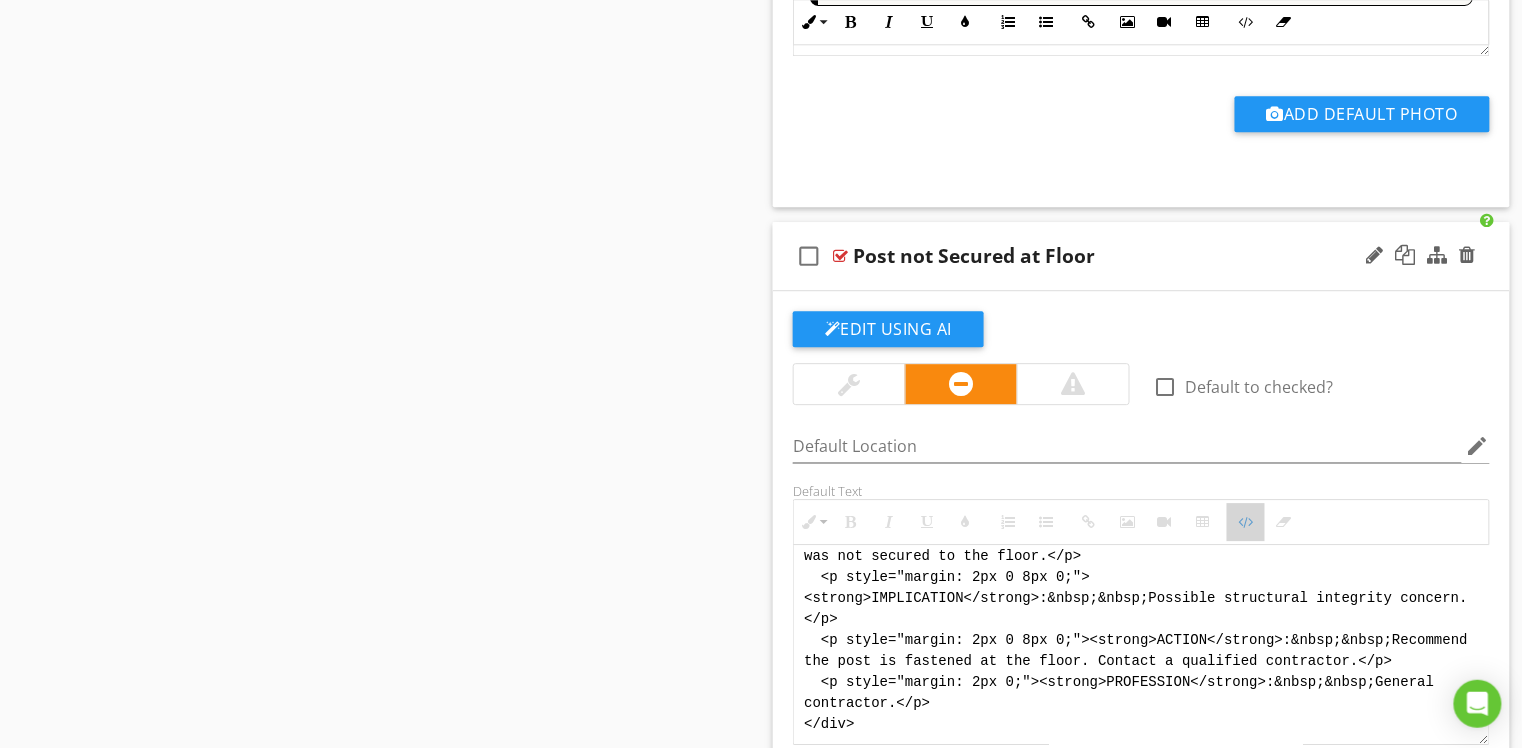 drag, startPoint x: 1246, startPoint y: 545, endPoint x: 1236, endPoint y: 537, distance: 12.806249 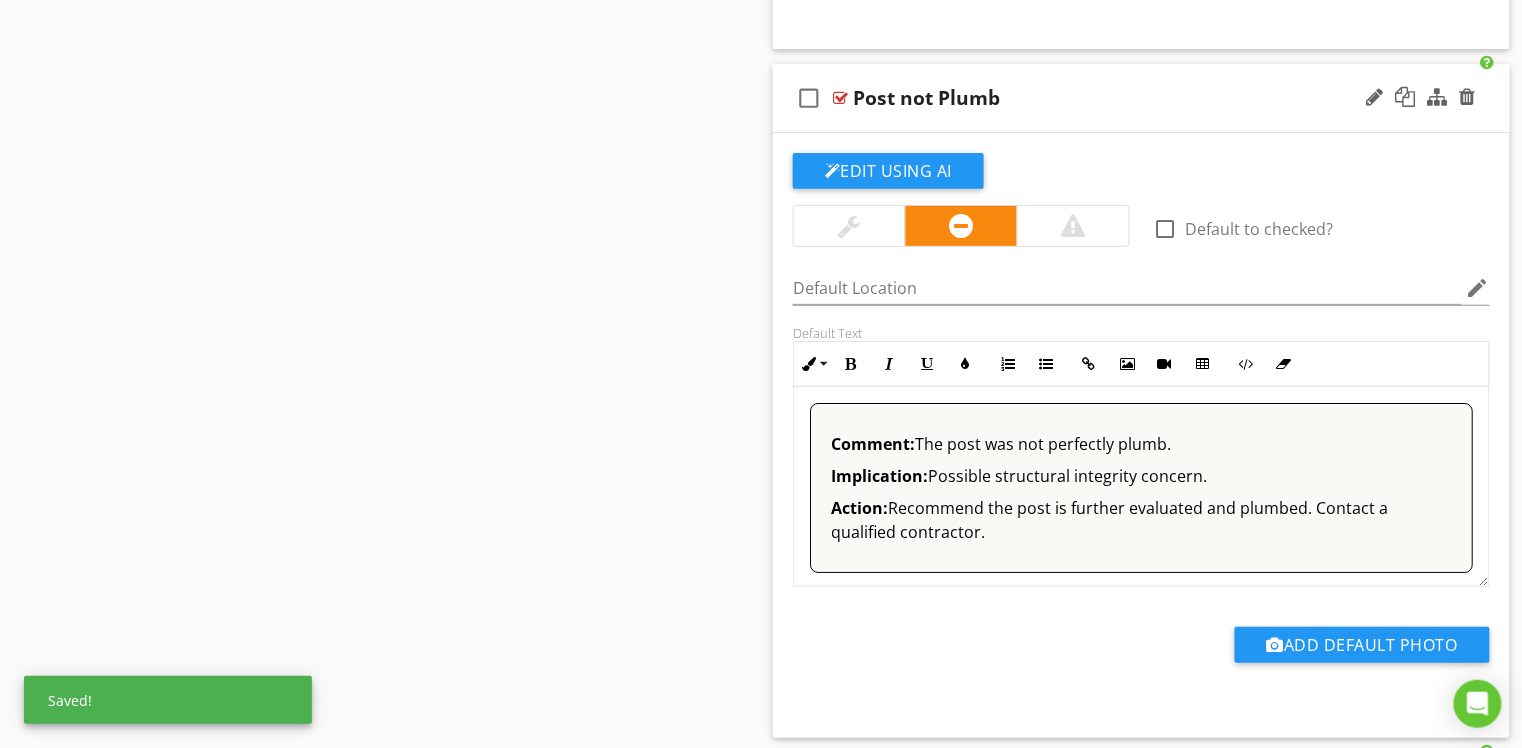 scroll, scrollTop: 13808, scrollLeft: 0, axis: vertical 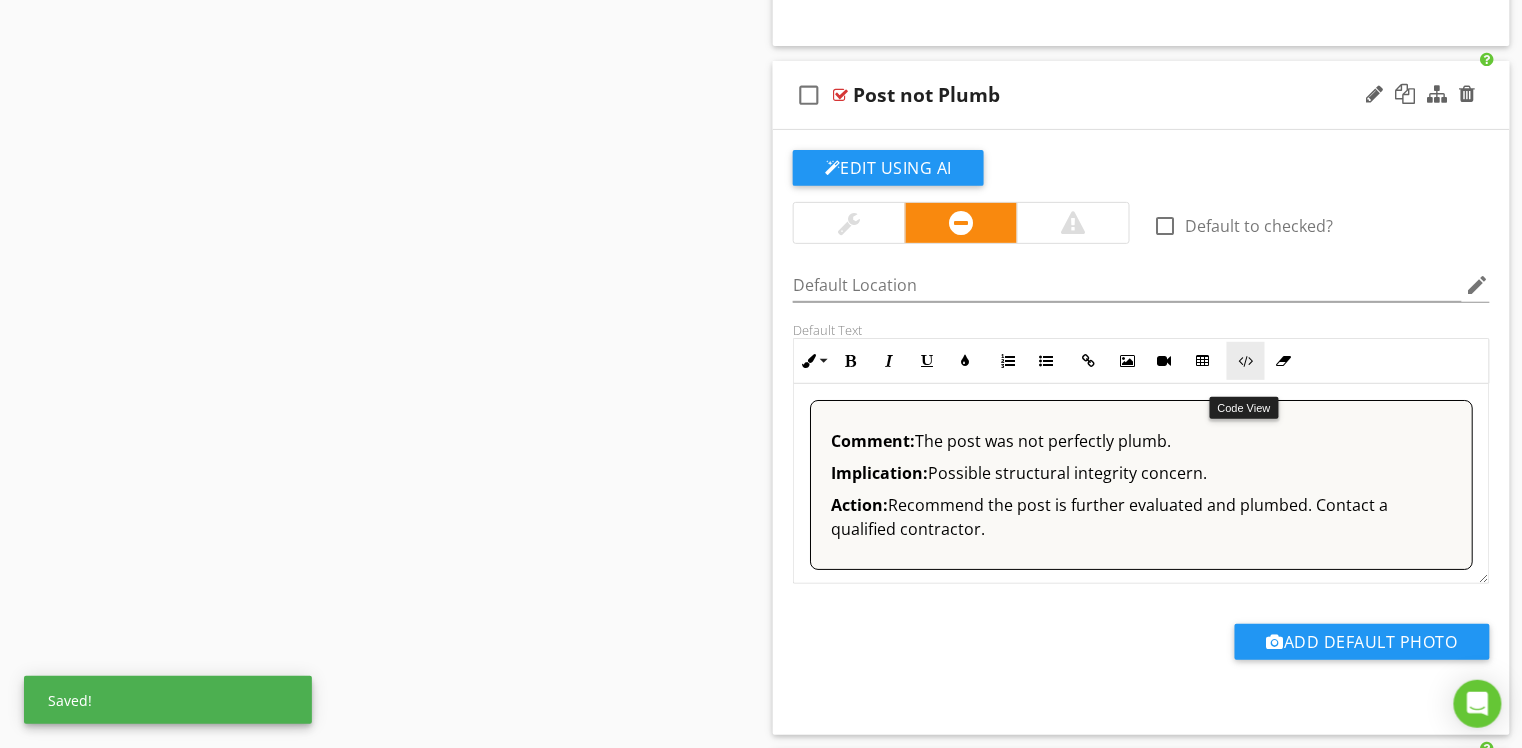 click on "Code View" at bounding box center [1246, 361] 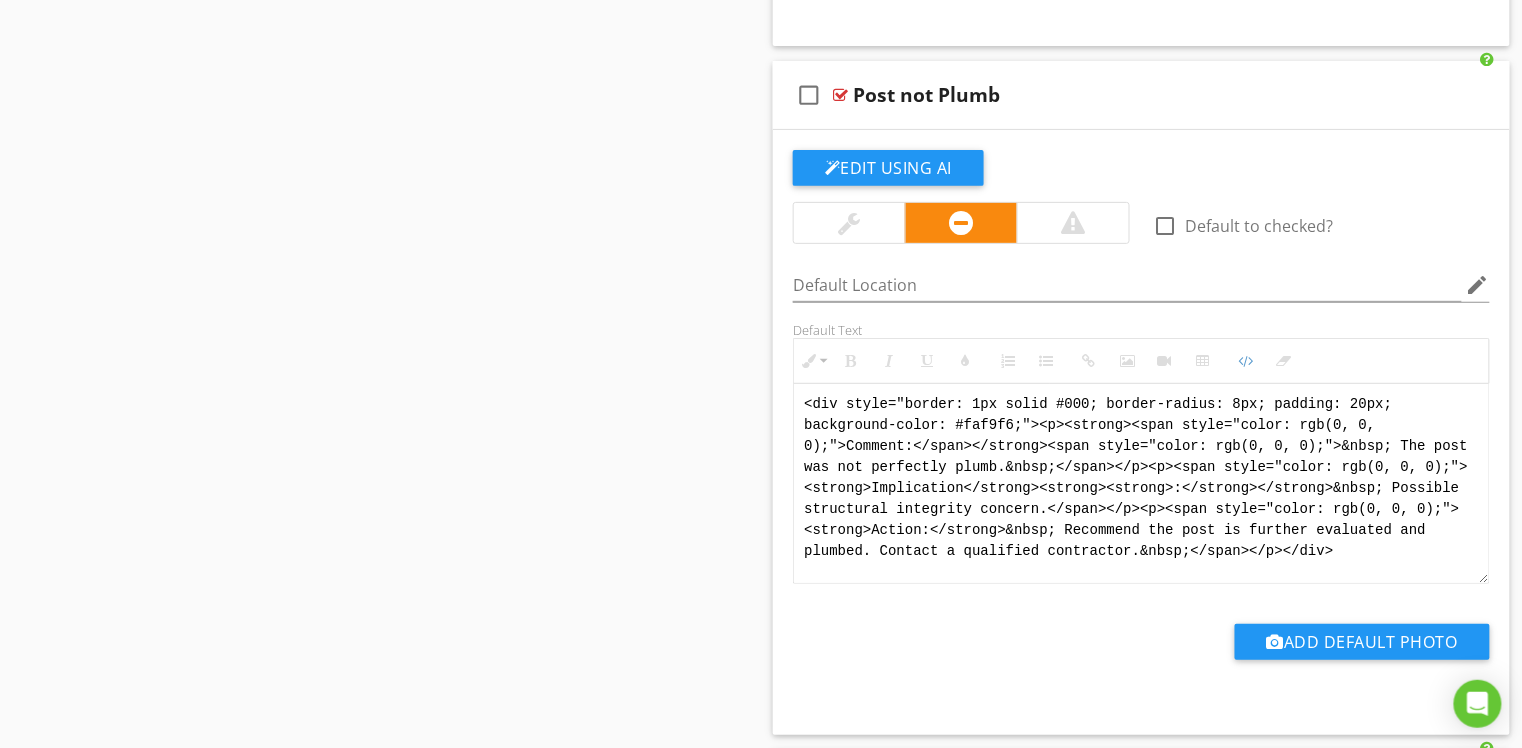 drag, startPoint x: 1373, startPoint y: 576, endPoint x: 749, endPoint y: 377, distance: 654.9634 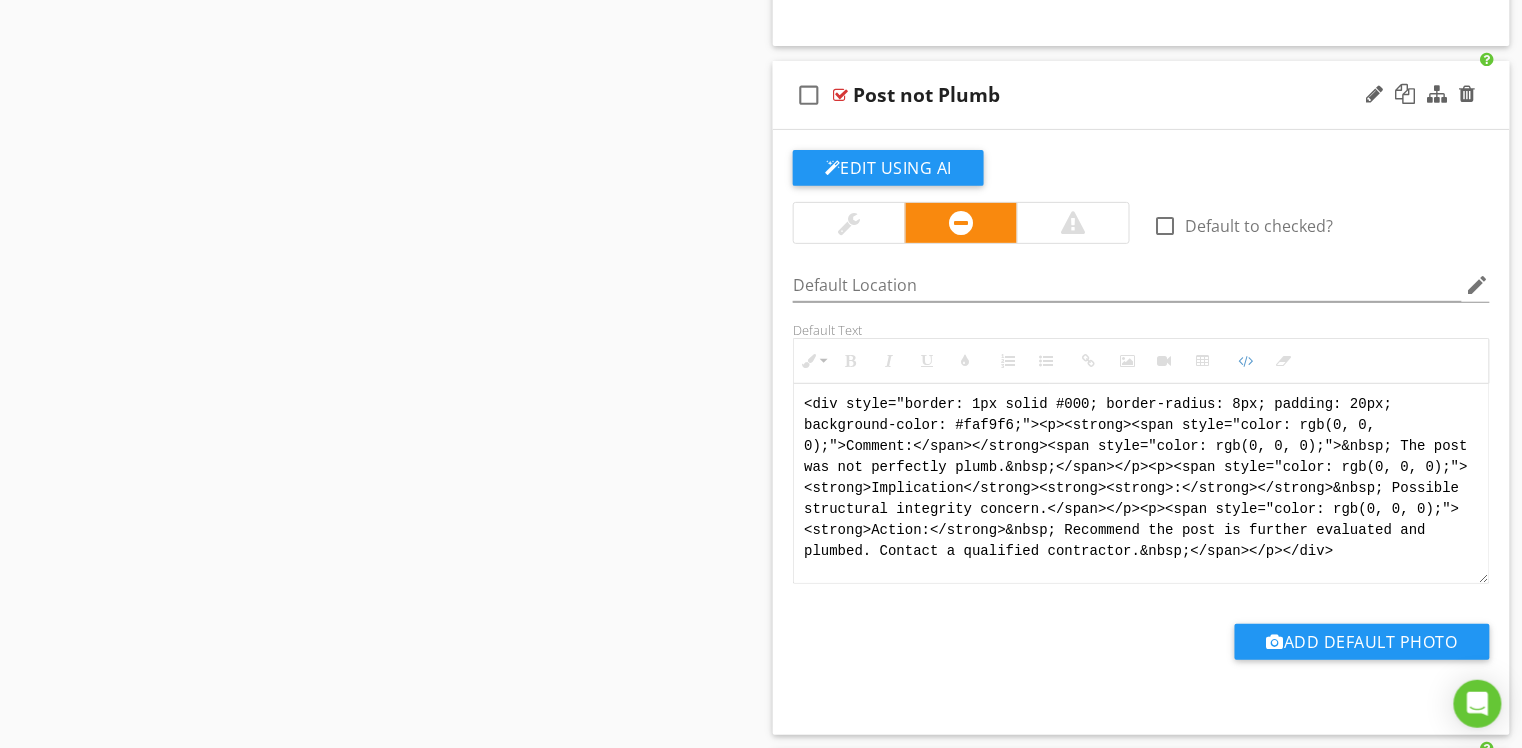 paste on "!-- [PERSON_NAME] Version 1 -->
<div style="font-family: Arial, sans-serif; font-size: 15px; line-height: 1.4; color: #000; border: 1px solid #000; border-left: 8px solid #000; border-radius: 8px; padding: 10px; background-color: #faf9f6;">
<p style="margin: 2px 0 8px 0;"><strong>COMMENT</strong>:&nbsp;&nbsp;The post was not perfectly plumb.</p>
<p style="margin: 2px 0 8px 0;"><strong>IMPLICATION</strong>:&nbsp;&nbsp;Possible structural integrity concern.</p>
<p style="margin: 2px 0 8px 0;"><strong>ACTION</strong>:&nbsp;&nbsp;Recommend the post is further evaluated and corrected as needed.</p>
<p style="margin: 2px 0;"><strong>PROFESSION</strong>:&nbsp;&nbsp;General contractor.</p>
</div>" 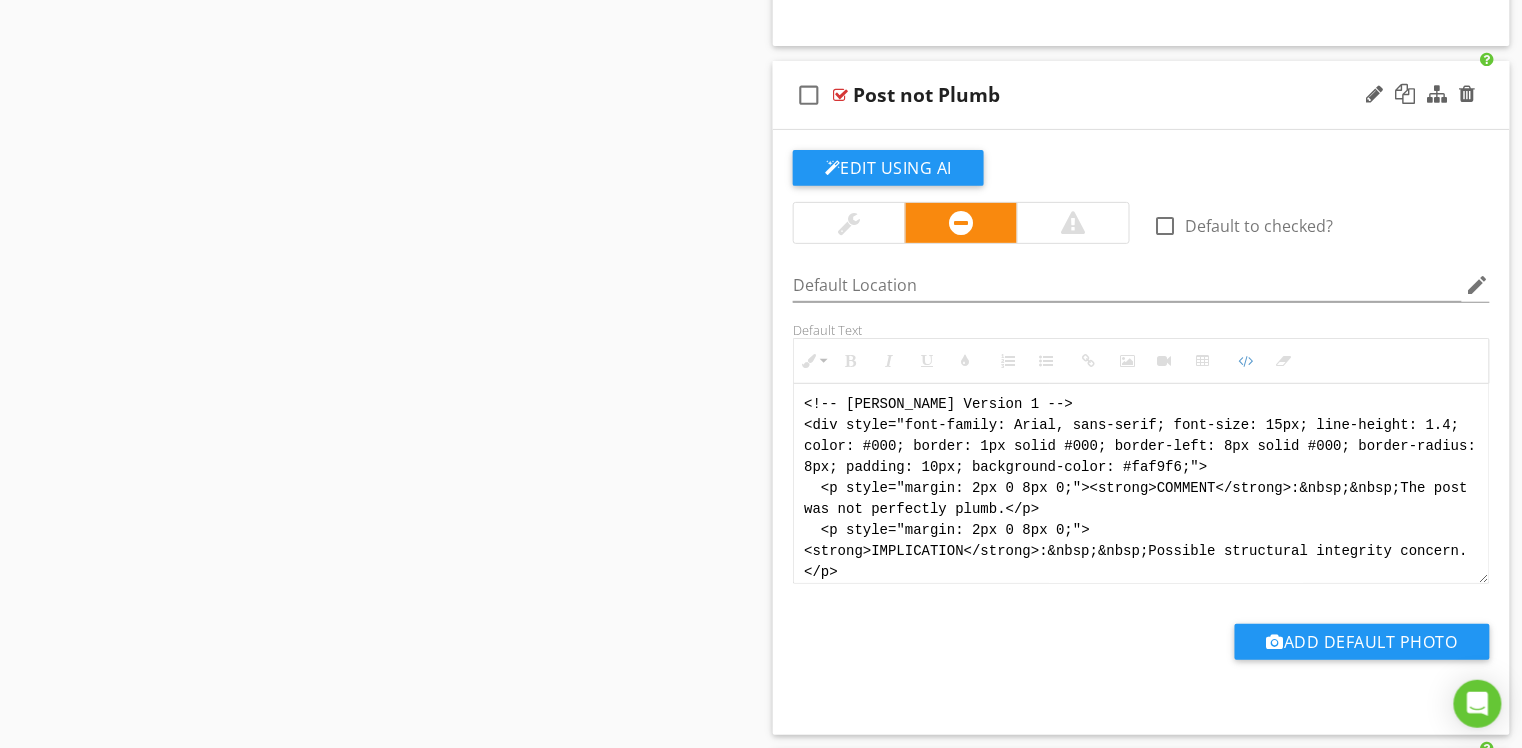 scroll, scrollTop: 120, scrollLeft: 0, axis: vertical 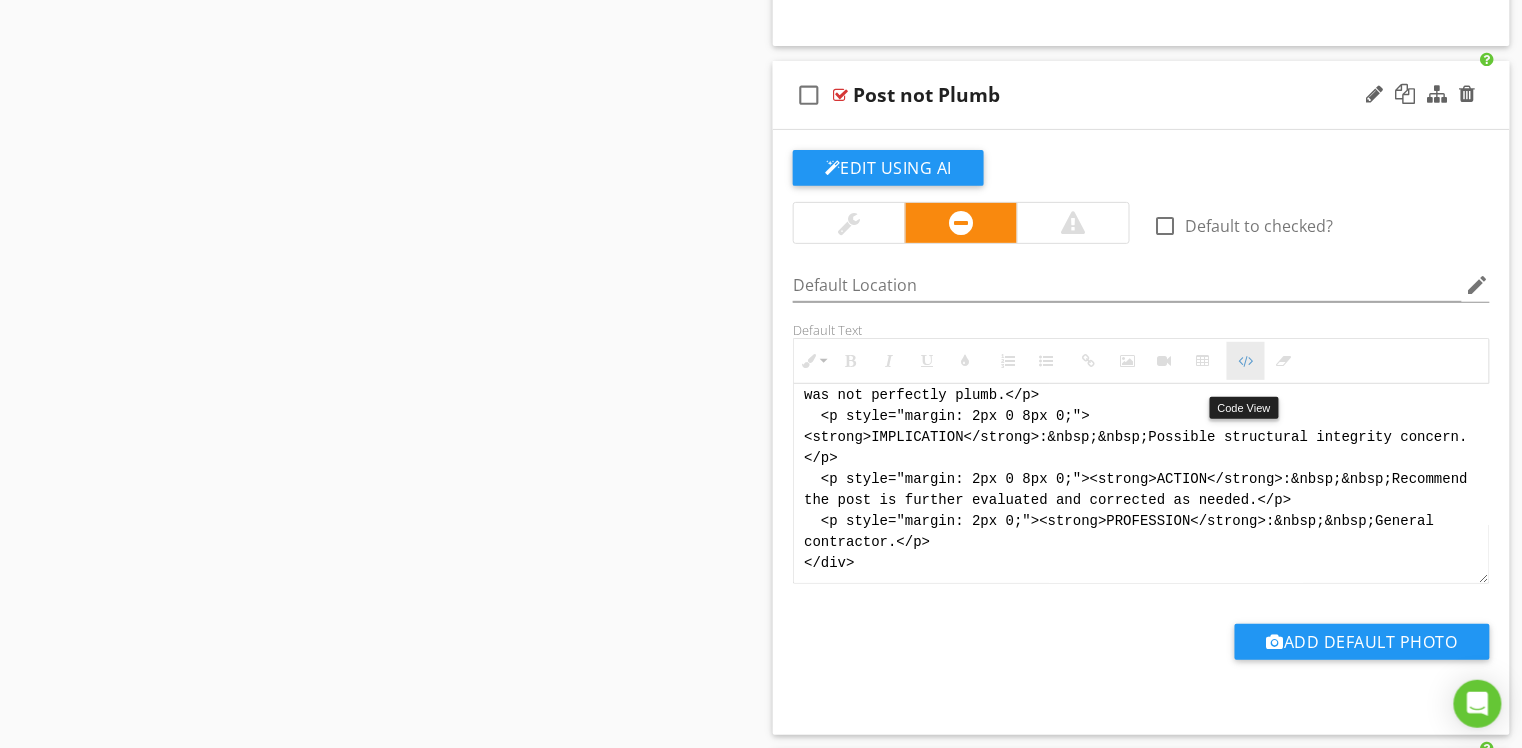 click at bounding box center (1246, 361) 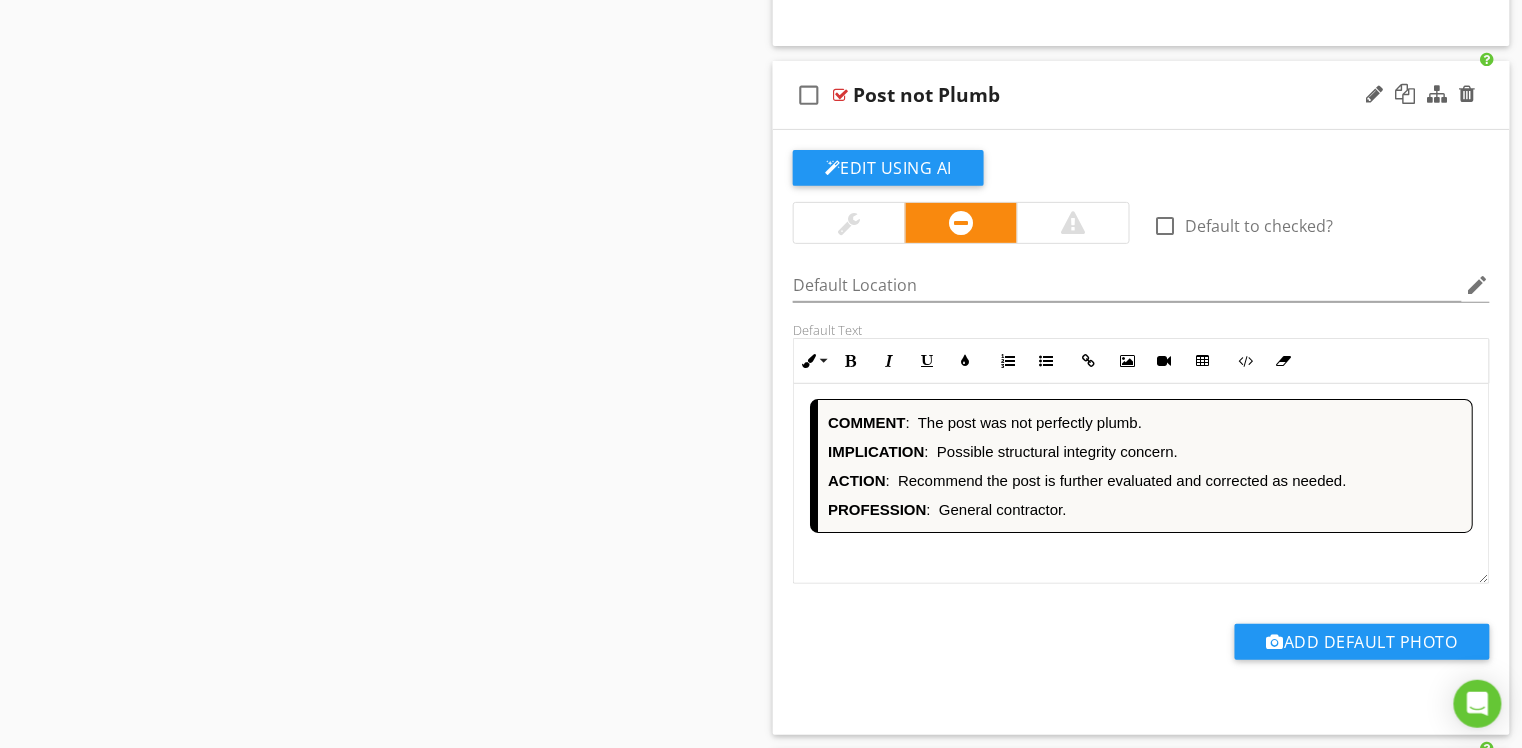 scroll, scrollTop: 1, scrollLeft: 0, axis: vertical 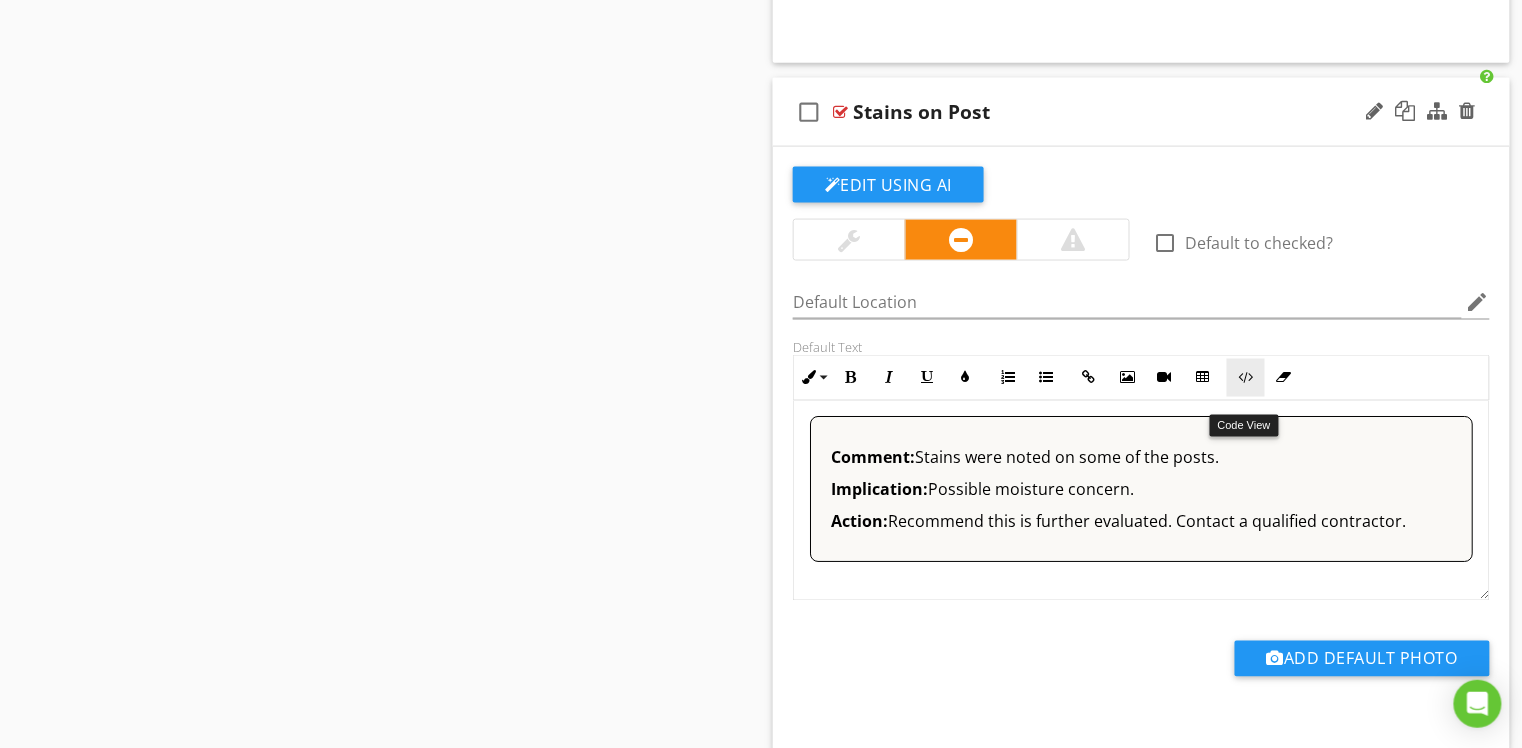 click on "Code View" at bounding box center (1246, 378) 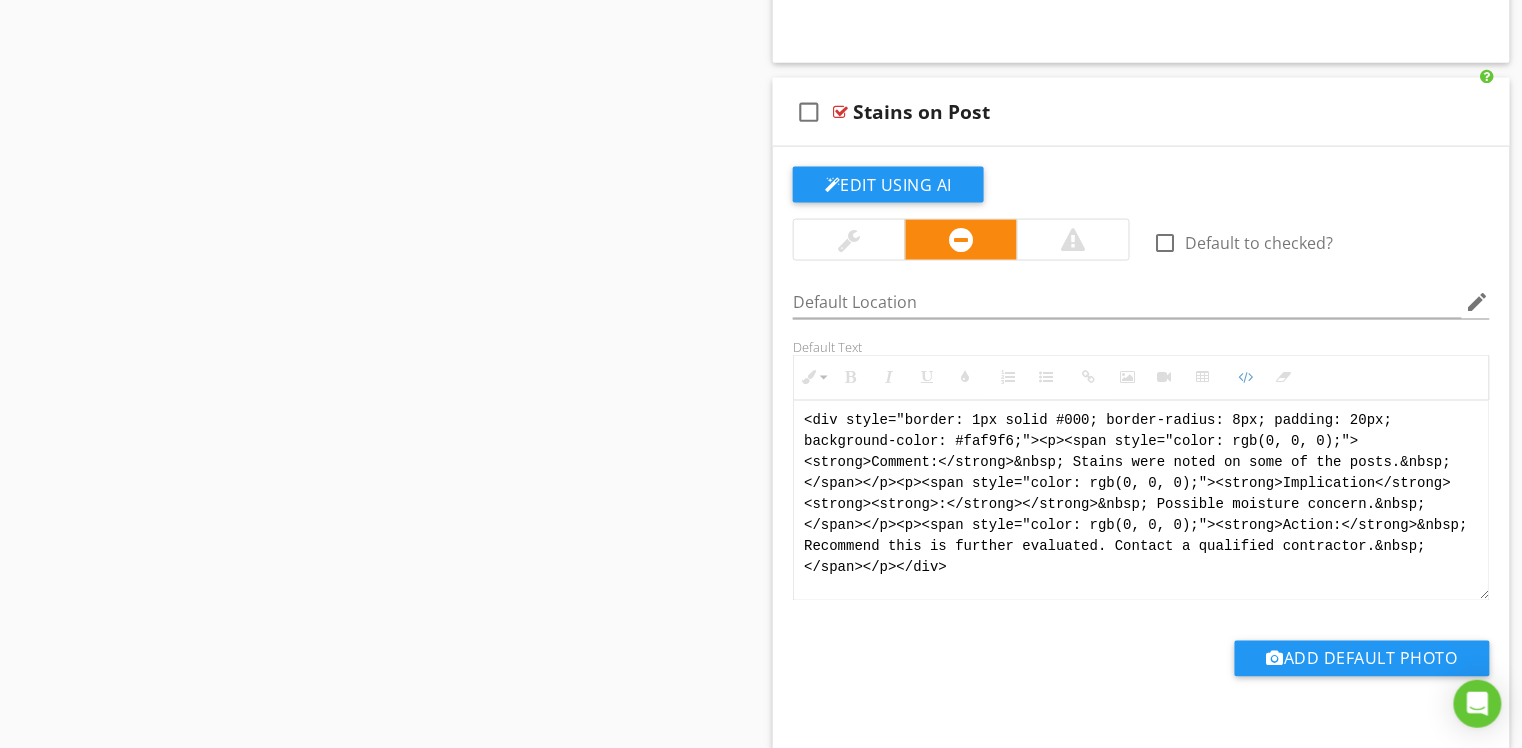 drag, startPoint x: 1016, startPoint y: 584, endPoint x: 732, endPoint y: 389, distance: 344.5011 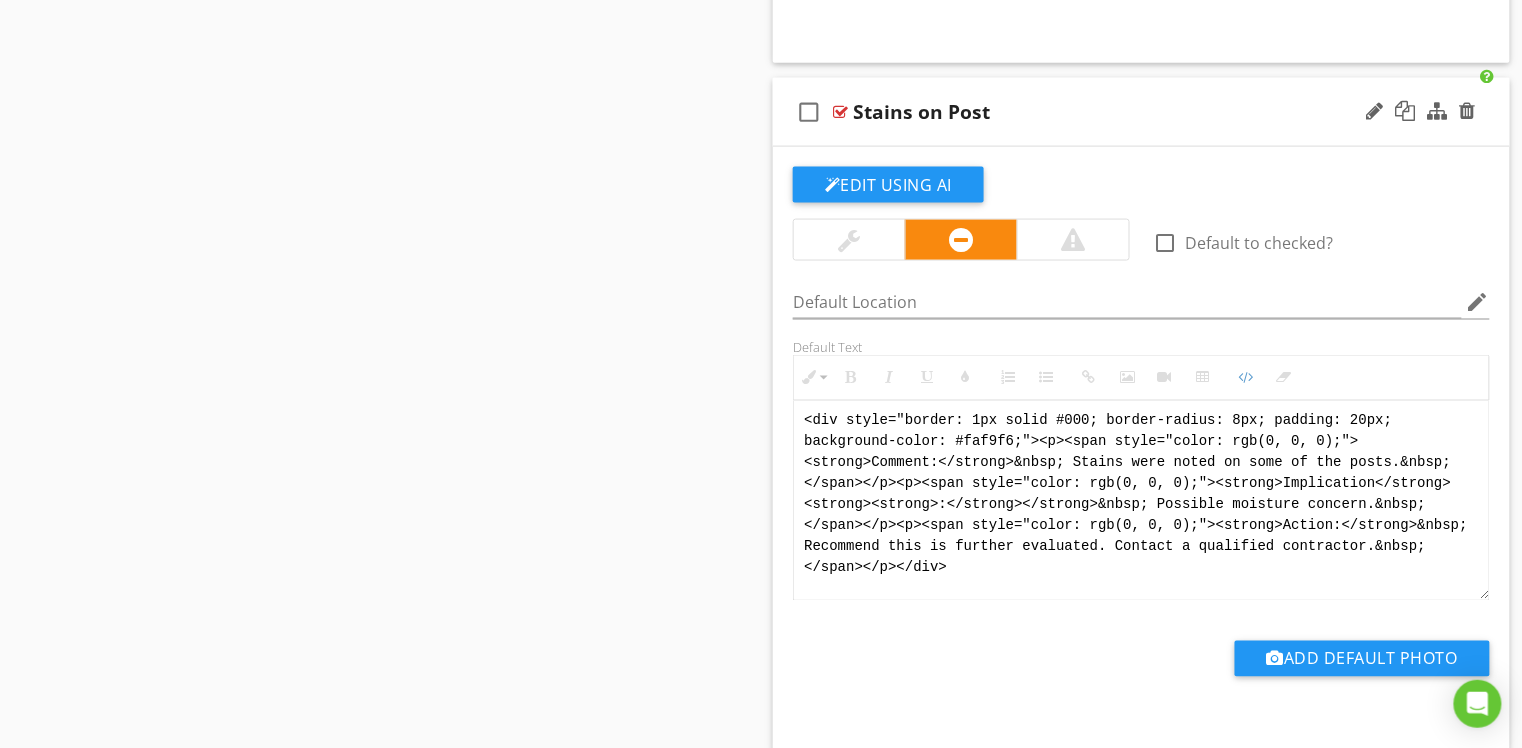 paste on "!-- [PERSON_NAME] Version 1 -->
<div style="font-family: Arial, sans-serif; font-size: 15px; line-height: 1.4; color: #000; border: 1px solid #000; border-left: 8px solid #000; border-radius: 8px; padding: 10px; background-color: #faf9f6;">
<p style="margin: 2px 0 8px 0;"><strong>COMMENT</strong>:&nbsp;&nbsp;Stains were noted on some of the posts.</p>
<p style="margin: 2px 0 8px 0;"><strong>IMPLICATION</strong>:&nbsp;&nbsp;Possible moisture concern.</p>
<p style="margin: 2px 0 8px 0;"><strong>ACTION</strong>:&nbsp;&nbsp;Recommend this is further evaluated. Contact a qualified contractor.</p>
<p style="margin: 2px 0;"><strong>PROFESSION</strong>:&nbsp;&nbsp;General contractor.</p>
</div>" 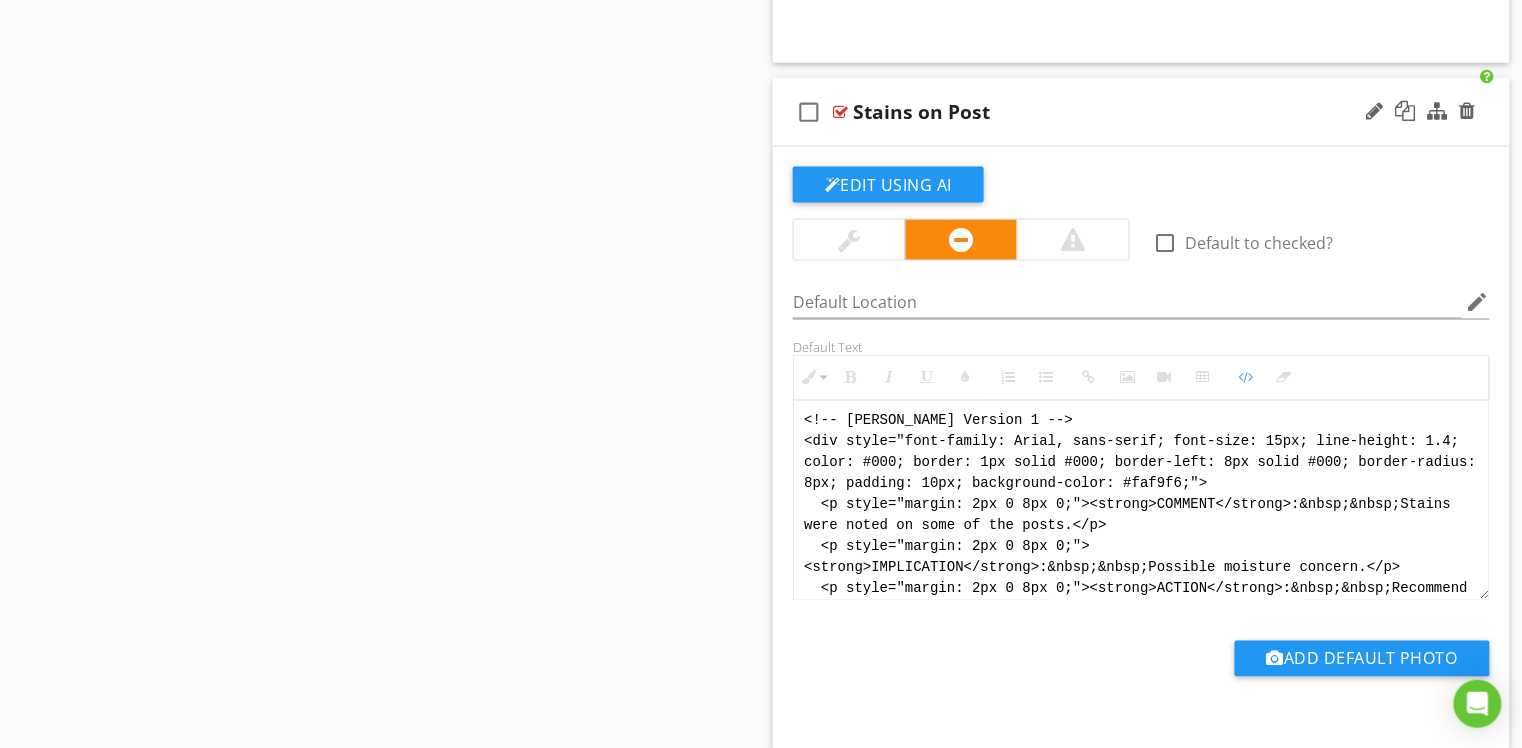 scroll, scrollTop: 100, scrollLeft: 0, axis: vertical 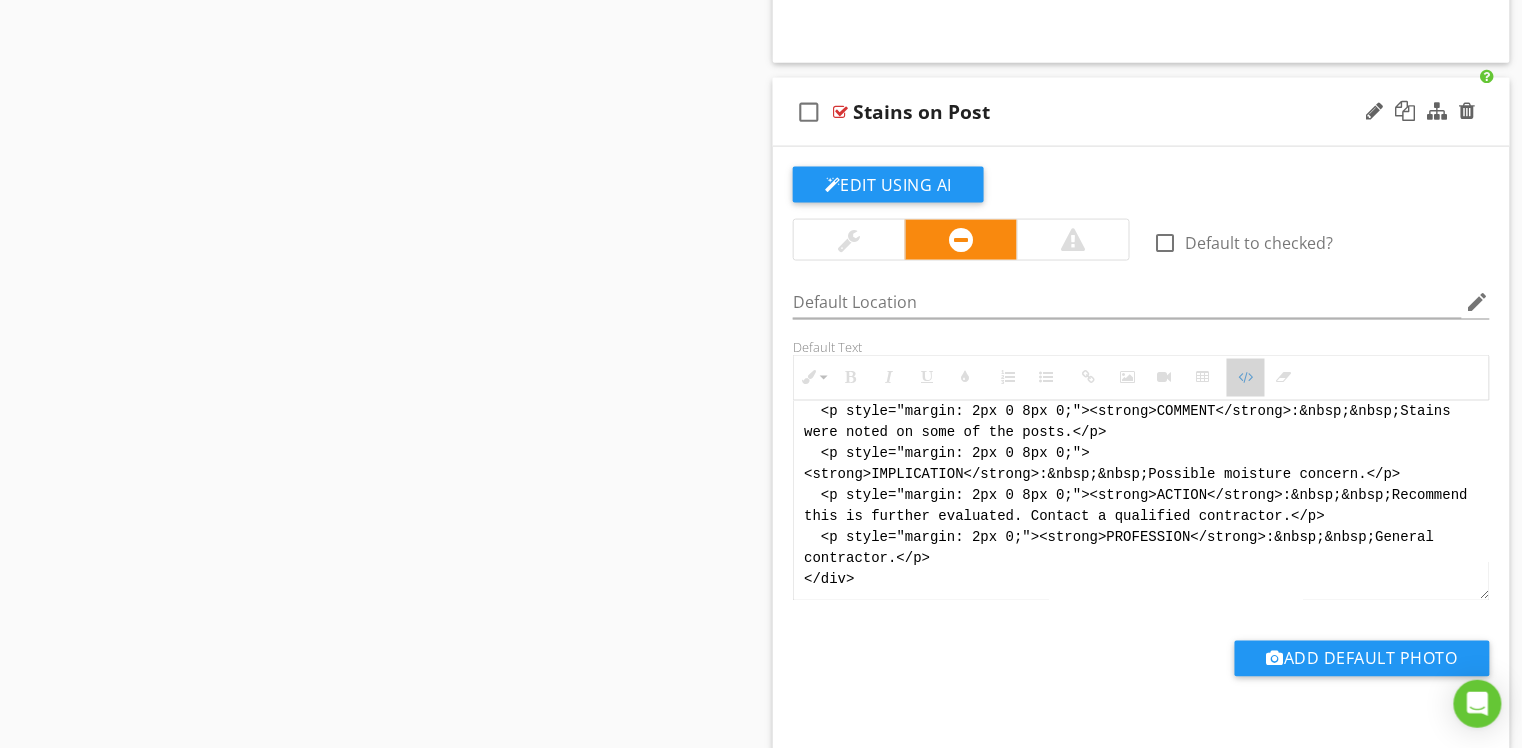 click at bounding box center [1246, 378] 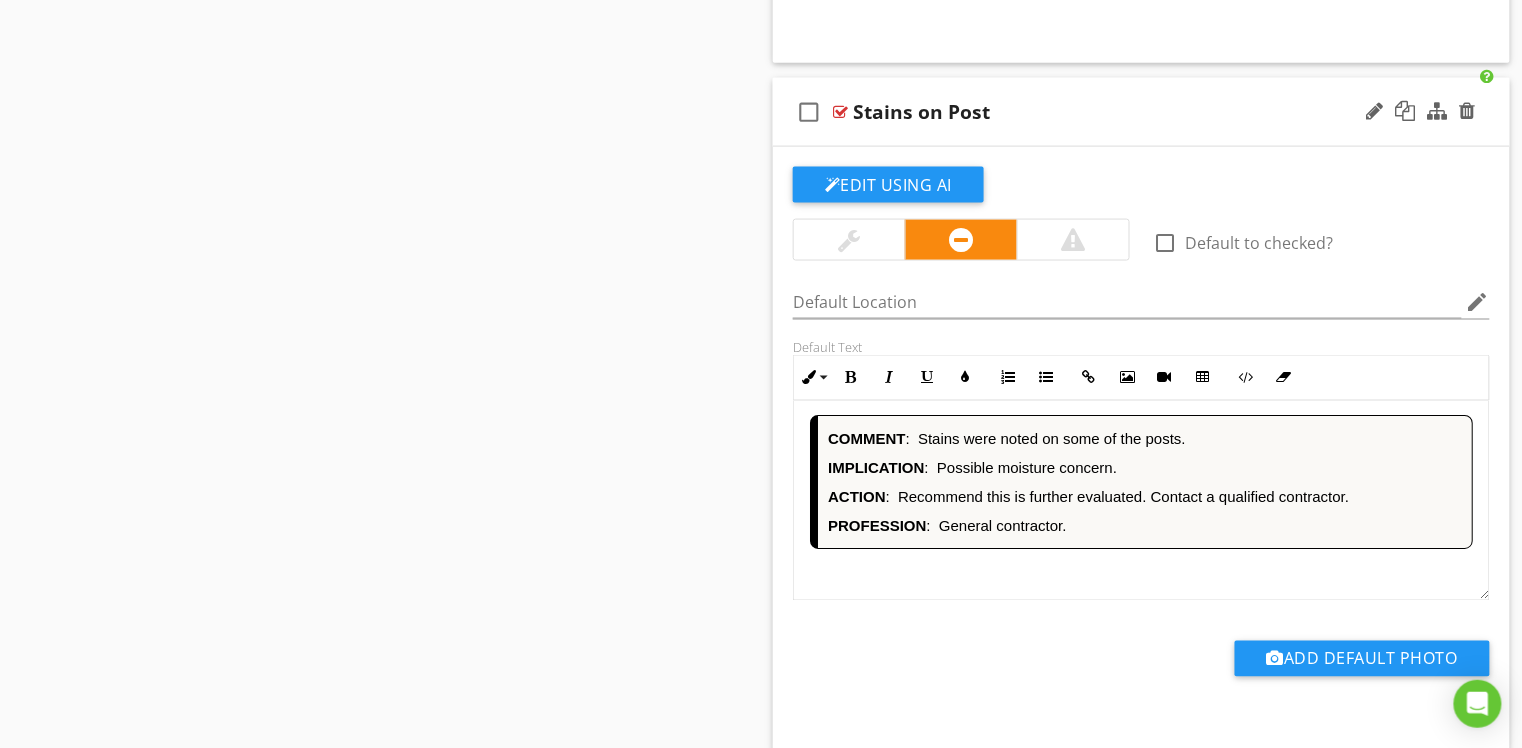 scroll, scrollTop: 1, scrollLeft: 0, axis: vertical 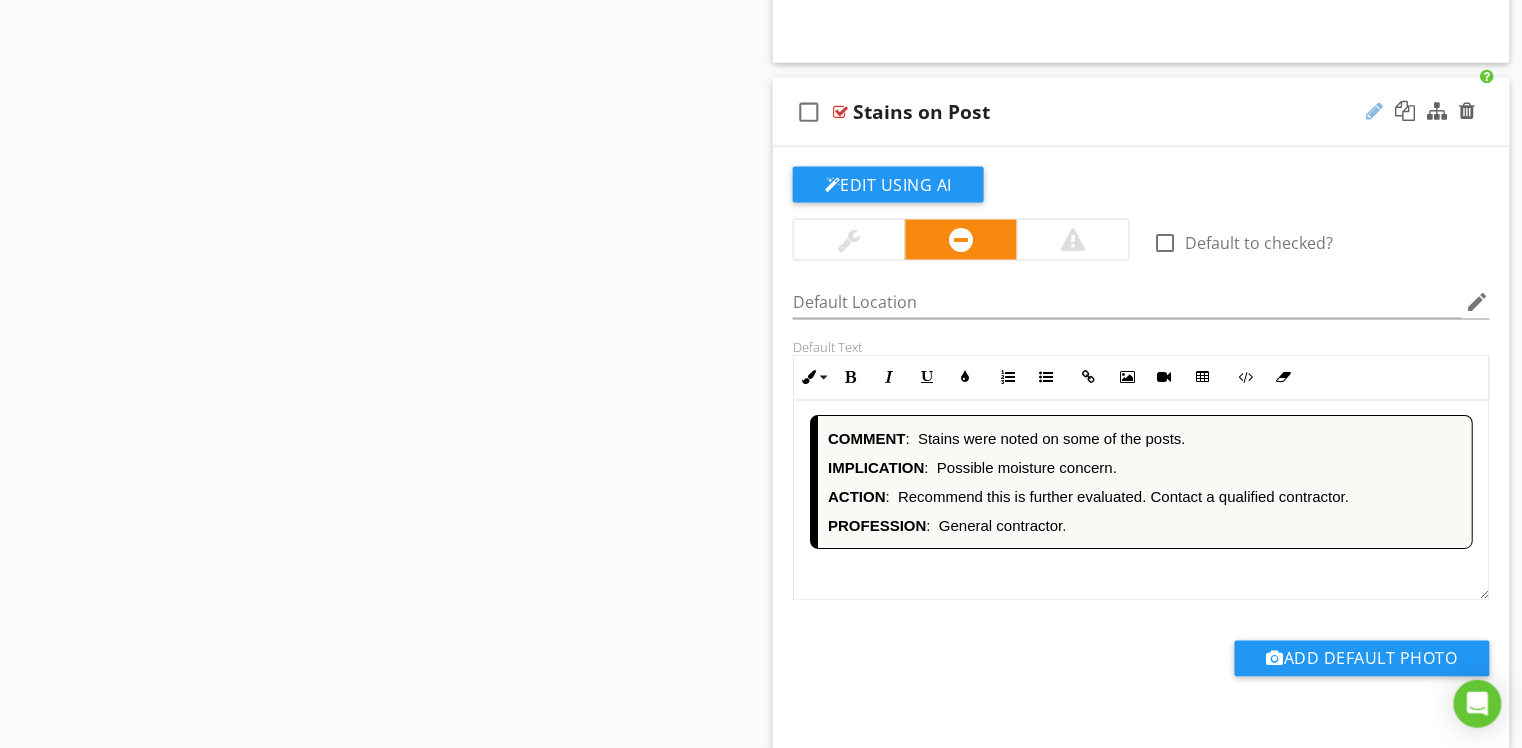 click at bounding box center [1375, 111] 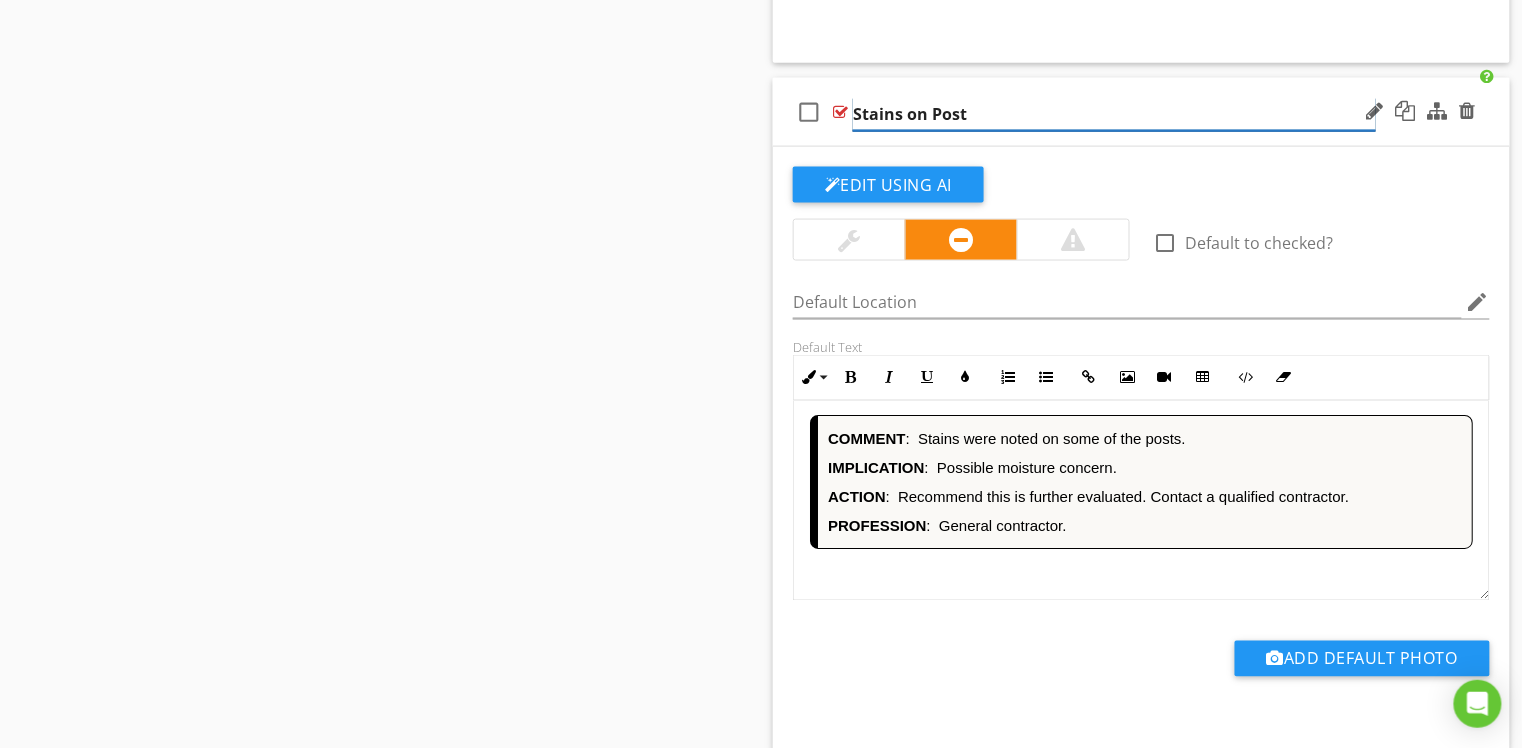 click on "Stains on Post" at bounding box center (1114, 114) 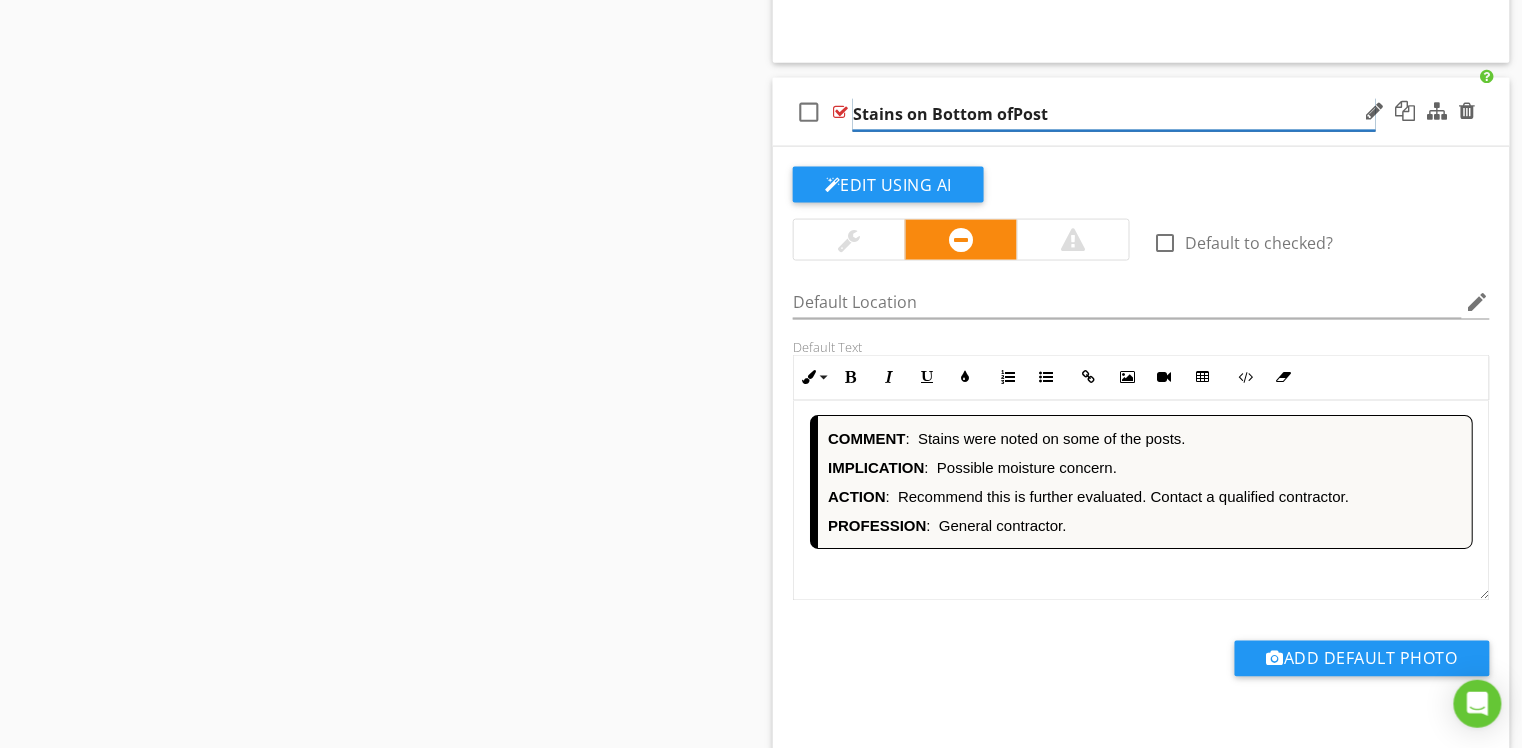 type on "Stains on Bottom of Post" 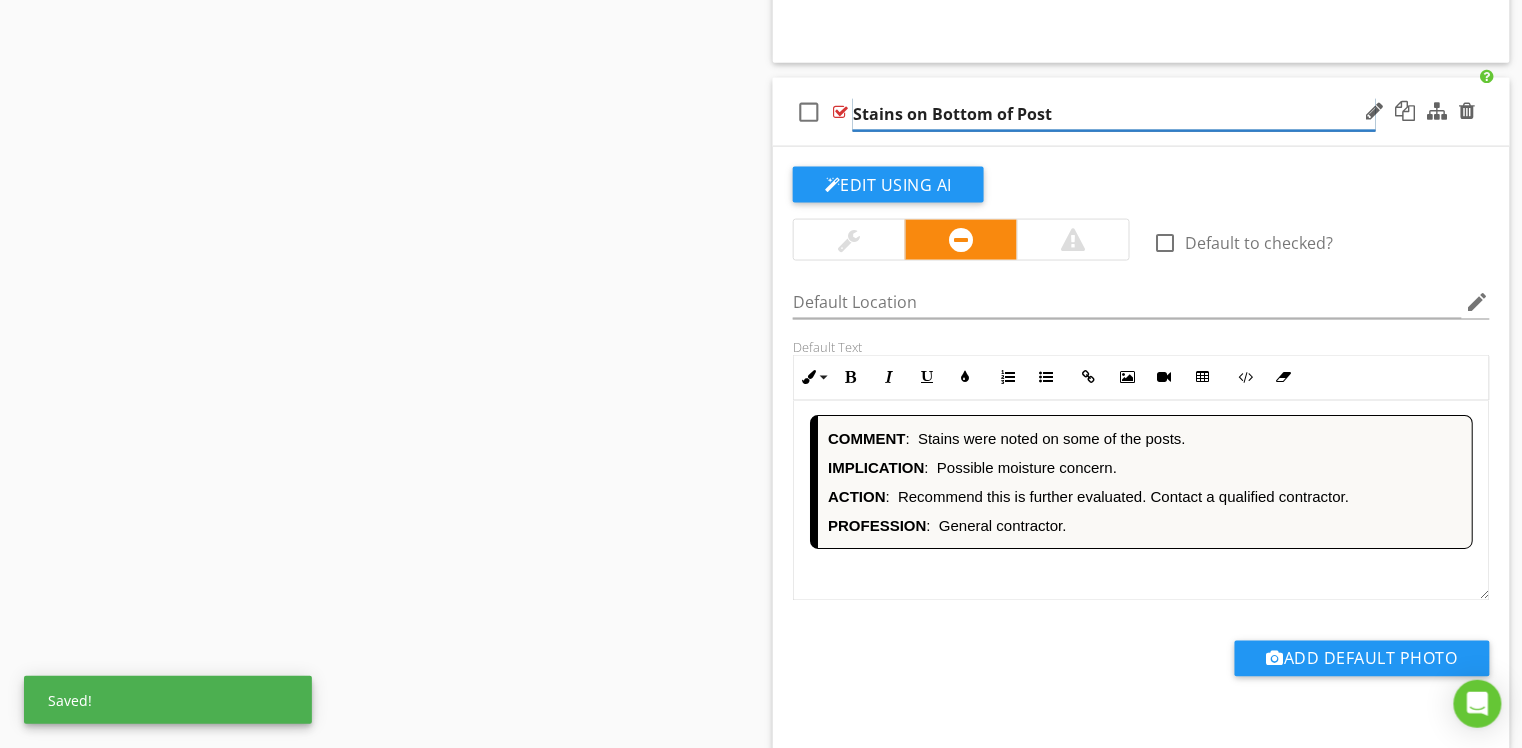 scroll, scrollTop: 14494, scrollLeft: 0, axis: vertical 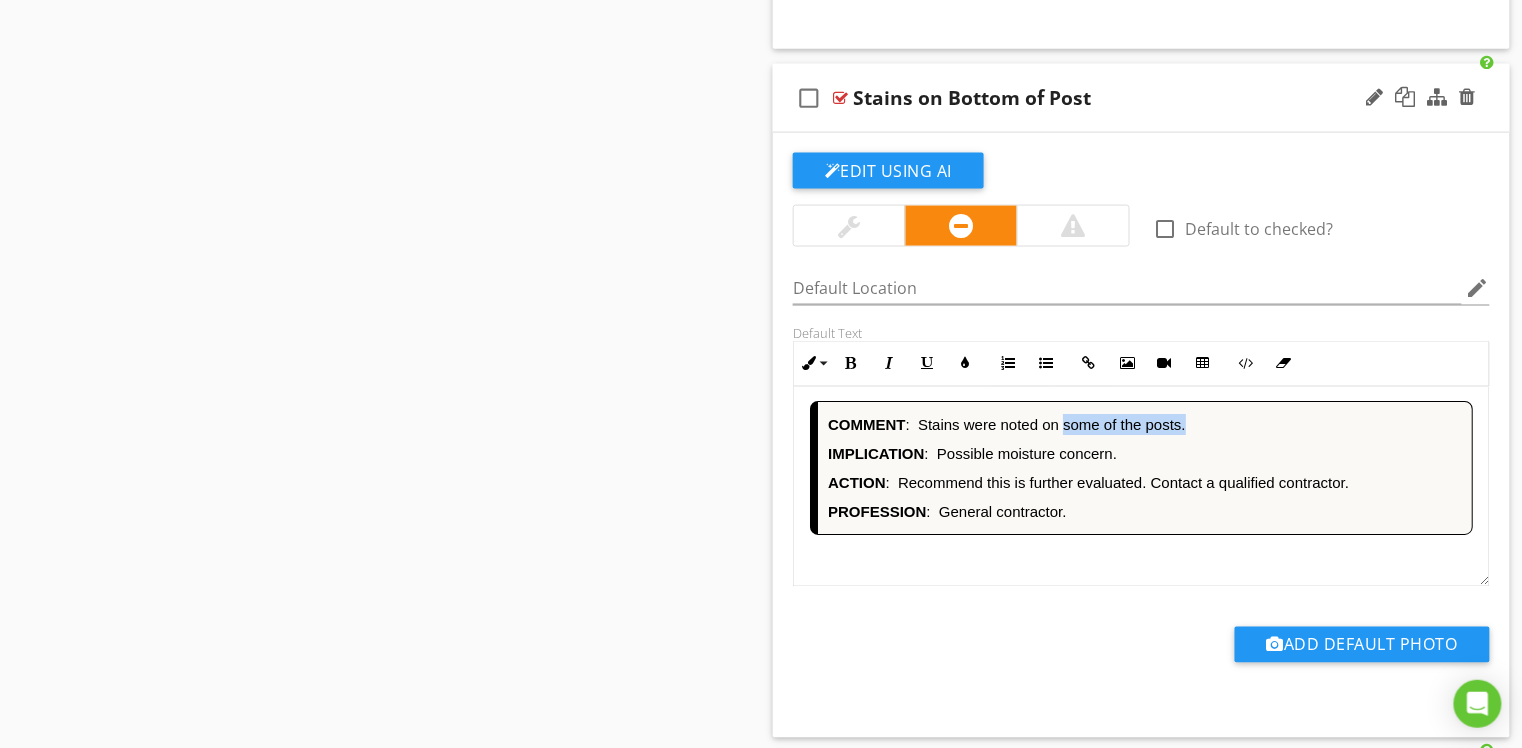 drag, startPoint x: 1192, startPoint y: 439, endPoint x: 1064, endPoint y: 443, distance: 128.06248 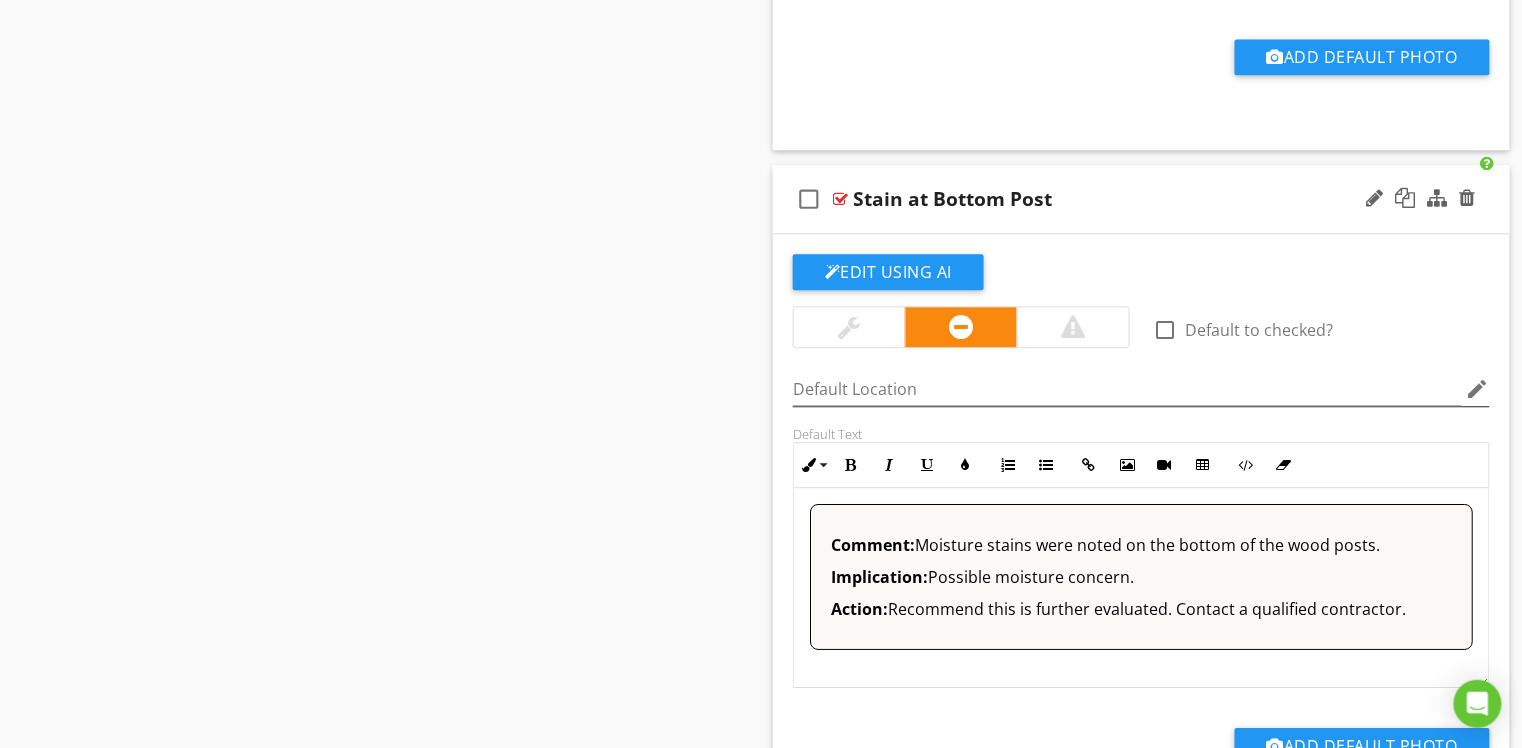 scroll, scrollTop: 15085, scrollLeft: 0, axis: vertical 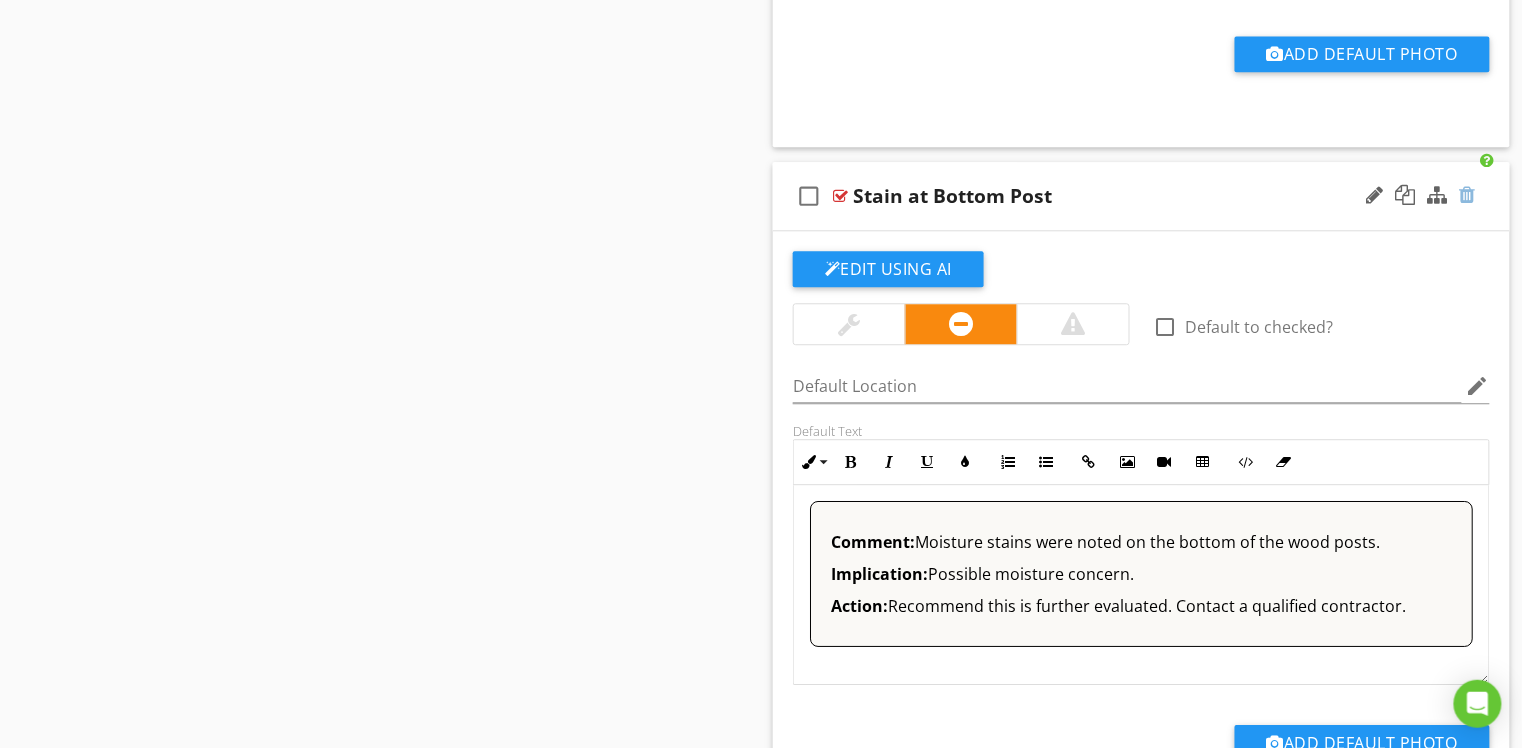 click at bounding box center (1468, 195) 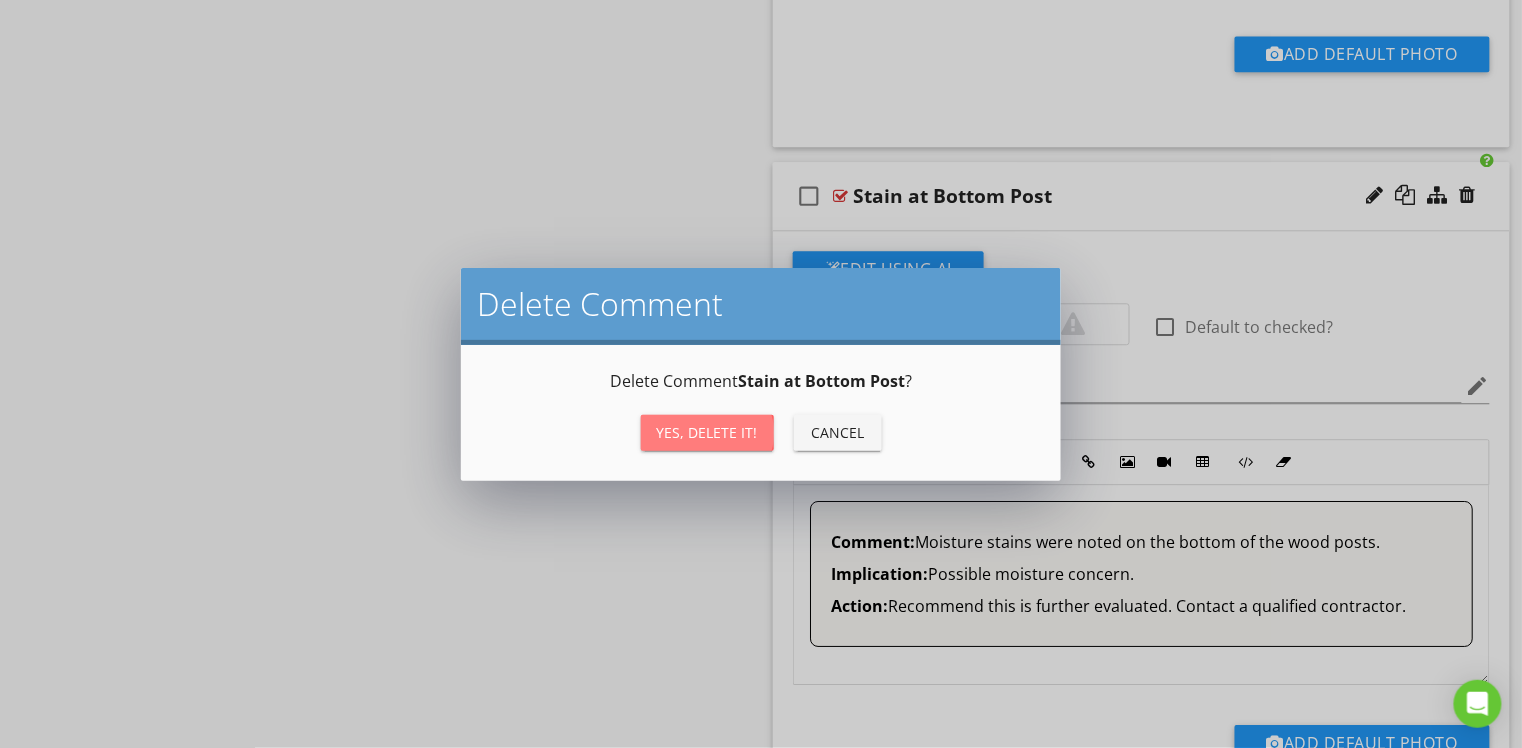 click on "Yes, Delete it!" at bounding box center (707, 432) 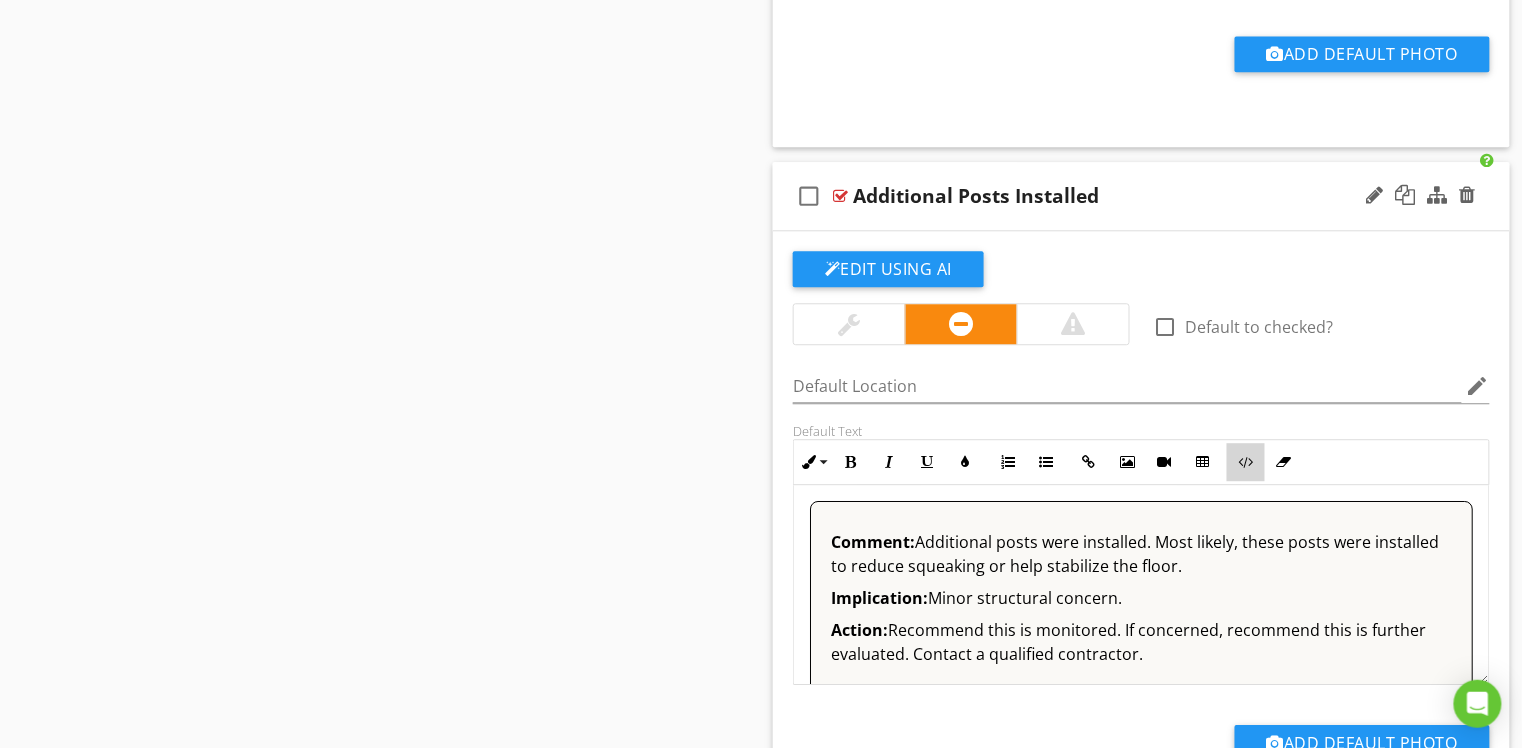 click at bounding box center (1246, 462) 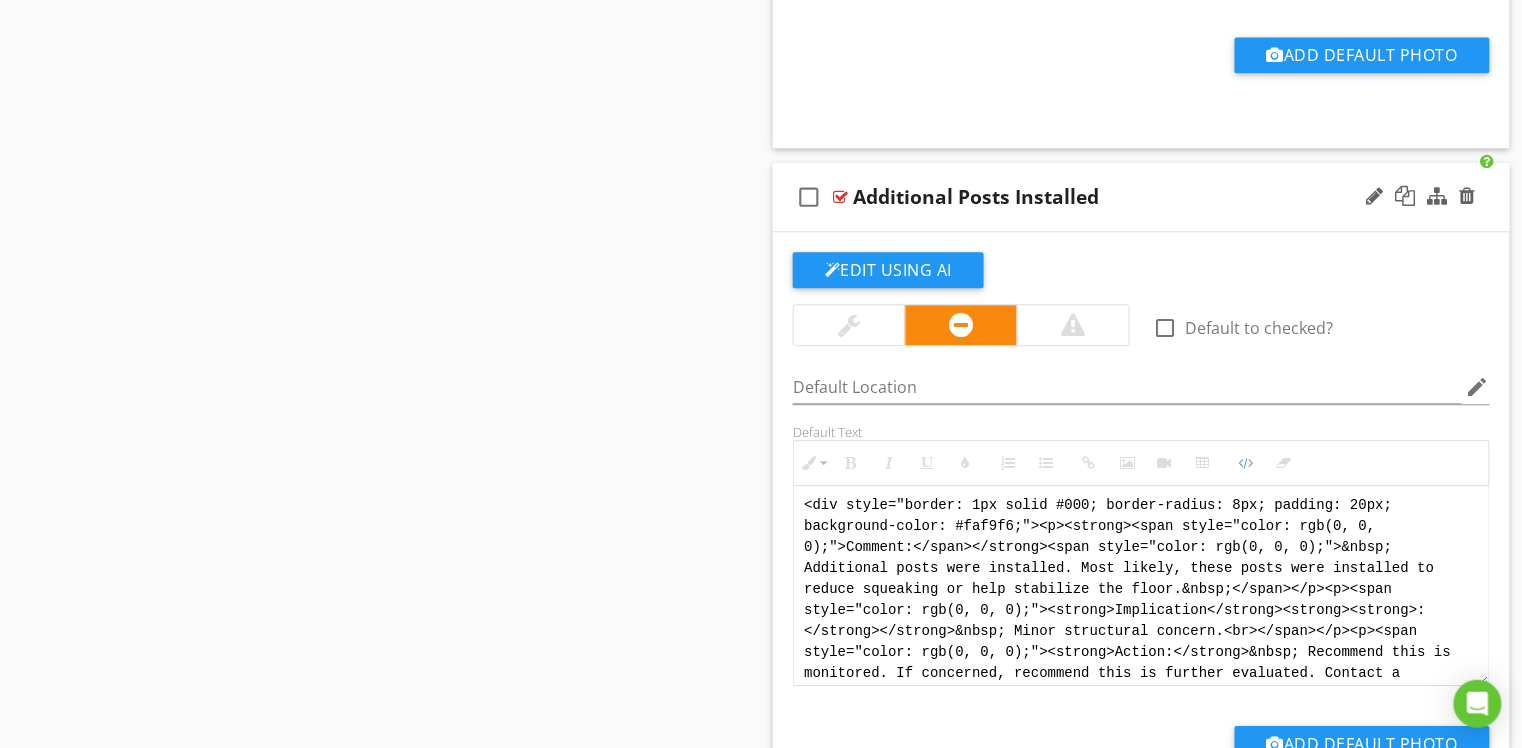scroll, scrollTop: 8, scrollLeft: 0, axis: vertical 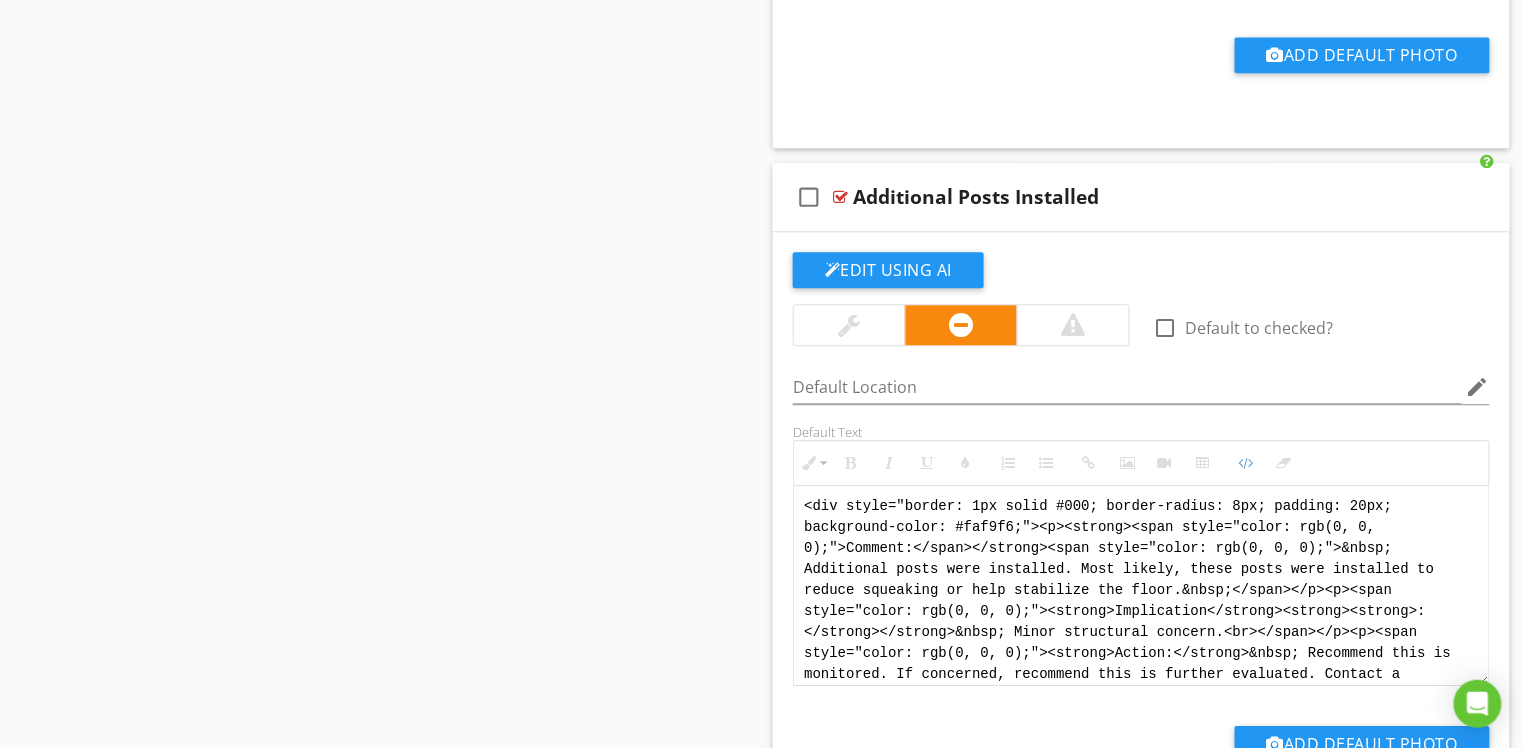 drag, startPoint x: 1194, startPoint y: 690, endPoint x: 673, endPoint y: 376, distance: 608.30664 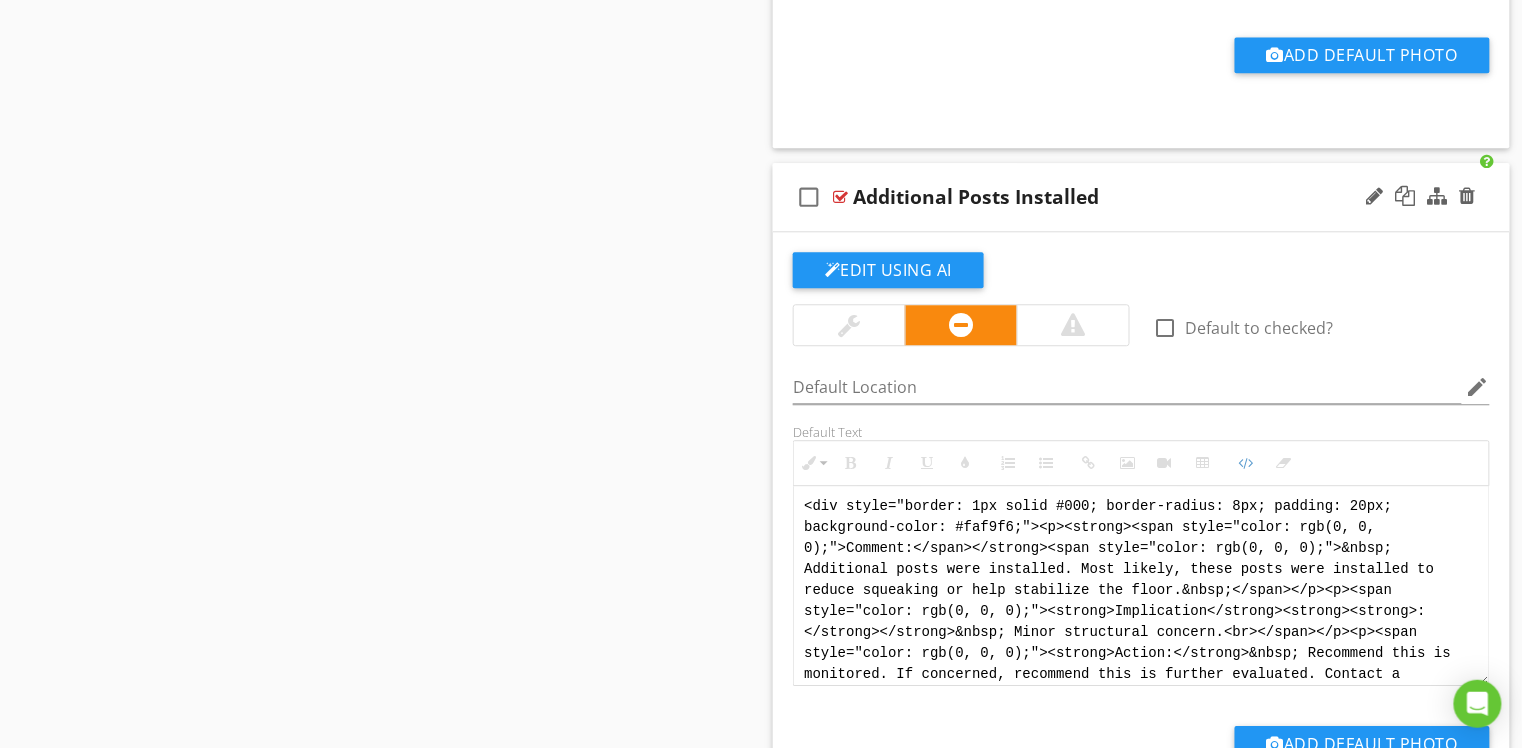 paste on "!-- [PERSON_NAME] Version 1 -->
<div style="font-family: Arial, sans-serif; font-size: 15px; line-height: 1.4; color: #000; border: 1px solid #000; border-left: 8px solid #000; border-radius: 8px; padding: 10px; background-color: #faf9f6;">
<p style="margin: 2px 0 8px 0;"><strong>COMMENT</strong>:&nbsp;&nbsp;Additional posts were installed. Most likely, these posts were added to reduce squeaking or help stabilize the floor.</p>
<p style="margin: 2px 0 8px 0;"><strong>IMPLICATION</strong>:&nbsp;&nbsp;Minor structural concern.</p>
<p style="margin: 2px 0 8px 0;"><strong>ACTION</strong>:&nbsp;&nbsp;Recommend this is monitored. If concerned, recommend this is further evaluated.</p>
<p style="margin: 2px 0;"><strong>PROFESSION</strong>:&nbsp;&nbsp;General contractor.</p>
</div>" 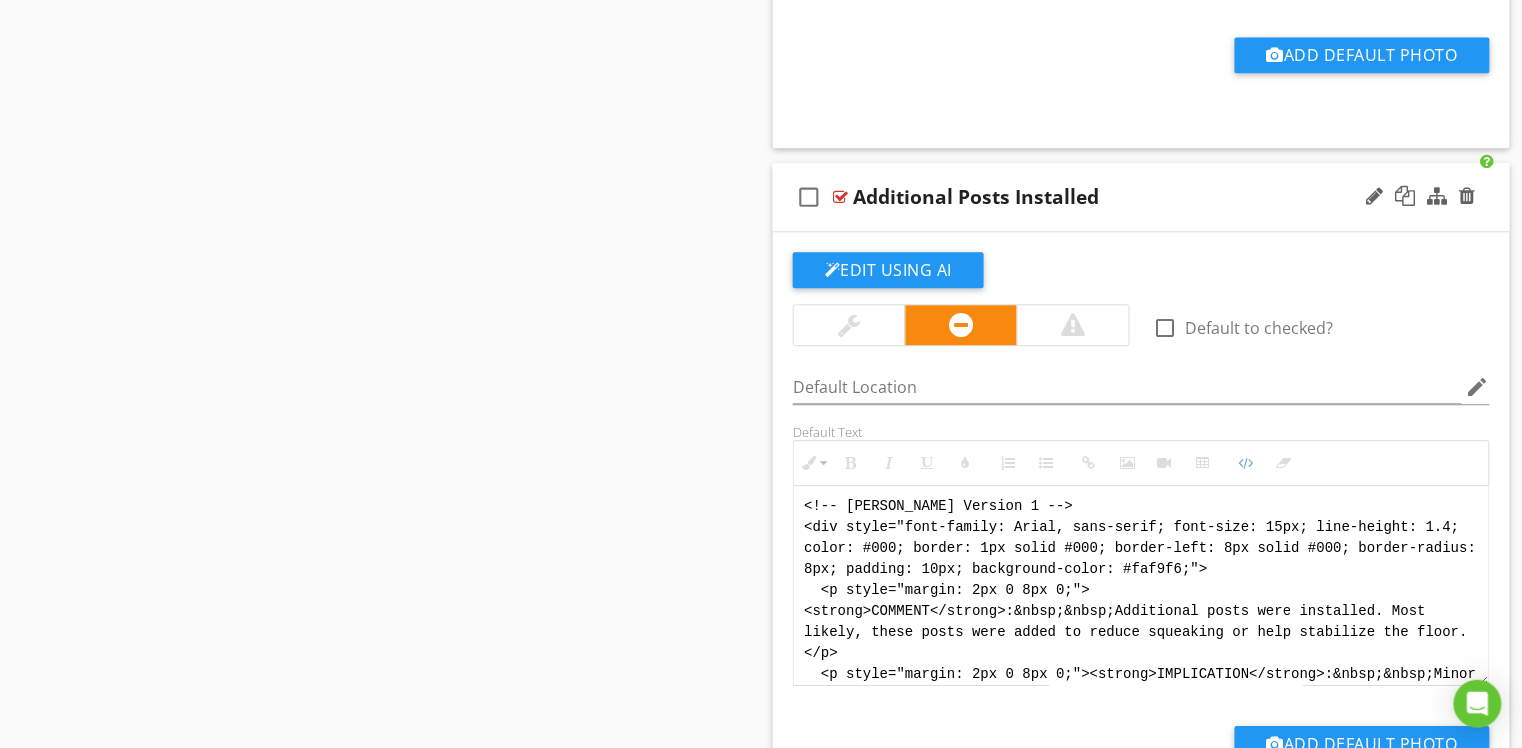 scroll, scrollTop: 140, scrollLeft: 0, axis: vertical 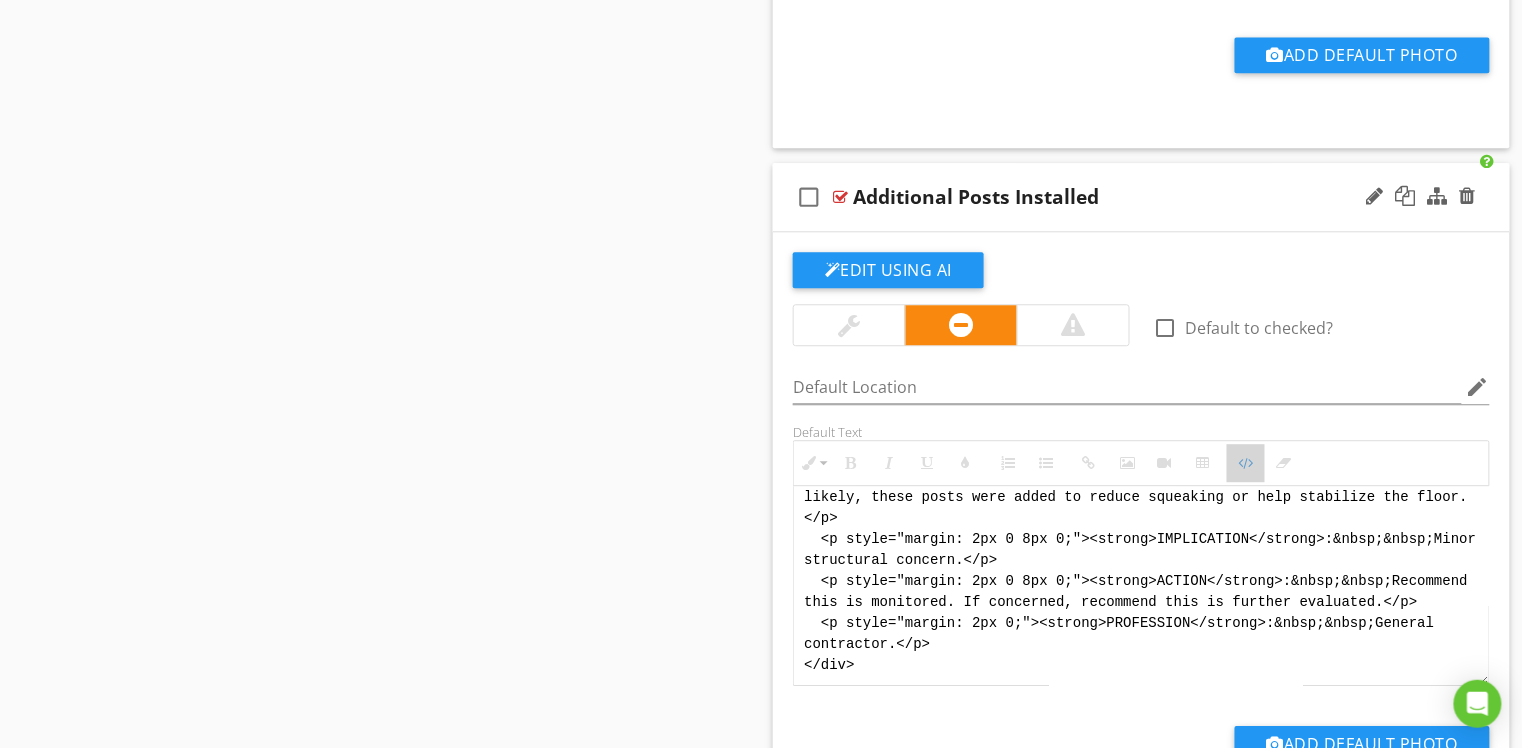click at bounding box center [1246, 463] 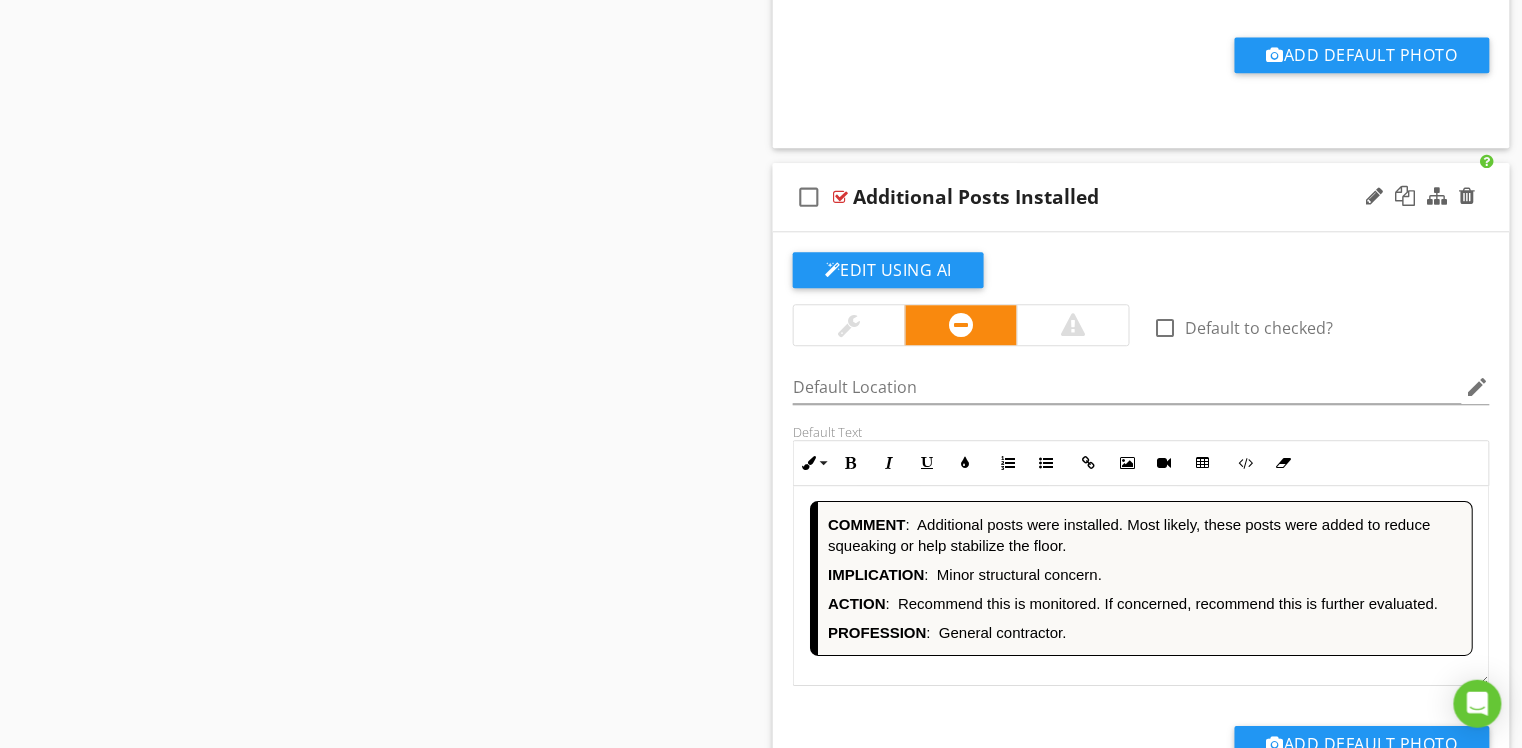 scroll, scrollTop: 1, scrollLeft: 0, axis: vertical 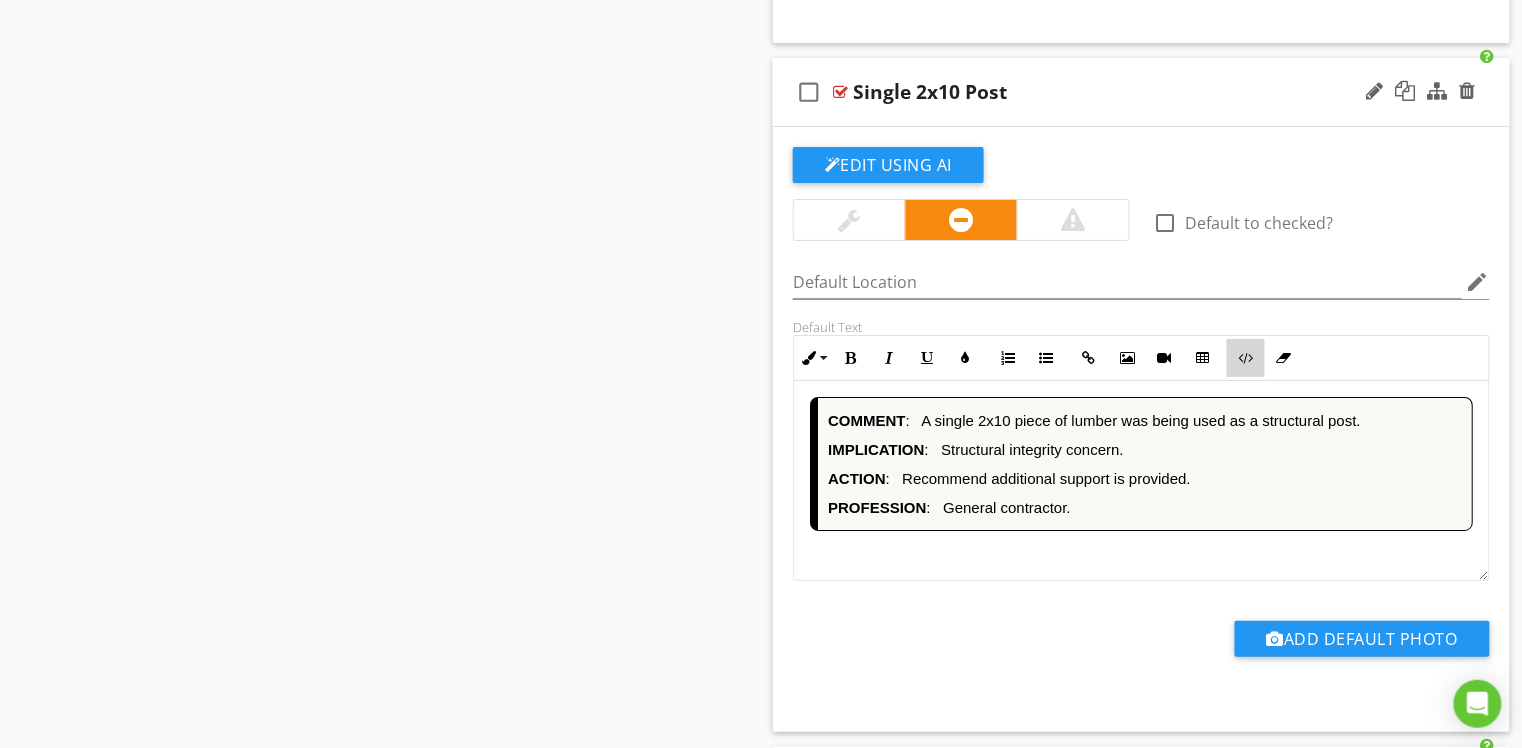 click on "Code View" at bounding box center [1246, 358] 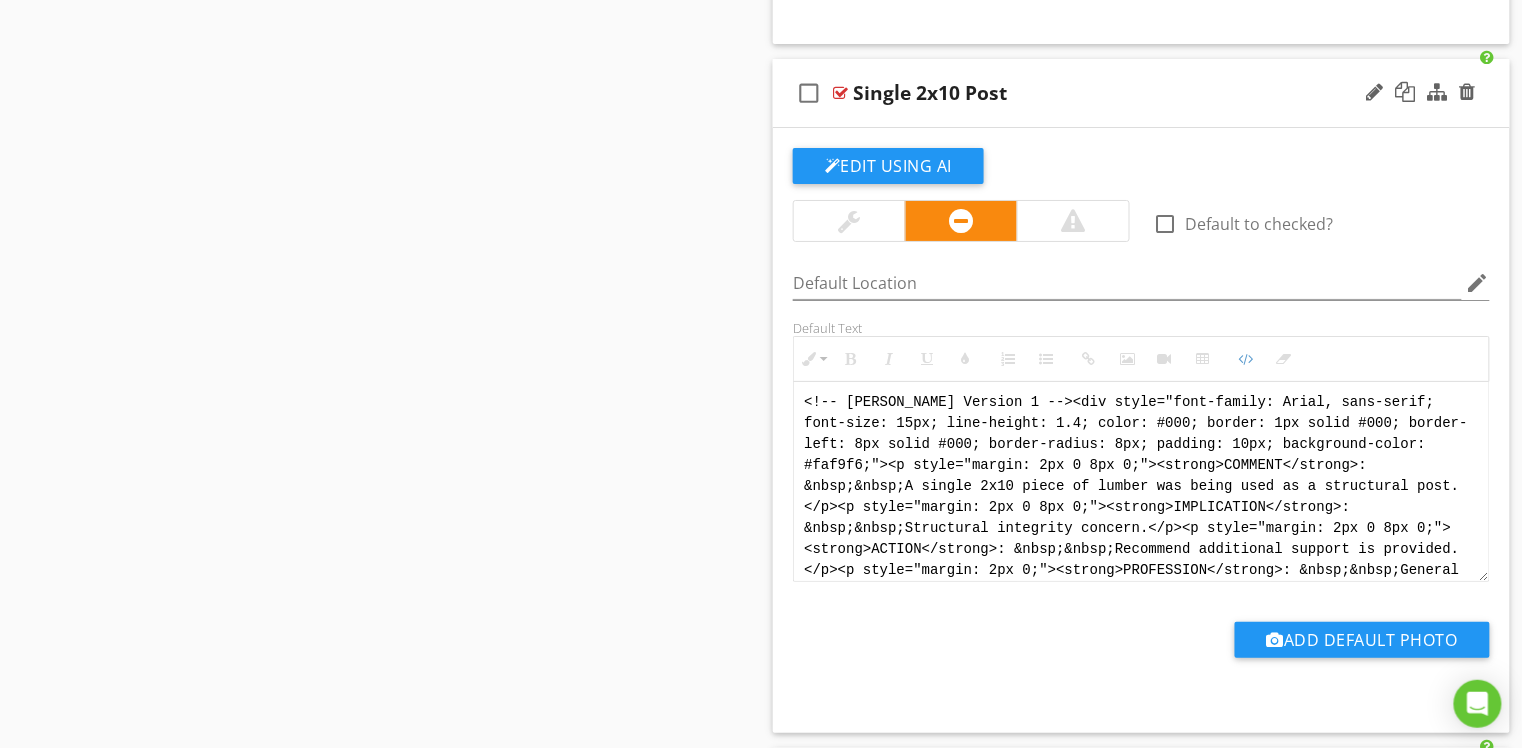 drag, startPoint x: 1414, startPoint y: 582, endPoint x: 800, endPoint y: 403, distance: 639.56 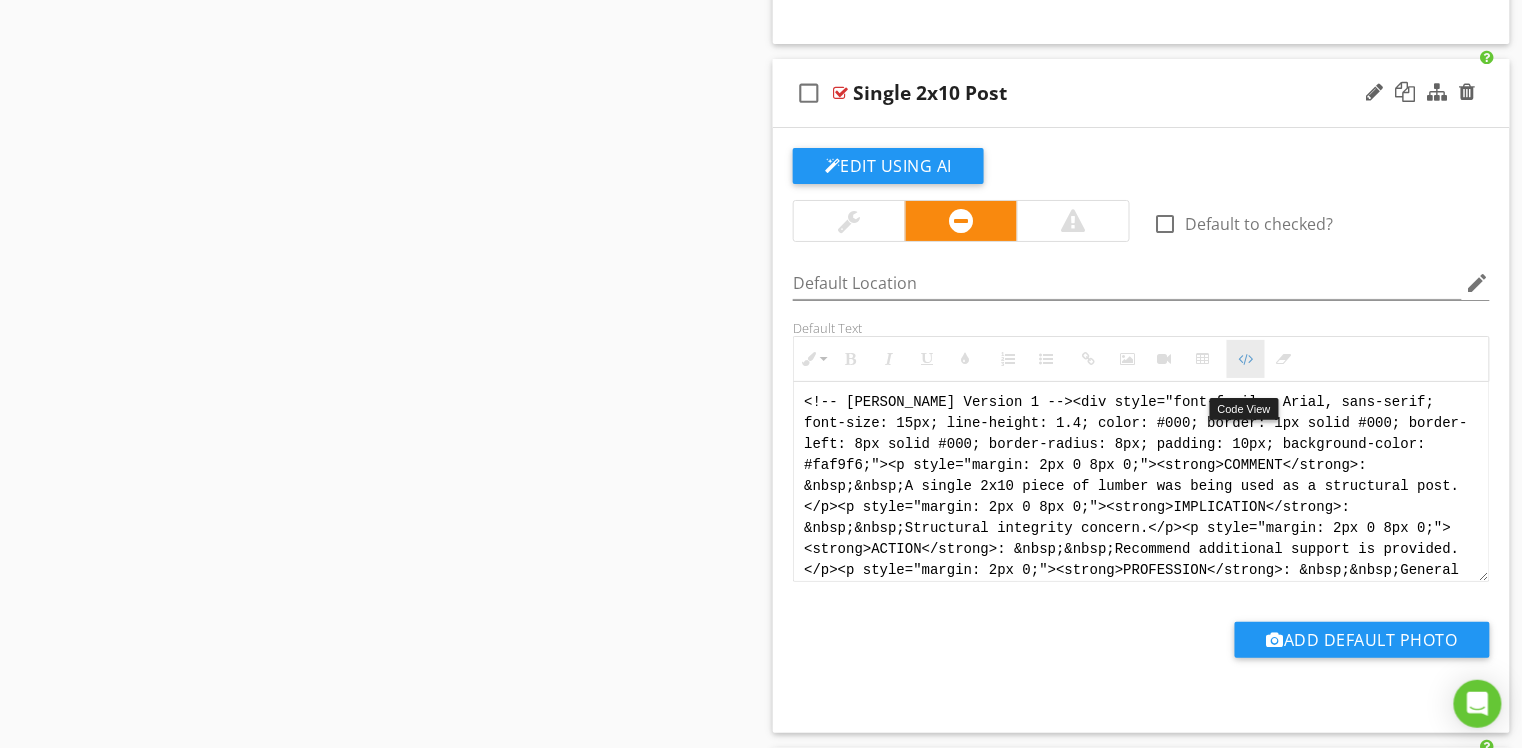 drag, startPoint x: 1248, startPoint y: 381, endPoint x: 1234, endPoint y: 381, distance: 14 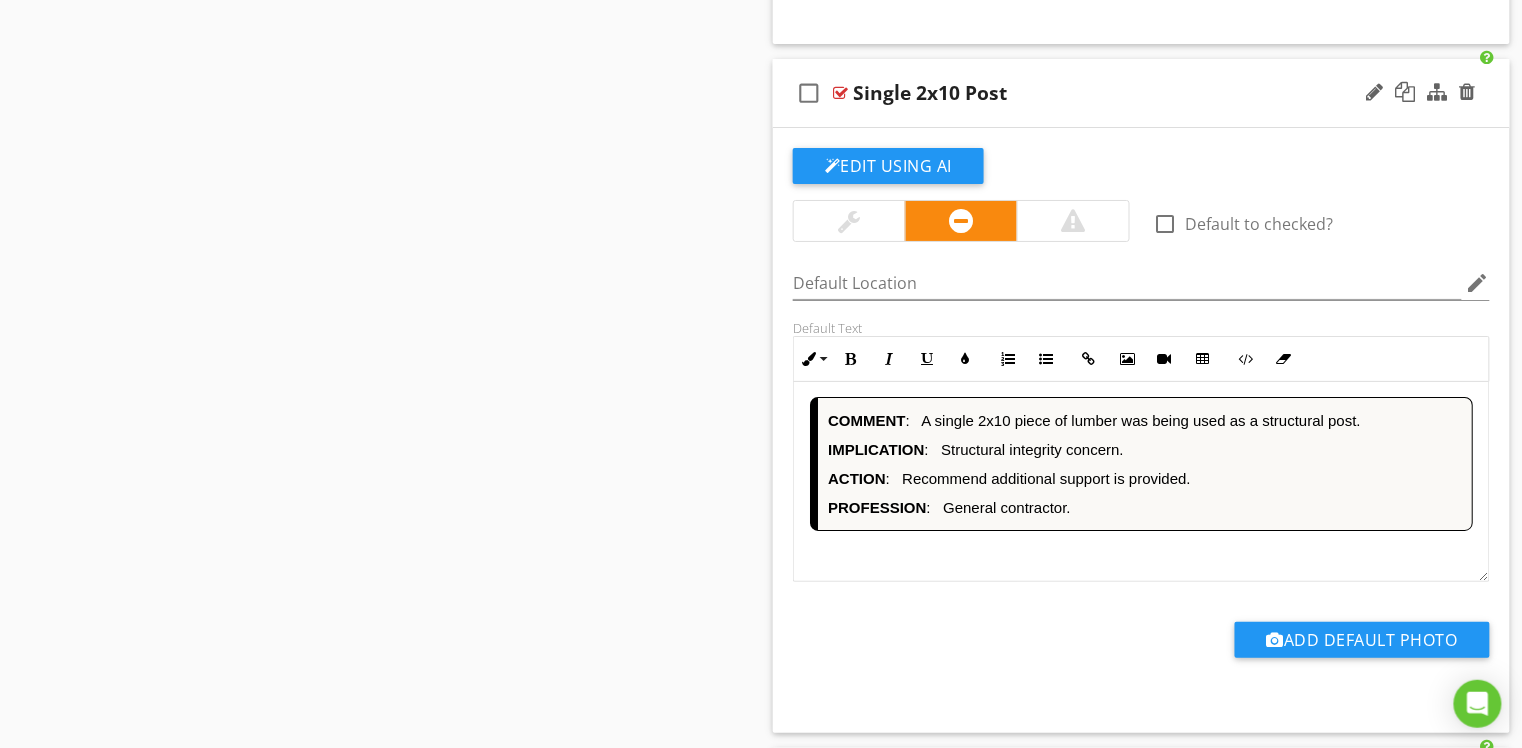 scroll, scrollTop: 1, scrollLeft: 0, axis: vertical 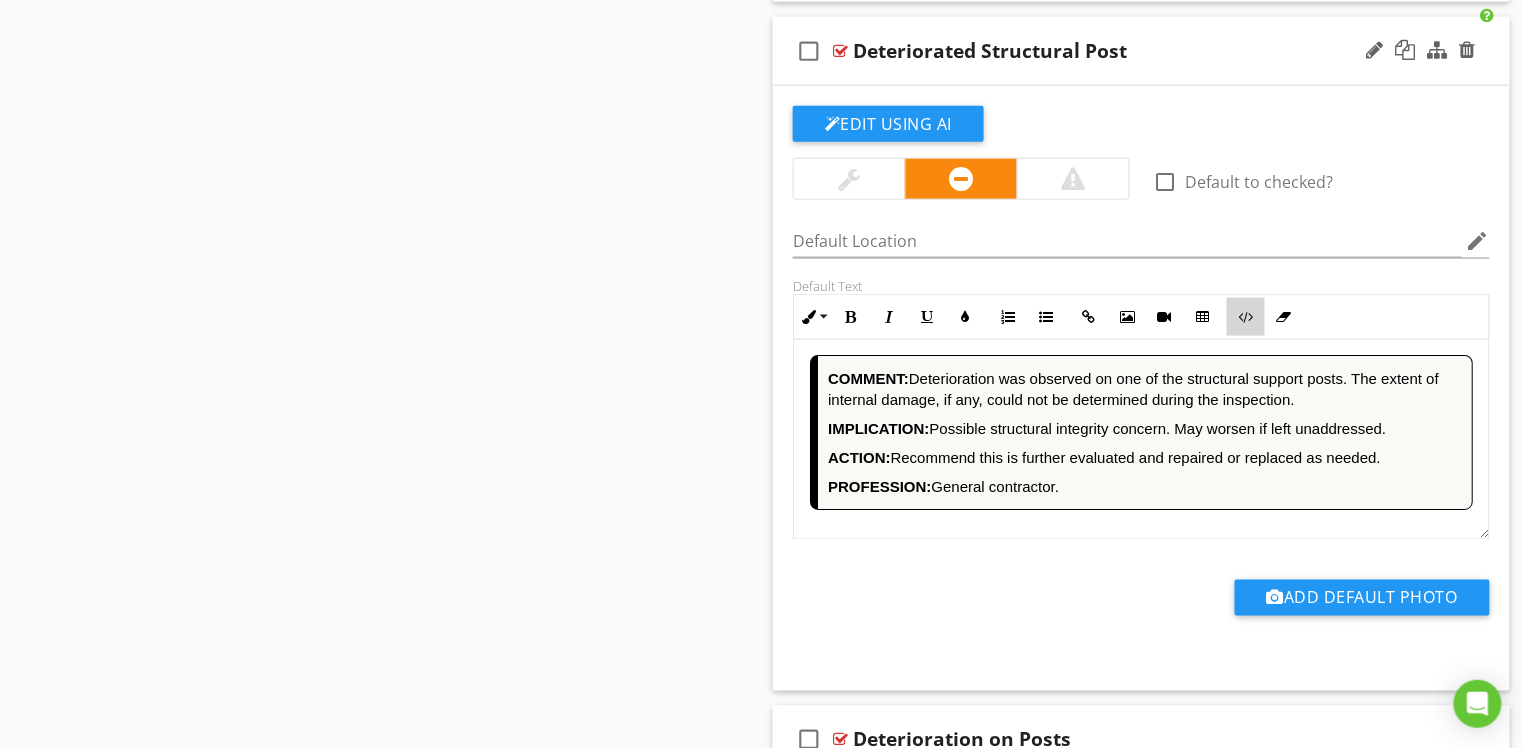 click on "Code View" at bounding box center [1246, 317] 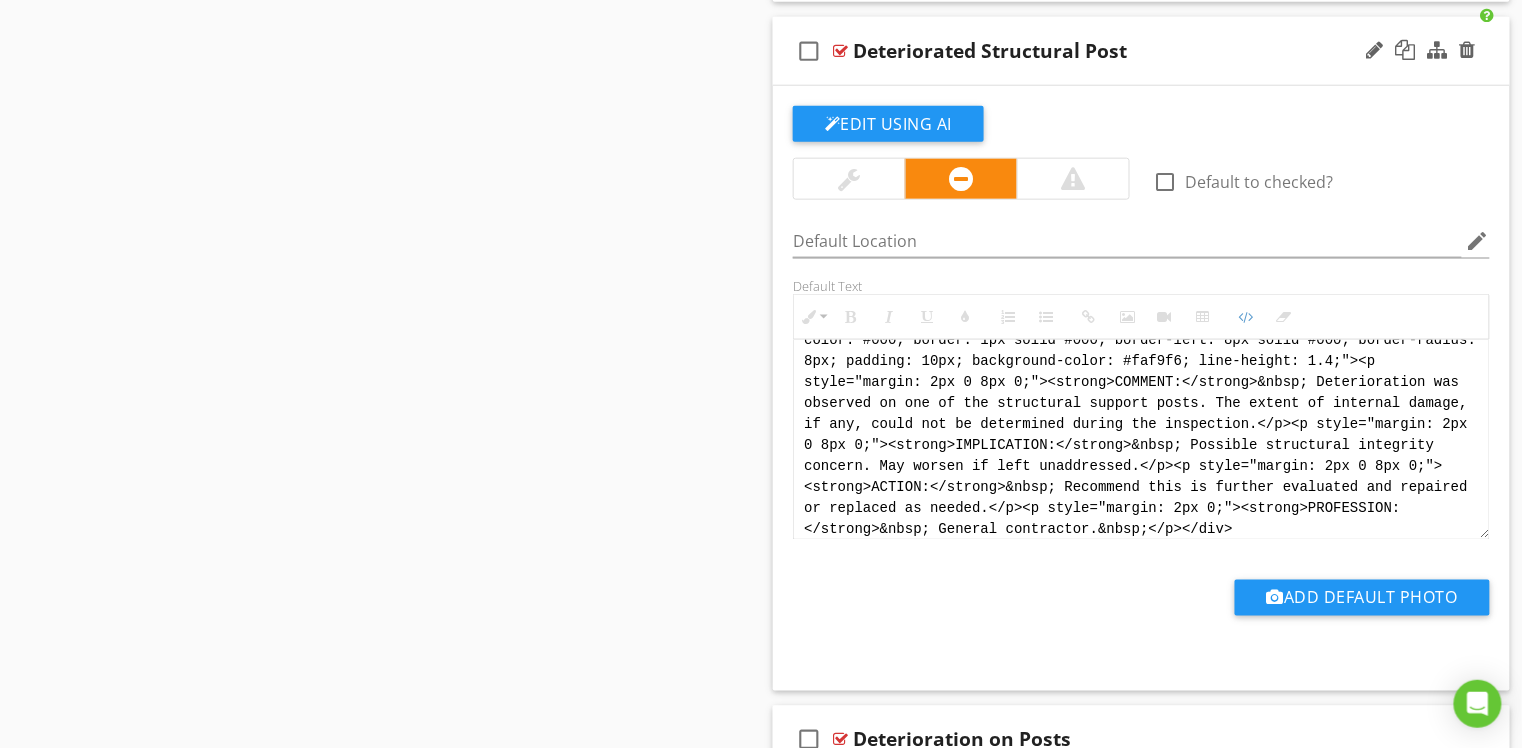 scroll, scrollTop: 0, scrollLeft: 0, axis: both 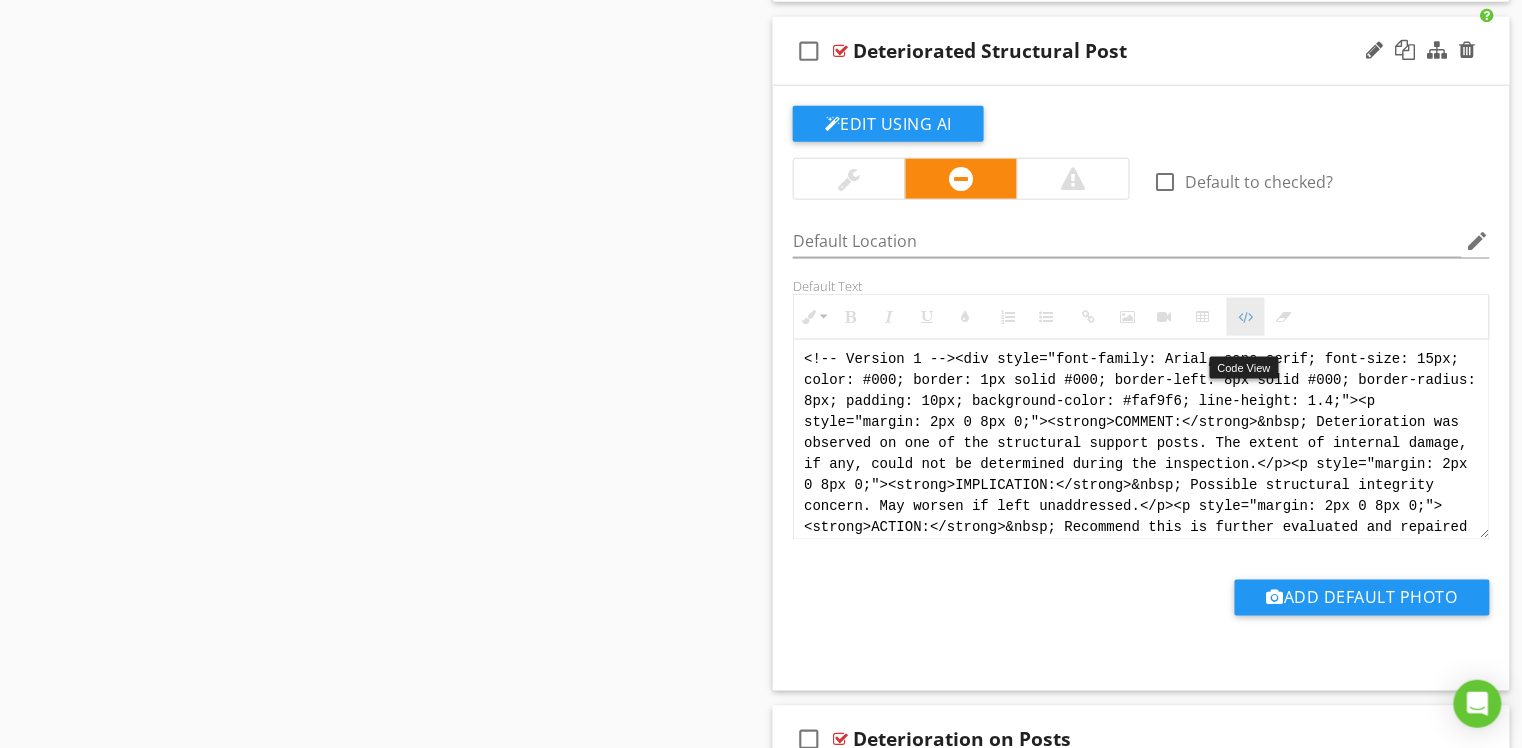 click at bounding box center (1246, 317) 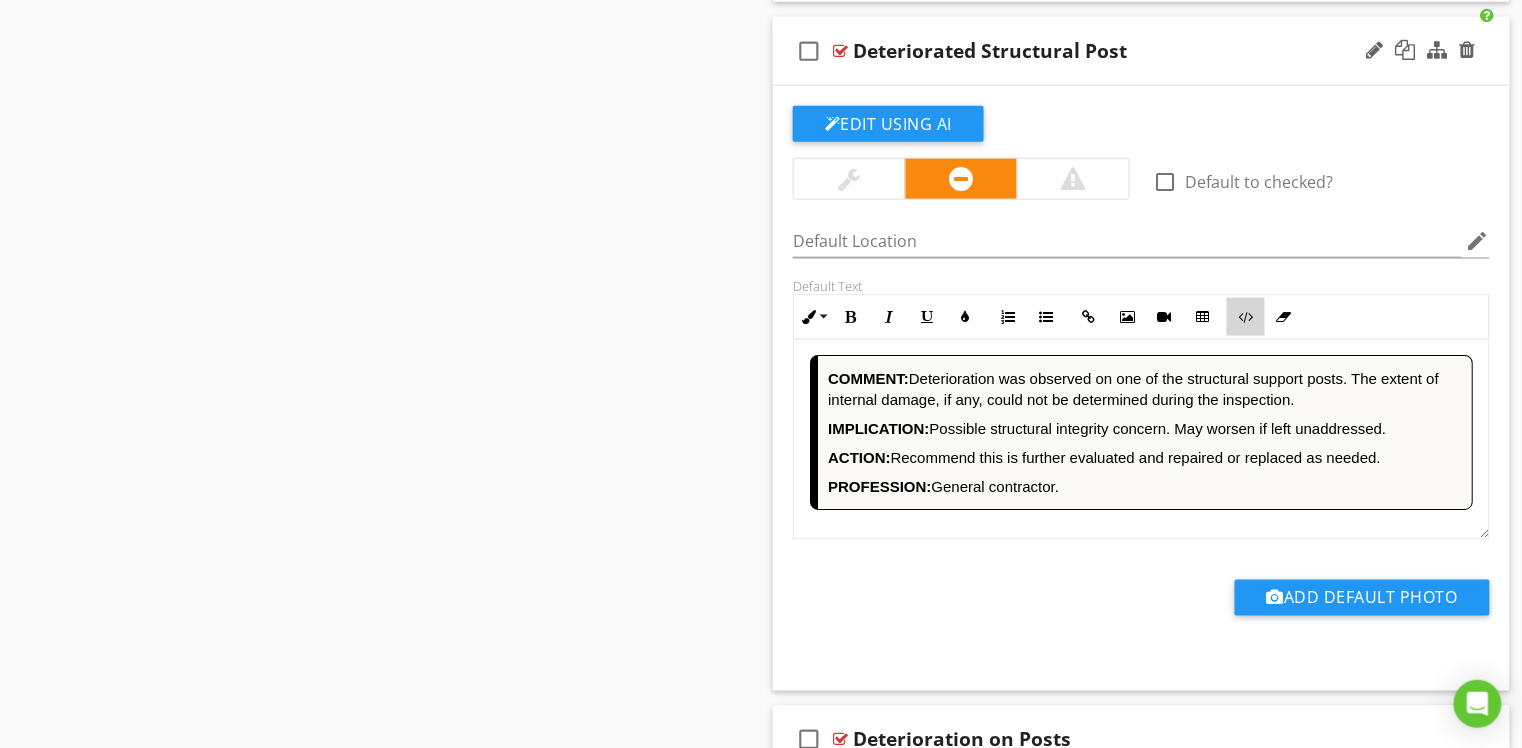drag, startPoint x: 1245, startPoint y: 332, endPoint x: 1260, endPoint y: 352, distance: 25 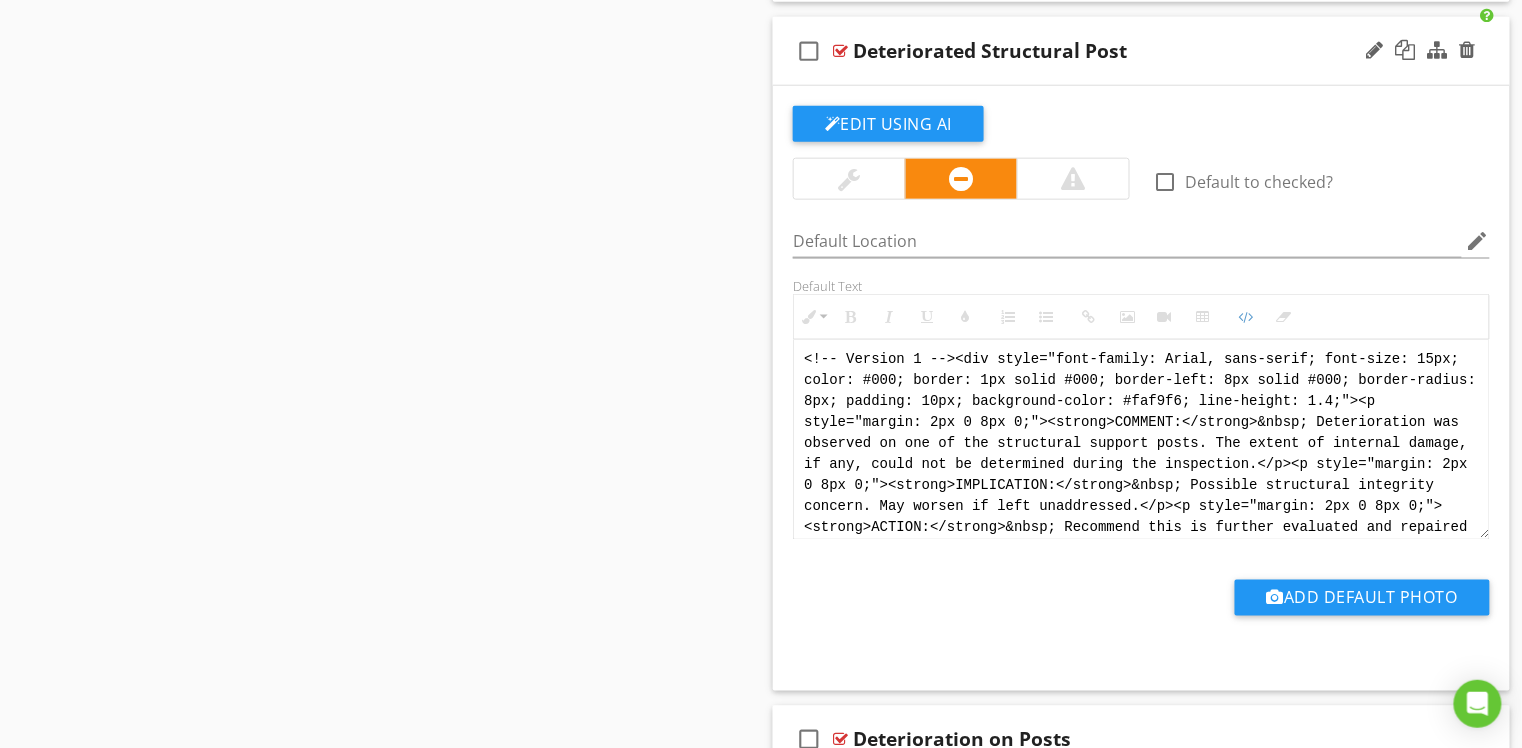 drag, startPoint x: 1085, startPoint y: 466, endPoint x: 1142, endPoint y: 466, distance: 57 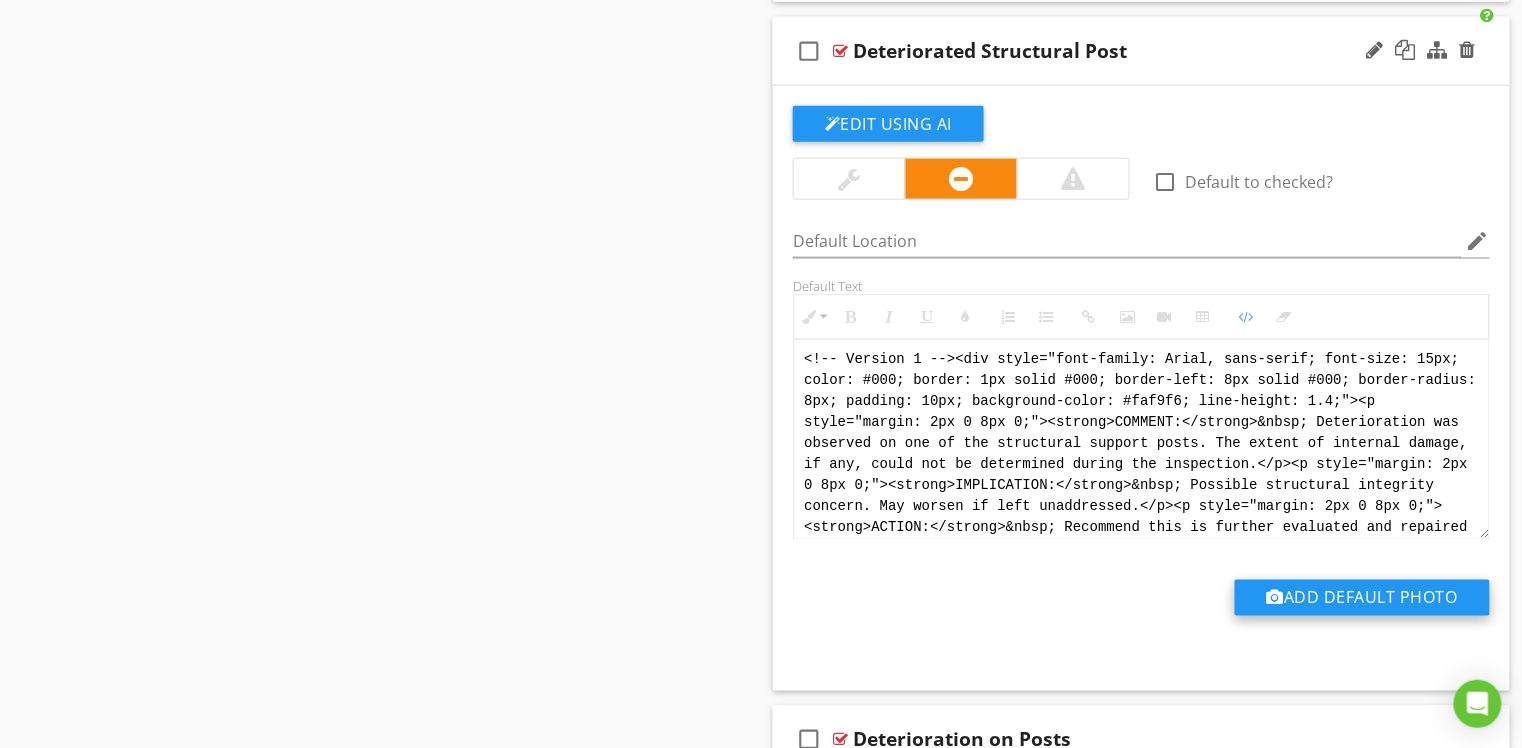 scroll, scrollTop: 40, scrollLeft: 0, axis: vertical 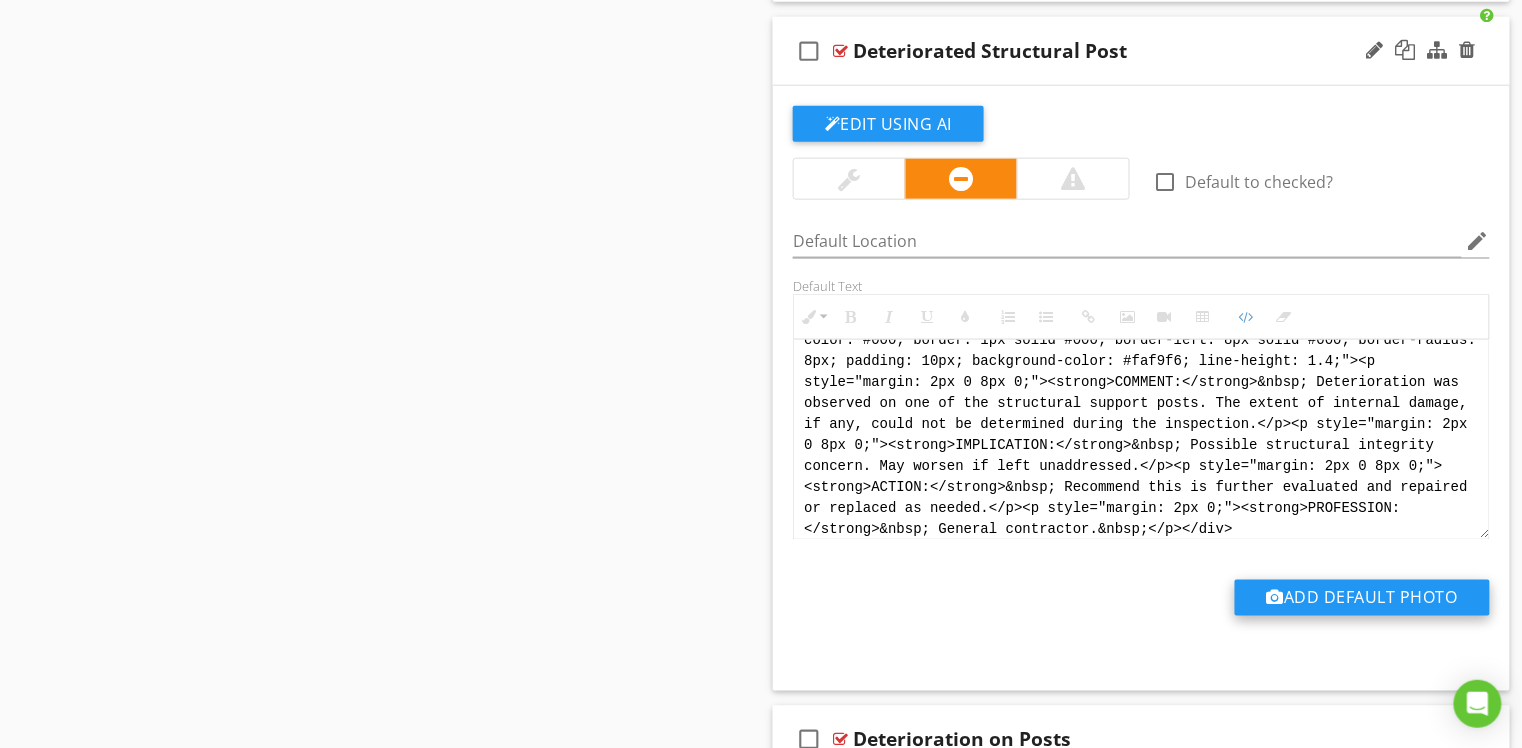 drag, startPoint x: 797, startPoint y: 378, endPoint x: 1241, endPoint y: 632, distance: 511.51932 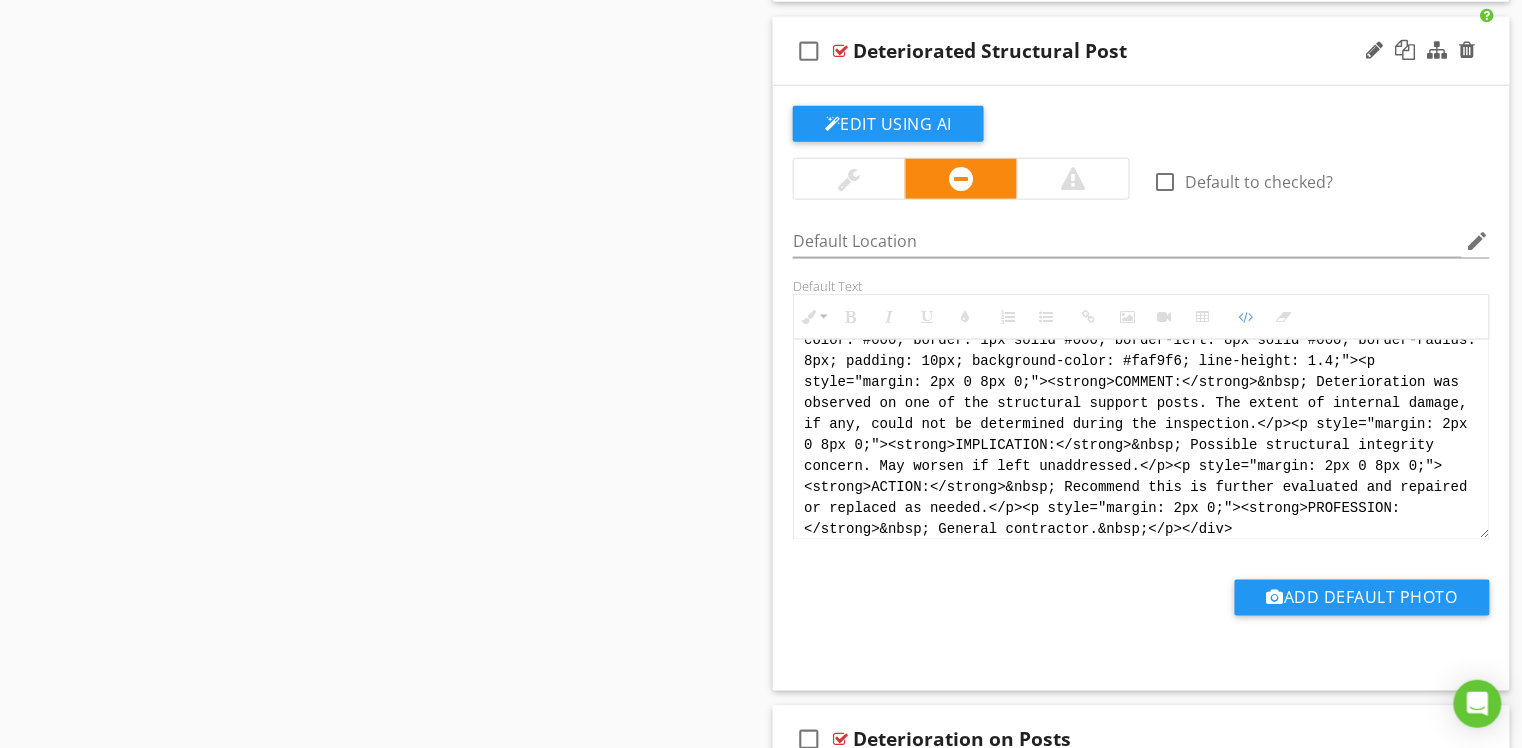 paste on "[PERSON_NAME] Version 1 -->
<div style="font-family: Arial, sans-serif; font-size: 15px; line-height: 1.4; color: #000; border: 1px solid #000; border-left: 8px solid #000; border-radius: 8px; padding: 10px; background-color: #faf9f6;">
<p style="margin: 2px 0 8px 0;"><strong>COMMENT</strong>:&nbsp;&nbsp;Deterioration was observed on one of the structural support posts. The extent of internal damage, if any, could not be determined during the inspection.</p>
<p style="margin: 2px 0 8px 0;"><strong>IMPLICATION</strong>:&nbsp;&nbsp;Possible structural integrity concern. May worsen if left unaddressed.</p>
<p style="margin: 2px 0 8px 0;"><strong>ACTION</strong>:&nbsp;&nbsp;Recommend this is further evaluated and repaired or replaced as needed.</p>
<p style="margin: 2px 0;"><strong>PROFESSION</strong>:&nbsp;&nbsp;General contractor.</p>
</div>" 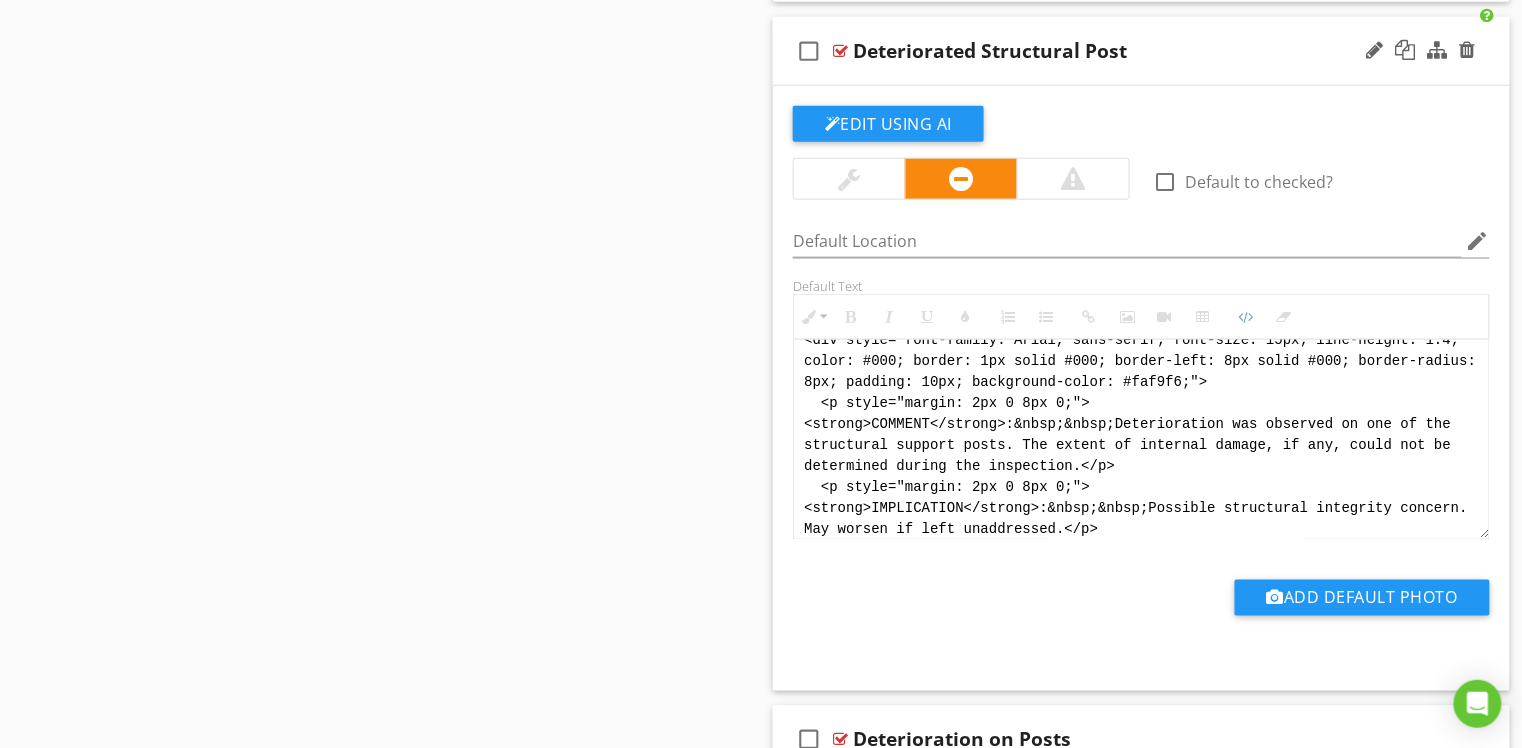 scroll, scrollTop: 157, scrollLeft: 0, axis: vertical 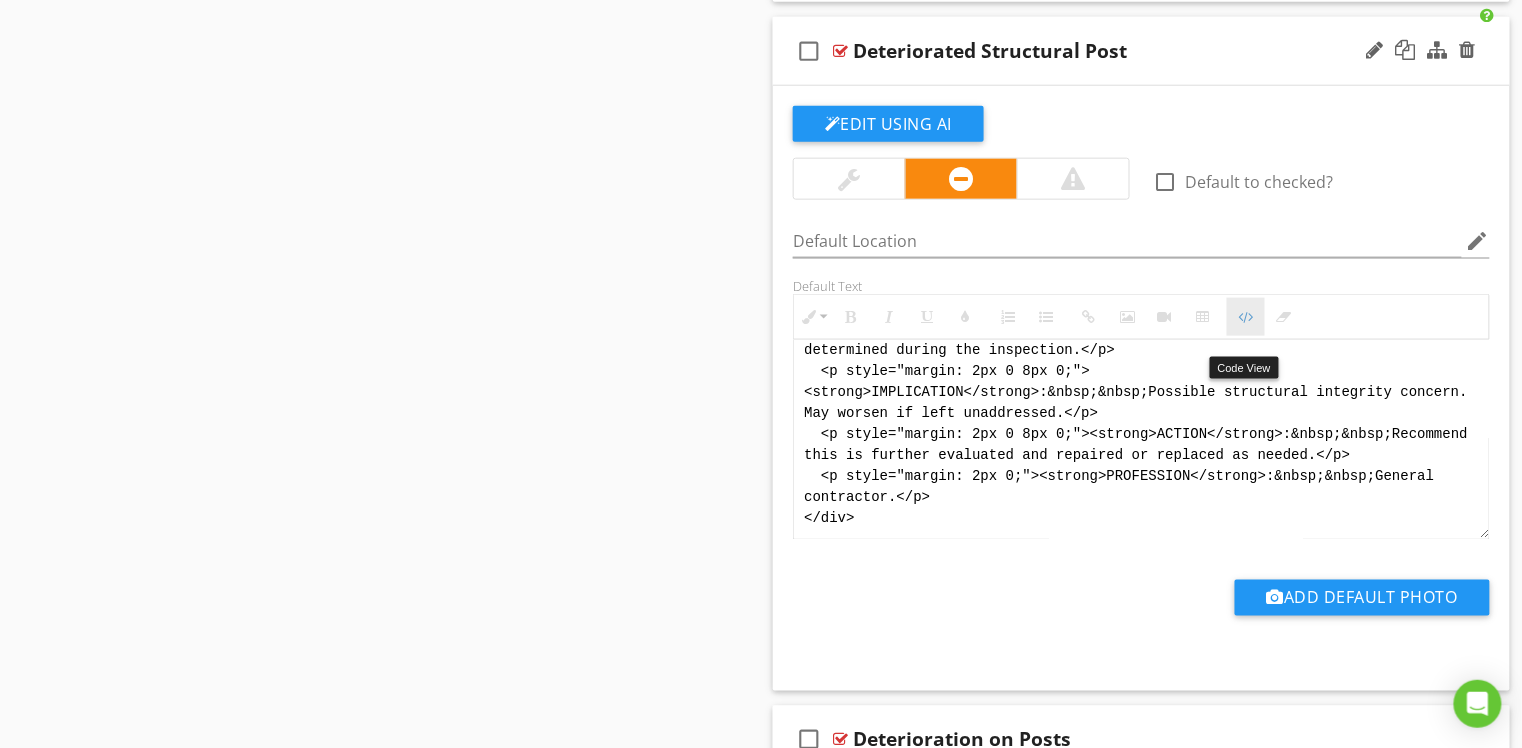 click at bounding box center [1246, 317] 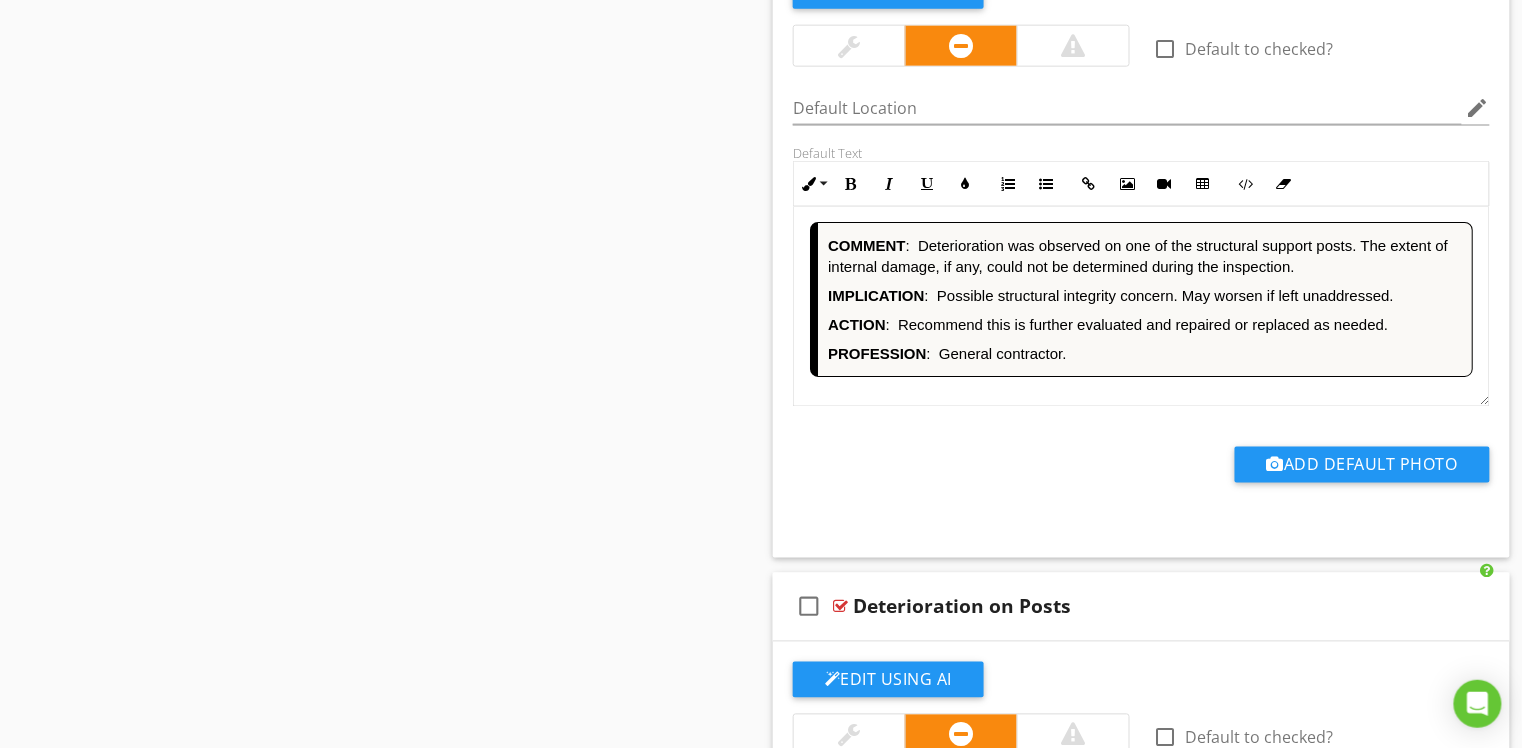 scroll, scrollTop: 16661, scrollLeft: 0, axis: vertical 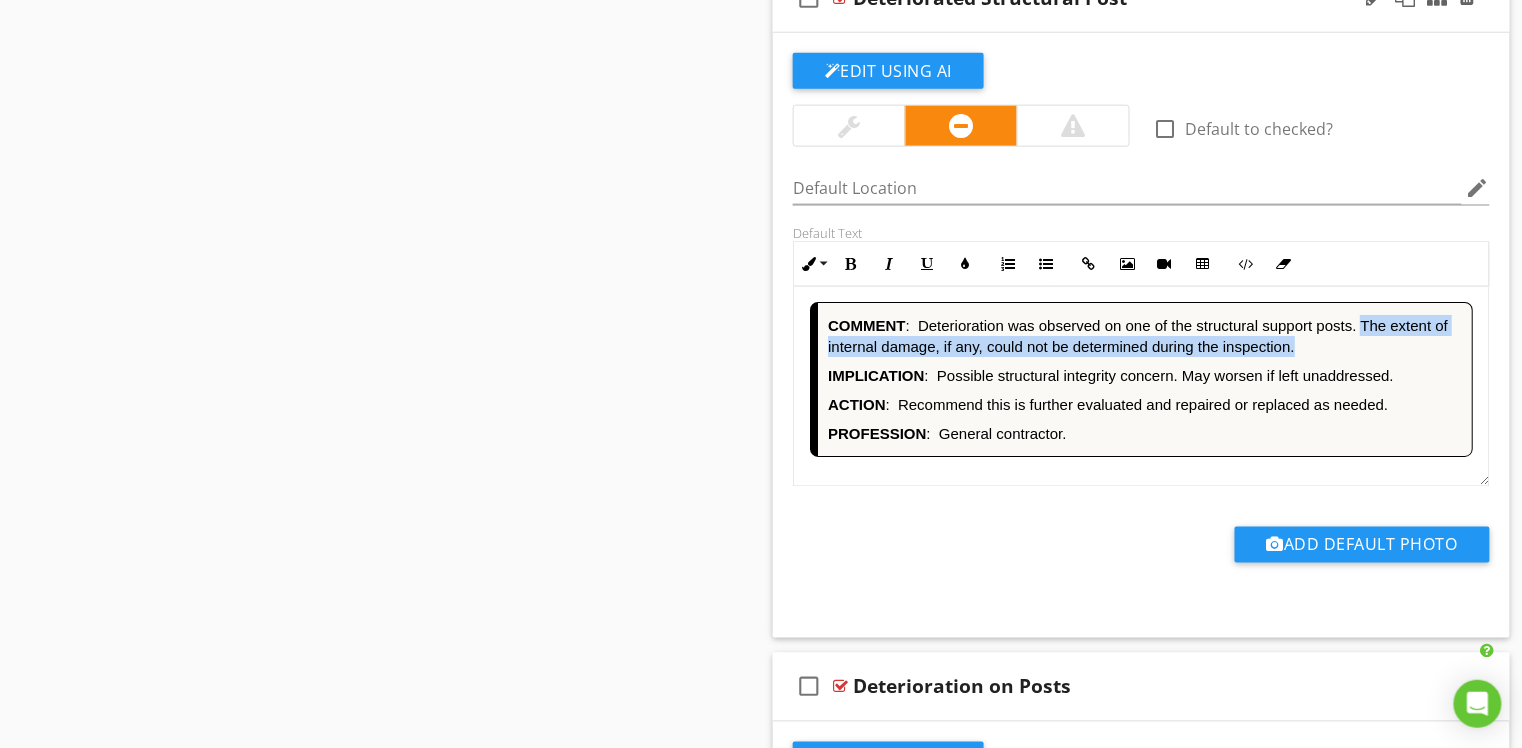 drag, startPoint x: 1322, startPoint y: 366, endPoint x: 1364, endPoint y: 343, distance: 47.88528 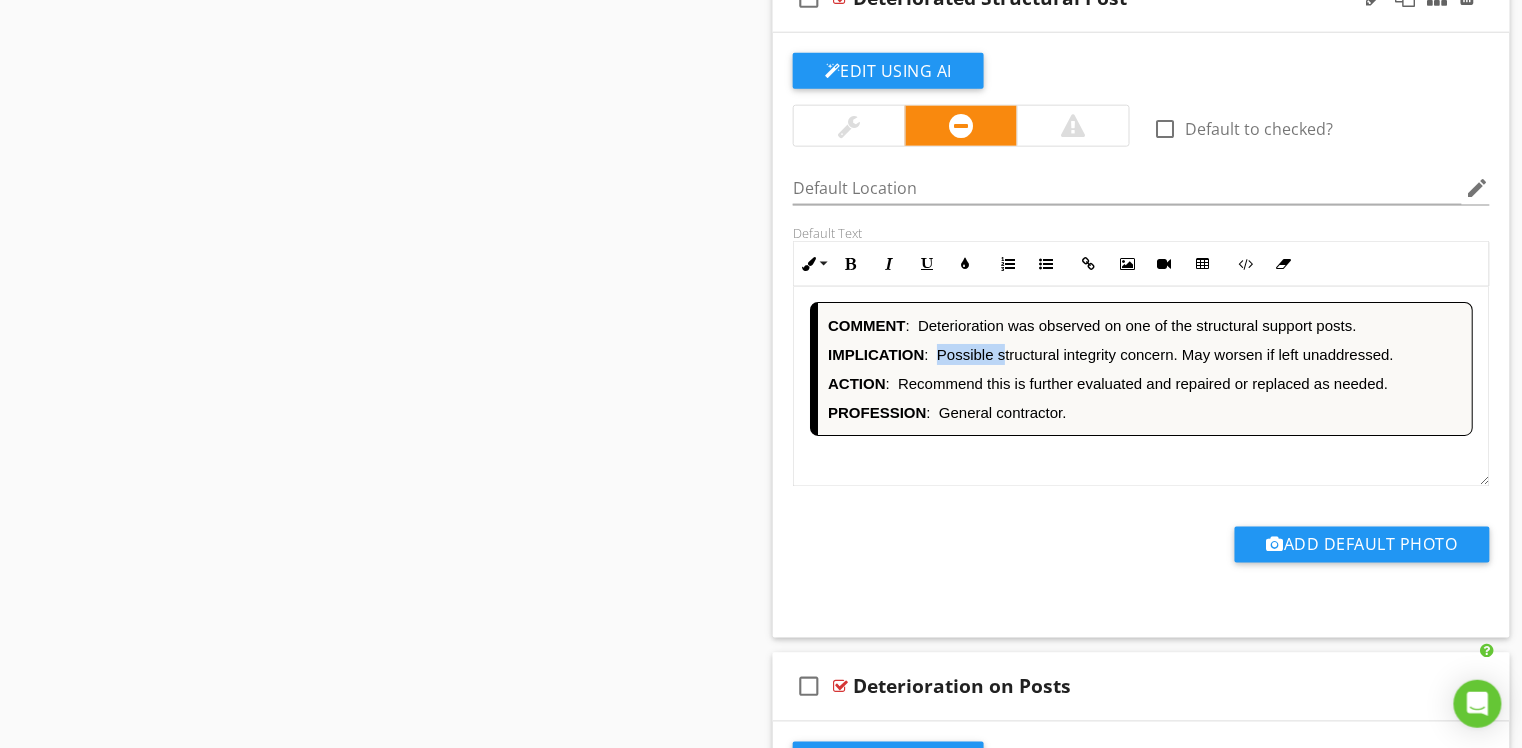 drag, startPoint x: 1004, startPoint y: 377, endPoint x: 941, endPoint y: 378, distance: 63.007935 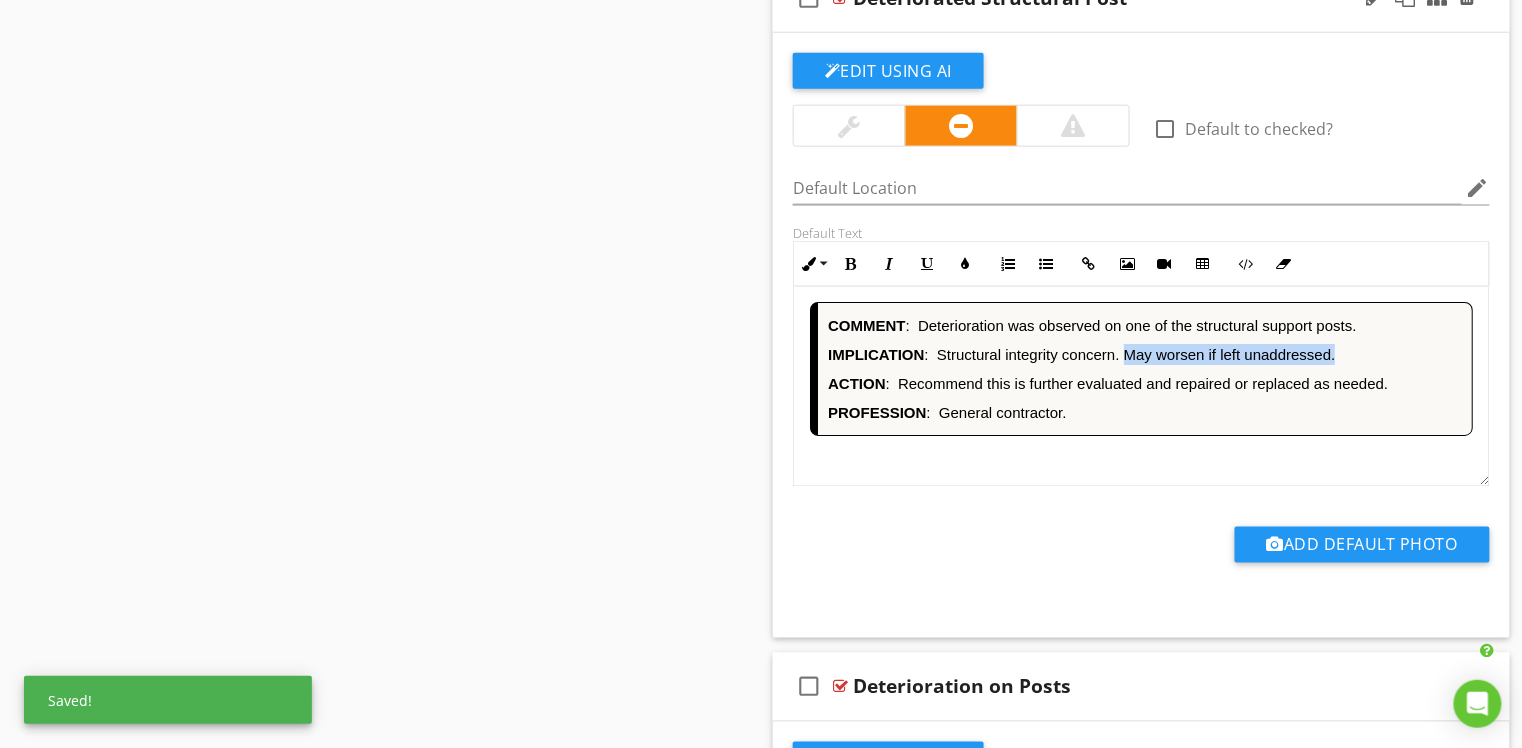 drag, startPoint x: 1352, startPoint y: 371, endPoint x: 1128, endPoint y: 377, distance: 224.08034 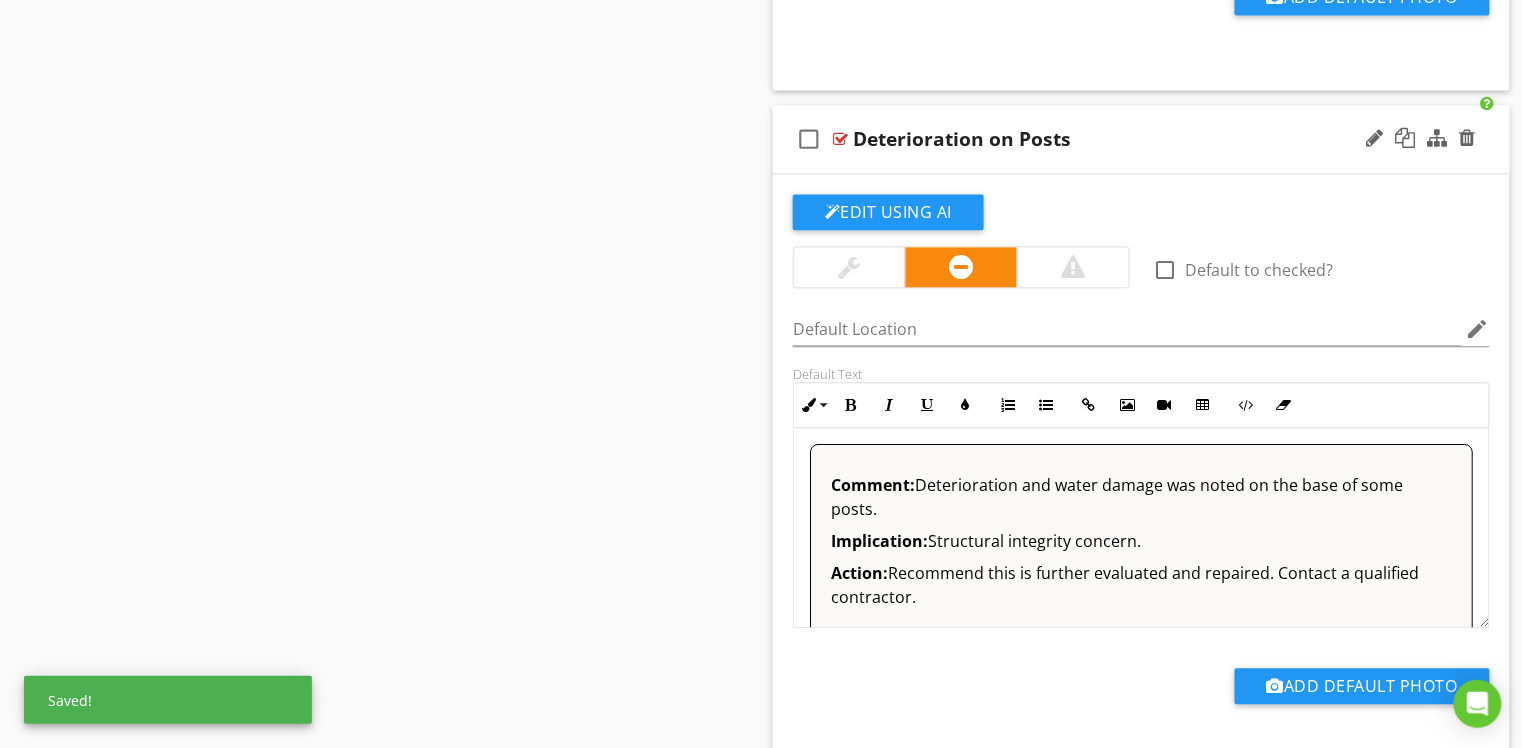 scroll, scrollTop: 17220, scrollLeft: 0, axis: vertical 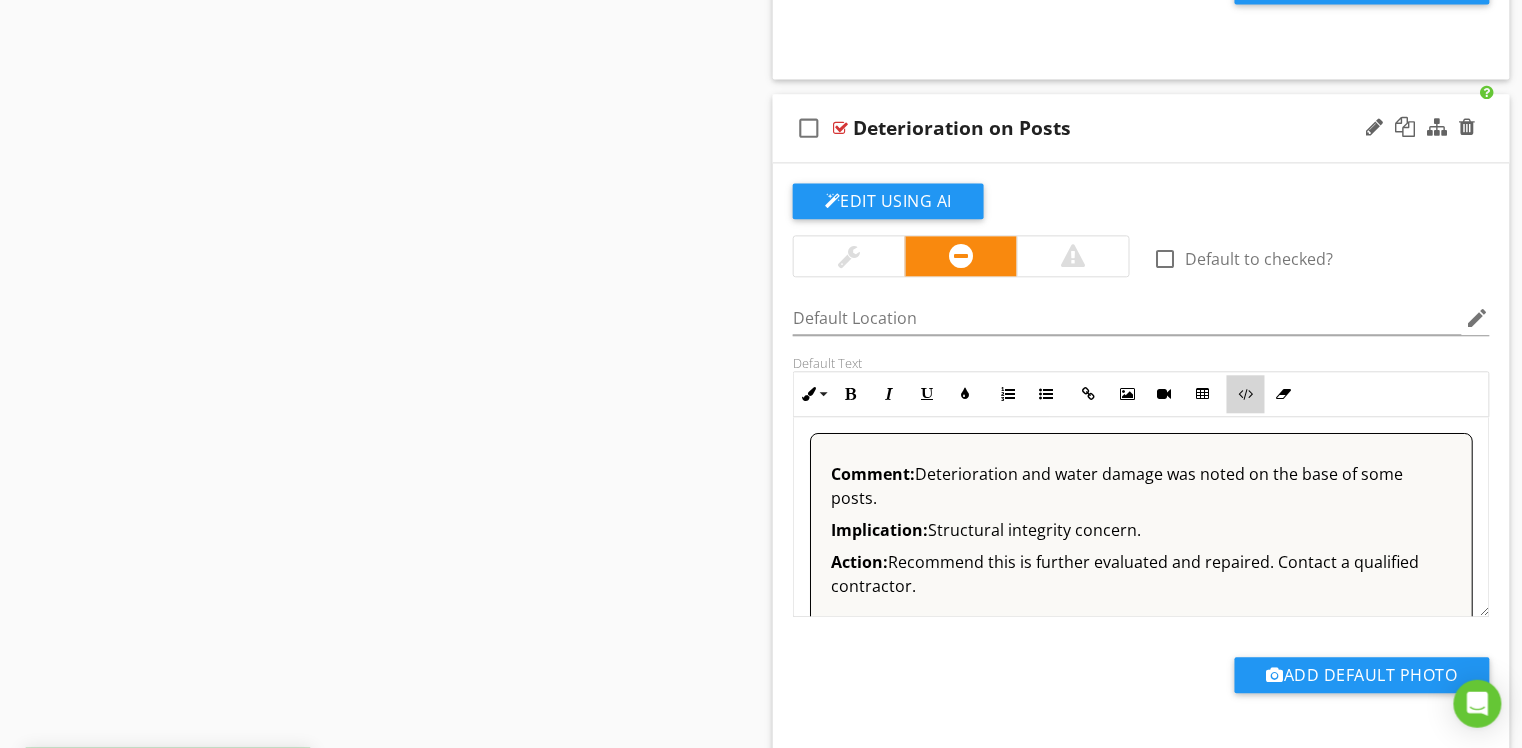 click on "Code View" at bounding box center [1246, 394] 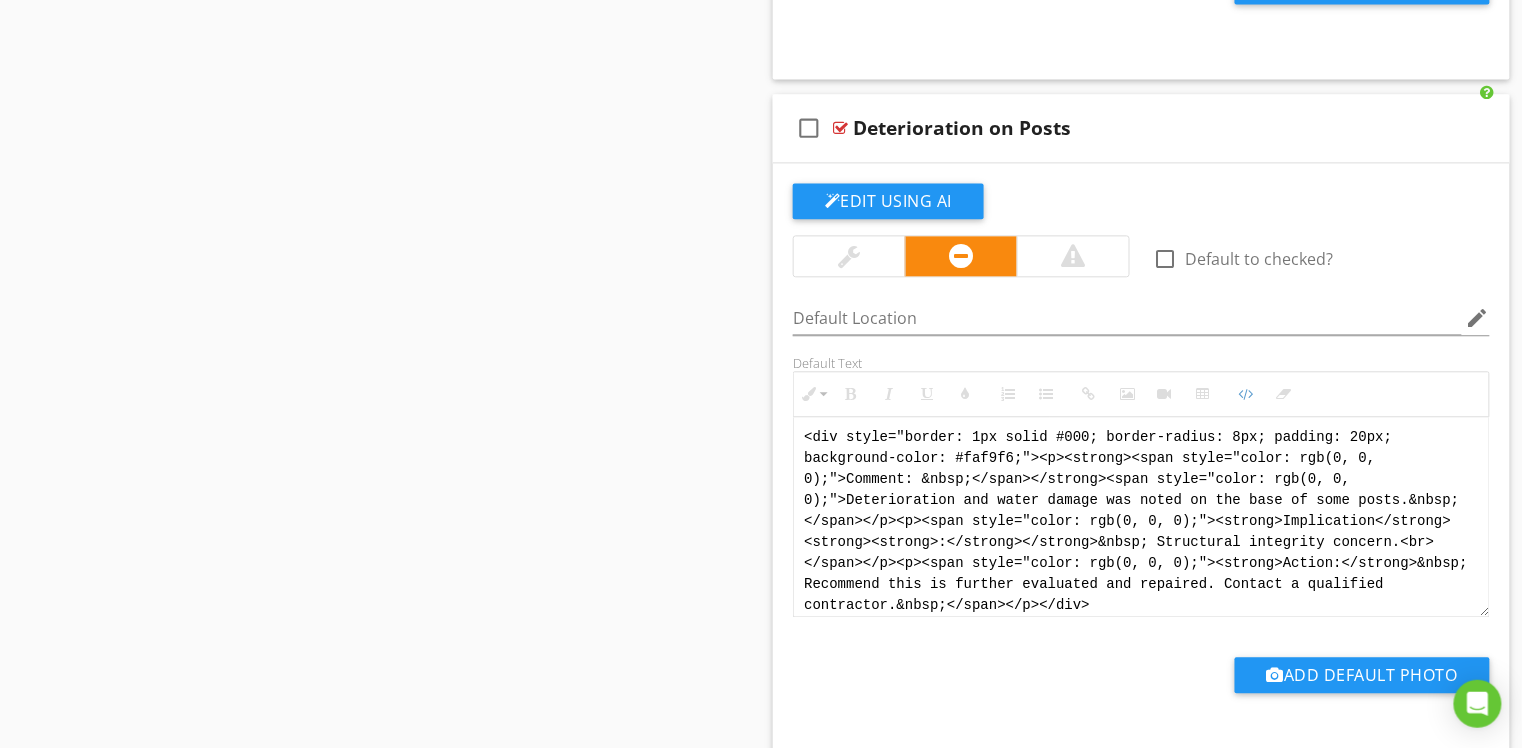 drag, startPoint x: 1124, startPoint y: 620, endPoint x: 734, endPoint y: 422, distance: 437.38312 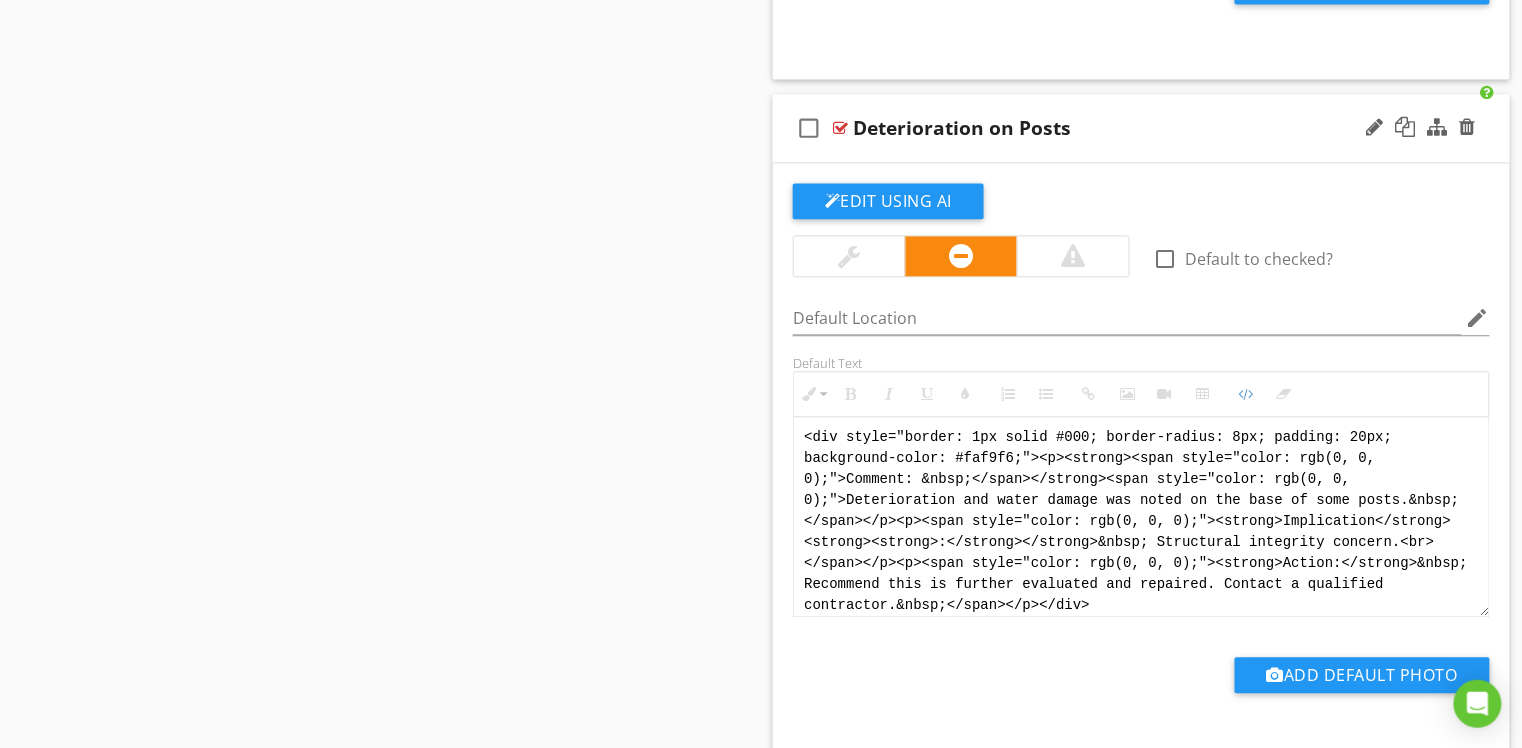 paste on "!-- [PERSON_NAME] Version 1 -->
<div style="font-family: Arial, sans-serif; font-size: 15px; line-height: 1.4; color: #000; border: 1px solid #000; border-left: 8px solid #000; border-radius: 8px; padding: 10px; background-color: #faf9f6;">
<p style="margin: 2px 0 8px 0;"><strong>COMMENT</strong>:&nbsp;&nbsp;Deterioration and signs of water damage were noted at the base of several support posts.</p>
<p style="margin: 2px 0 8px 0;"><strong>IMPLICATION</strong>:&nbsp;&nbsp;Structural integrity concern.</p>
<p style="margin: 2px 0 8px 0;"><strong>ACTION</strong>:&nbsp;&nbsp;Recommend this is further evaluated and repaired.</p>
<p style="margin: 2px 0;"><strong>PROFESSION</strong>:&nbsp;&nbsp;General contractor.</p>
</div>" 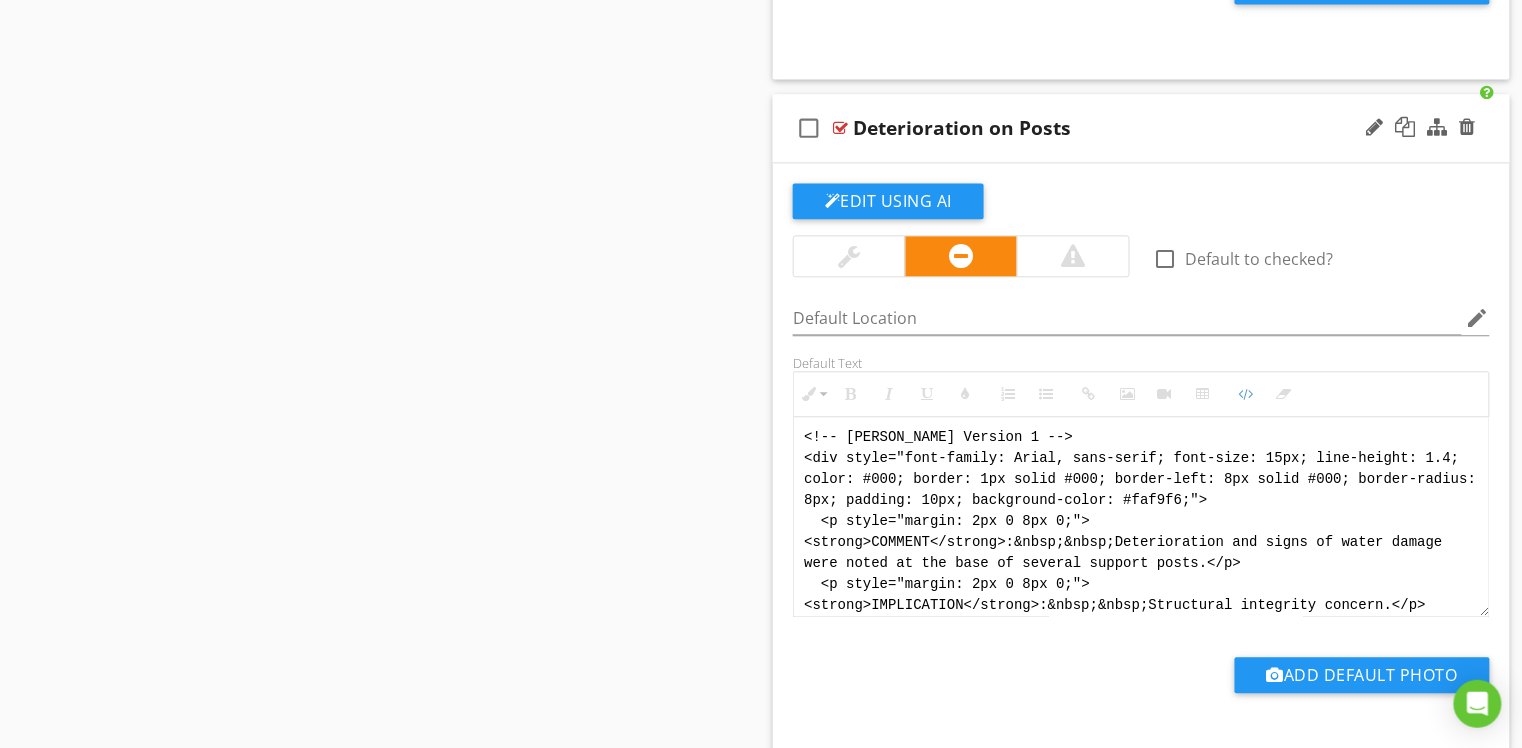 scroll, scrollTop: 120, scrollLeft: 0, axis: vertical 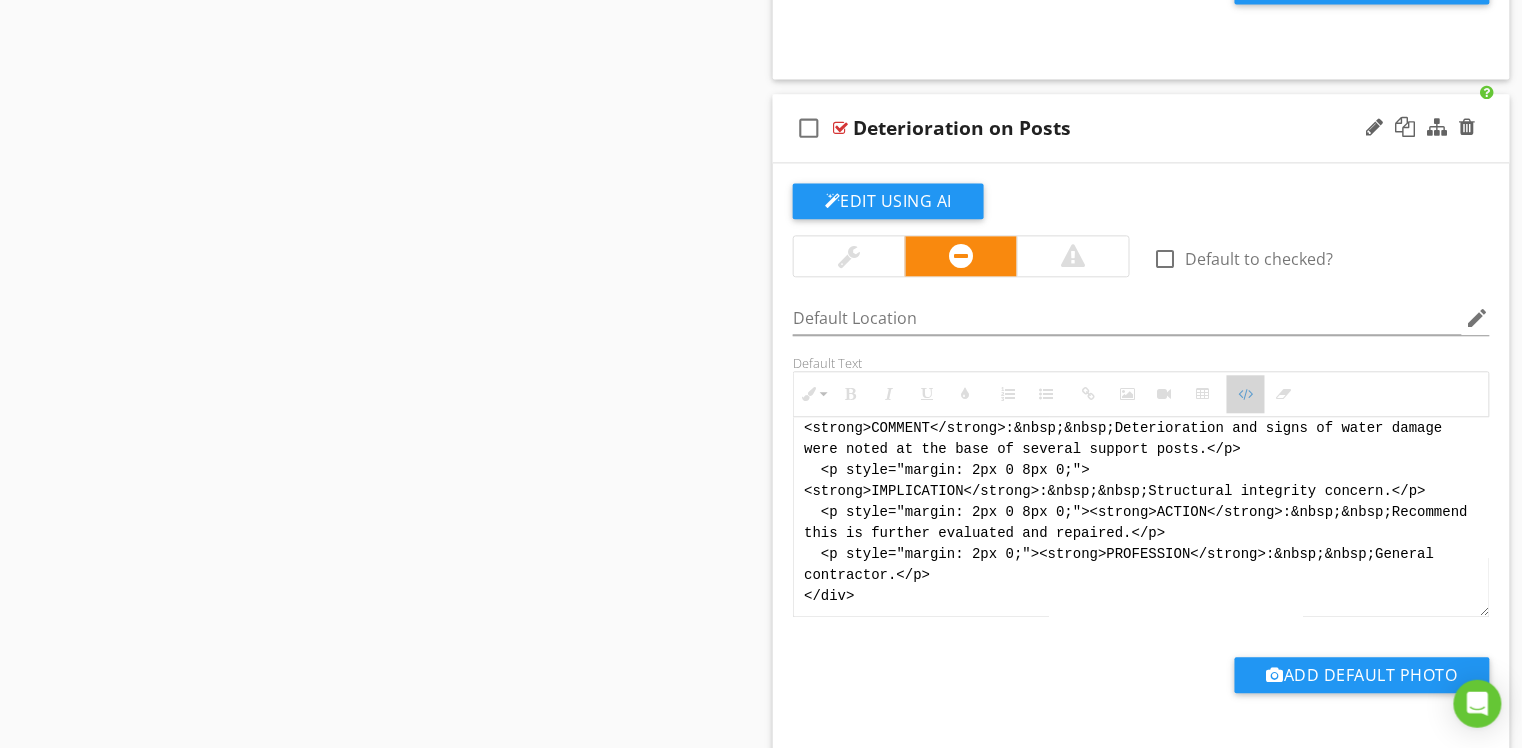 click on "Code View" at bounding box center (1246, 394) 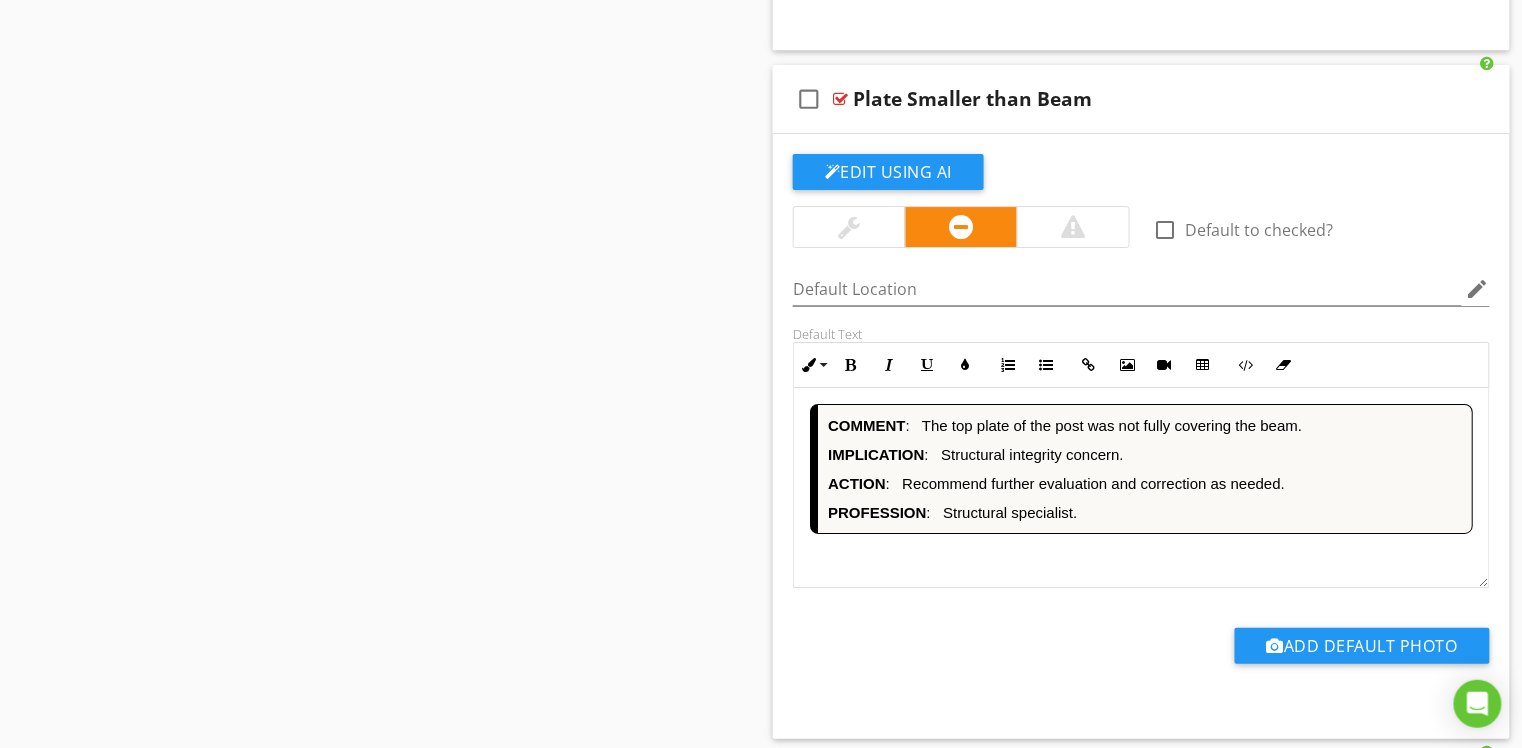 scroll, scrollTop: 17981, scrollLeft: 0, axis: vertical 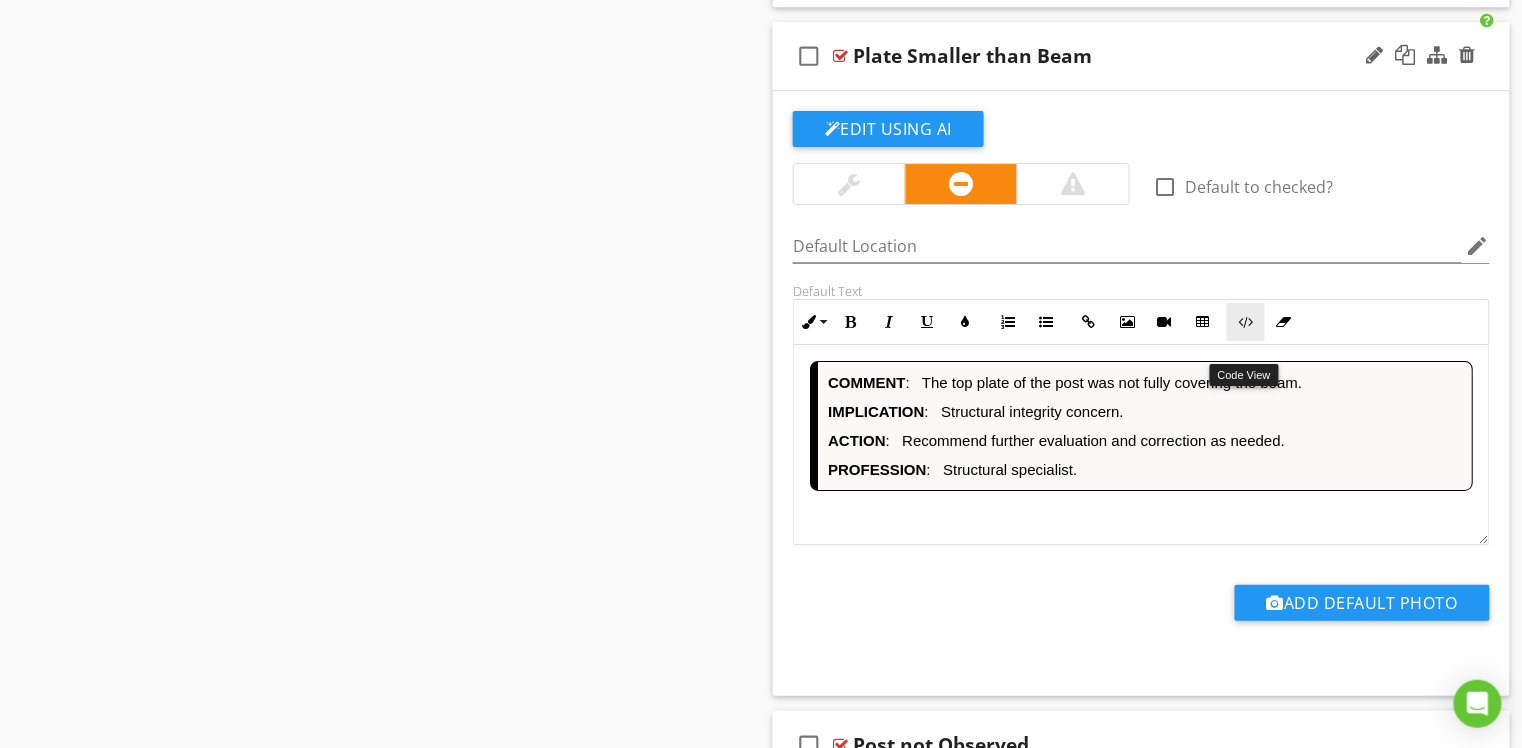 click on "Code View" at bounding box center [1246, 322] 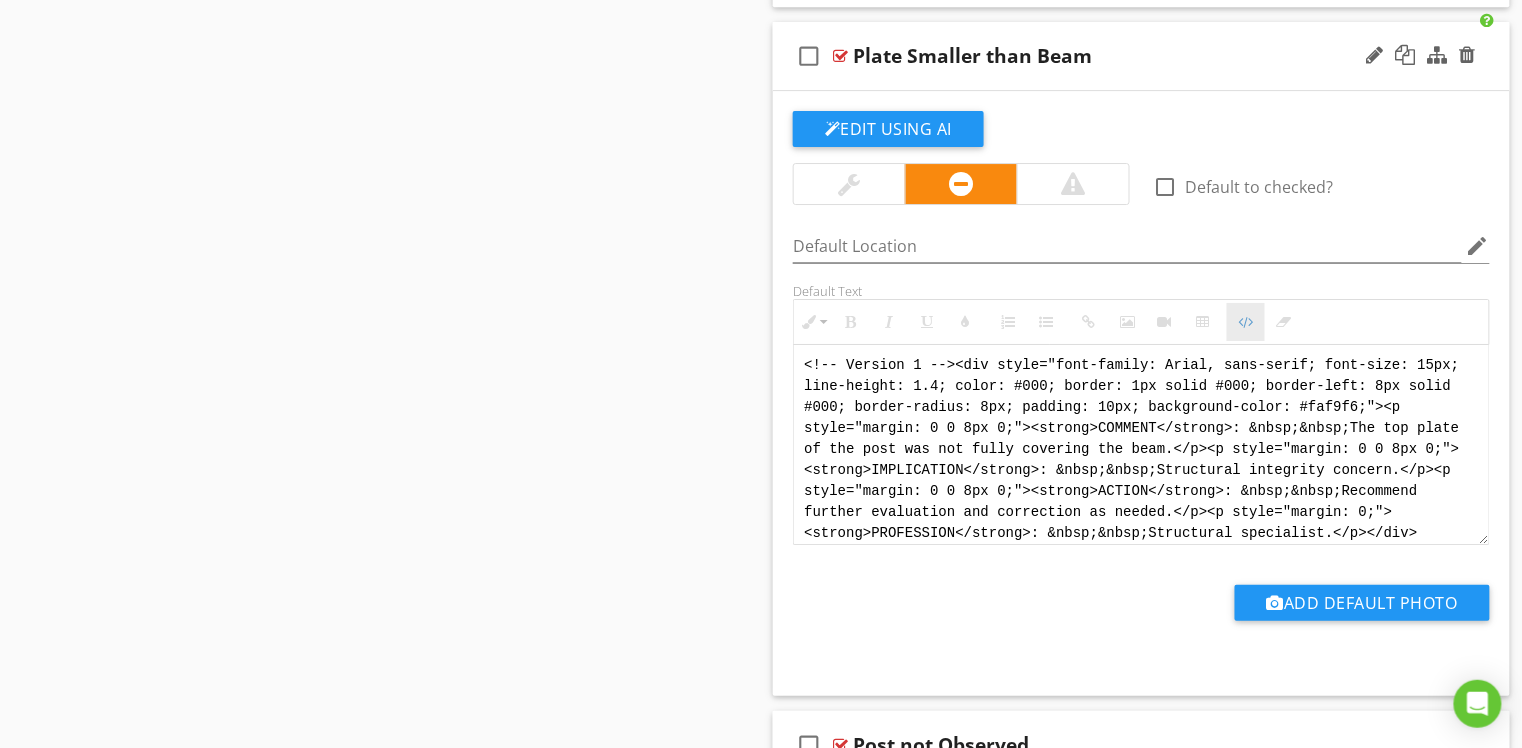 scroll, scrollTop: 17980, scrollLeft: 0, axis: vertical 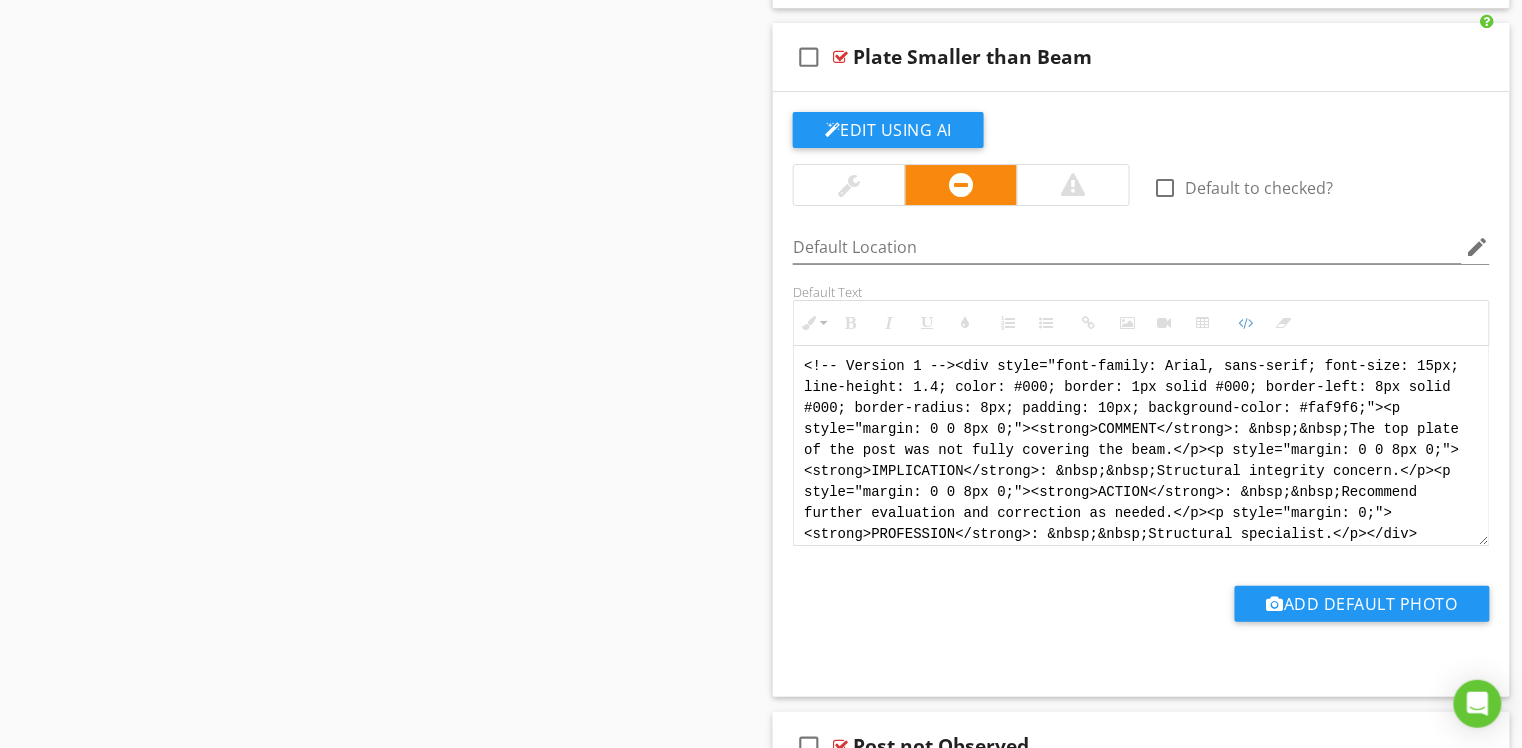 drag, startPoint x: 1446, startPoint y: 546, endPoint x: 772, endPoint y: 377, distance: 694.86475 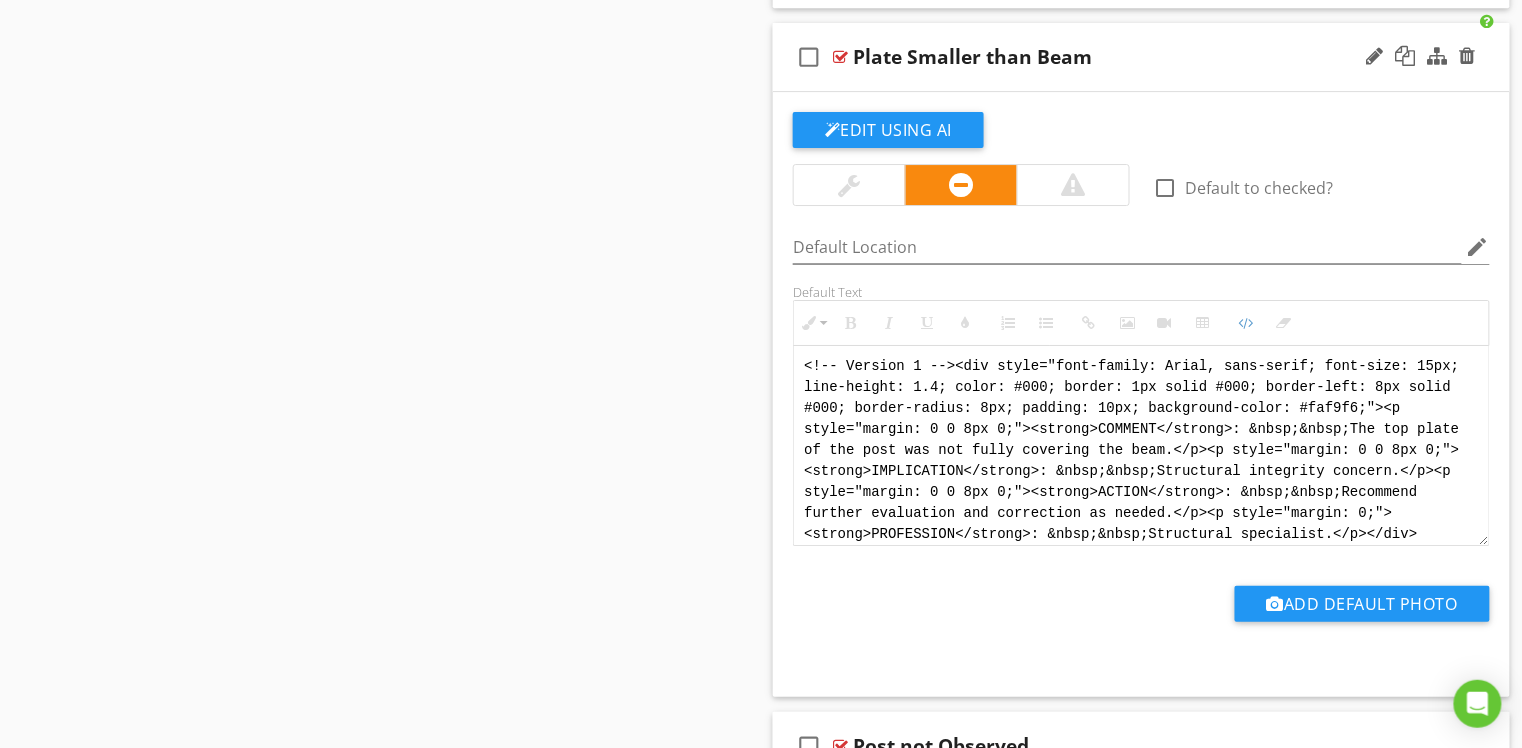 paste on "[PERSON_NAME] Version 1 -->
<div style="font-family: Arial, sans-serif; font-size: 15px; line-height: 1.4; color: #000; border: 1px solid #000; border-left: 8px solid #000; border-radius: 8px; padding: 10px; background-color: #faf9f6;">
<p style="margin: 2px 0 8px 0;"><strong>COMMENT</strong>:&nbsp;&nbsp;The top plate of the post did not fully cover the underside of the beam, which may reduce load support.</p>
<p style="margin: 2px 0 8px 0;"><strong>IMPLICATION</strong>:&nbsp;&nbsp;Structural integrity concern.</p>
<p style="margin: 2px 0 8px 0;"><strong>ACTION</strong>:&nbsp;&nbsp;Recommend further evaluation and correction as needed.</p>
<p style="margin: 2px 0;"><strong>PROFESSION</strong>:&nbsp;&nbsp;Structural specialist.</p>
</div>" 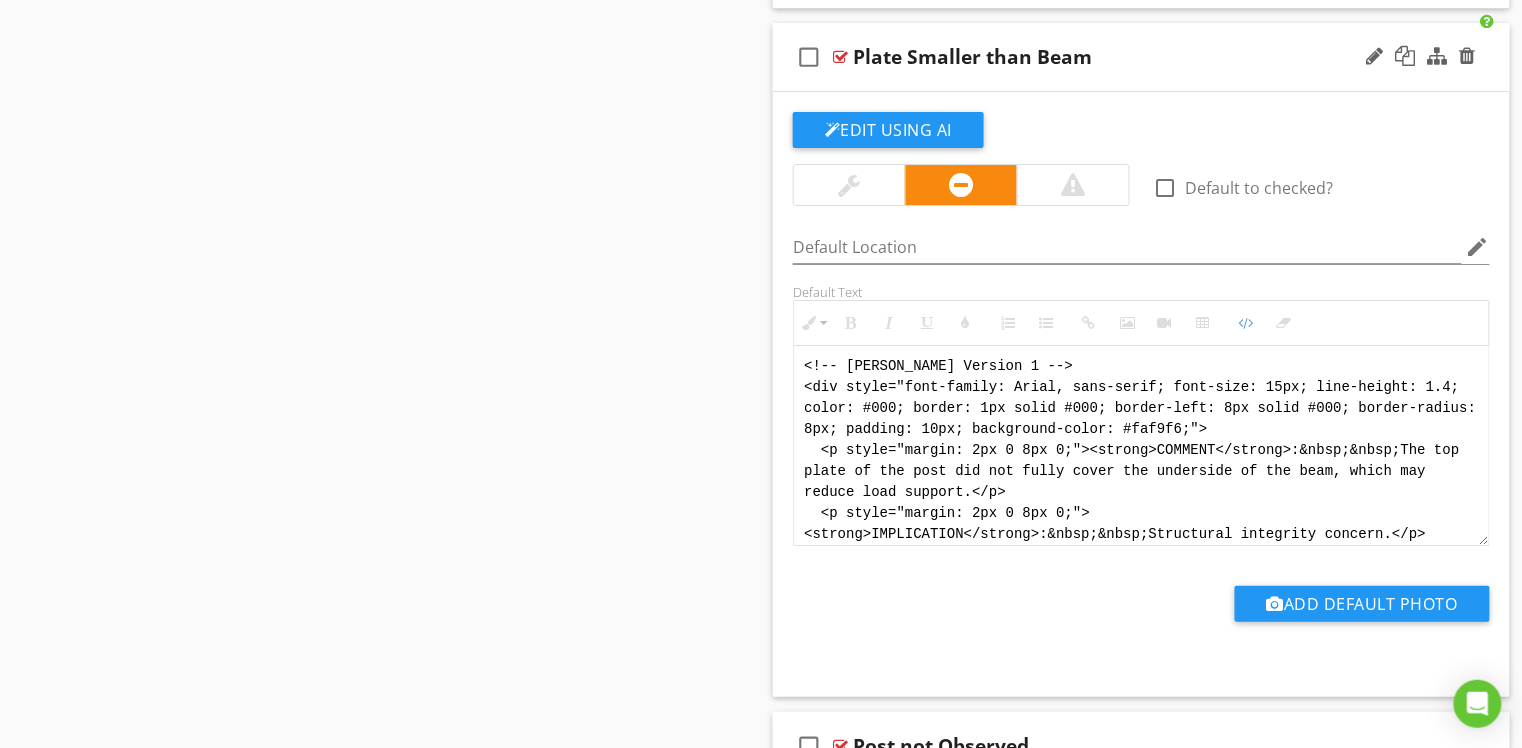 scroll, scrollTop: 120, scrollLeft: 0, axis: vertical 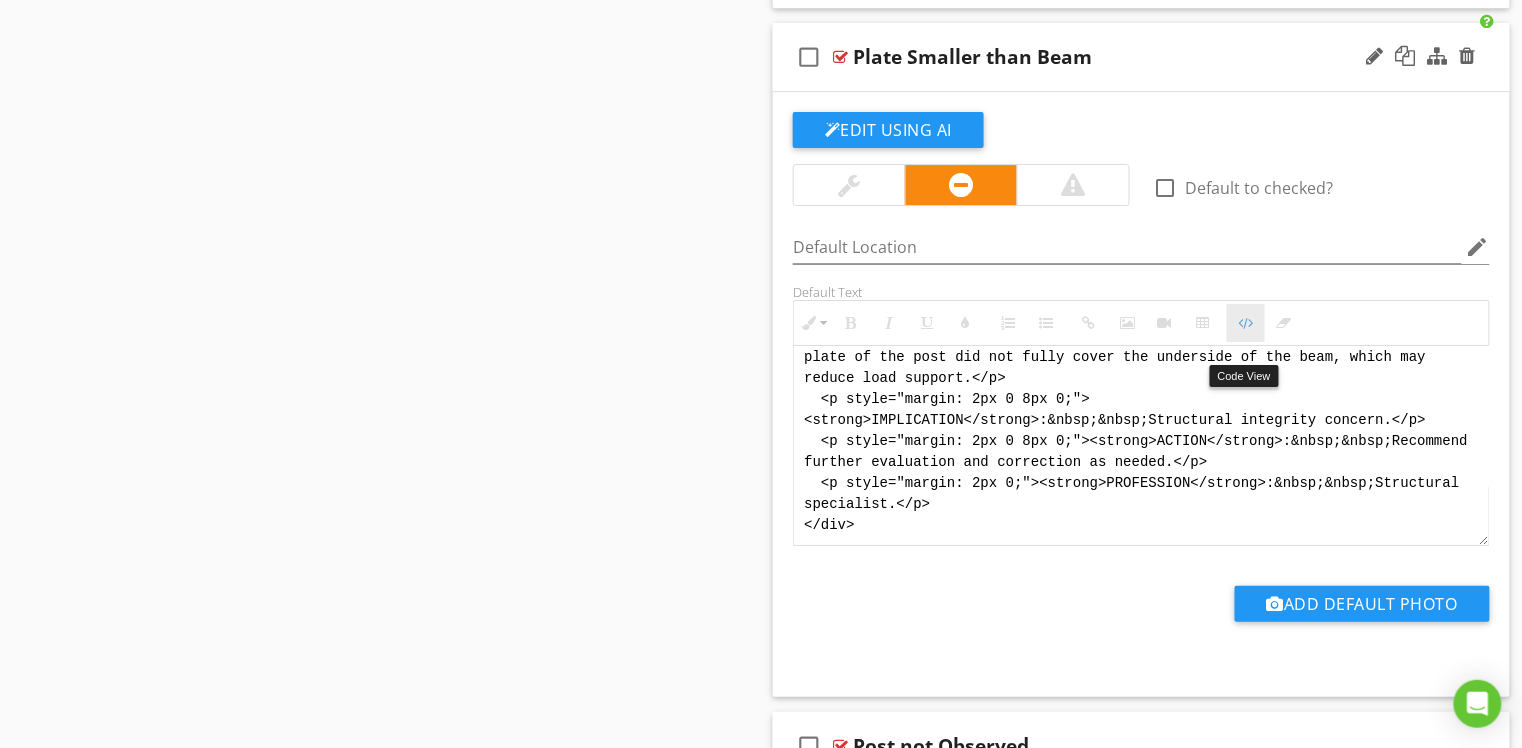 click at bounding box center [1246, 323] 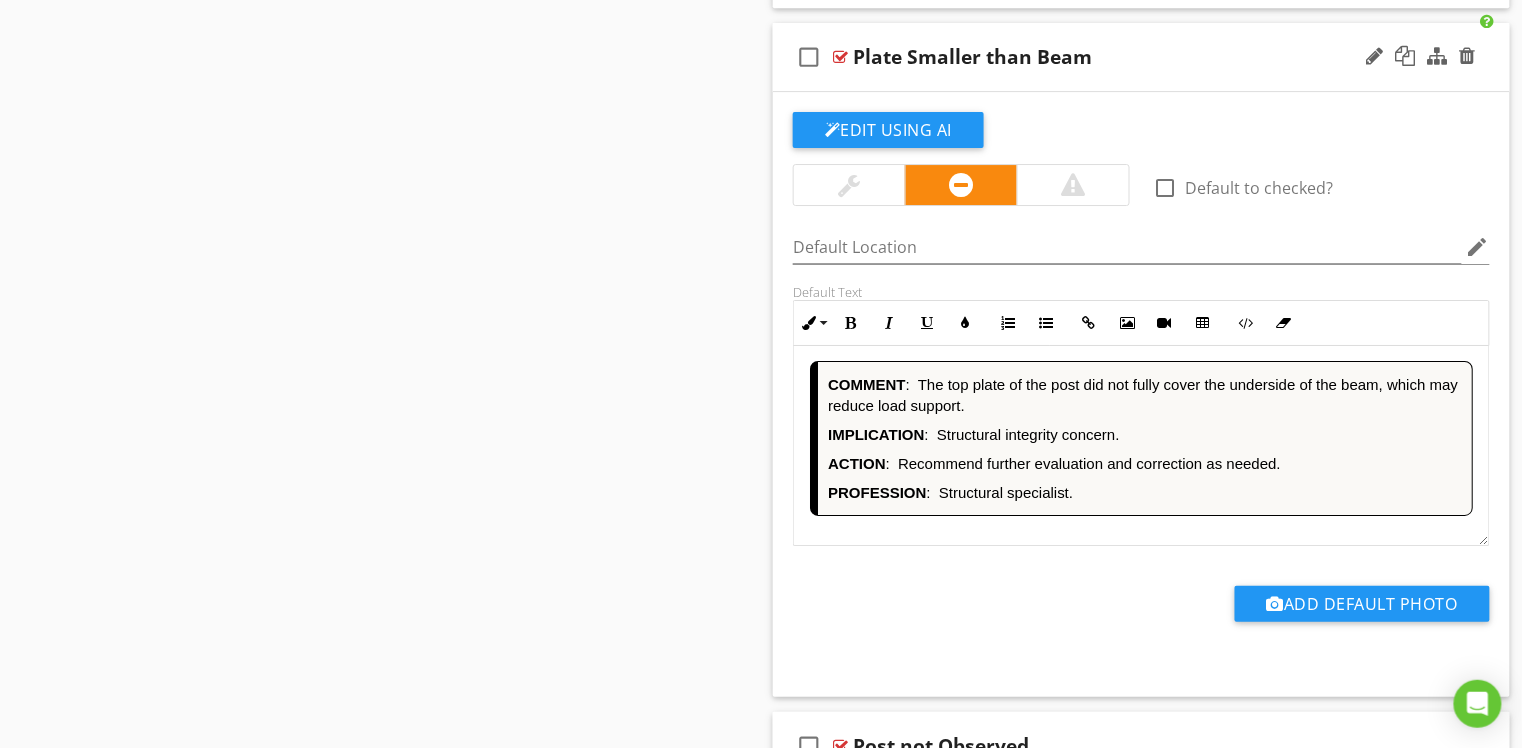 scroll, scrollTop: 1, scrollLeft: 0, axis: vertical 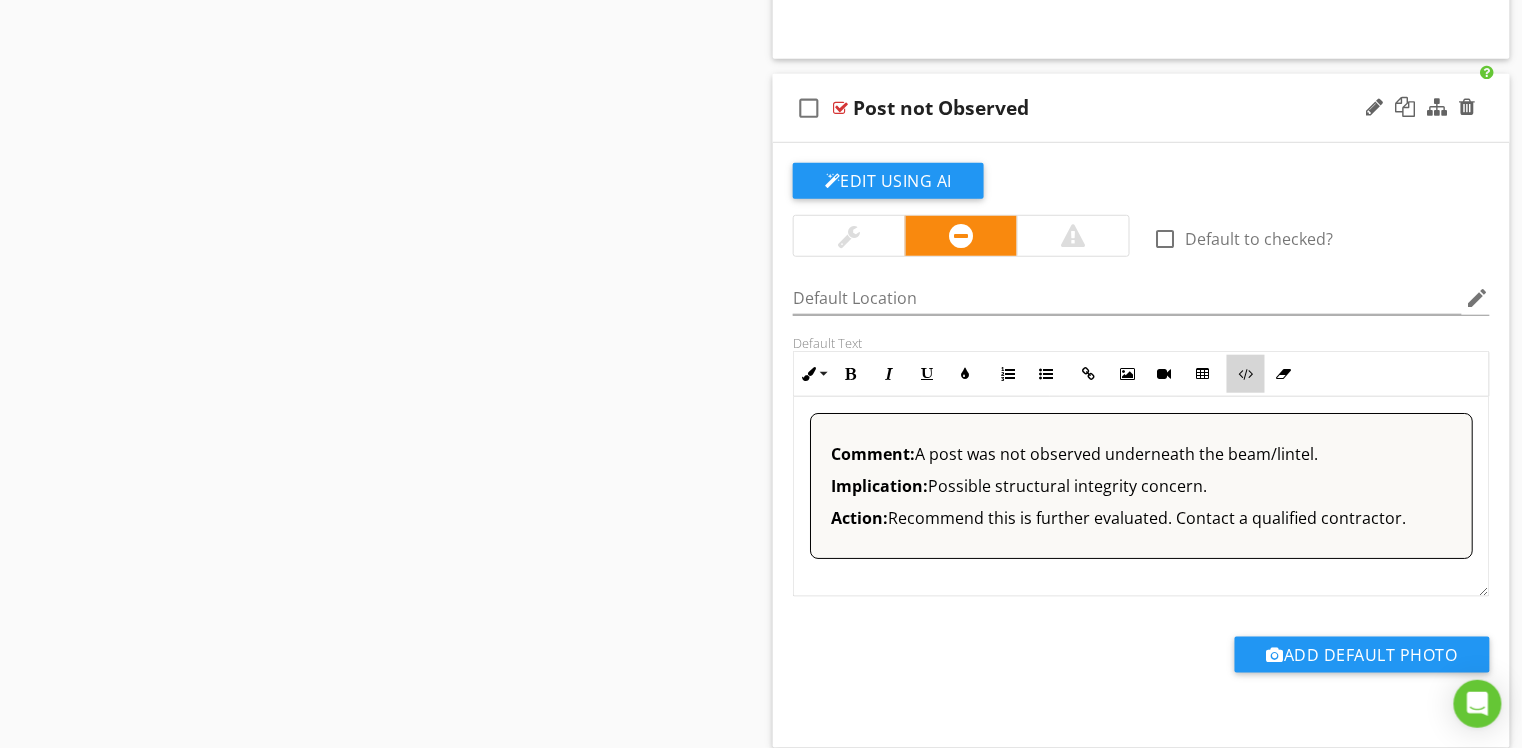 click at bounding box center (1246, 374) 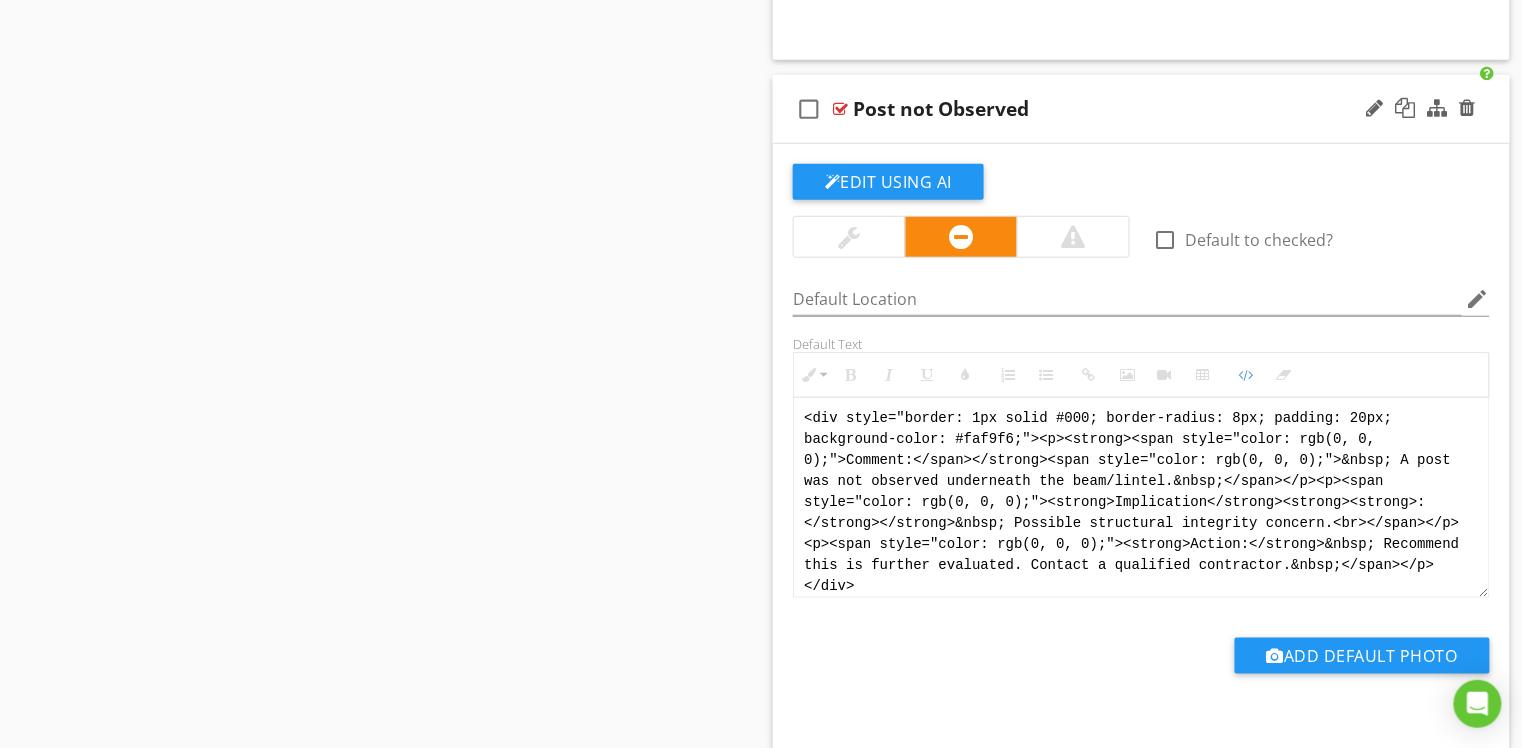 drag, startPoint x: 884, startPoint y: 593, endPoint x: 792, endPoint y: 398, distance: 215.61308 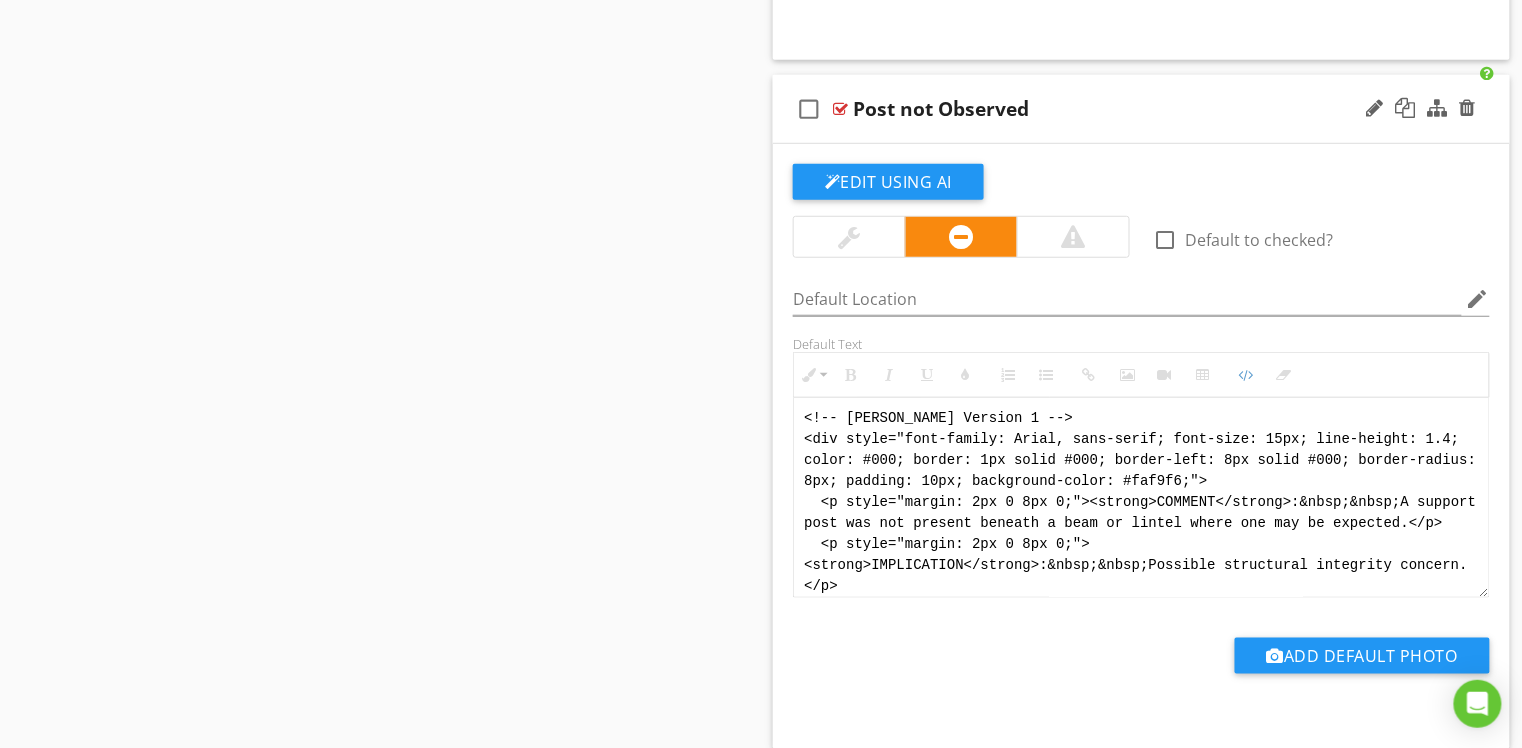 scroll, scrollTop: 120, scrollLeft: 0, axis: vertical 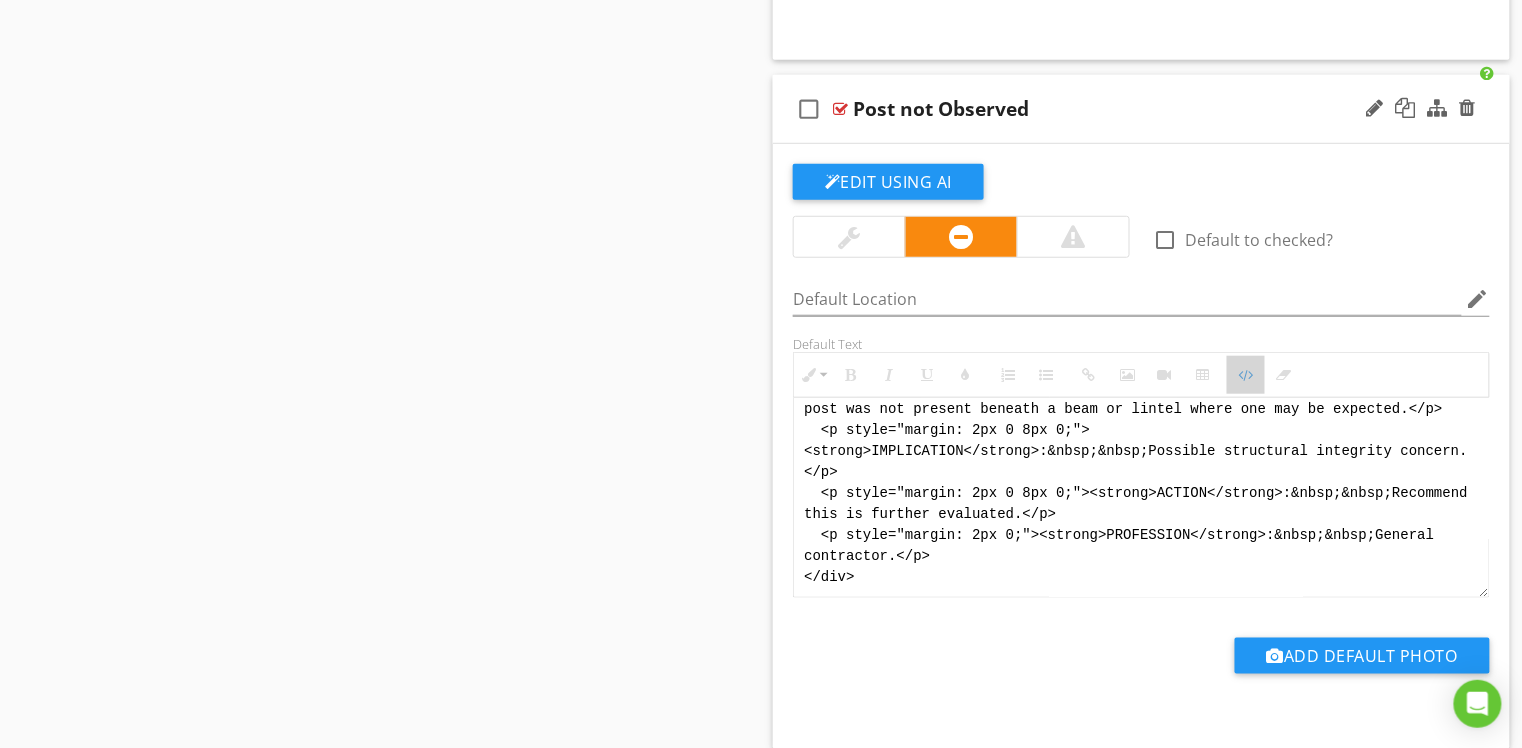 drag, startPoint x: 1249, startPoint y: 403, endPoint x: 930, endPoint y: 407, distance: 319.0251 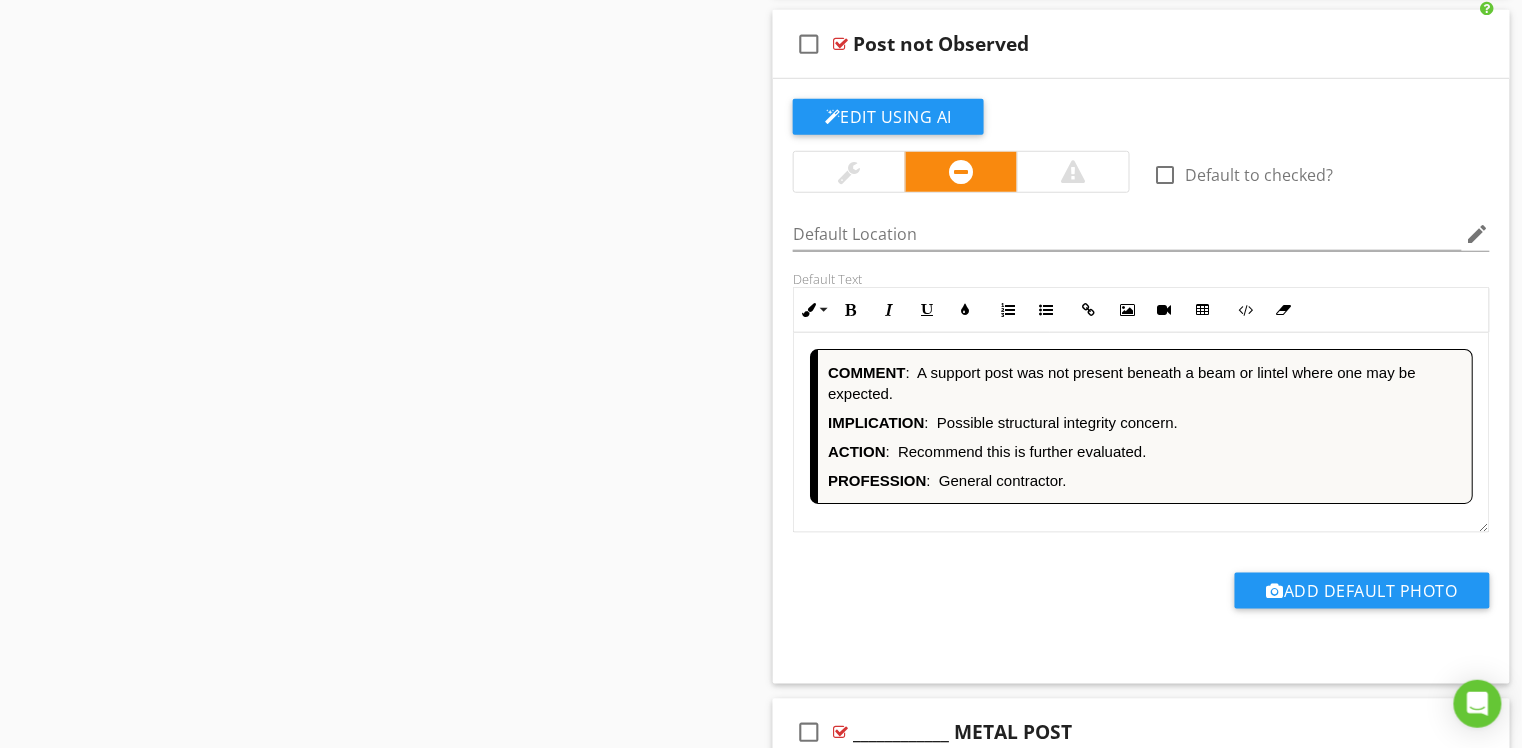 scroll, scrollTop: 18626, scrollLeft: 0, axis: vertical 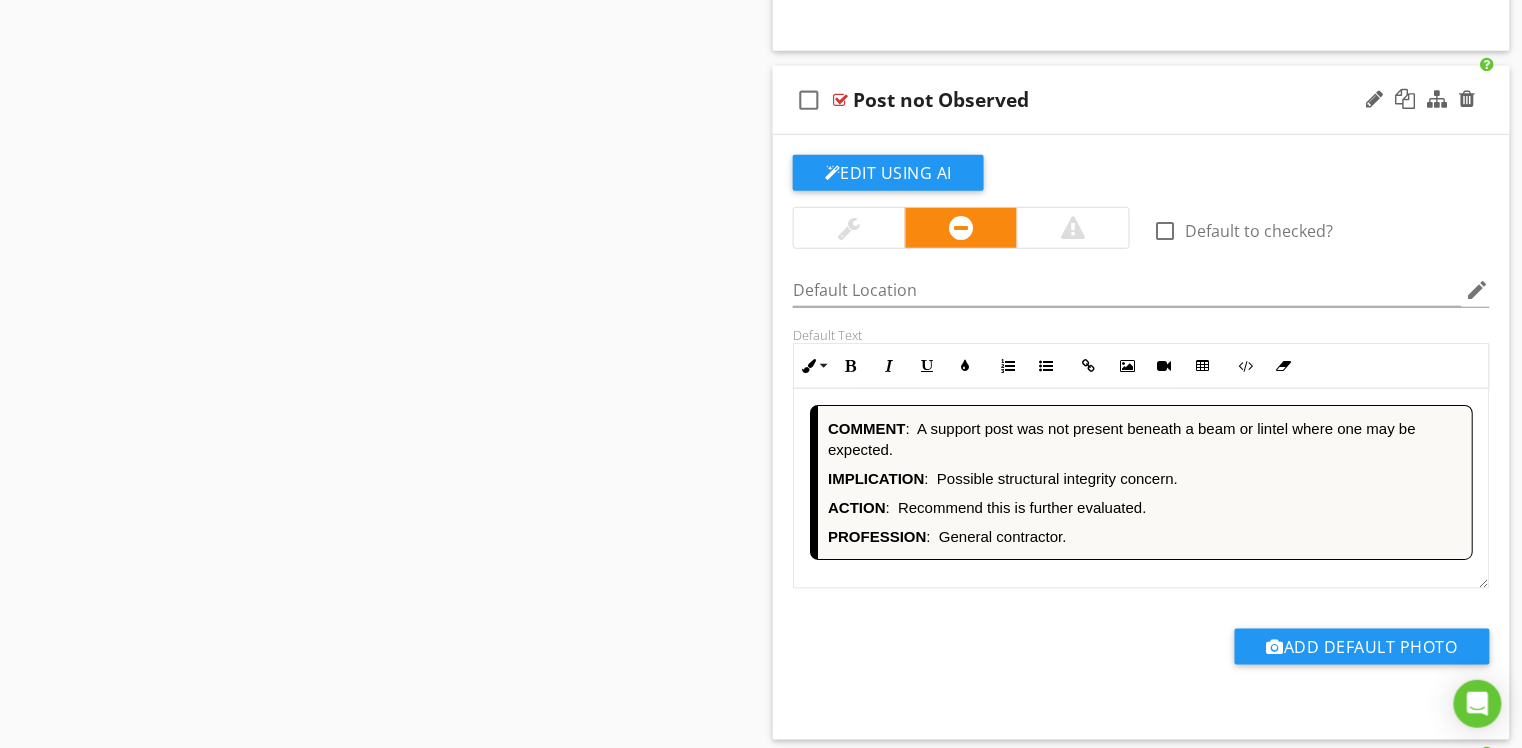 click on "ACTION :  Recommend this is further evaluated." at bounding box center (1145, 507) 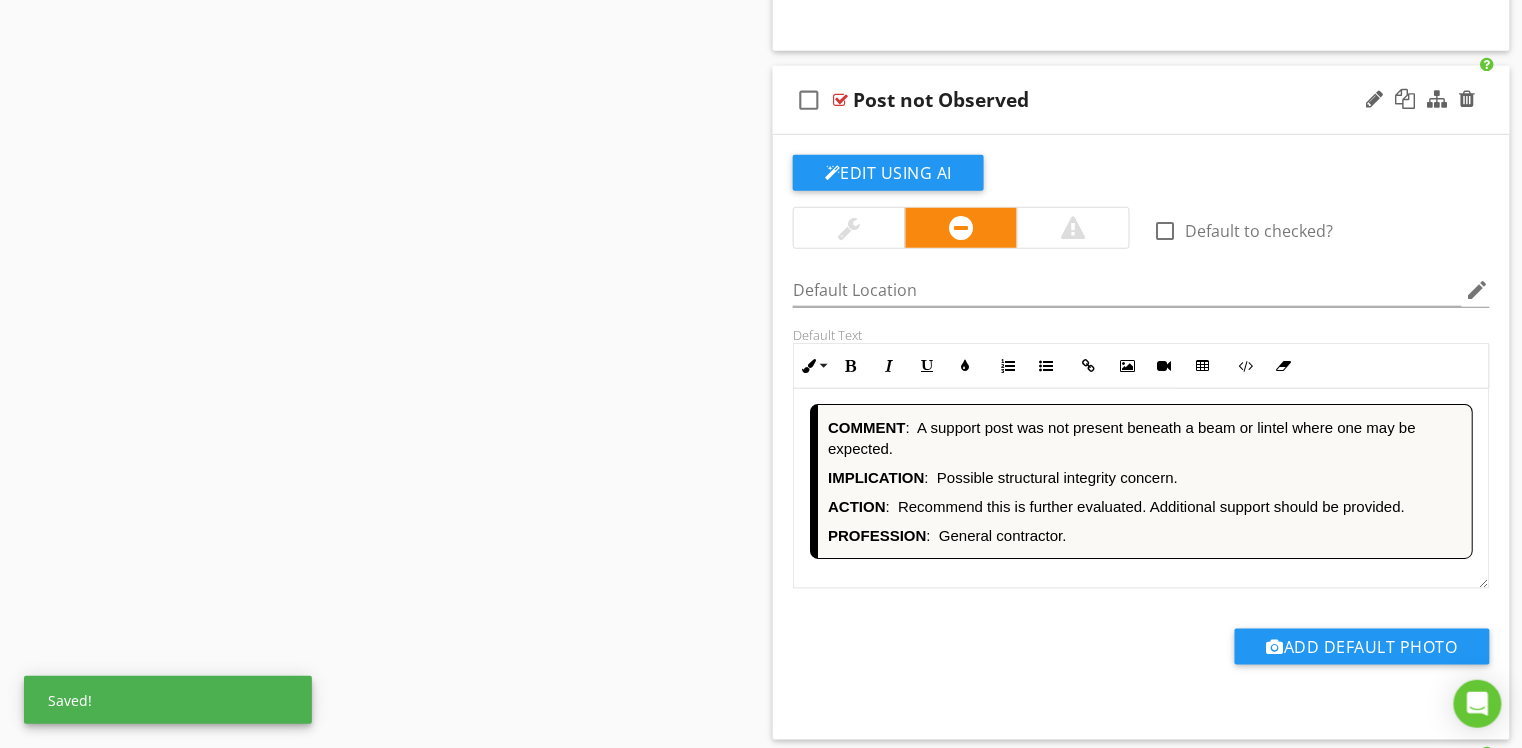 scroll, scrollTop: 1, scrollLeft: 0, axis: vertical 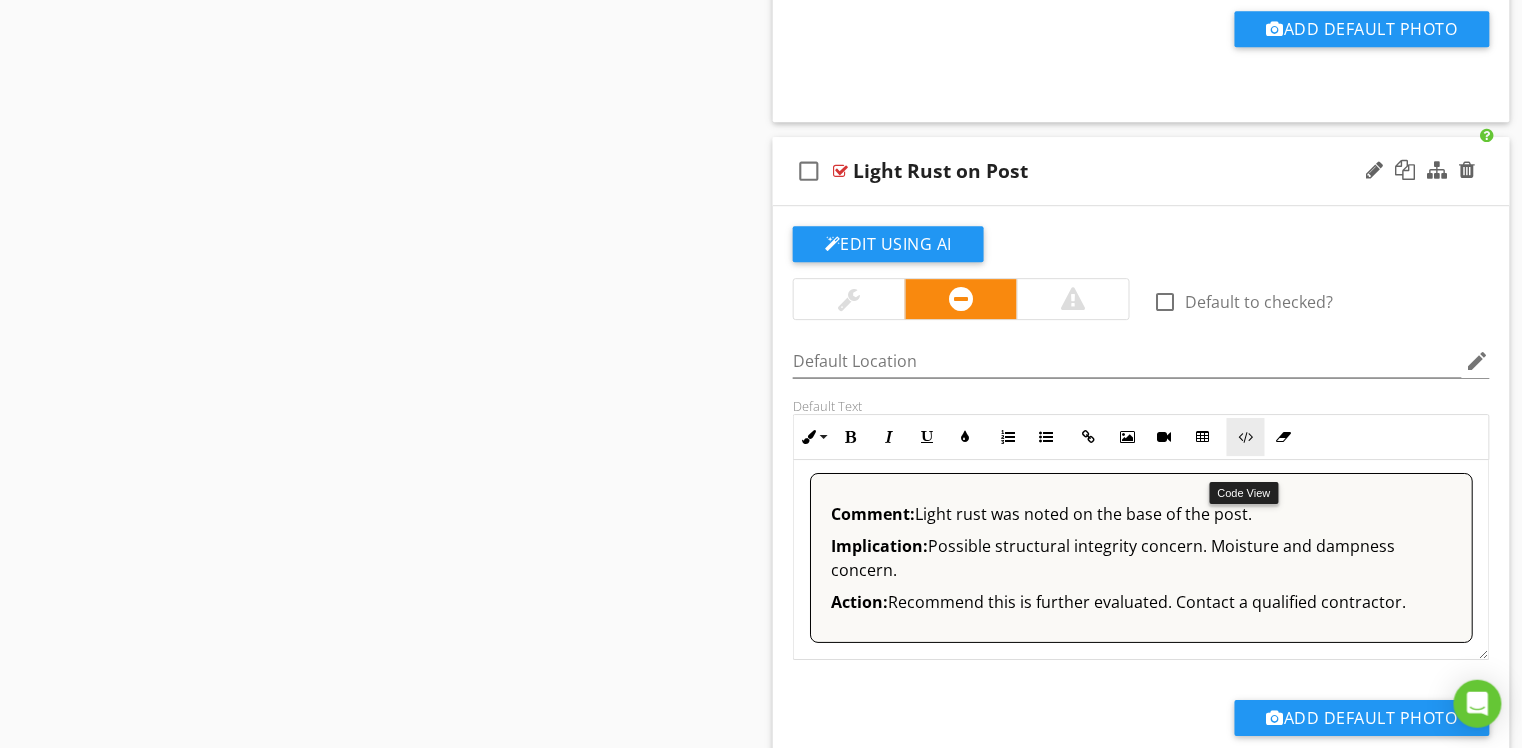click at bounding box center (1246, 437) 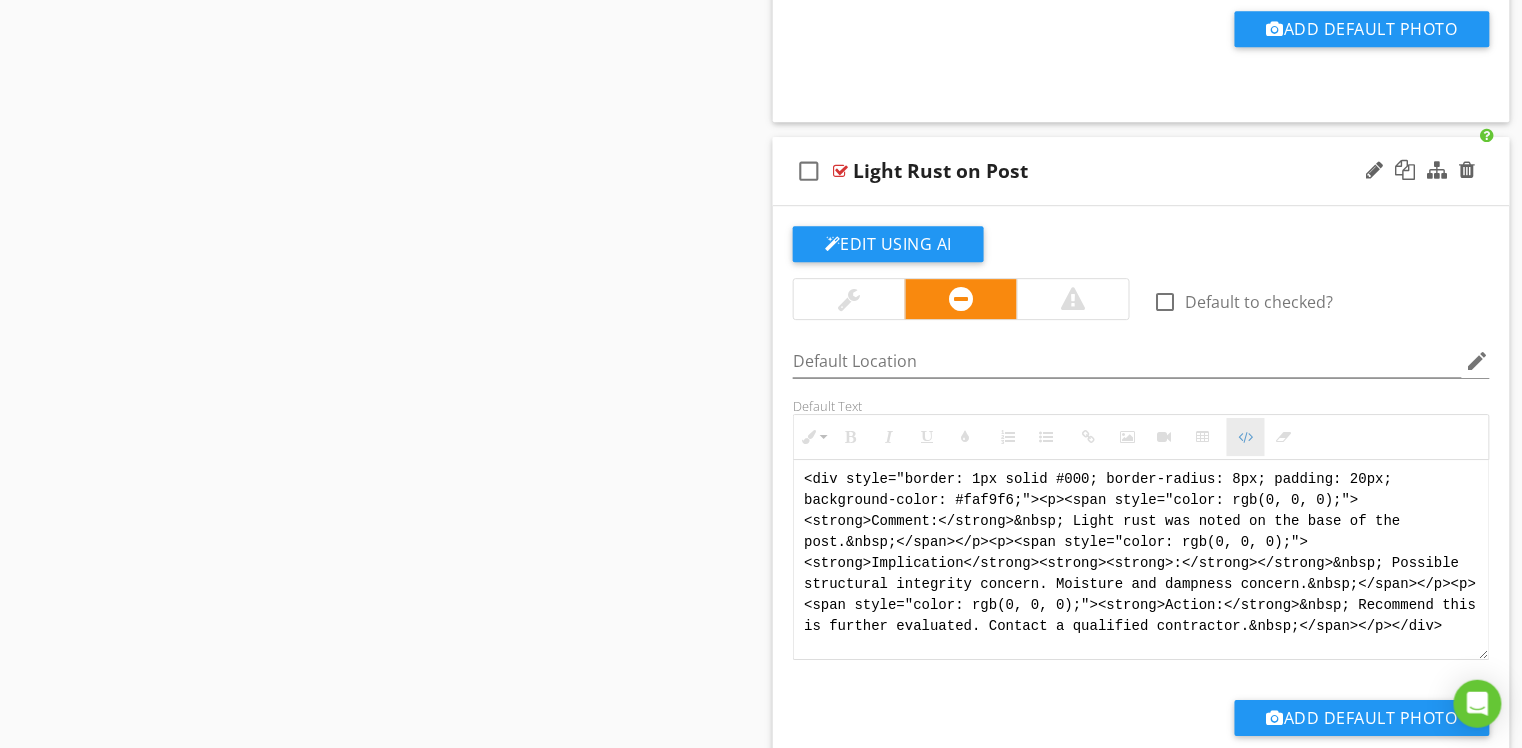 scroll, scrollTop: 19932, scrollLeft: 0, axis: vertical 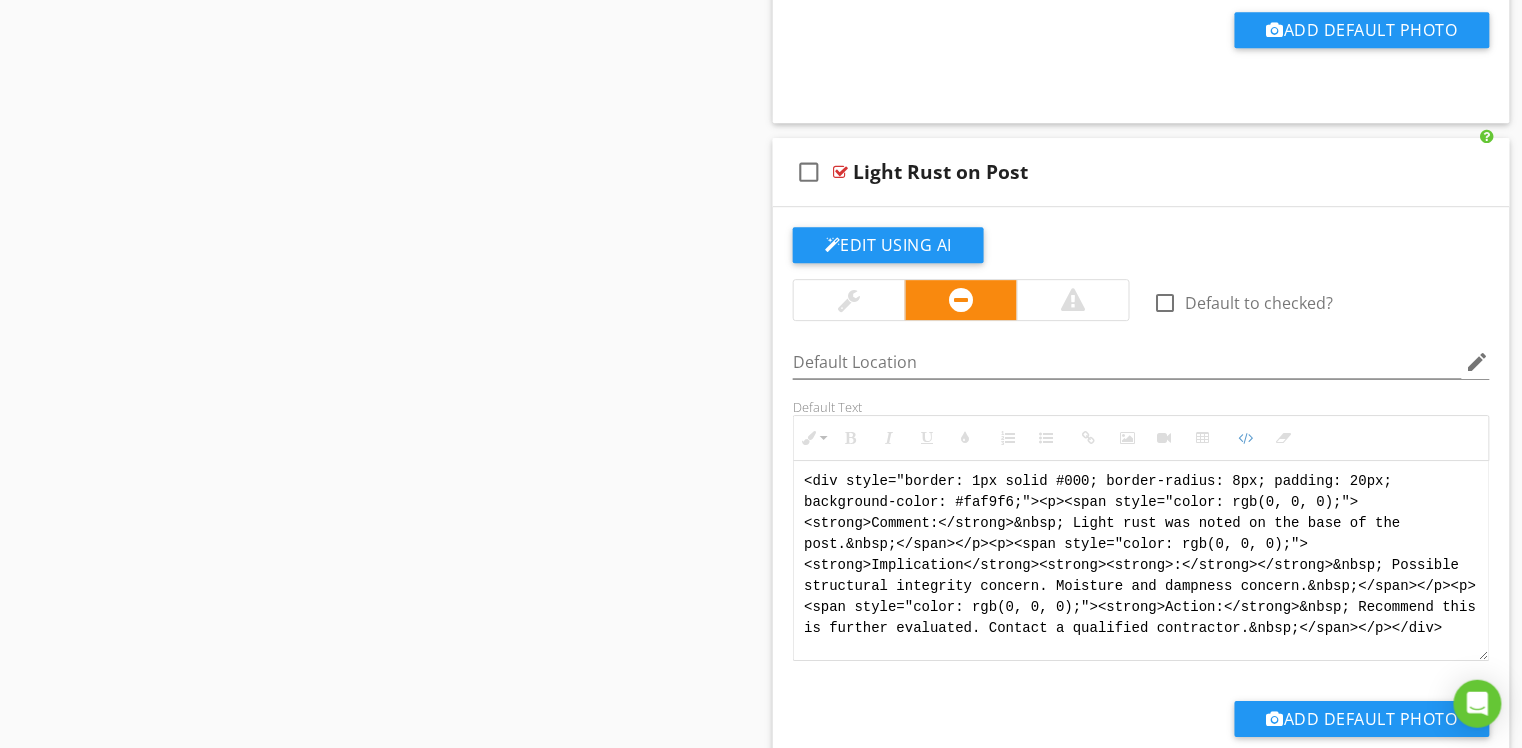 drag, startPoint x: 1450, startPoint y: 646, endPoint x: 733, endPoint y: 482, distance: 735.51685 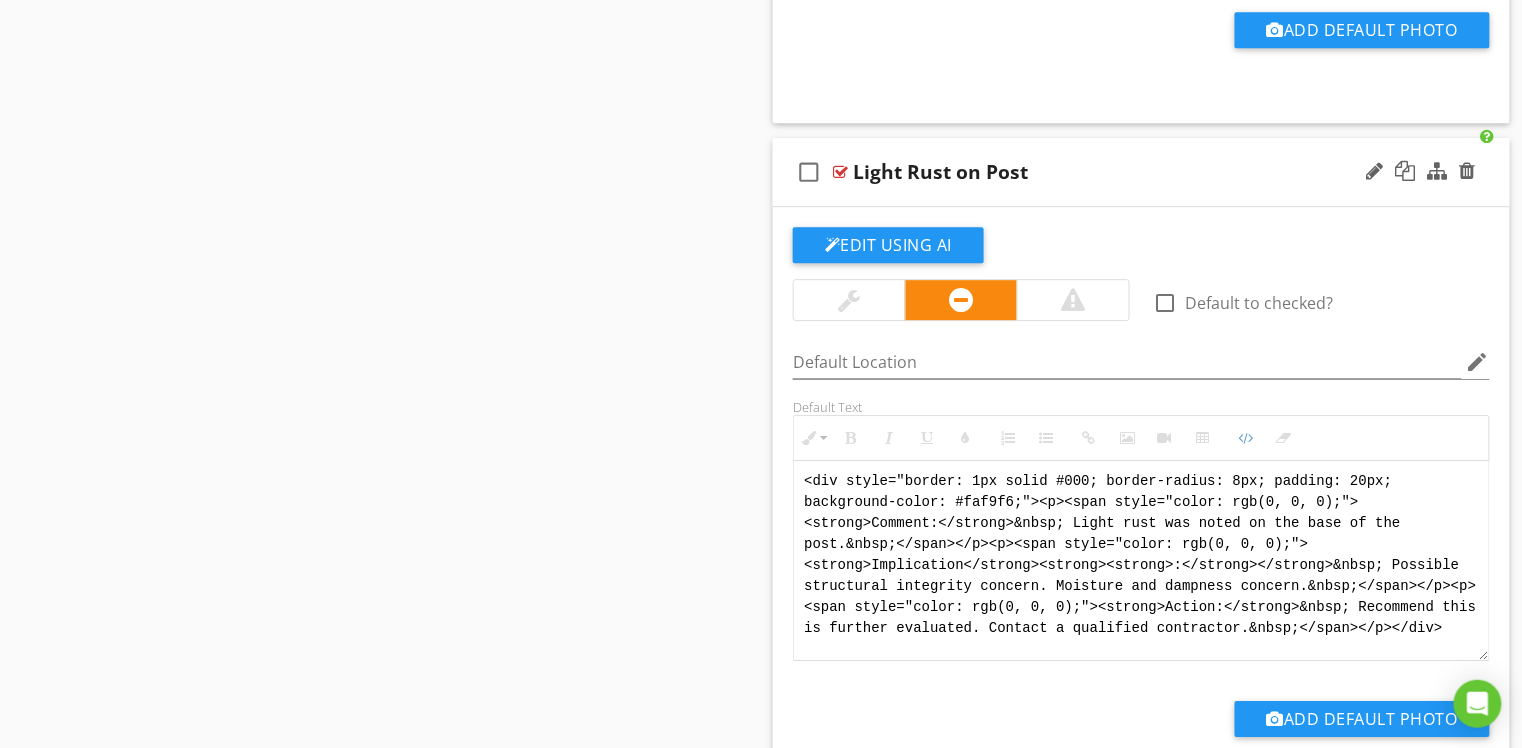 paste on "!-- [PERSON_NAME] Version 1 -->
<div style="font-family: Arial, sans-serif; font-size: 15px; line-height: 1.4; color: #000; border: 1px solid #000; border-left: 8px solid #000; border-radius: 8px; padding: 10px; background-color: #faf9f6;">
<p style="margin: 2px 0 8px 0;"><strong>COMMENT</strong>:&nbsp;&nbsp;Light rust was observed at the base of one of the structural posts.</p>
<p style="margin: 2px 0 8px 0;"><strong>IMPLICATION</strong>:&nbsp;&nbsp;Possible structural integrity concern. Moisture and dampness concern.</p>
<p style="margin: 2px 0 8px 0;"><strong>ACTION</strong>:&nbsp;&nbsp;Recommend this is further evaluated.</p>
<p style="margin: 2px 0;"><strong>PROFESSION</strong>:&nbsp;&nbsp;General contractor.</p>
</div>" 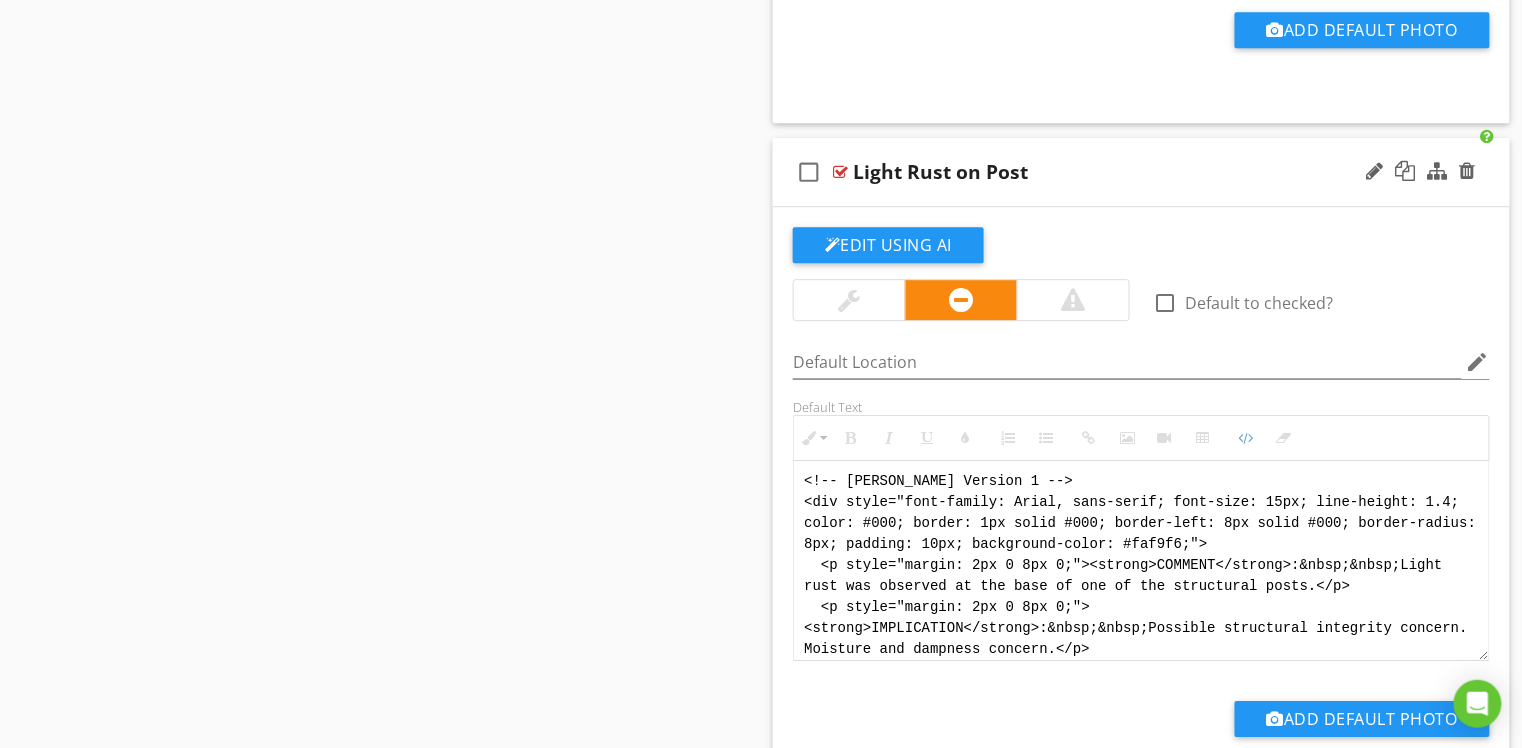 scroll, scrollTop: 120, scrollLeft: 0, axis: vertical 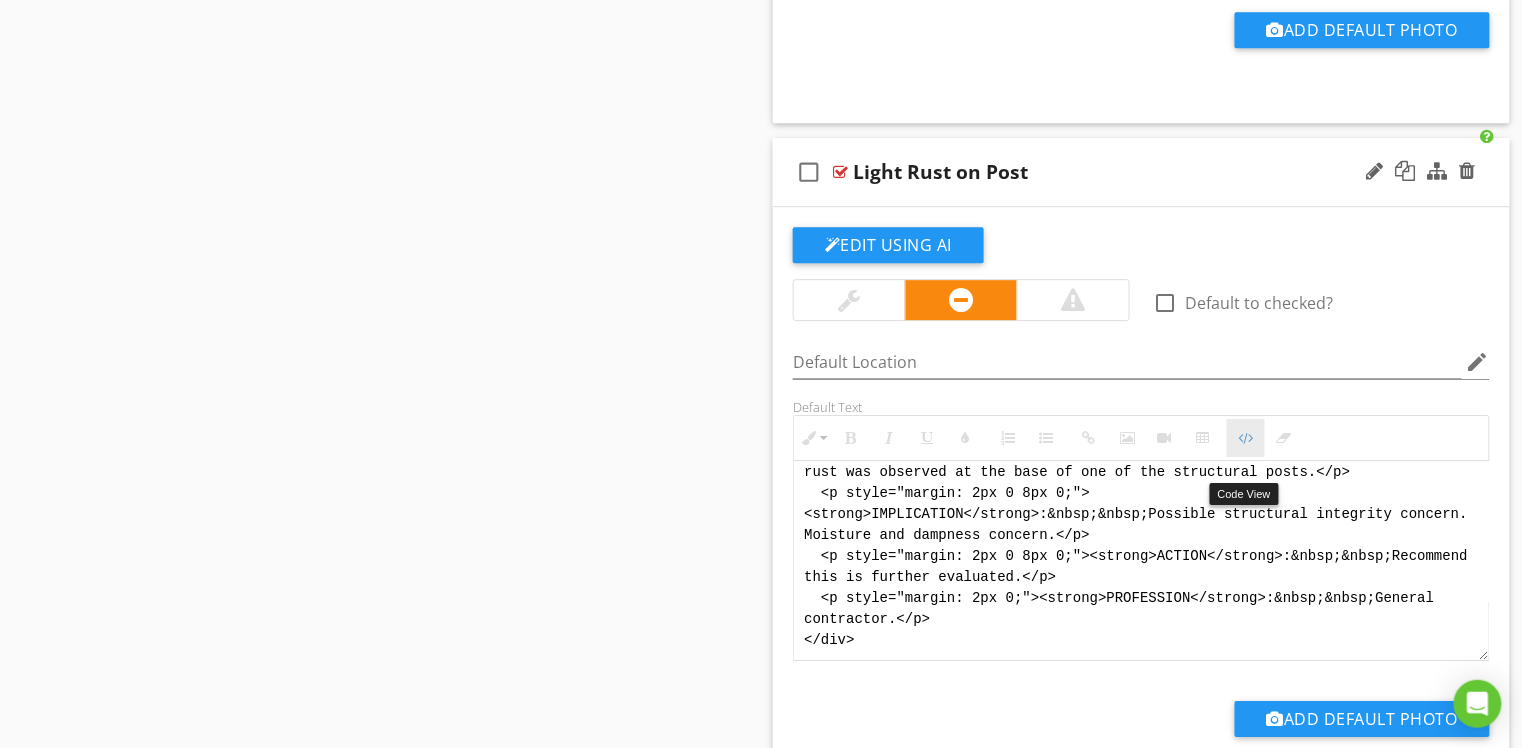 click on "Code View" at bounding box center [1246, 438] 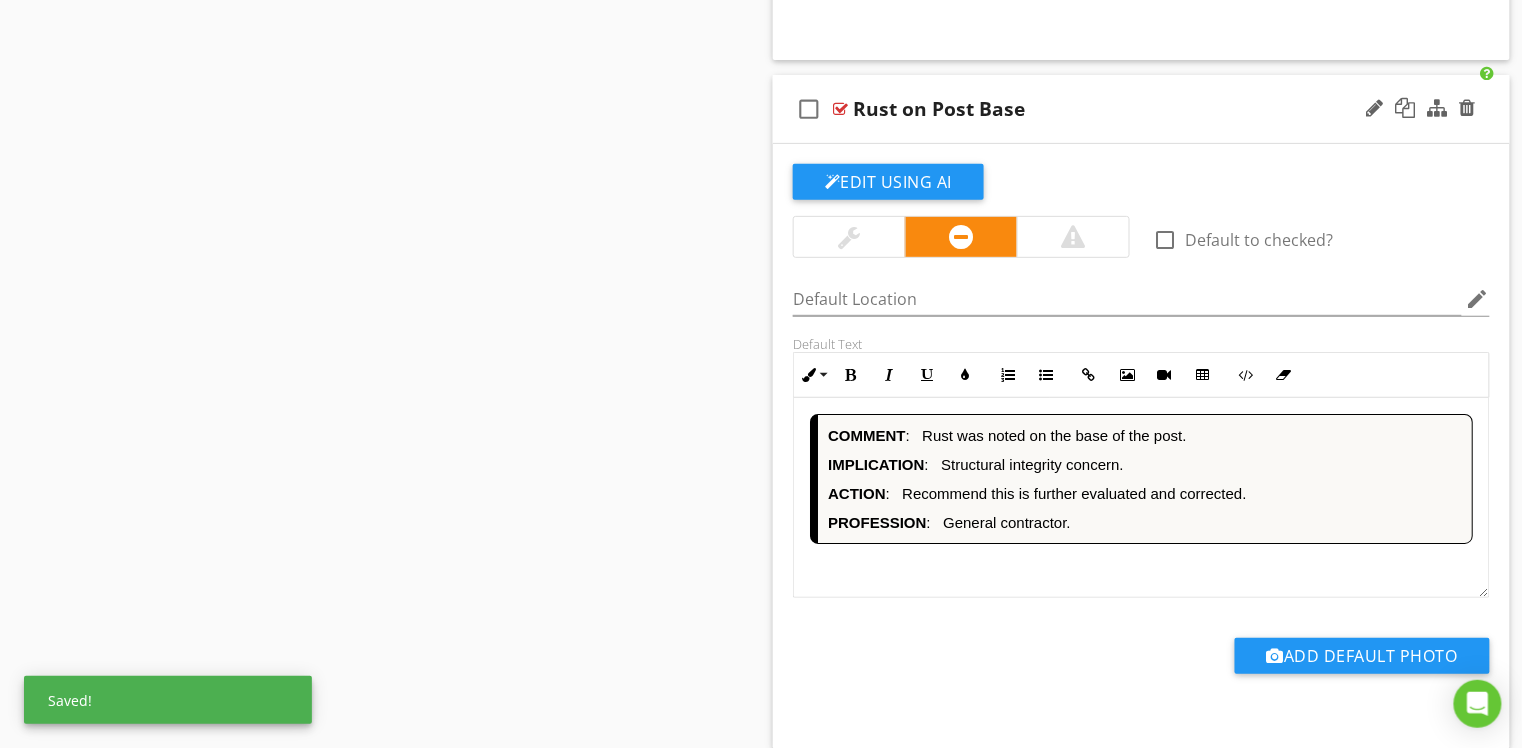 scroll, scrollTop: 20692, scrollLeft: 0, axis: vertical 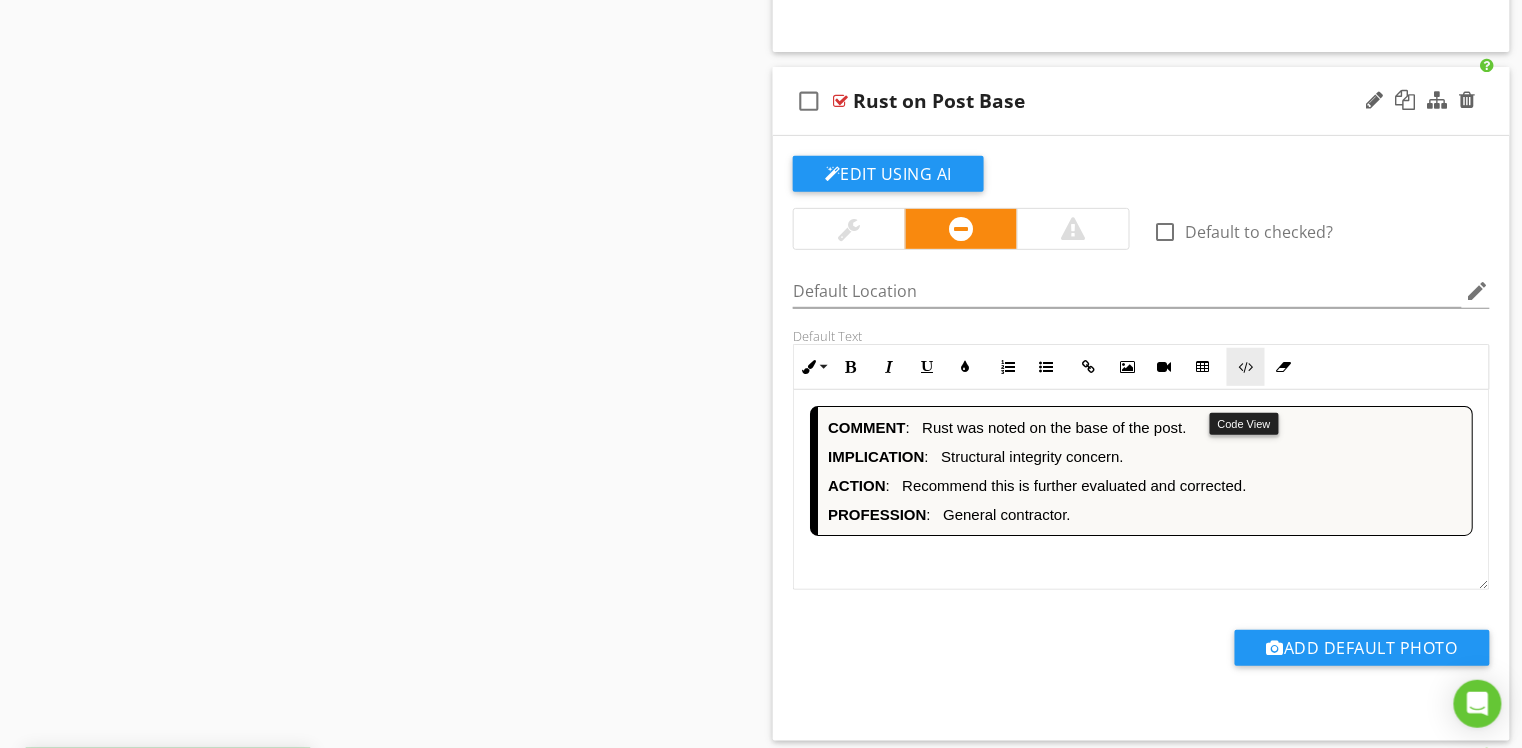 click at bounding box center [1246, 367] 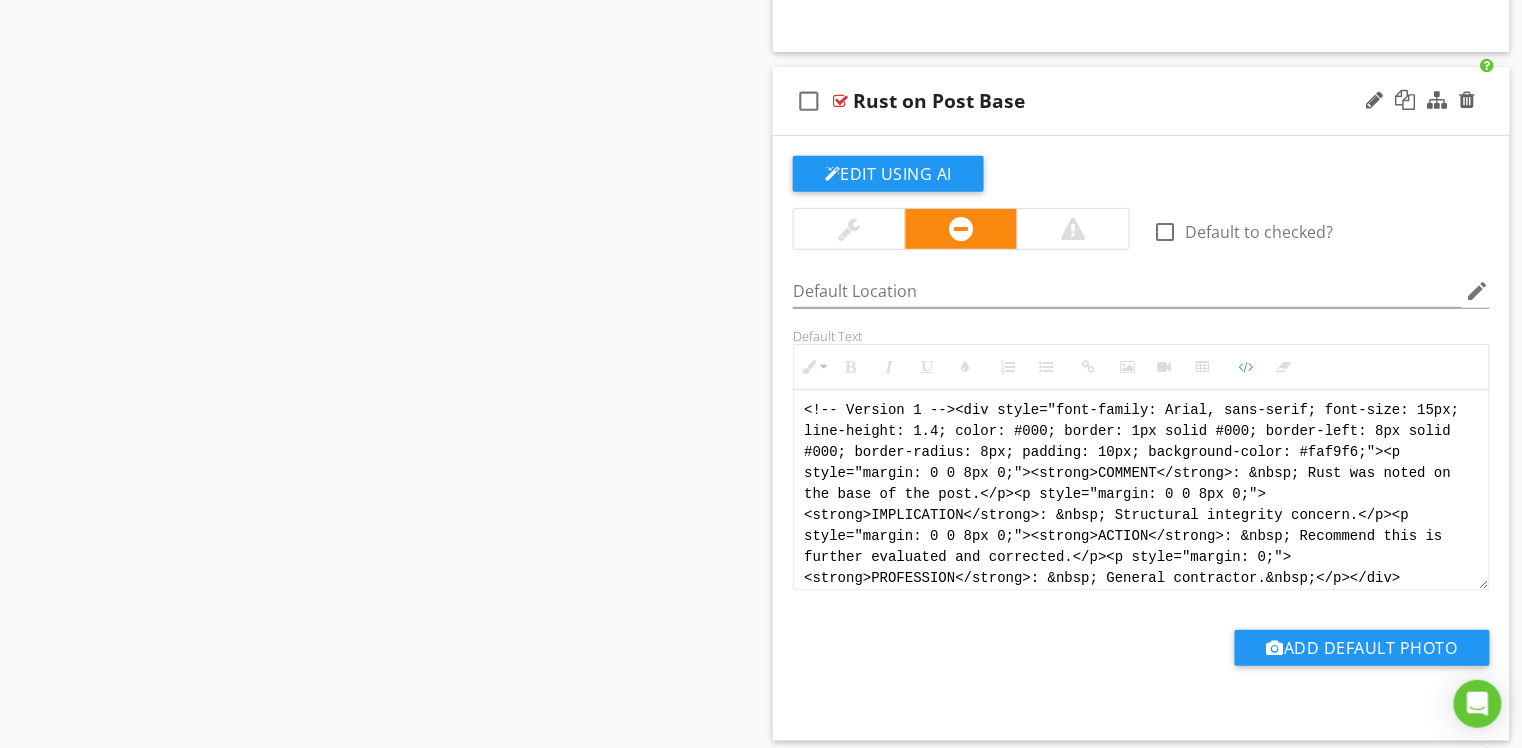 drag, startPoint x: 1336, startPoint y: 585, endPoint x: 788, endPoint y: 372, distance: 587.93964 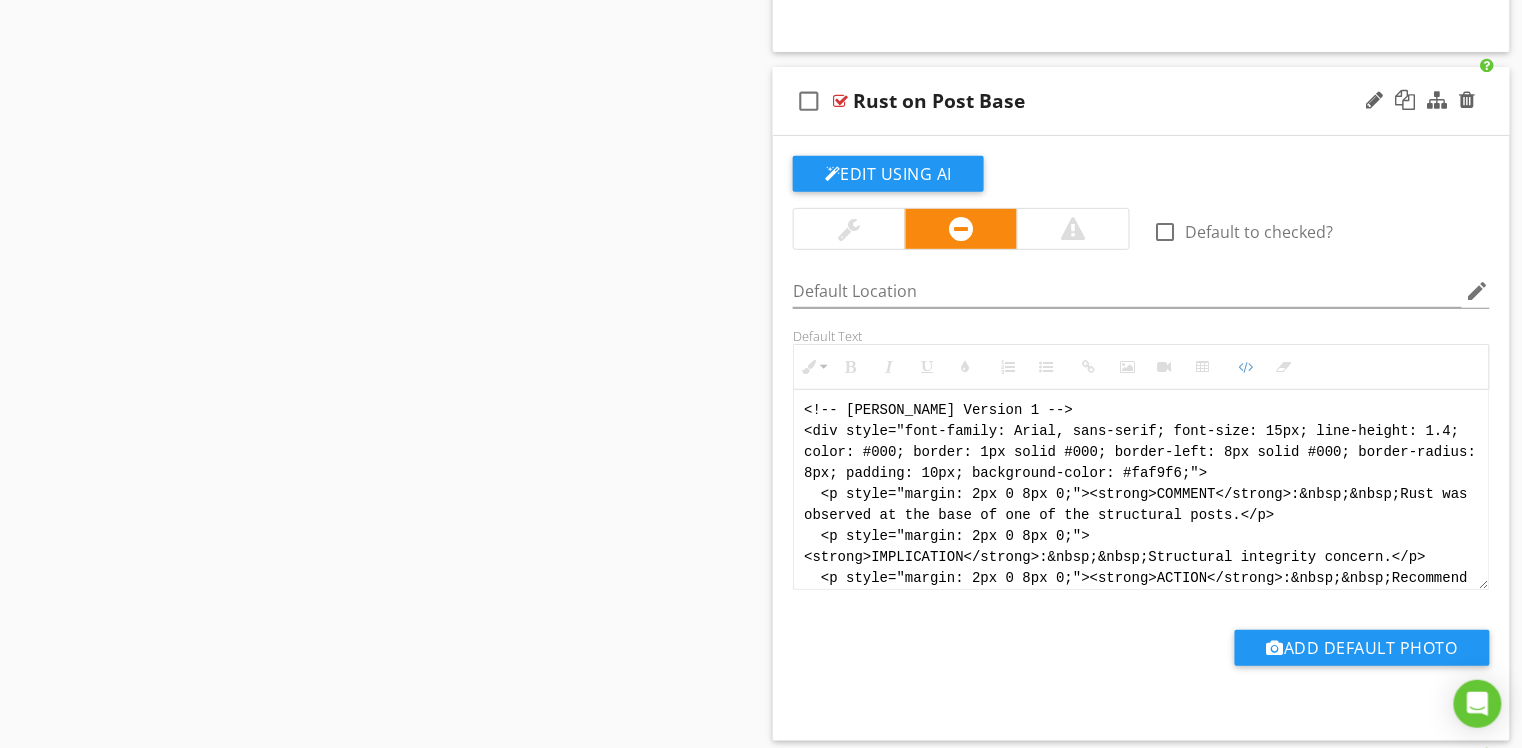scroll, scrollTop: 100, scrollLeft: 0, axis: vertical 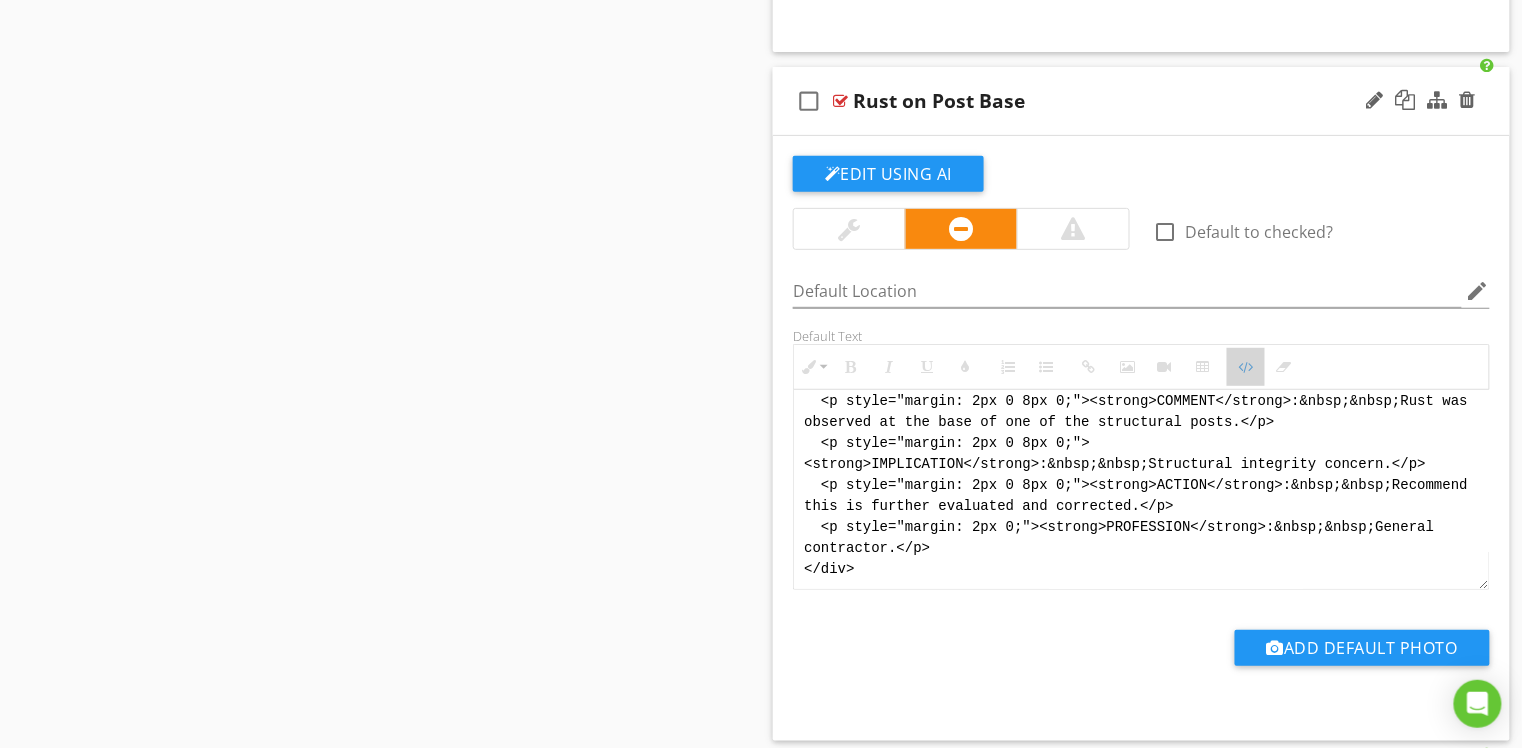 click at bounding box center (1246, 367) 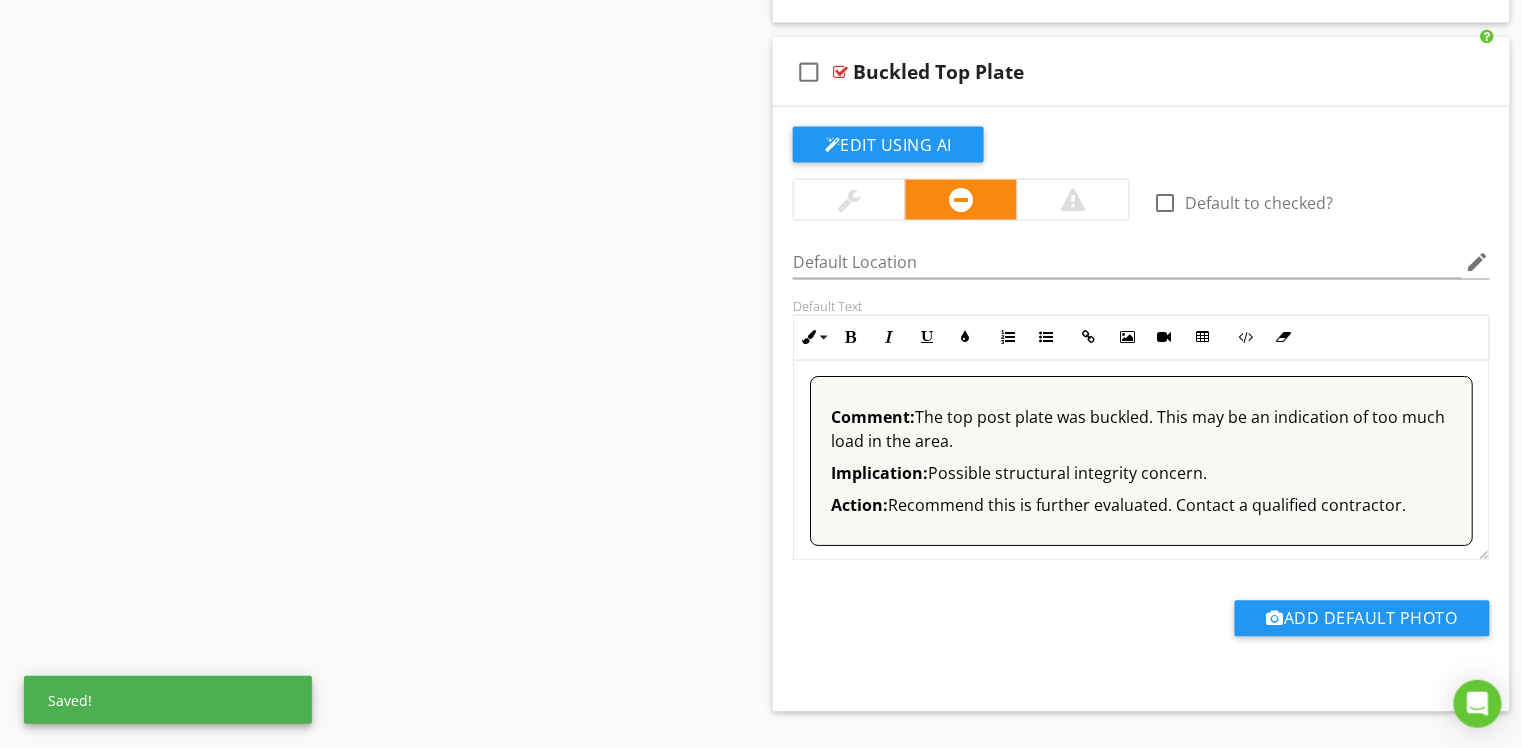 scroll, scrollTop: 21412, scrollLeft: 0, axis: vertical 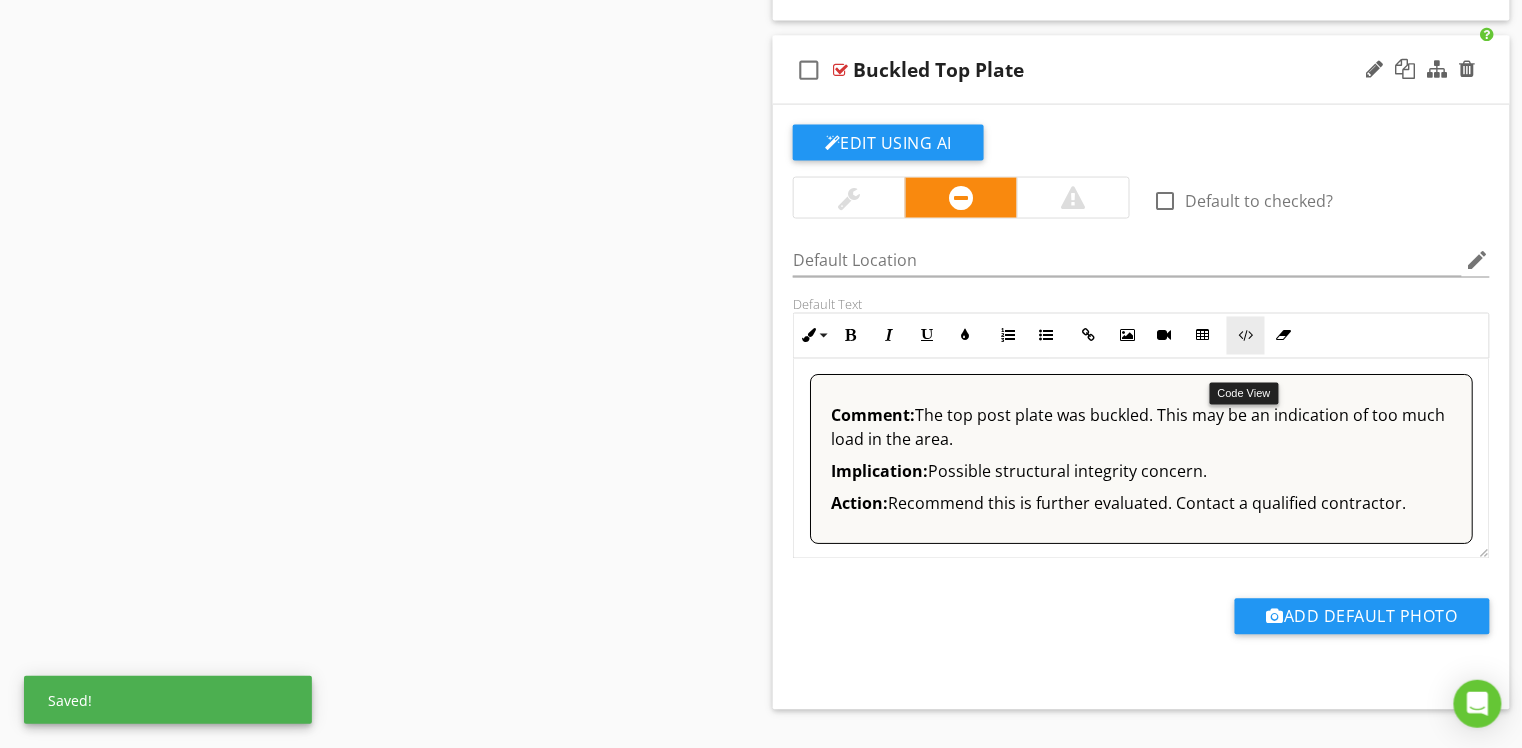 click on "Code View" at bounding box center [1246, 336] 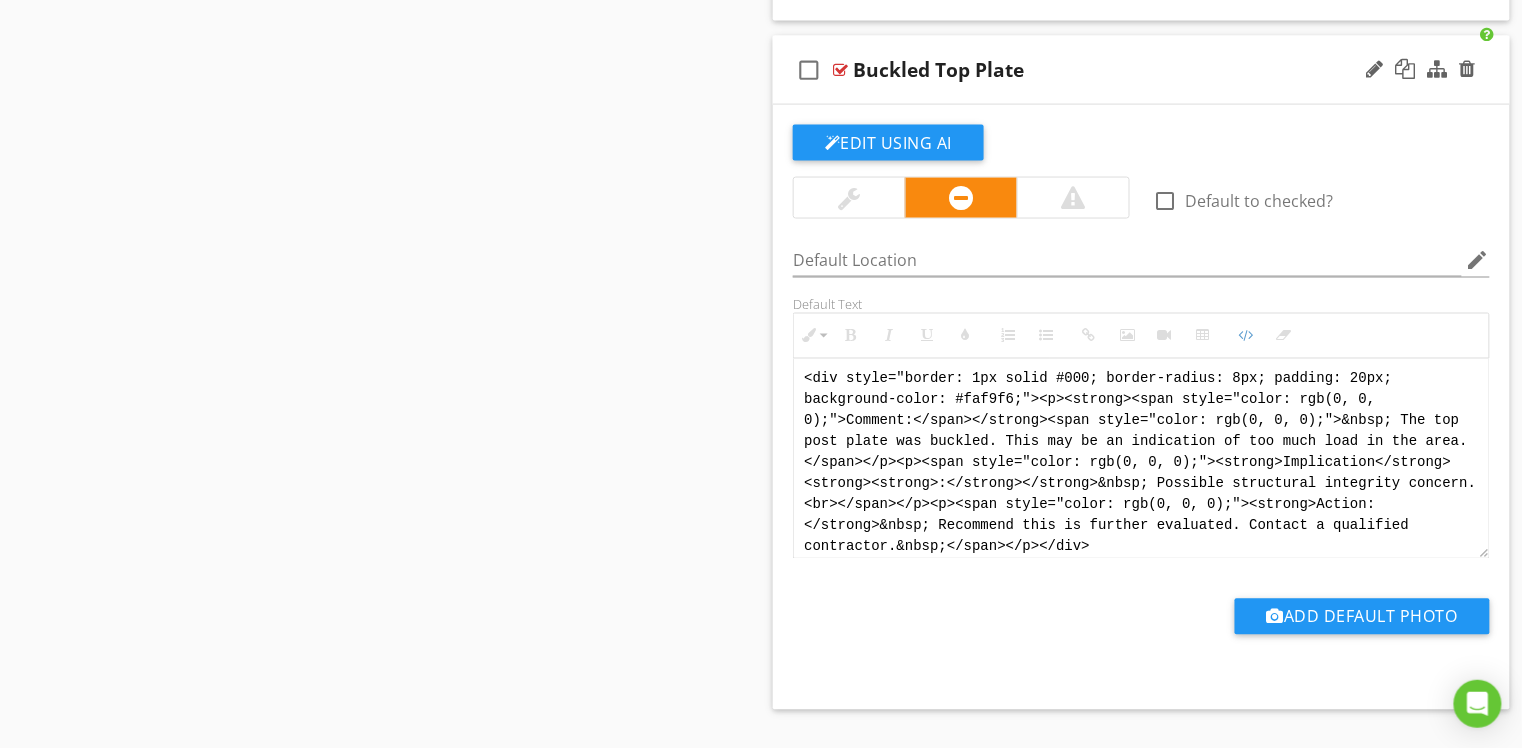 drag, startPoint x: 1161, startPoint y: 566, endPoint x: 816, endPoint y: 378, distance: 392.8982 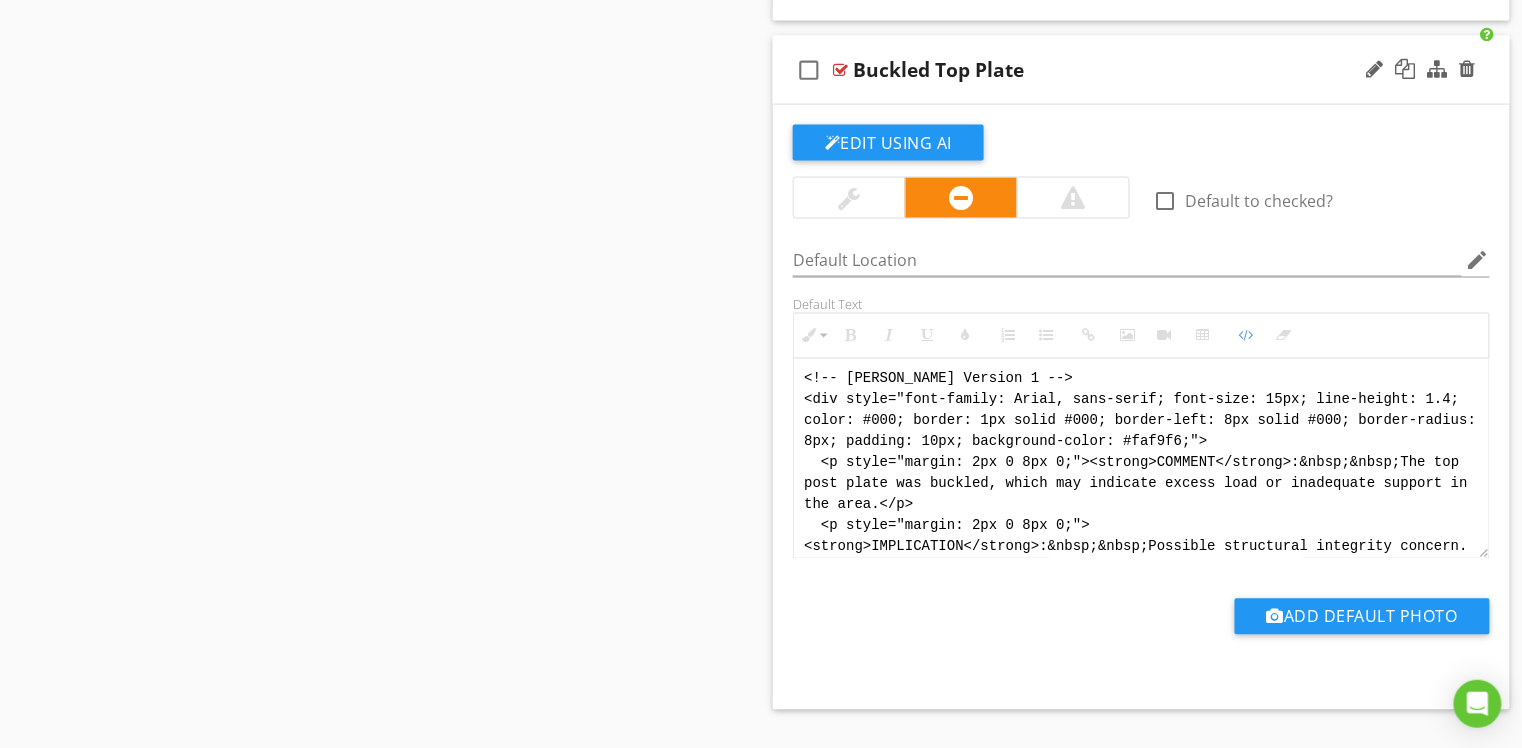 scroll, scrollTop: 140, scrollLeft: 0, axis: vertical 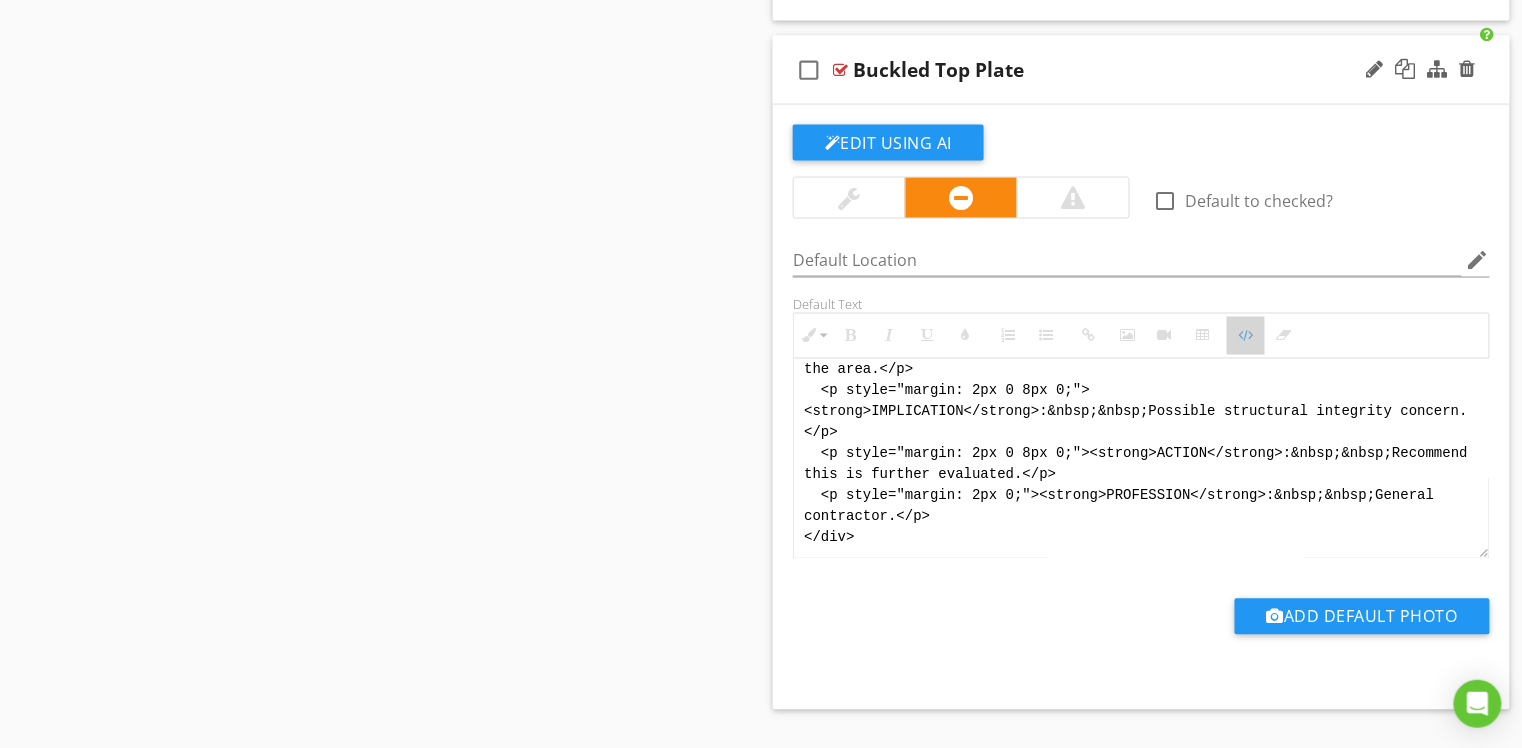 click at bounding box center [1246, 336] 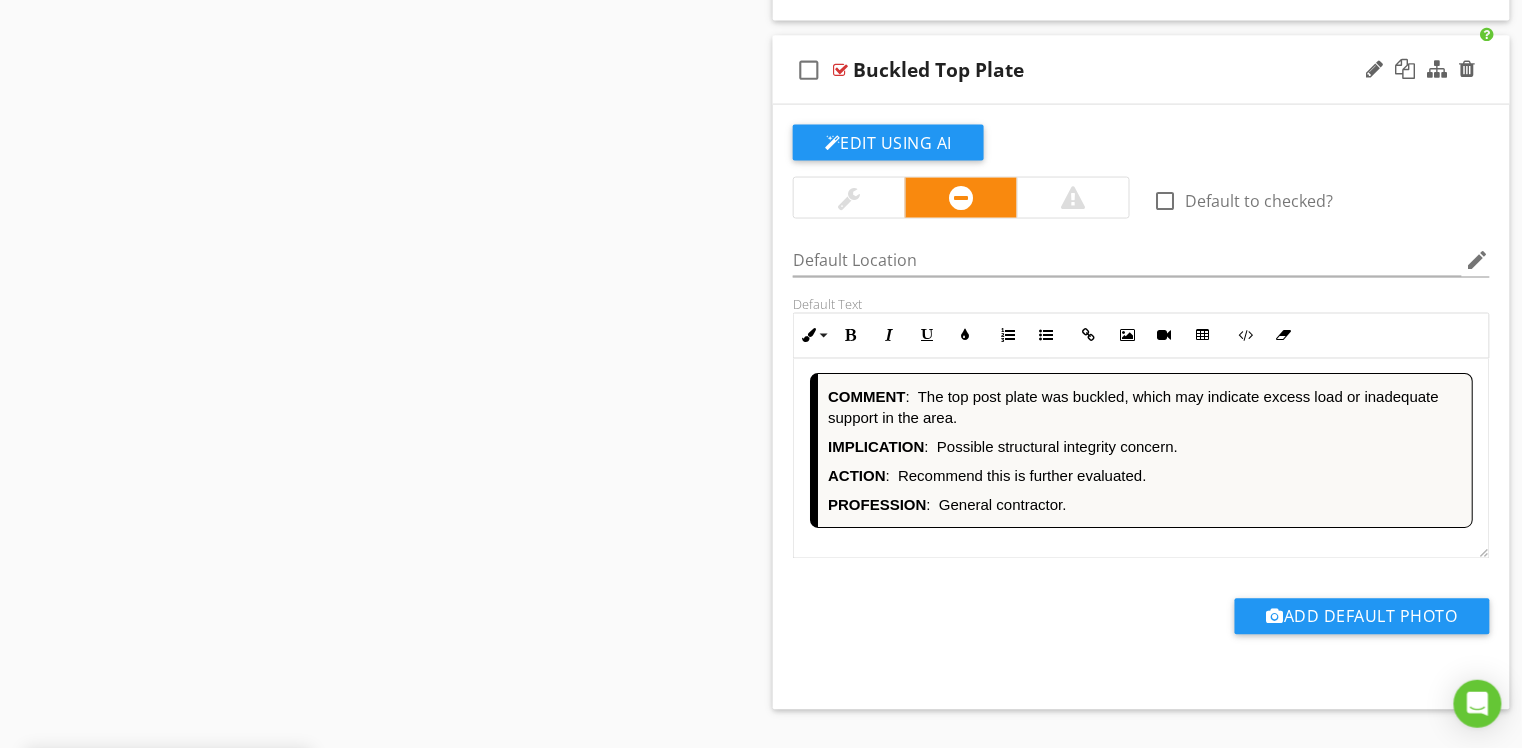 scroll, scrollTop: 1, scrollLeft: 0, axis: vertical 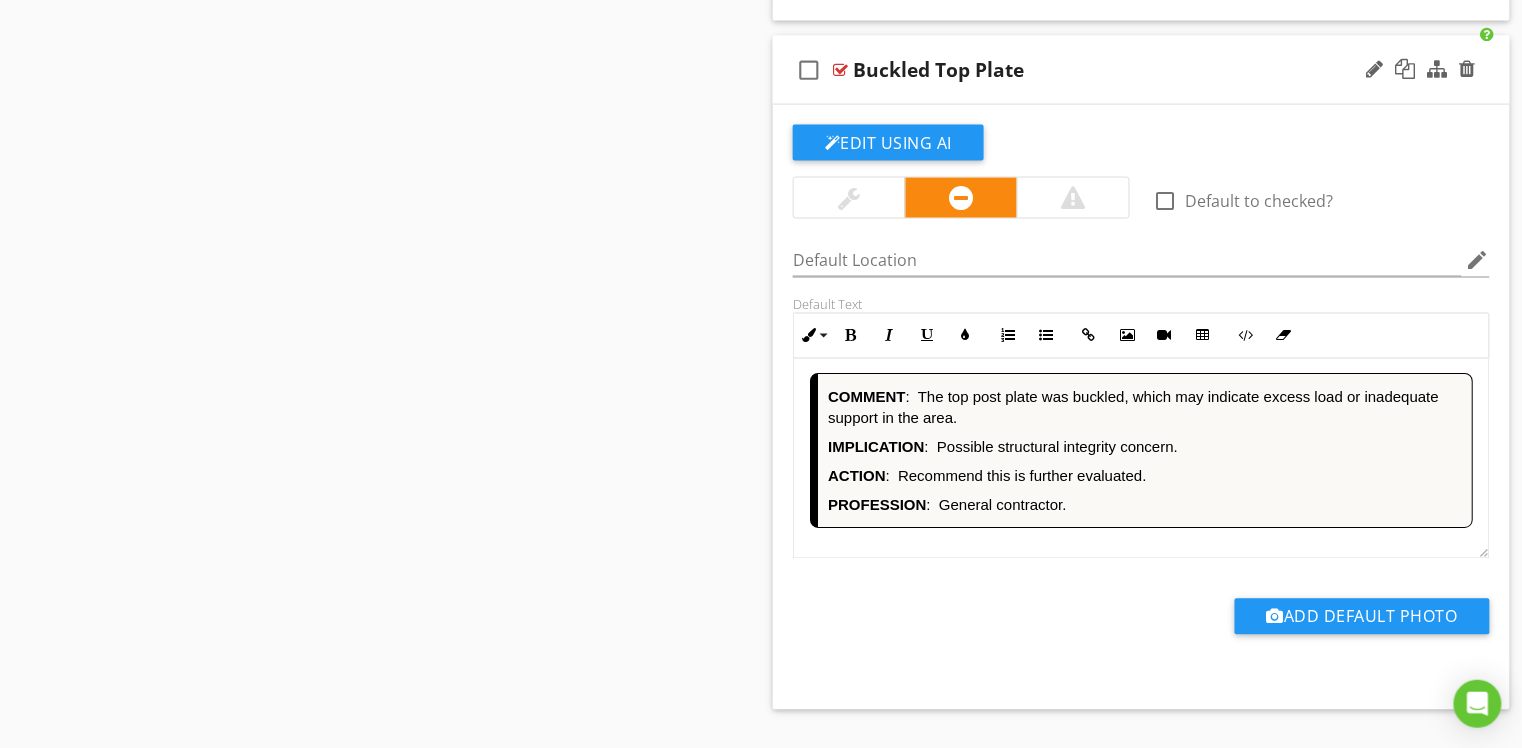 click on "PROFESSION :  General contractor." at bounding box center [1145, 505] 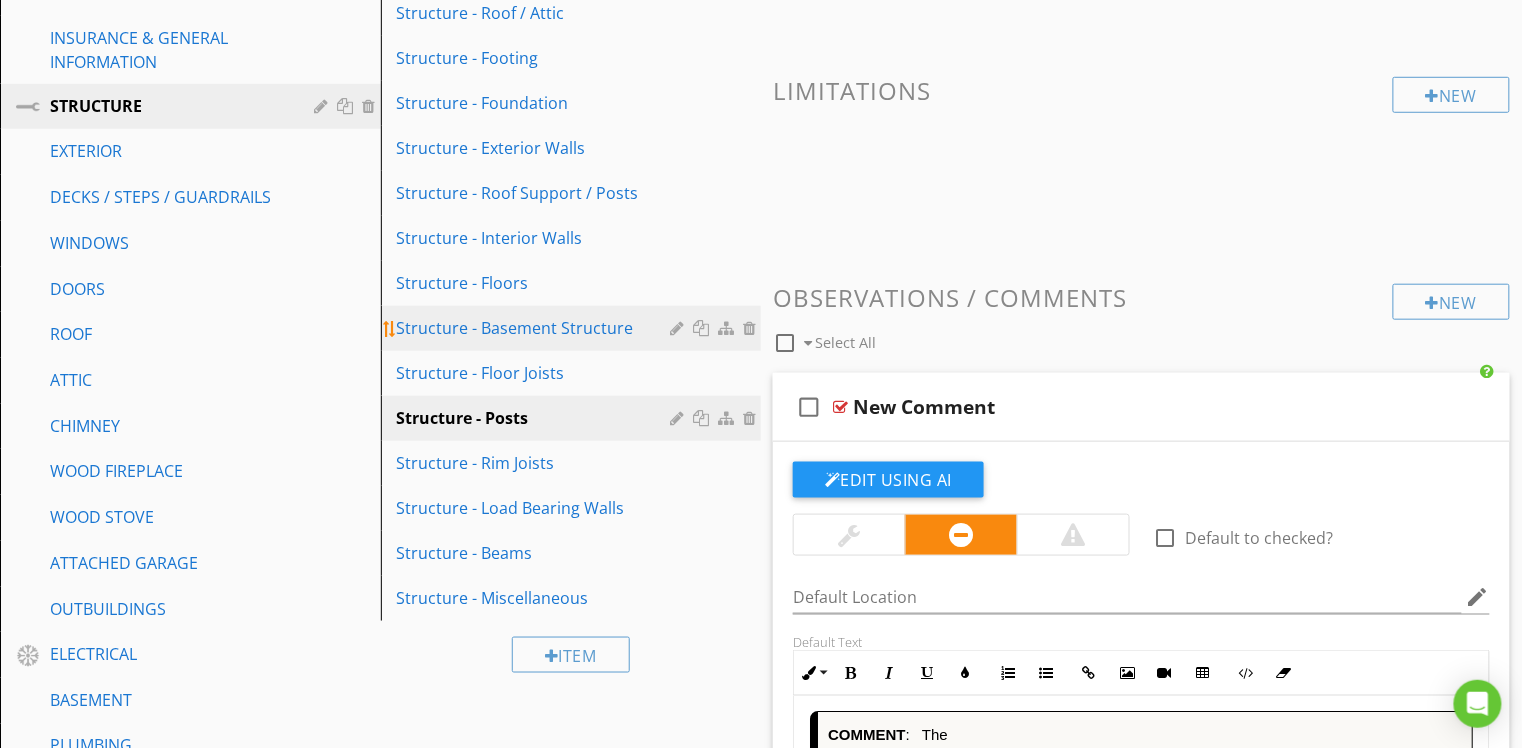 scroll, scrollTop: 418, scrollLeft: 0, axis: vertical 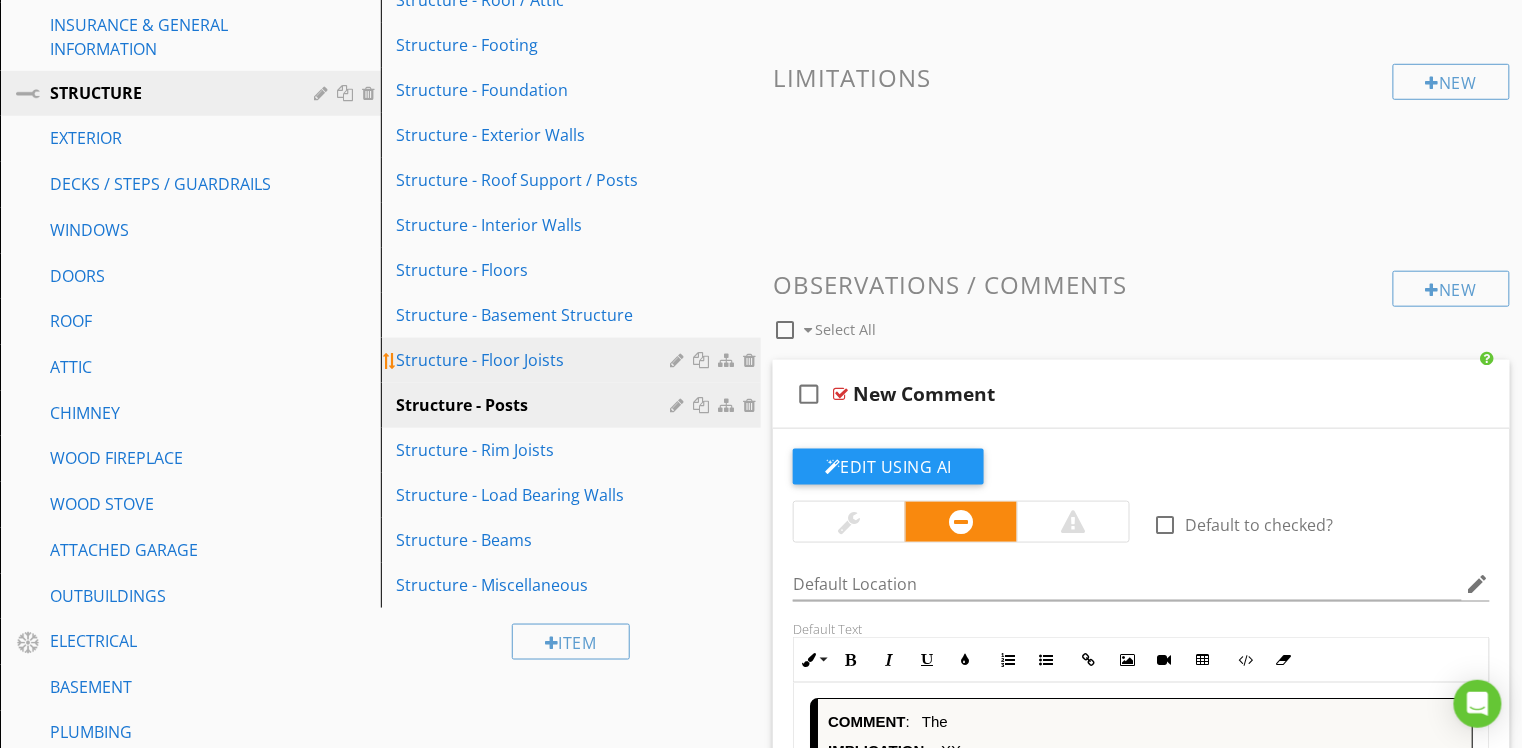 click on "Structure - Floor Joists" at bounding box center [537, 360] 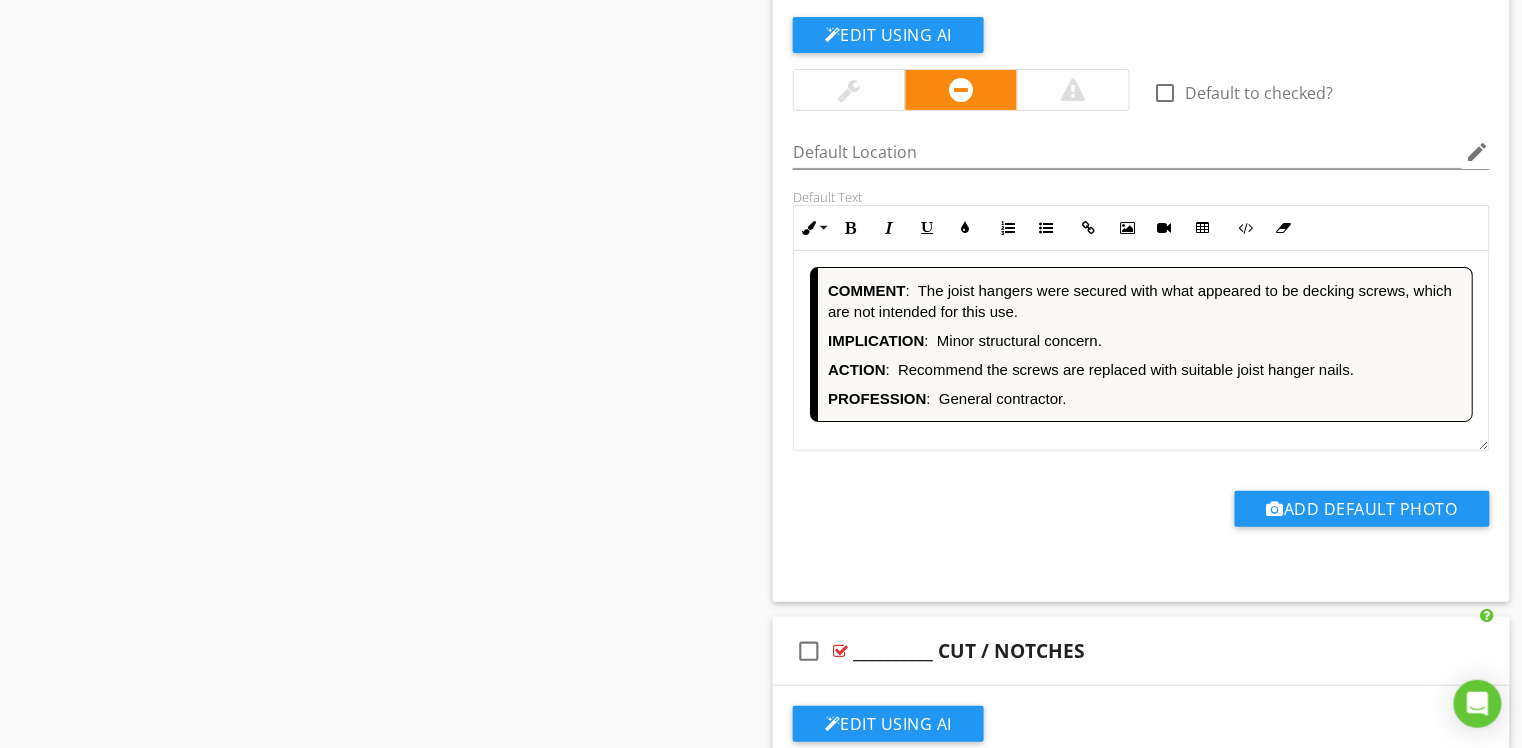 scroll, scrollTop: 6934, scrollLeft: 0, axis: vertical 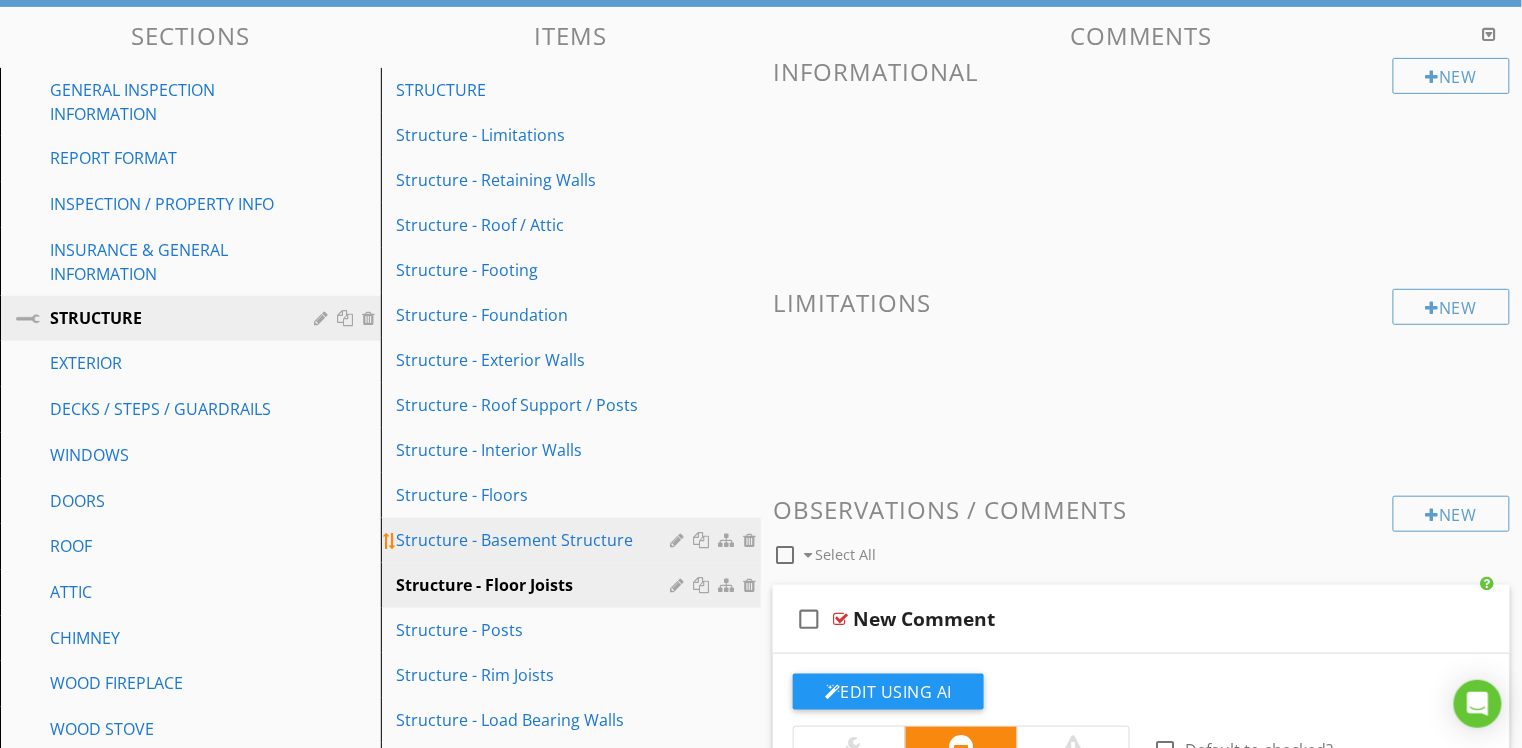 click on "Structure - Basement Structure" at bounding box center (537, 540) 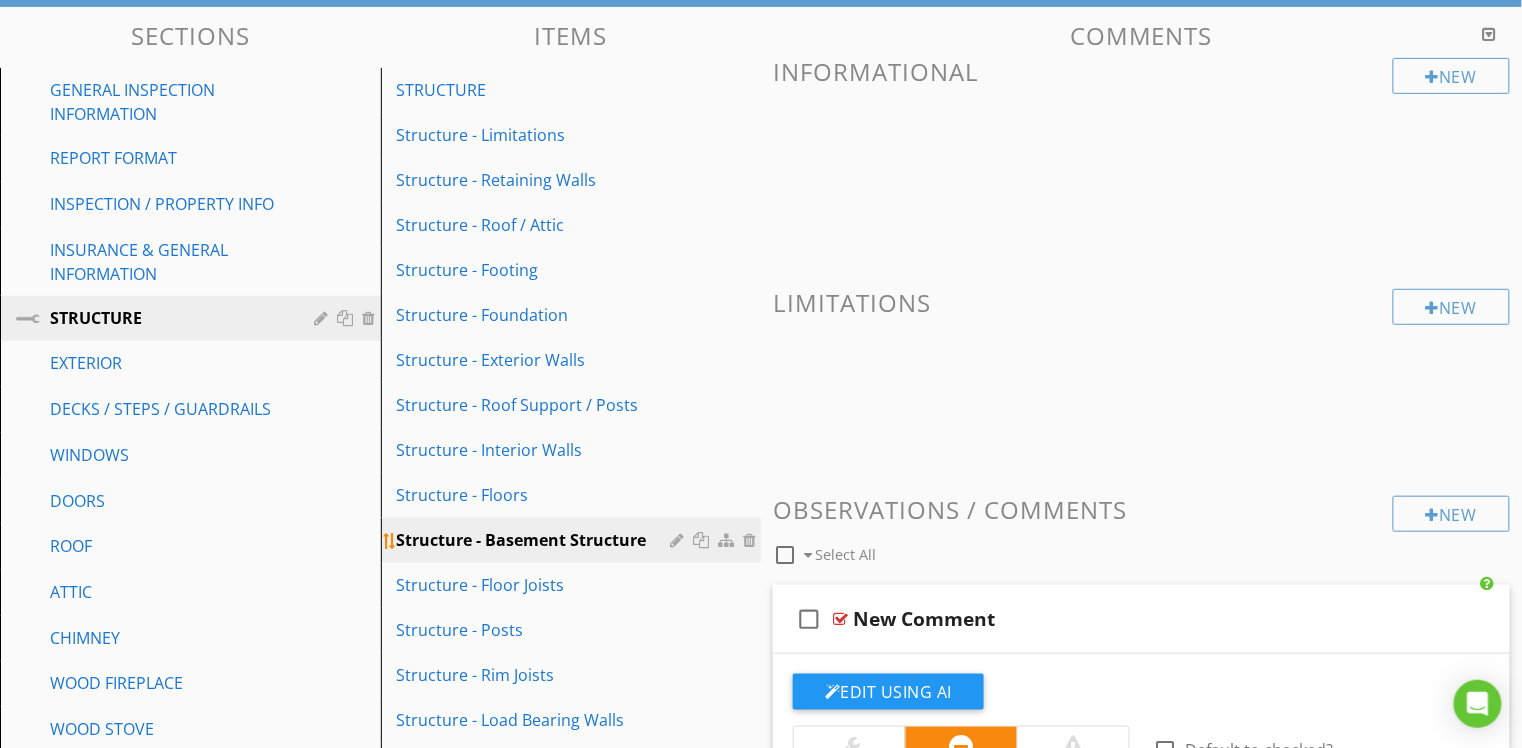 scroll, scrollTop: 192, scrollLeft: 0, axis: vertical 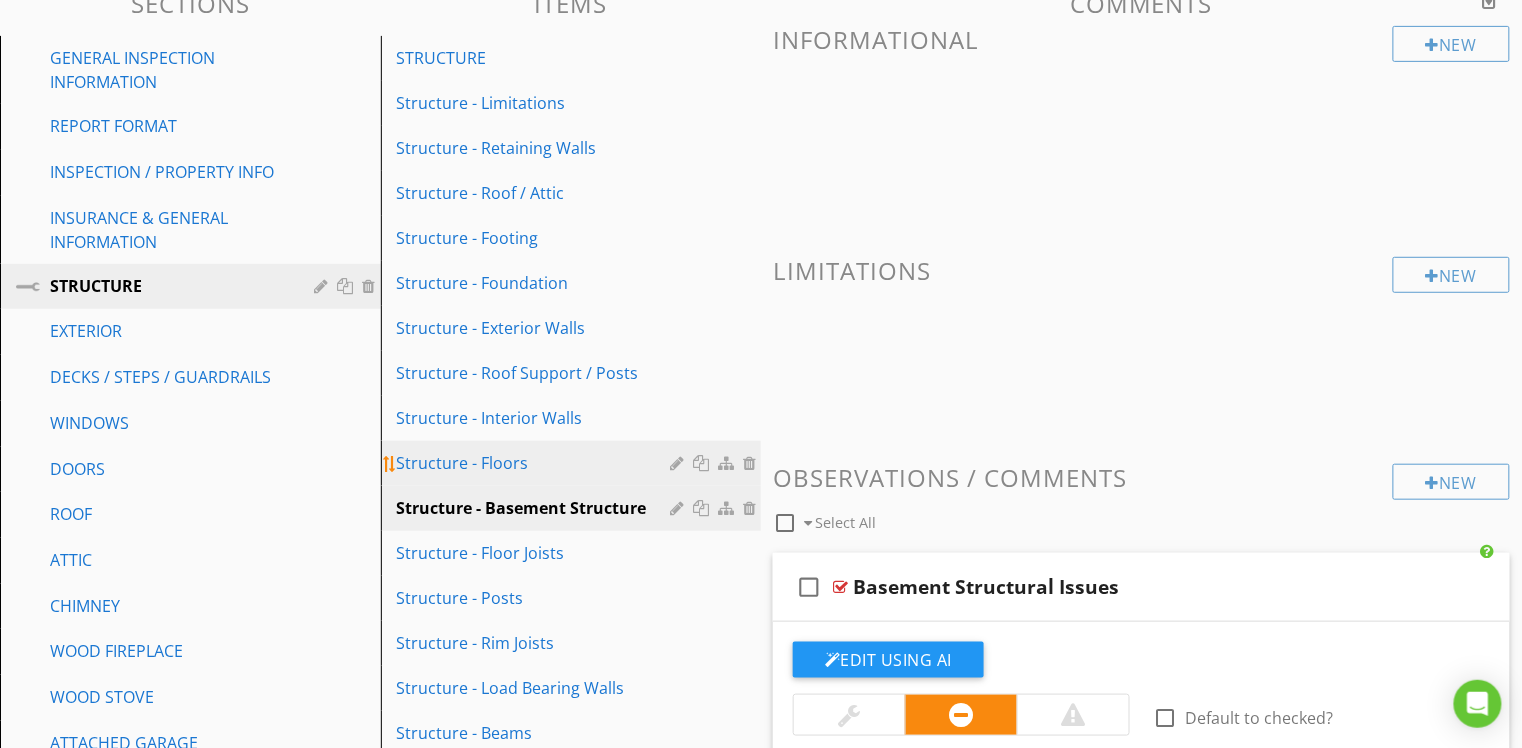 click on "Structure - Floors" at bounding box center (574, 463) 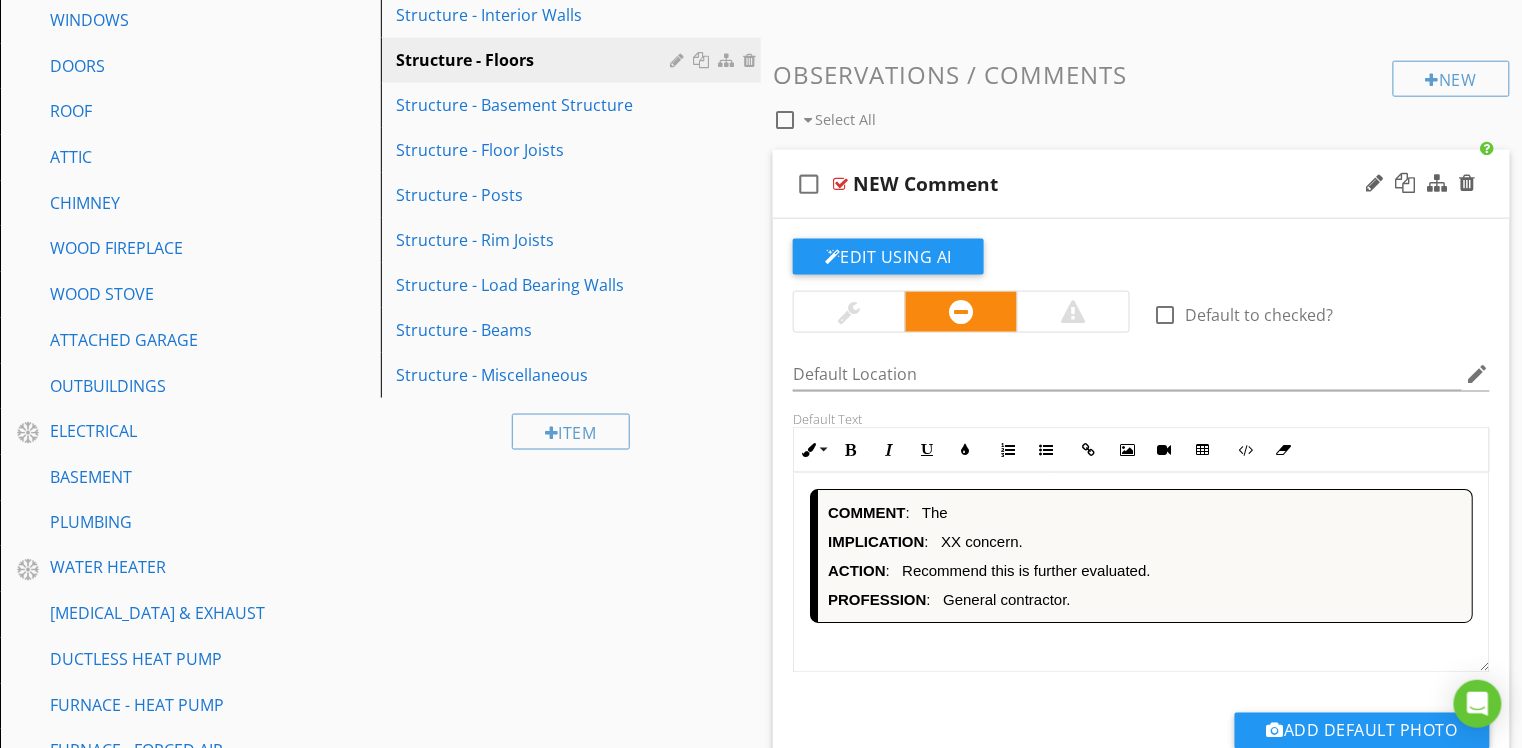 scroll, scrollTop: 708, scrollLeft: 0, axis: vertical 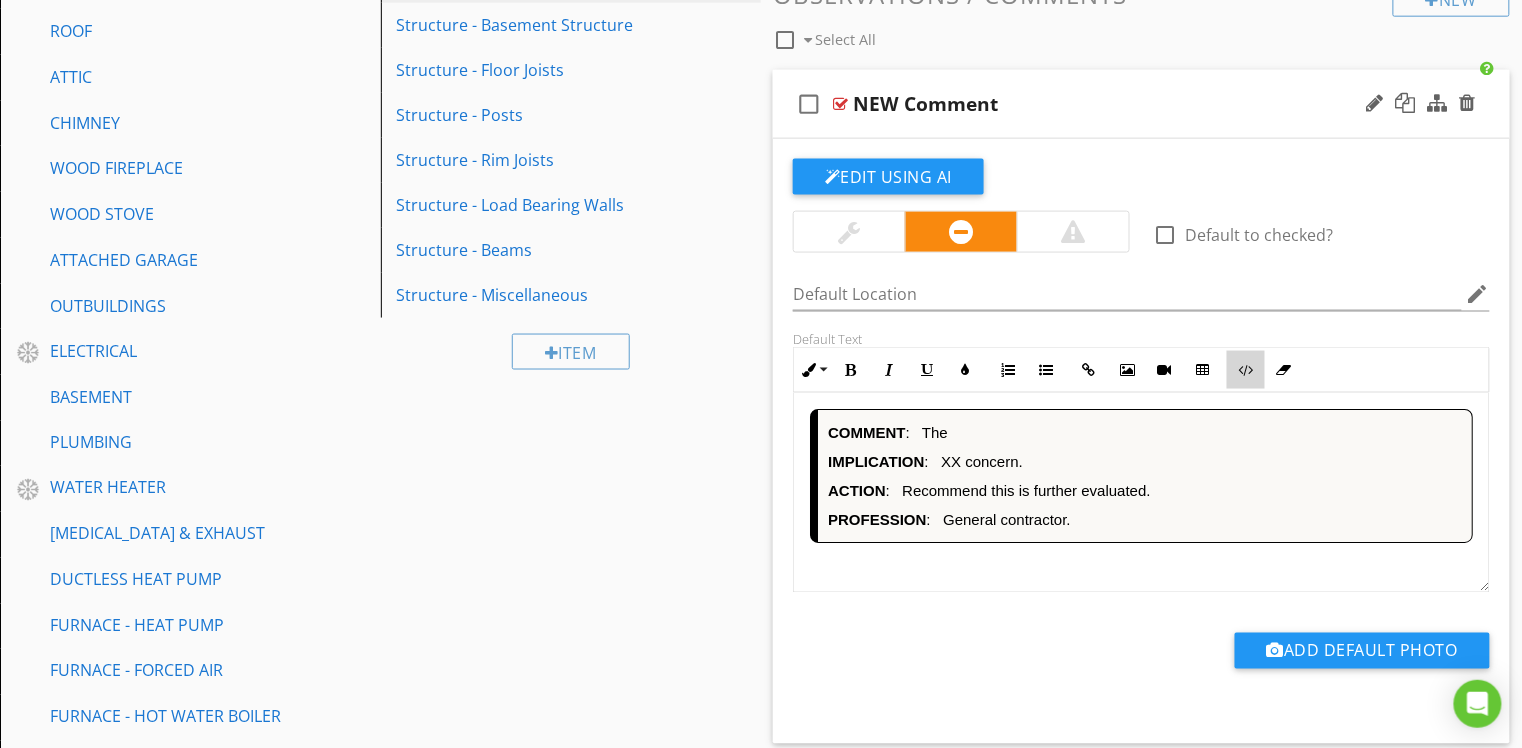 click on "Code View" at bounding box center [1246, 370] 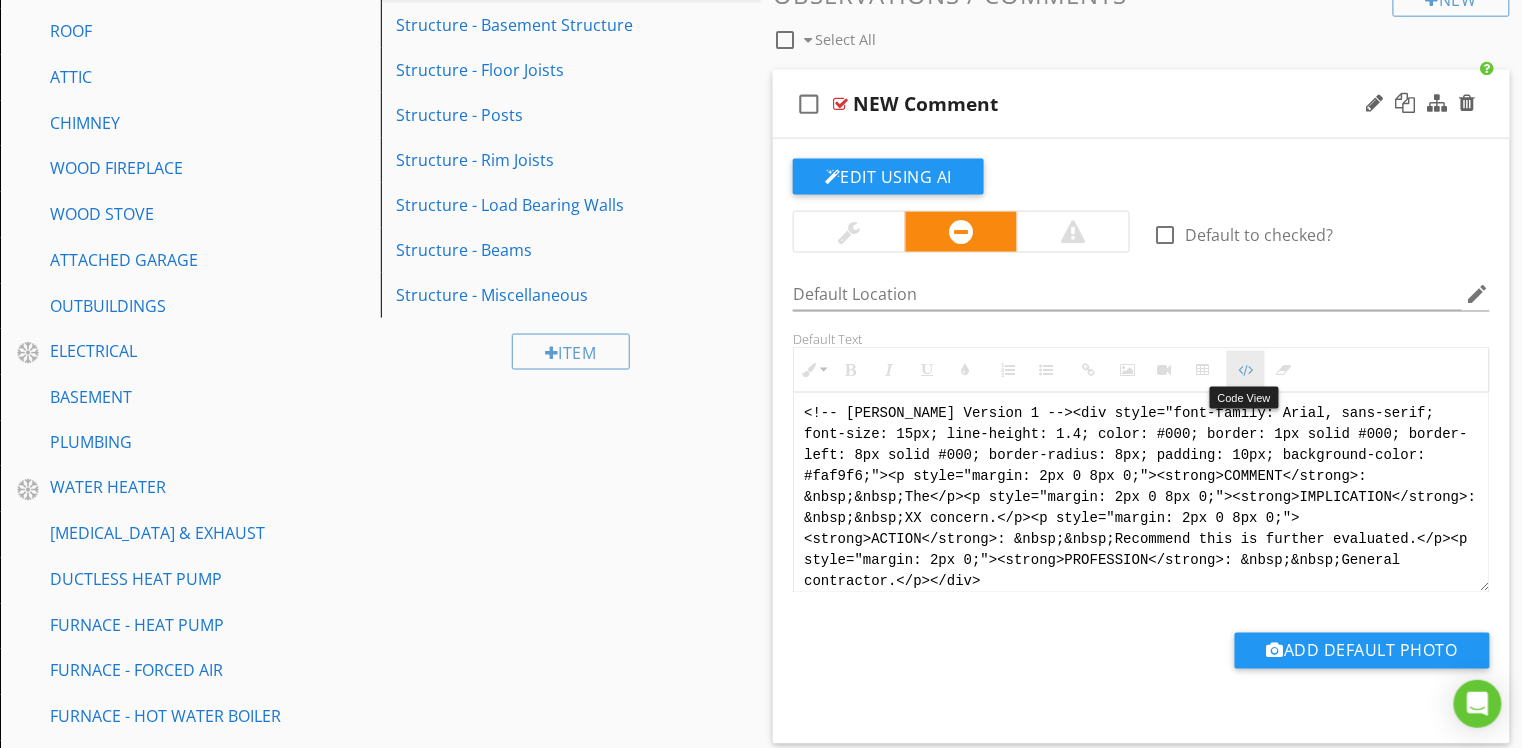 click at bounding box center (1246, 370) 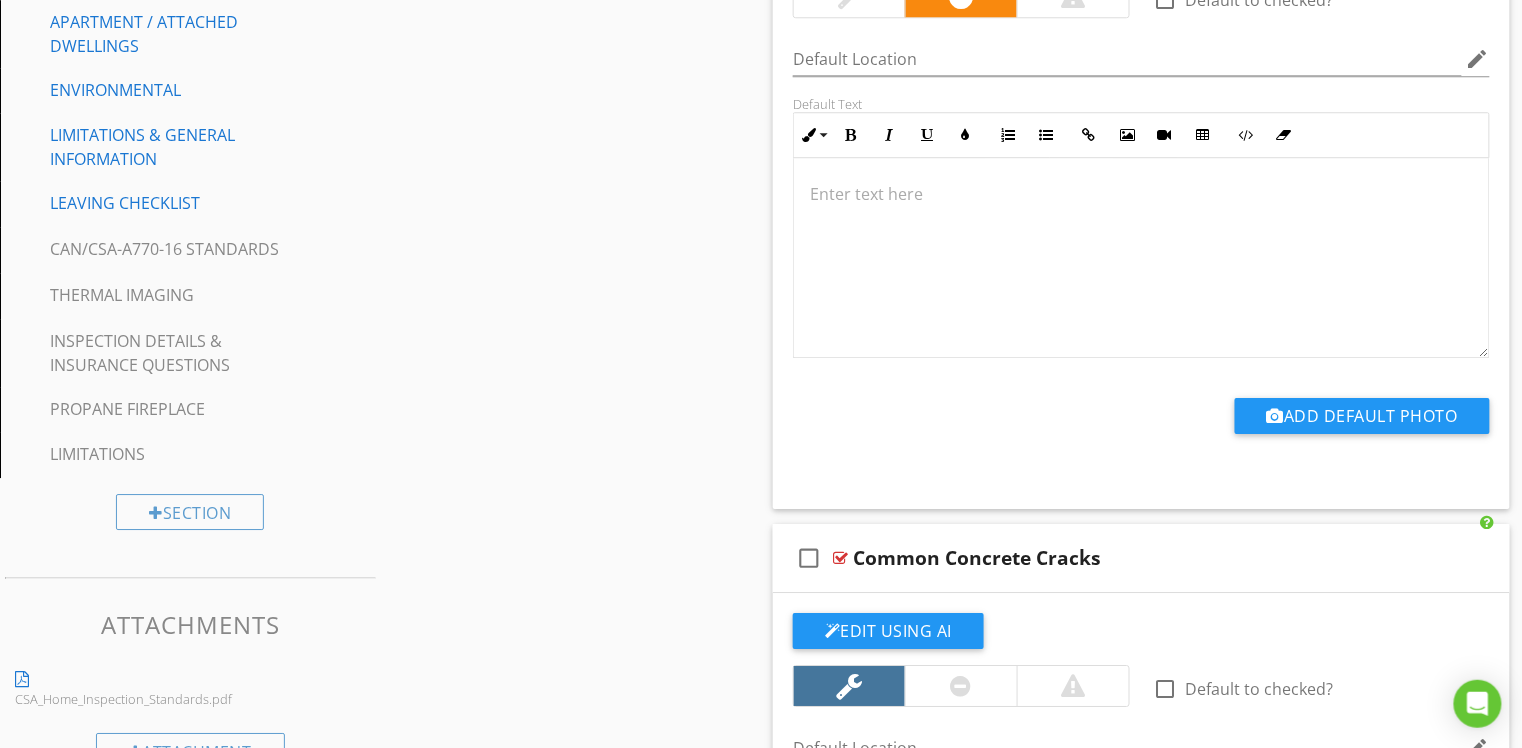 scroll, scrollTop: 1660, scrollLeft: 0, axis: vertical 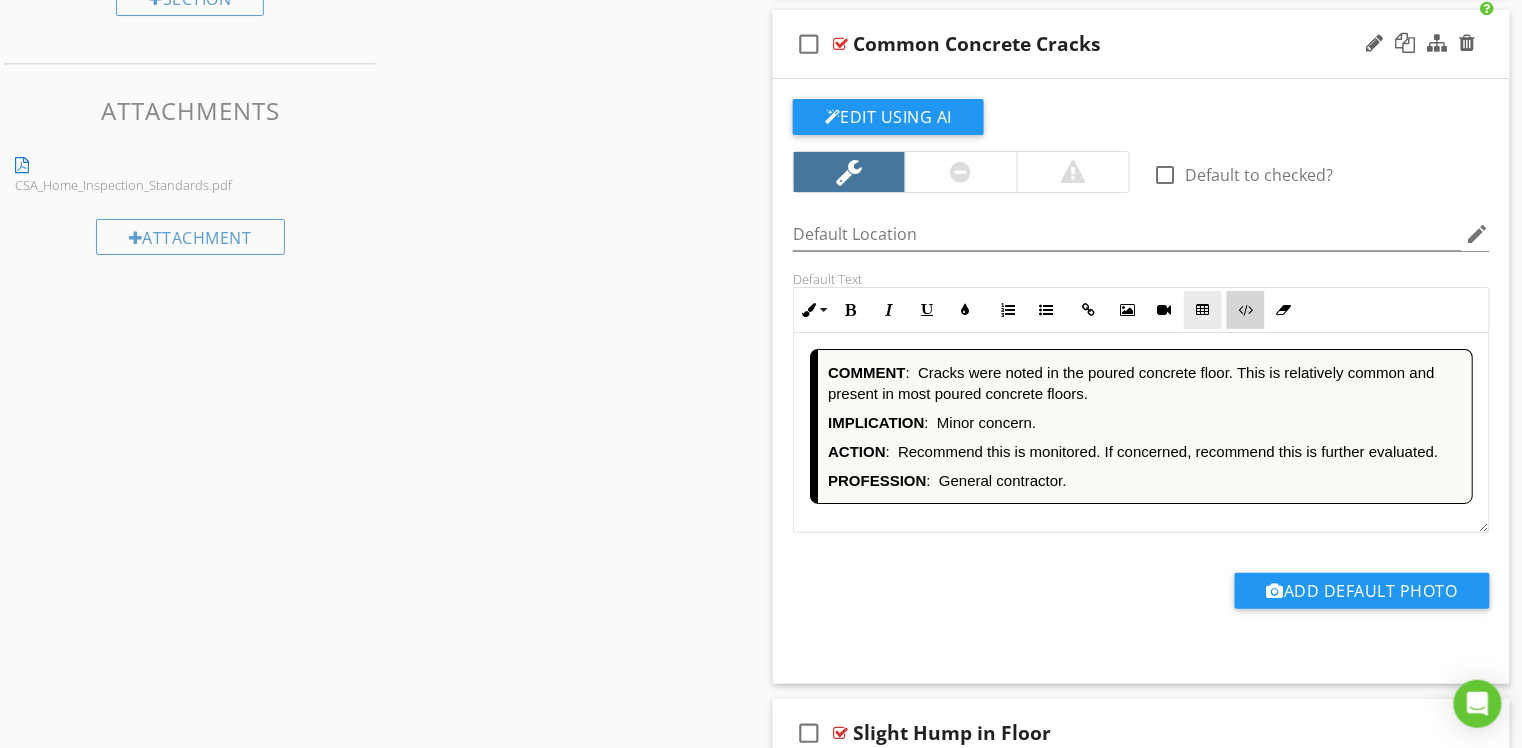drag, startPoint x: 1250, startPoint y: 315, endPoint x: 1221, endPoint y: 329, distance: 32.202484 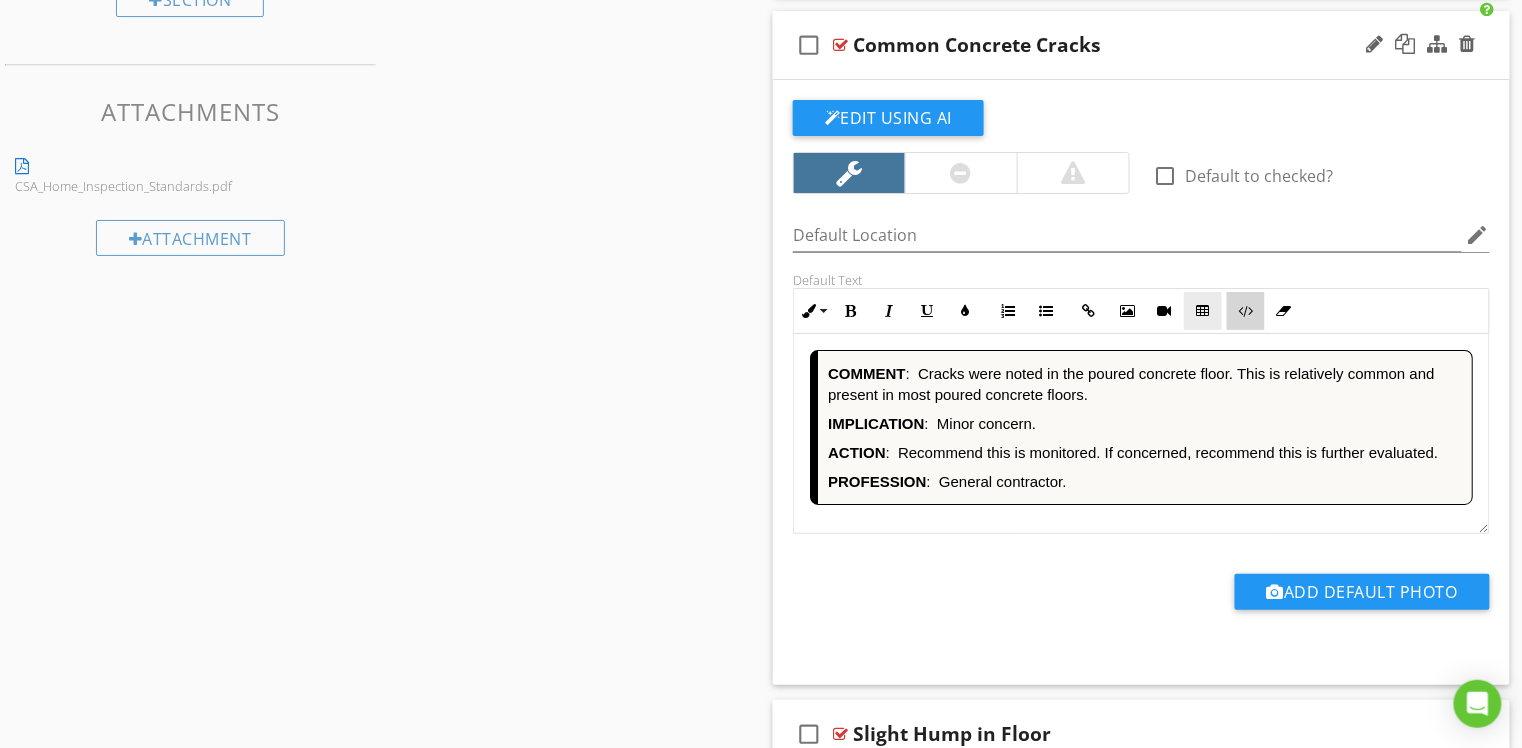 scroll, scrollTop: 1, scrollLeft: 0, axis: vertical 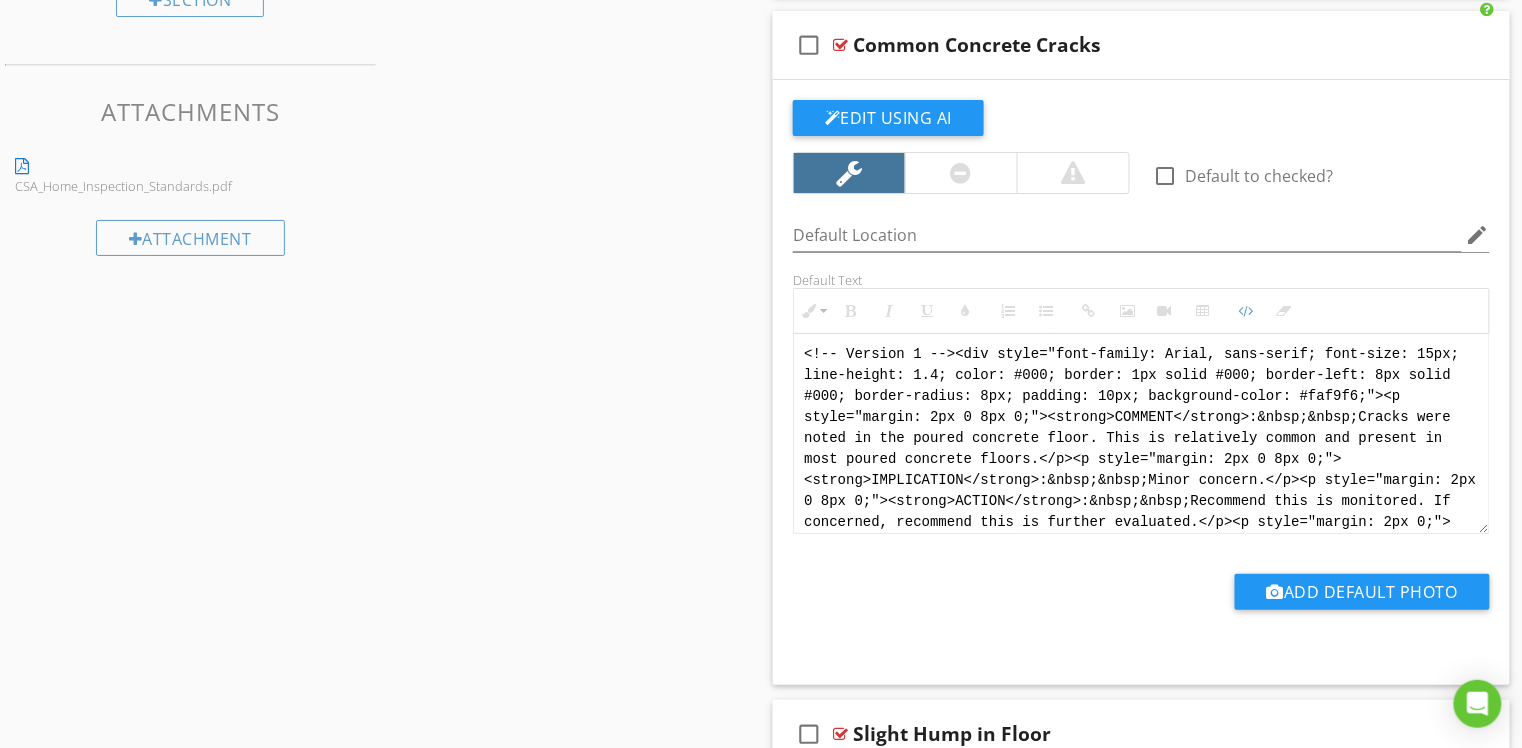 drag, startPoint x: 1401, startPoint y: 521, endPoint x: 573, endPoint y: 282, distance: 861.80334 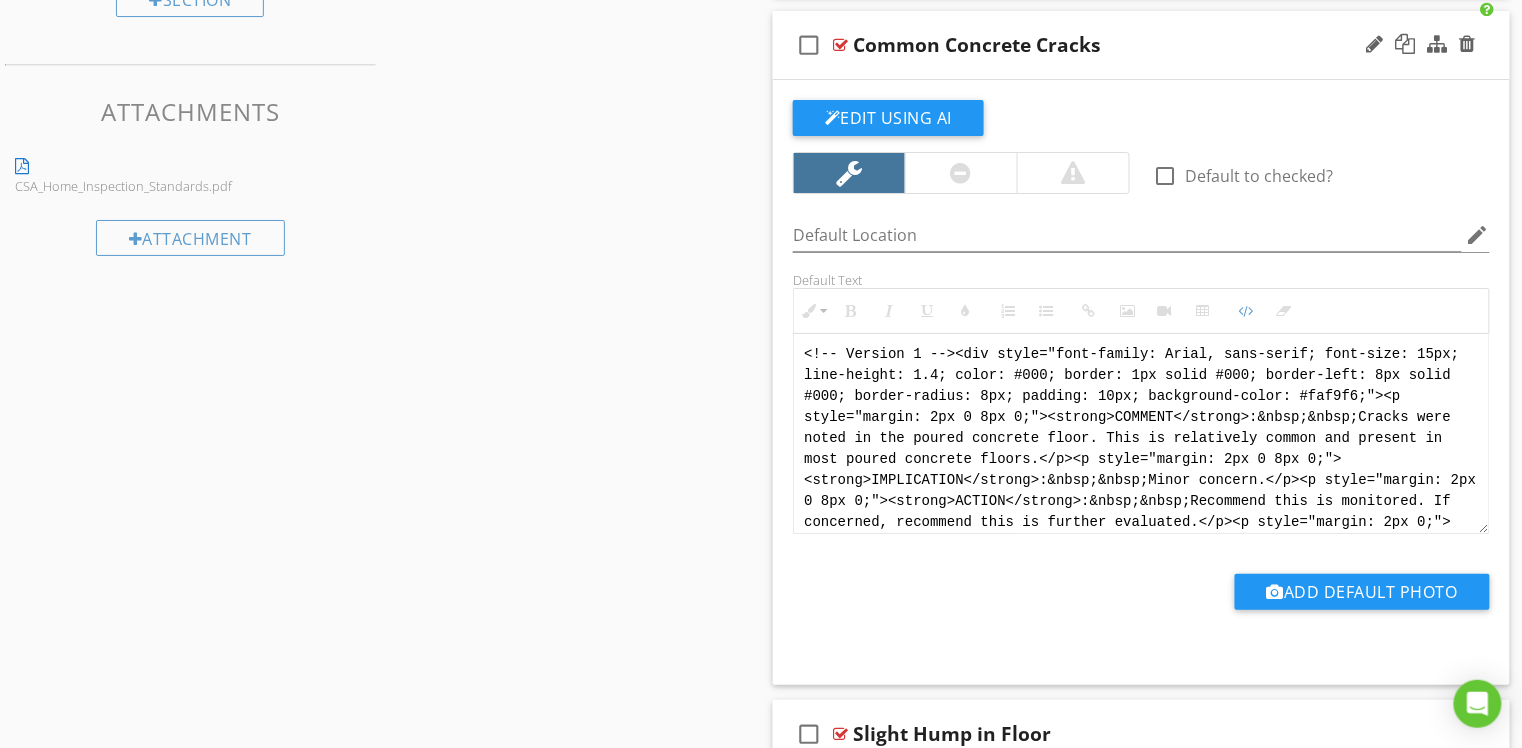paste on "[PERSON_NAME] Version 1 -->
<div style="font-family: Arial, sans-serif; font-size: 15px; line-height: 1.4; color: #000; border: 1px solid #000; border-left: 8px solid #000; border-radius: 8px; padding: 10px; background-color: #faf9f6;">
<p style="margin: 2px 0 8px 0;"><strong>COMMENT</strong>:&nbsp;&nbsp;Cracks were noted in the poured concrete floor. This is common and often observed in most poured concrete slabs.</p>
<p style="margin: 2px 0 8px 0;"><strong>IMPLICATION</strong>:&nbsp;&nbsp;Minor concern.</p>
<p style="margin: 2px 0 8px 0;"><strong>ACTION</strong>:&nbsp;&nbsp;Recommend this is monitored. If concerned, recommend this is further evaluated.</p>
<p style="margin: 2px 0;"><strong>PROFESSION</strong>:&nbsp;&nbsp;General contractor.</p>
</div>" 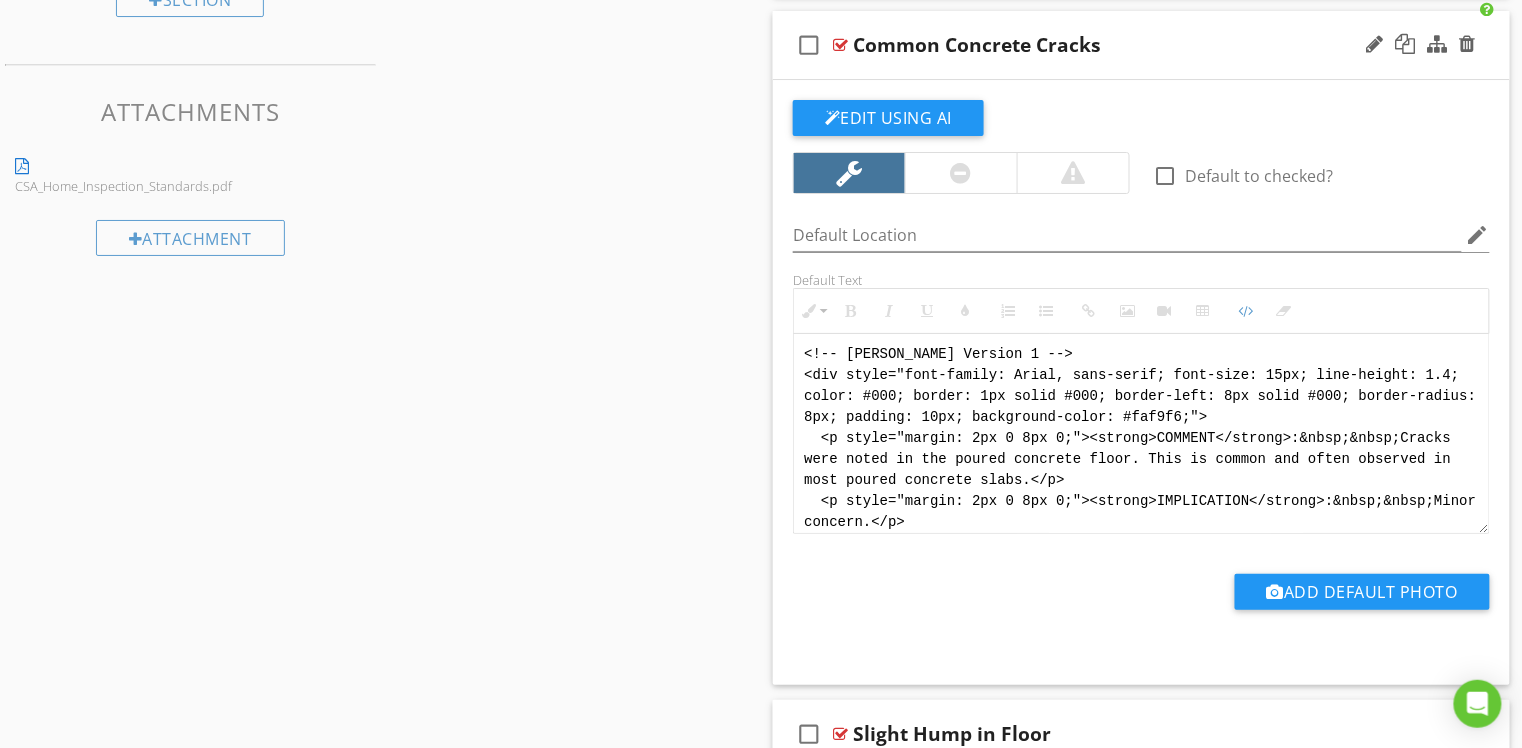 scroll, scrollTop: 120, scrollLeft: 0, axis: vertical 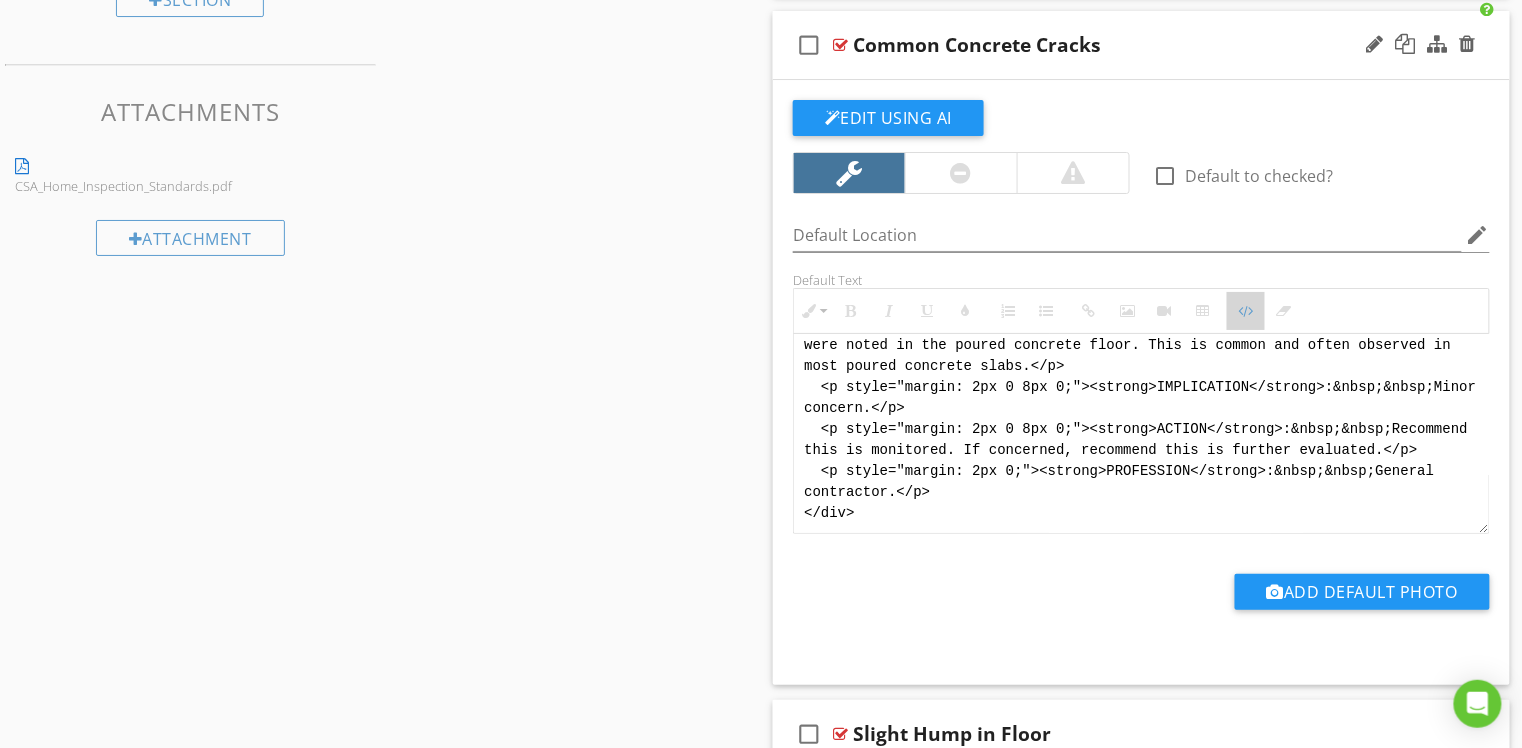 drag, startPoint x: 1248, startPoint y: 317, endPoint x: 1254, endPoint y: 343, distance: 26.683329 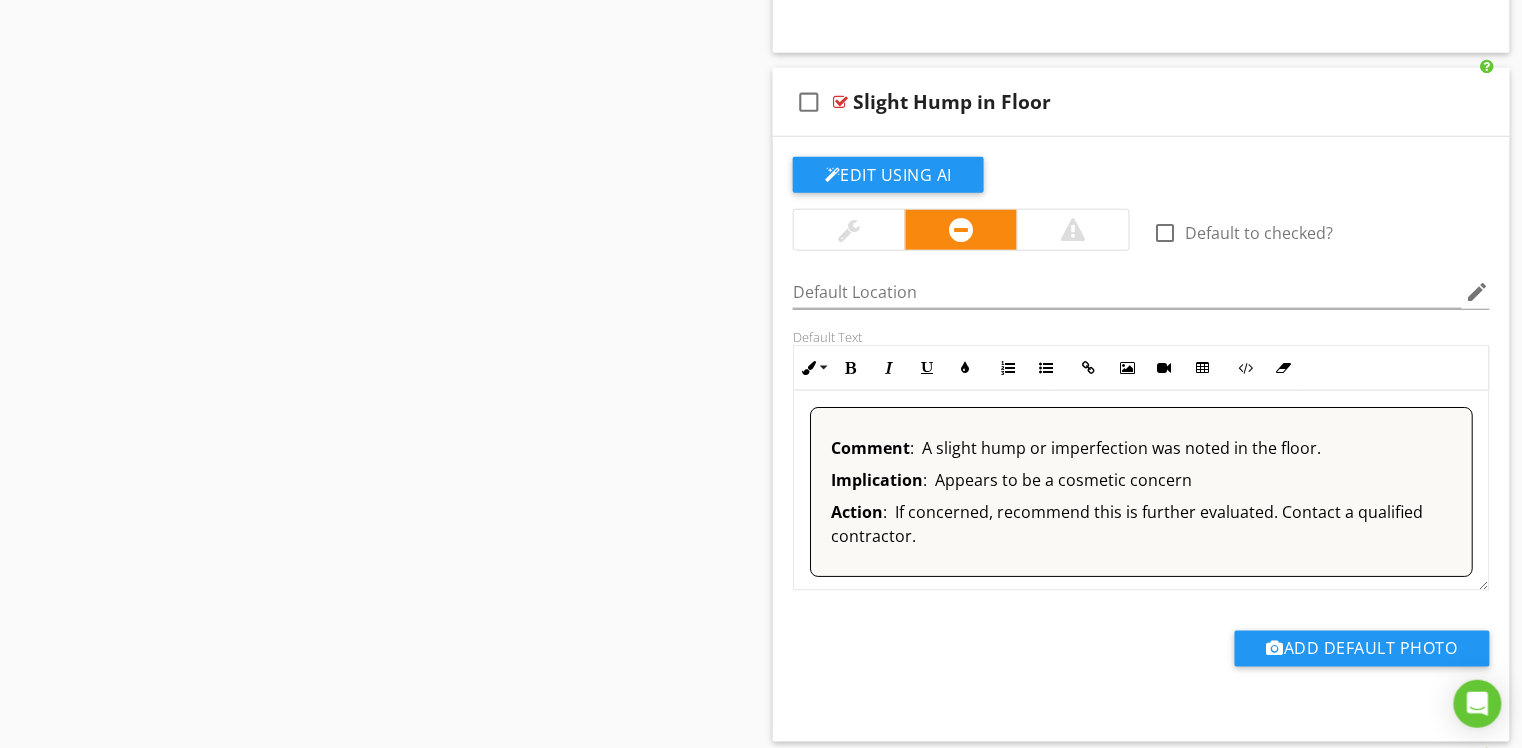 scroll, scrollTop: 2778, scrollLeft: 0, axis: vertical 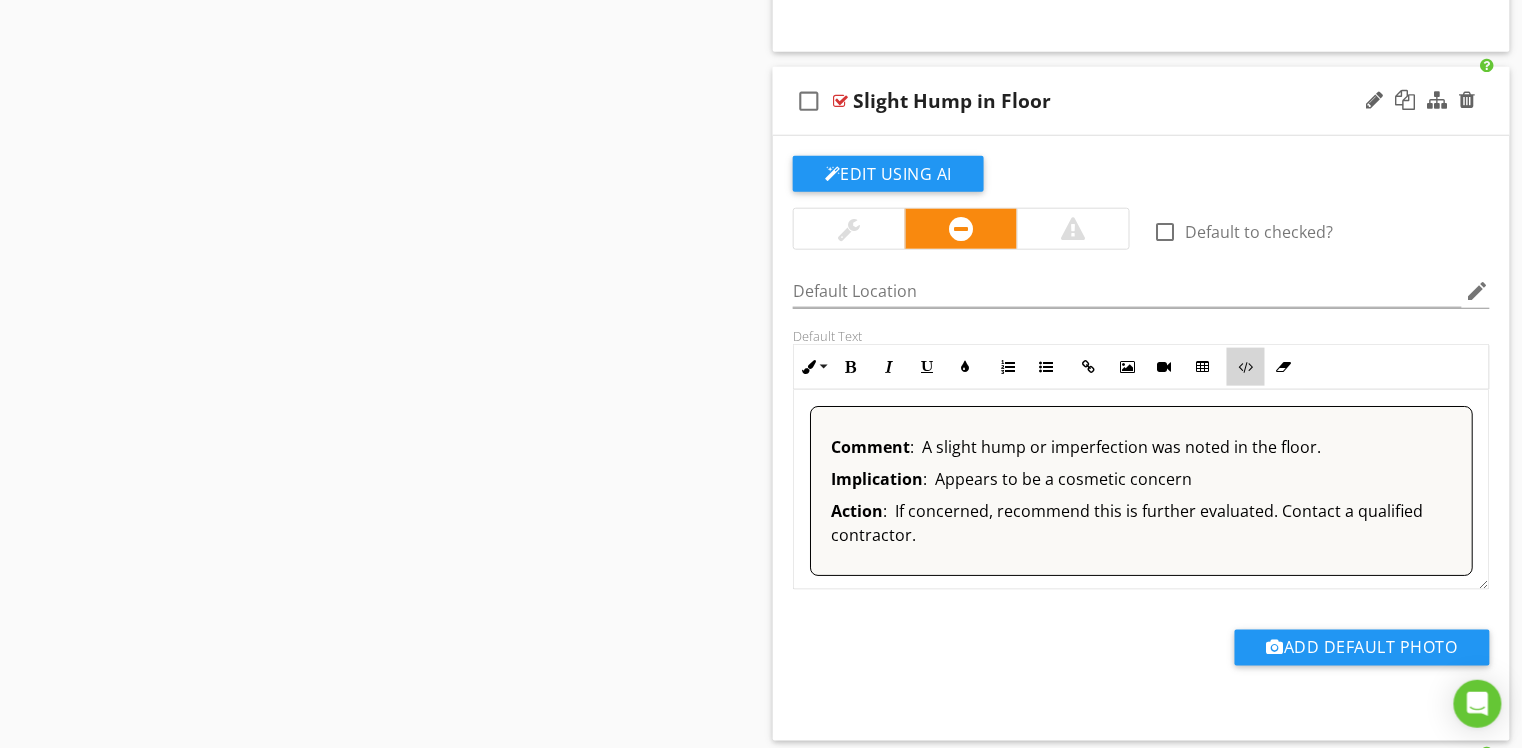 click on "Code View" at bounding box center [1246, 367] 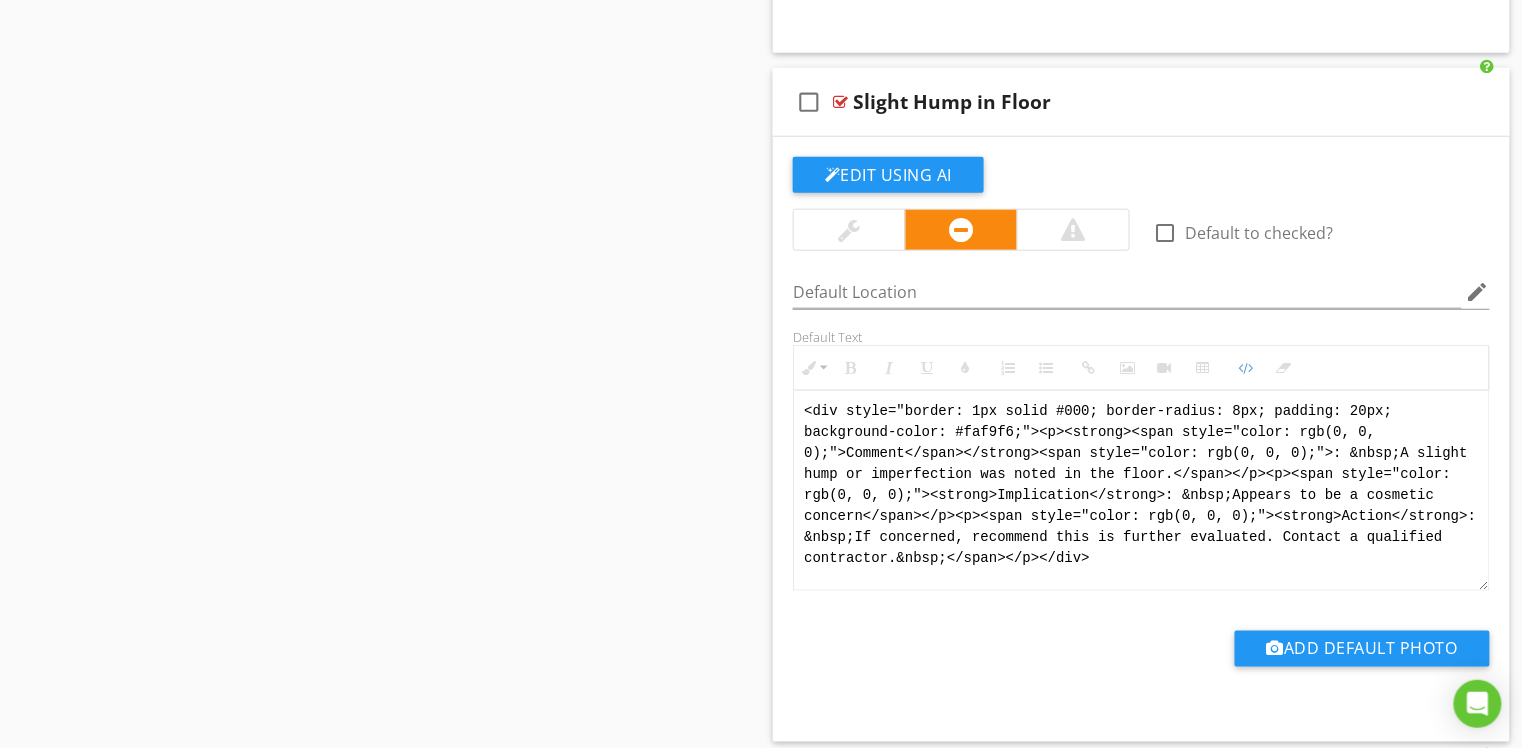drag, startPoint x: 1144, startPoint y: 554, endPoint x: 760, endPoint y: 359, distance: 430.67505 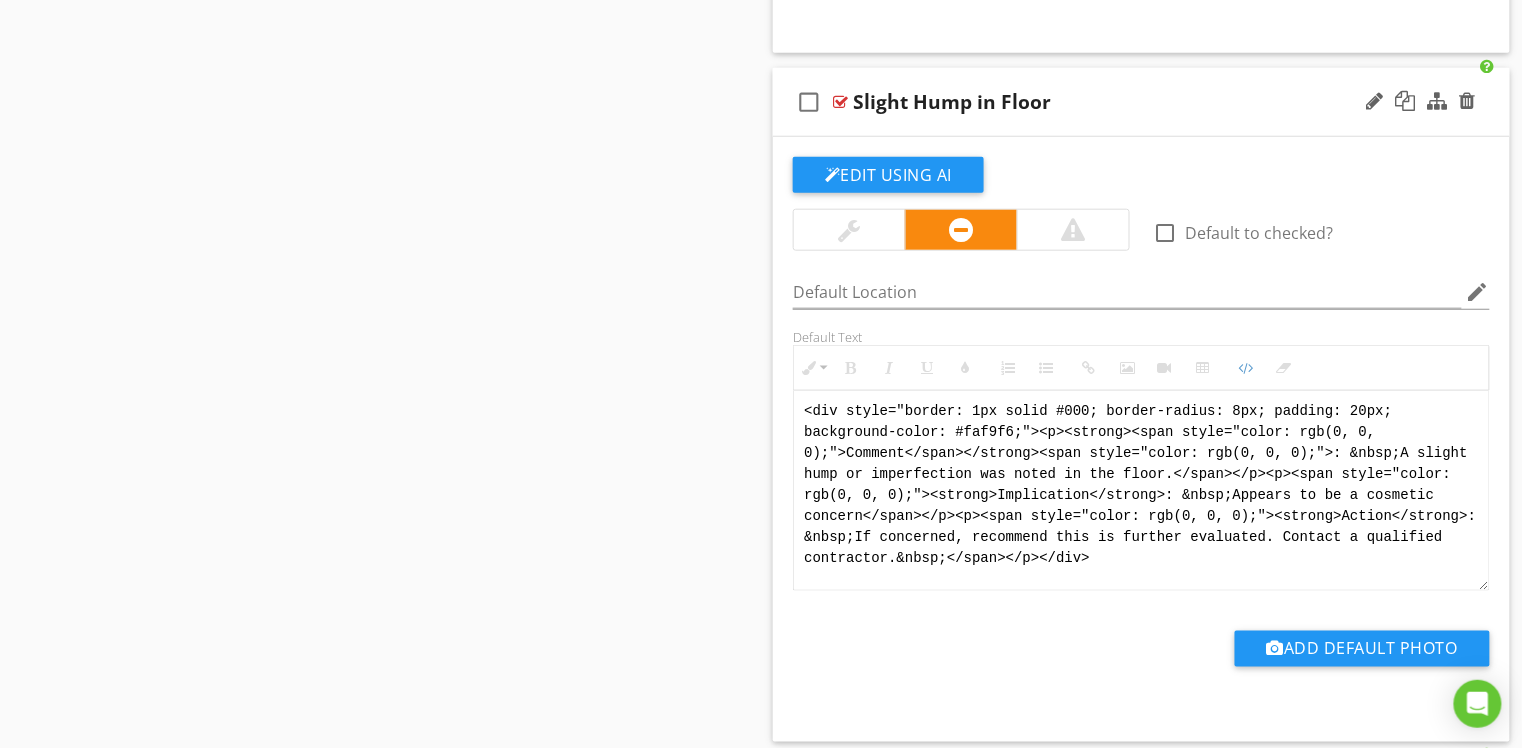 paste on "!-- [PERSON_NAME] Version 1 -->
<div style="font-family: Arial, sans-serif; font-size: 15px; line-height: 1.4; color: #000; border: 1px solid #000; border-left: 8px solid #000; border-radius: 8px; padding: 10px; background-color: #faf9f6;">
<p style="margin: 2px 0 8px 0;"><strong>COMMENT</strong>:&nbsp;&nbsp;A slight hump or imperfection was noted in the floor.</p>
<p style="margin: 2px 0 8px 0;"><strong>IMPLICATION</strong>:&nbsp;&nbsp;Cosmetic concern.</p>
<p style="margin: 2px 0 8px 0;"><strong>ACTION</strong>:&nbsp;&nbsp;If concerned, recommend this is further evaluated.</p>
<p style="margin: 2px 0;"><strong>PROFESSION</strong>:&nbsp;&nbsp;General contractor.</p>
</div>" 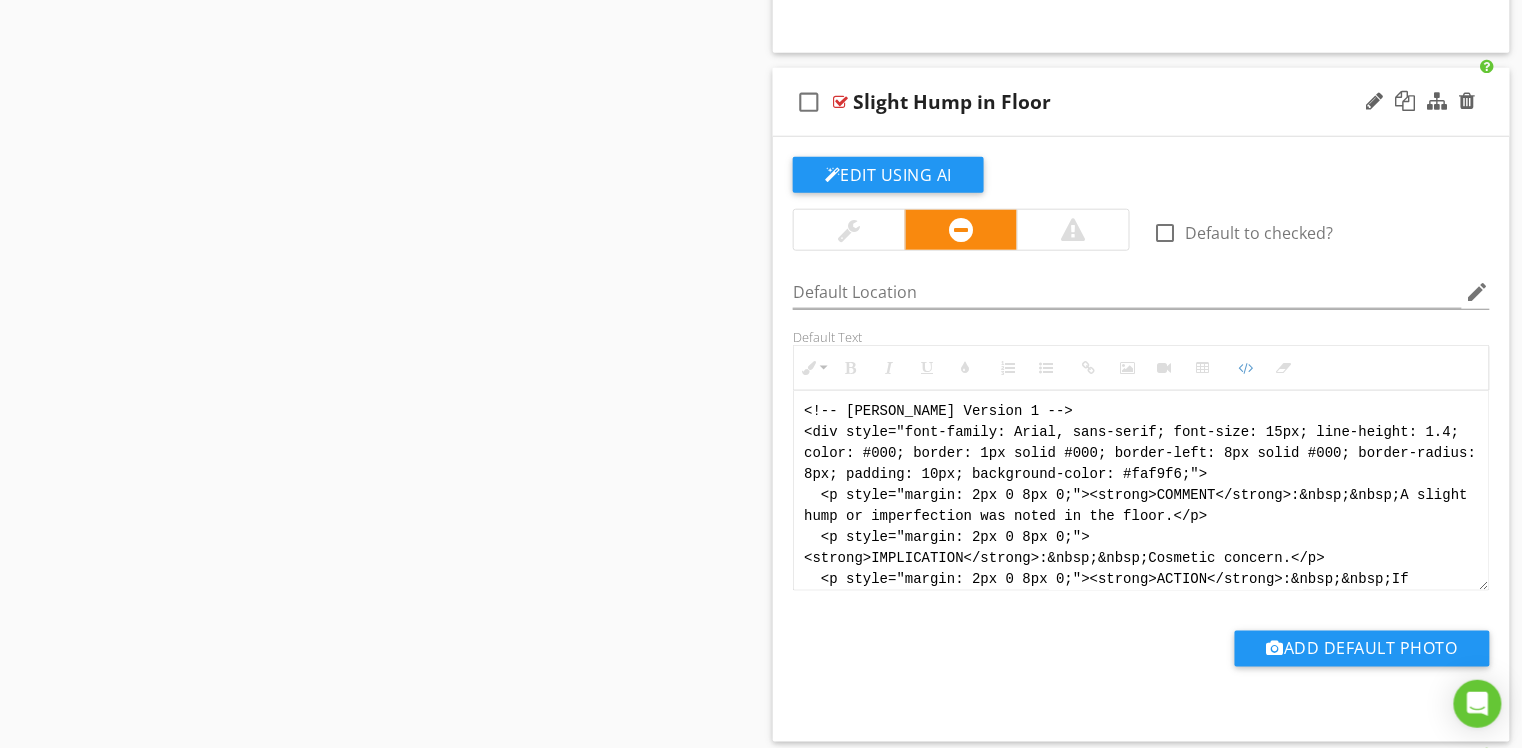 scroll, scrollTop: 100, scrollLeft: 0, axis: vertical 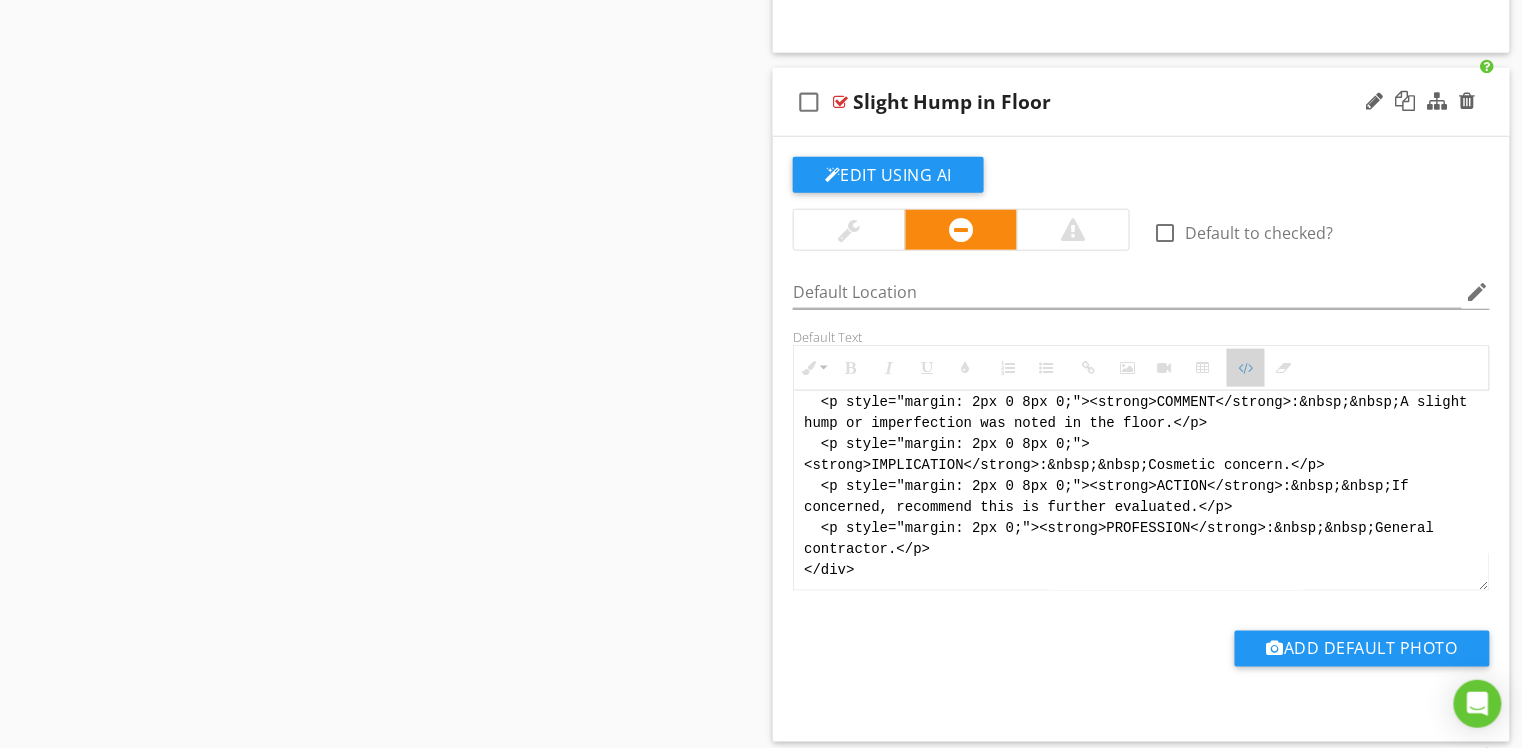 drag, startPoint x: 1242, startPoint y: 370, endPoint x: 1137, endPoint y: 374, distance: 105.076164 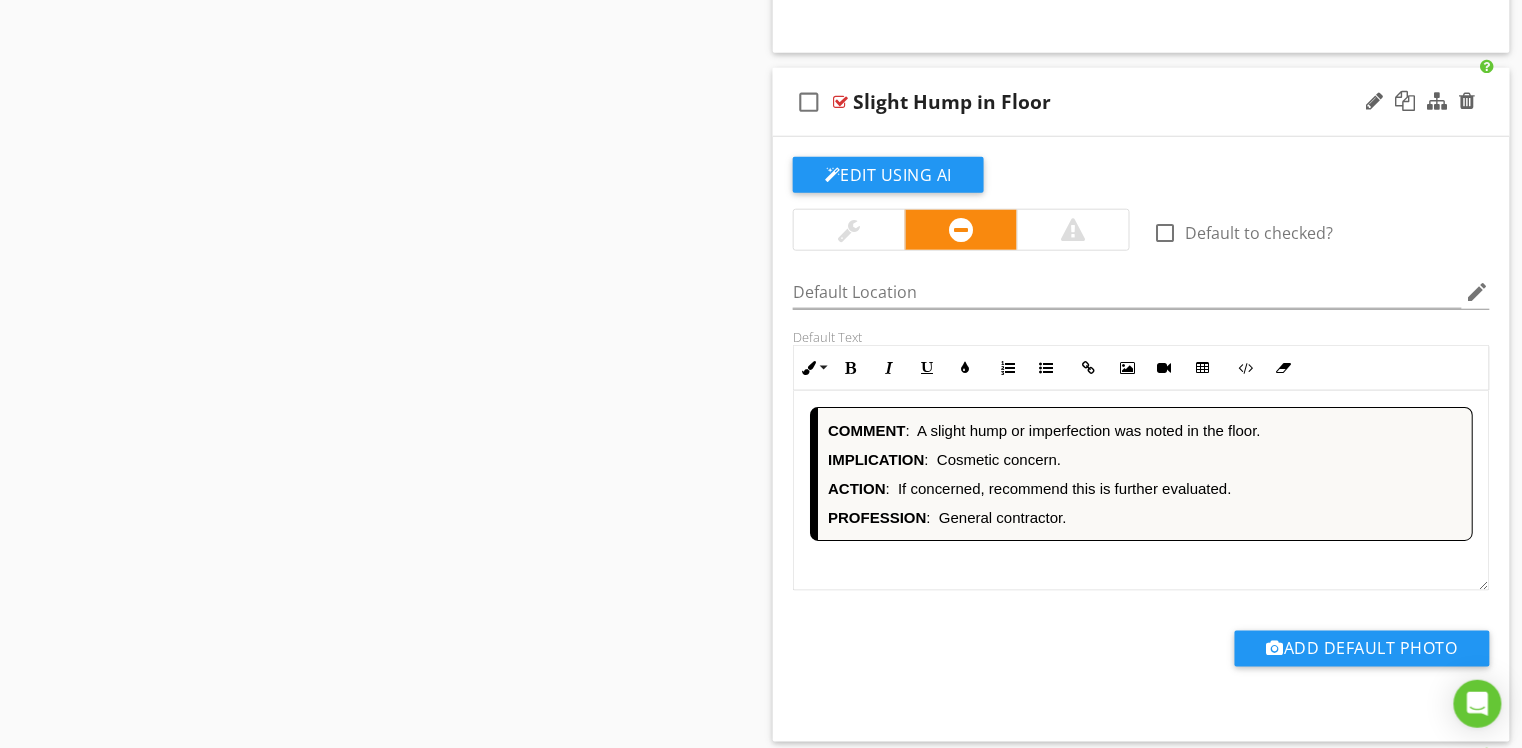 click on "COMMENT :  A slight hump or imperfection was noted in the floor." at bounding box center [1145, 430] 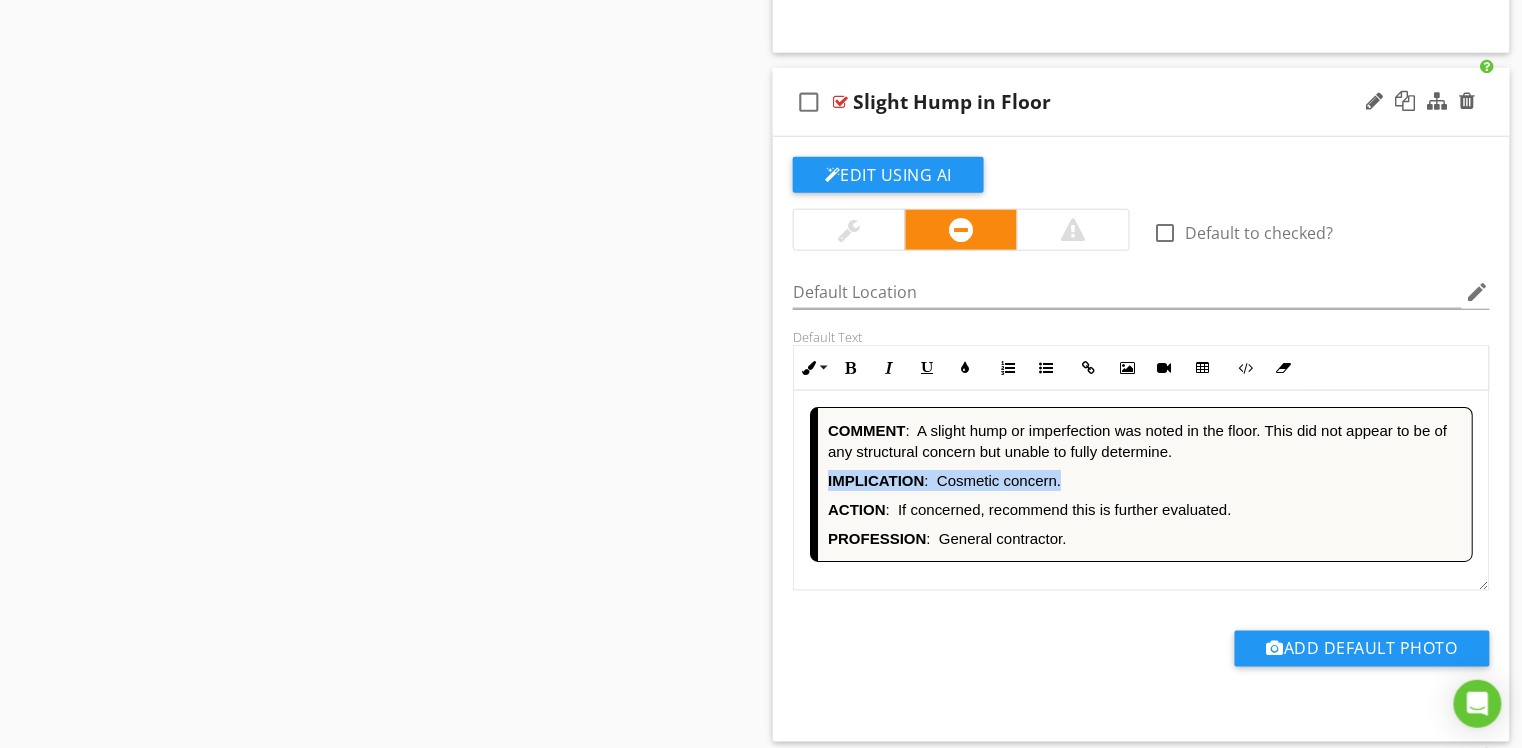 drag, startPoint x: 1224, startPoint y: 478, endPoint x: 1237, endPoint y: 457, distance: 24.698177 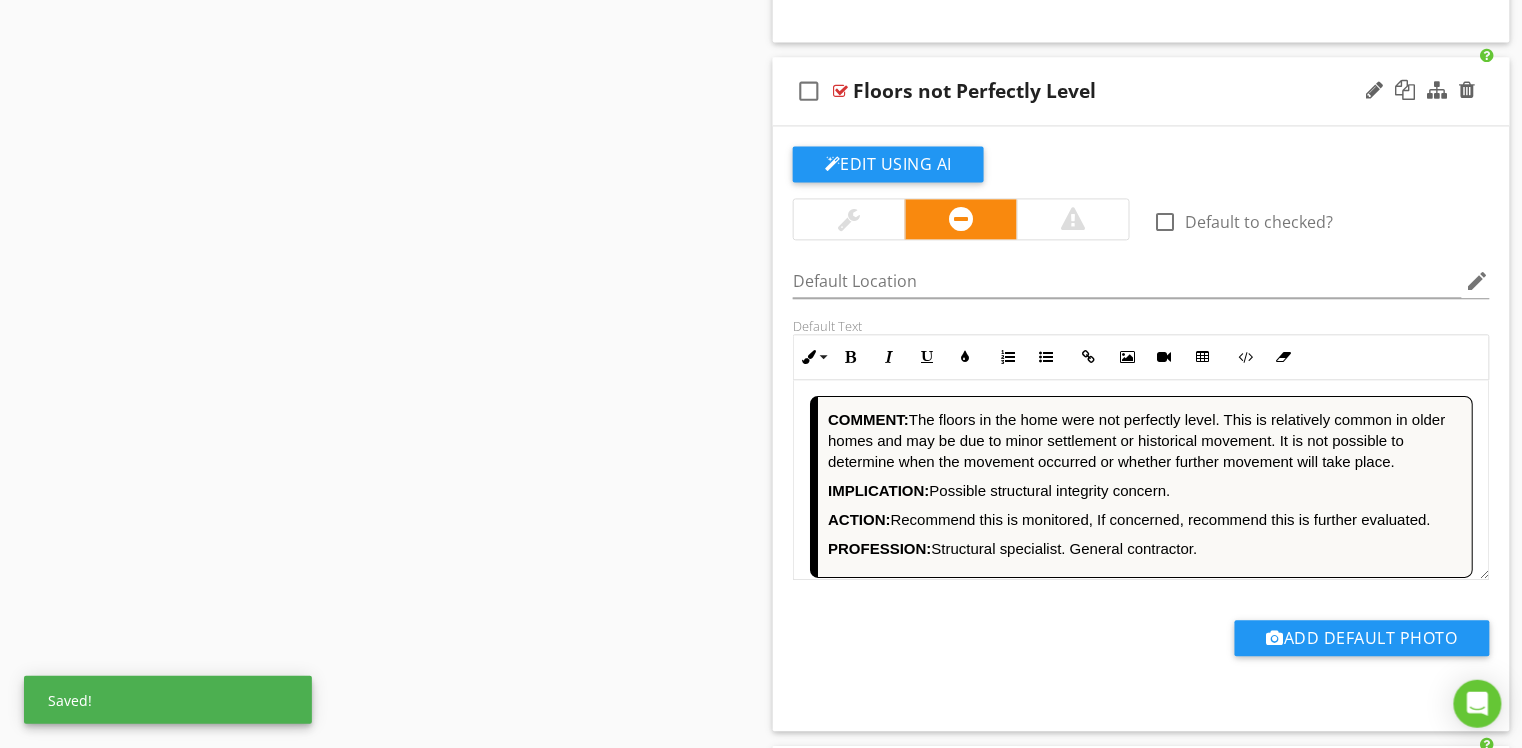 scroll, scrollTop: 3486, scrollLeft: 0, axis: vertical 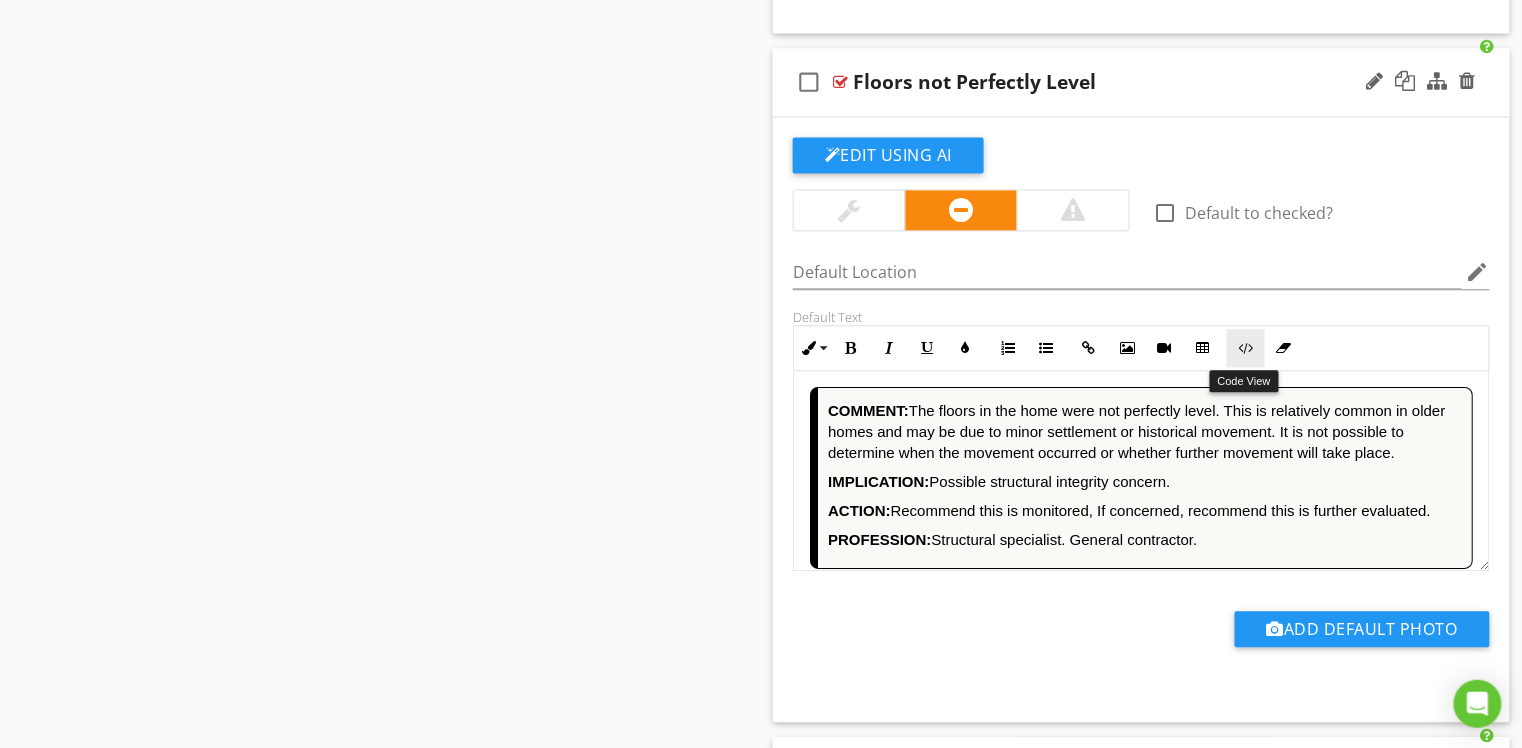 click on "Code View" at bounding box center (1246, 348) 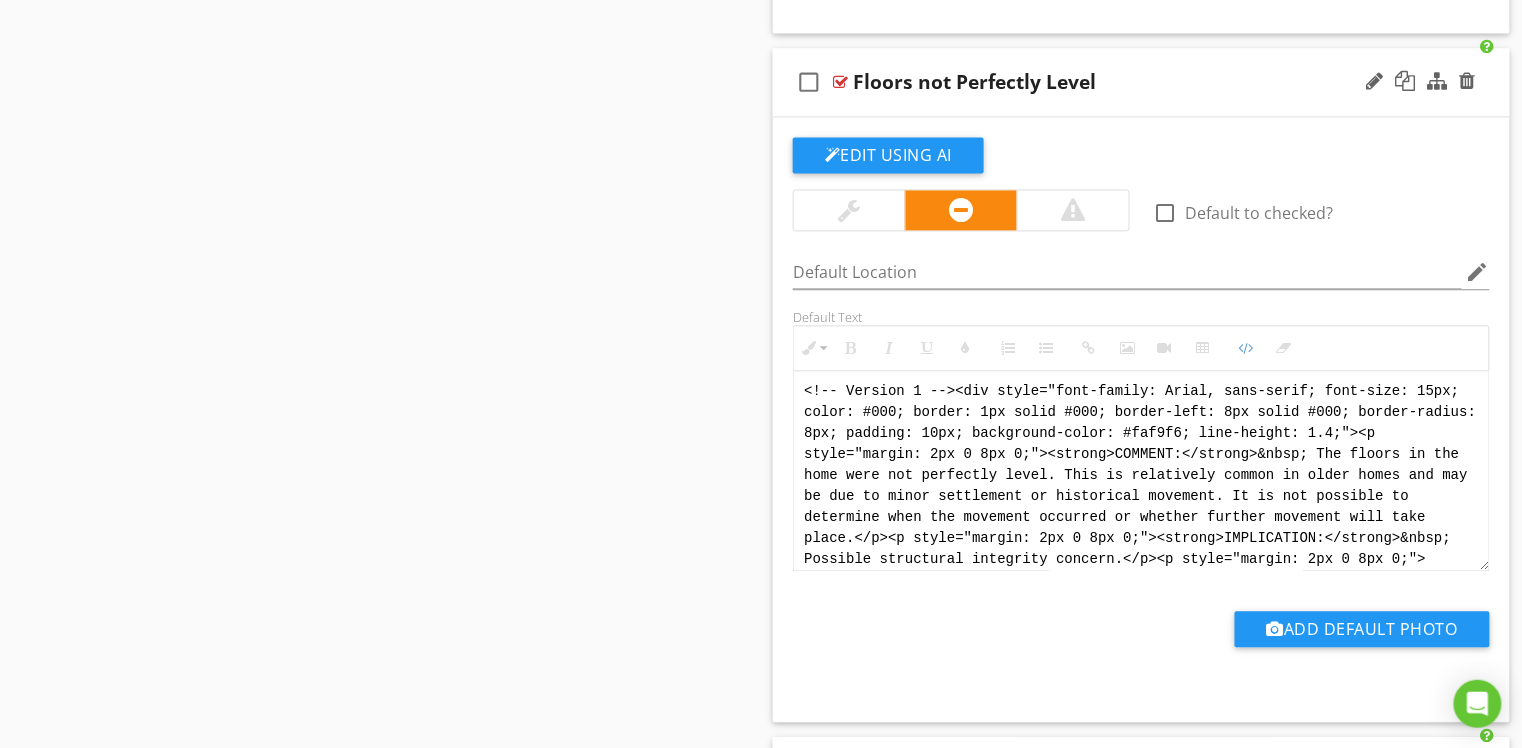 scroll, scrollTop: 3485, scrollLeft: 0, axis: vertical 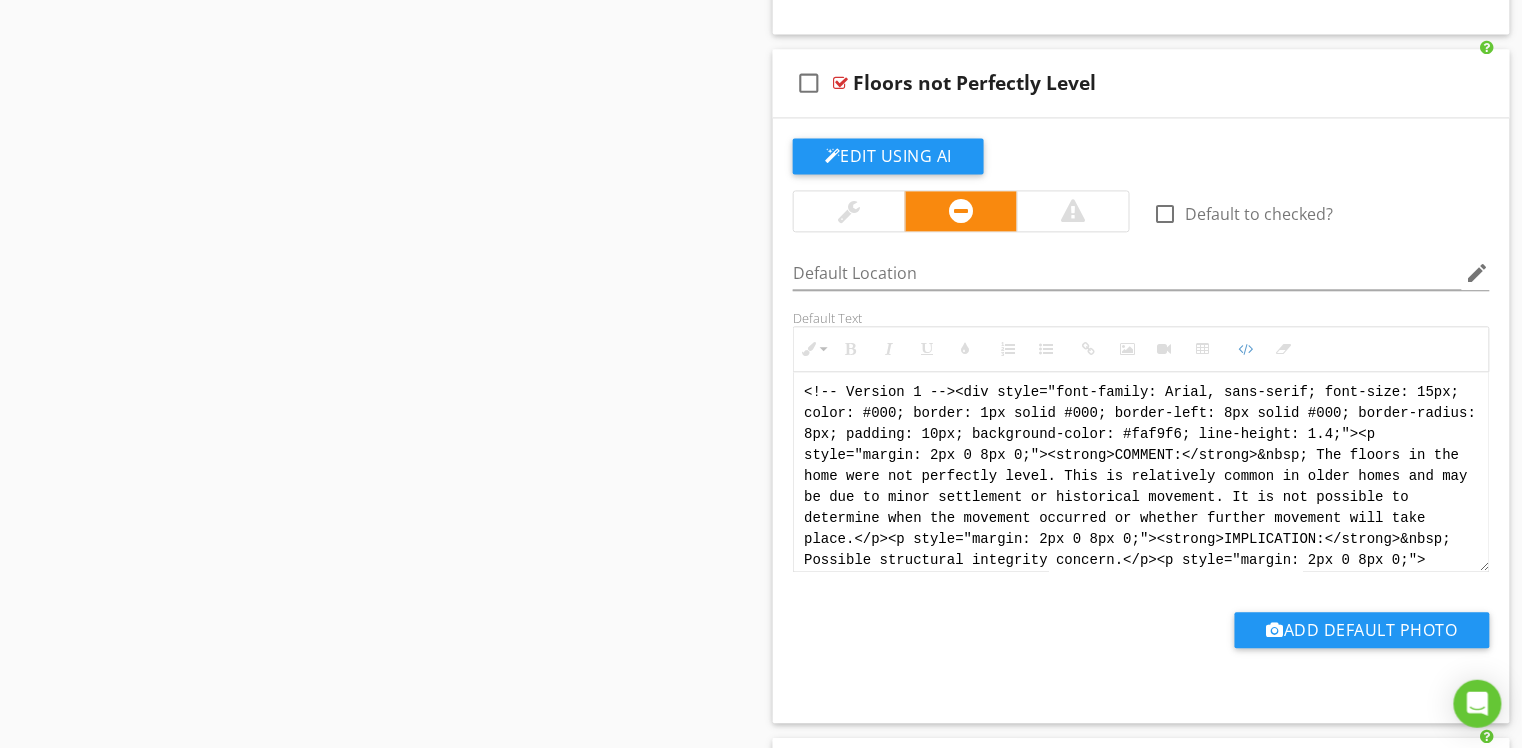 drag, startPoint x: 1201, startPoint y: 562, endPoint x: 706, endPoint y: 326, distance: 548.3804 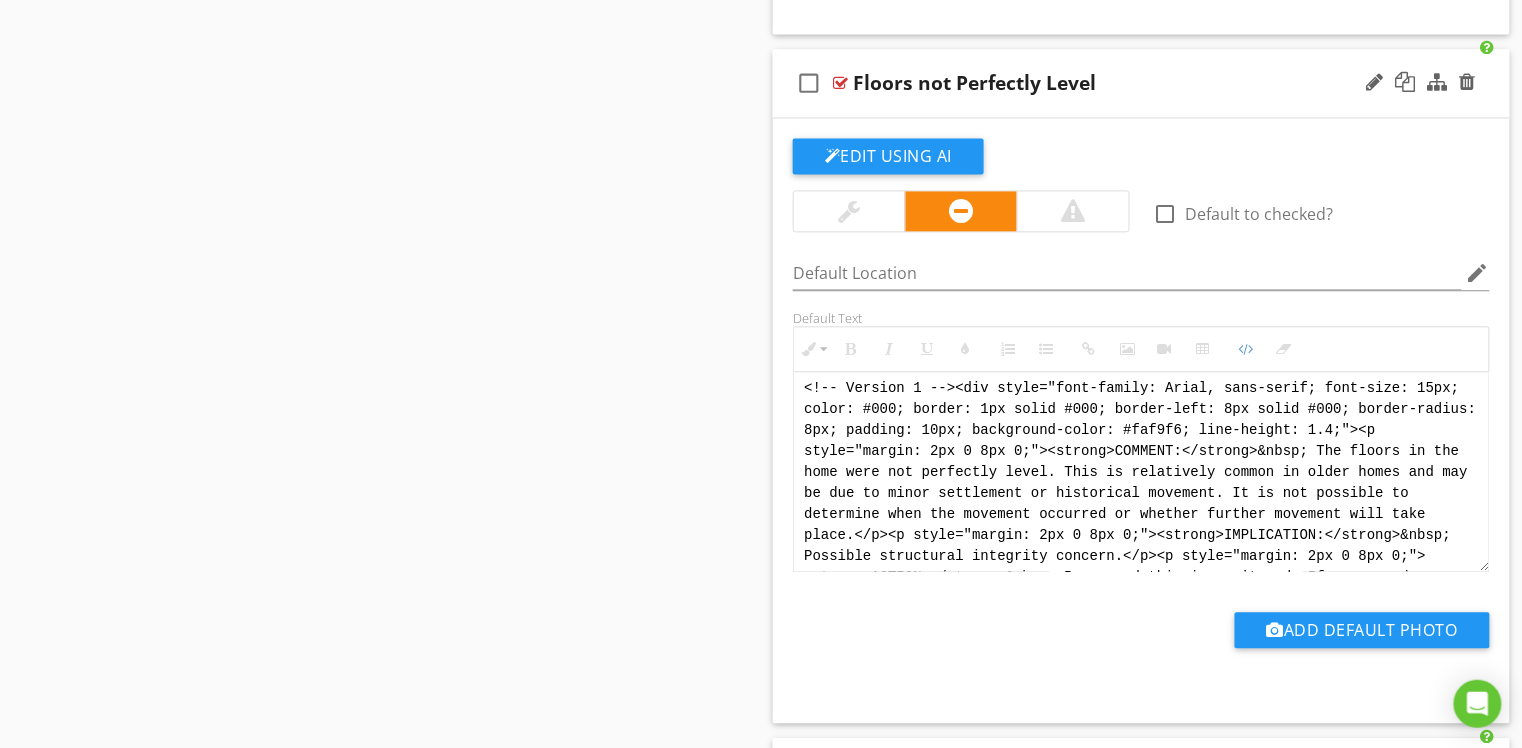 paste on "<div style="font-family: Arial, sans-serif; font-size: 15px; color: #000; border: 1px solid #000; border-left: 8px solid #000; border-radius: 8px; padding: 10px; background-color: #faf9f6; line-height: 1.4;">
<p style="margin: 2px 0 8px 0;"><strong>COMMENT</strong>:&nbsp;&nbsp;The floors in the home were not perfectly level. This is relatively common in older homes and may be due to minor settlement or historical movement. It is not possible to determine when the movement occurred or whether further movement will take place.</p>
<p style="margin: 2px 0 8px 0;"><strong>IMPLICATION</strong>:&nbsp;&nbsp;Possible structural integrity concern.</p>
<p style="margin: 2px 0 8px 0;"><strong>ACTION</strong>:&nbsp;&nbsp;Recommend this is monitored. If concerned, recommend this is further evaluated.</p>
<p style="margin: 2px 0;"><strong>PROFESSION</strong>:&nbsp;&nbsp;Structural specialist. General contractor.</p>
</div>" 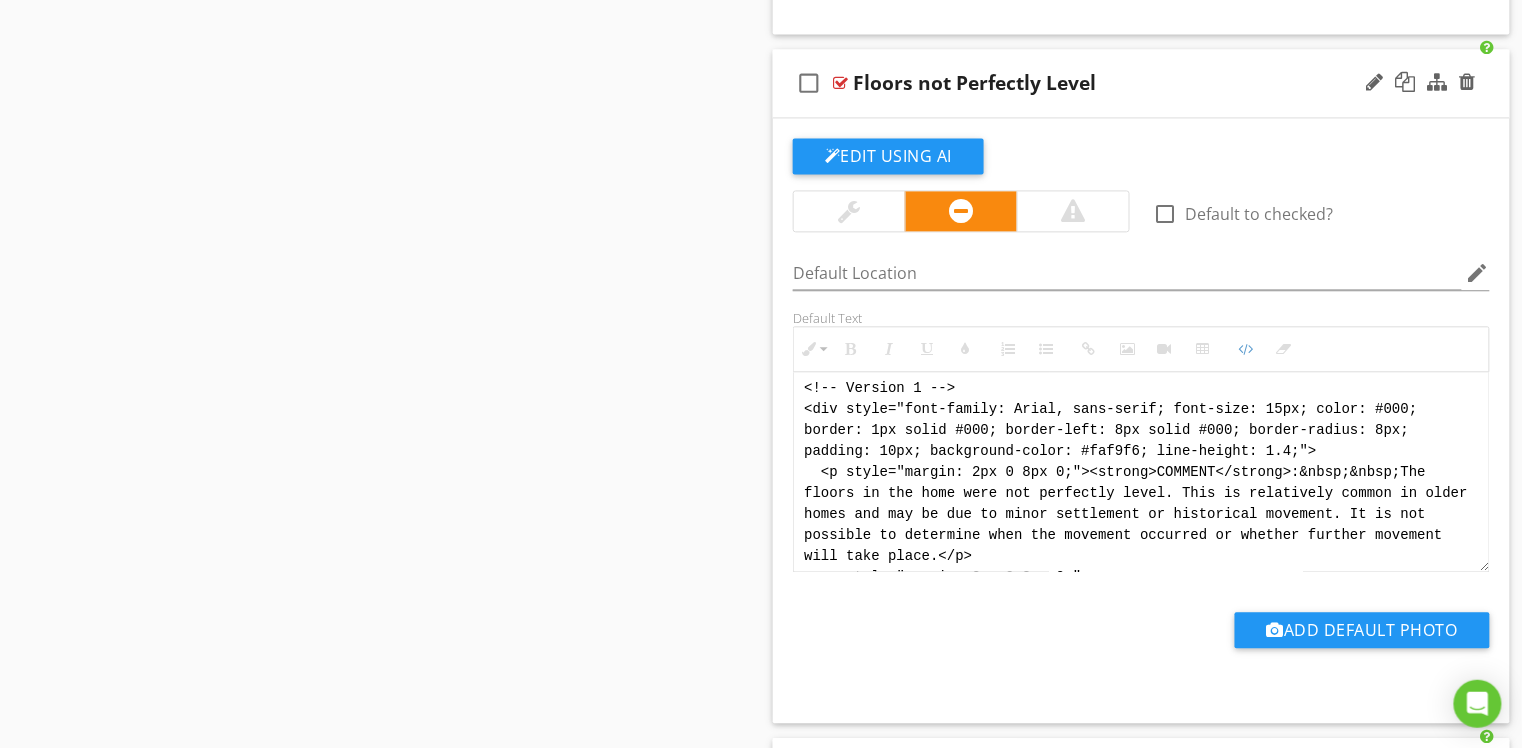 scroll, scrollTop: 180, scrollLeft: 0, axis: vertical 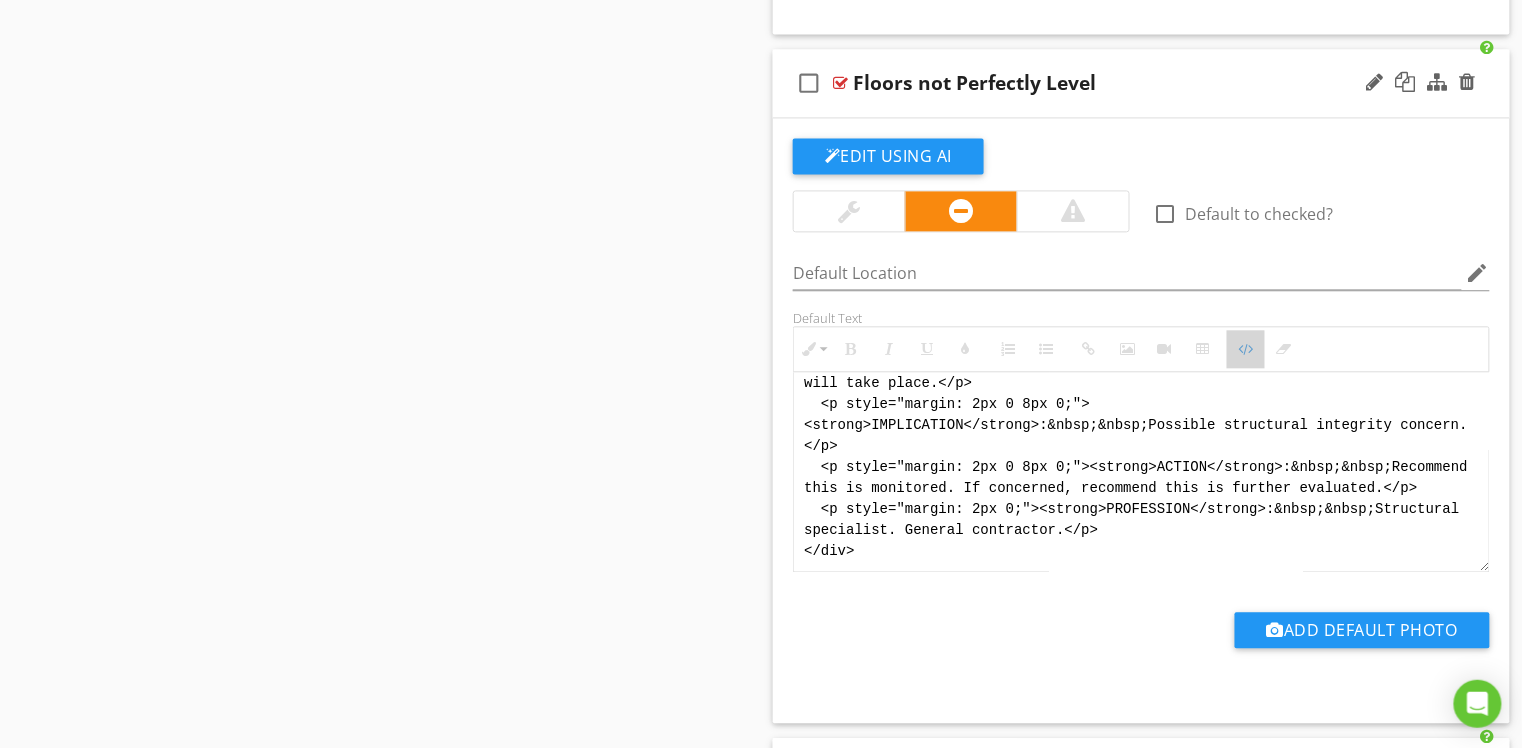 click on "Code View" at bounding box center [1246, 349] 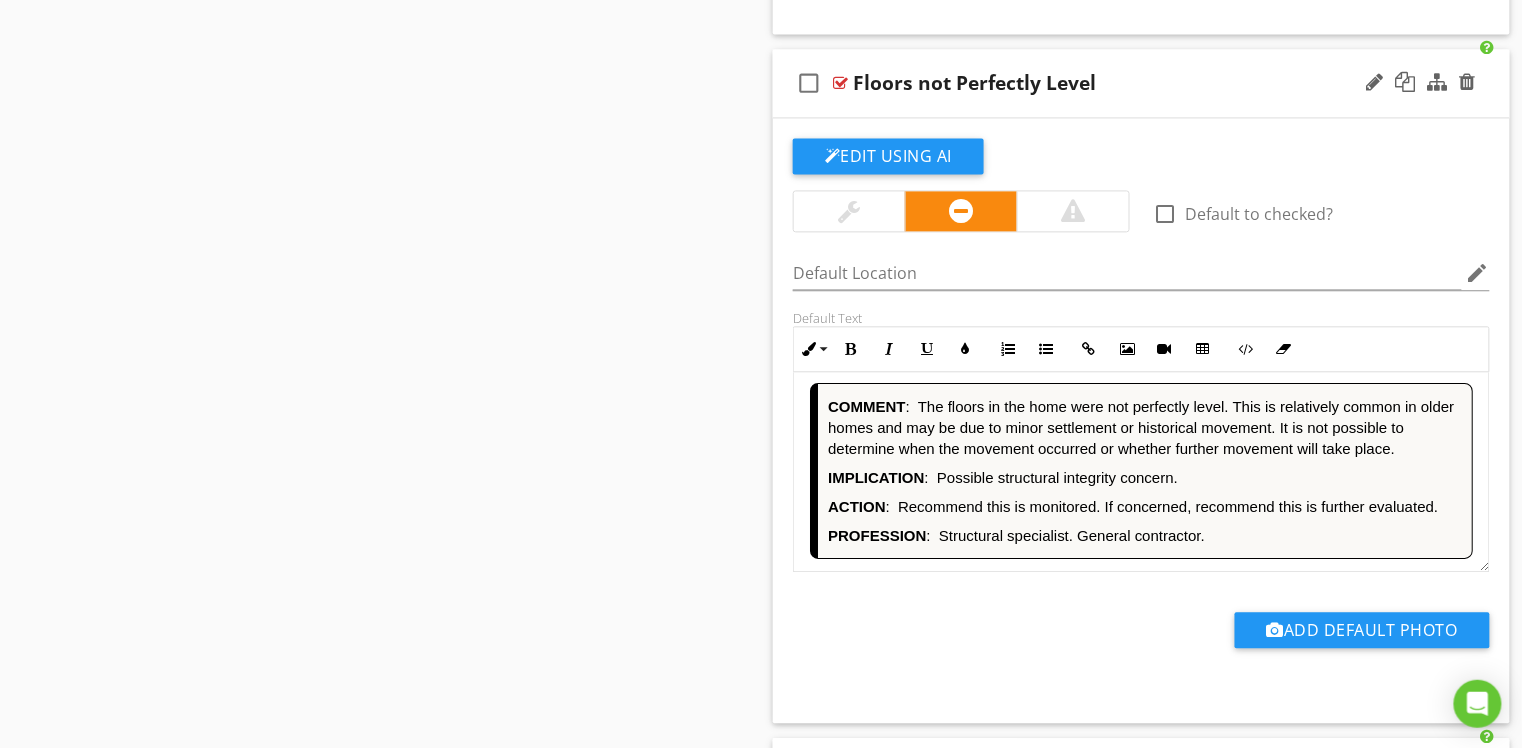 scroll, scrollTop: 4, scrollLeft: 0, axis: vertical 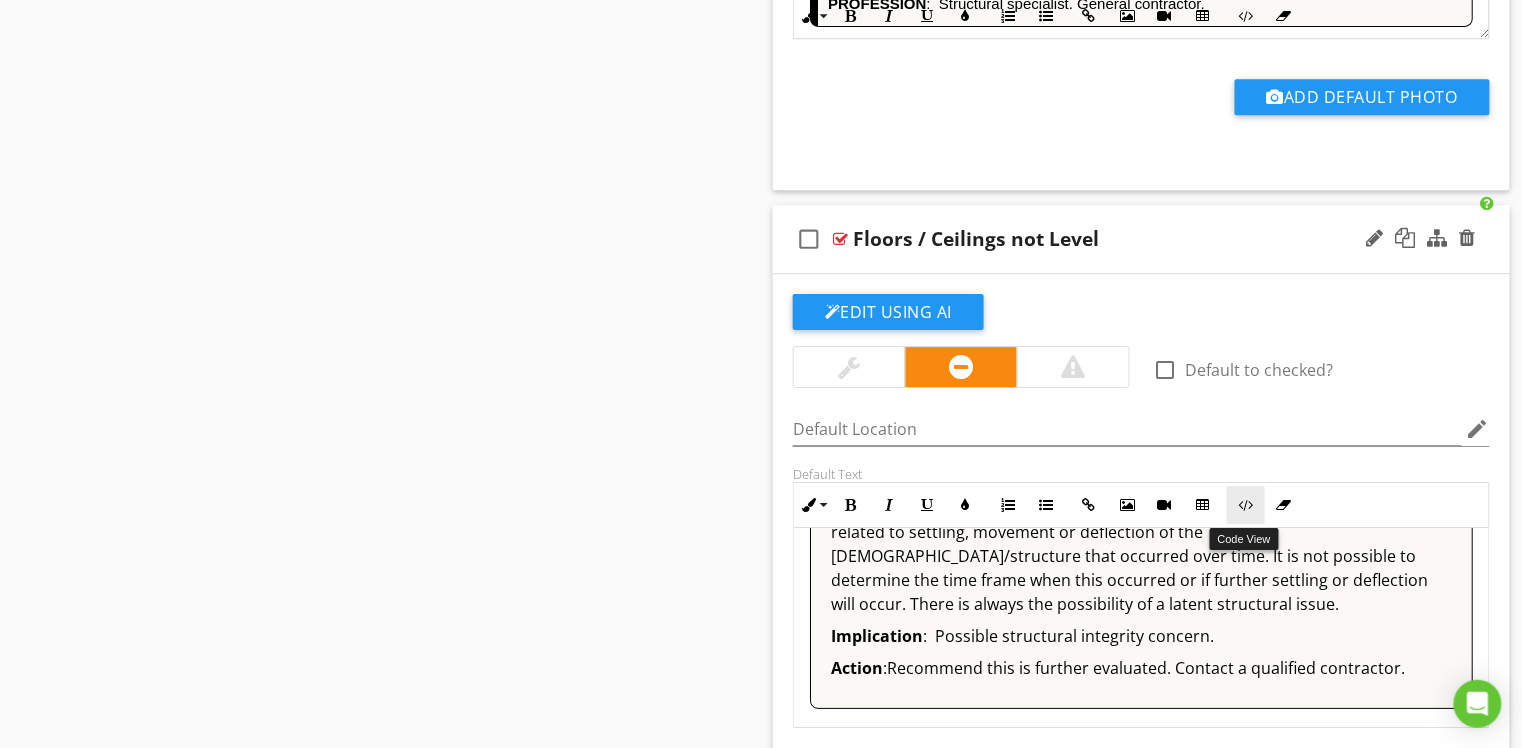 click at bounding box center [1246, 505] 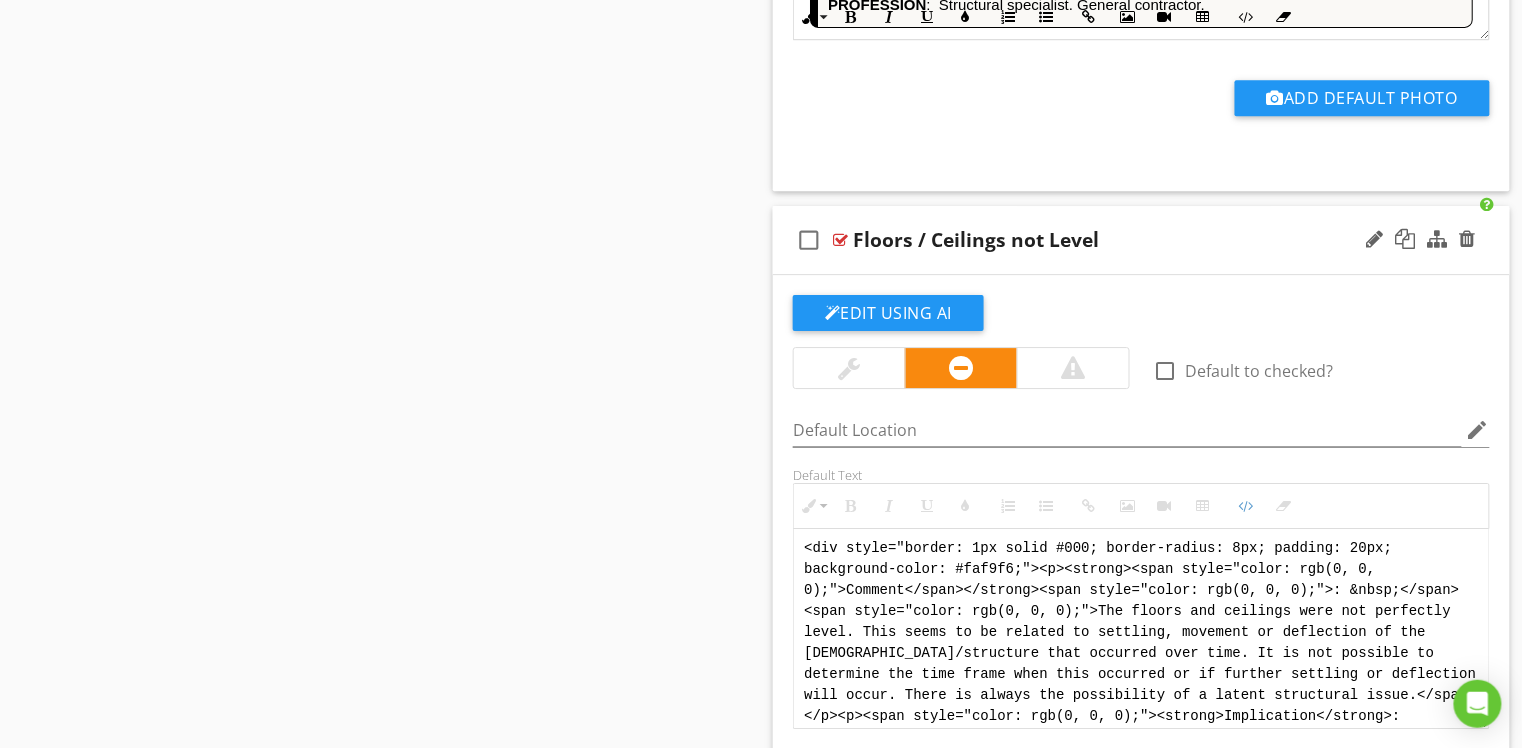 scroll, scrollTop: 80, scrollLeft: 0, axis: vertical 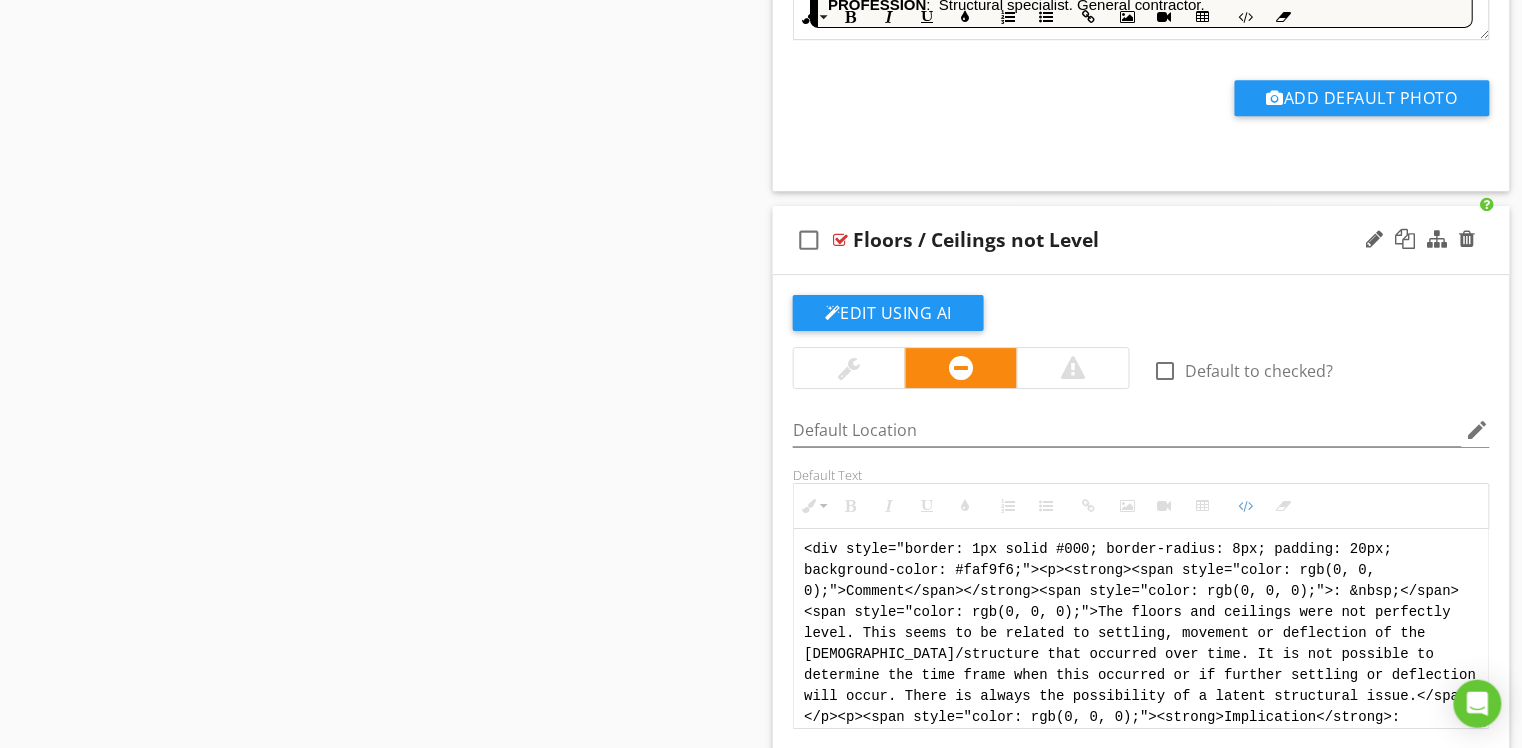 drag, startPoint x: 1349, startPoint y: 715, endPoint x: 777, endPoint y: 505, distance: 609.3308 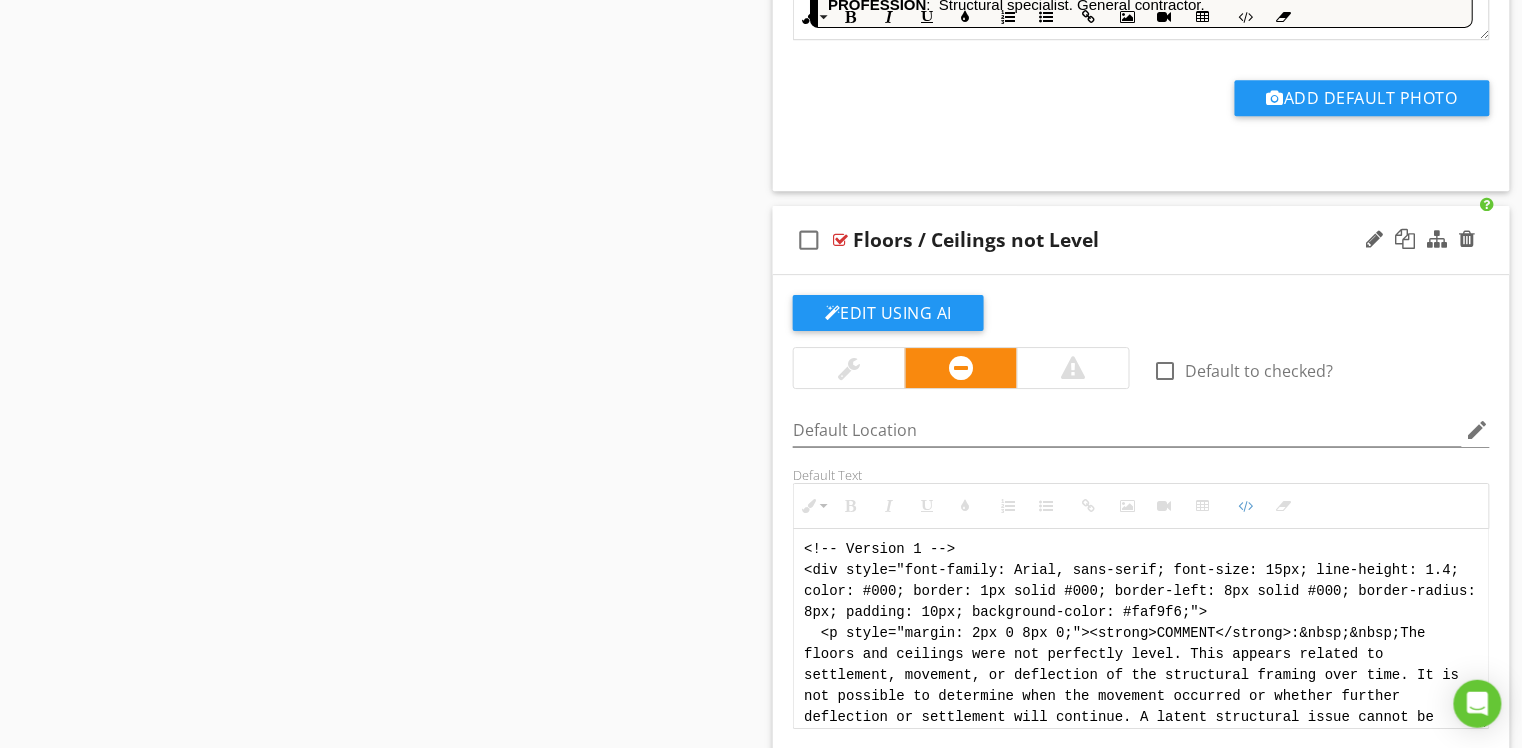 scroll, scrollTop: 200, scrollLeft: 0, axis: vertical 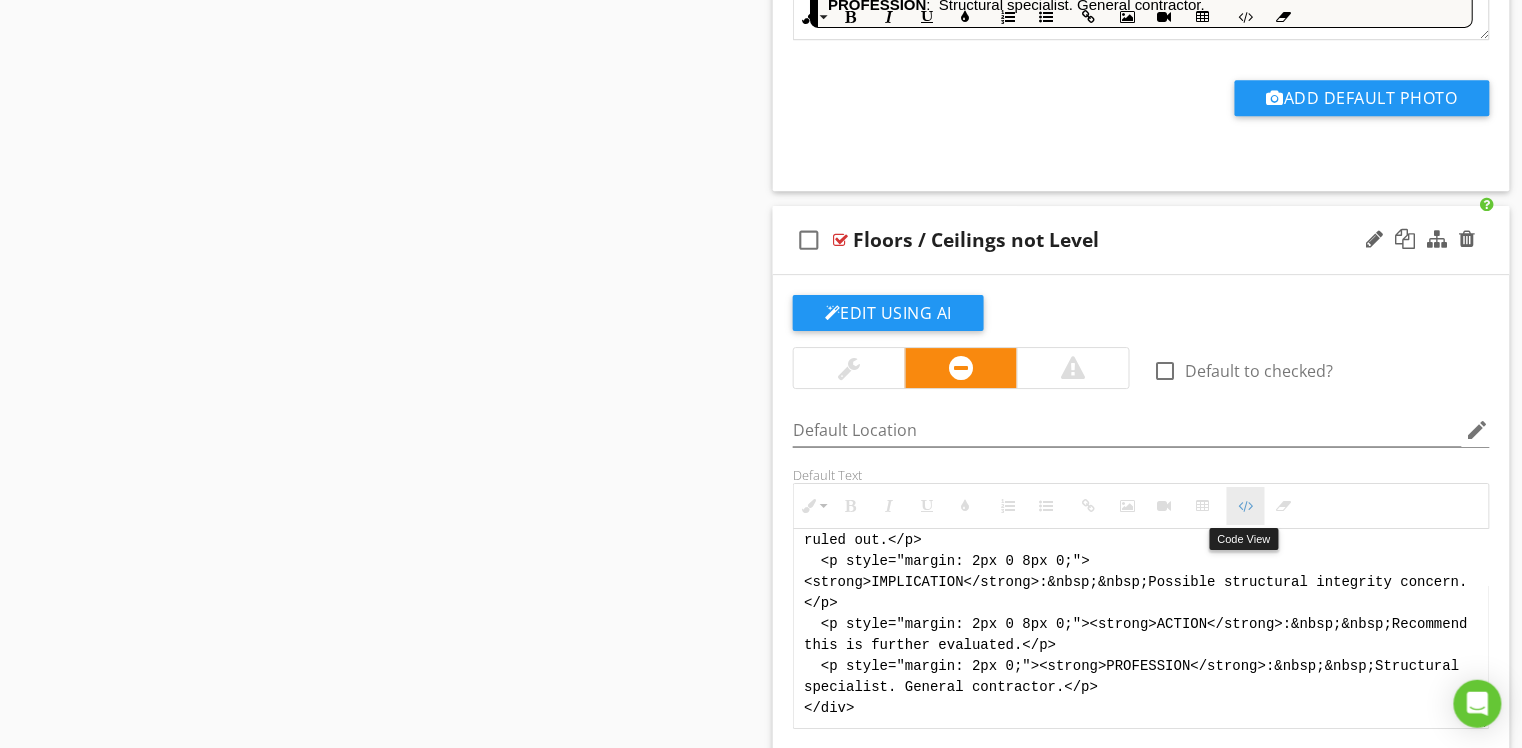 click at bounding box center [1246, 506] 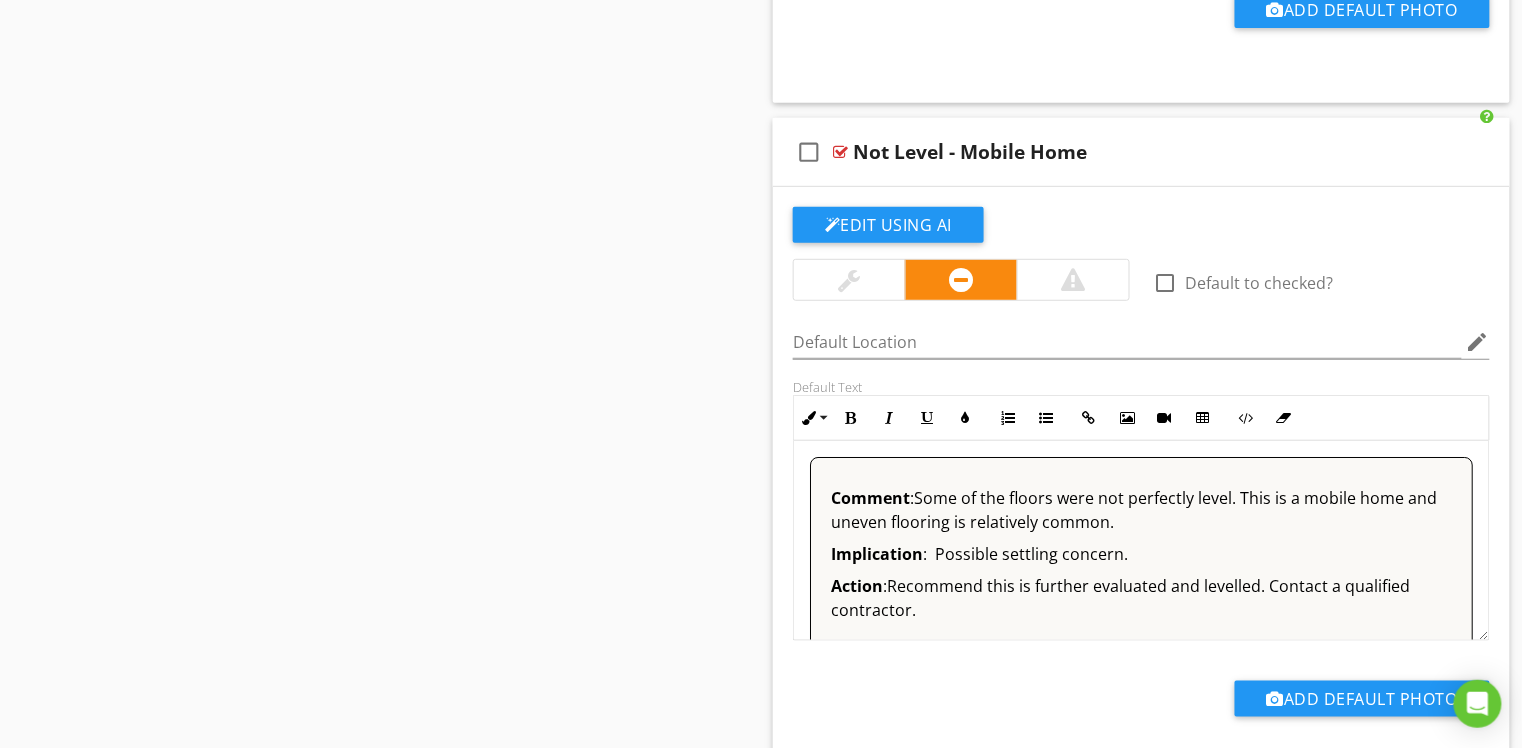 scroll, scrollTop: 4808, scrollLeft: 0, axis: vertical 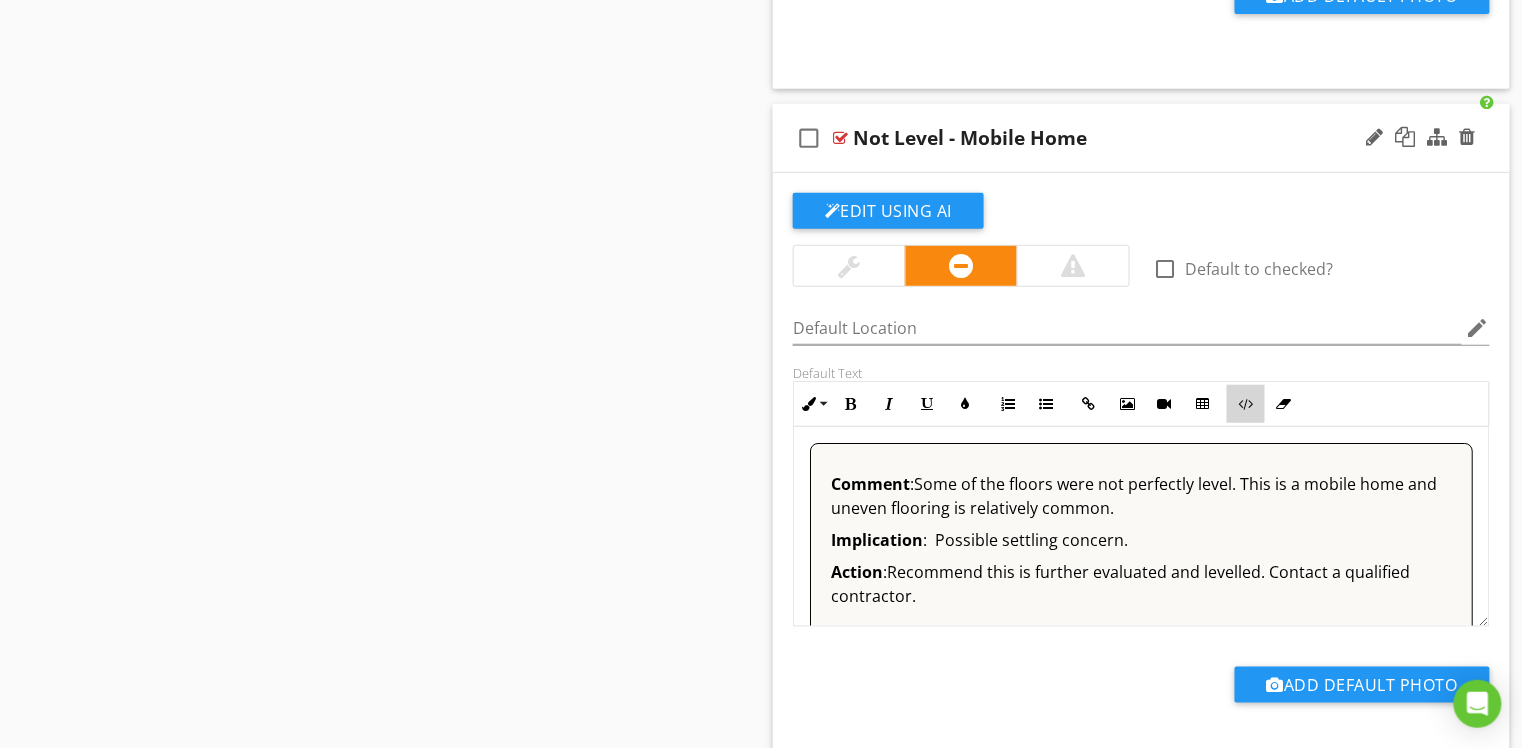 click on "Code View" at bounding box center (1246, 404) 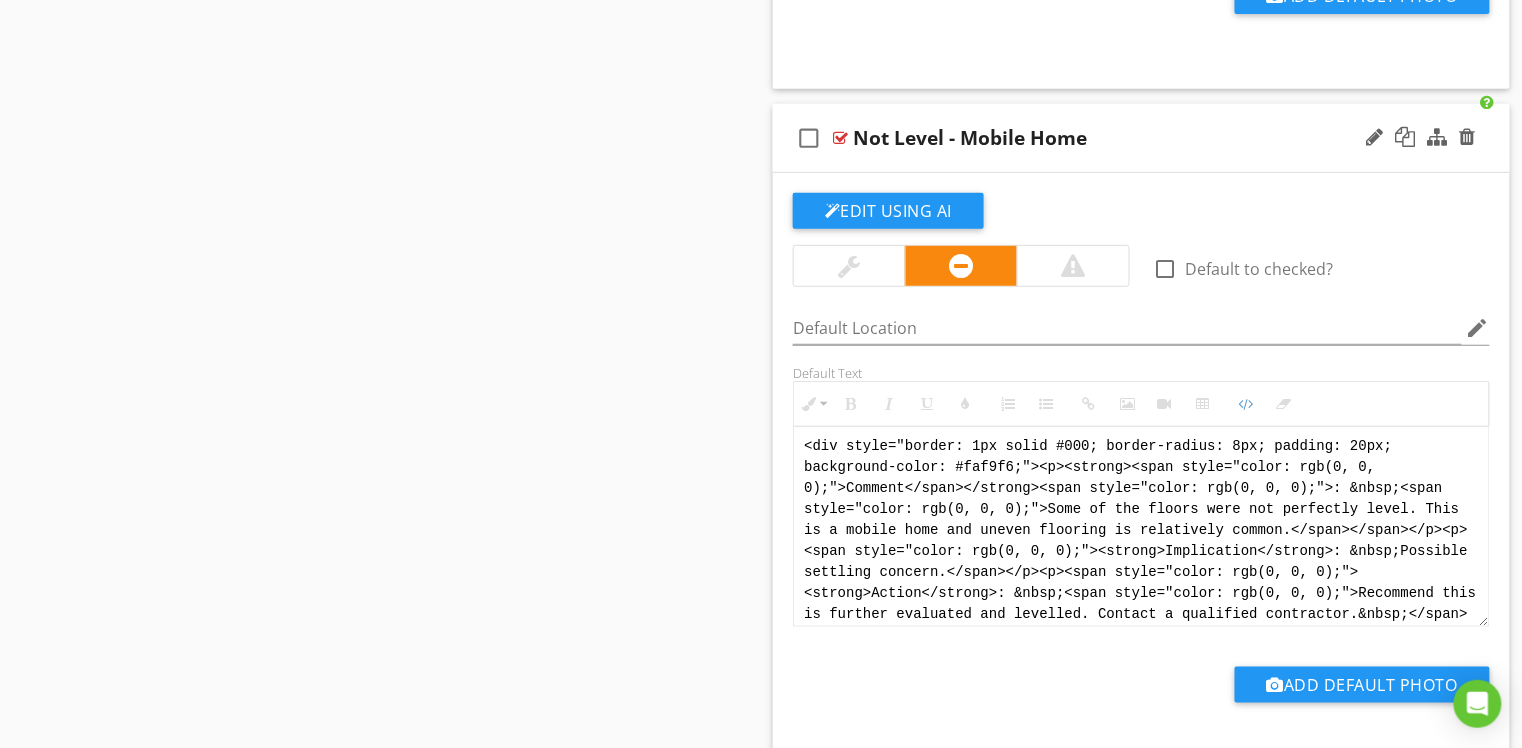 scroll, scrollTop: 8, scrollLeft: 0, axis: vertical 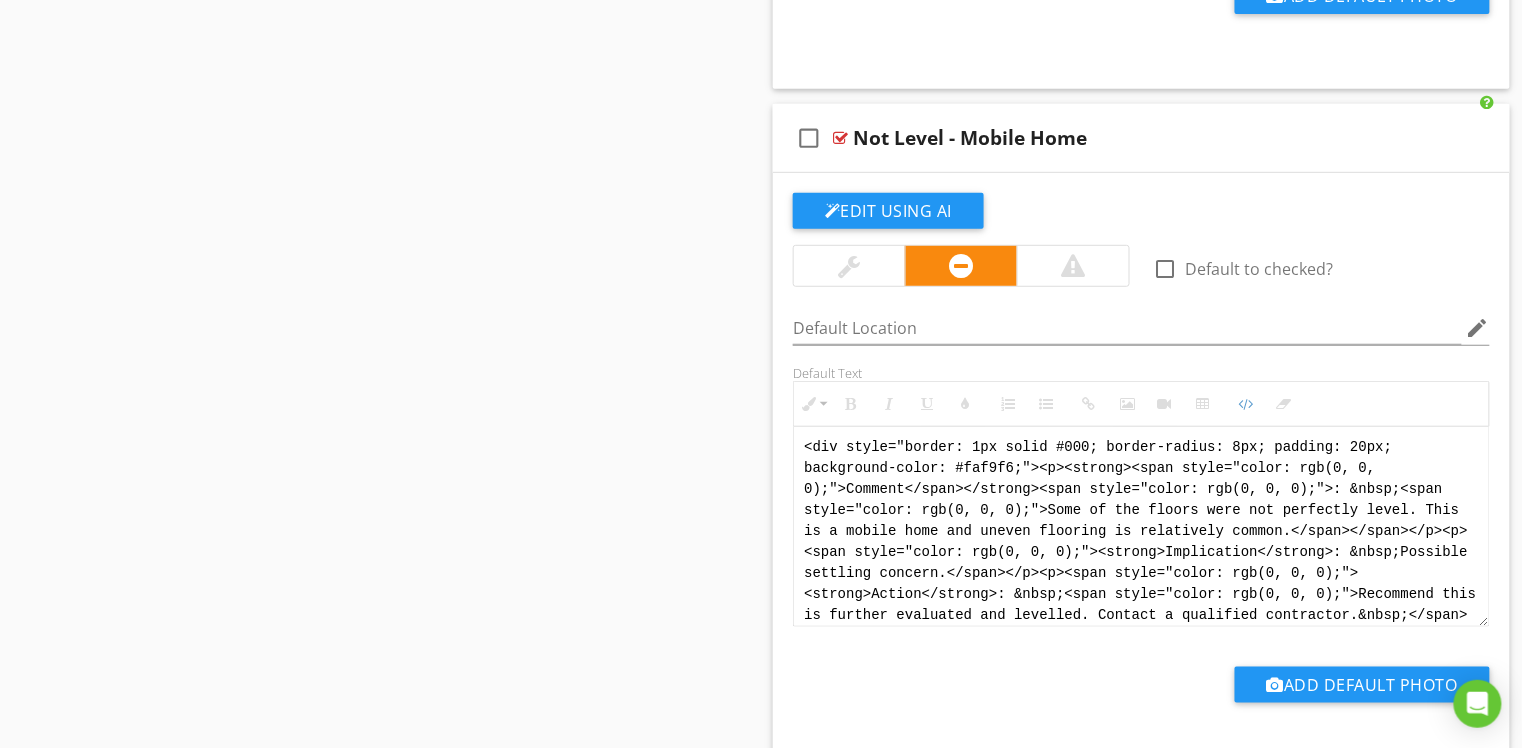 drag, startPoint x: 977, startPoint y: 622, endPoint x: 770, endPoint y: 380, distance: 318.45407 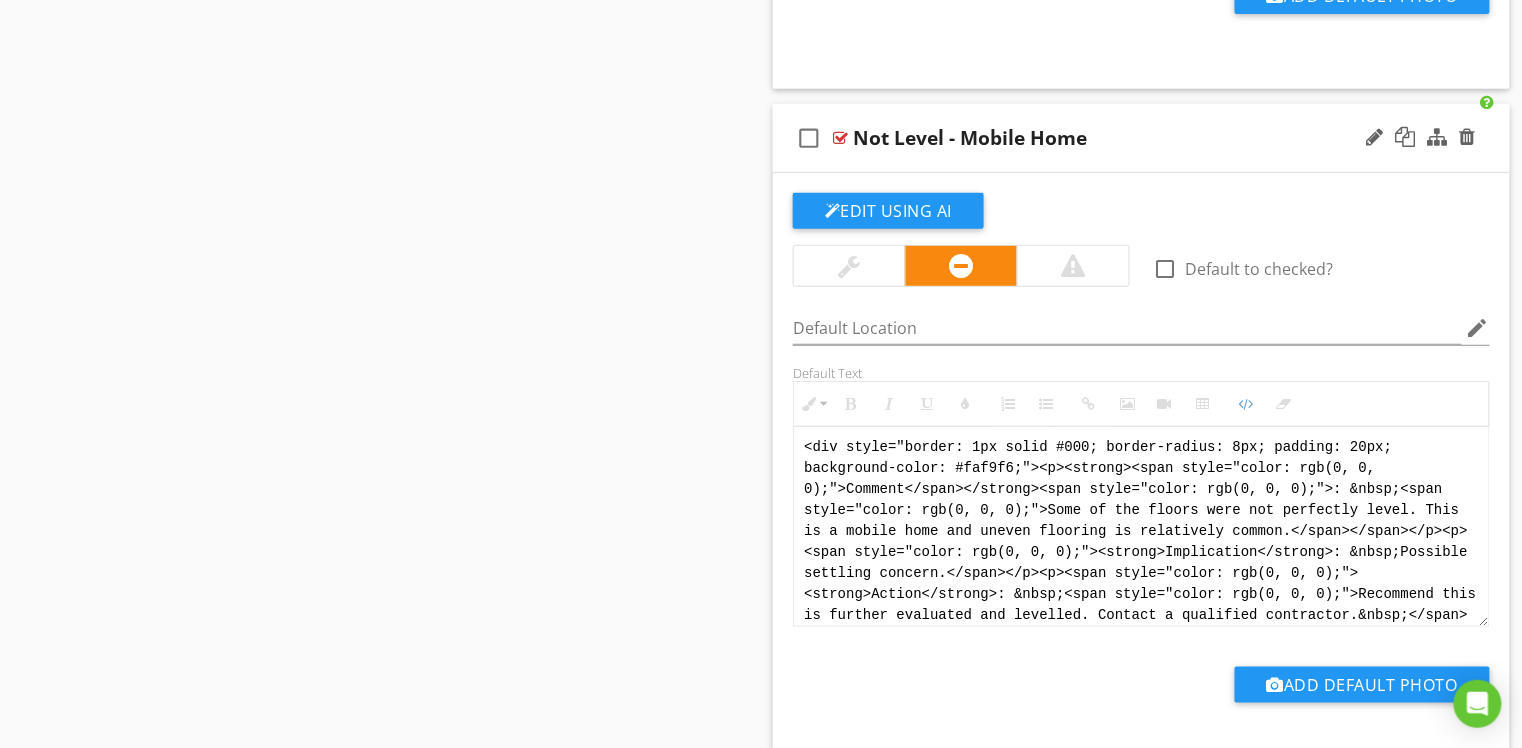 paste on "!-- Version 1 -->
<div style="font-family: Arial, sans-serif; font-size: 15px; line-height: 1.4; color: #000; border: 1px solid #000; border-left: 8px solid #000; border-radius: 8px; padding: 10px; background-color: #faf9f6;">
<p style="margin: 2px 0 8px 0;"><strong>COMMENT</strong>:&nbsp;&nbsp;Some of the floors were not perfectly level. This is a mobile home, and uneven flooring is relatively common in this type of structure.</p>
<p style="margin: 2px 0 8px 0;"><strong>IMPLICATION</strong>:&nbsp;&nbsp;Possible settling concern.</p>
<p style="margin: 2px 0 8px 0;"><strong>ACTION</strong>:&nbsp;&nbsp;Recommend this is further evaluated and levelled as needed.</p>
<p style="margin: 2px 0;"><strong>PROFESSION</strong>:&nbsp;&nbsp;General contractor.</p>
</div>" 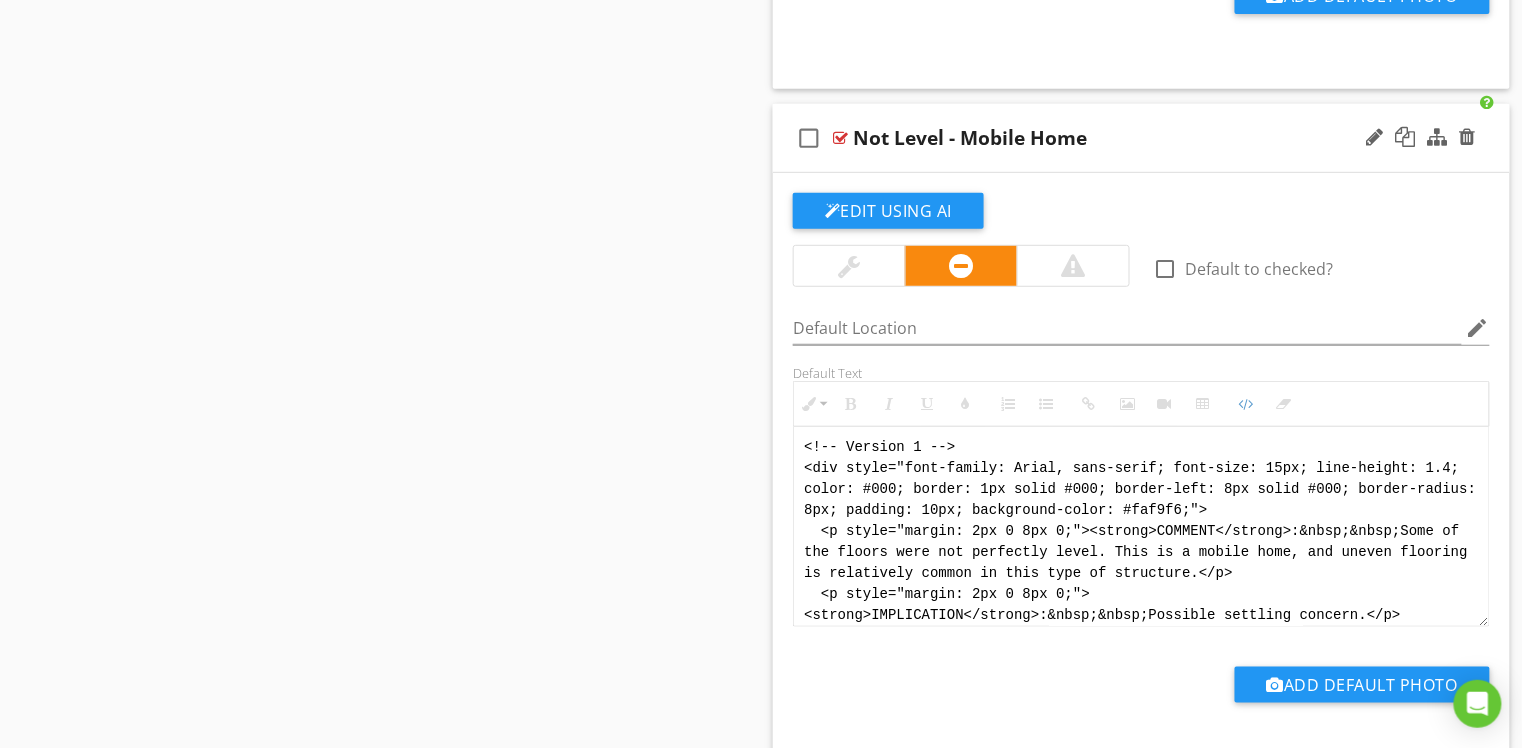 scroll, scrollTop: 120, scrollLeft: 0, axis: vertical 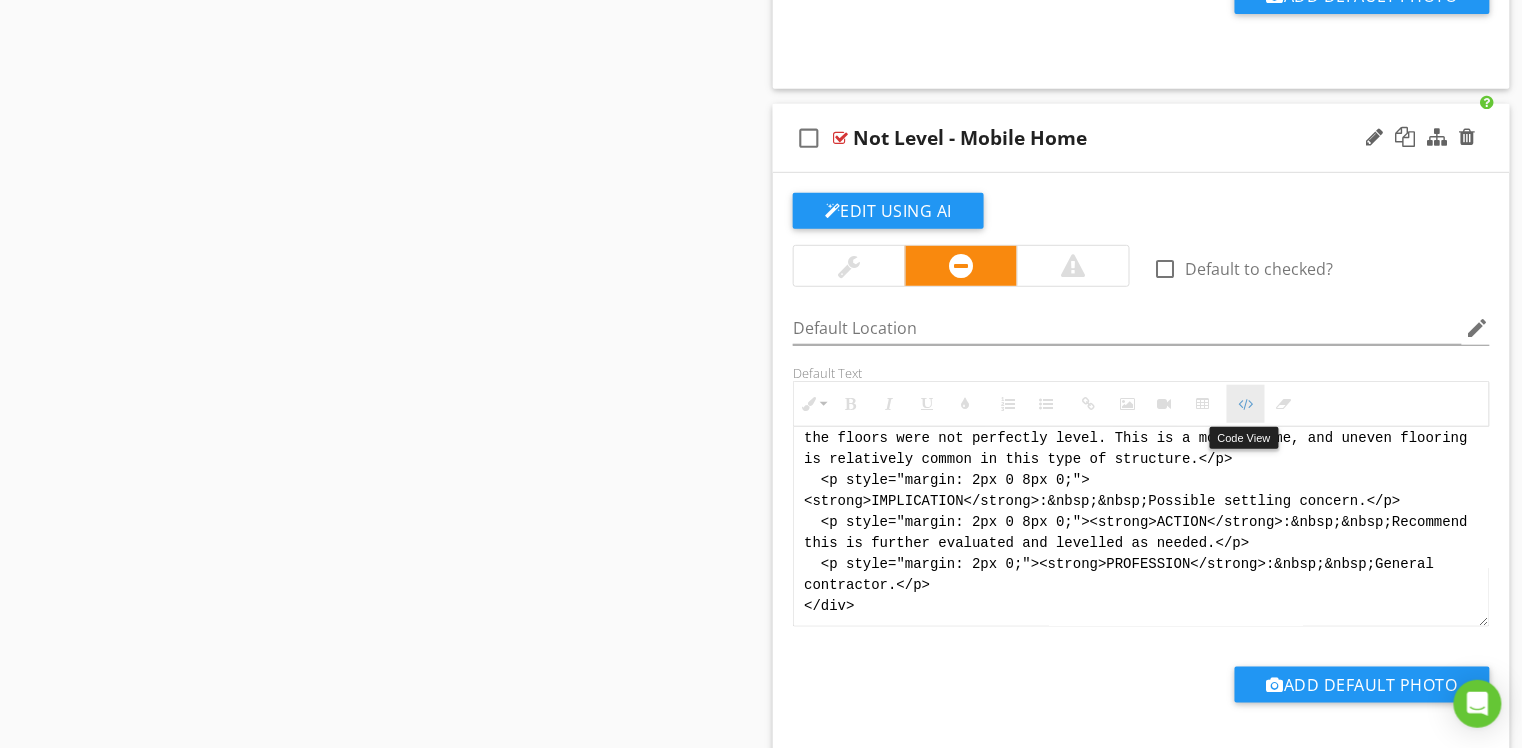 click at bounding box center (1246, 404) 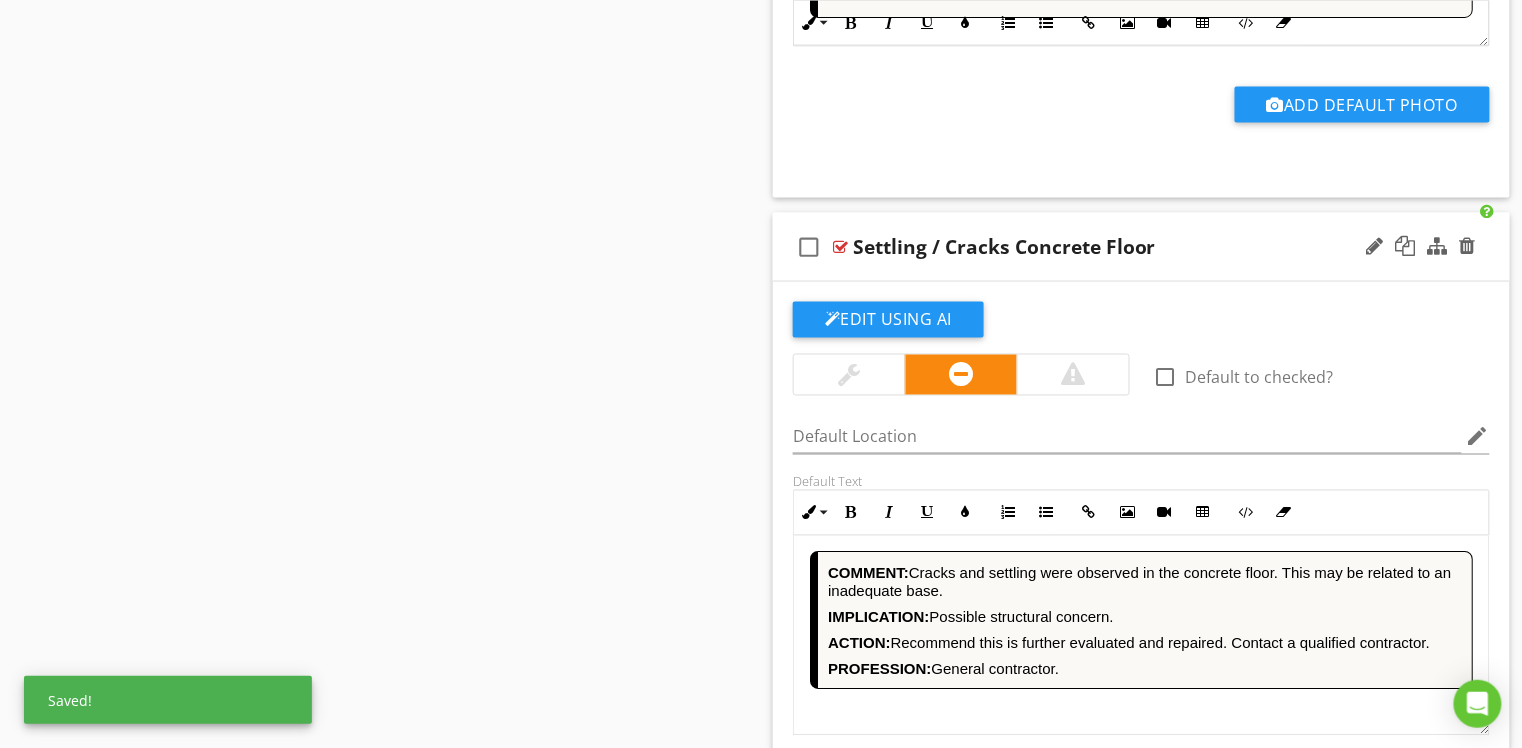 scroll, scrollTop: 5393, scrollLeft: 0, axis: vertical 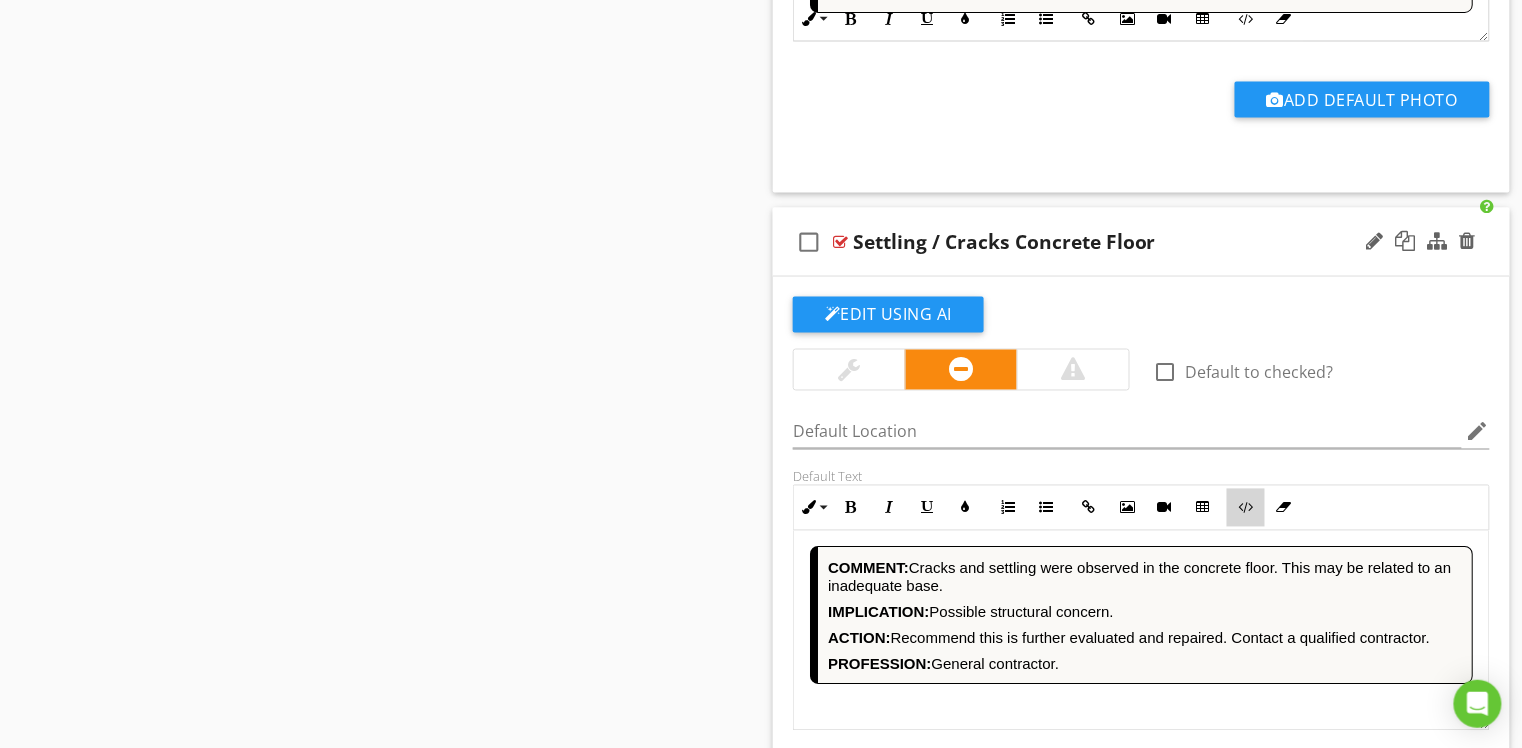 click at bounding box center (1246, 508) 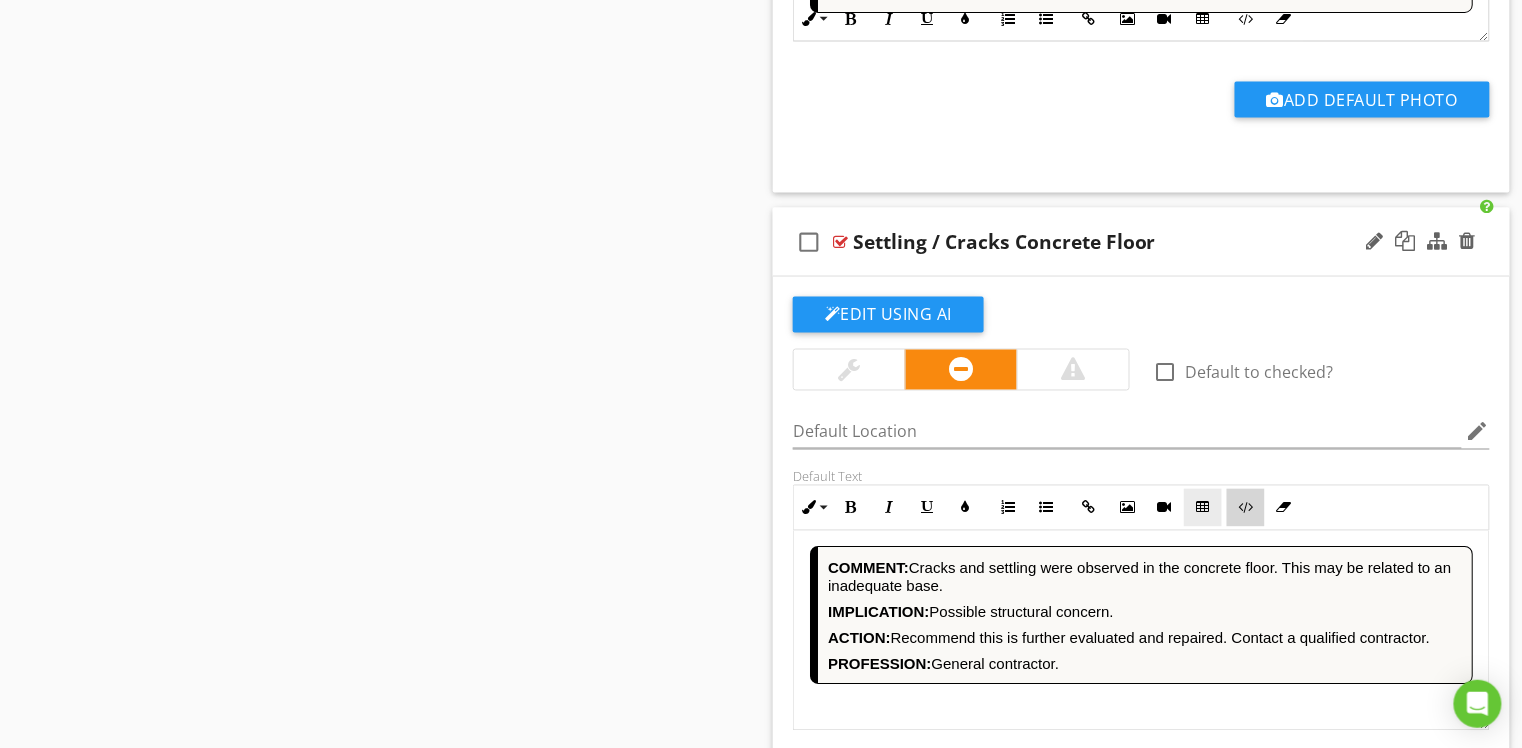 scroll, scrollTop: 5392, scrollLeft: 0, axis: vertical 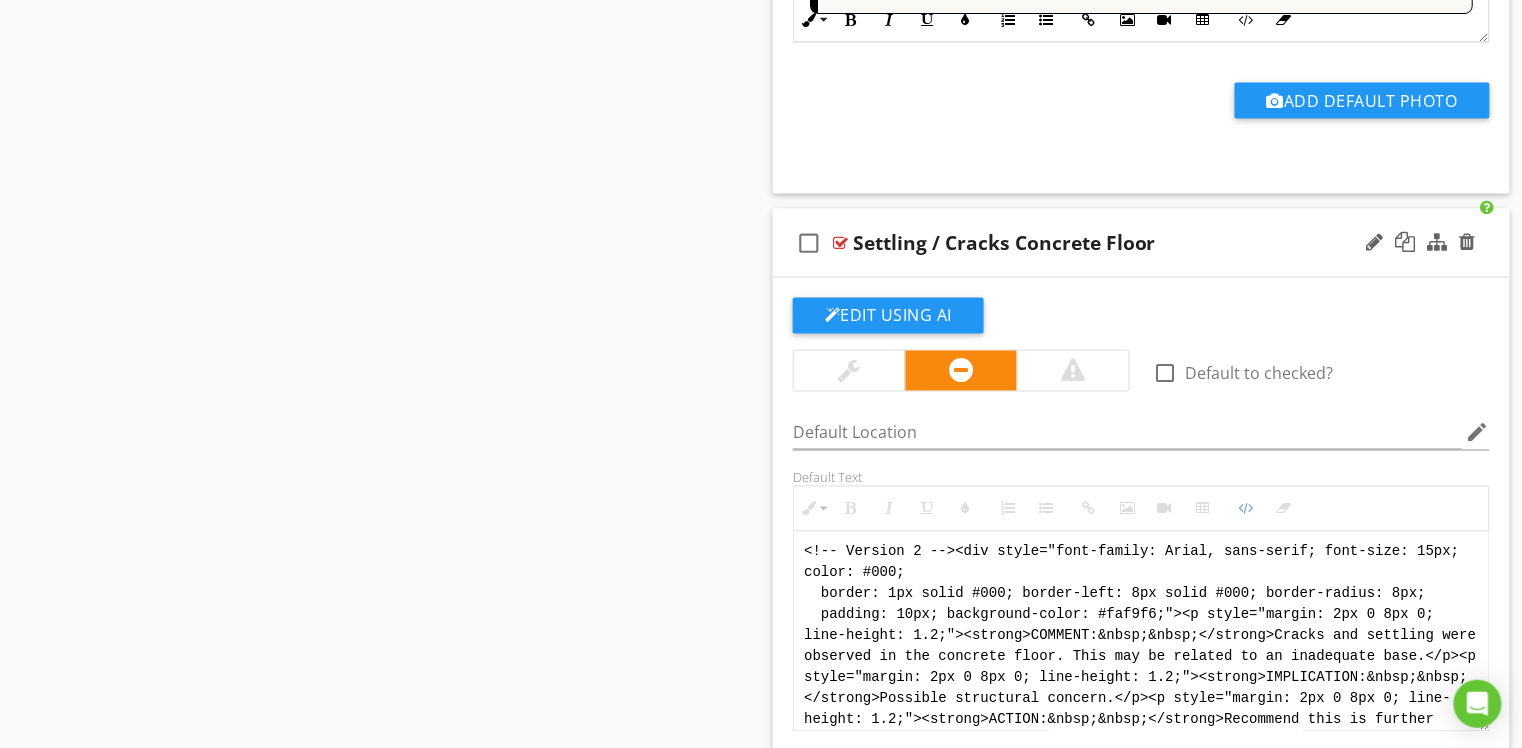 drag, startPoint x: 1006, startPoint y: 718, endPoint x: 792, endPoint y: 500, distance: 305.48322 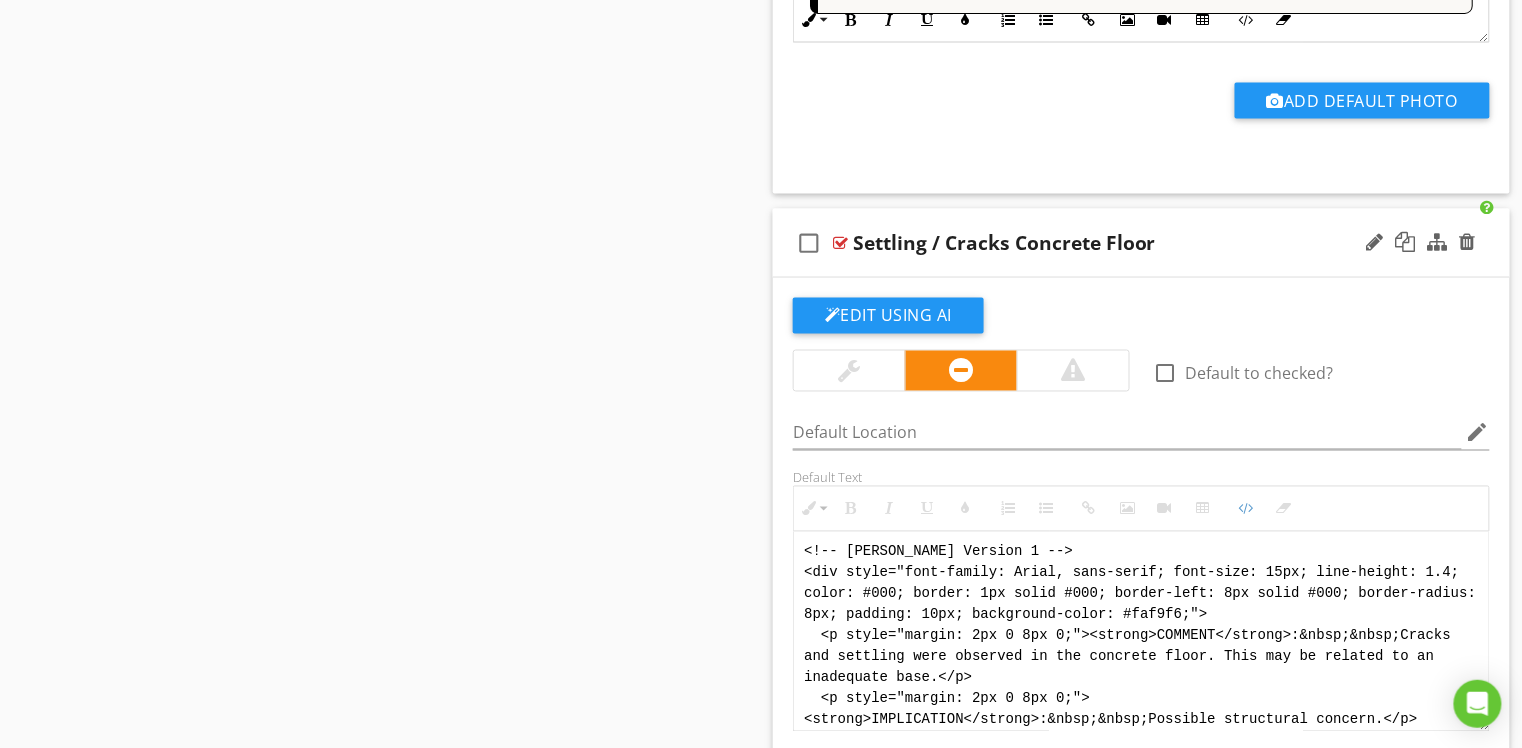 scroll, scrollTop: 120, scrollLeft: 0, axis: vertical 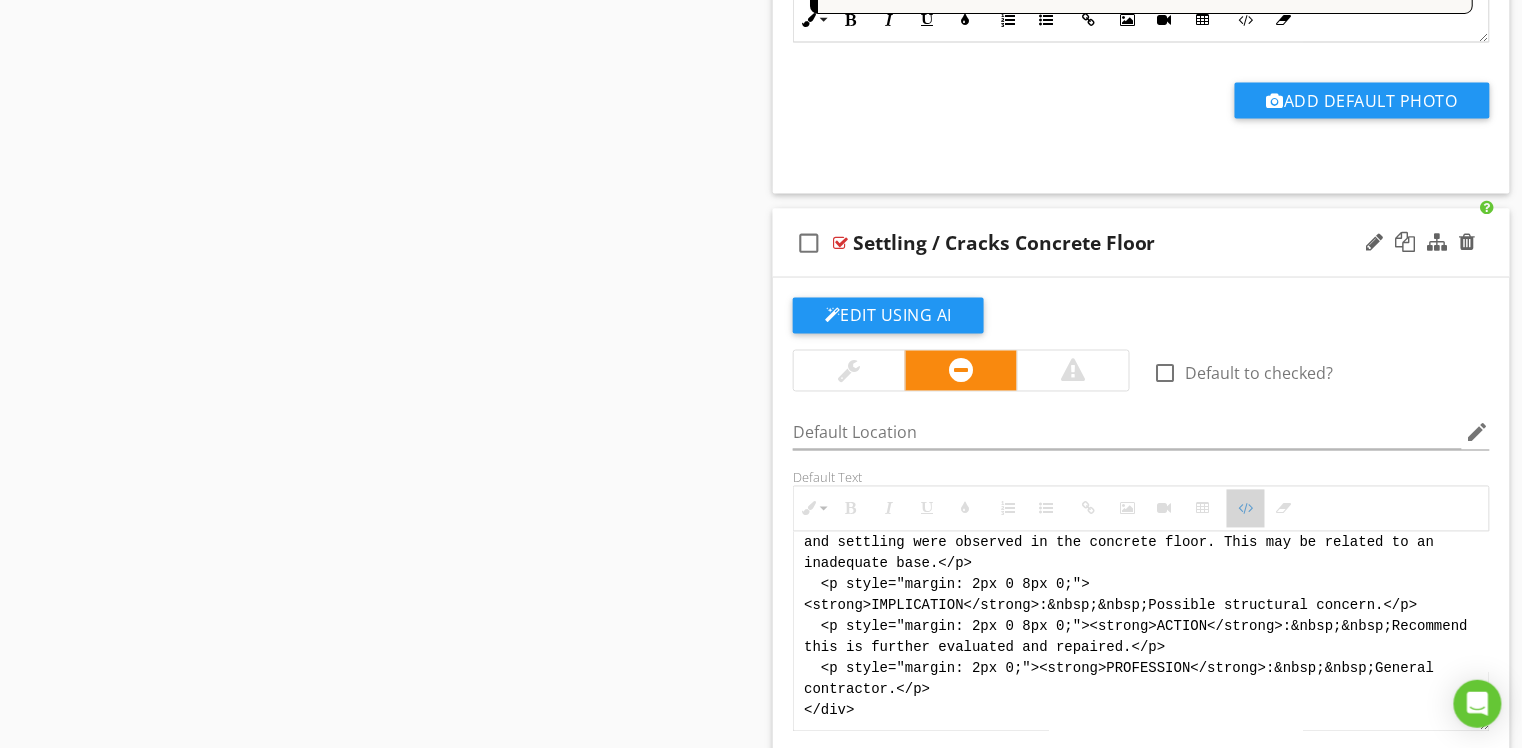 drag, startPoint x: 1241, startPoint y: 517, endPoint x: 1097, endPoint y: 505, distance: 144.49913 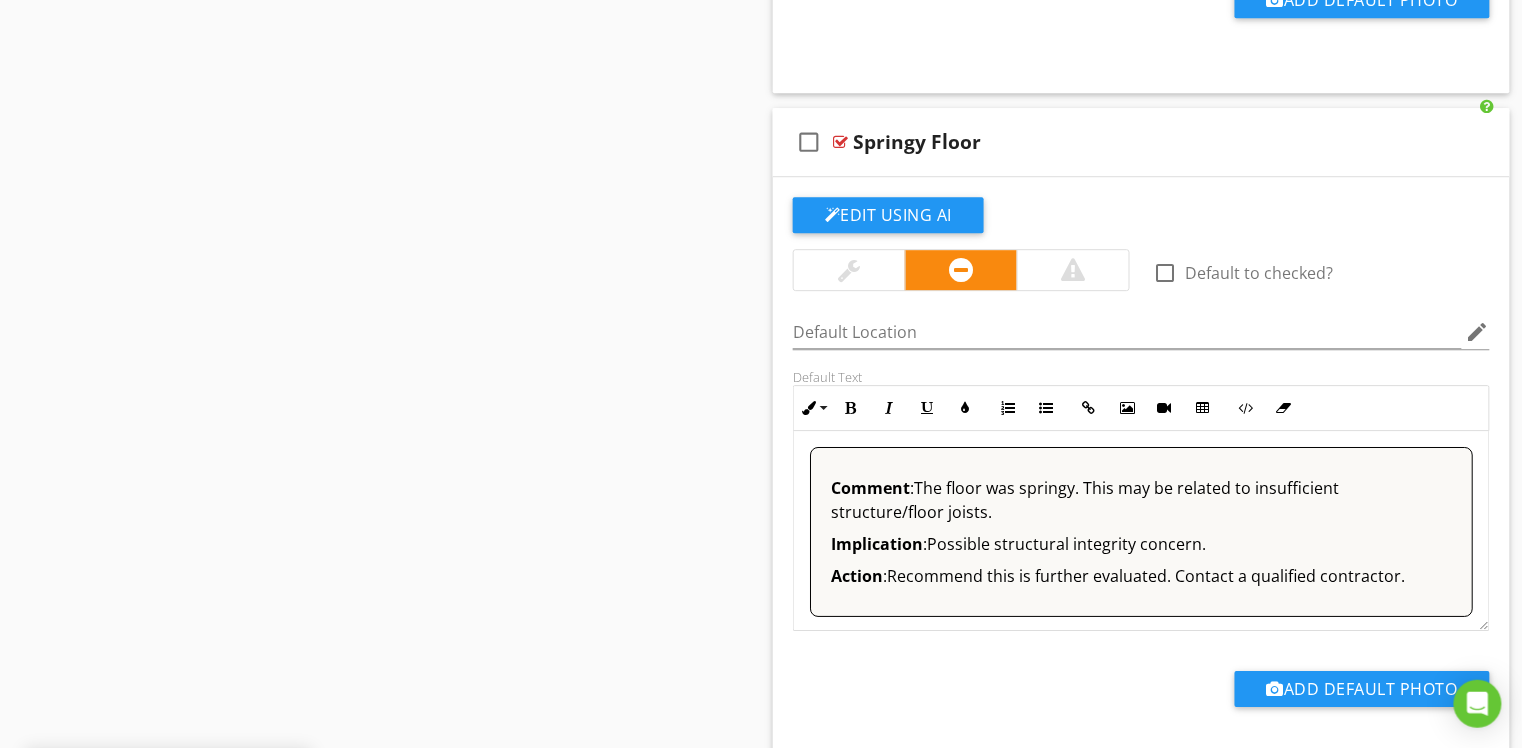 scroll, scrollTop: 6184, scrollLeft: 0, axis: vertical 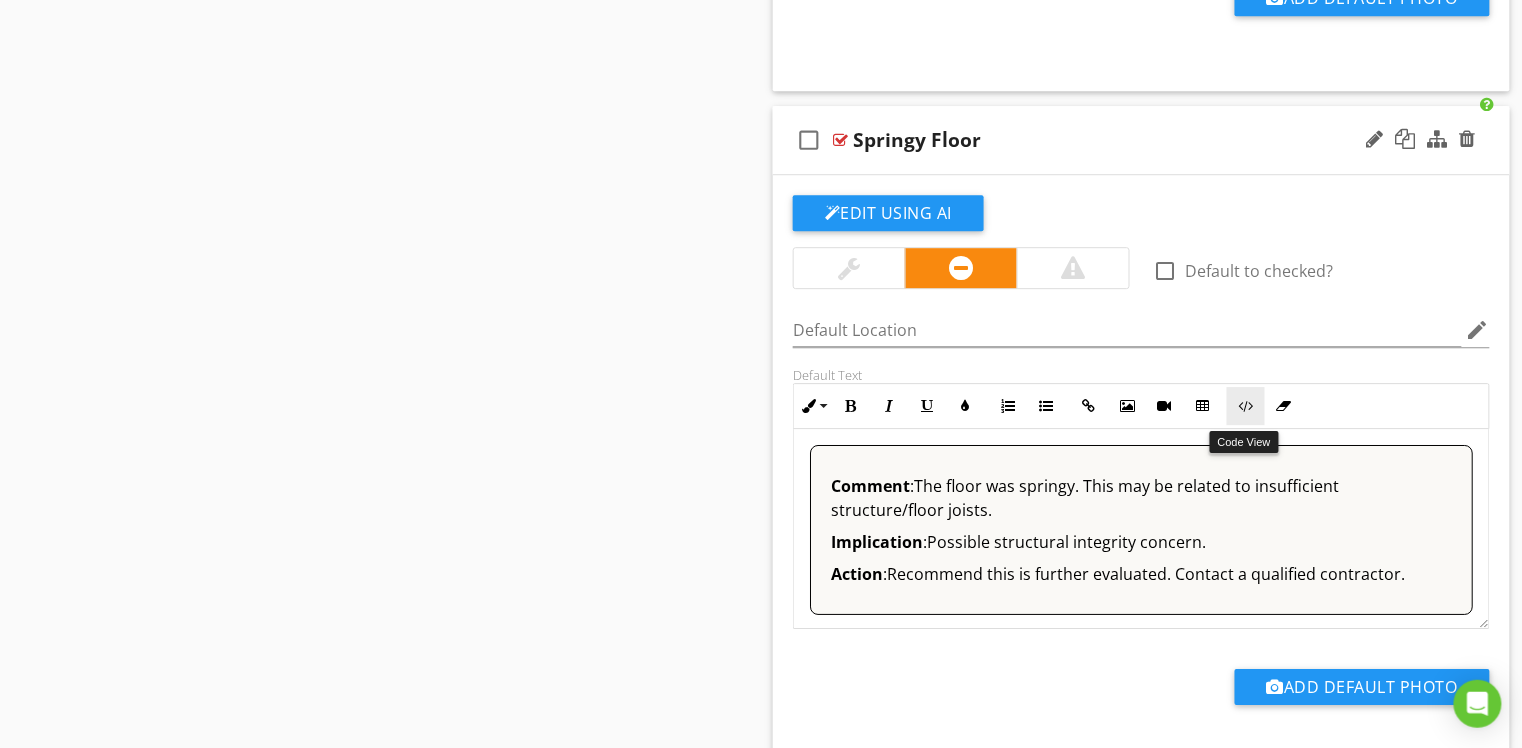 click on "Code View" at bounding box center (1246, 406) 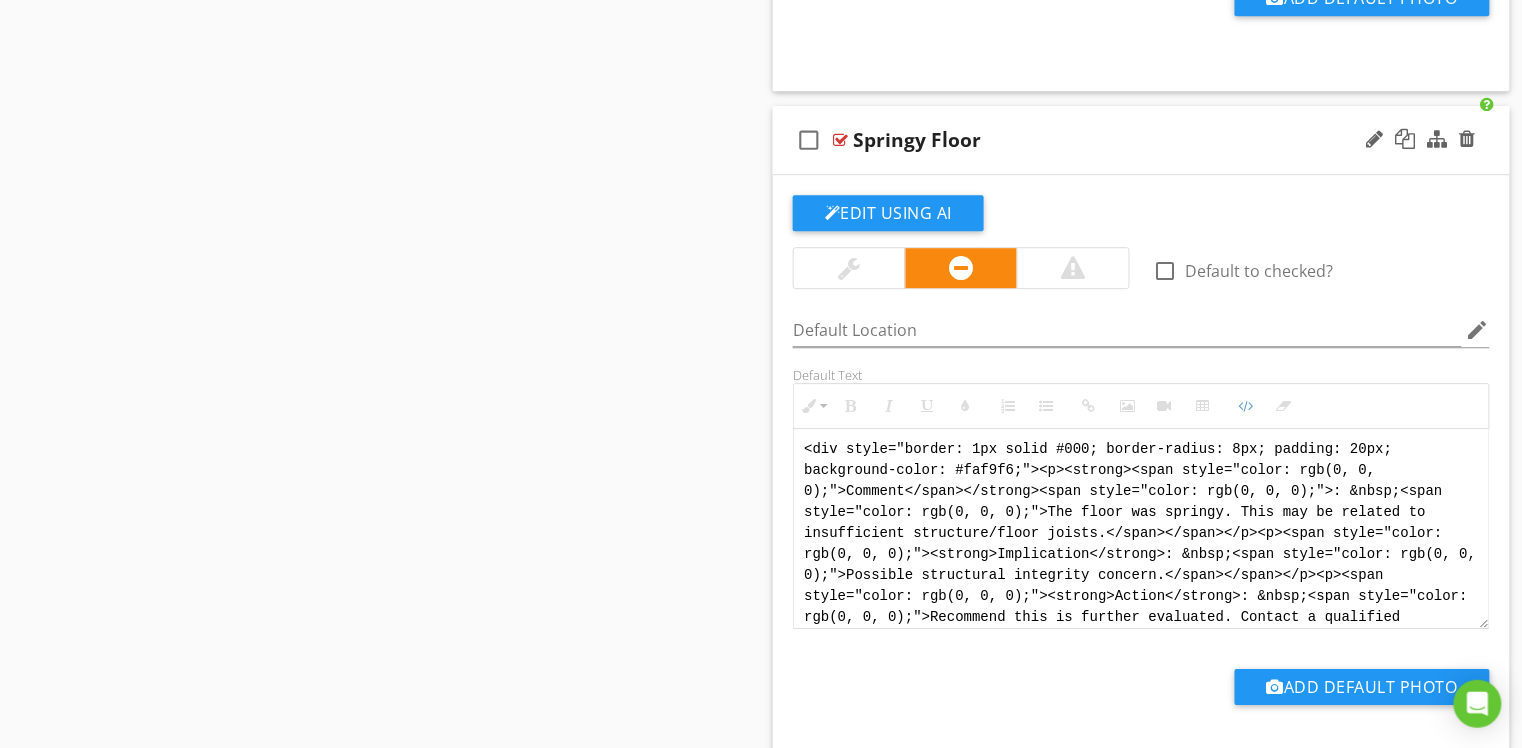 scroll, scrollTop: 1, scrollLeft: 0, axis: vertical 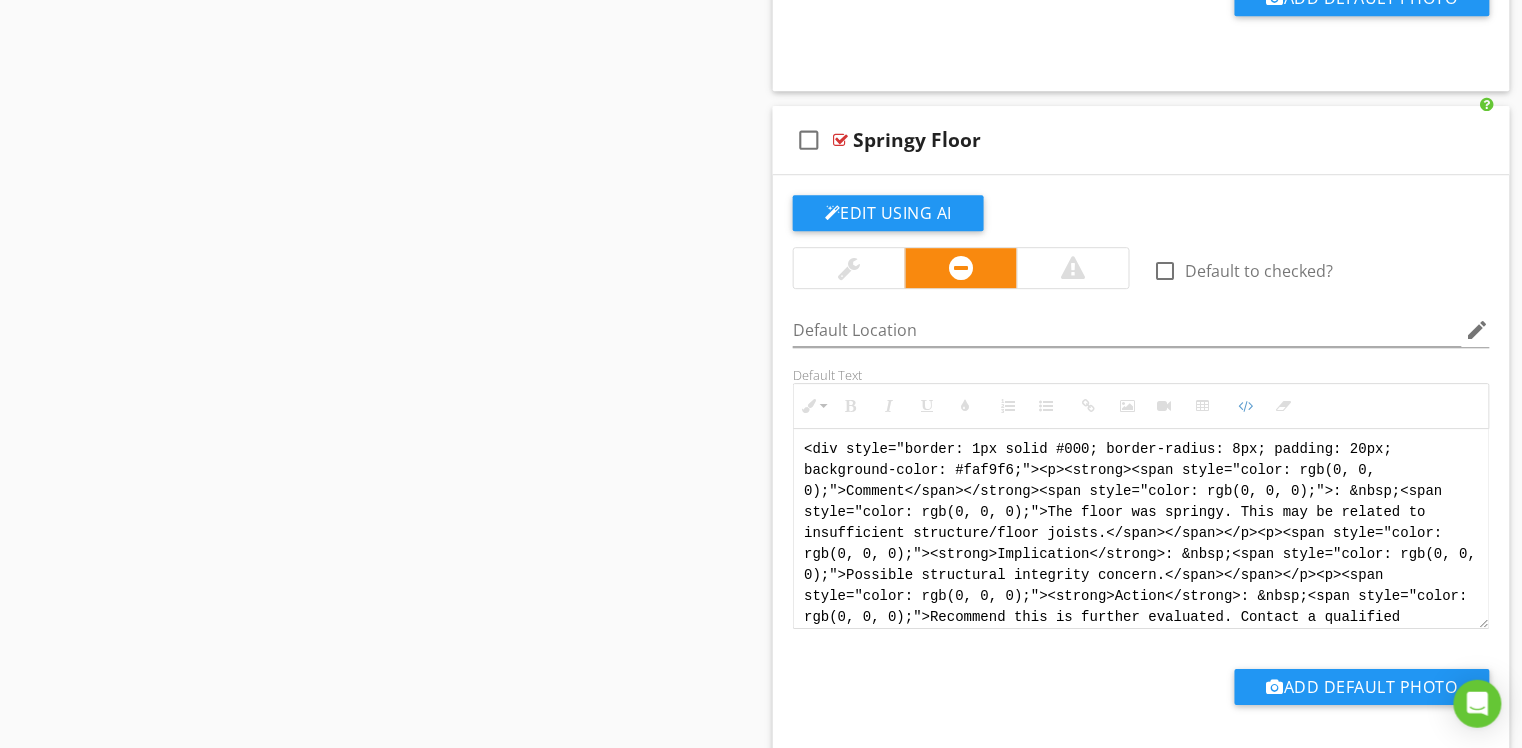 drag, startPoint x: 1177, startPoint y: 621, endPoint x: 772, endPoint y: 386, distance: 468.2414 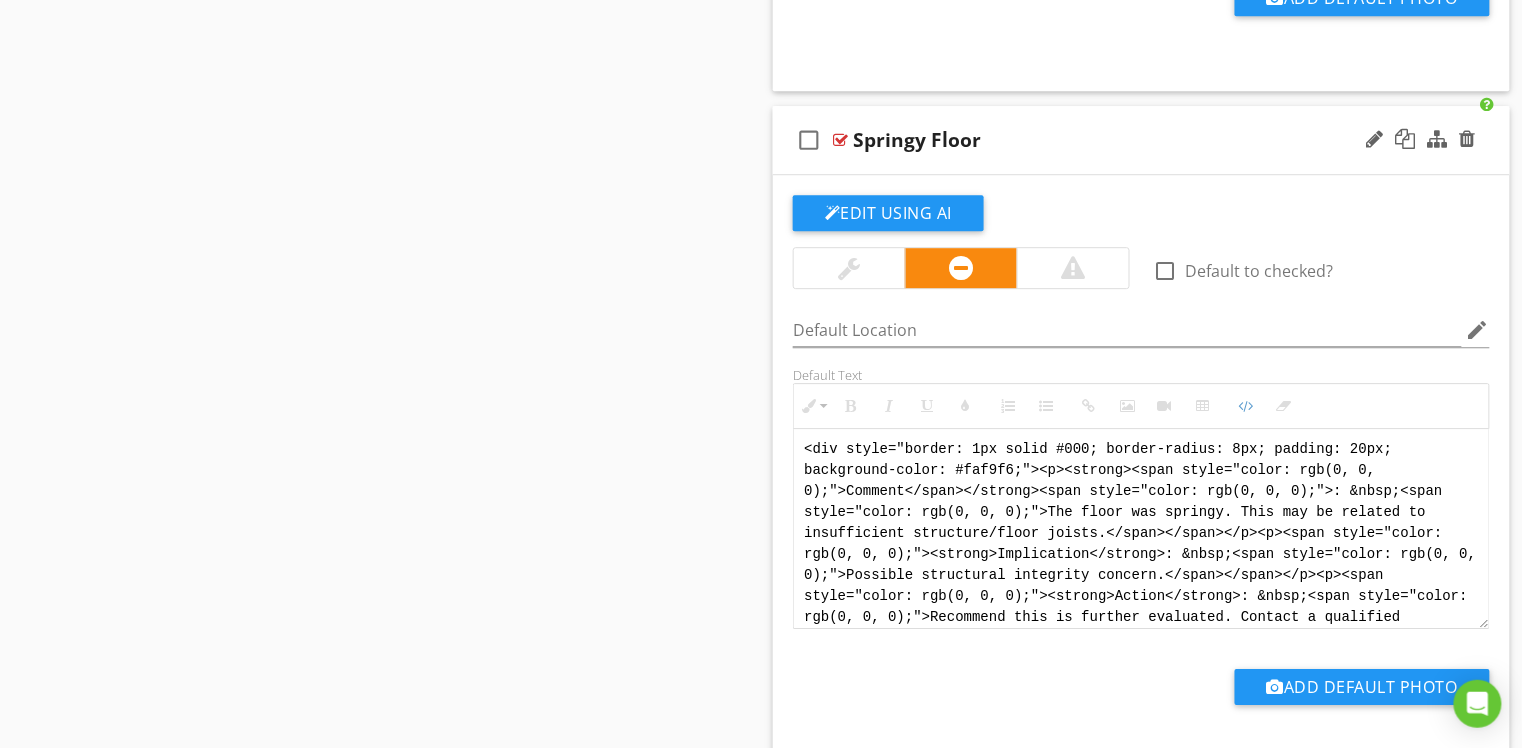 paste on "!-- [PERSON_NAME] Version 1 -->
<div style="font-family: Arial, sans-serif; font-size: 15px; line-height: 1.4; color: #000; border: 1px solid #000; border-left: 8px solid #000; border-radius: 8px; padding: 10px; background-color: #faf9f6;">
<p style="margin: 2px 0 8px 0;"><strong>COMMENT</strong>:&nbsp;&nbsp;A springy section of floor was noted. This may be related to undersized or insufficient floor joists, or a lack of adequate structural support in the area.</p>
<p style="margin: 2px 0 8px 0;"><strong>IMPLICATION</strong>:&nbsp;&nbsp;Possible structural integrity concern.</p>
<p style="margin: 2px 0 8px 0;"><strong>ACTION</strong>:&nbsp;&nbsp;Recommend this is further evaluated and corrected as needed.</p>
<p style="margin: 2px 0;"><strong>PROFESSION</strong>:&nbsp;&nbsp;General contractor.</p>
</div>" 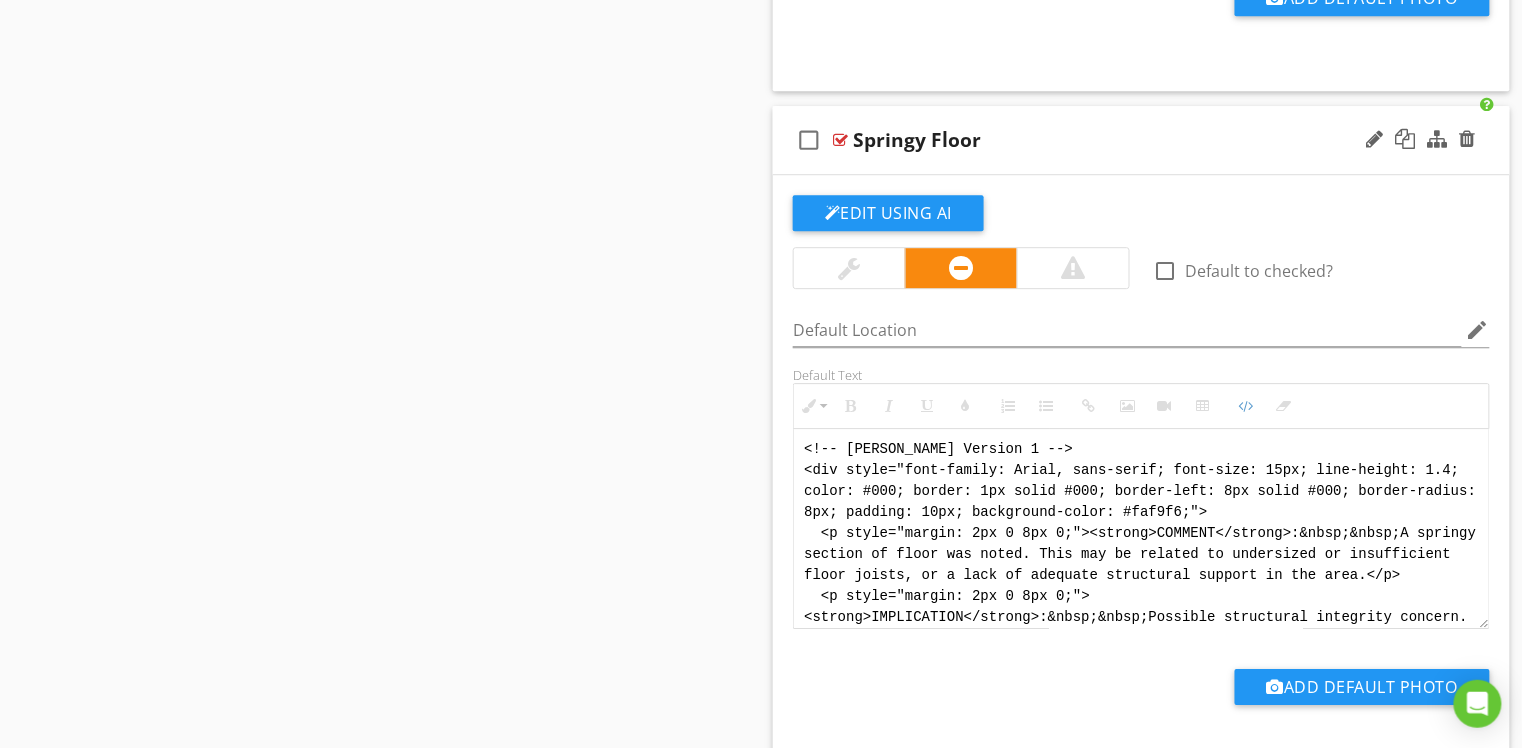 scroll, scrollTop: 140, scrollLeft: 0, axis: vertical 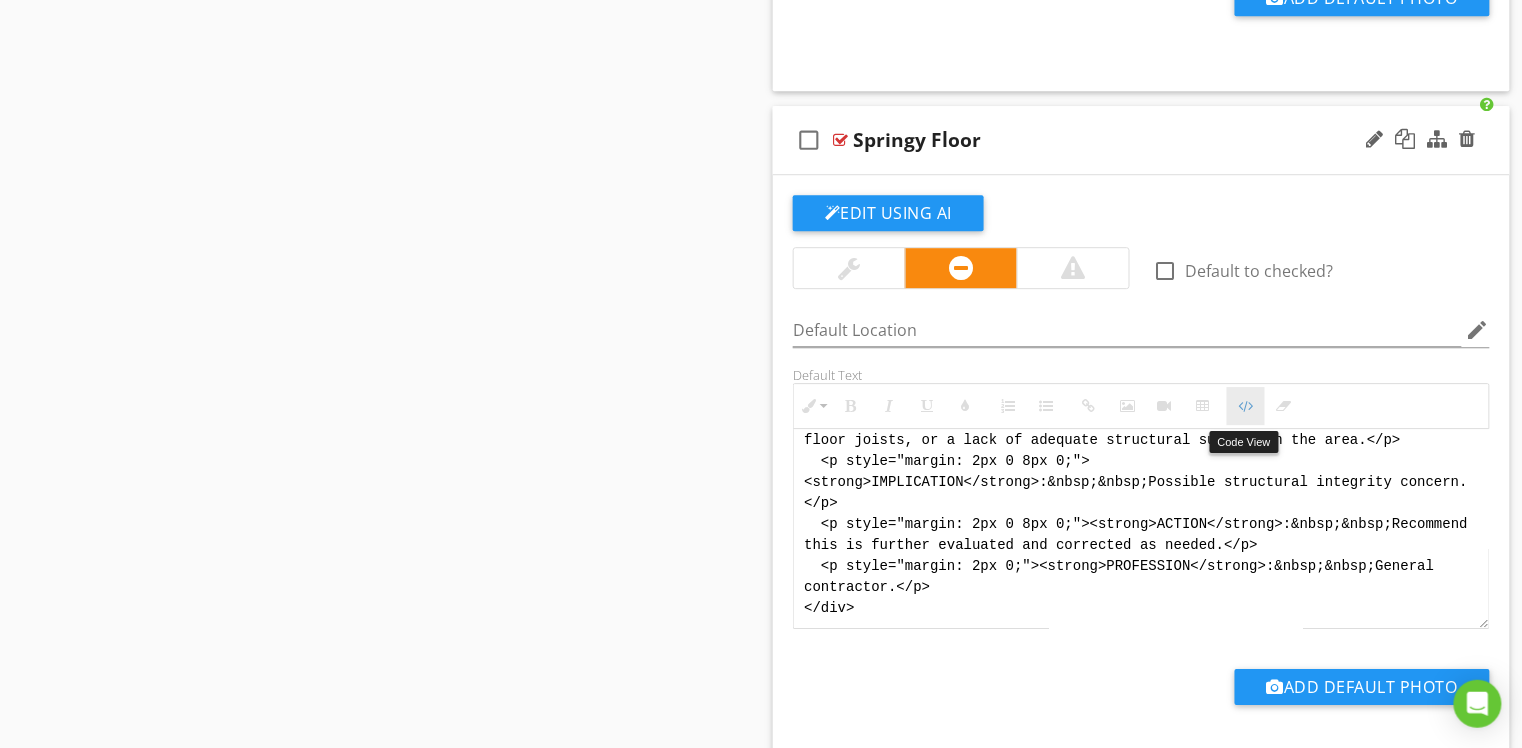 click at bounding box center (1246, 406) 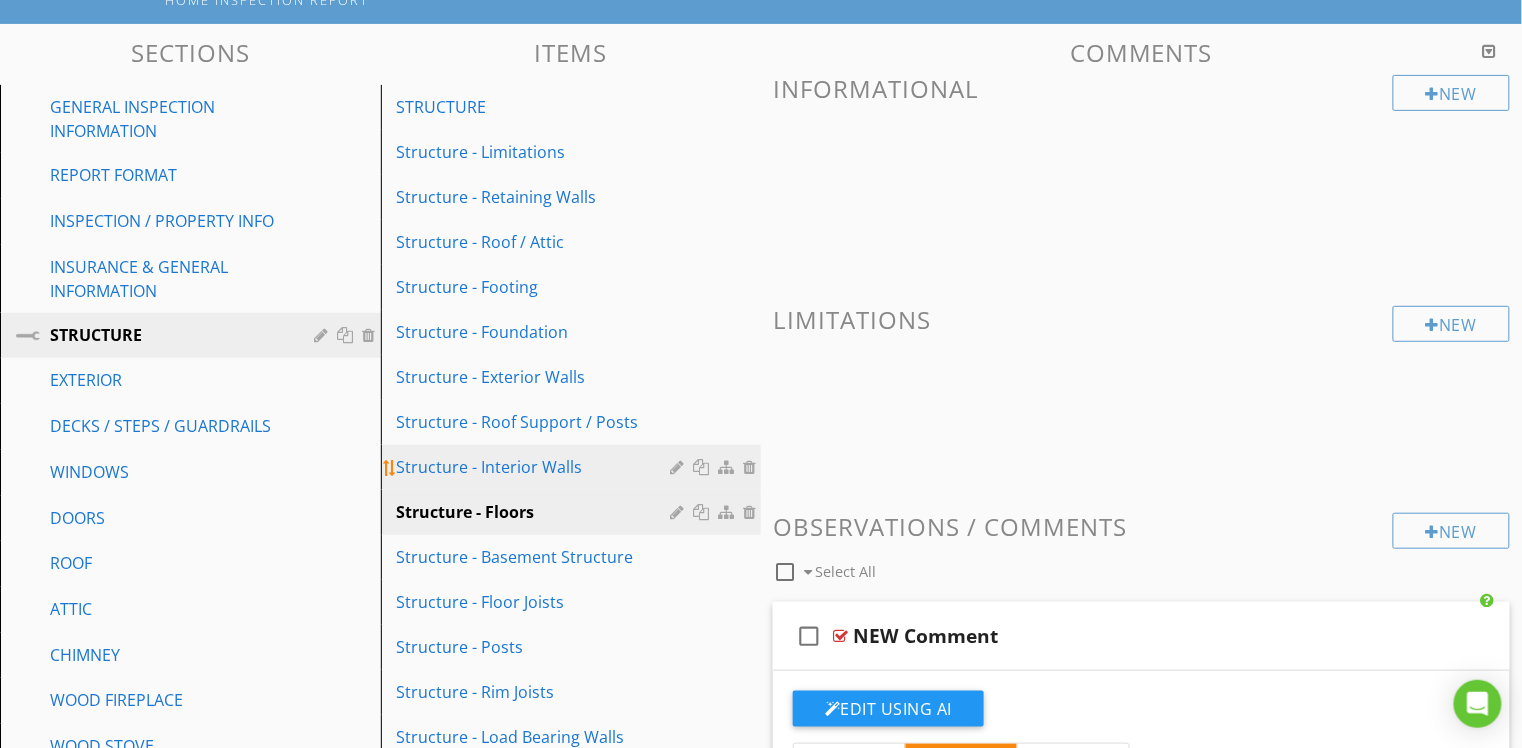 scroll, scrollTop: 189, scrollLeft: 0, axis: vertical 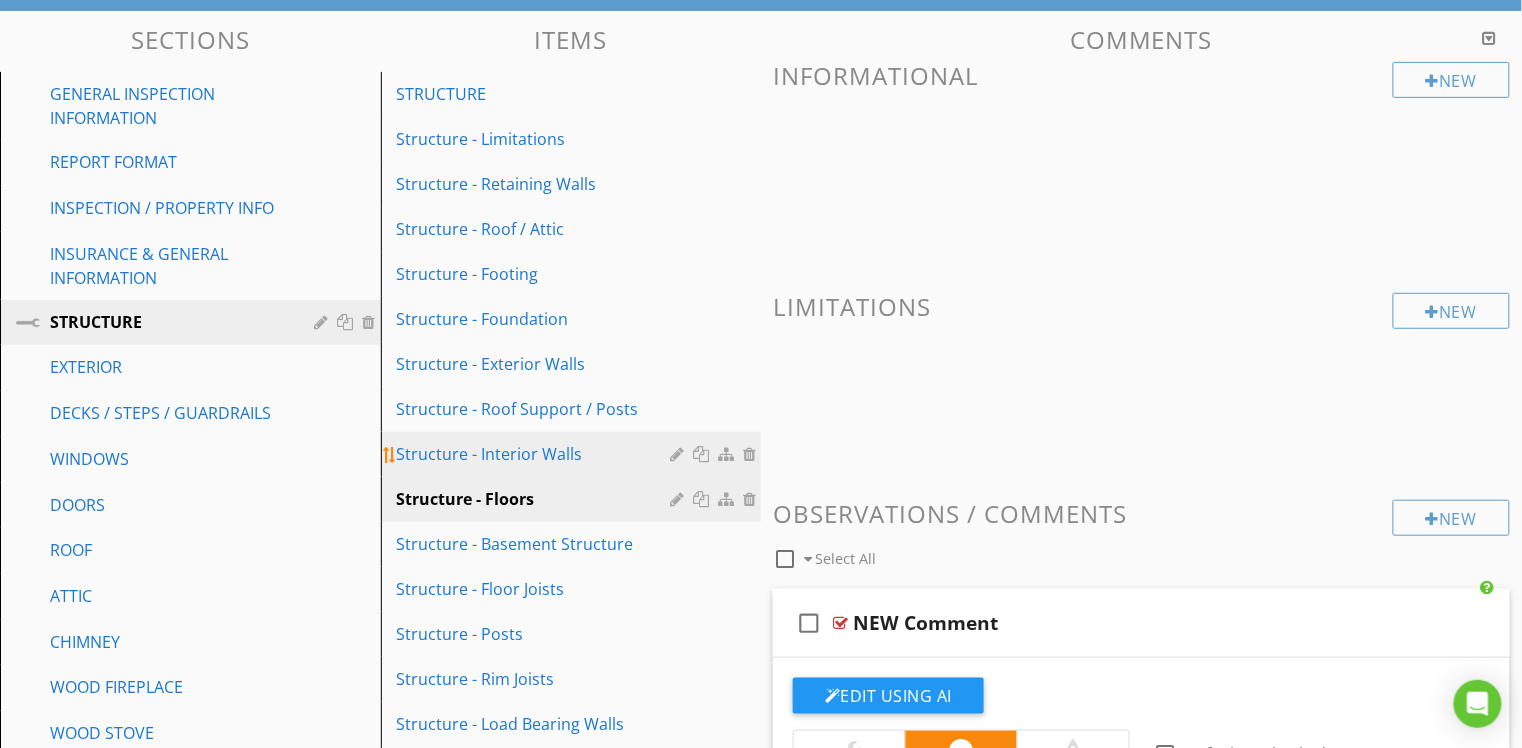 click on "Structure - Interior Walls" at bounding box center (537, 454) 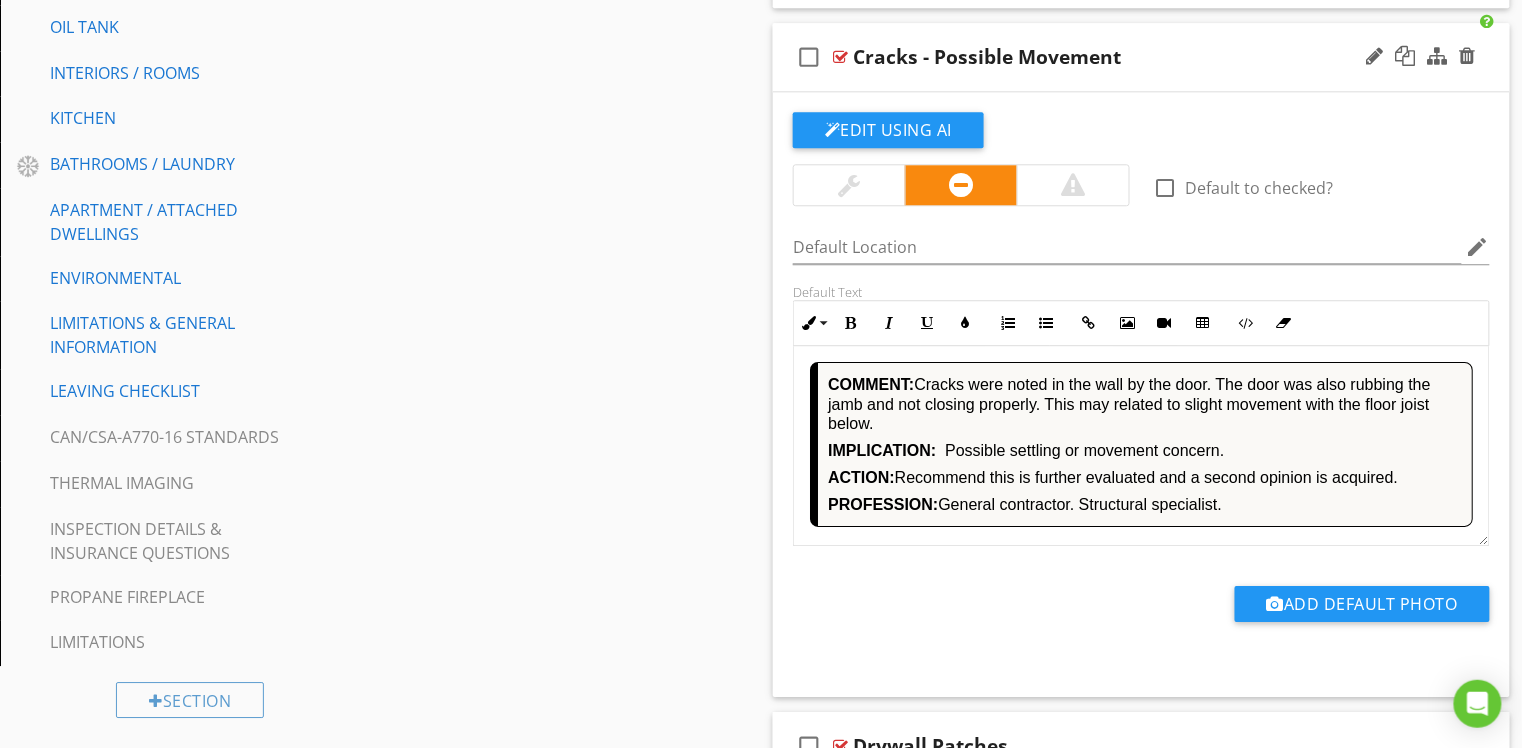 scroll, scrollTop: 1486, scrollLeft: 0, axis: vertical 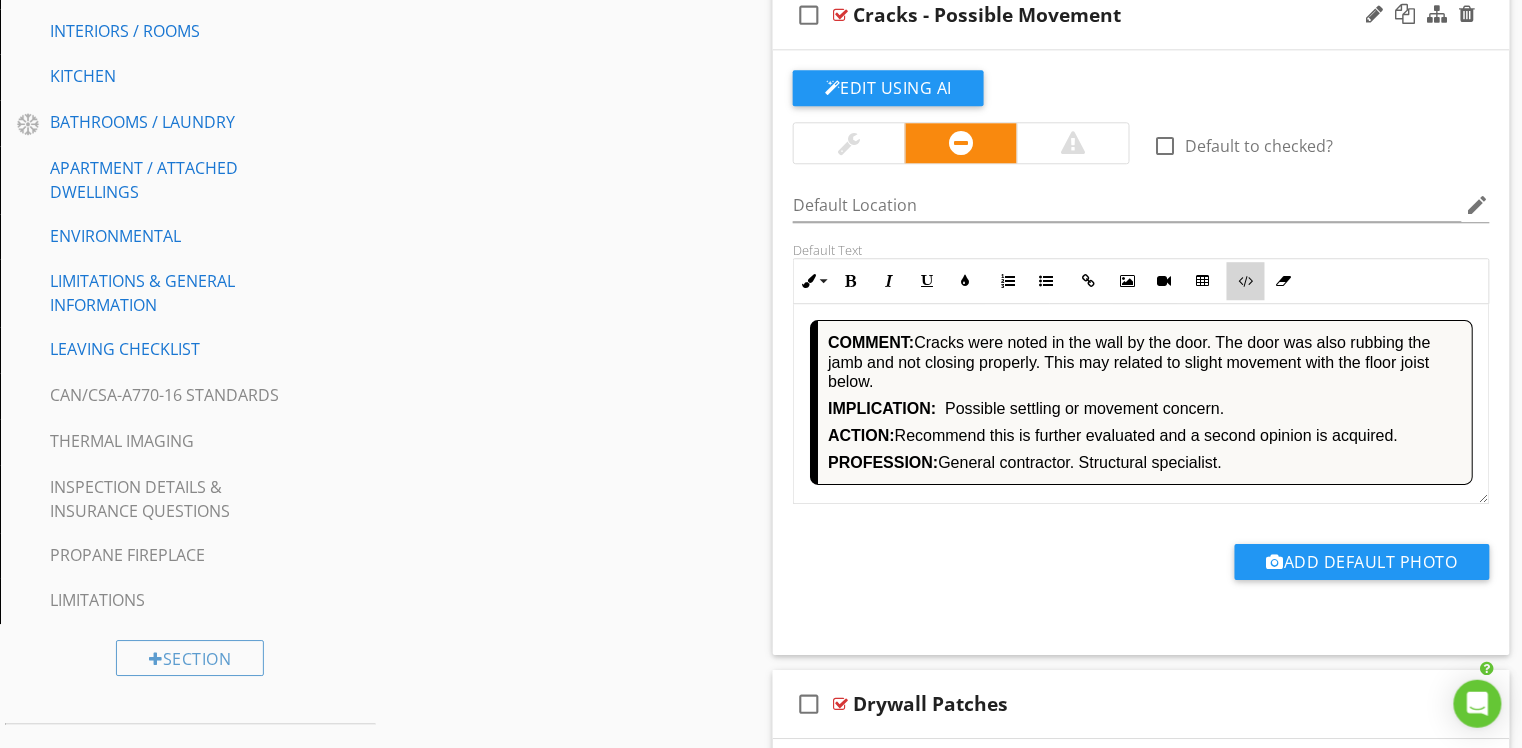 click on "Code View" at bounding box center (1246, 281) 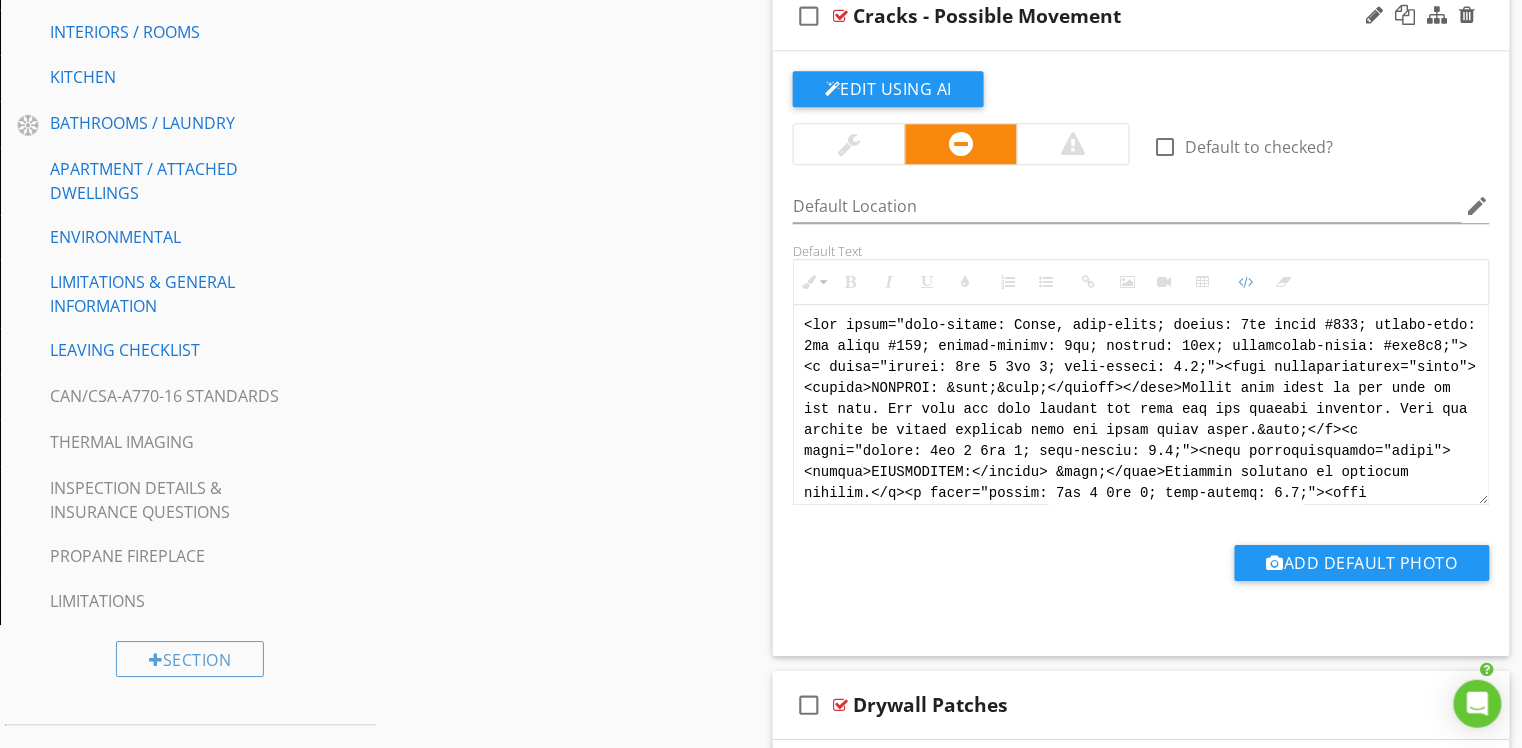 scroll, scrollTop: 100, scrollLeft: 0, axis: vertical 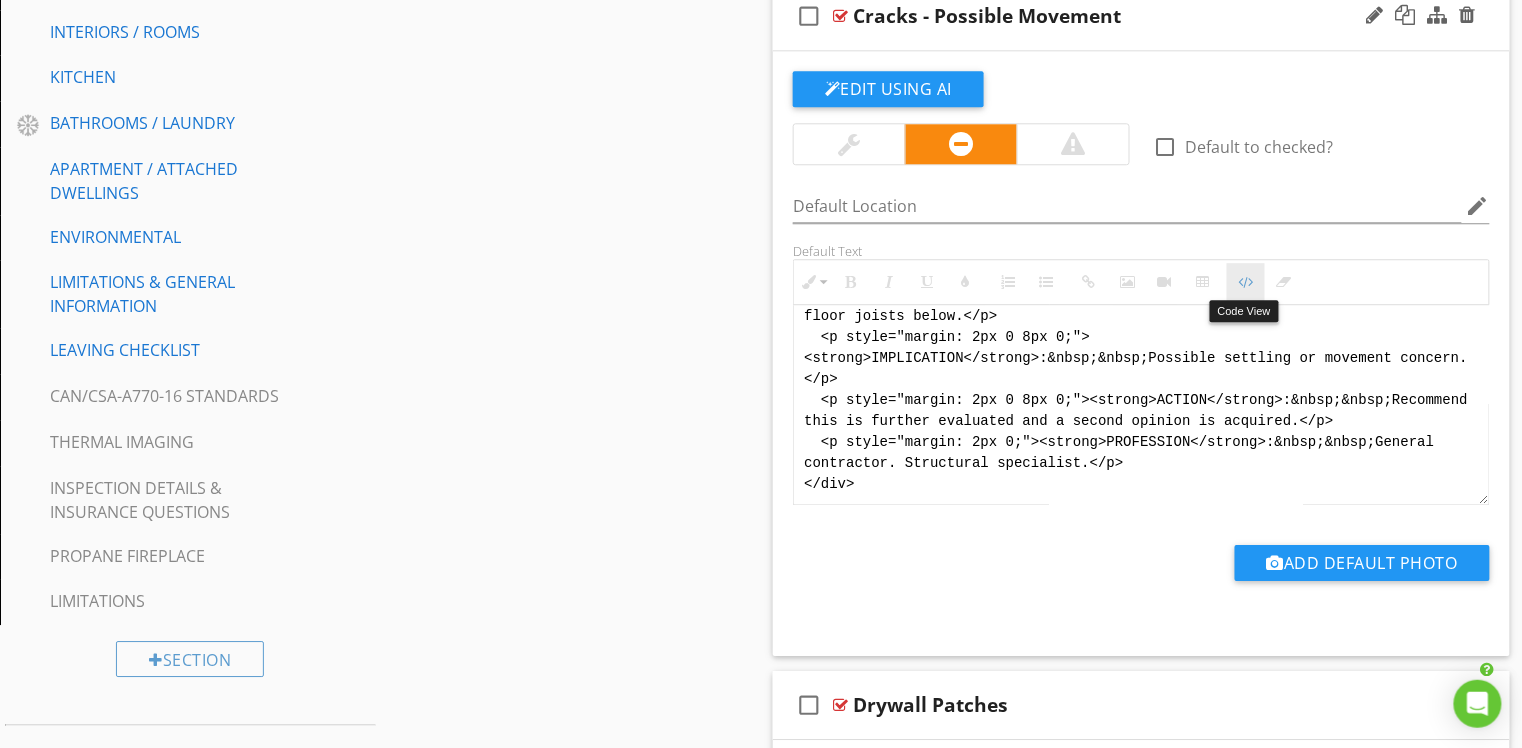 drag, startPoint x: 1254, startPoint y: 285, endPoint x: 1237, endPoint y: 298, distance: 21.400934 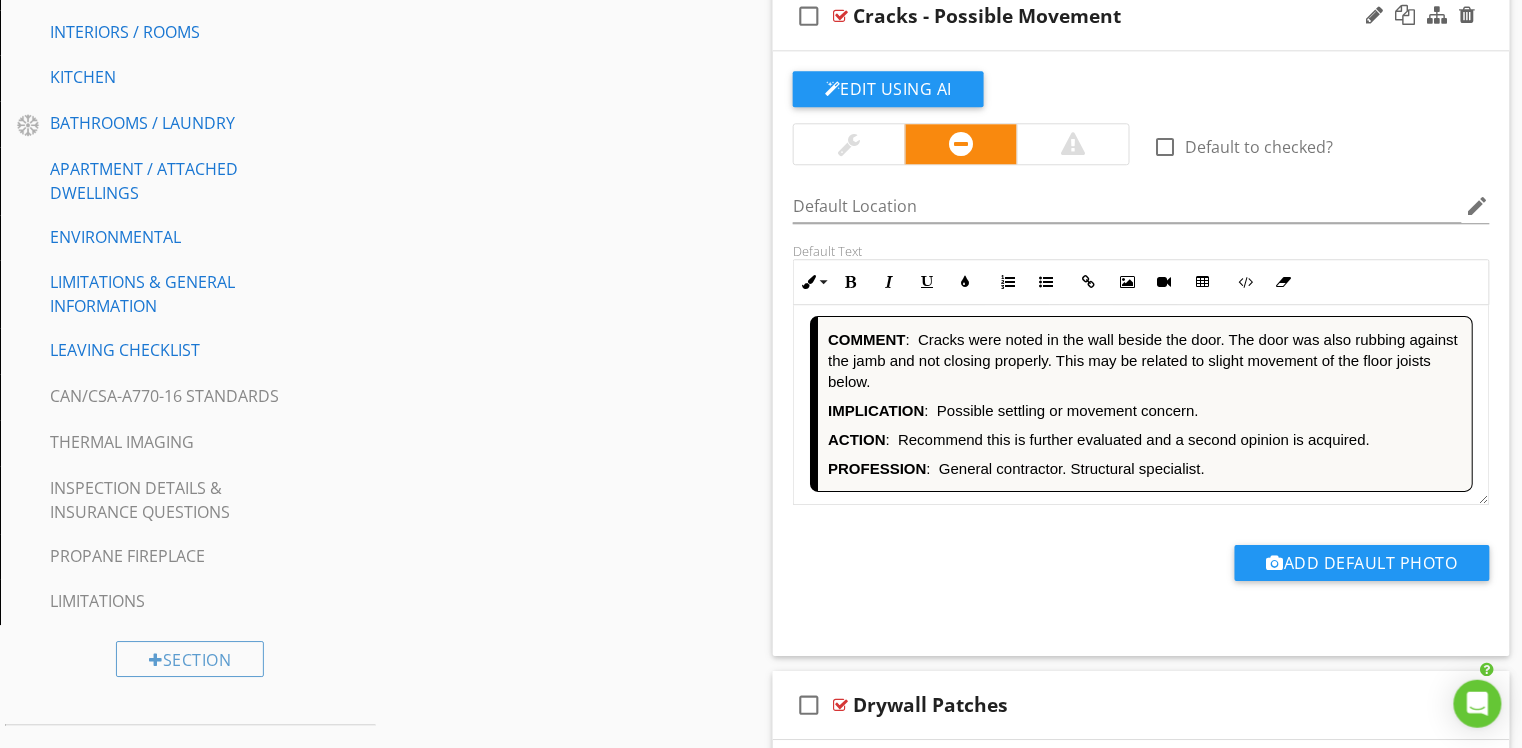 scroll, scrollTop: 4, scrollLeft: 0, axis: vertical 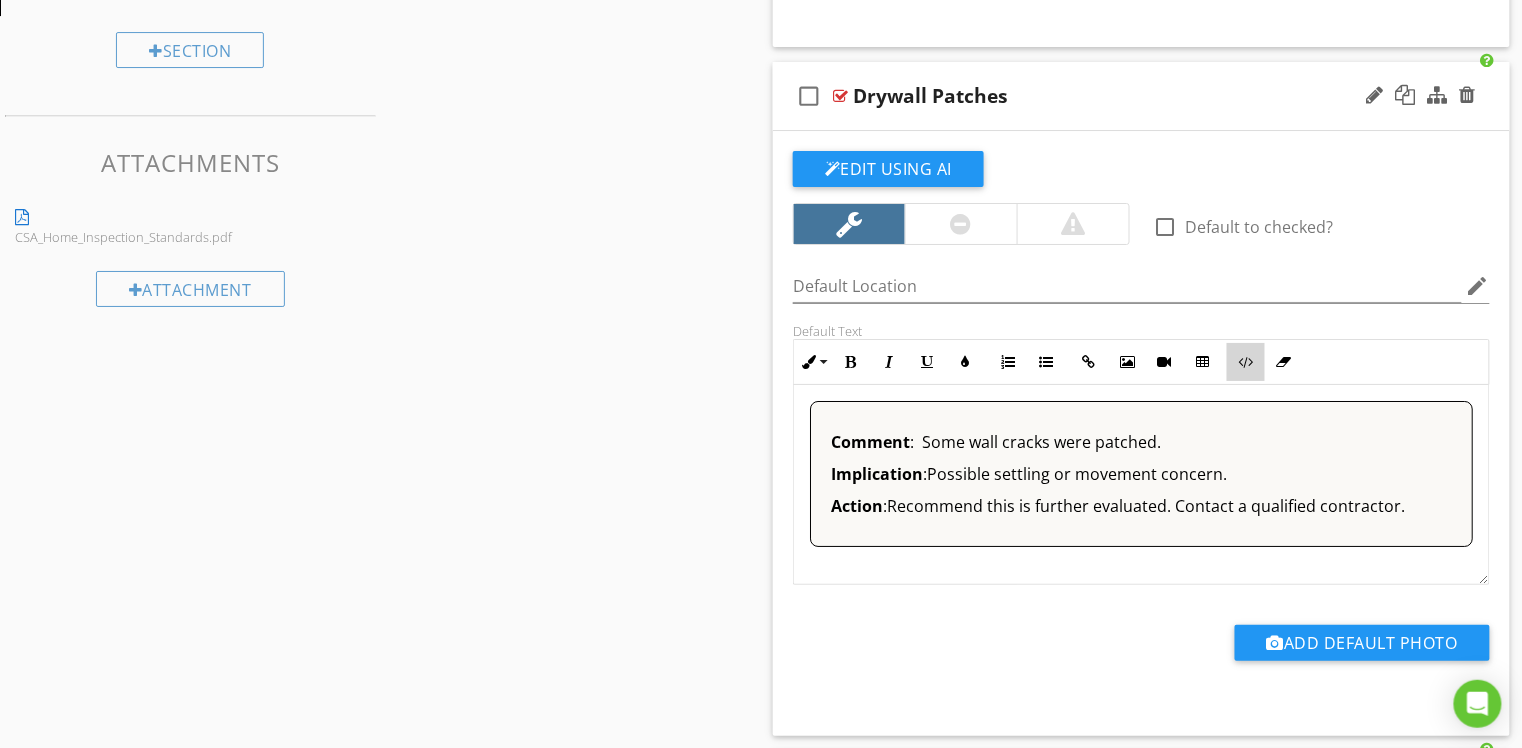 click at bounding box center (1246, 362) 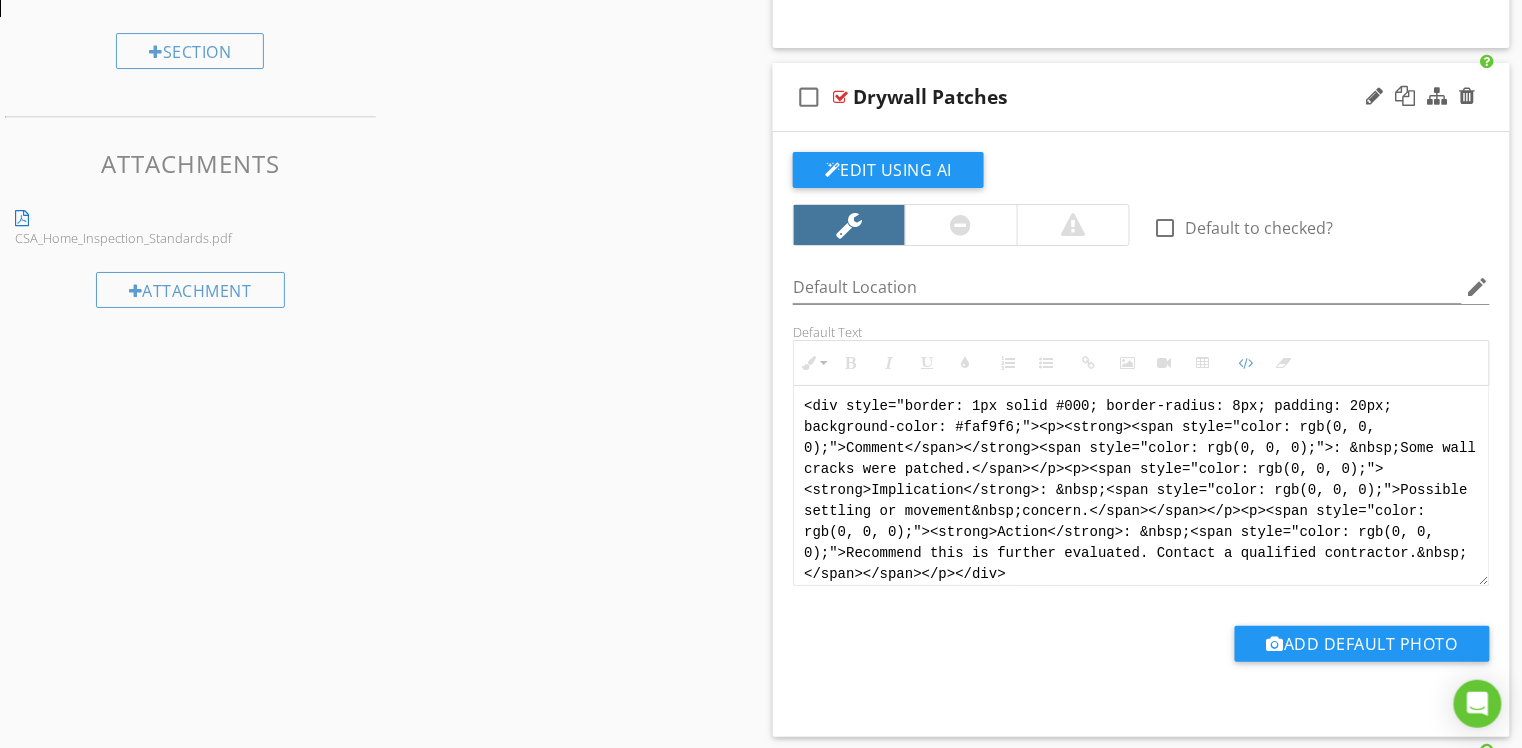 drag, startPoint x: 1021, startPoint y: 565, endPoint x: 773, endPoint y: 361, distance: 321.12302 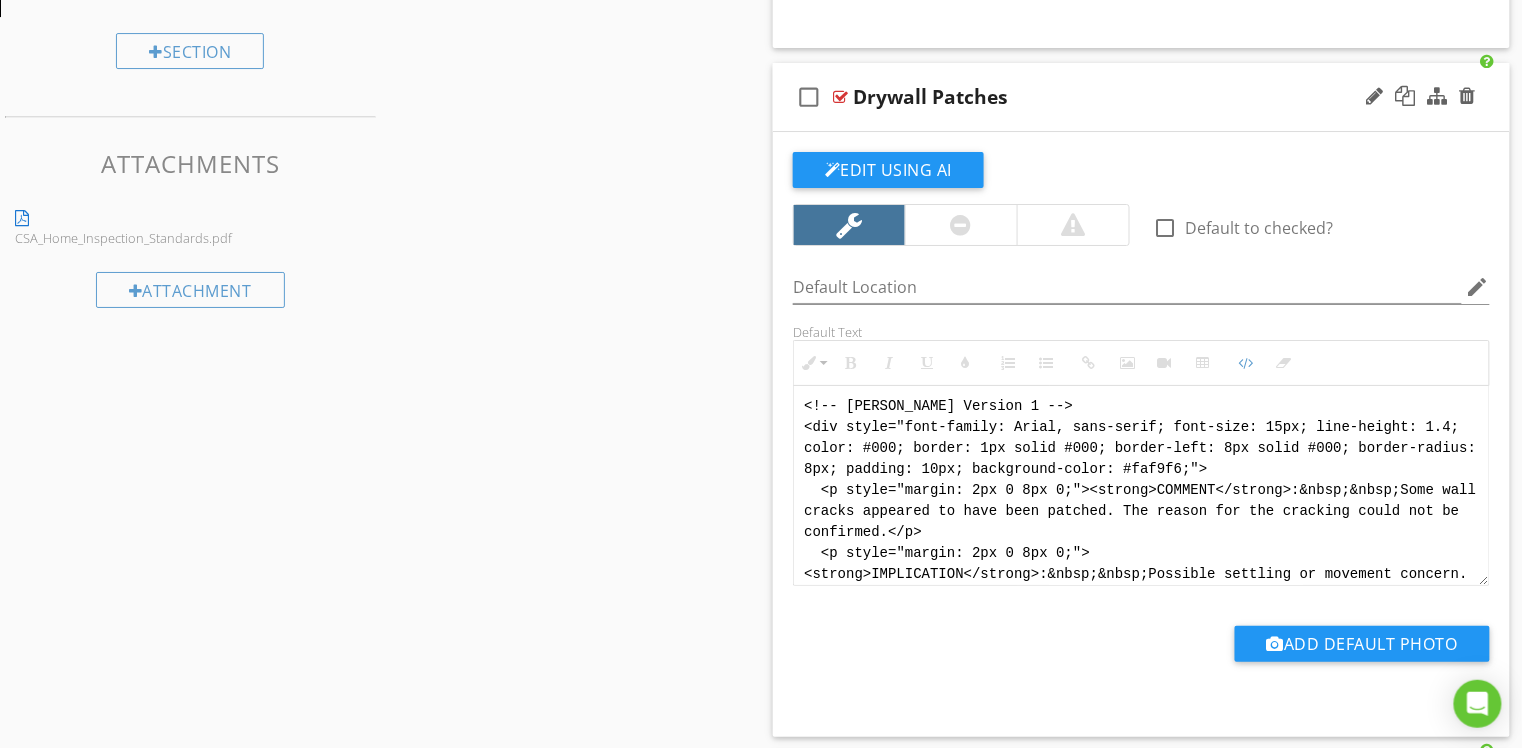 scroll, scrollTop: 140, scrollLeft: 0, axis: vertical 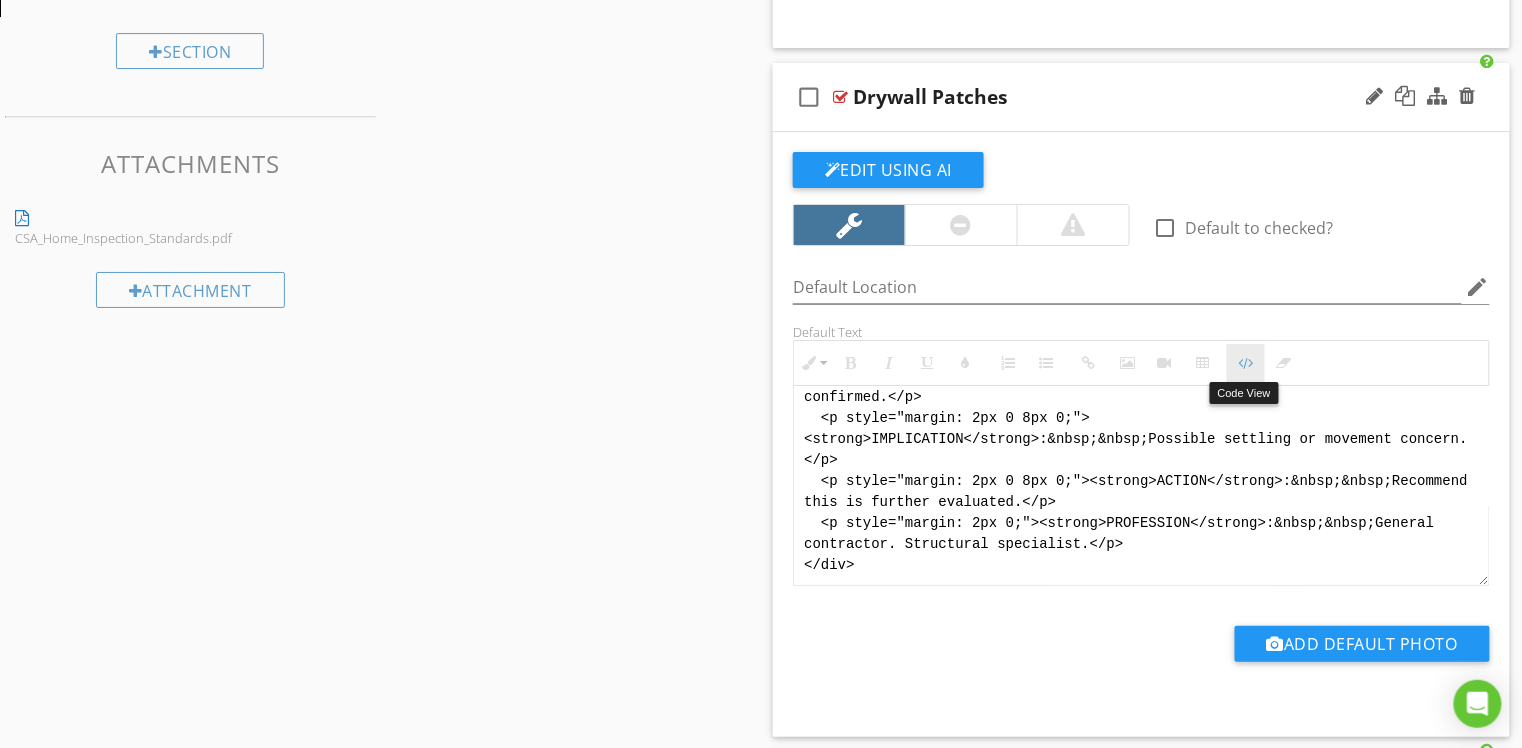 click on "Code View" at bounding box center [1246, 363] 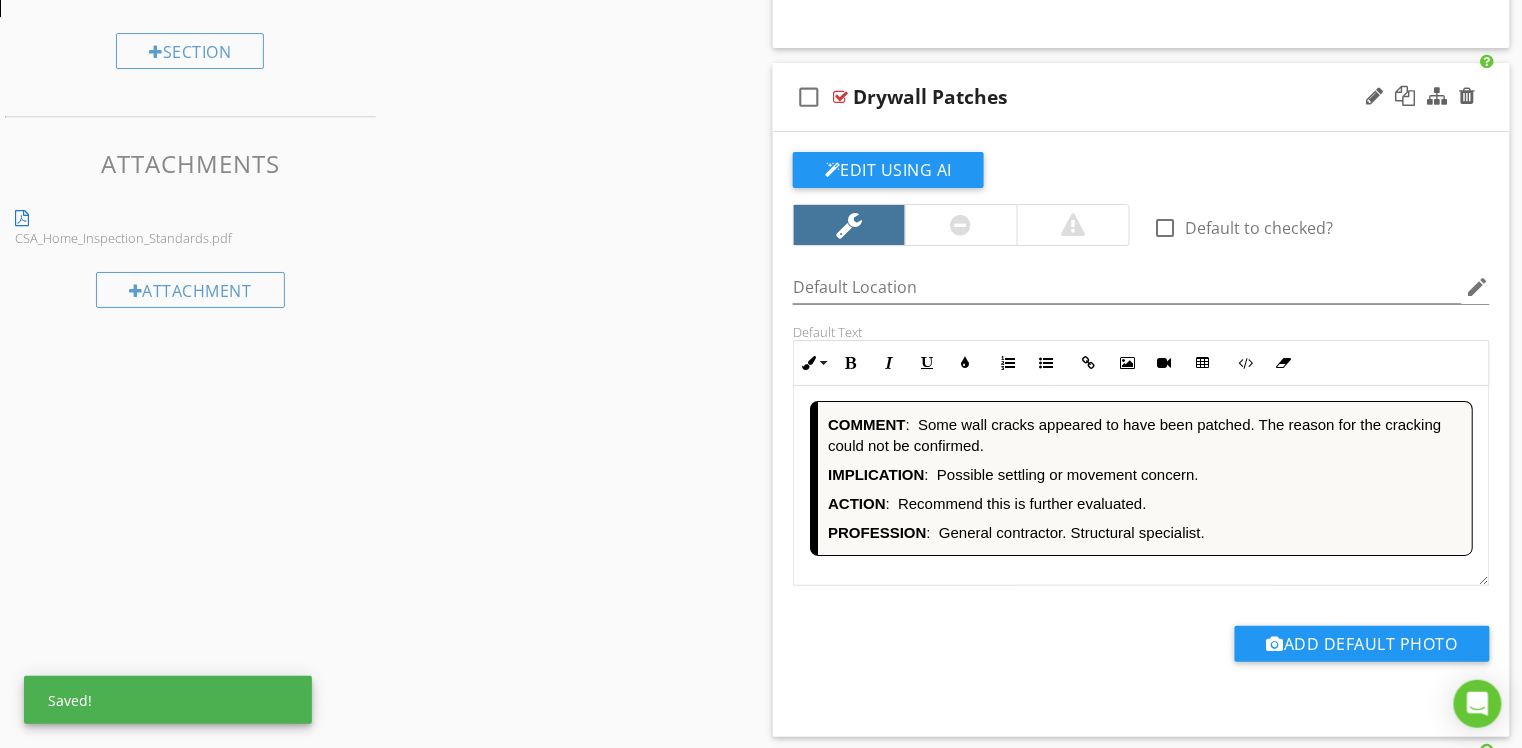scroll, scrollTop: 1, scrollLeft: 0, axis: vertical 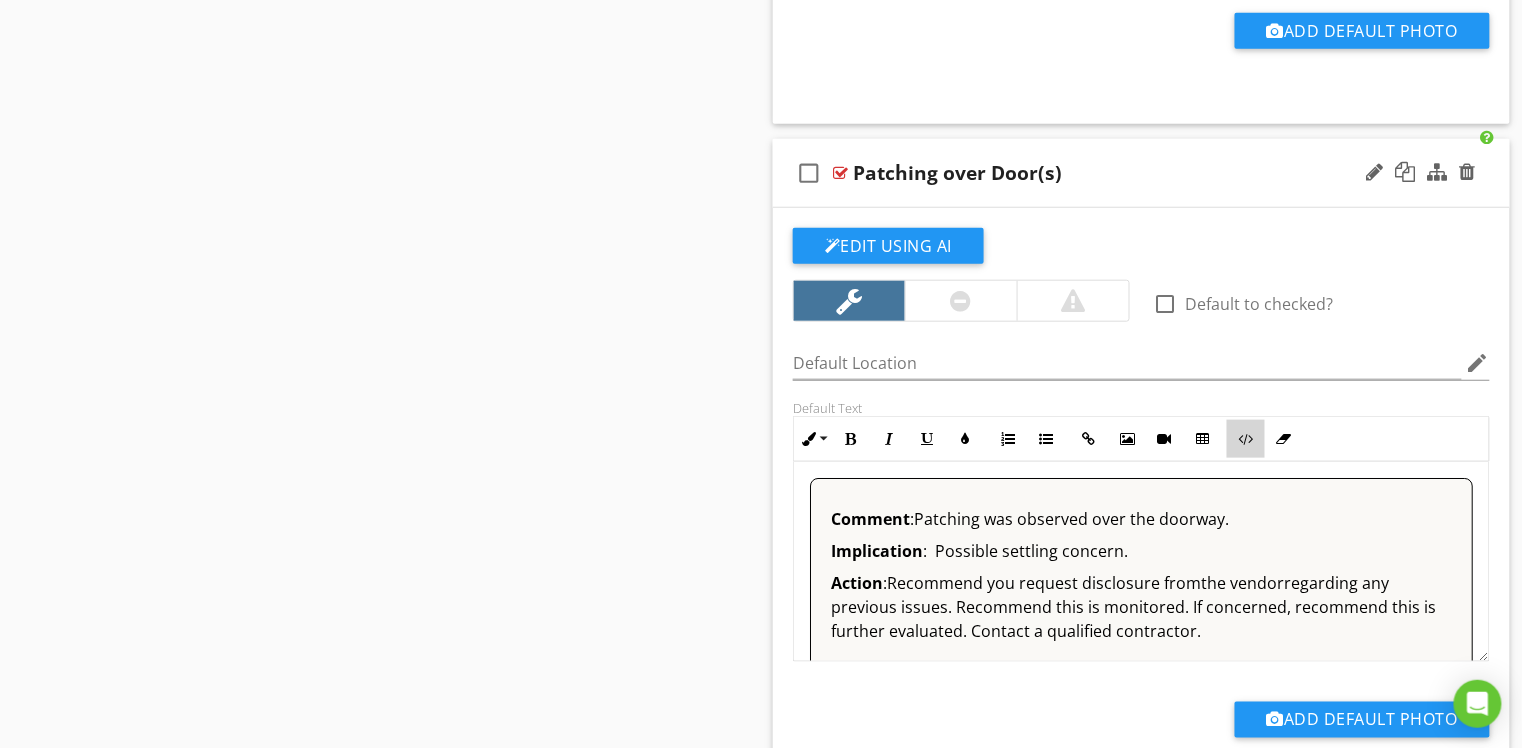 drag, startPoint x: 1245, startPoint y: 442, endPoint x: 1226, endPoint y: 443, distance: 19.026299 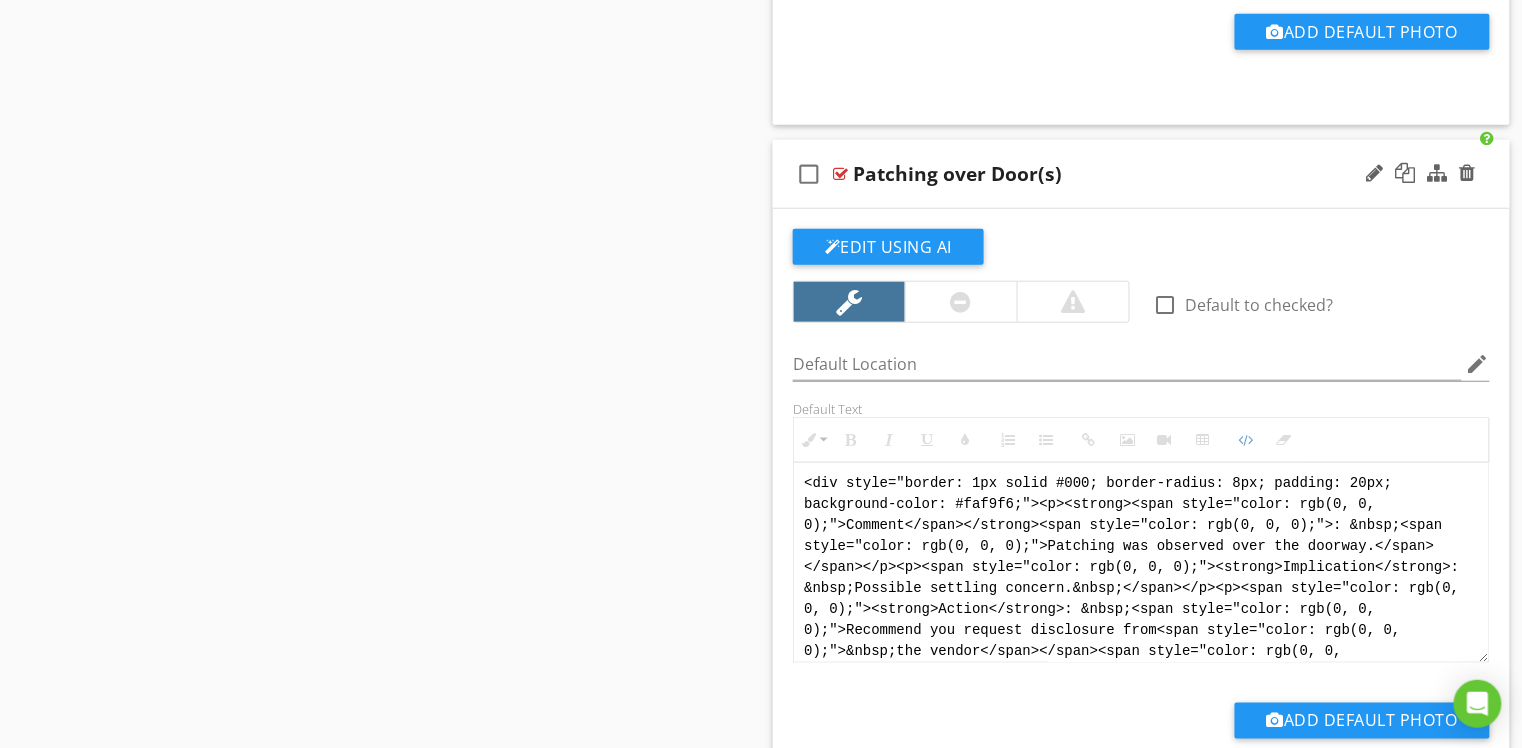 scroll, scrollTop: 60, scrollLeft: 0, axis: vertical 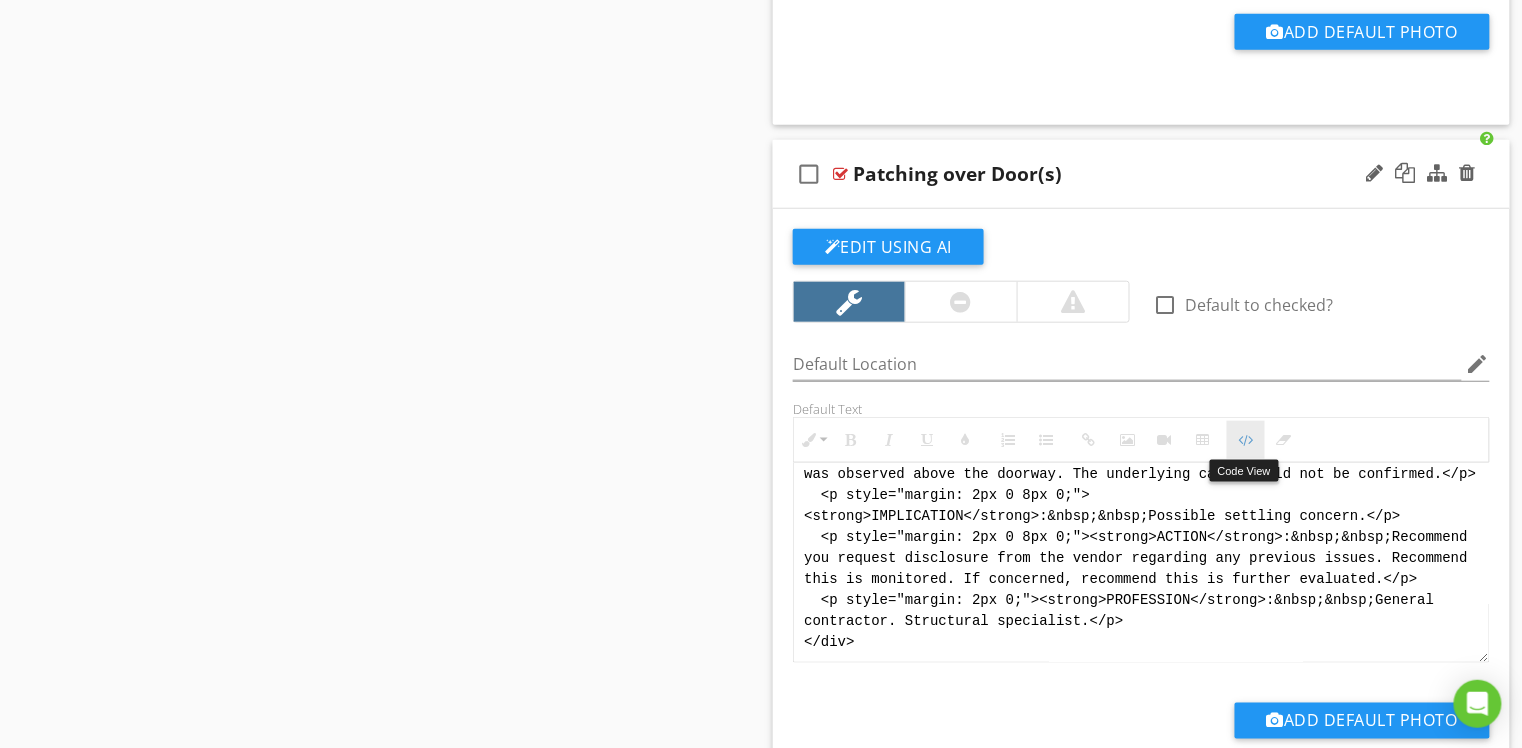 click at bounding box center (1246, 440) 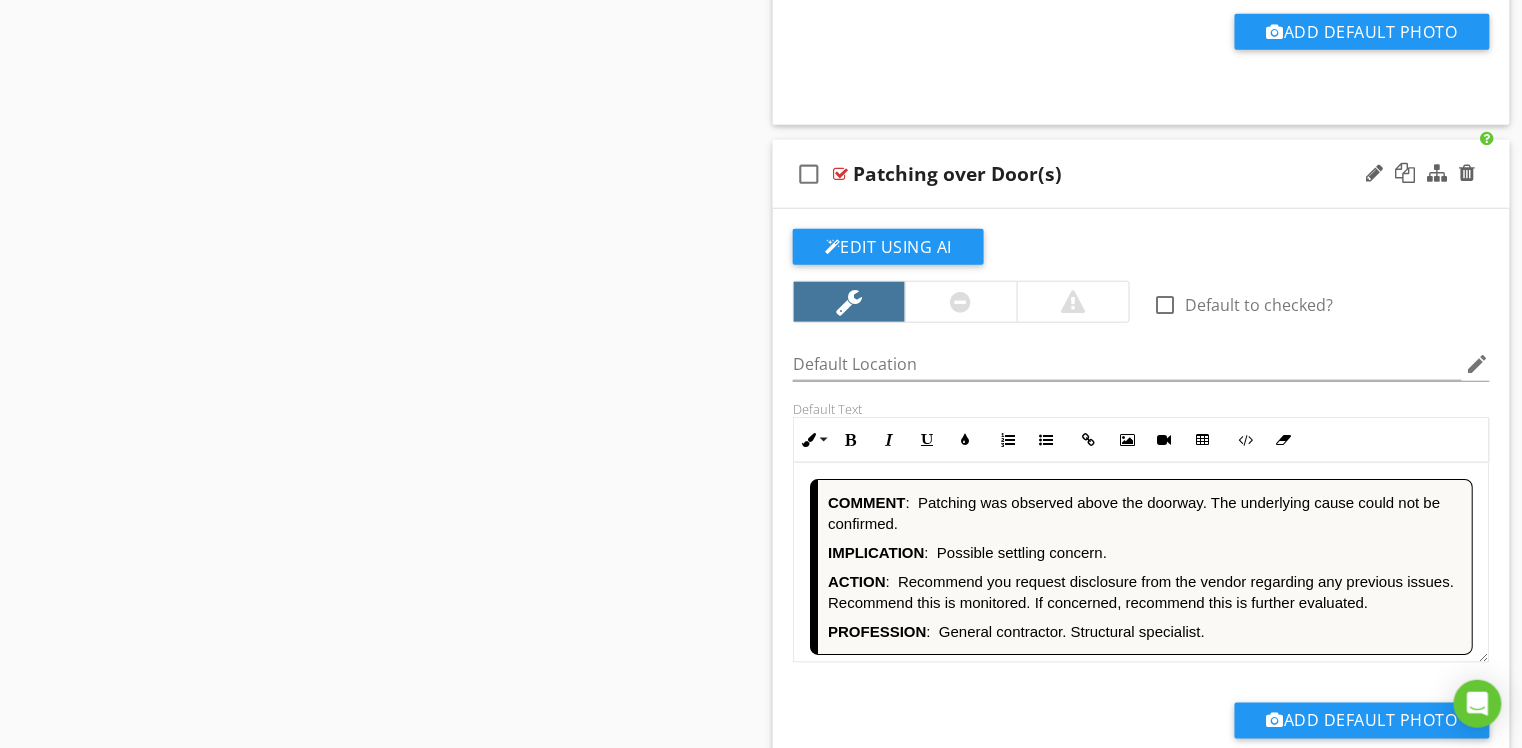 scroll, scrollTop: 2705, scrollLeft: 0, axis: vertical 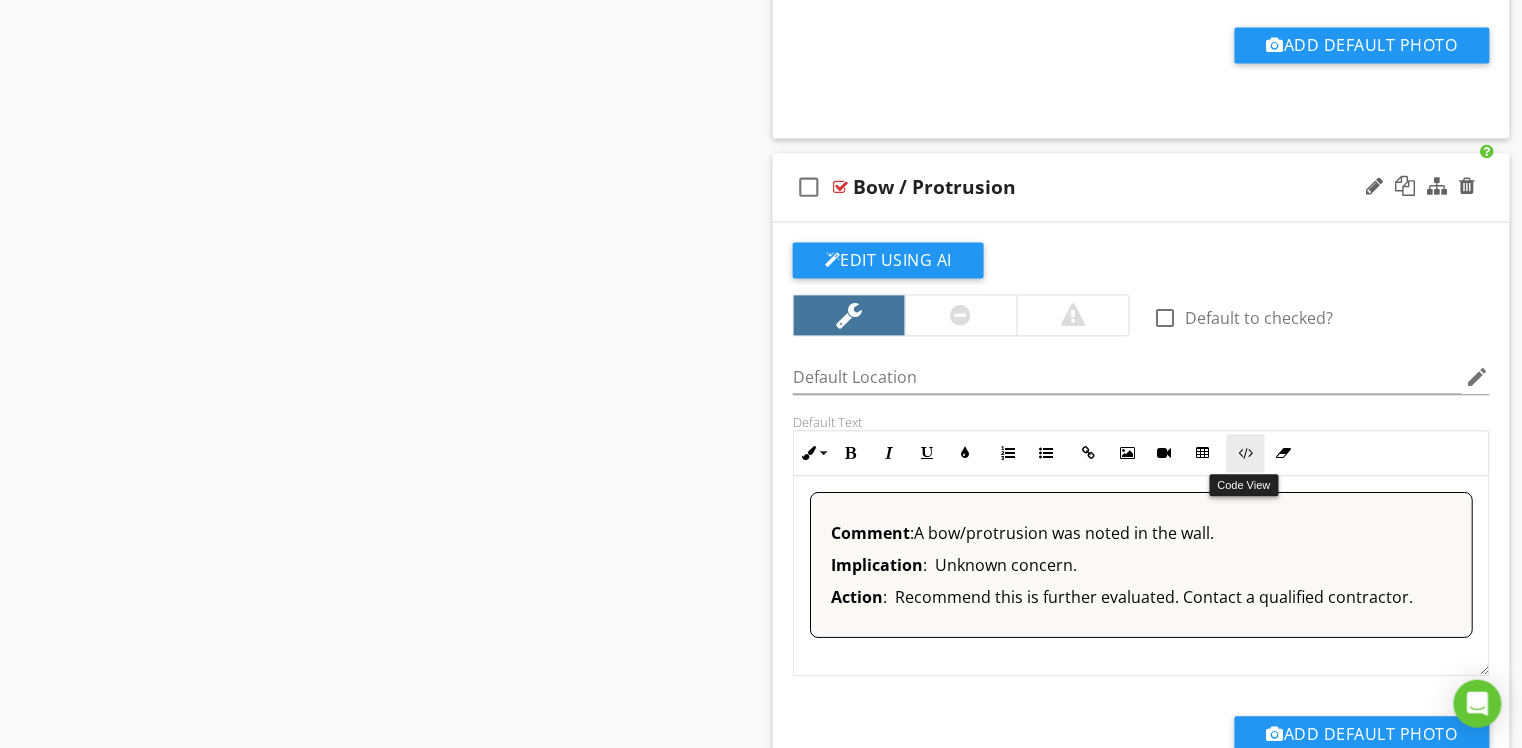 click on "Code View" at bounding box center (1246, 454) 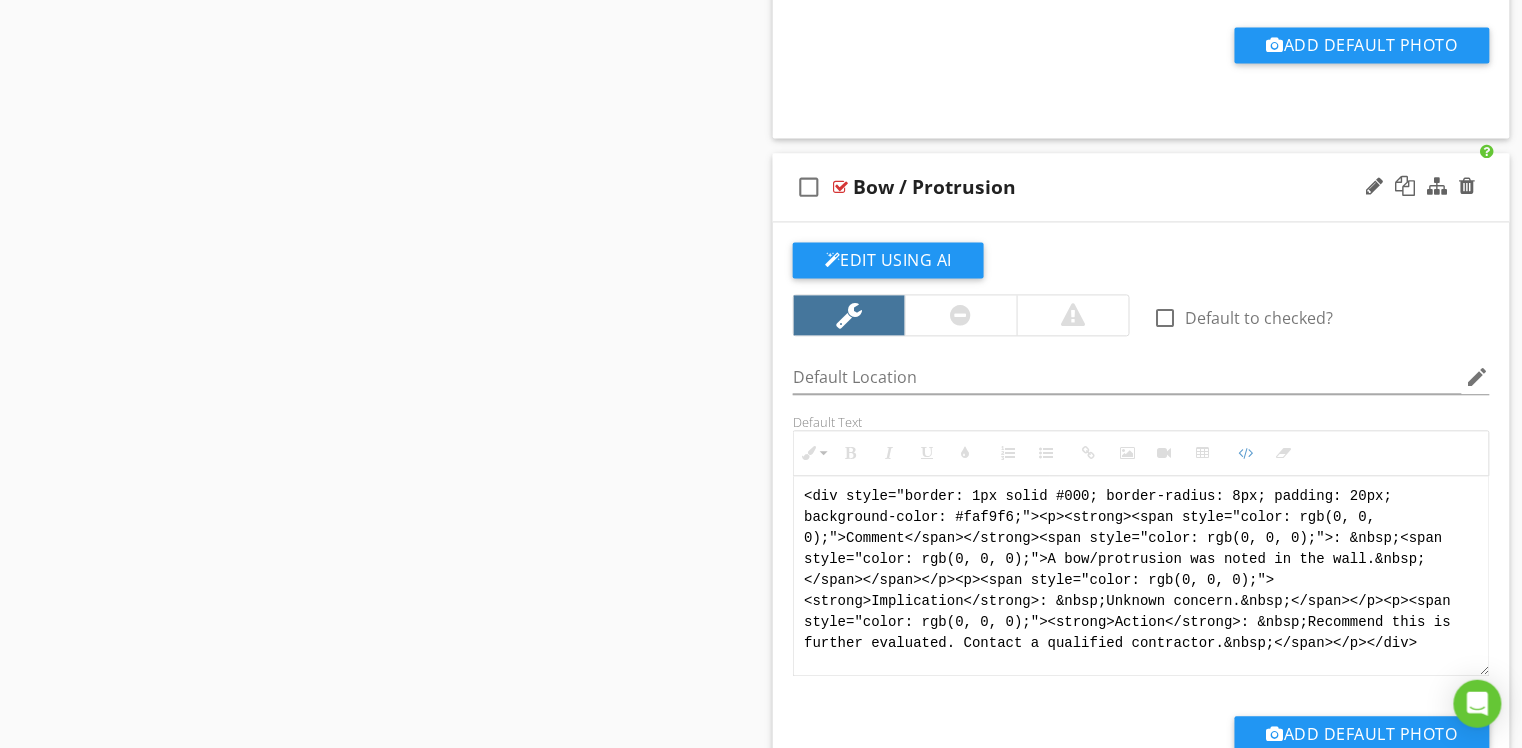 drag, startPoint x: 1429, startPoint y: 646, endPoint x: 800, endPoint y: 473, distance: 652.35724 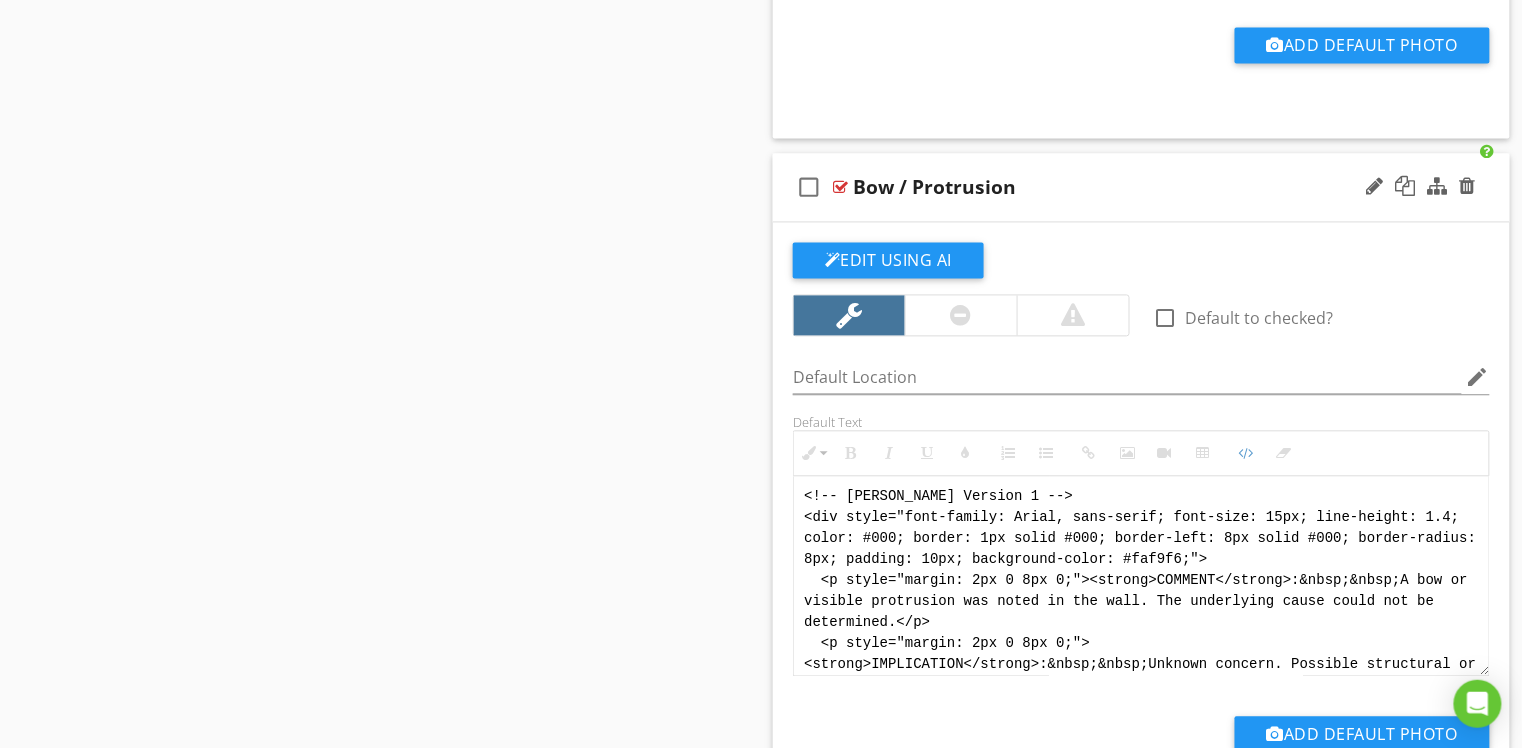 scroll, scrollTop: 160, scrollLeft: 0, axis: vertical 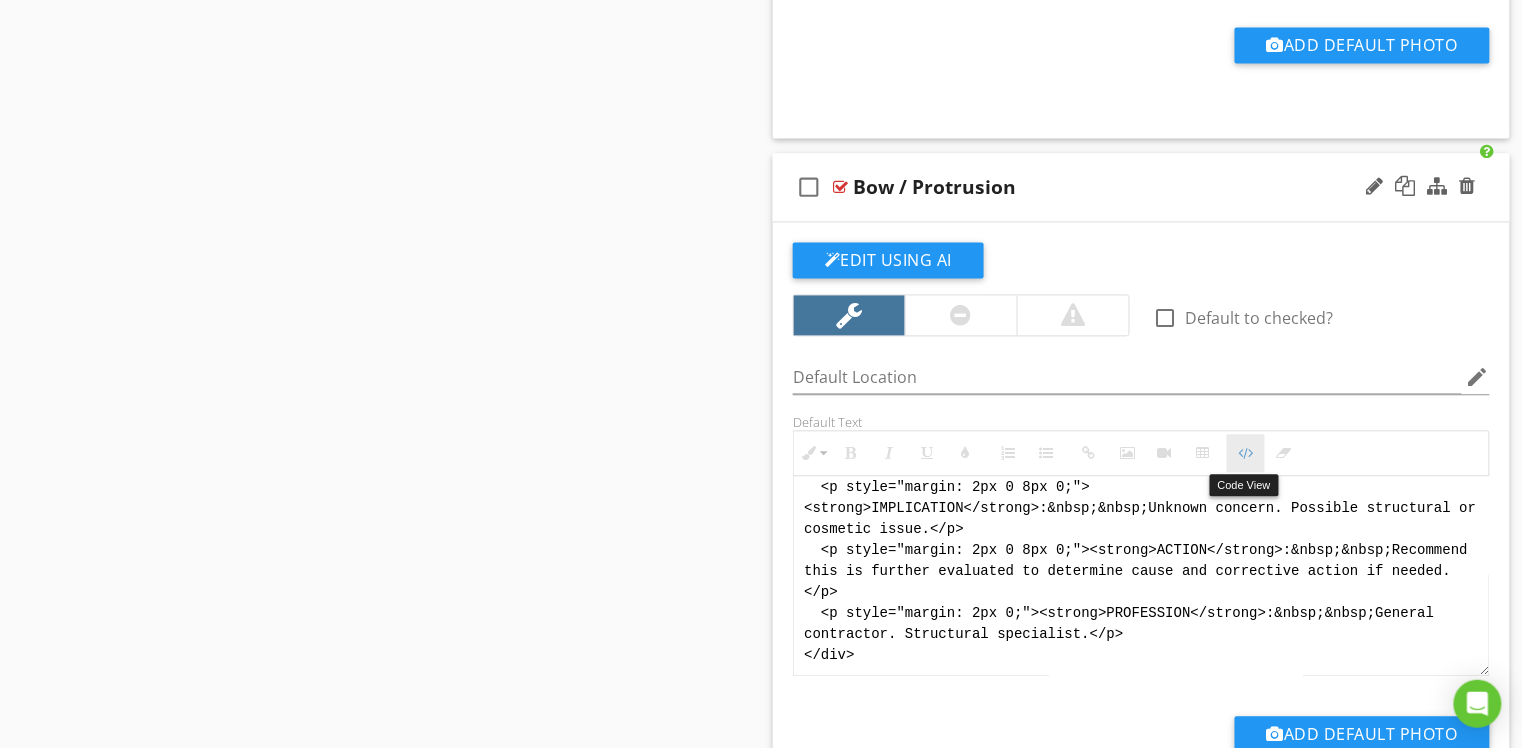 click on "Code View" at bounding box center (1246, 454) 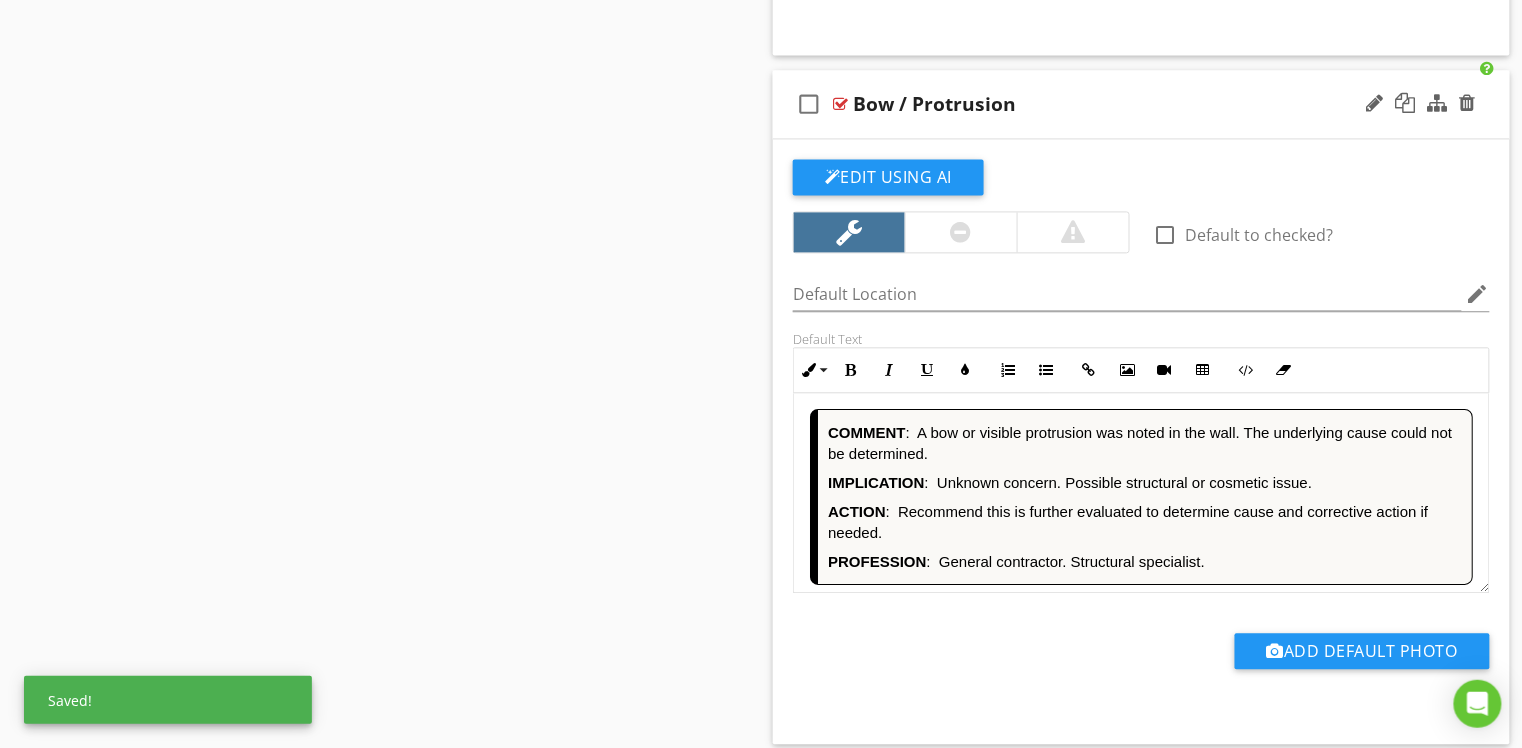 scroll, scrollTop: 3486, scrollLeft: 0, axis: vertical 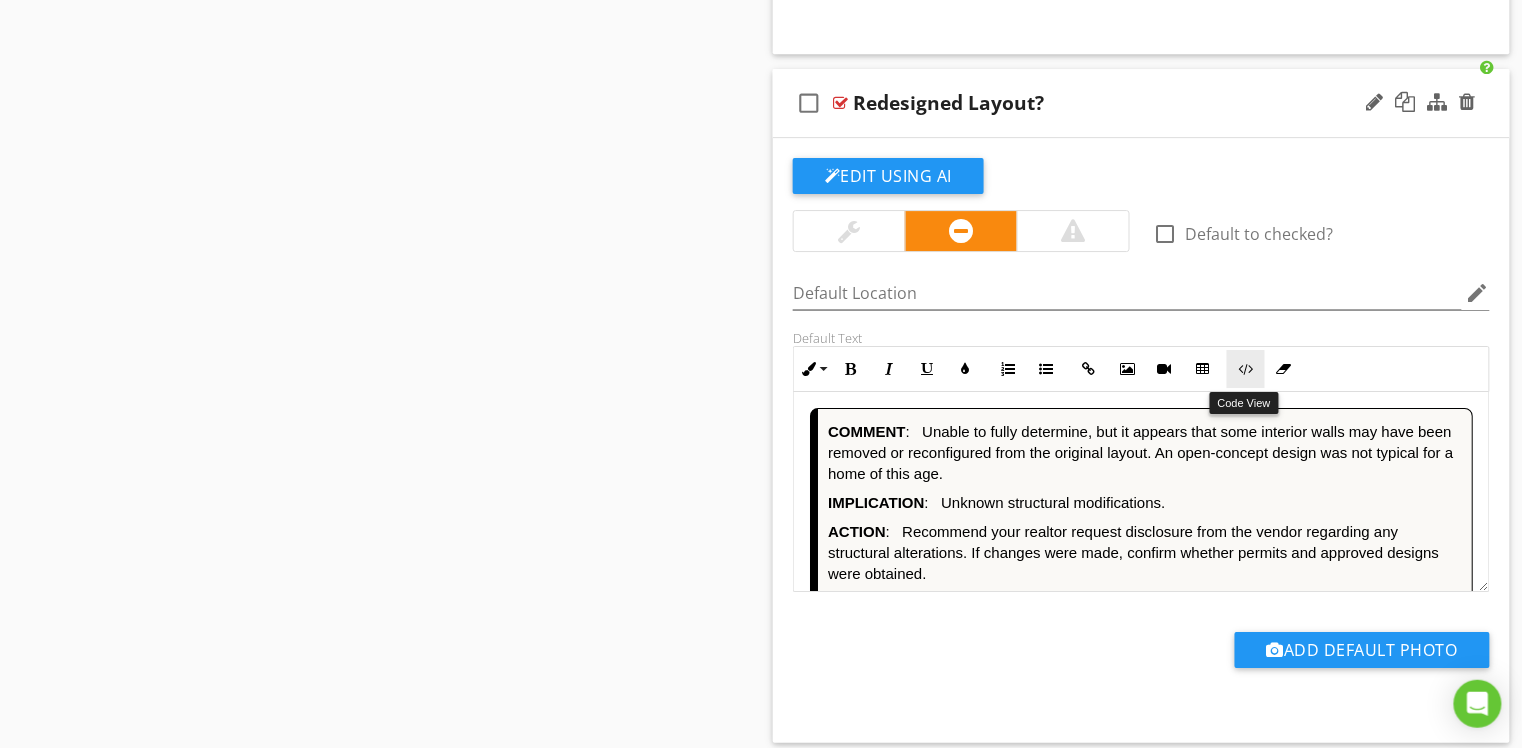 click on "Code View" at bounding box center [1246, 369] 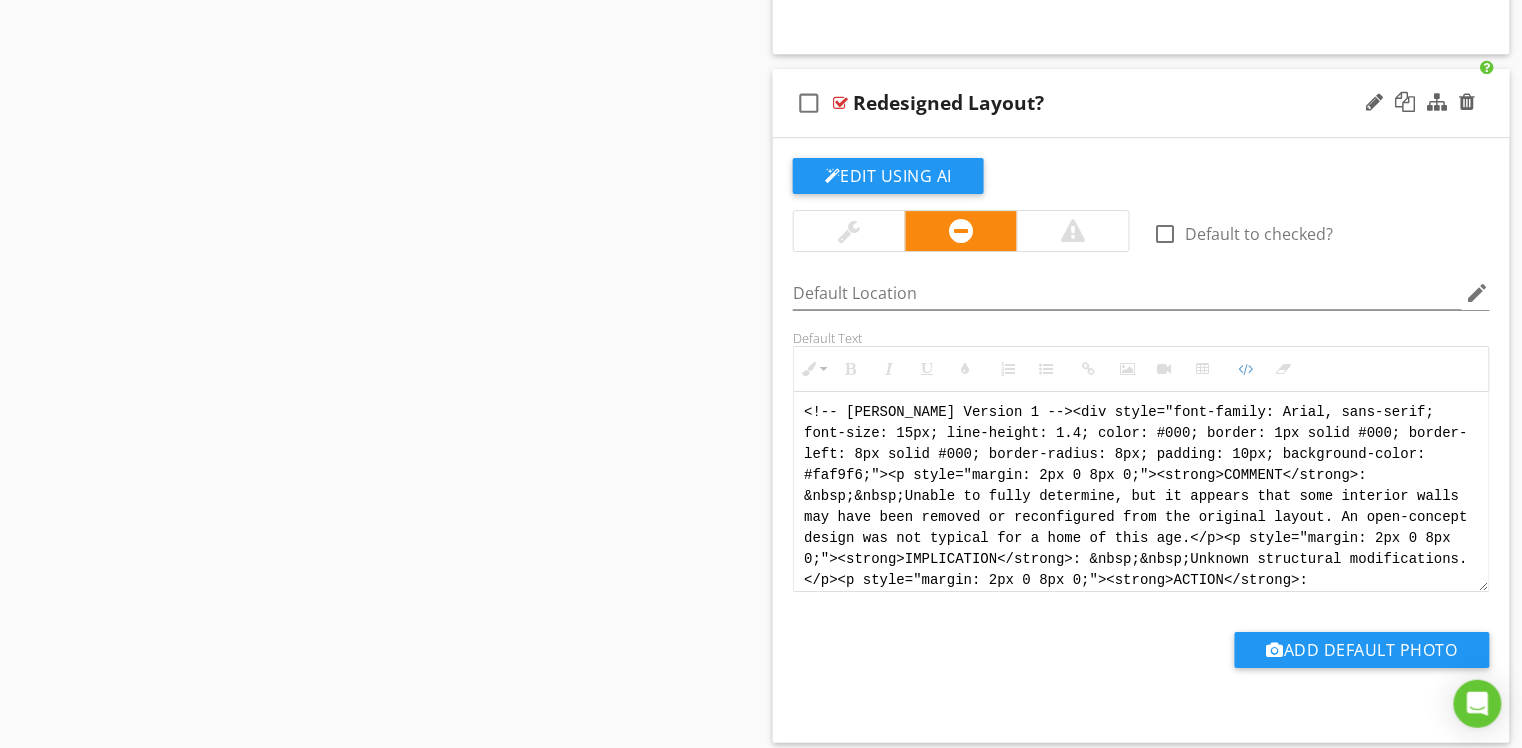 scroll, scrollTop: 4153, scrollLeft: 0, axis: vertical 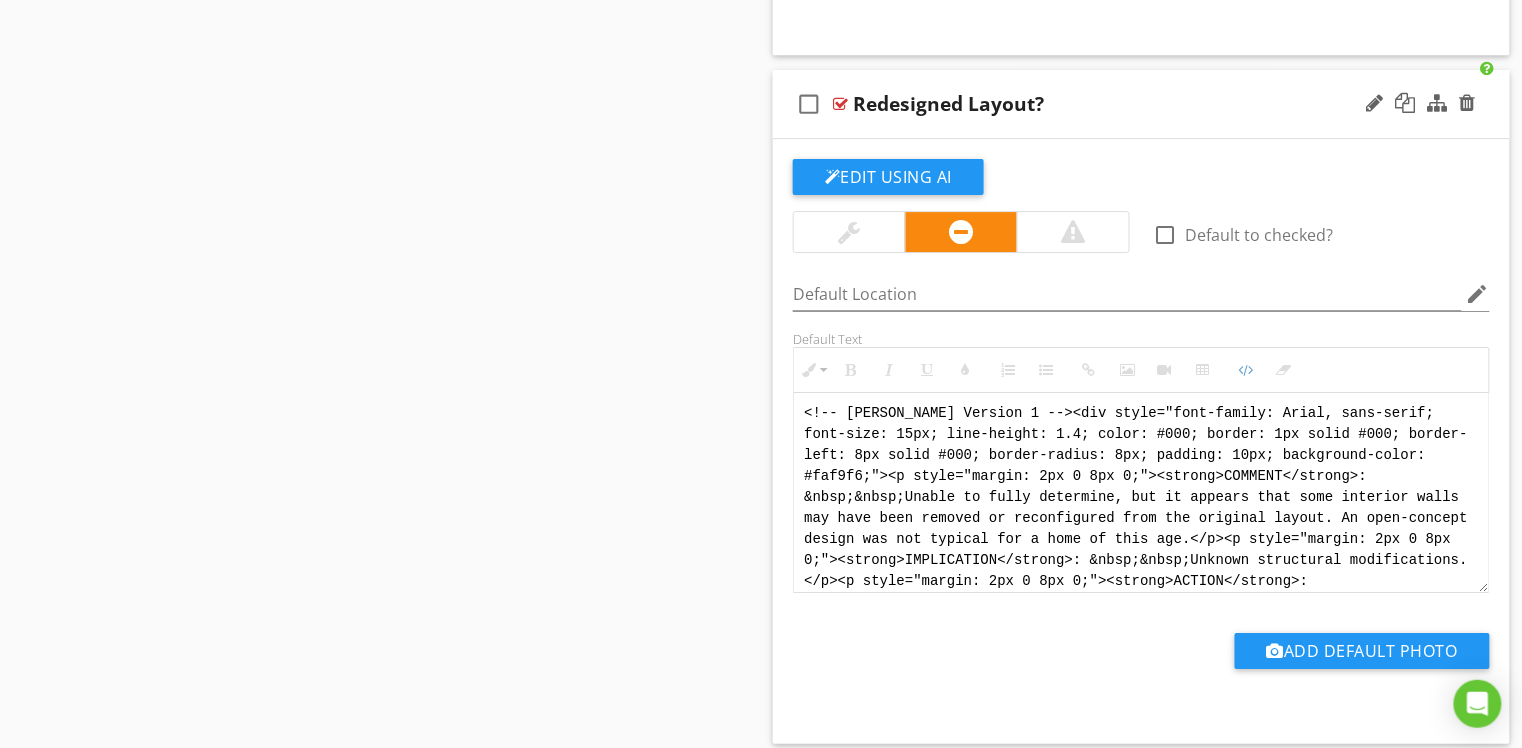 drag, startPoint x: 1030, startPoint y: 573, endPoint x: 820, endPoint y: 359, distance: 299.82663 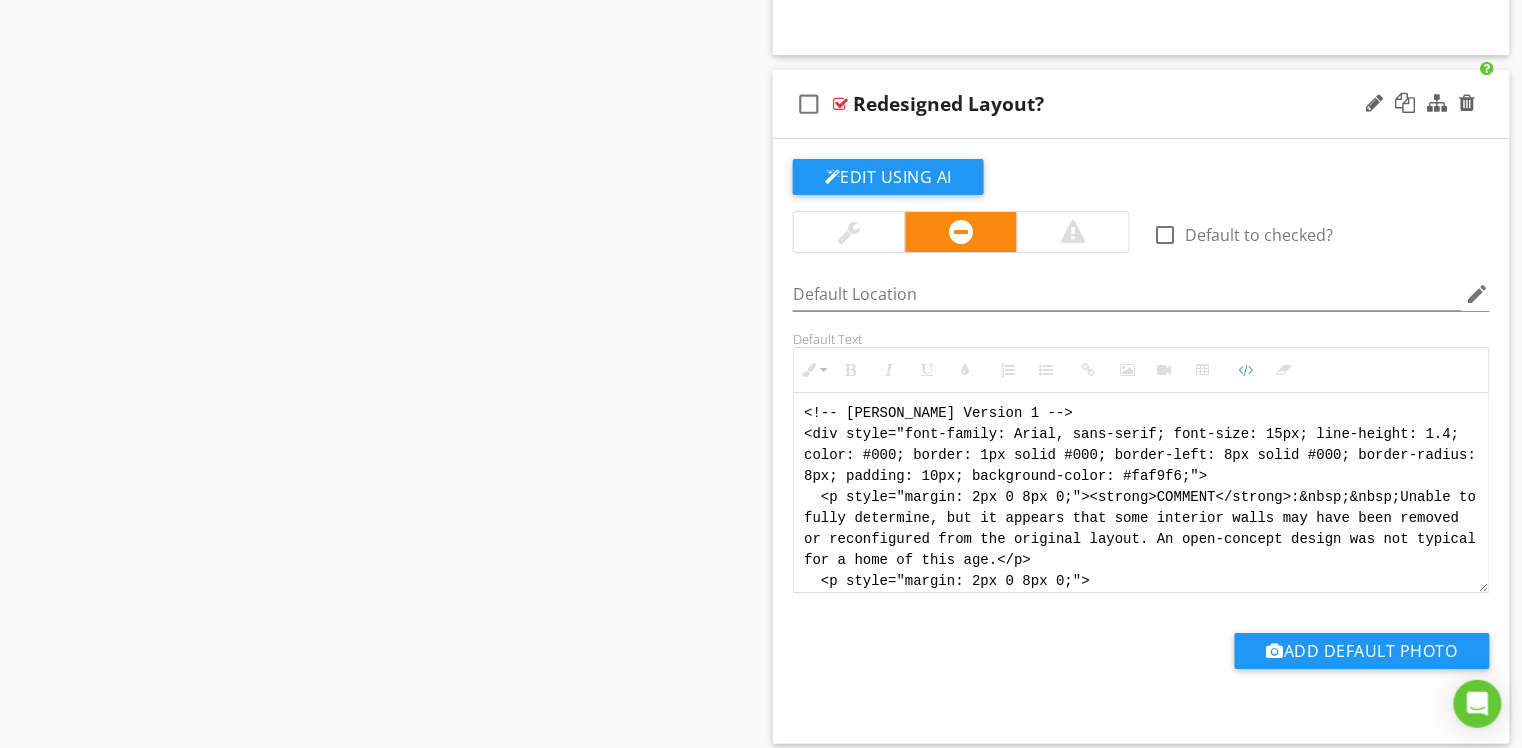 scroll, scrollTop: 180, scrollLeft: 0, axis: vertical 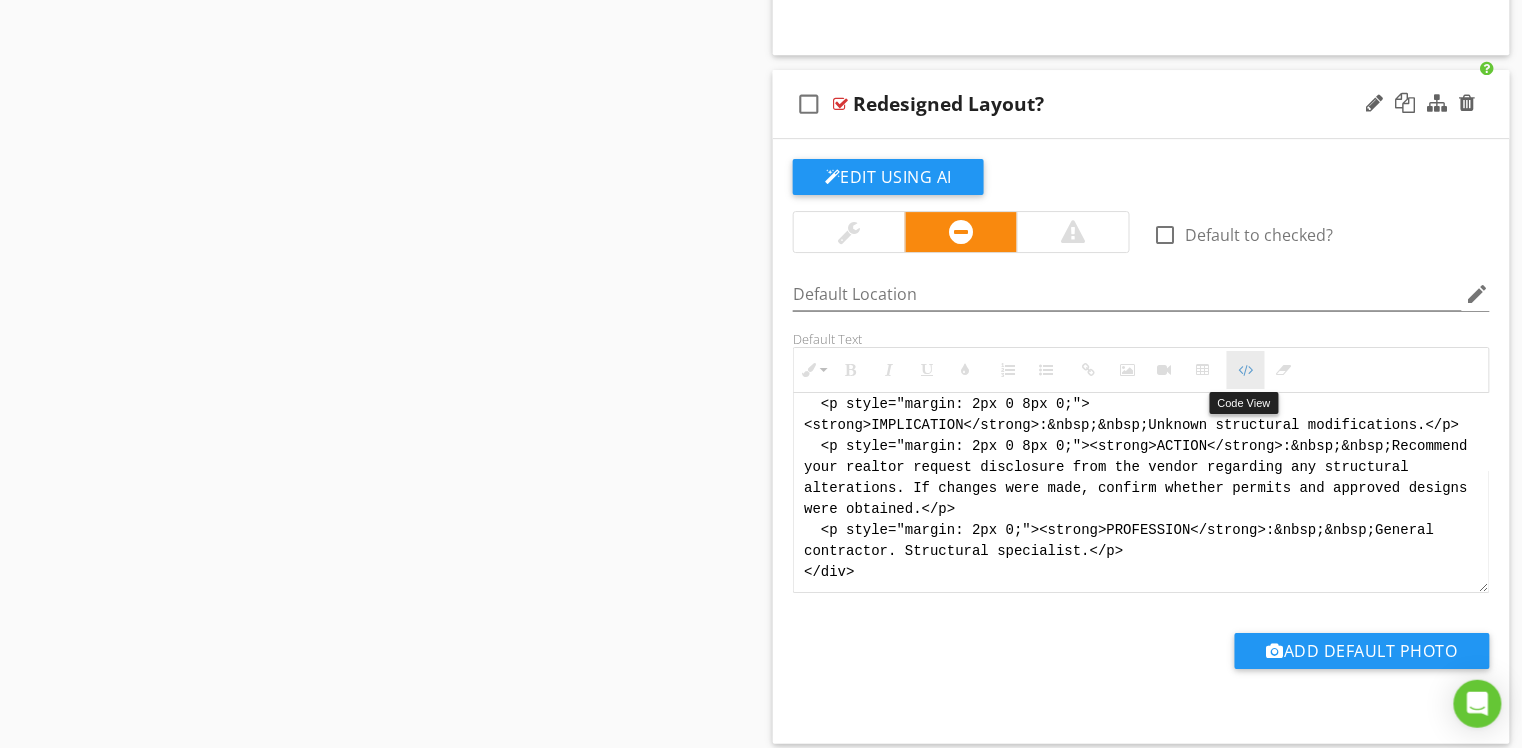 click at bounding box center (1246, 370) 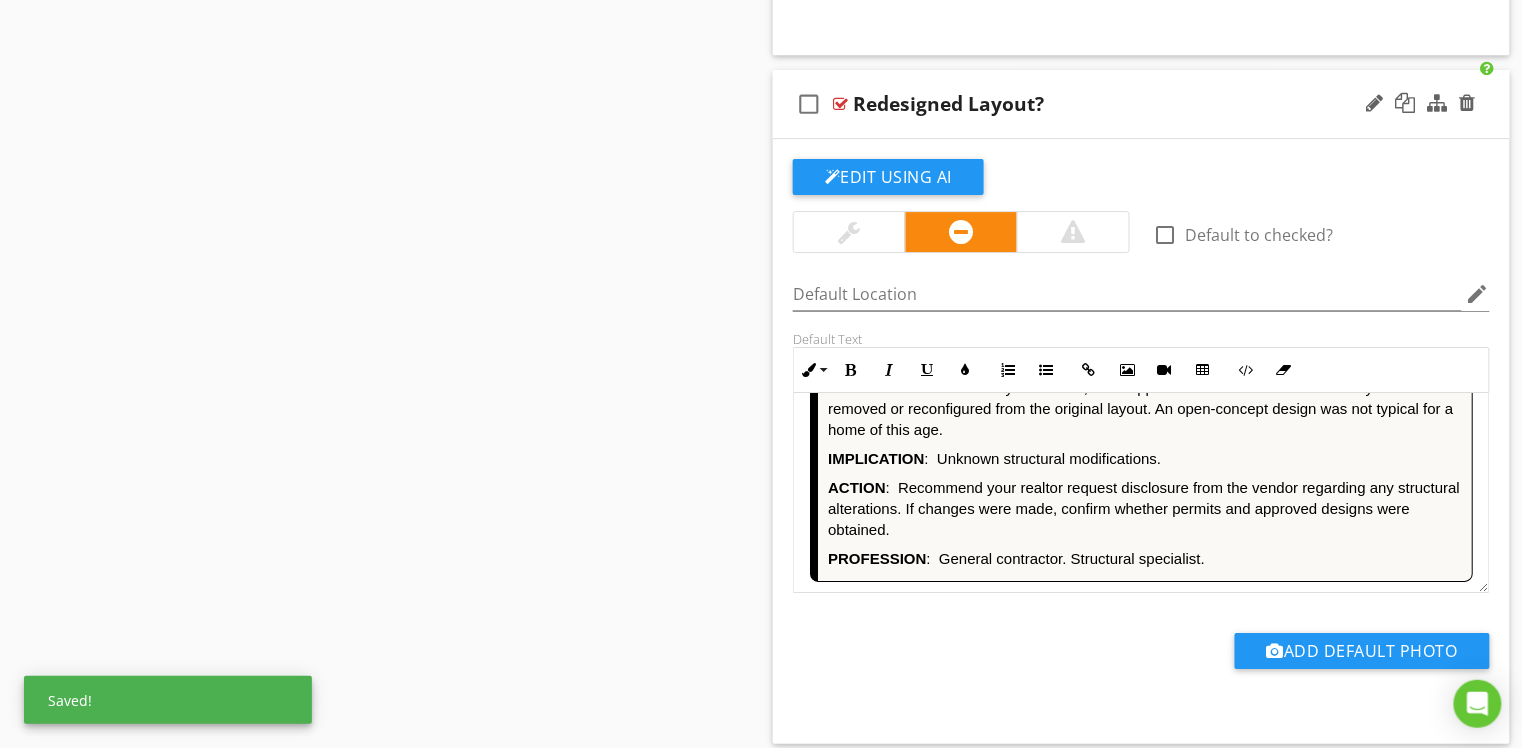 scroll, scrollTop: 44, scrollLeft: 0, axis: vertical 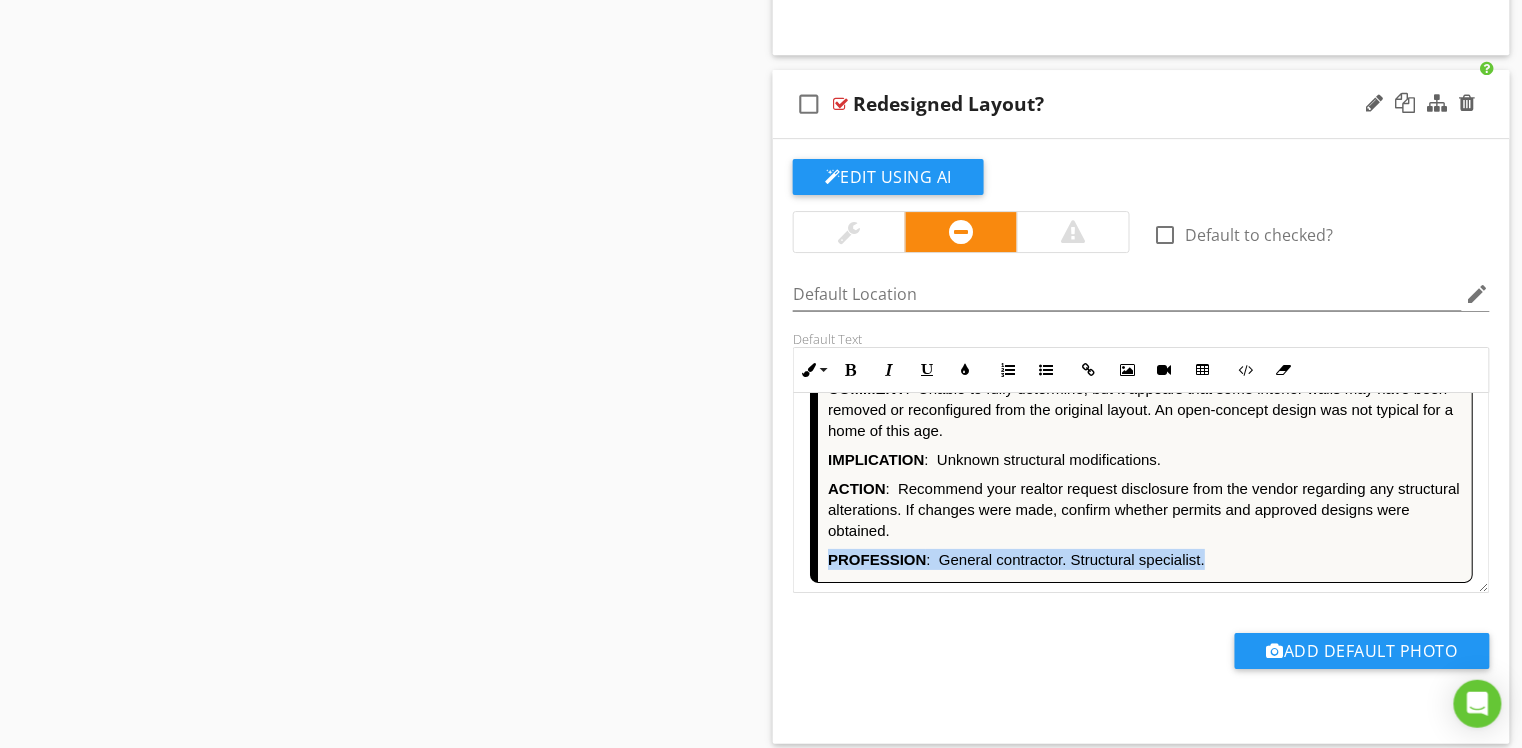 drag, startPoint x: 1233, startPoint y: 547, endPoint x: 1230, endPoint y: 514, distance: 33.13608 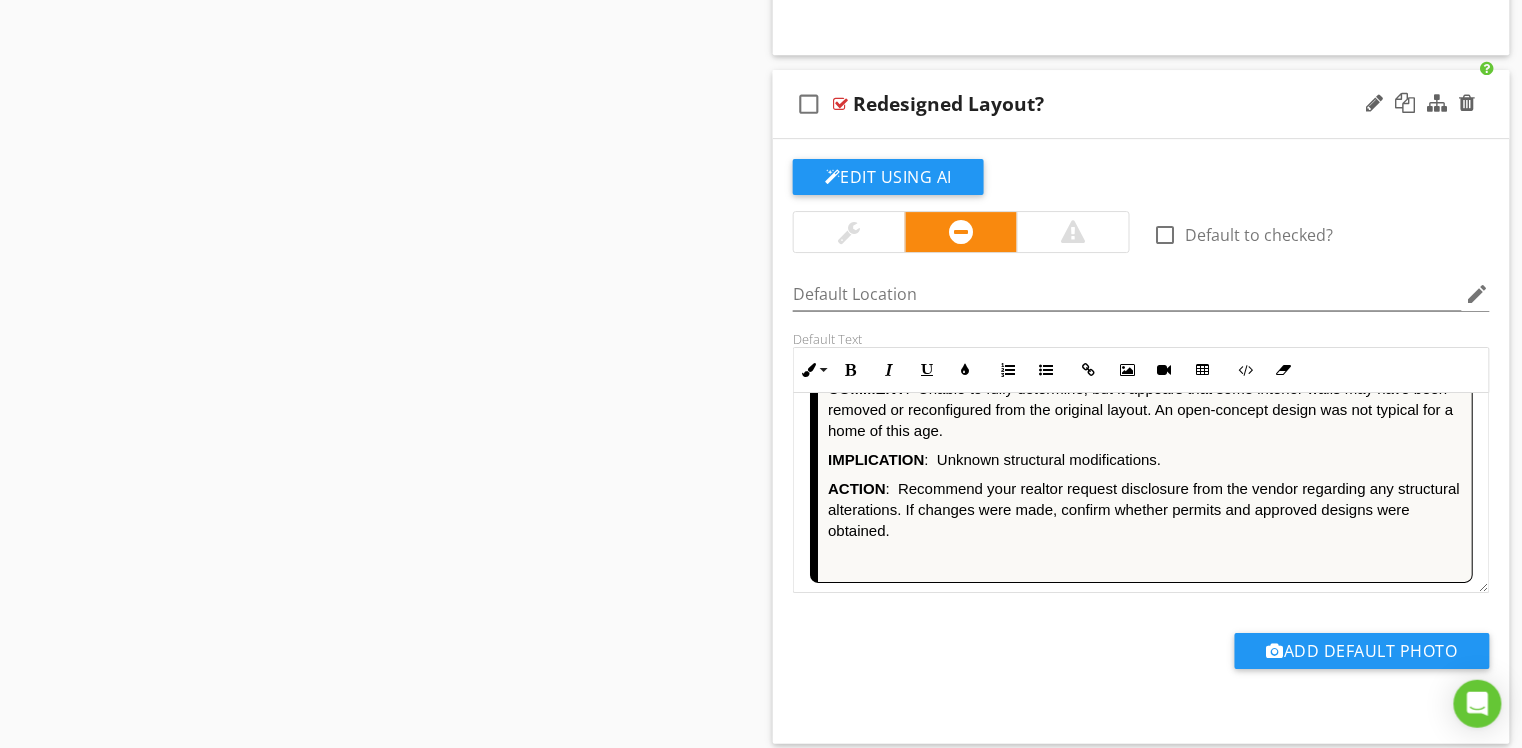 scroll, scrollTop: 22, scrollLeft: 0, axis: vertical 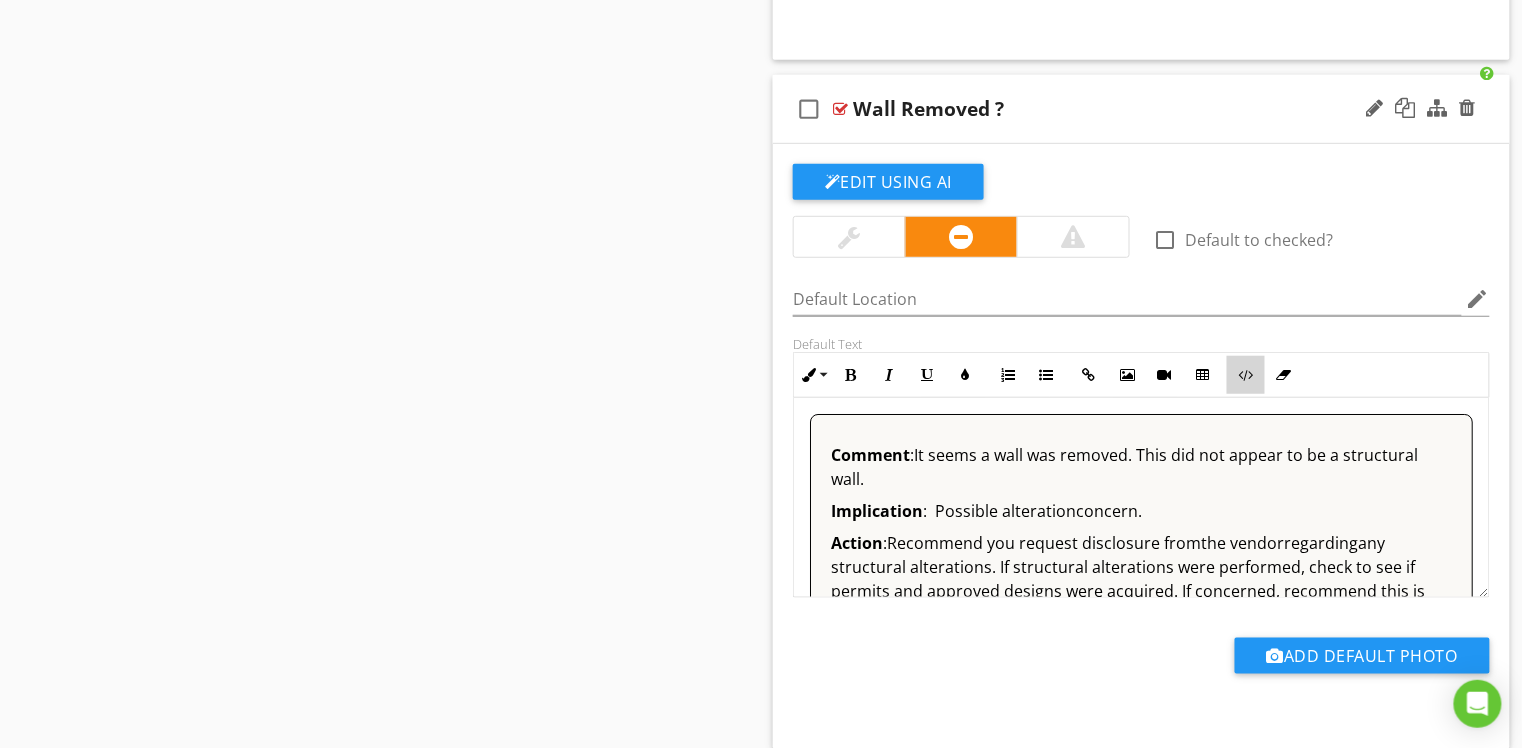 drag, startPoint x: 1237, startPoint y: 383, endPoint x: 1225, endPoint y: 390, distance: 13.892444 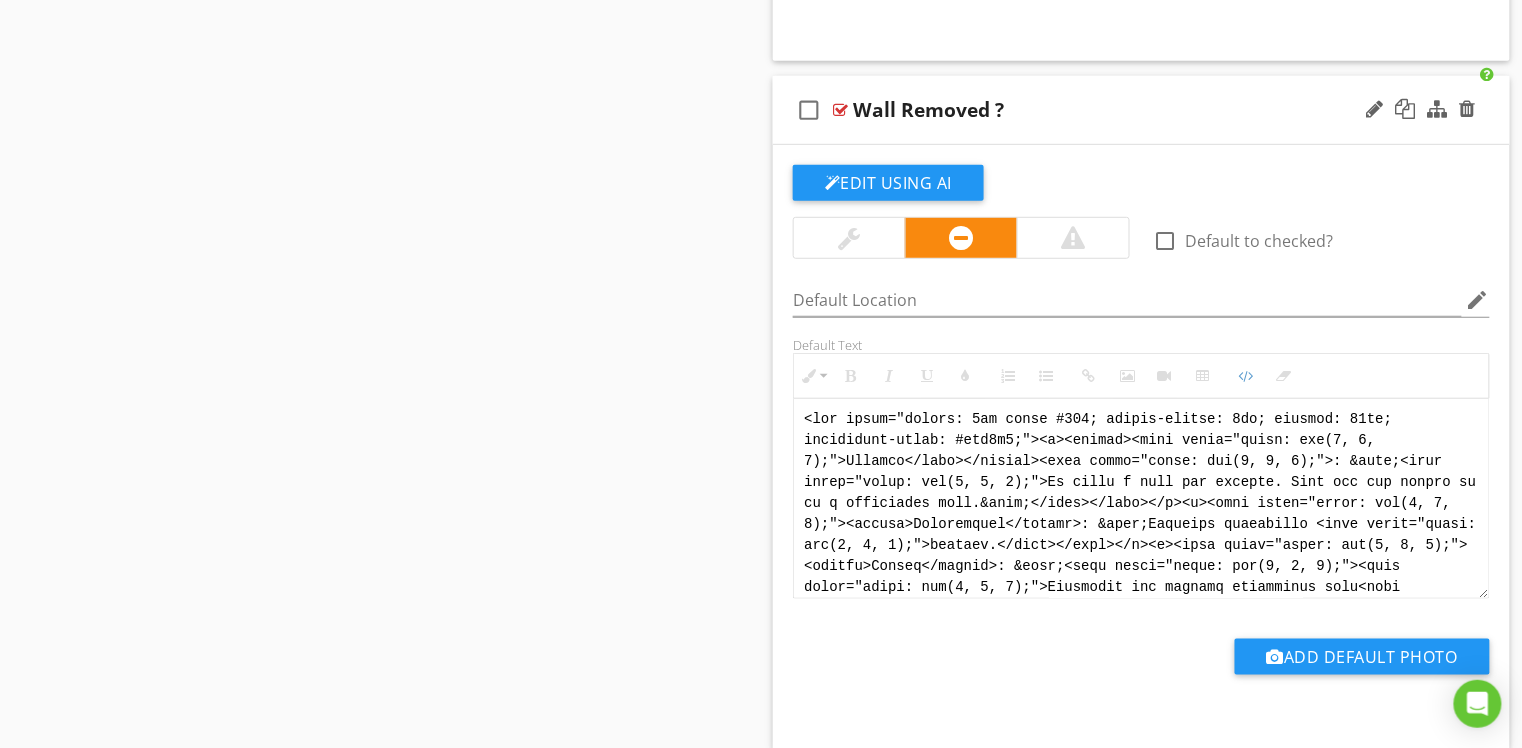 scroll, scrollTop: 120, scrollLeft: 0, axis: vertical 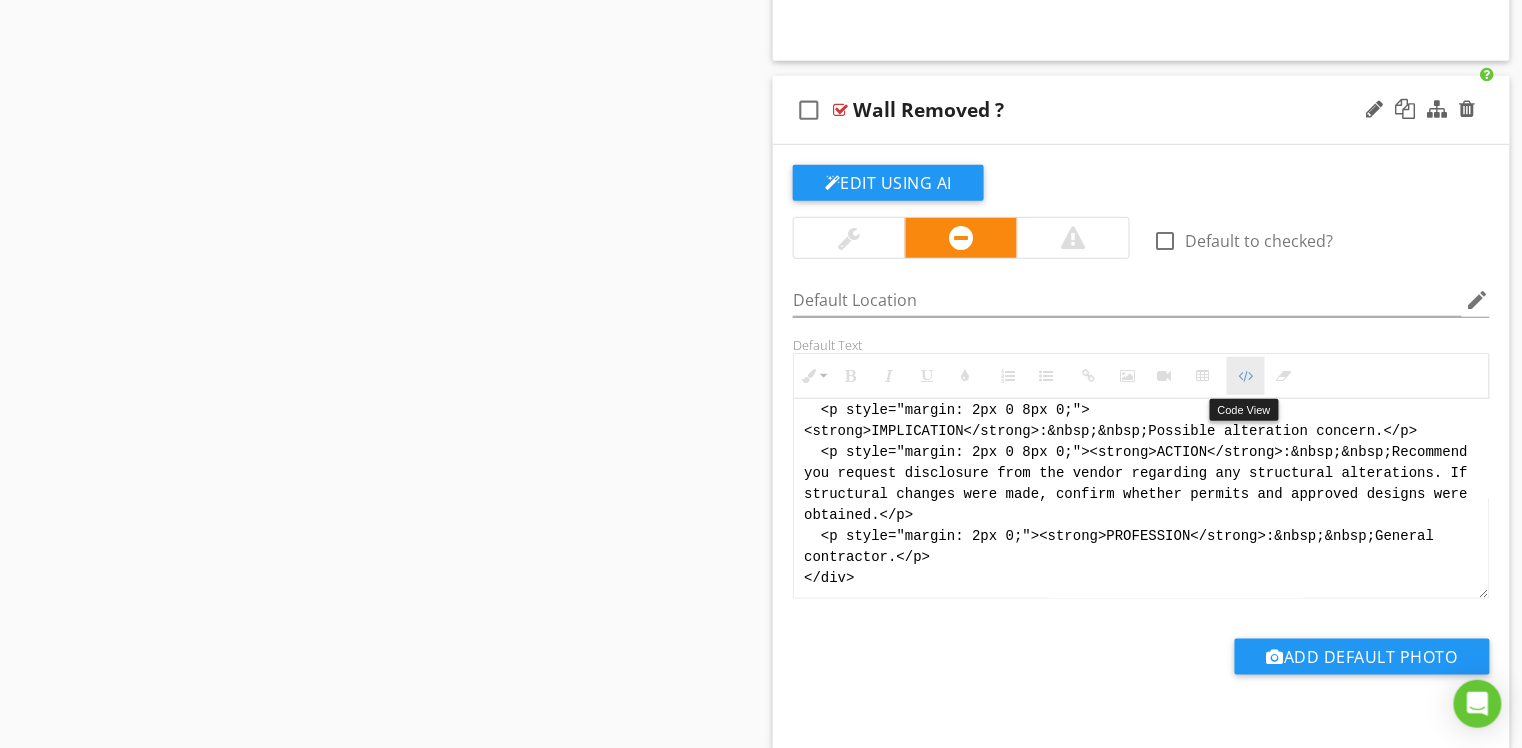 click at bounding box center [1246, 376] 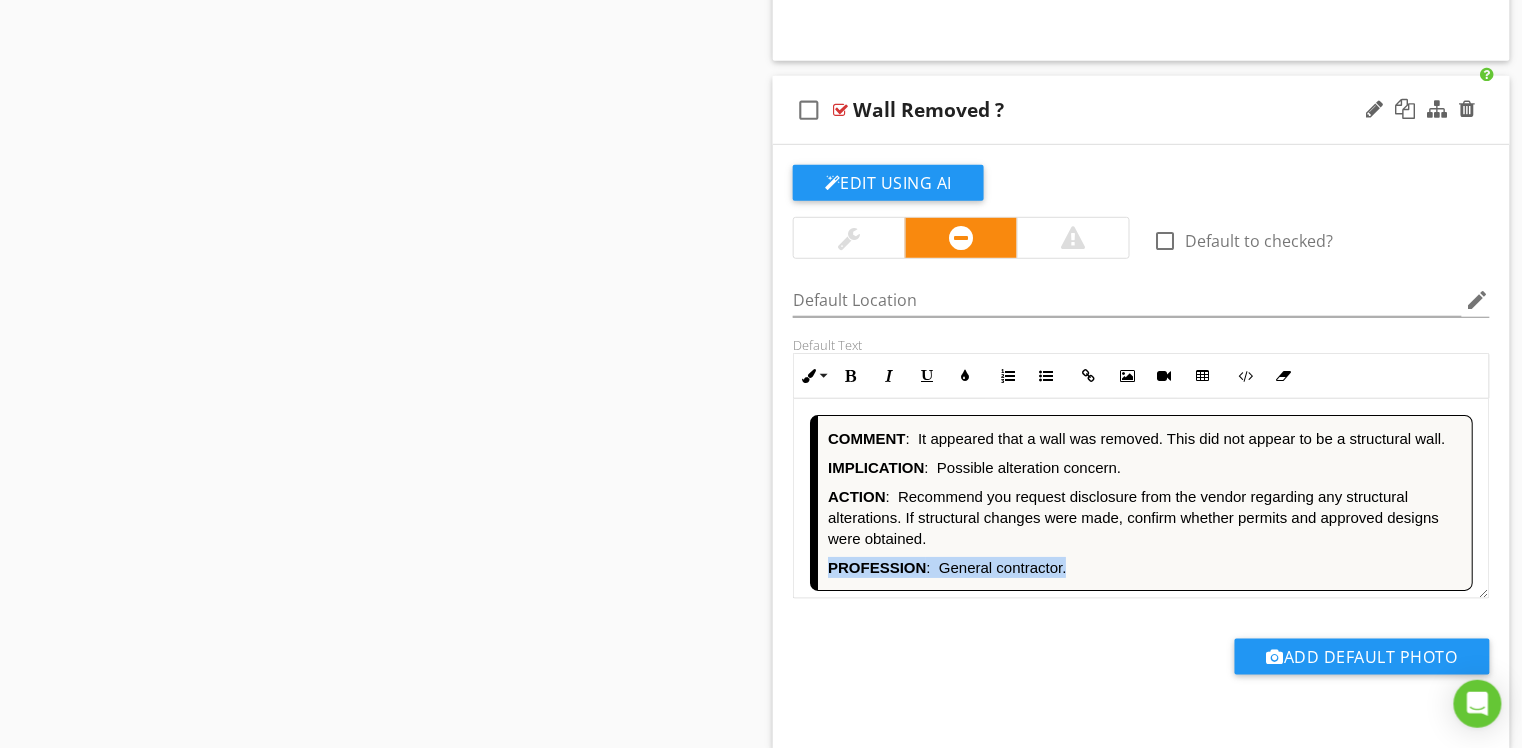 drag, startPoint x: 1122, startPoint y: 569, endPoint x: 1129, endPoint y: 529, distance: 40.60788 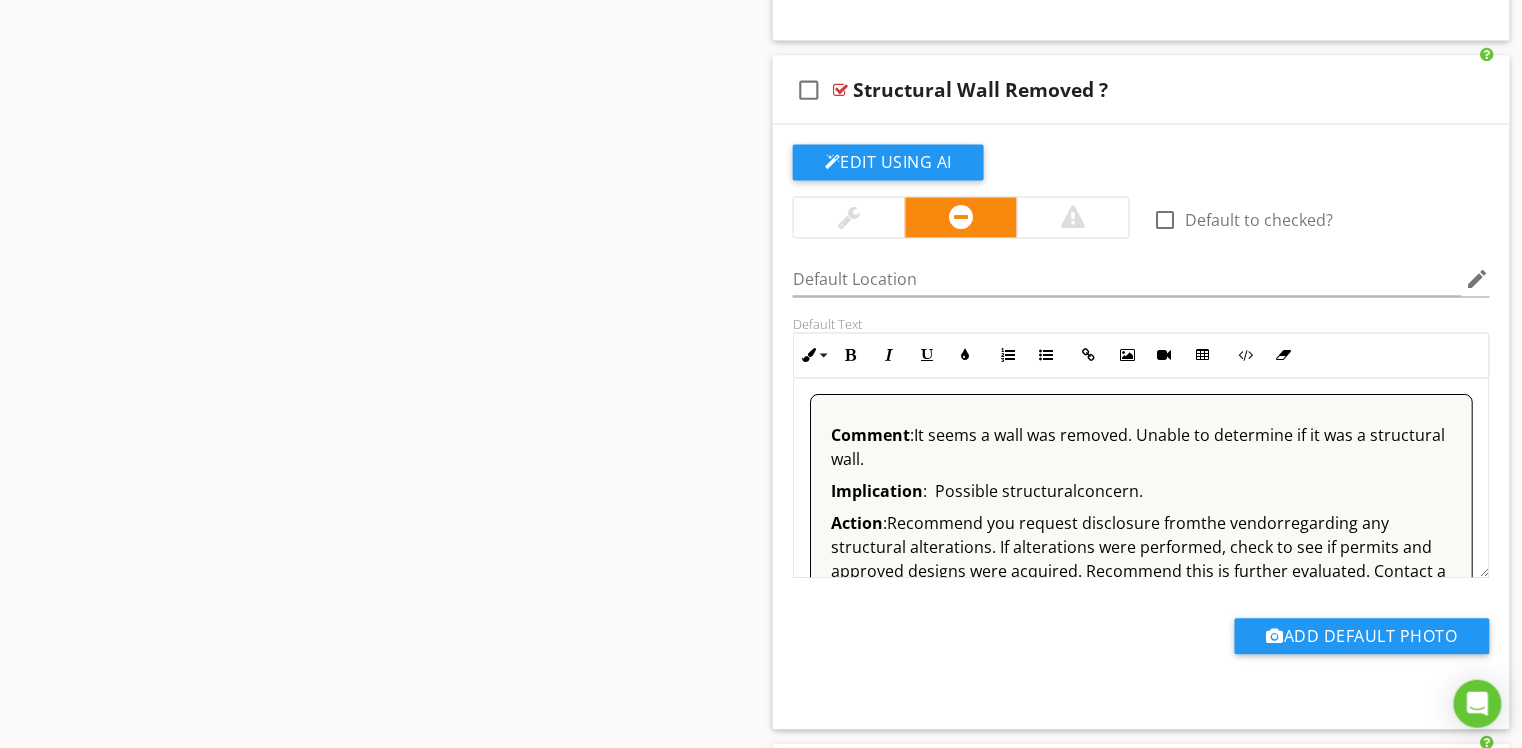 scroll, scrollTop: 5550, scrollLeft: 0, axis: vertical 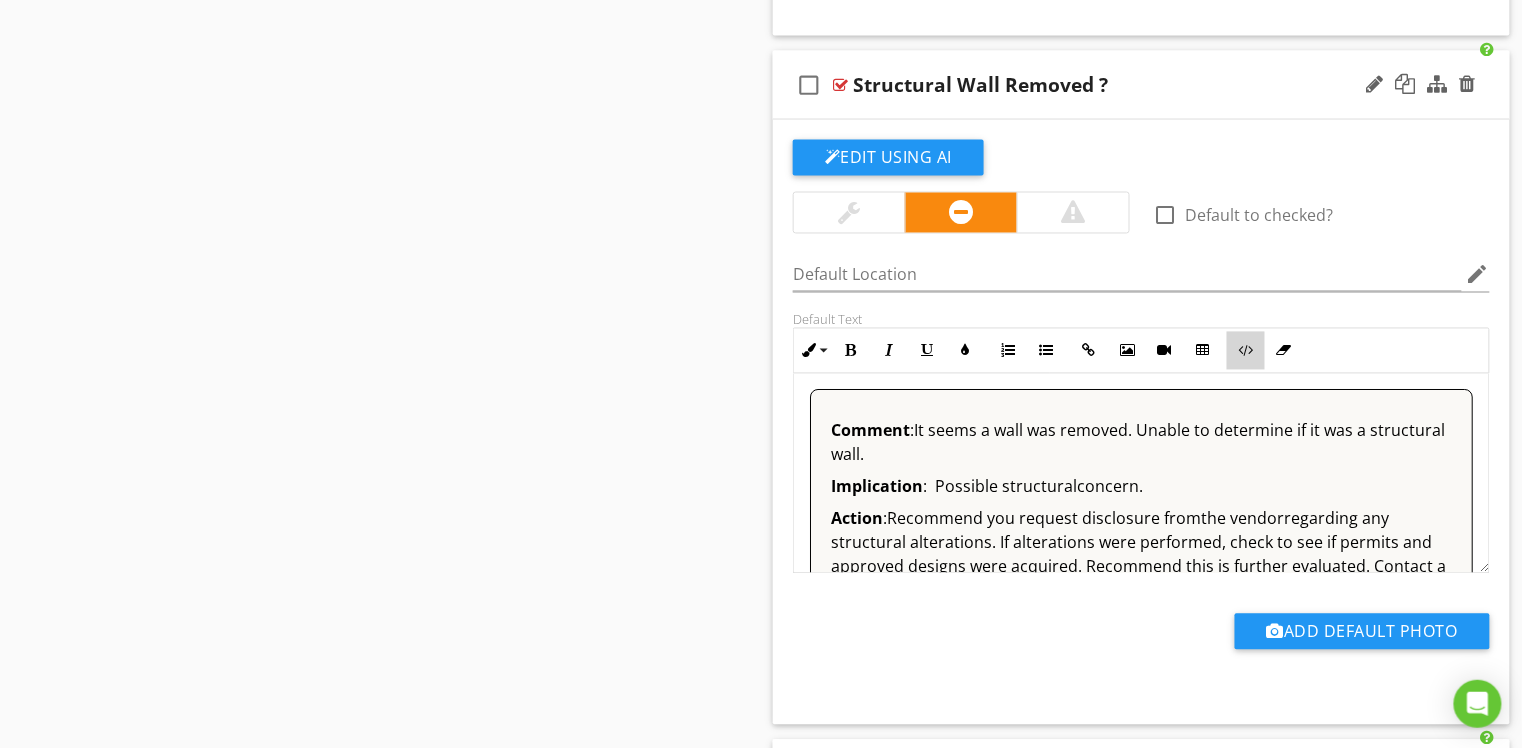 click on "Code View" at bounding box center (1246, 351) 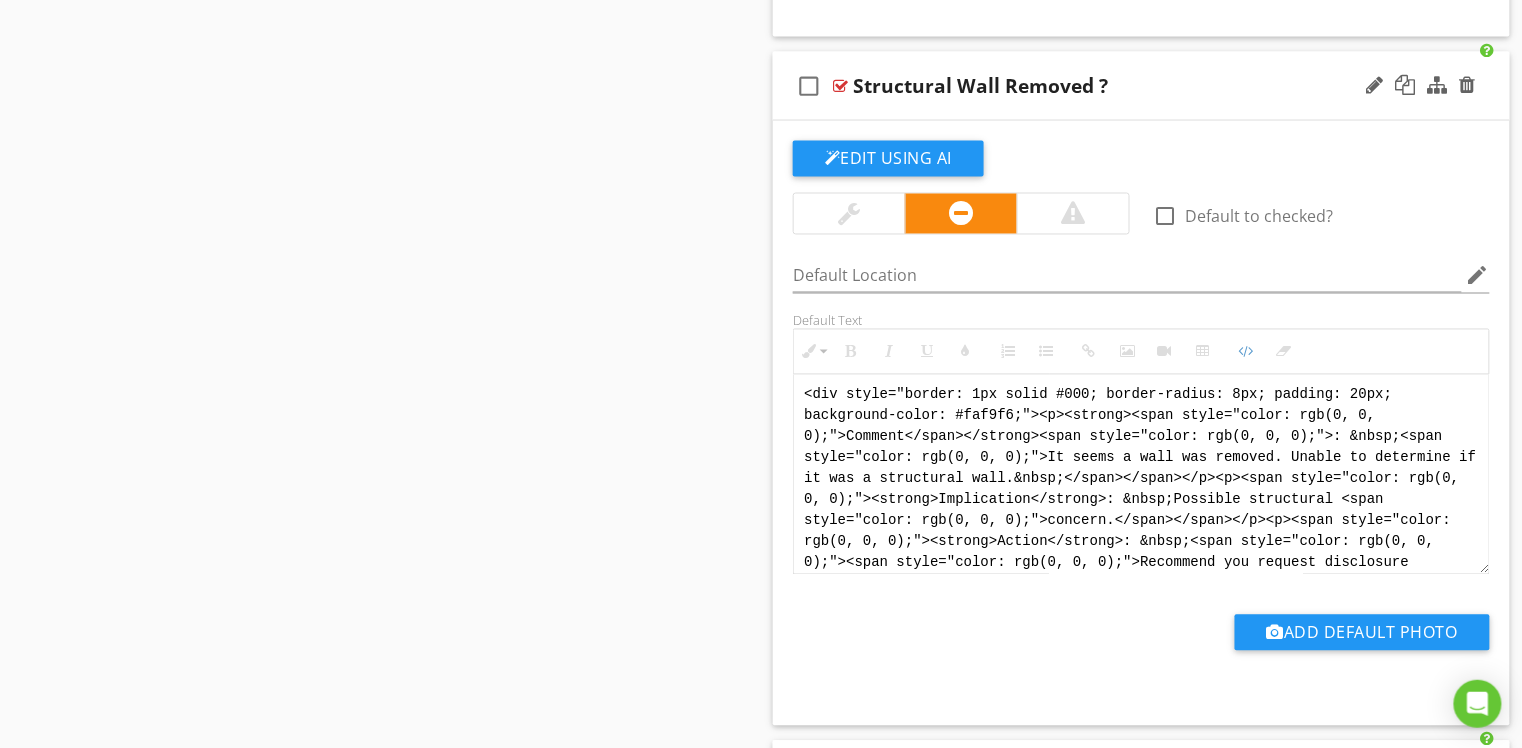 scroll, scrollTop: 100, scrollLeft: 0, axis: vertical 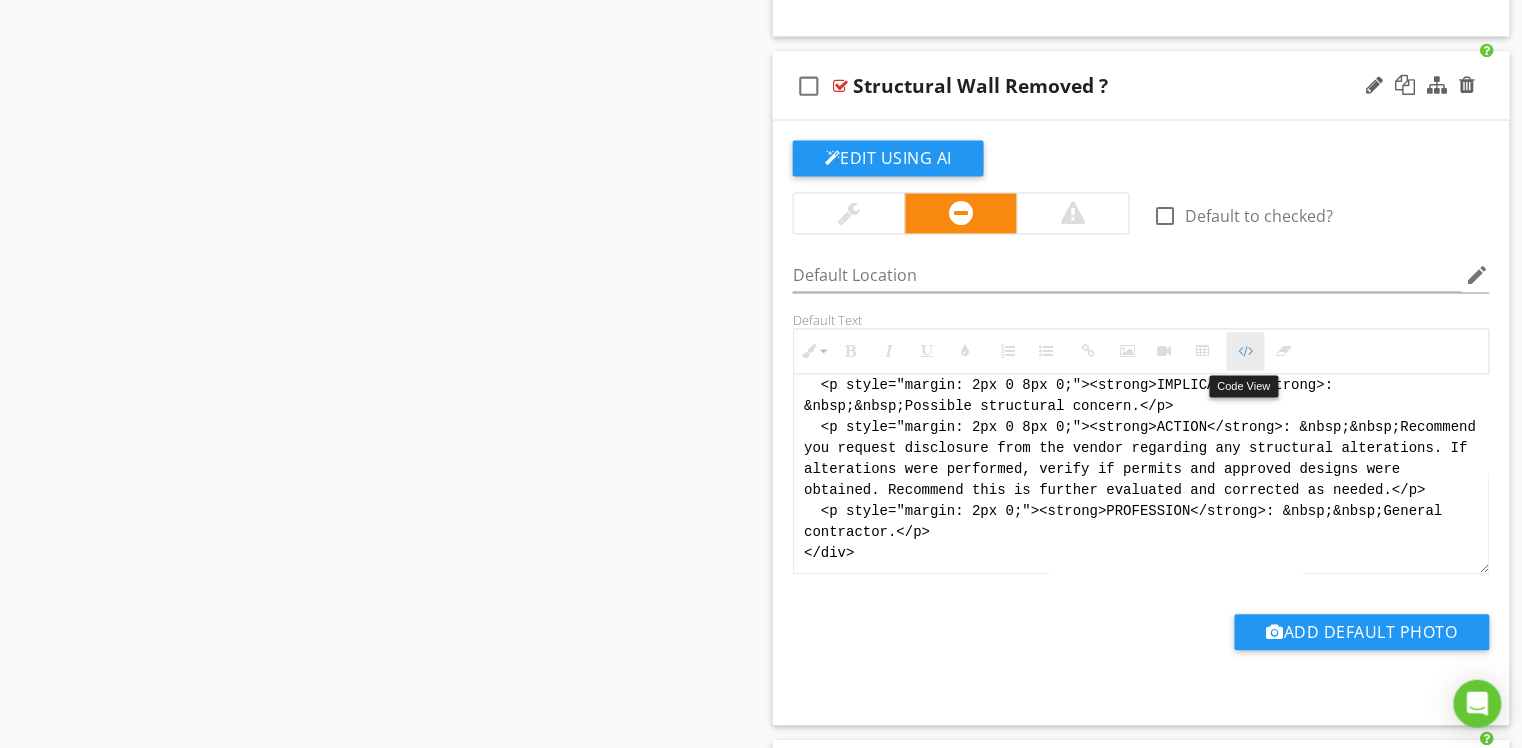 click on "Code View" at bounding box center [1246, 352] 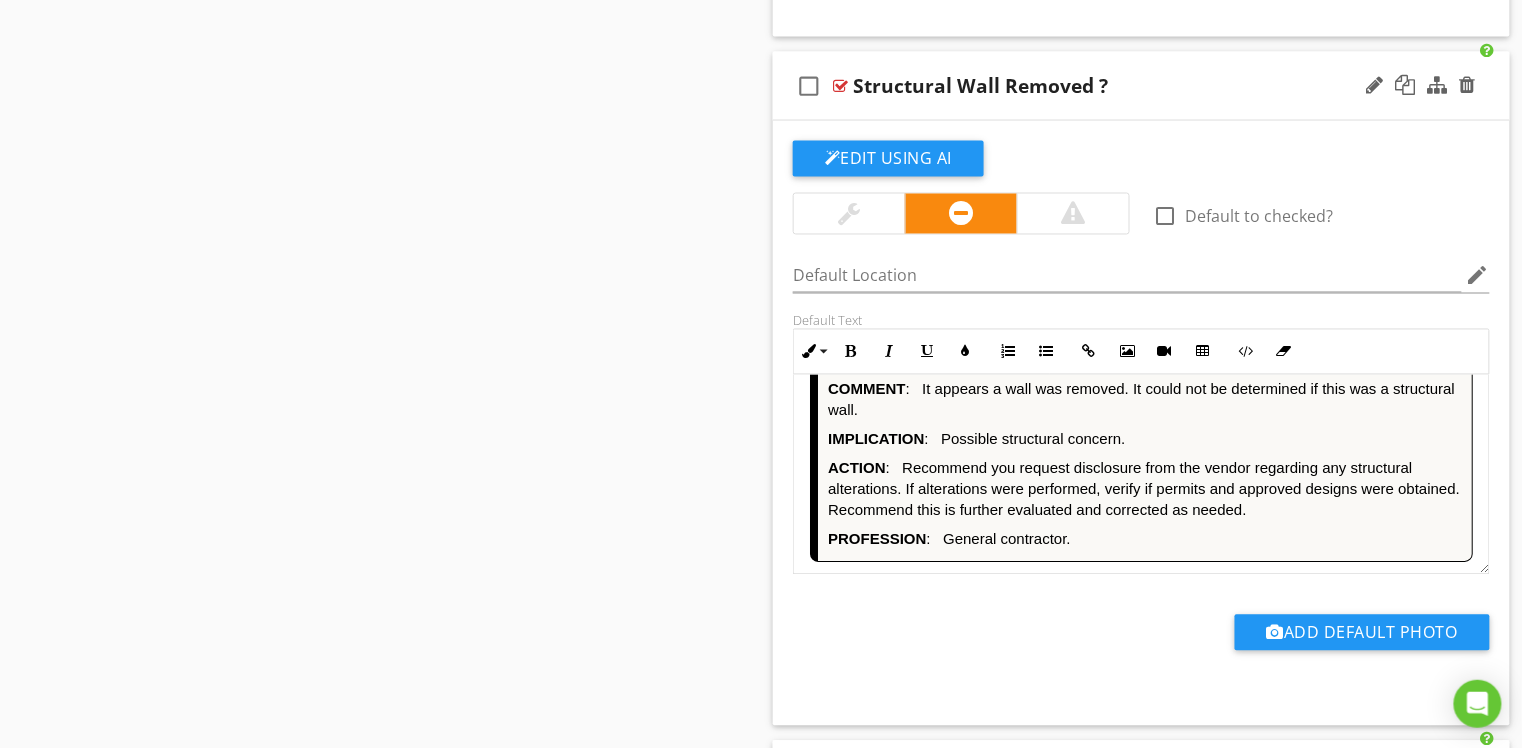 scroll, scrollTop: 24, scrollLeft: 0, axis: vertical 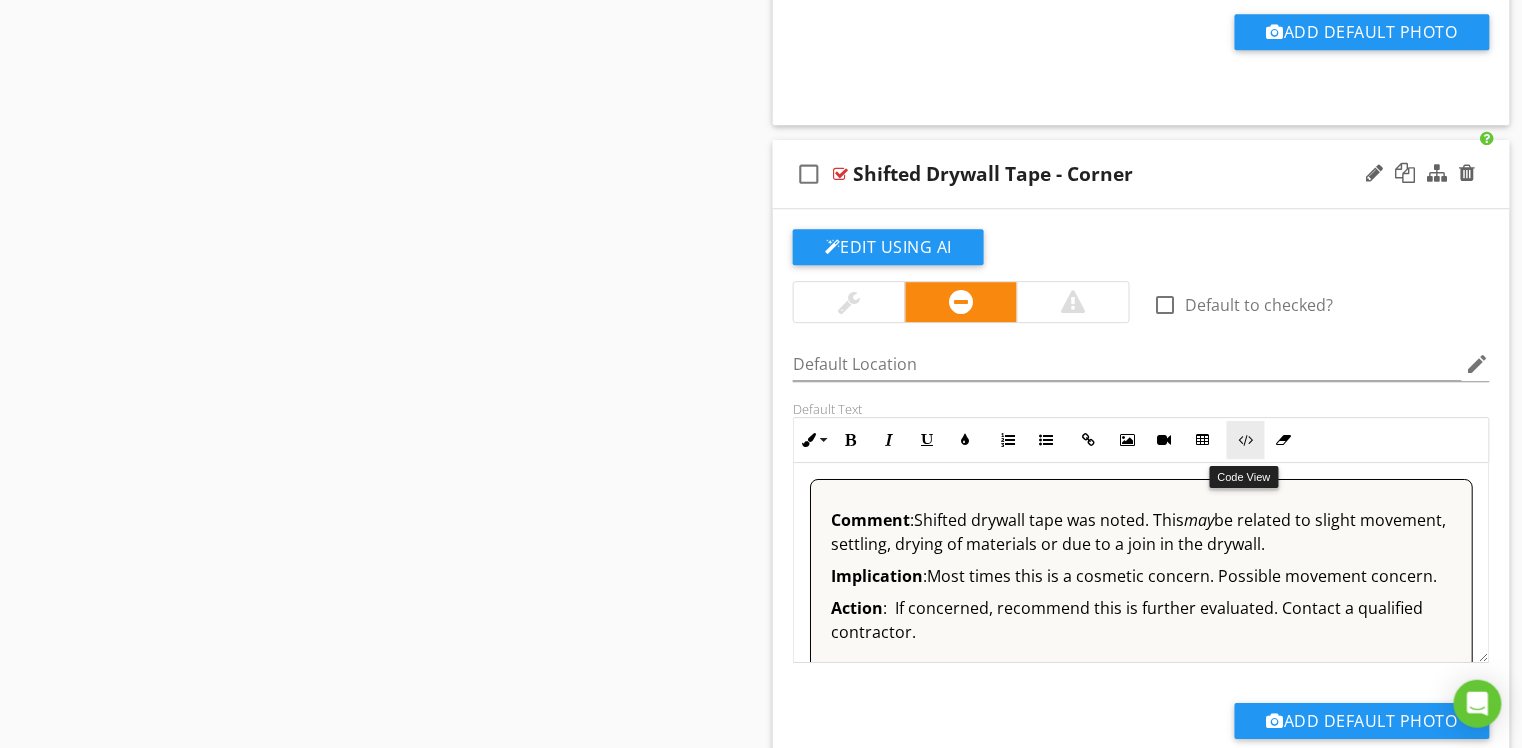 click on "Code View" at bounding box center [1246, 440] 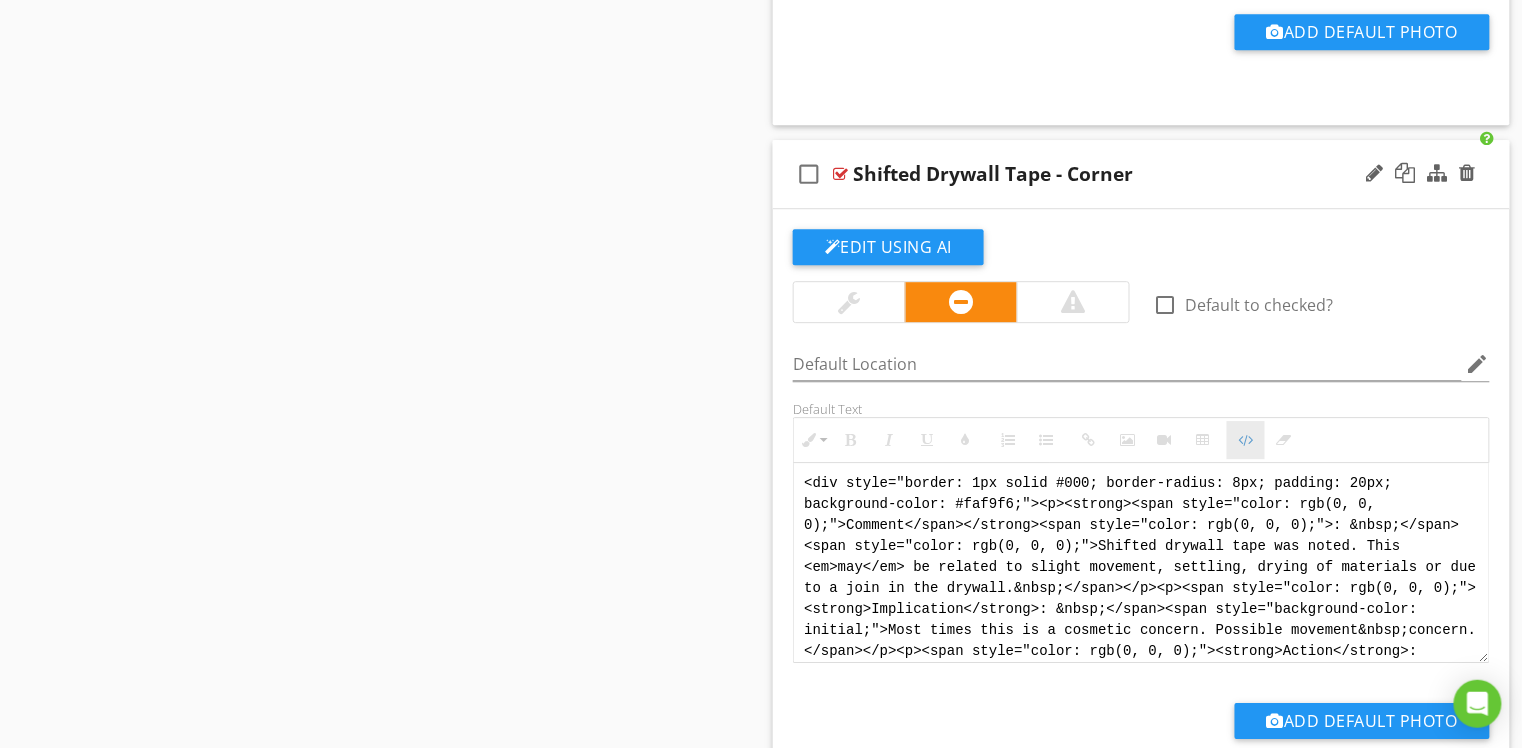 scroll, scrollTop: 6149, scrollLeft: 0, axis: vertical 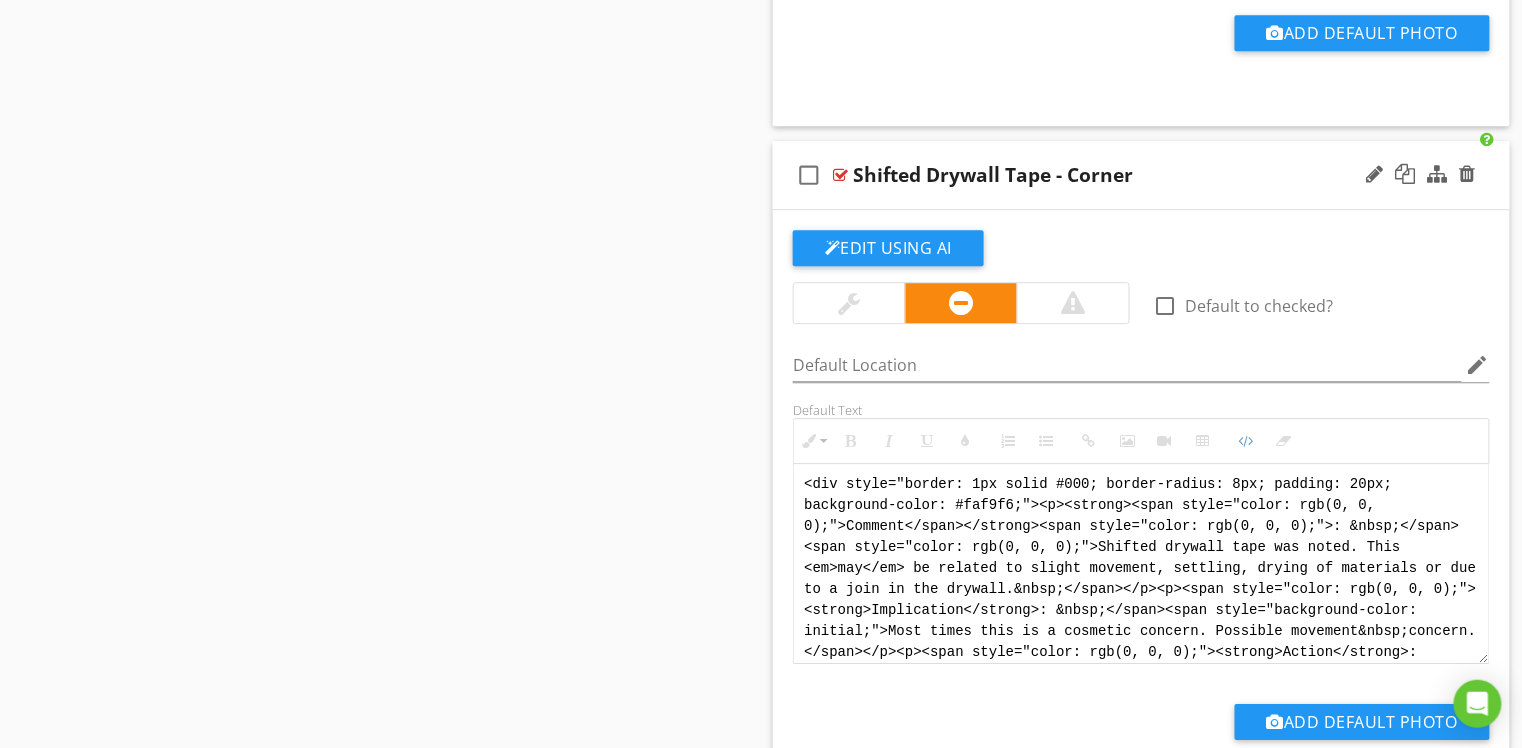 drag, startPoint x: 1114, startPoint y: 659, endPoint x: 778, endPoint y: 423, distance: 410.59955 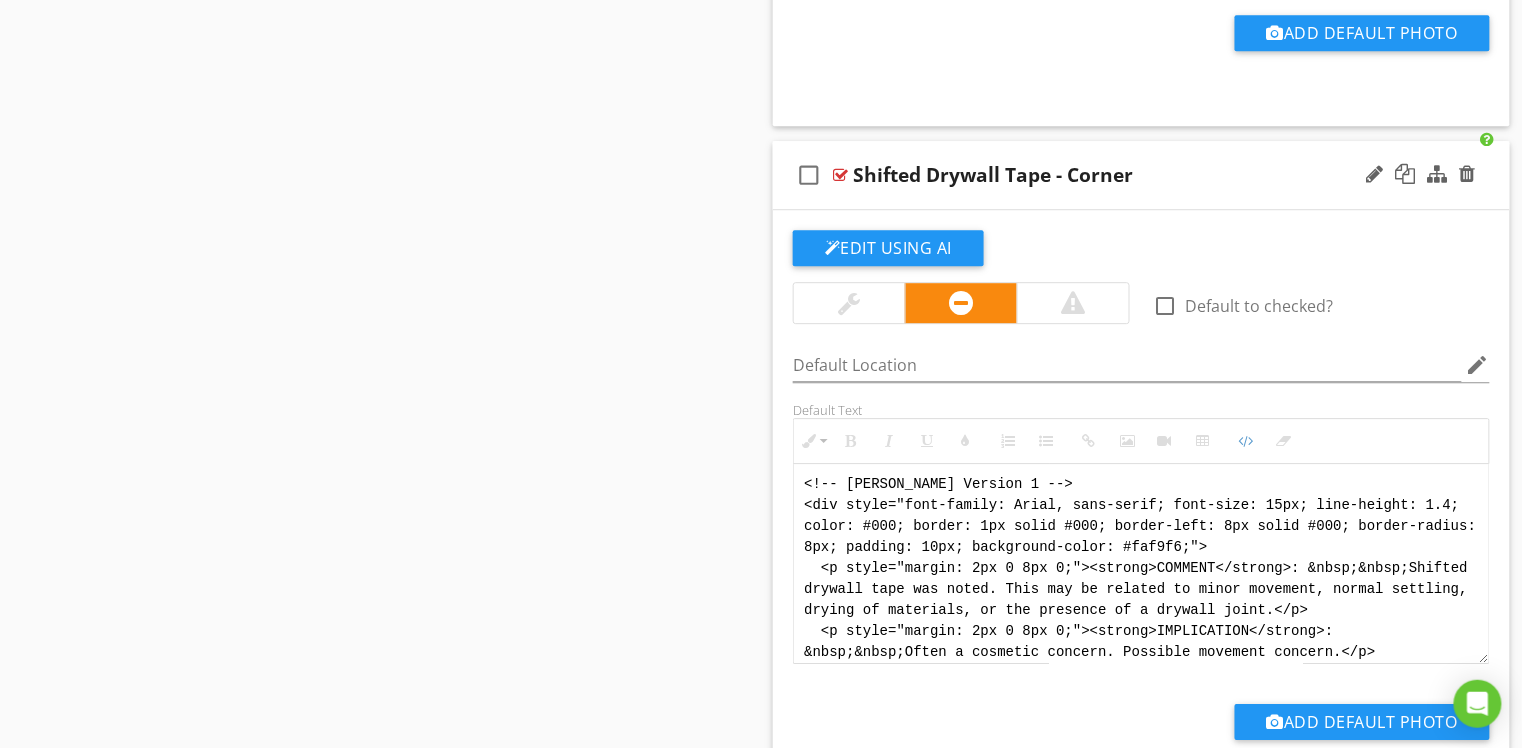scroll, scrollTop: 120, scrollLeft: 0, axis: vertical 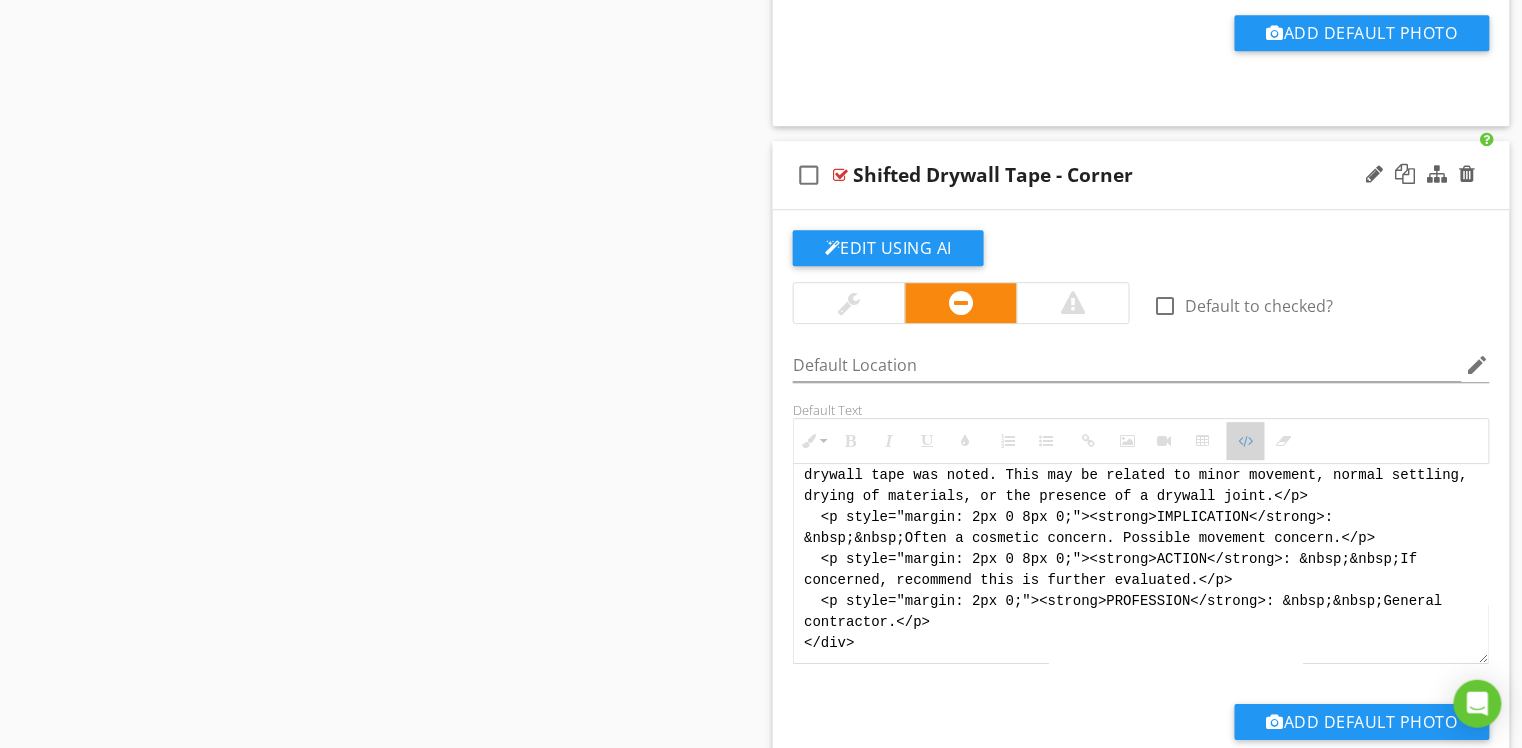 drag, startPoint x: 1246, startPoint y: 435, endPoint x: 1165, endPoint y: 430, distance: 81.154175 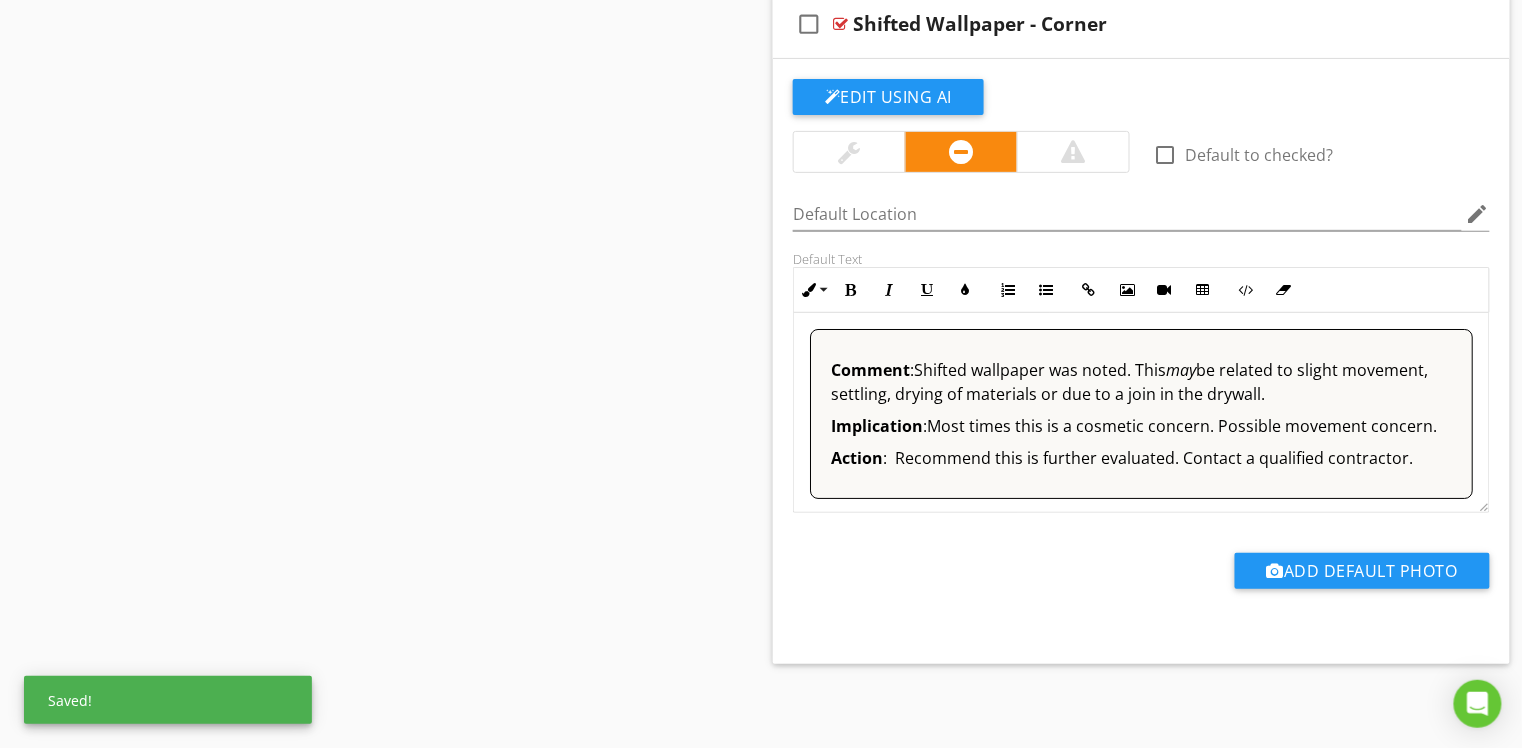 scroll, scrollTop: 6996, scrollLeft: 0, axis: vertical 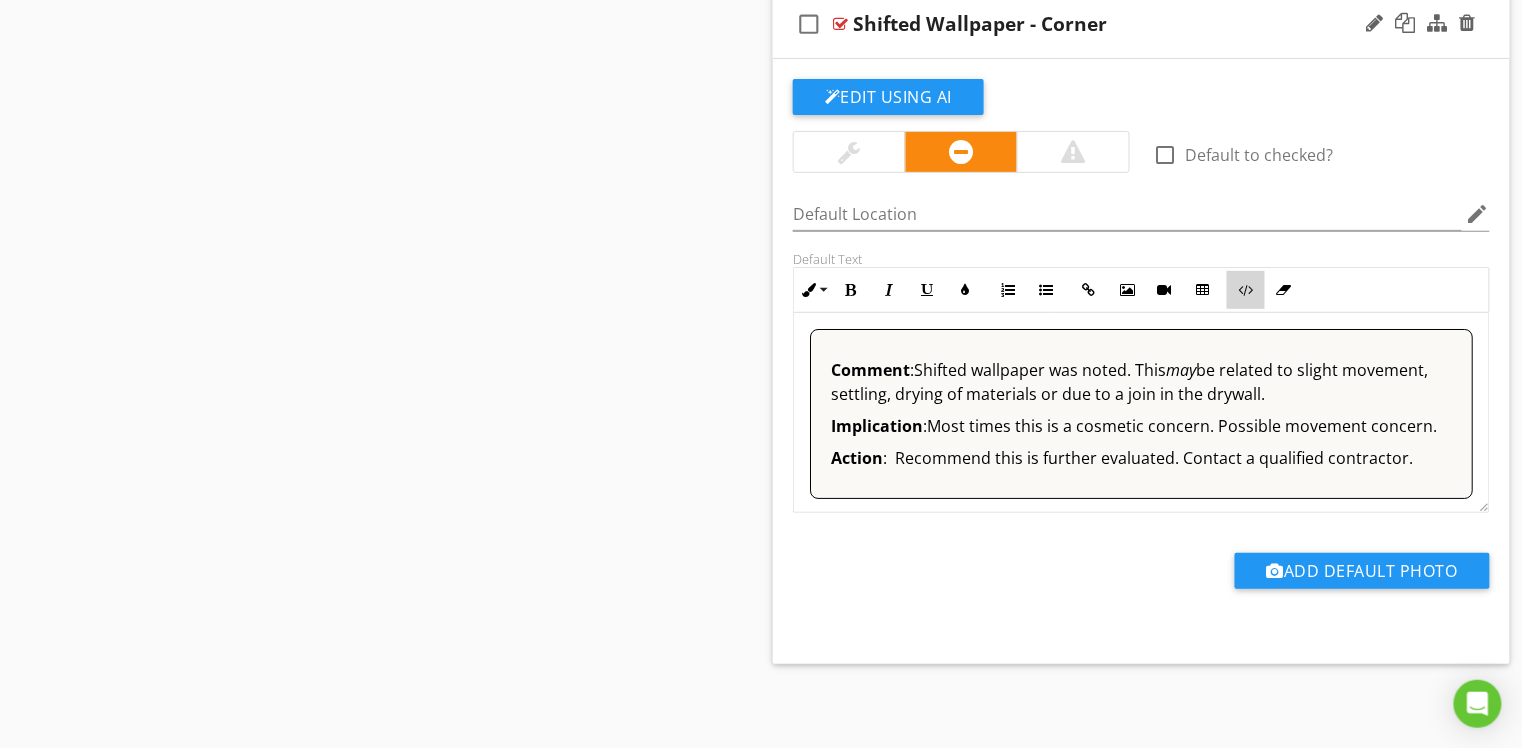 click at bounding box center (1246, 290) 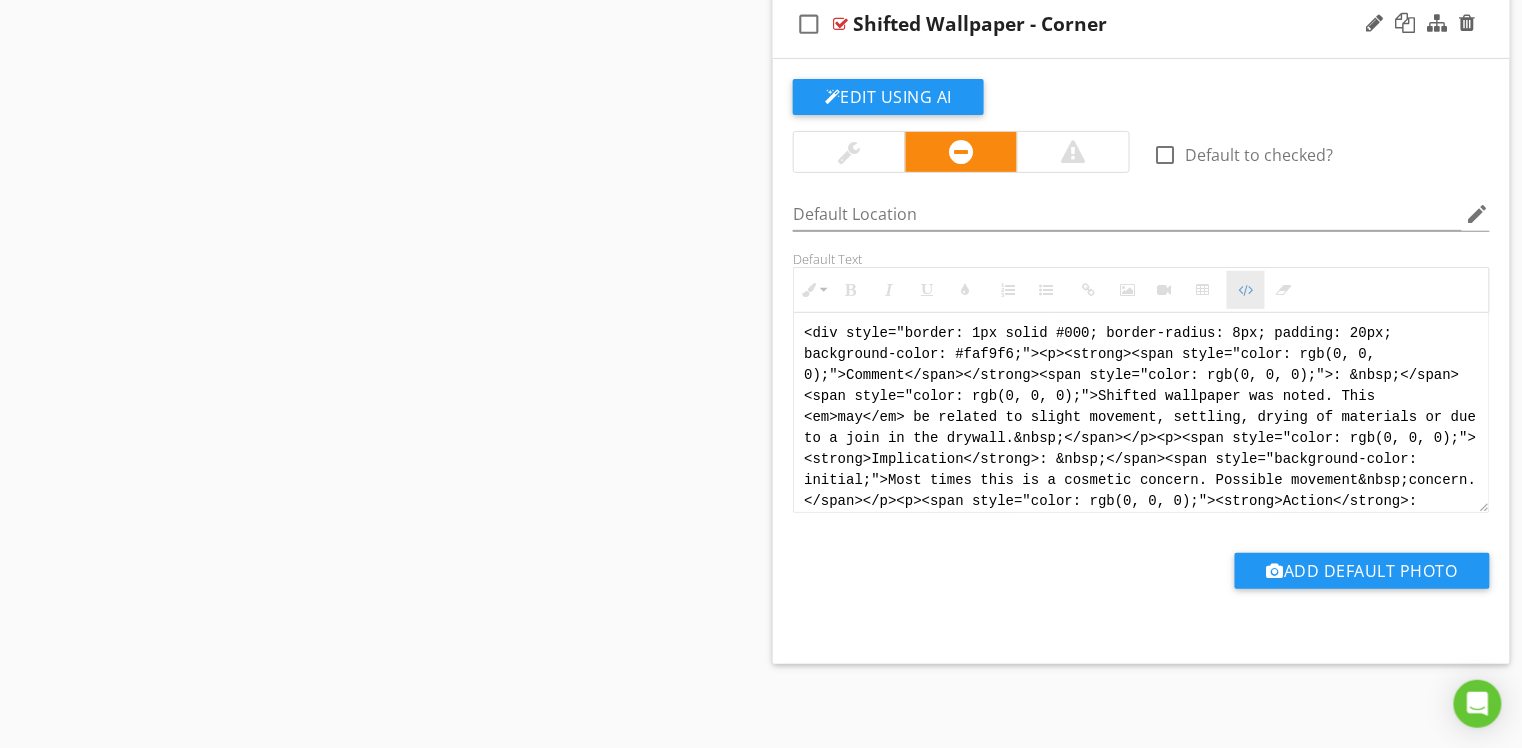 scroll, scrollTop: 40, scrollLeft: 0, axis: vertical 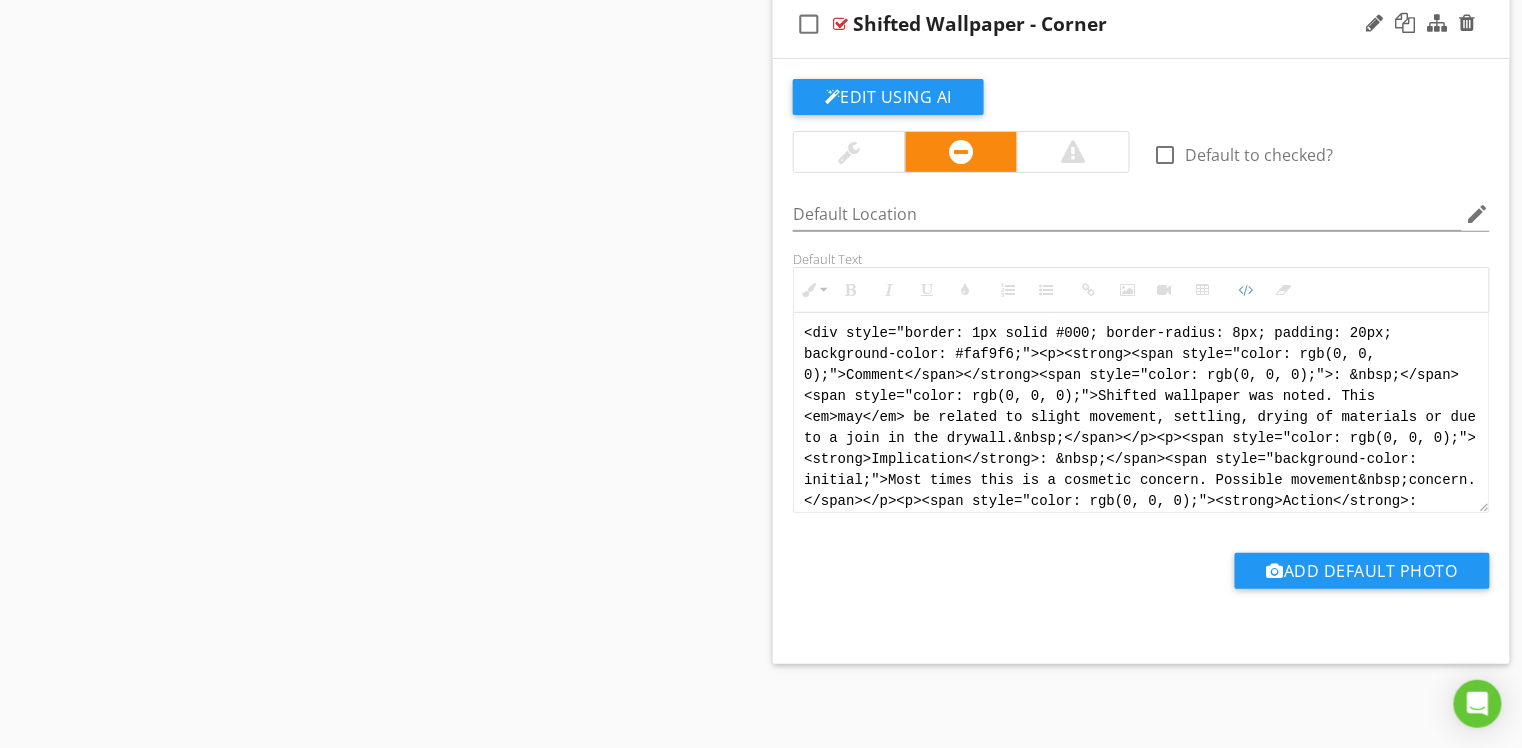 drag, startPoint x: 972, startPoint y: 493, endPoint x: 786, endPoint y: 269, distance: 291.1563 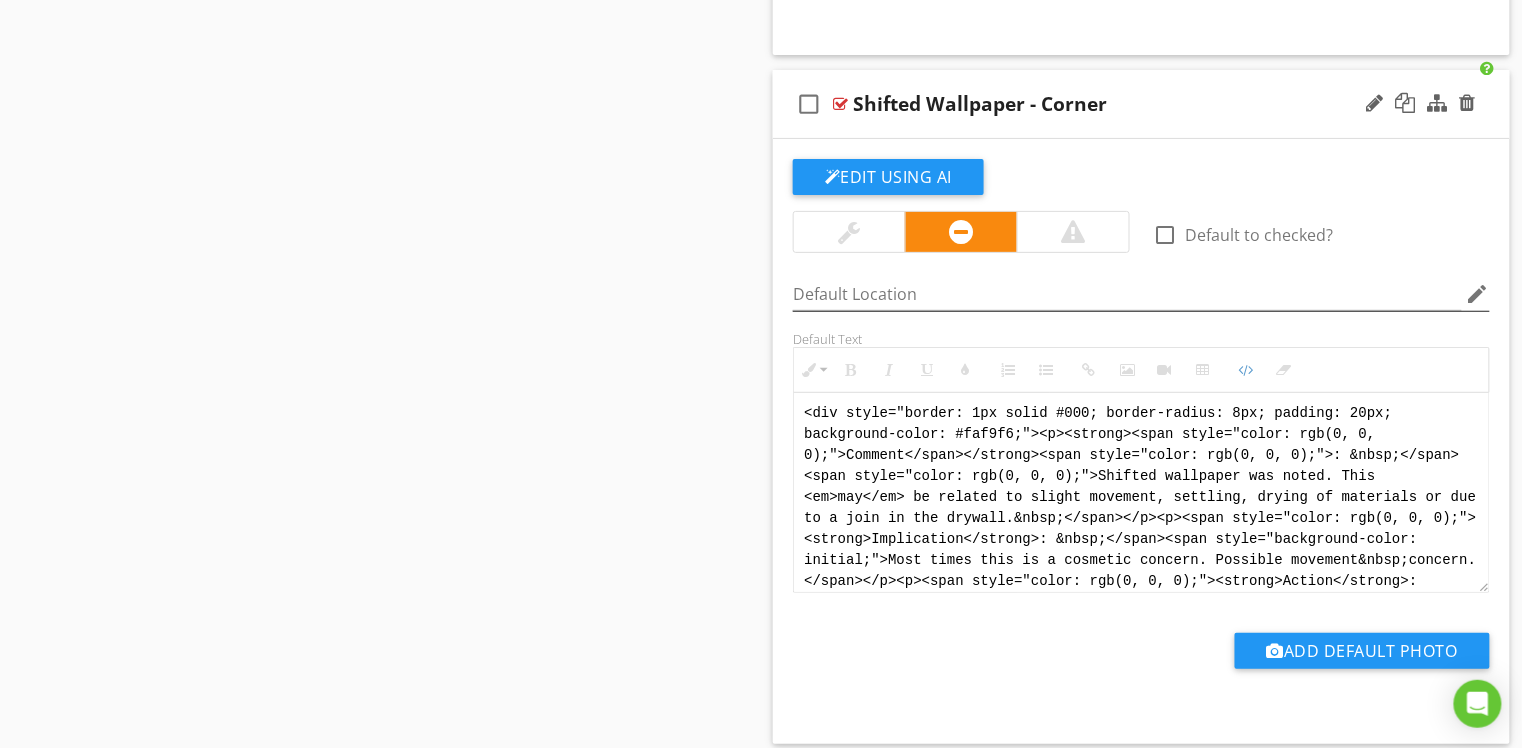 scroll, scrollTop: 6860, scrollLeft: 0, axis: vertical 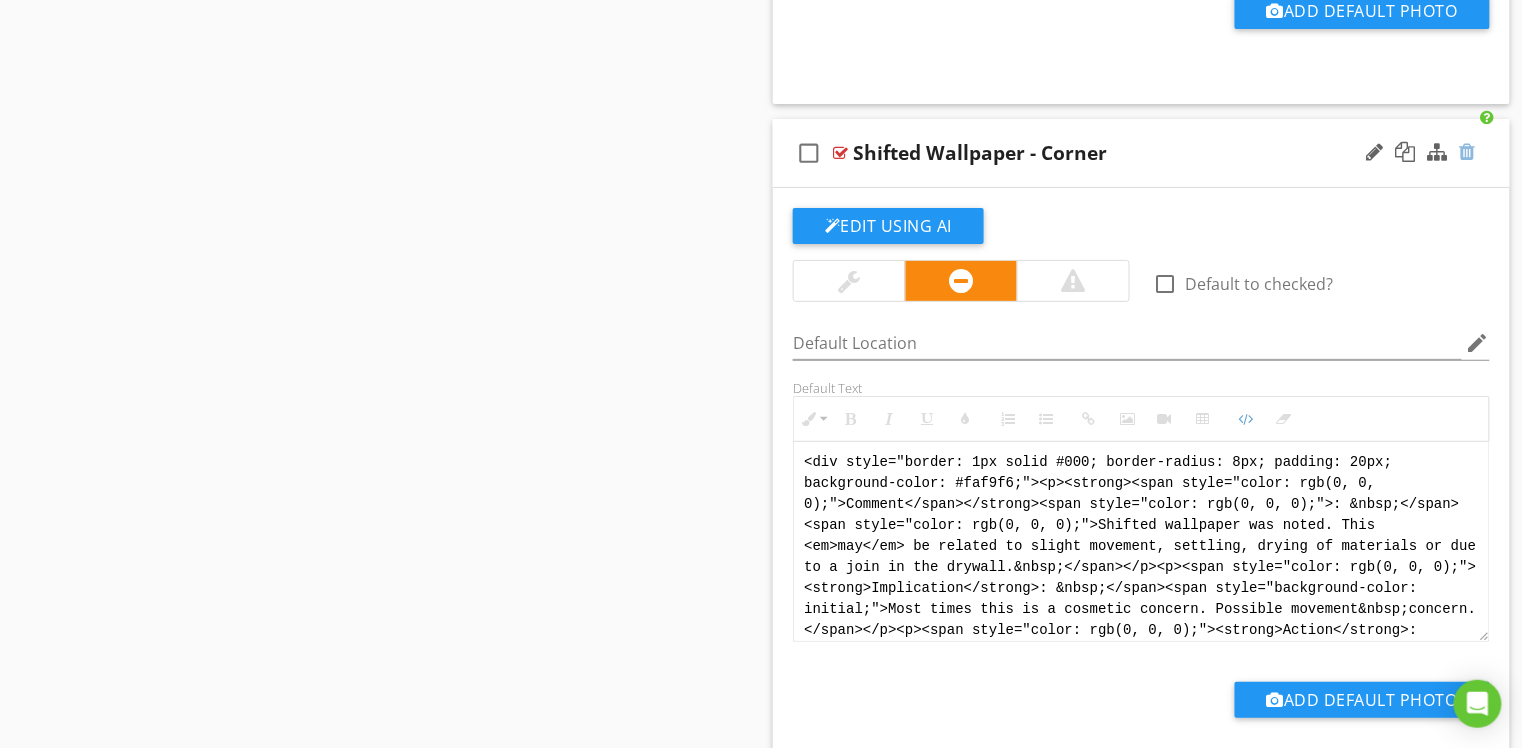 click at bounding box center (1468, 152) 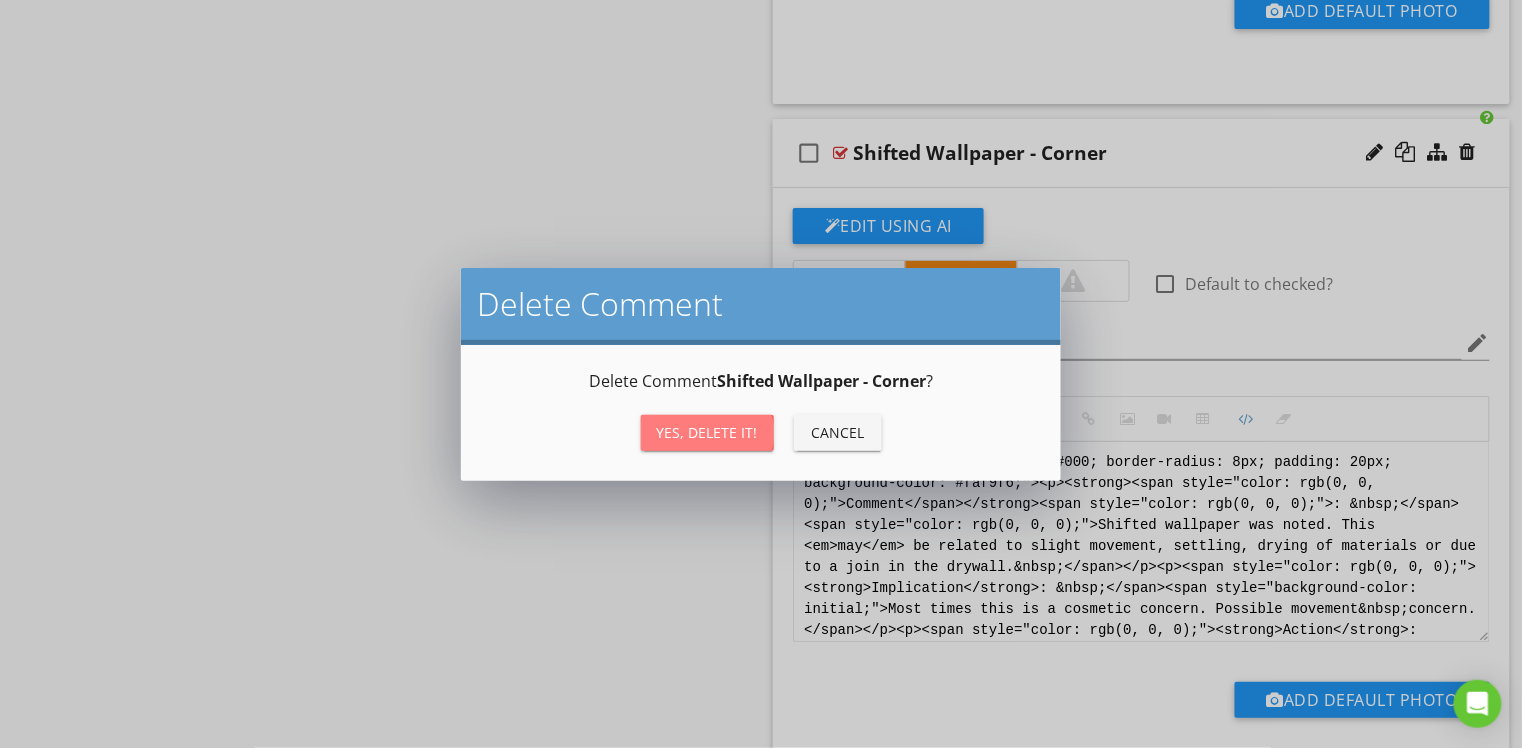 click on "Yes, Delete it!" at bounding box center [707, 432] 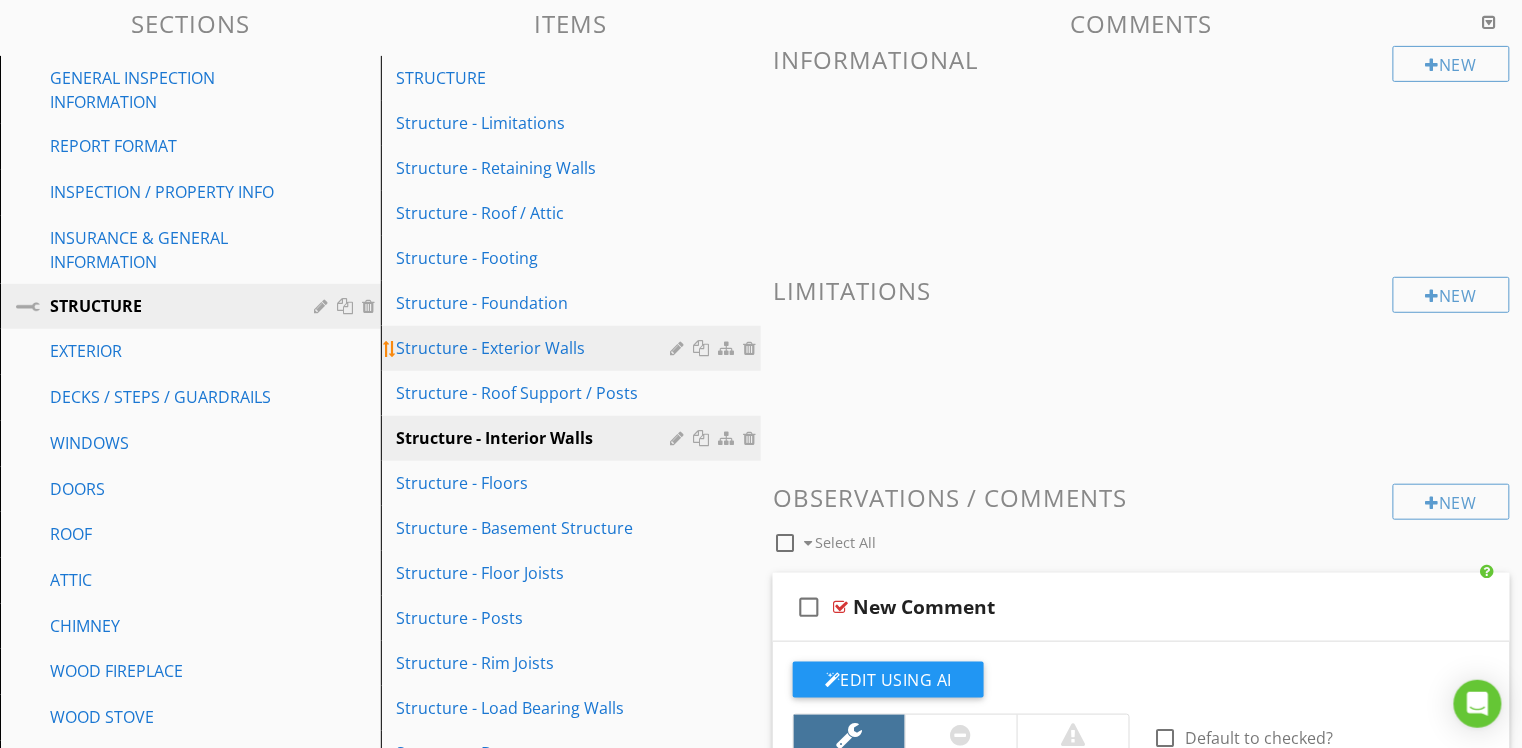 scroll, scrollTop: 220, scrollLeft: 0, axis: vertical 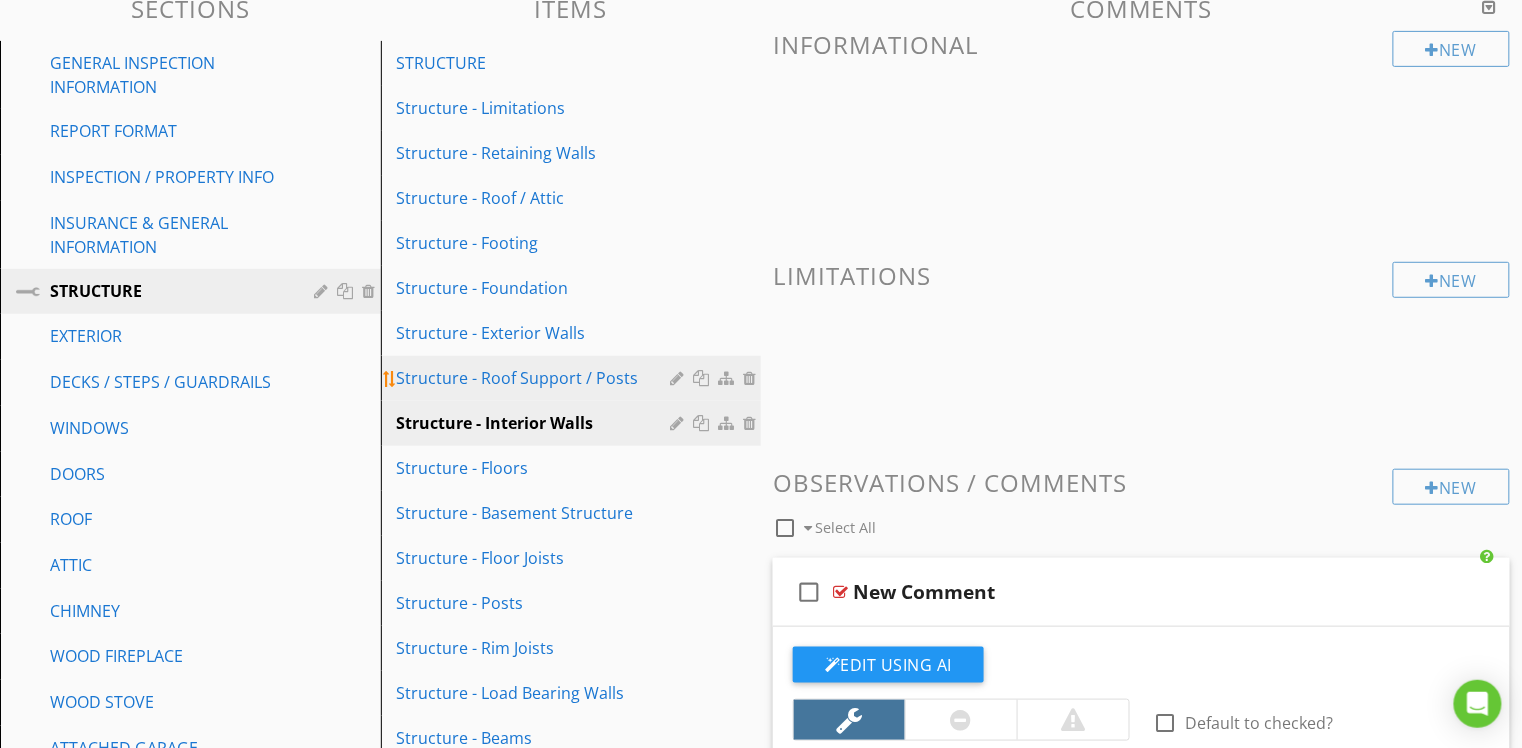 click on "Structure - Roof Support / Posts" at bounding box center [537, 378] 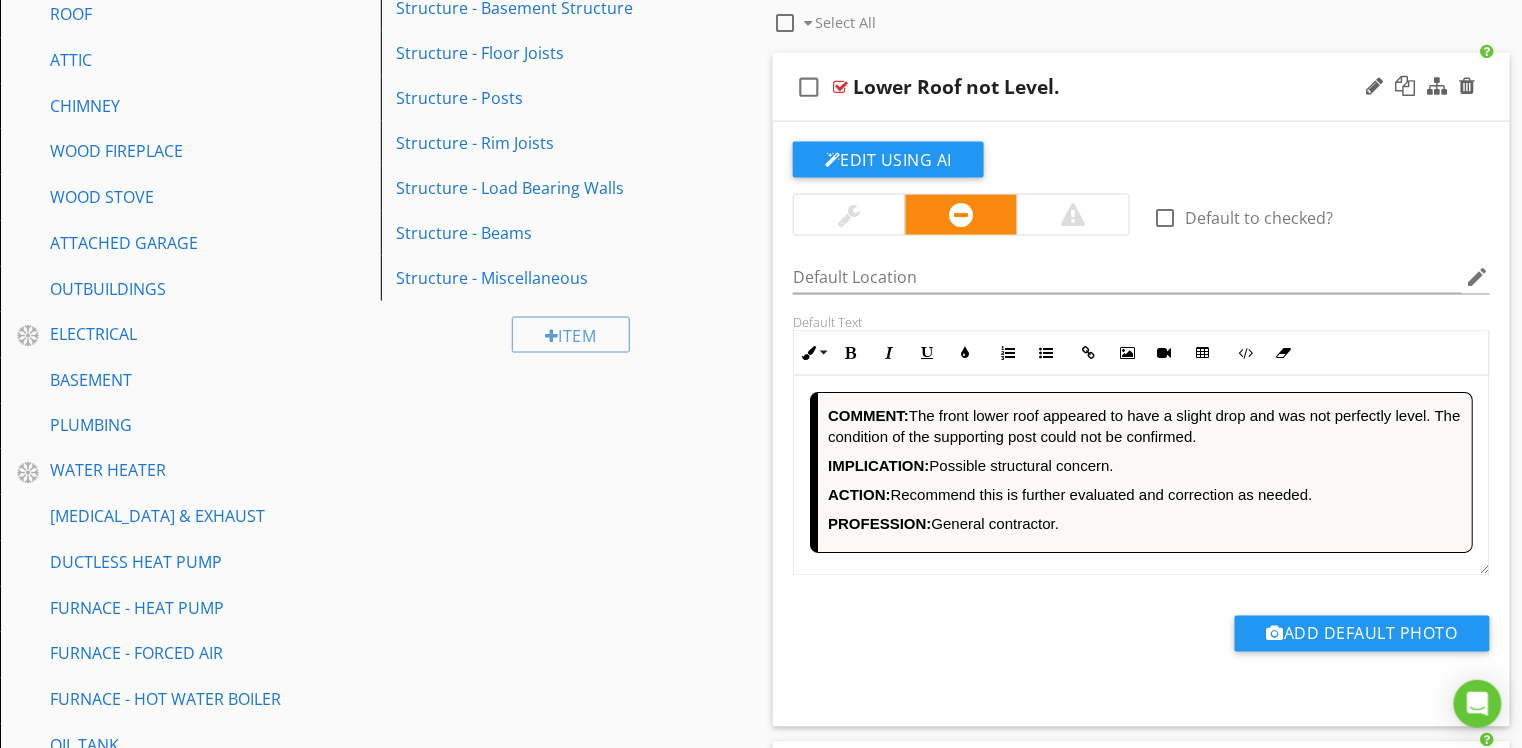 scroll, scrollTop: 737, scrollLeft: 0, axis: vertical 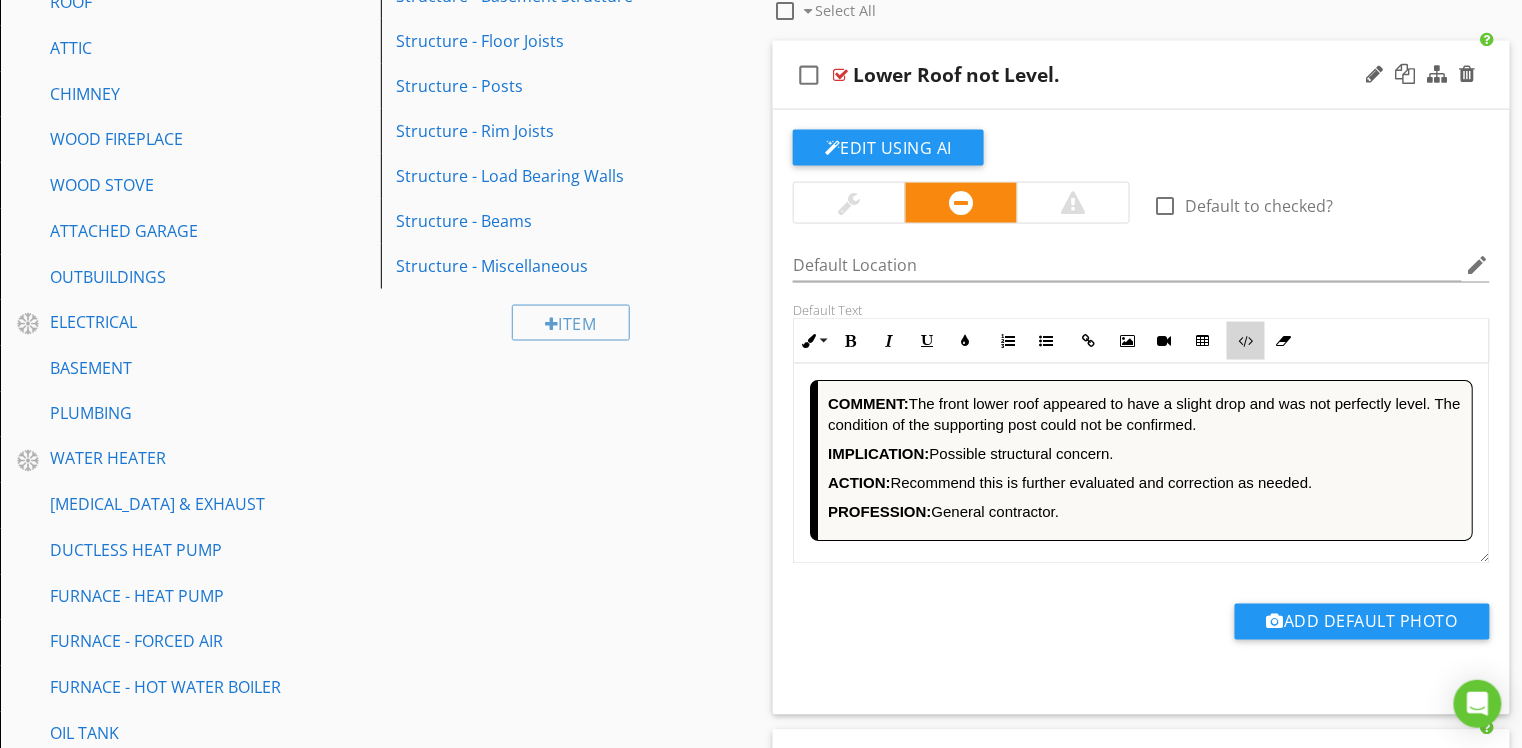 click at bounding box center (1246, 341) 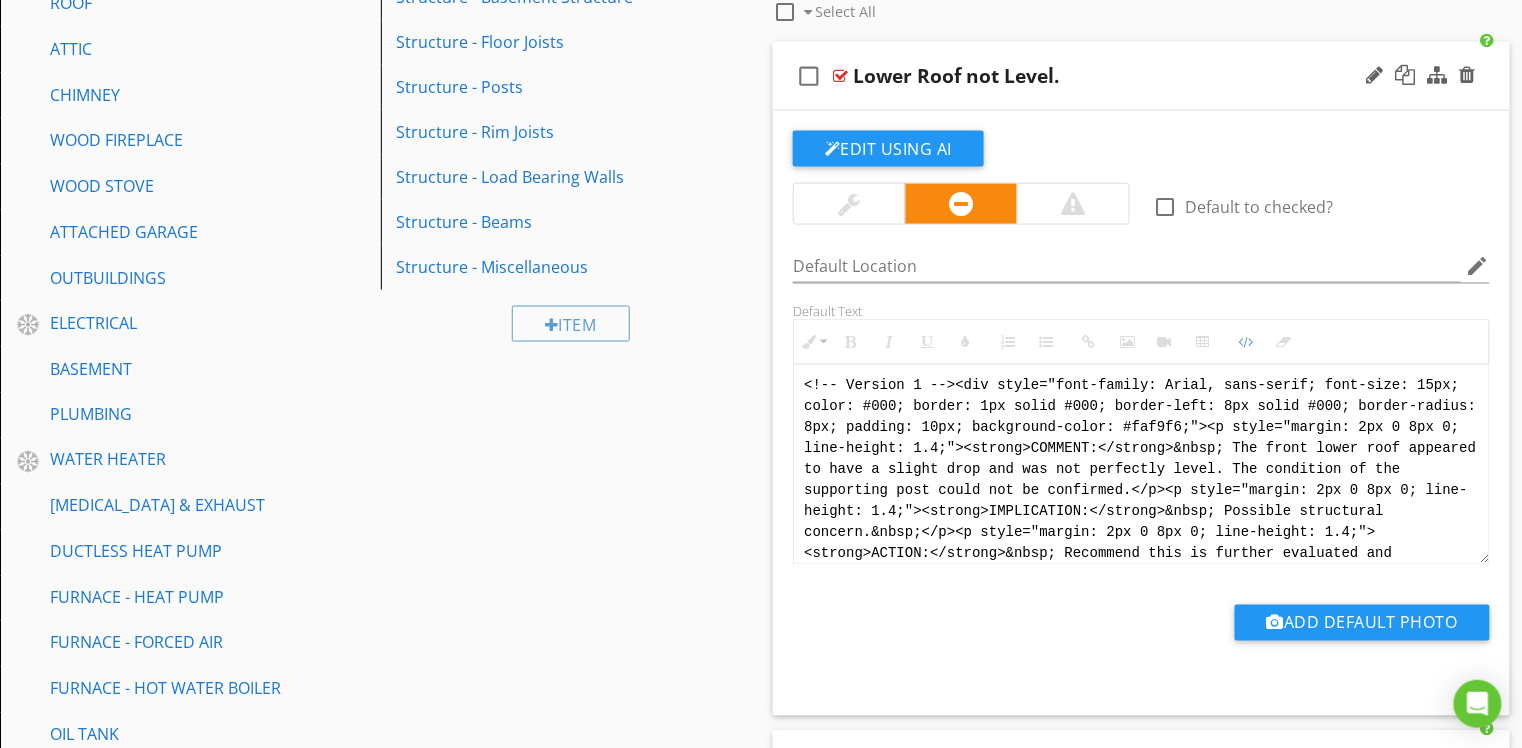 scroll, scrollTop: 40, scrollLeft: 0, axis: vertical 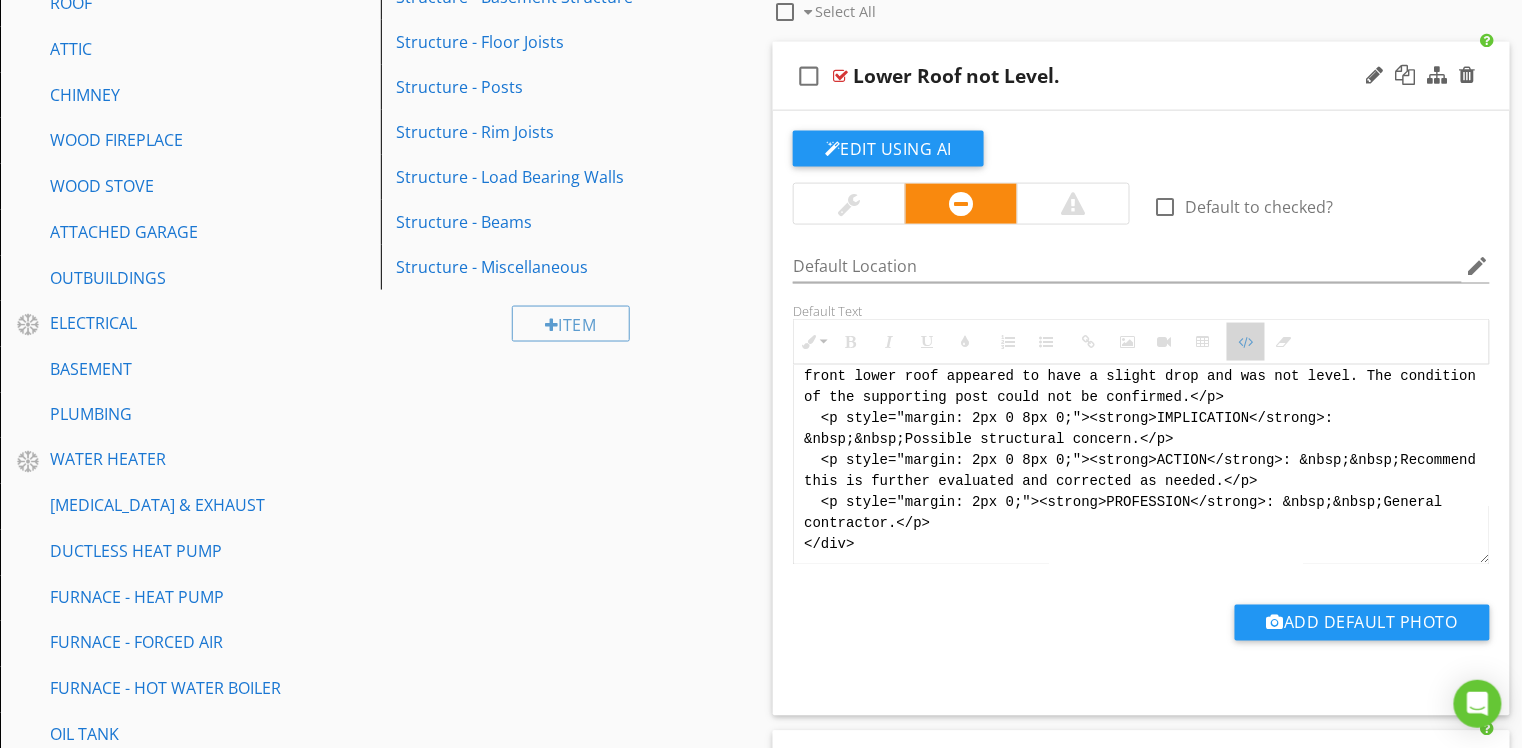 click on "Code View" at bounding box center (1246, 342) 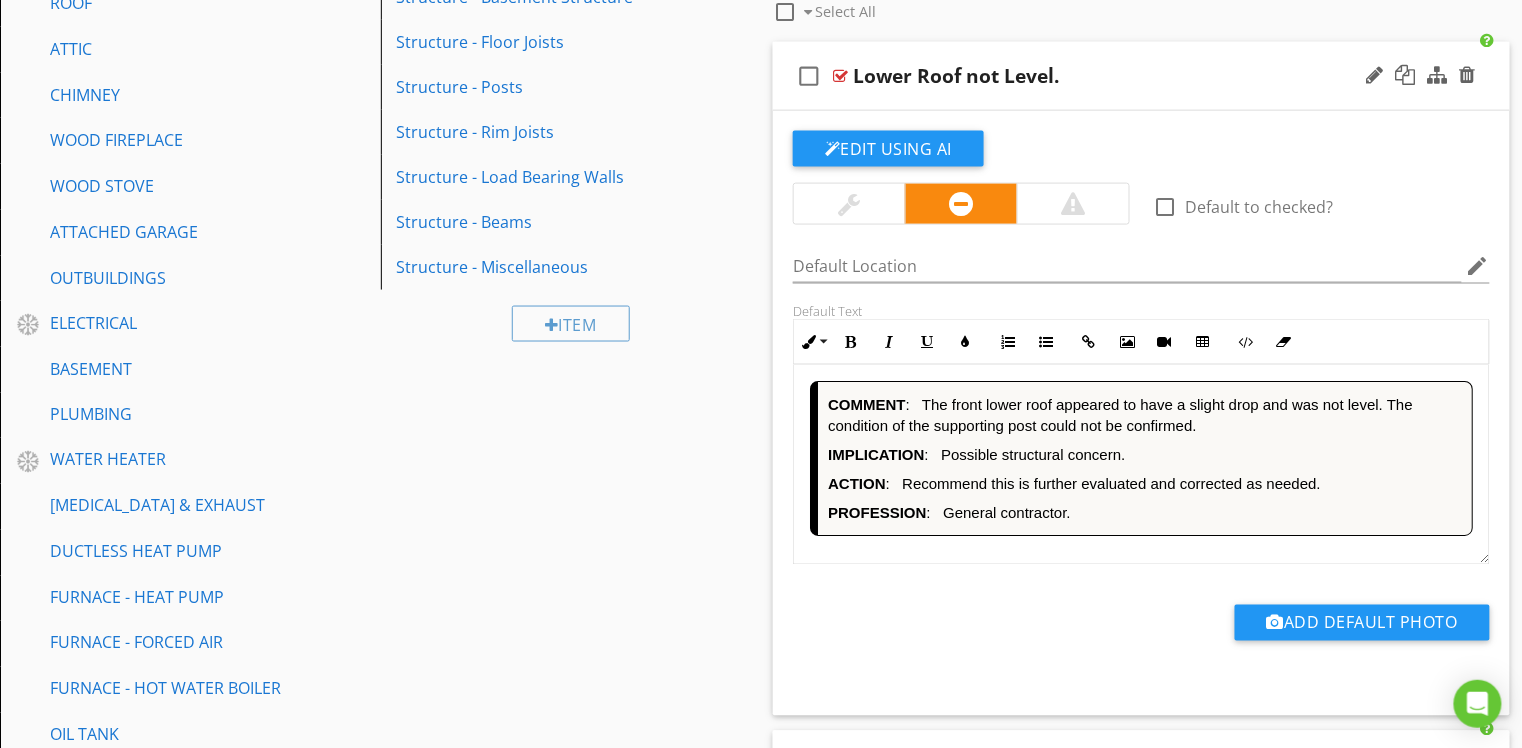 type 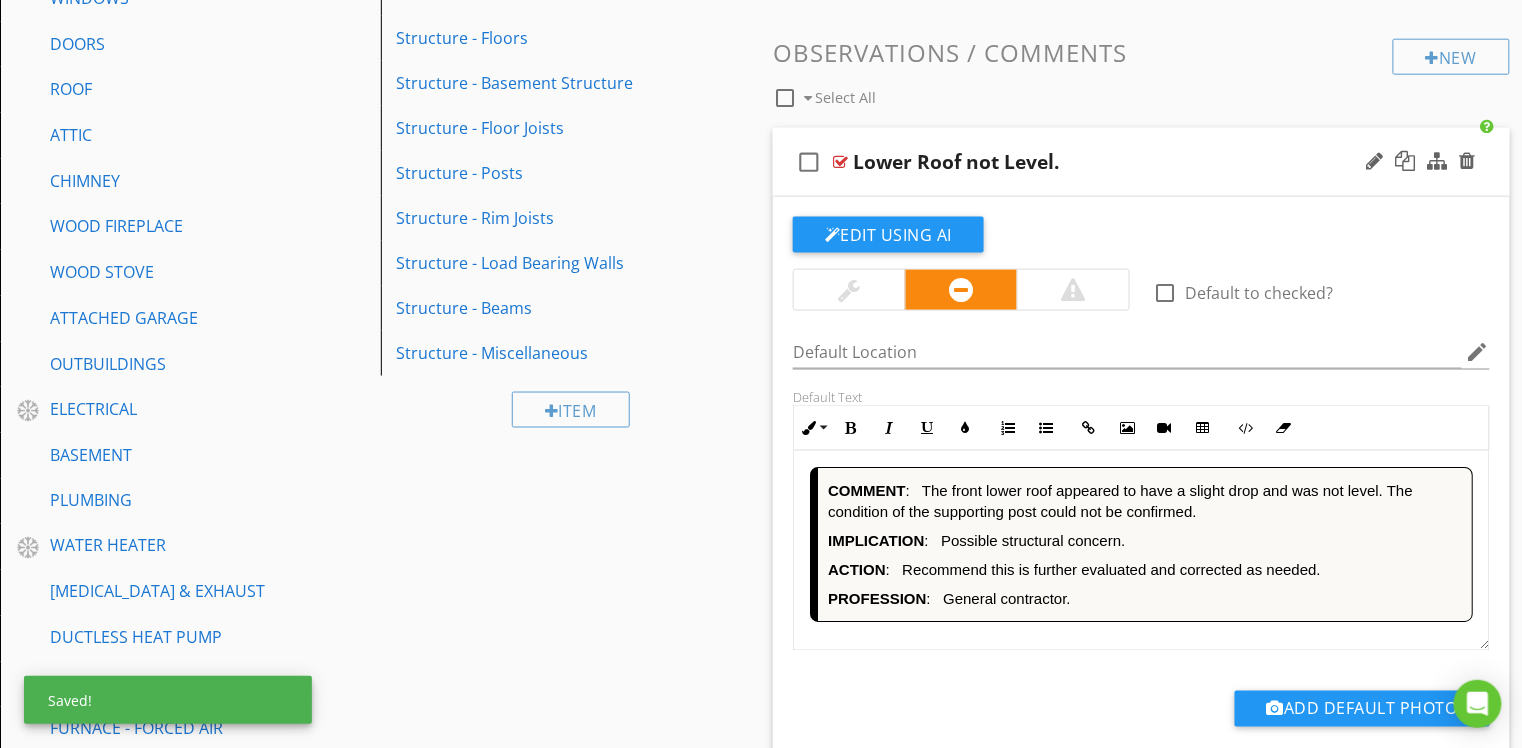 scroll, scrollTop: 658, scrollLeft: 0, axis: vertical 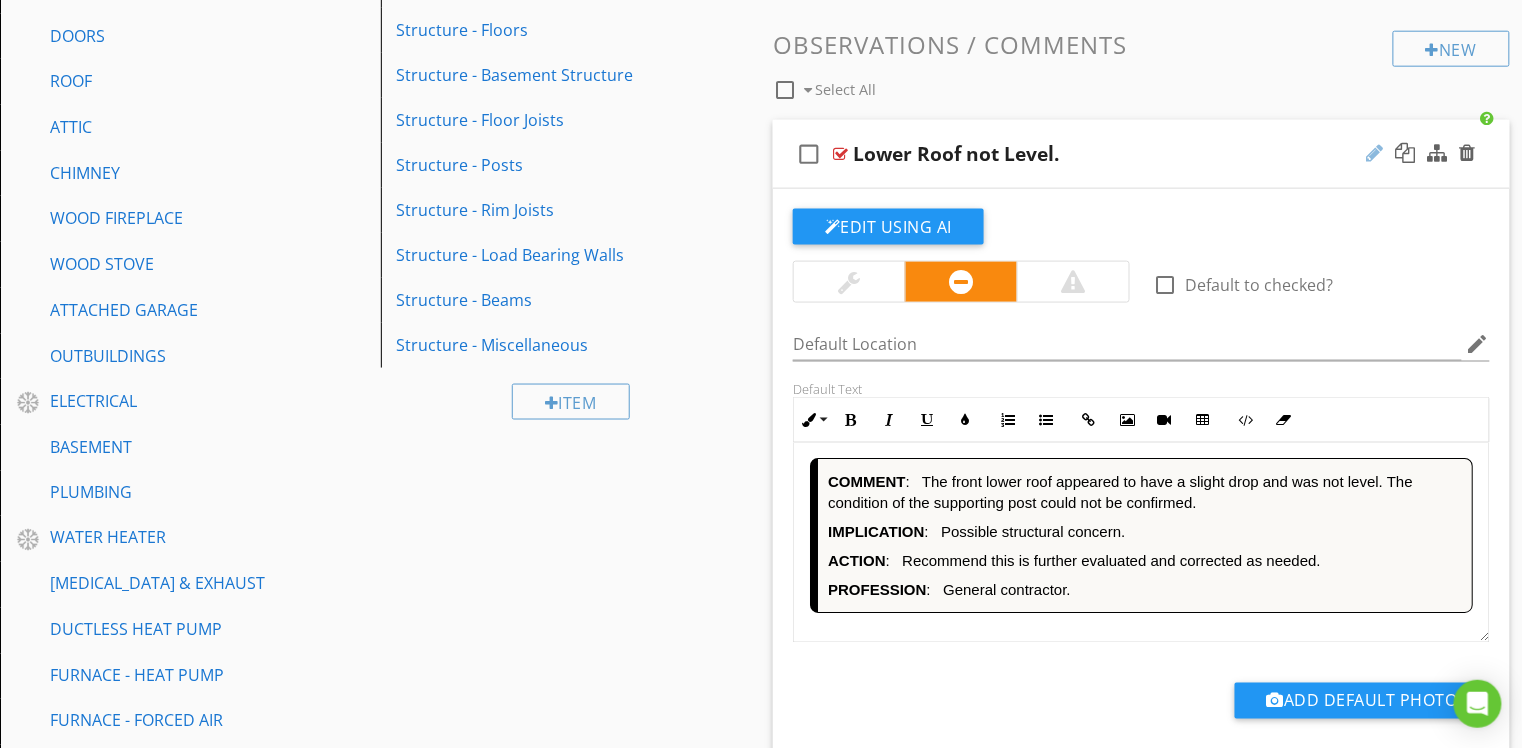 click at bounding box center [1375, 153] 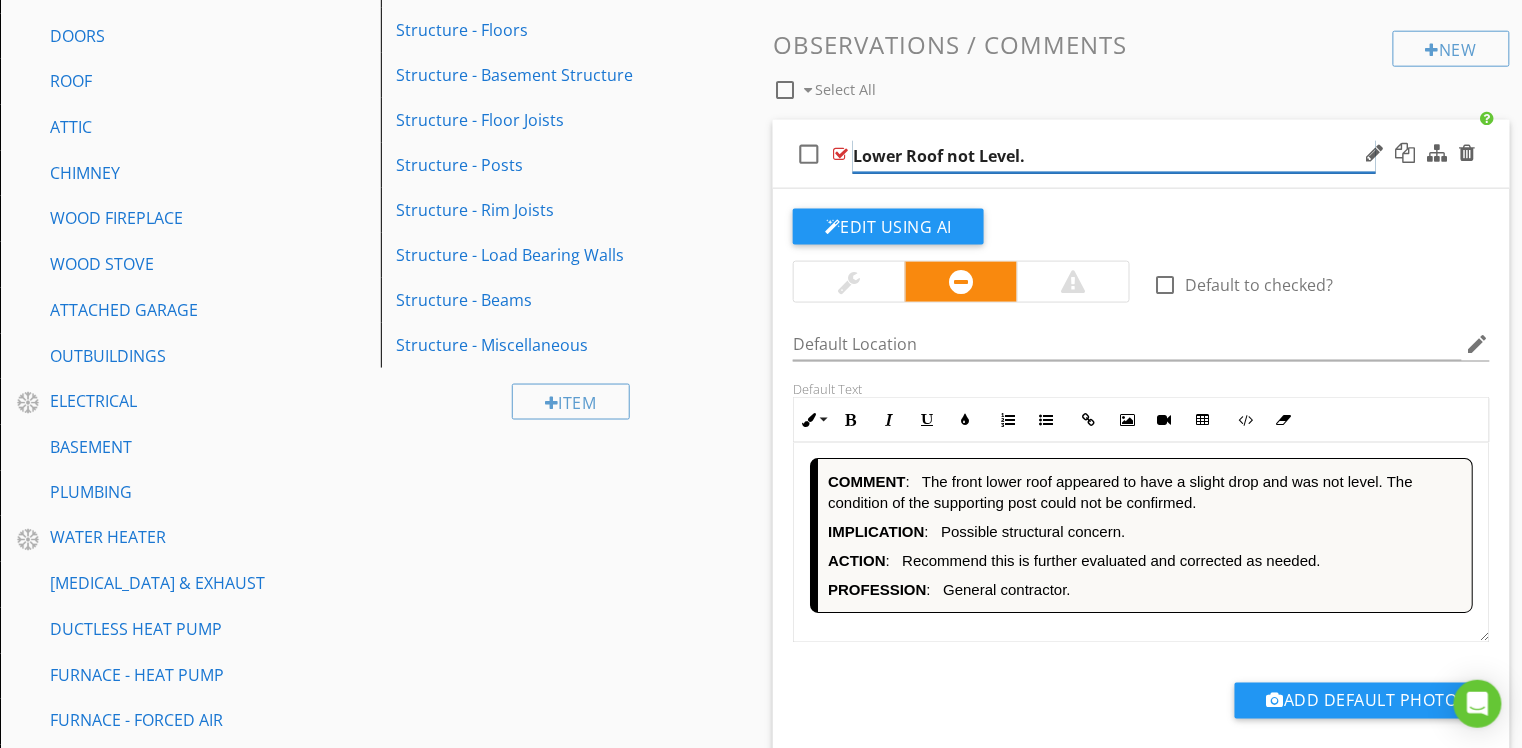 click on "Lower Roof not Level." at bounding box center [1114, 156] 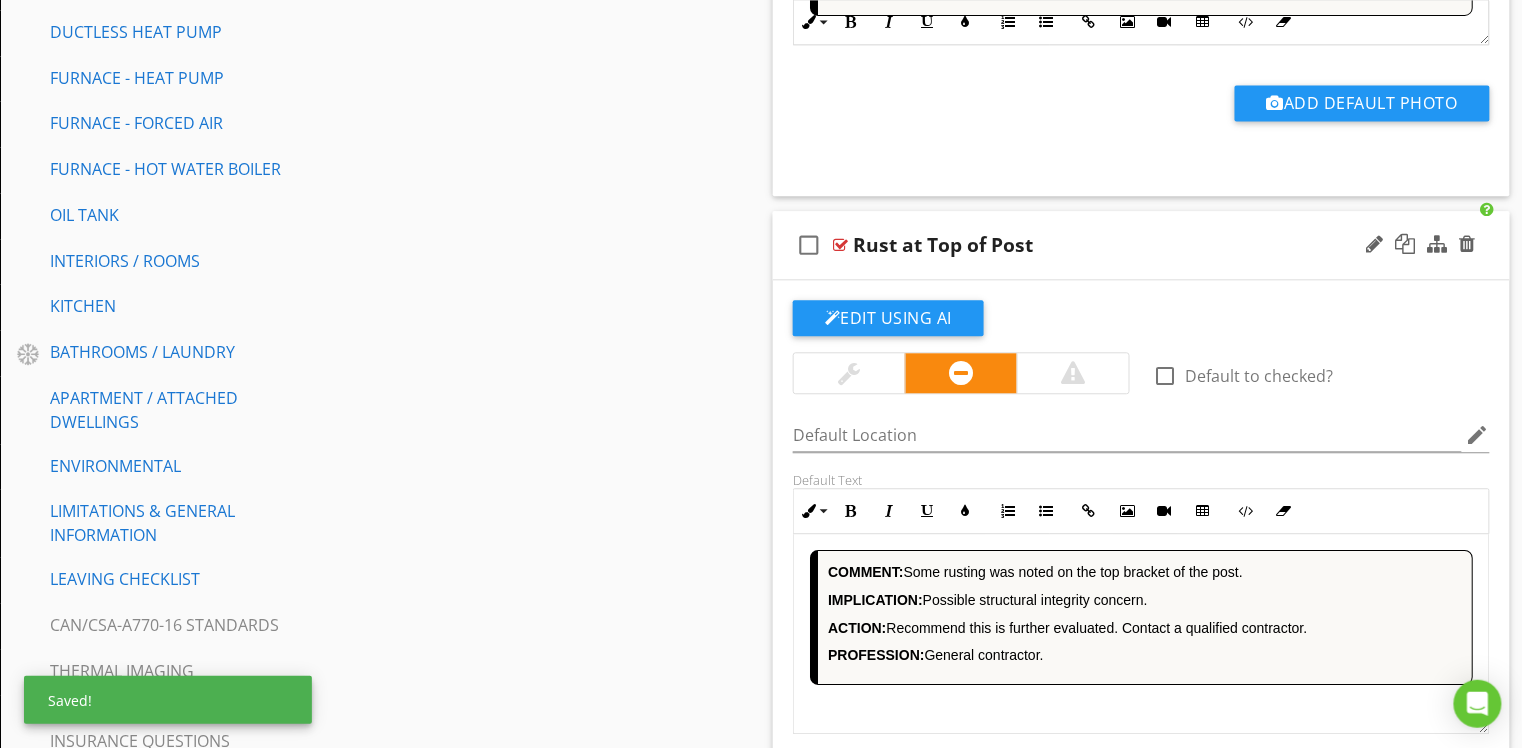 scroll, scrollTop: 1292, scrollLeft: 0, axis: vertical 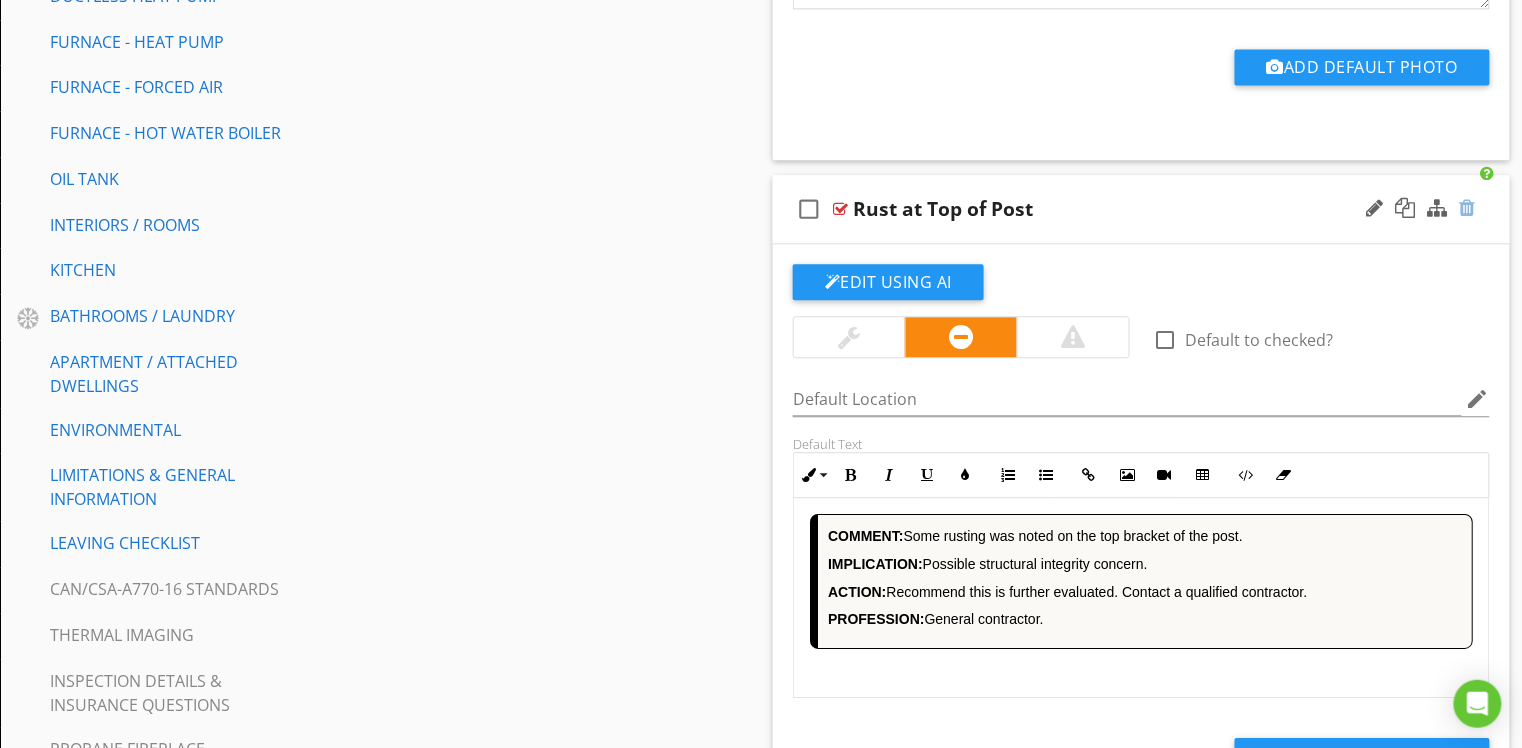 click at bounding box center [1468, 208] 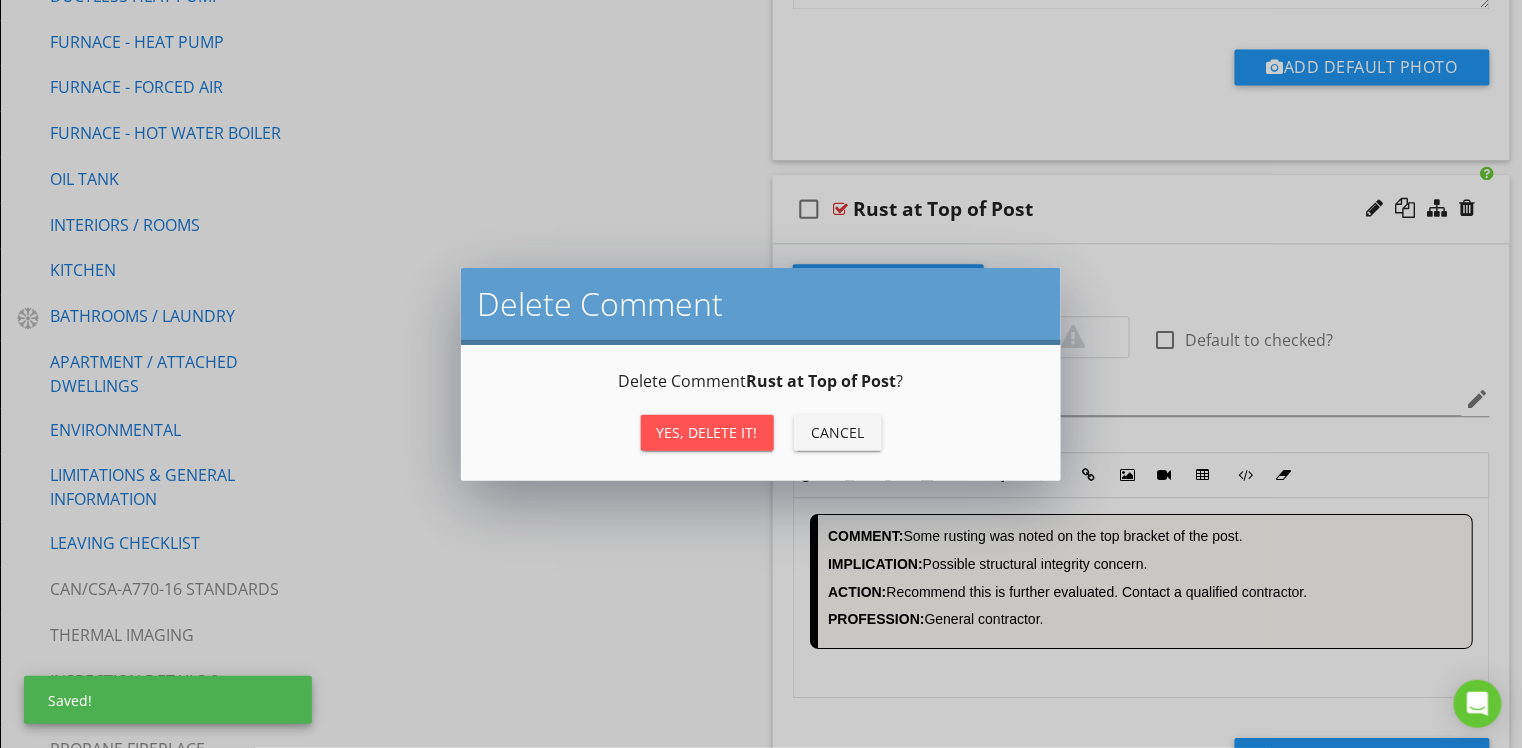 click on "Yes, Delete it!" at bounding box center (707, 432) 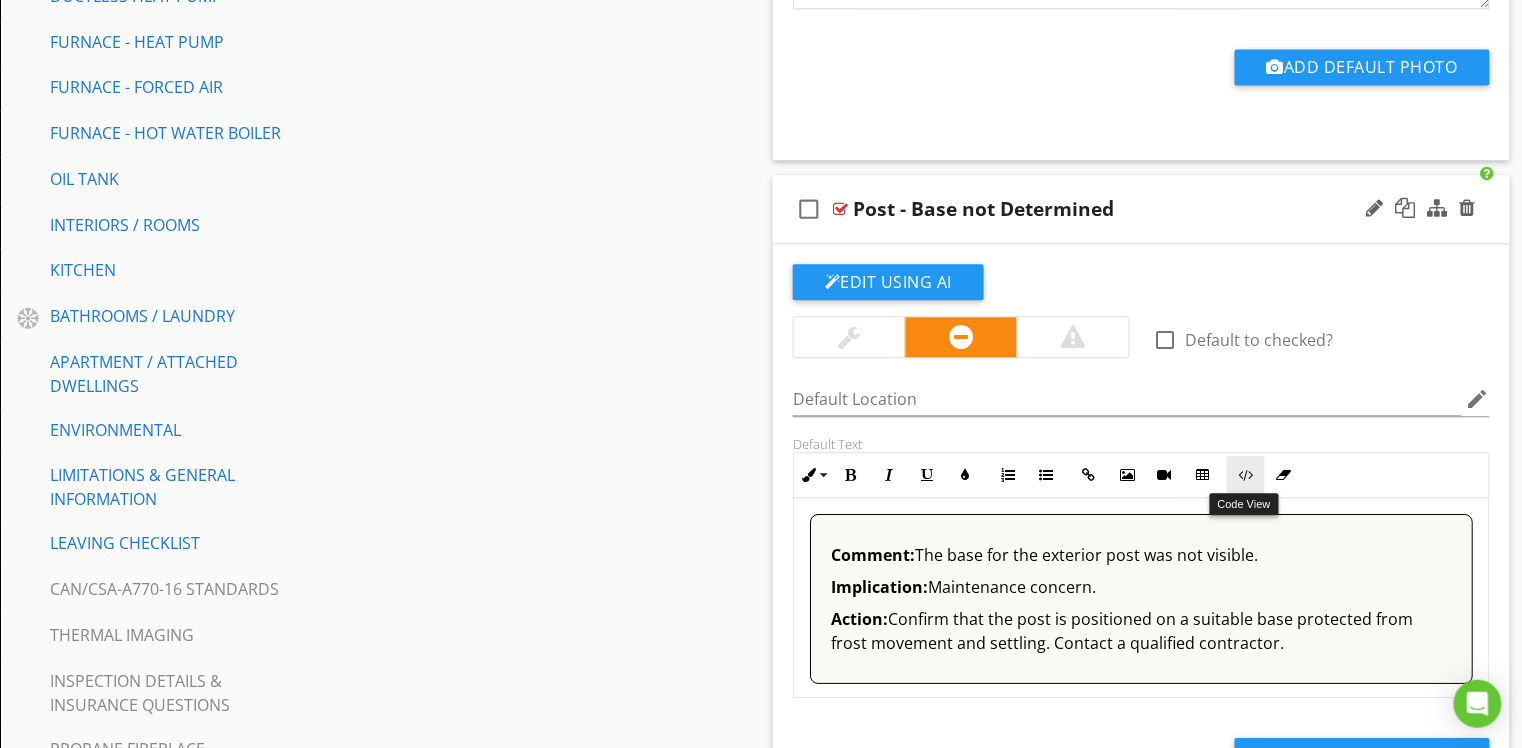 click at bounding box center [1246, 475] 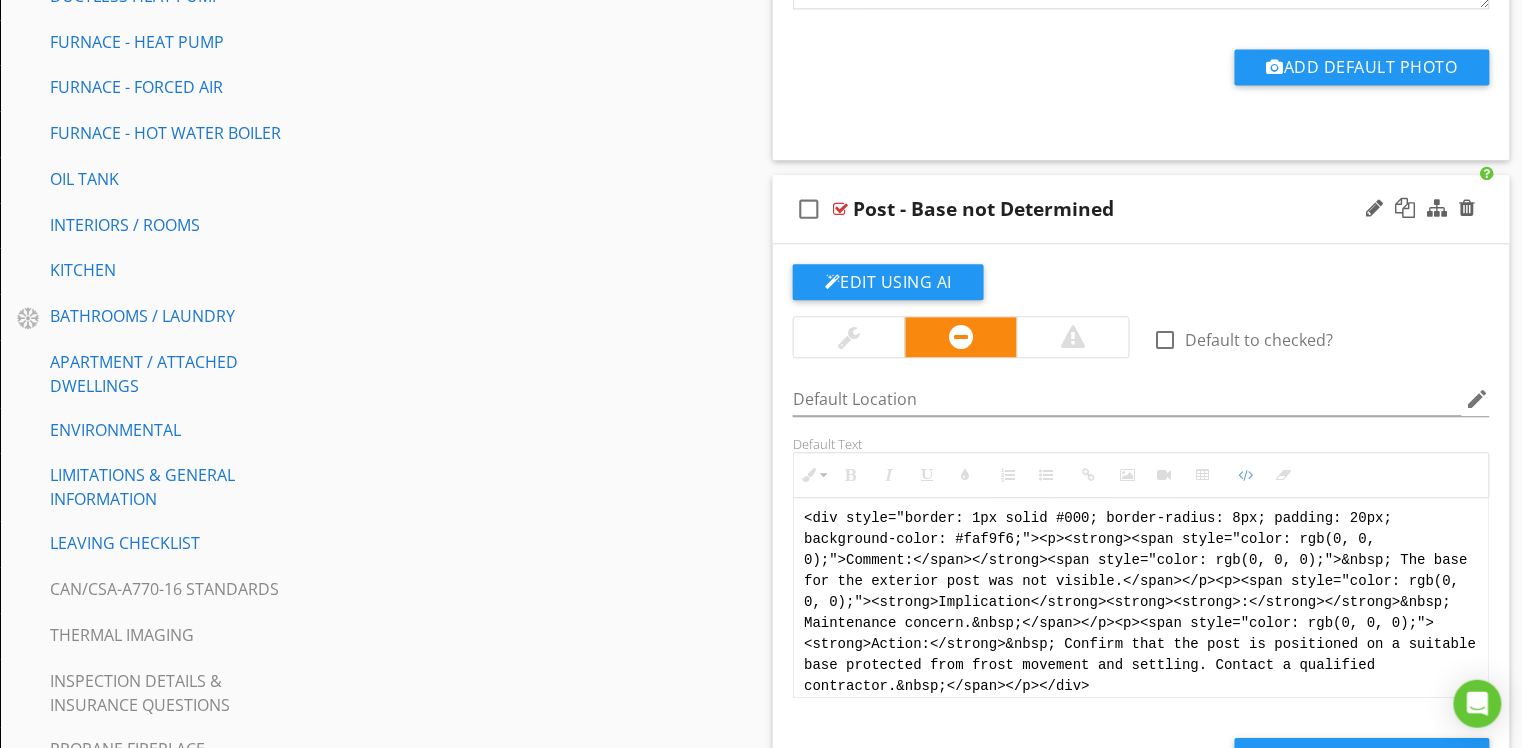 drag, startPoint x: 1146, startPoint y: 676, endPoint x: 781, endPoint y: 456, distance: 426.17484 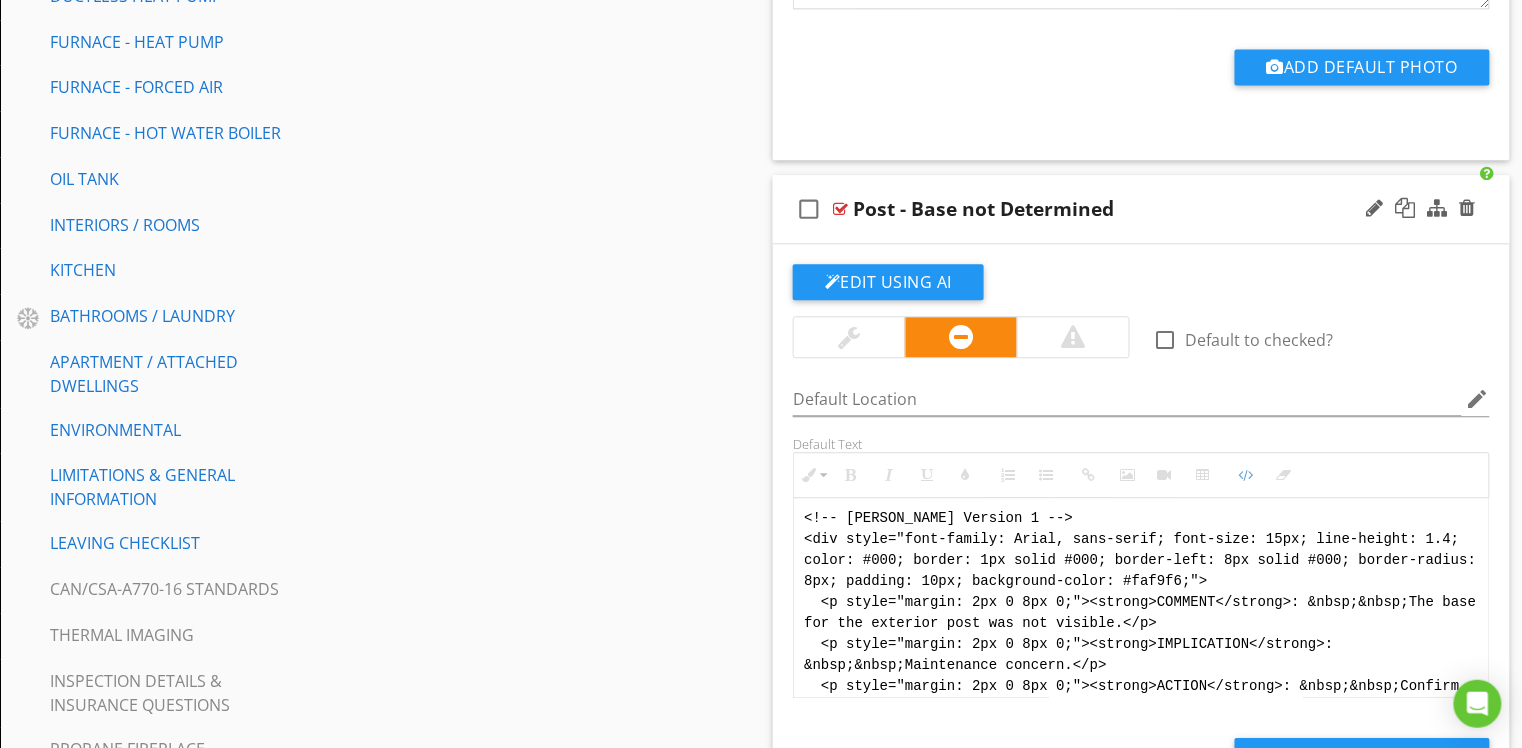 scroll, scrollTop: 120, scrollLeft: 0, axis: vertical 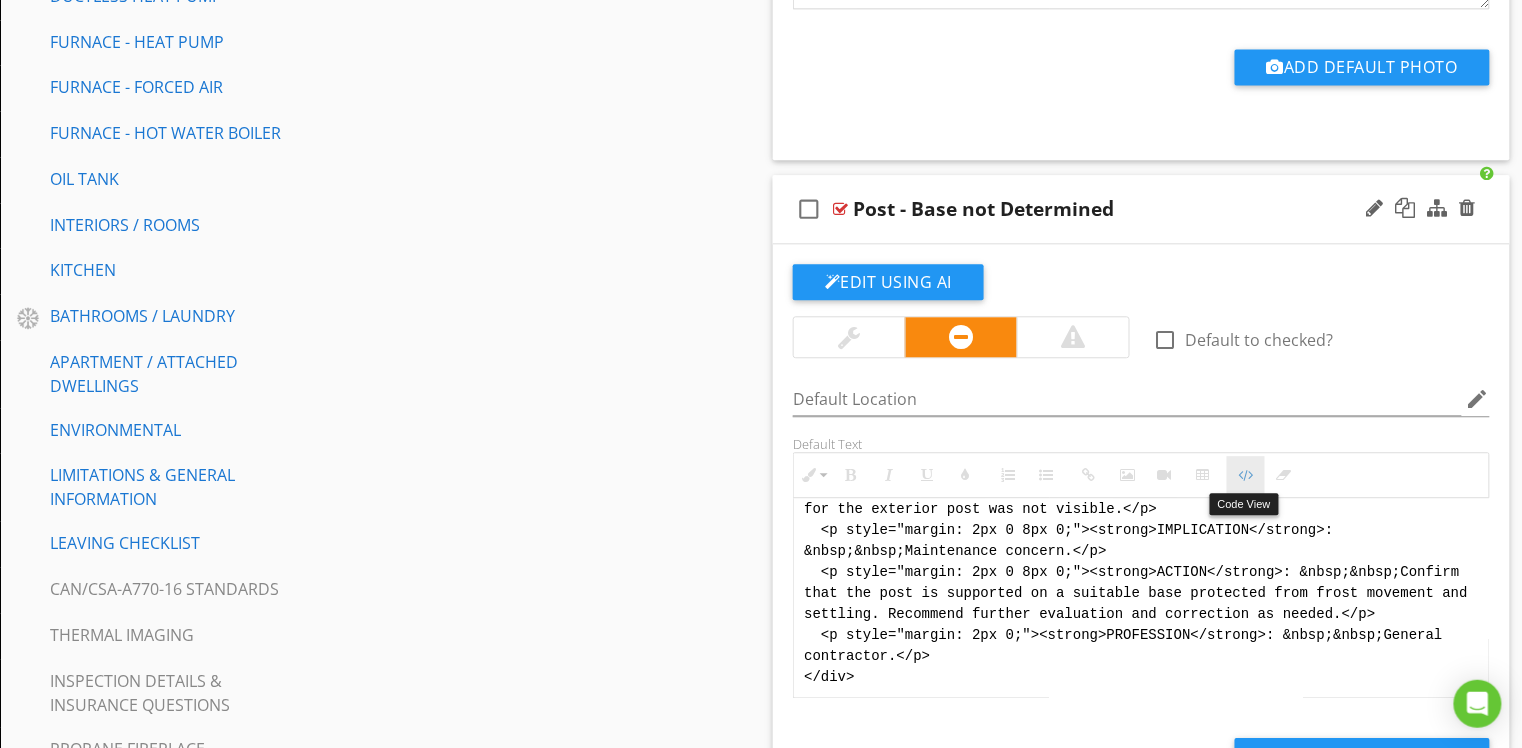 click at bounding box center [1246, 475] 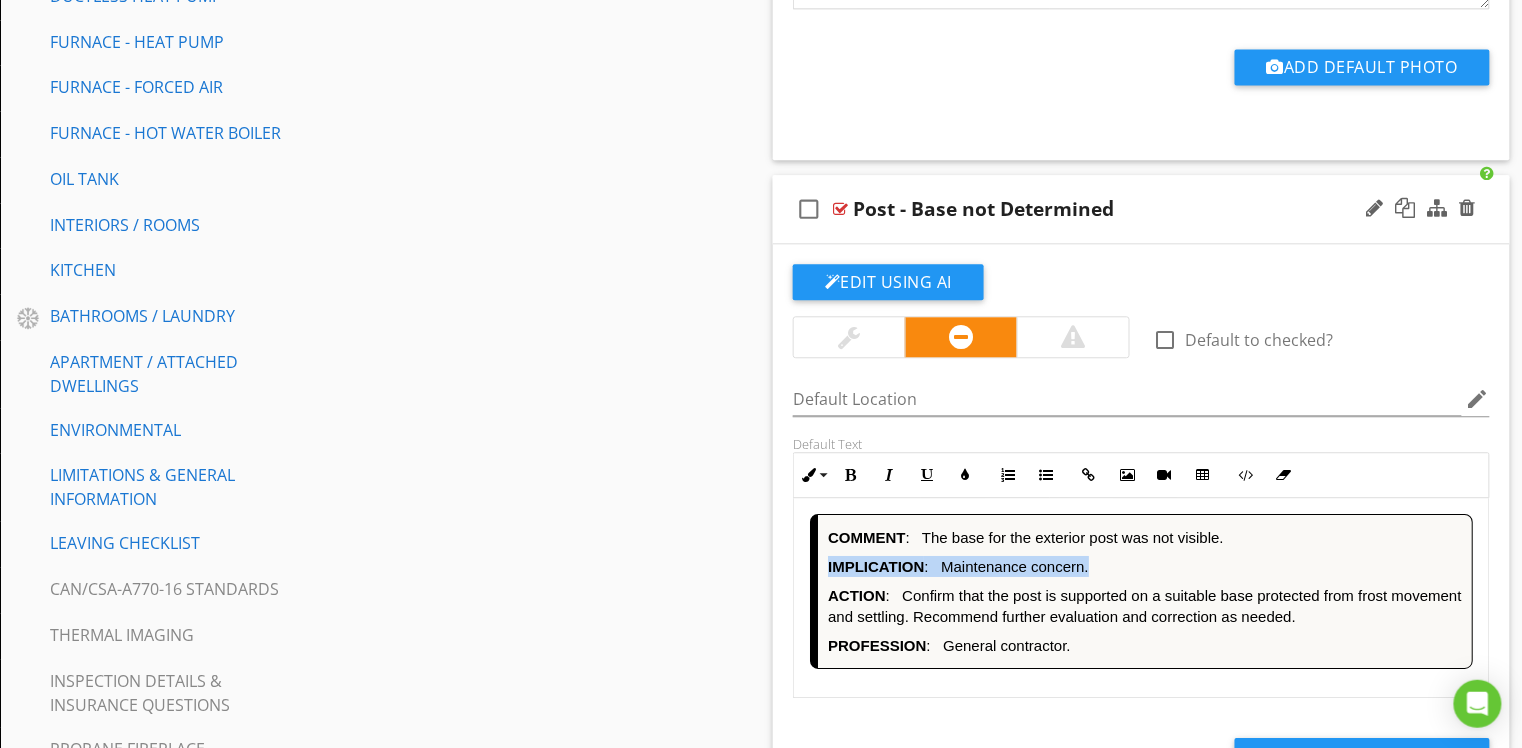 drag, startPoint x: 1242, startPoint y: 565, endPoint x: 1261, endPoint y: 538, distance: 33.01515 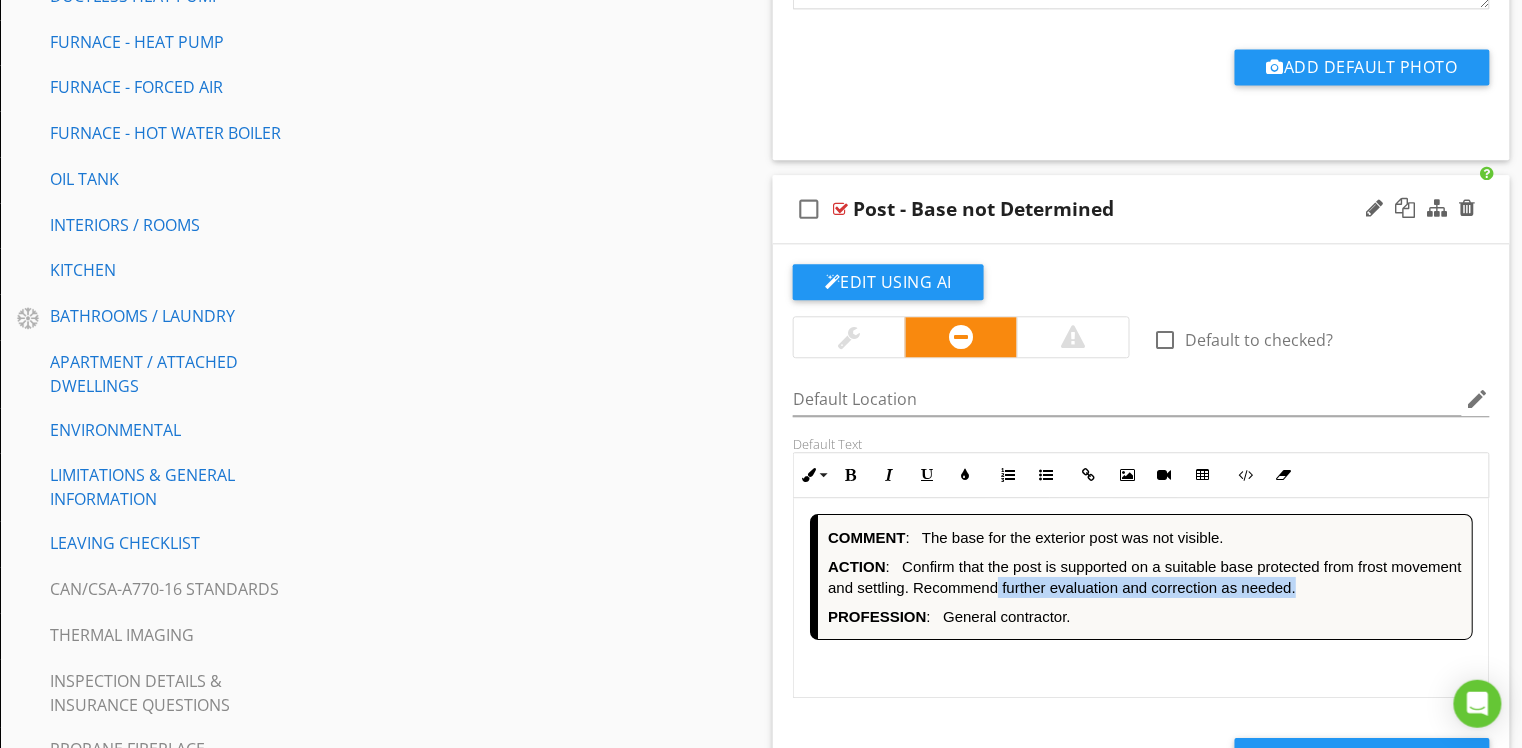 drag, startPoint x: 1360, startPoint y: 582, endPoint x: 1076, endPoint y: 585, distance: 284.01584 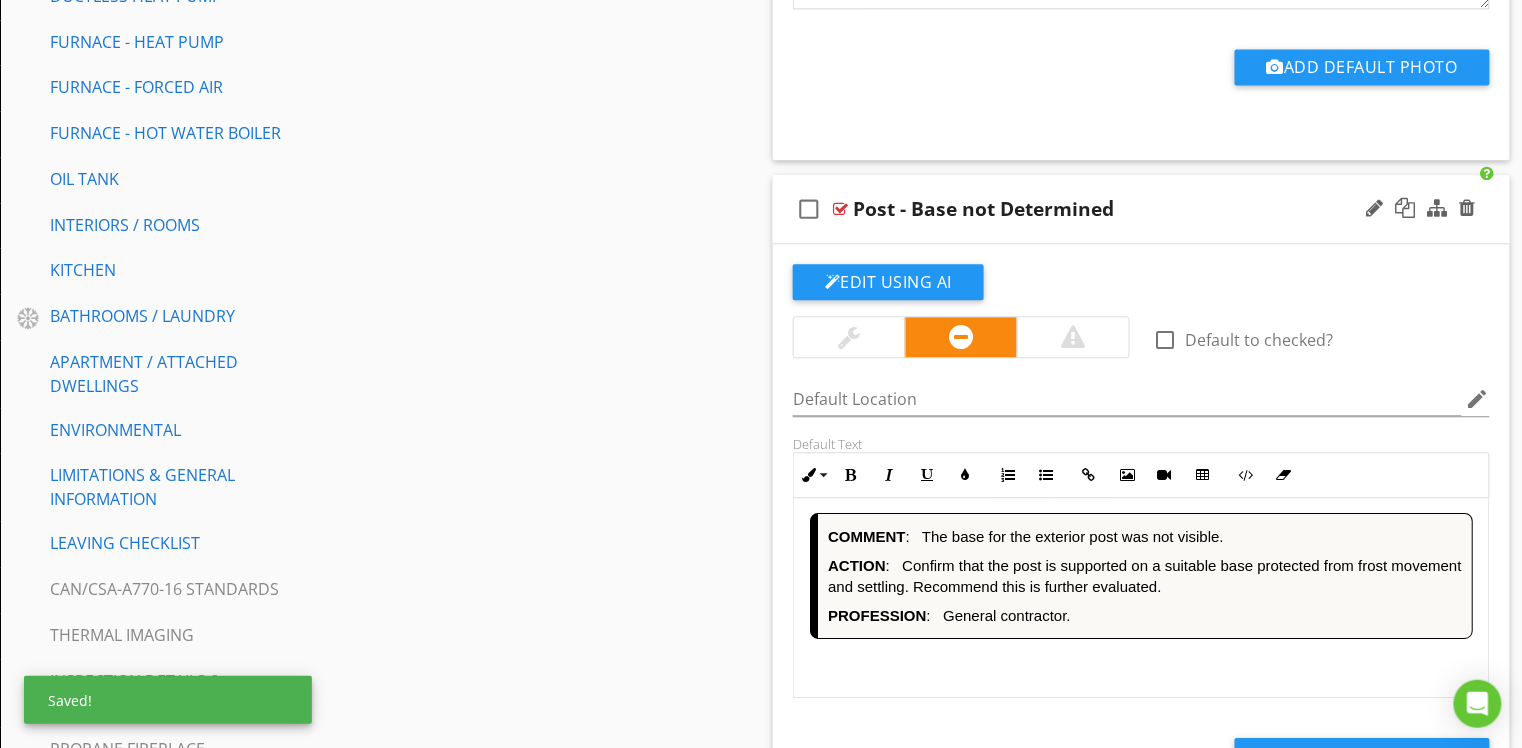 scroll, scrollTop: 1, scrollLeft: 0, axis: vertical 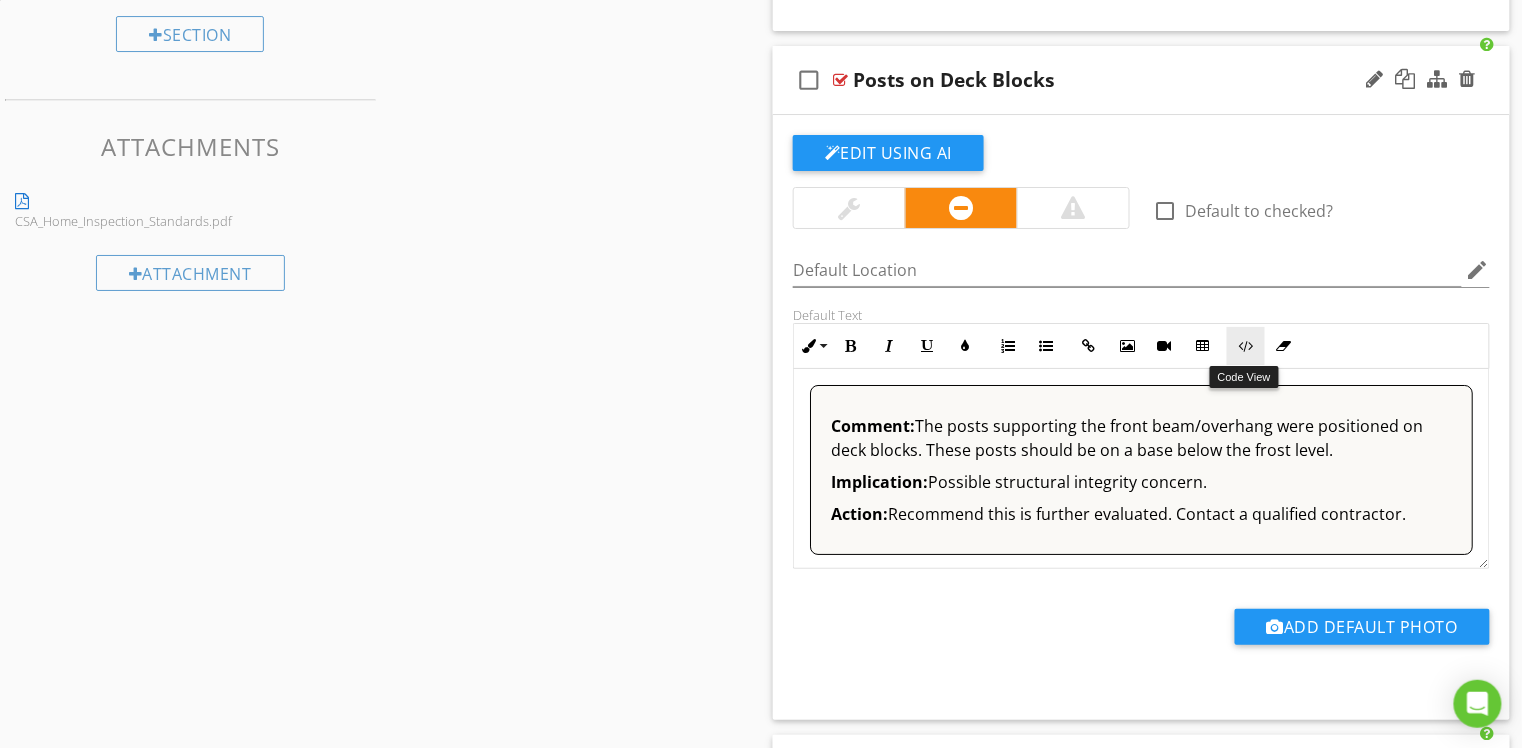 click on "Code View" at bounding box center [1246, 346] 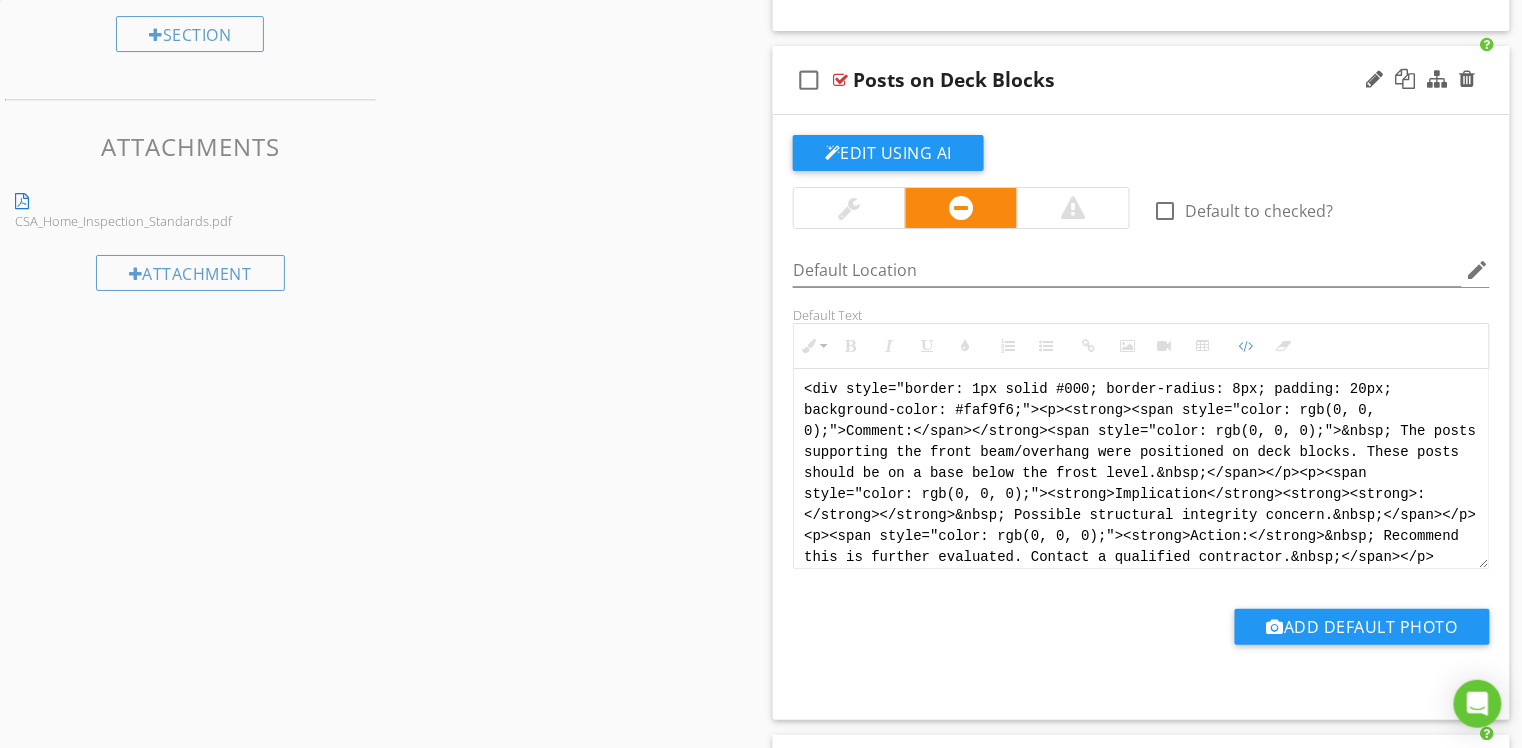 scroll, scrollTop: 2109, scrollLeft: 0, axis: vertical 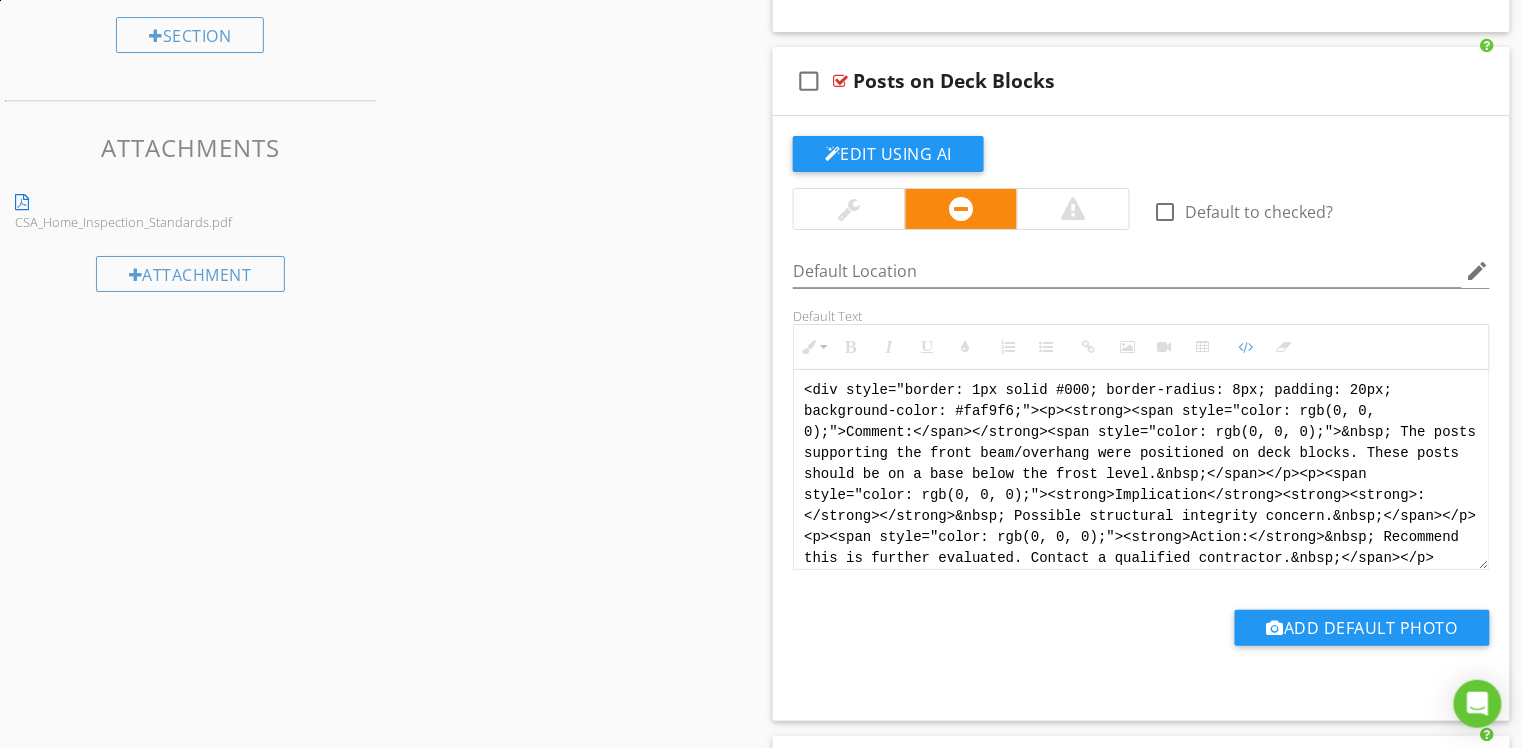 drag, startPoint x: 868, startPoint y: 558, endPoint x: 758, endPoint y: 339, distance: 245.07346 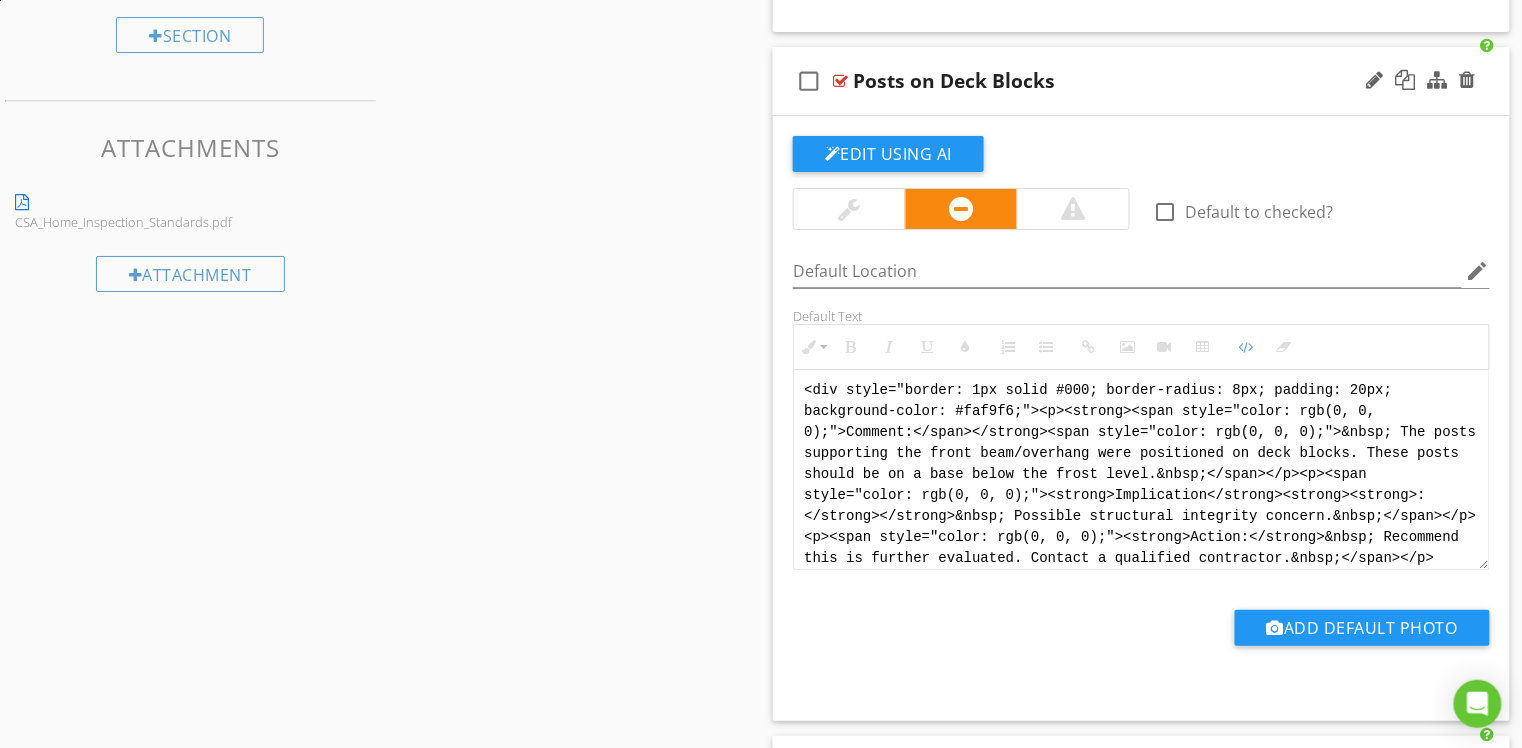 paste on "!-- [PERSON_NAME] Version 1 -->
<div style="font-family: Arial, sans-serif; font-size: 15px; line-height: 1.4; color: #000; border: 1px solid #000; border-left: 8px solid #000; border-radius: 8px; padding: 10px; background-color: #faf9f6;">
<p style="margin: 2px 0 8px 0;"><strong>COMMENT</strong>: &nbsp;&nbsp;The posts supporting the front beam and overhang were positioned on deck blocks. These posts should ideally be supported by a base that extends below the frost line.</p>
<p style="margin: 2px 0 8px 0;"><strong>IMPLICATION</strong>: &nbsp;&nbsp;Possible structural integrity concern.</p>
<p style="margin: 2px 0 8px 0;"><strong>ACTION</strong>: &nbsp;&nbsp;Recommend this is further evaluated and corrected as needed.</p>
<p style="margin: 2px 0;"><strong>PROFESSION</strong>: &nbsp;&nbsp;General contractor.</p>
</div>" 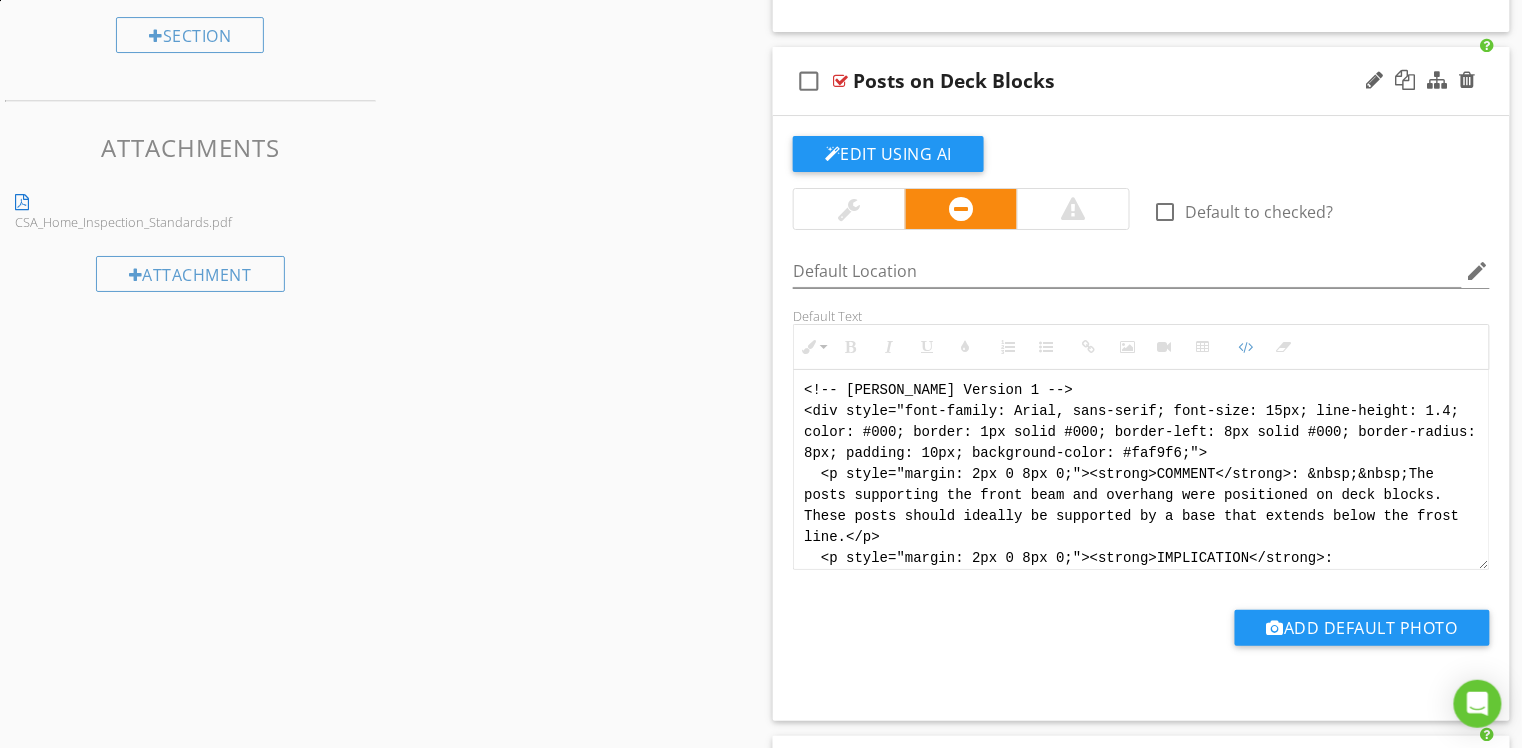 scroll, scrollTop: 140, scrollLeft: 0, axis: vertical 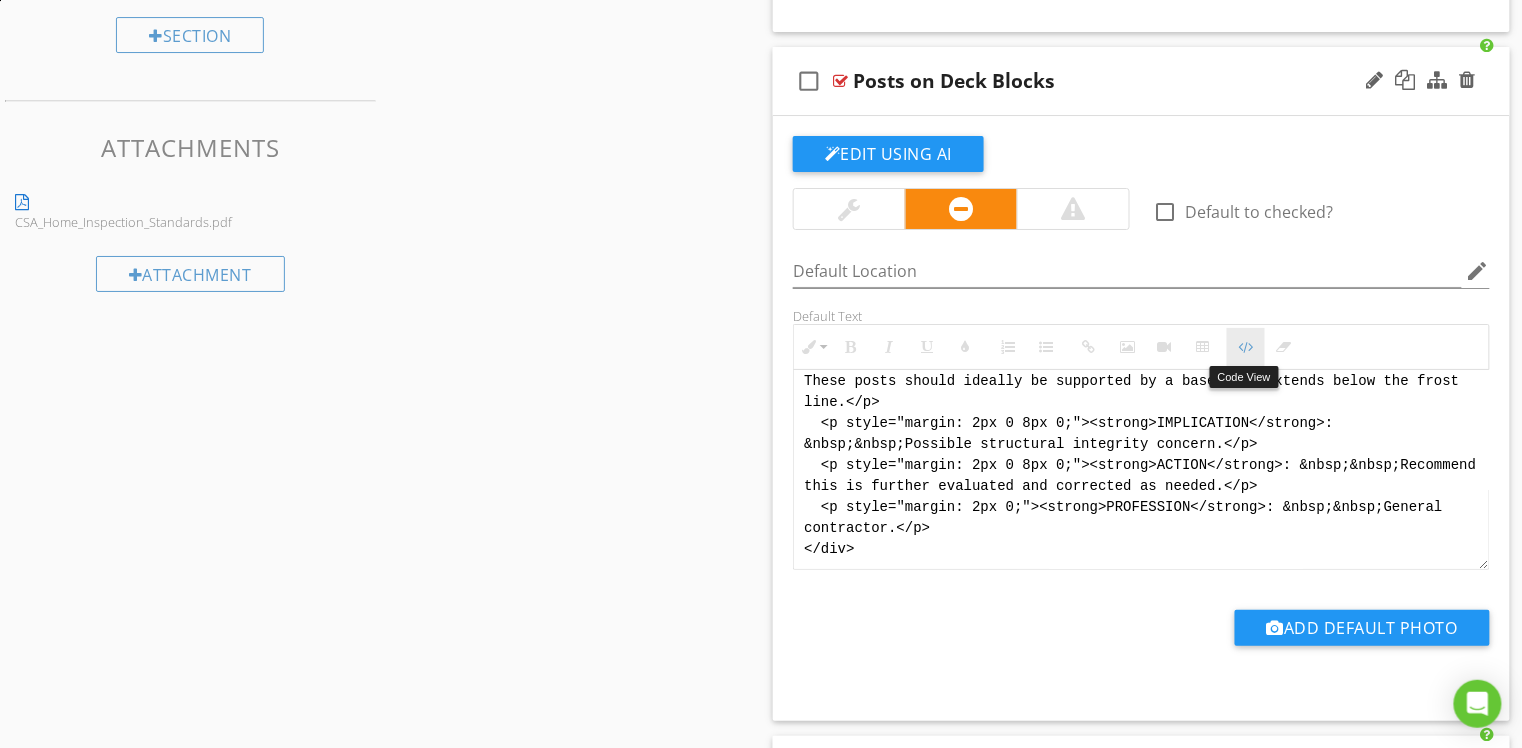 click at bounding box center [1246, 347] 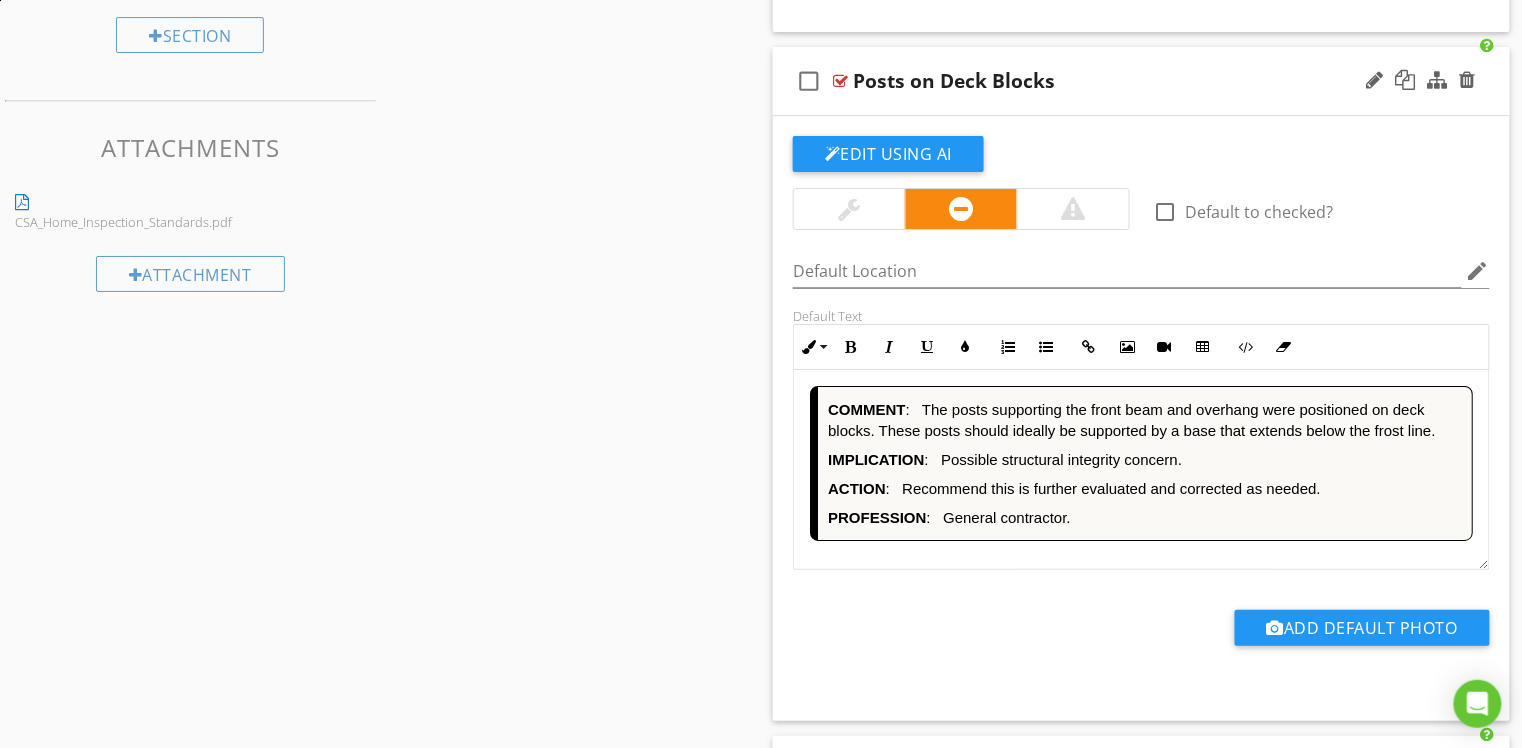 click on "COMMENT :   The posts supporting the front beam and overhang were positioned on deck blocks. These posts should ideally be supported by a base that extends below the frost line." at bounding box center (1145, 420) 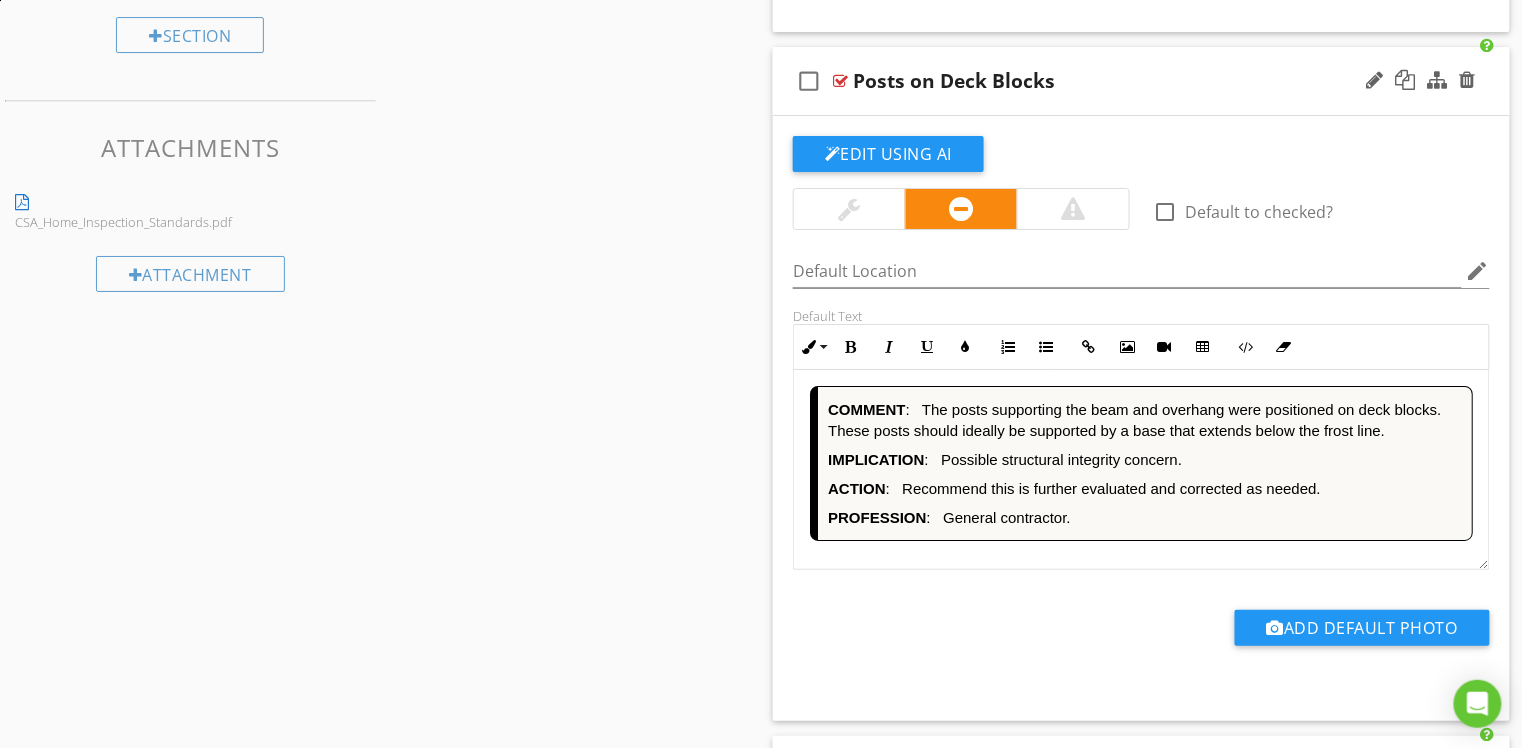 click on "COMMENT :   The posts supporting the beam and overhang were positioned on deck blocks. These posts should ideally be supported by a base that extends below the frost line." at bounding box center [1145, 420] 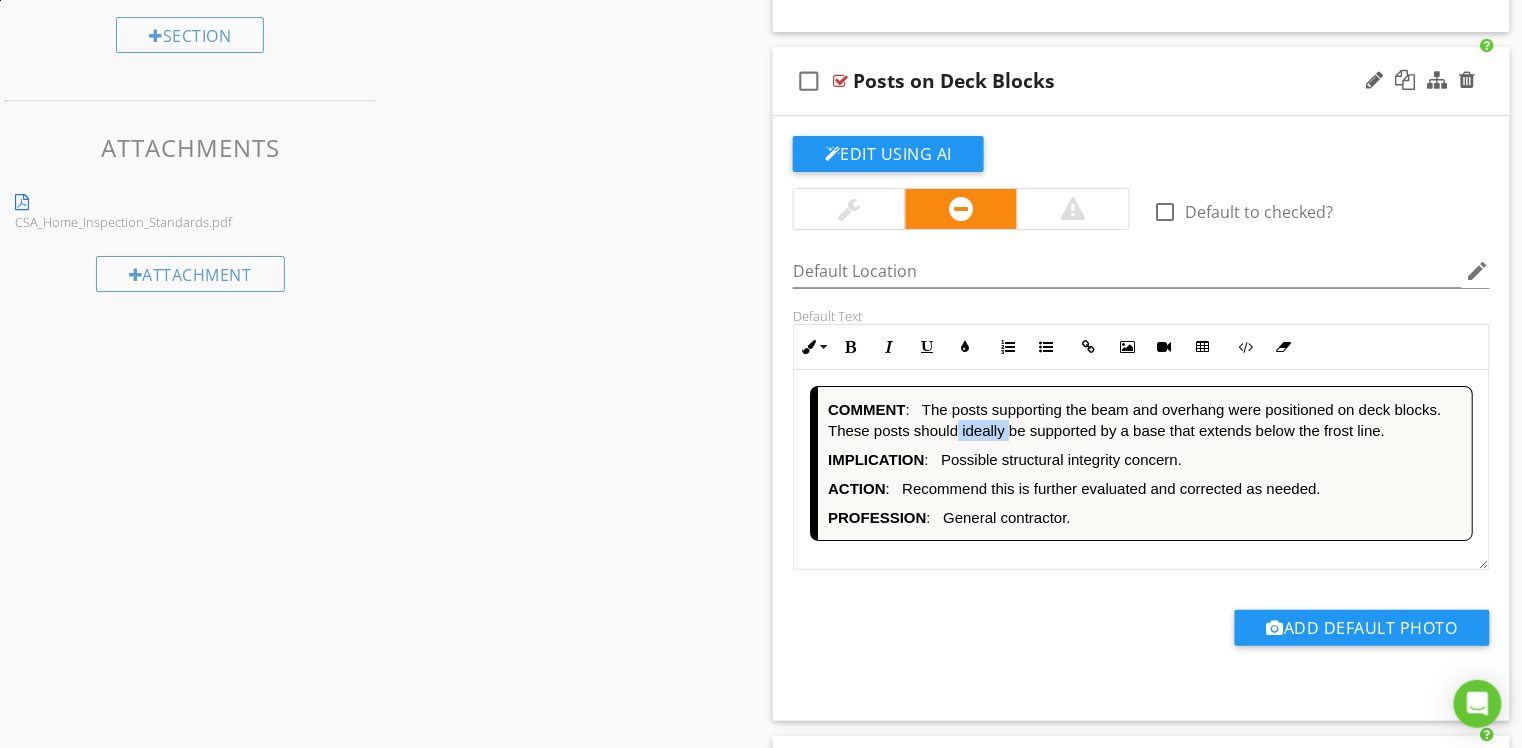 drag, startPoint x: 1008, startPoint y: 423, endPoint x: 958, endPoint y: 426, distance: 50.08992 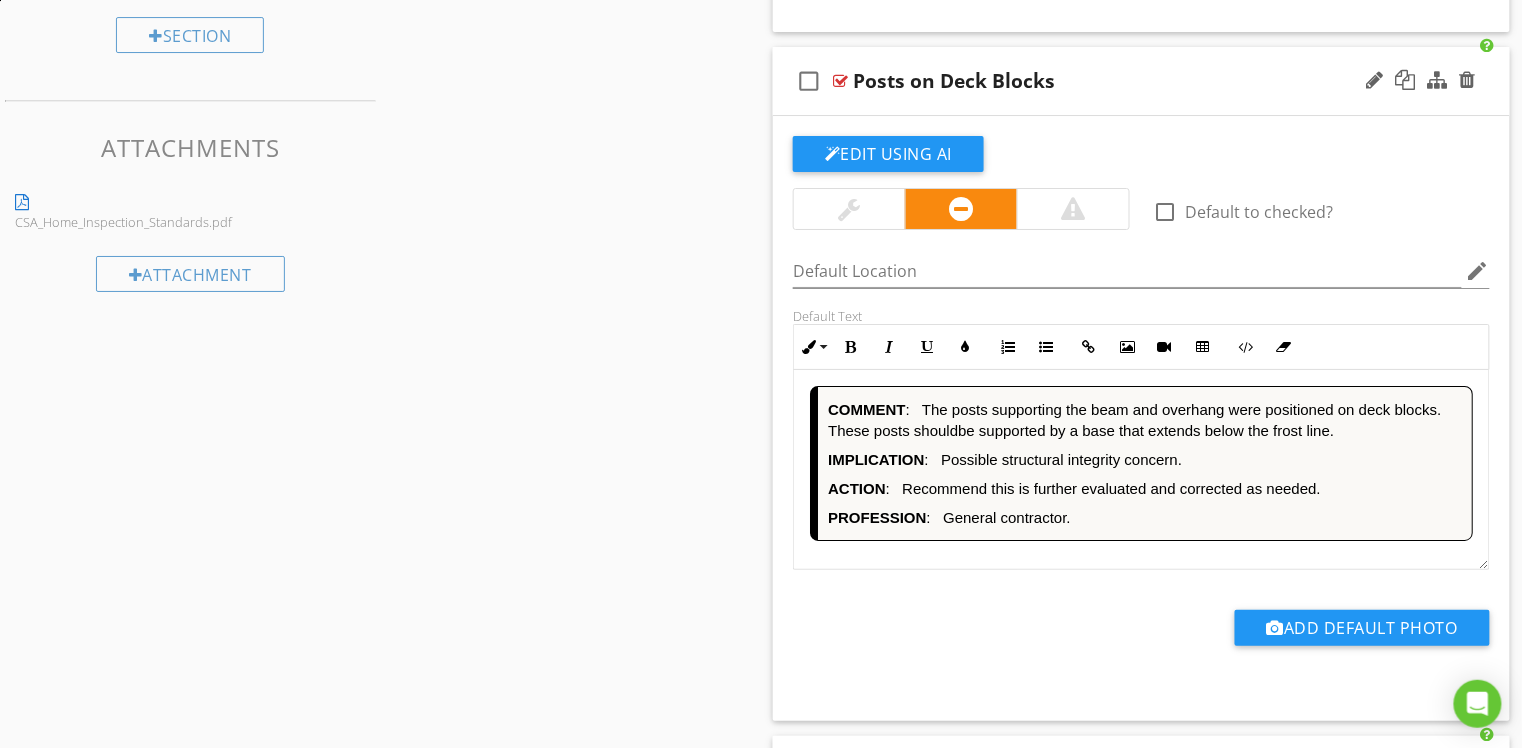 type 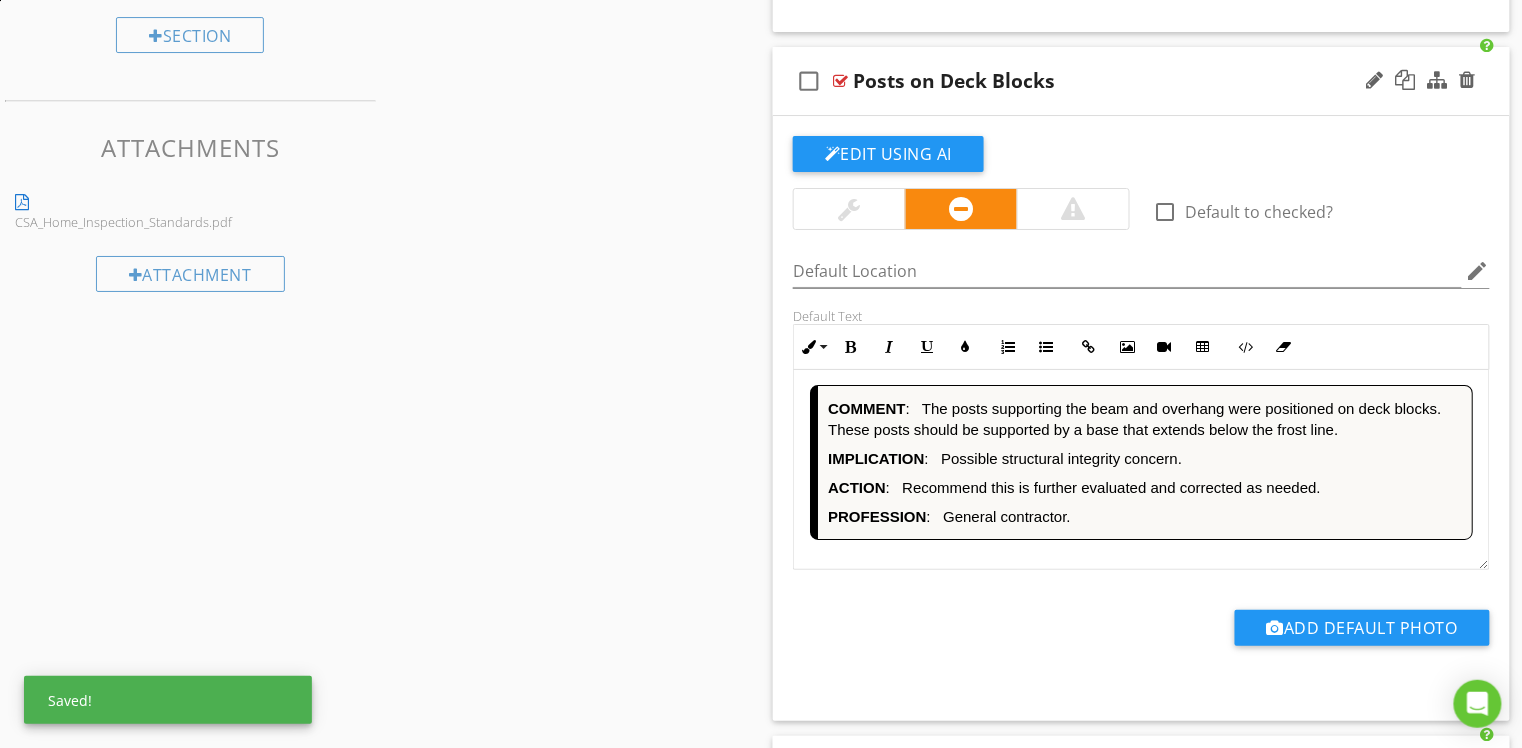 scroll, scrollTop: 1, scrollLeft: 0, axis: vertical 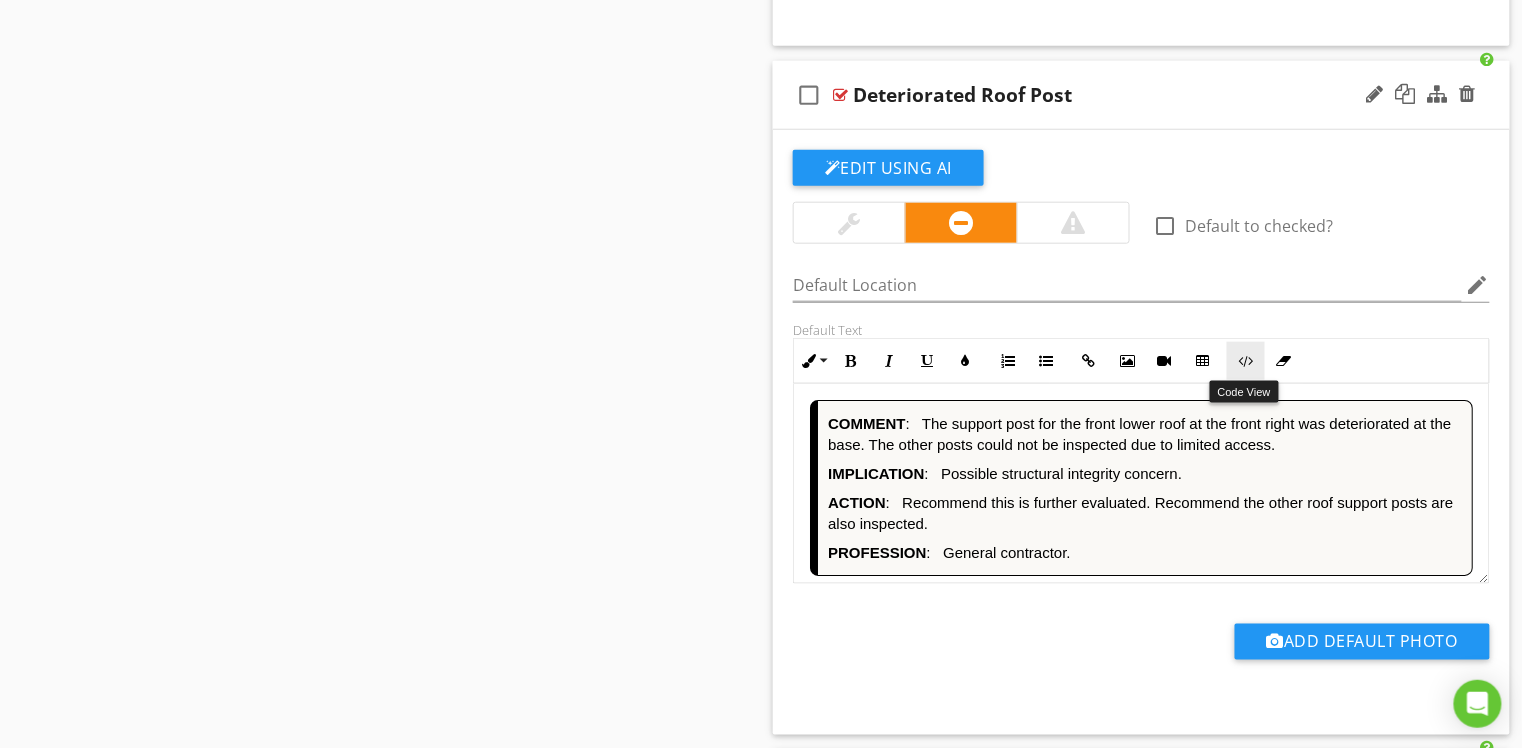 click at bounding box center (1246, 361) 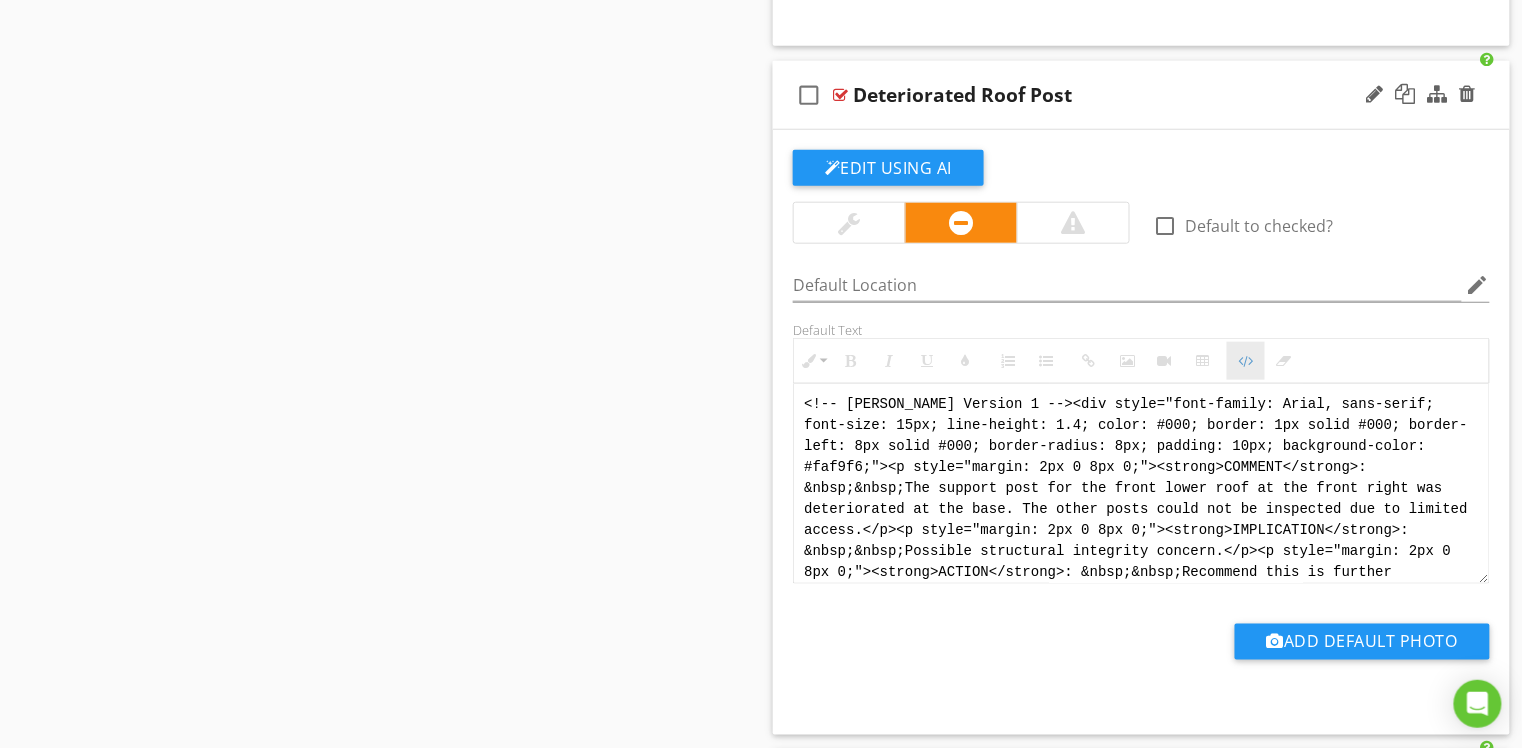 scroll, scrollTop: 40, scrollLeft: 0, axis: vertical 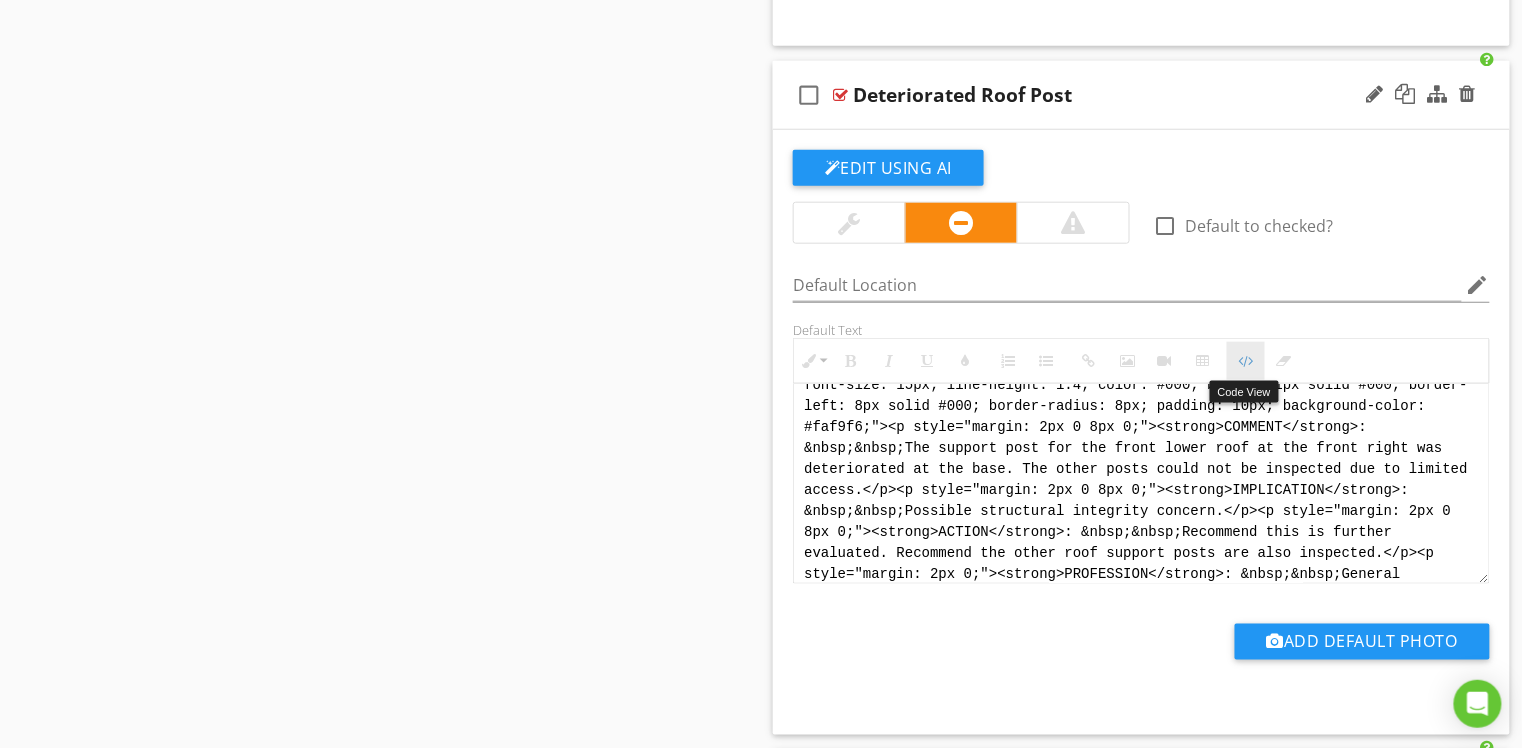 click on "Code View" at bounding box center [1246, 361] 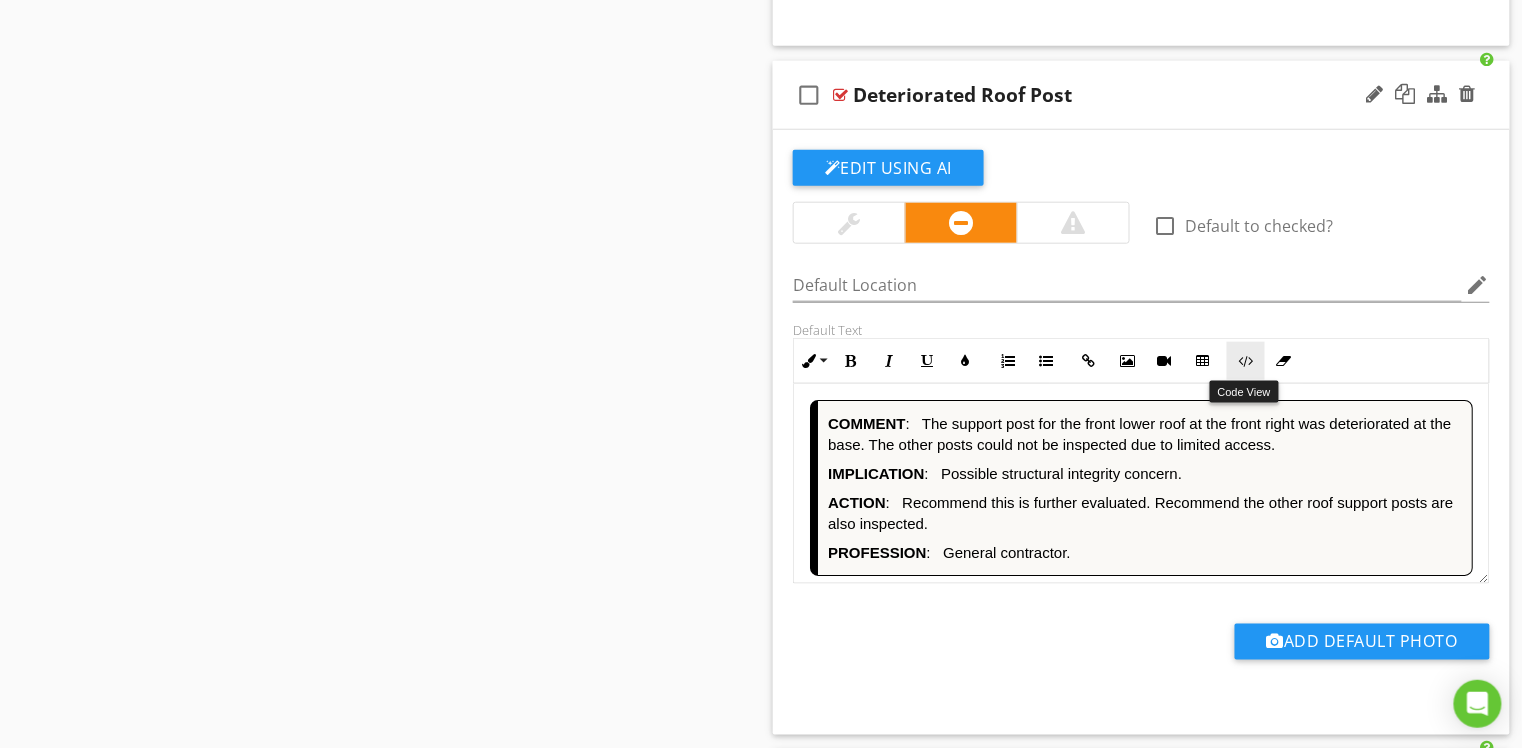click on "Code View" at bounding box center [1246, 361] 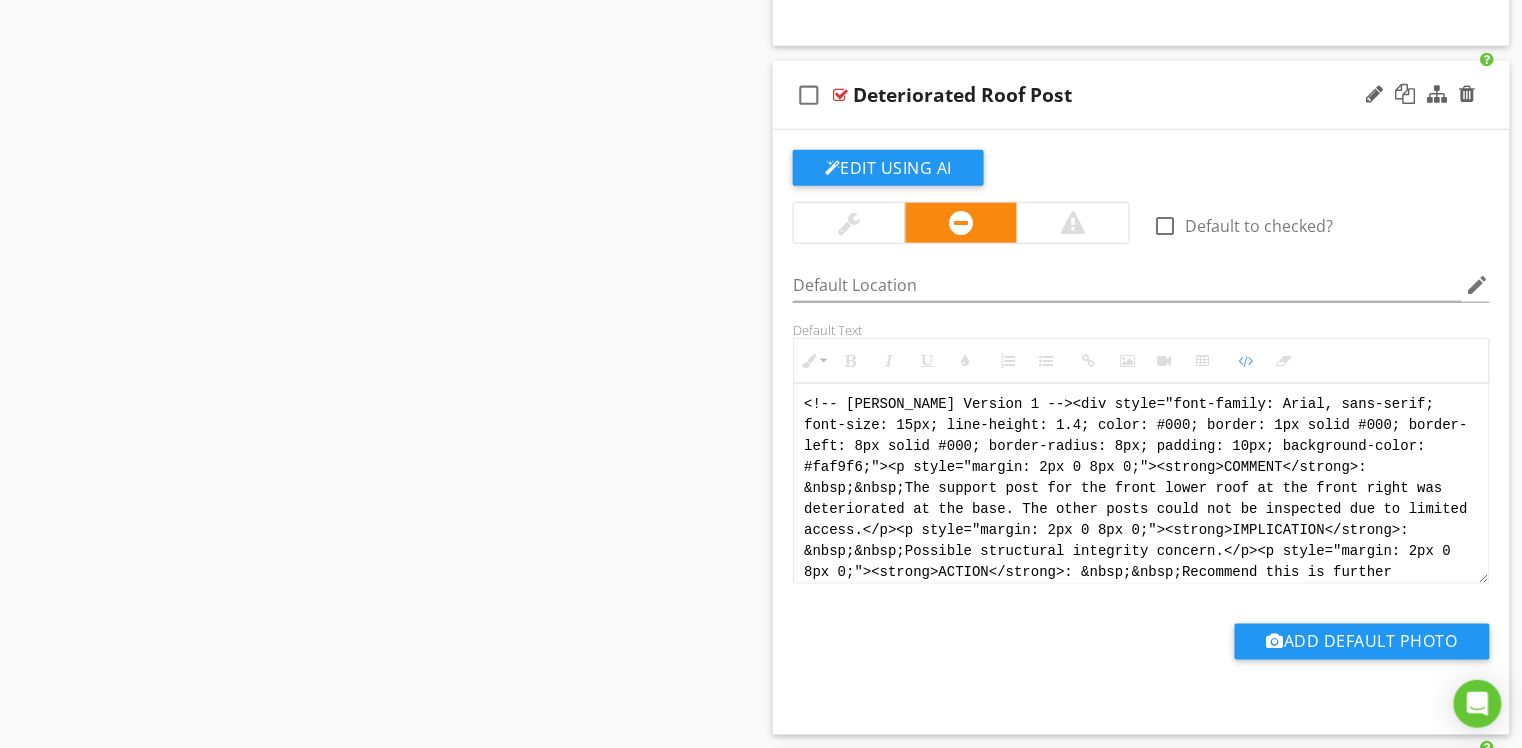scroll, scrollTop: 0, scrollLeft: 0, axis: both 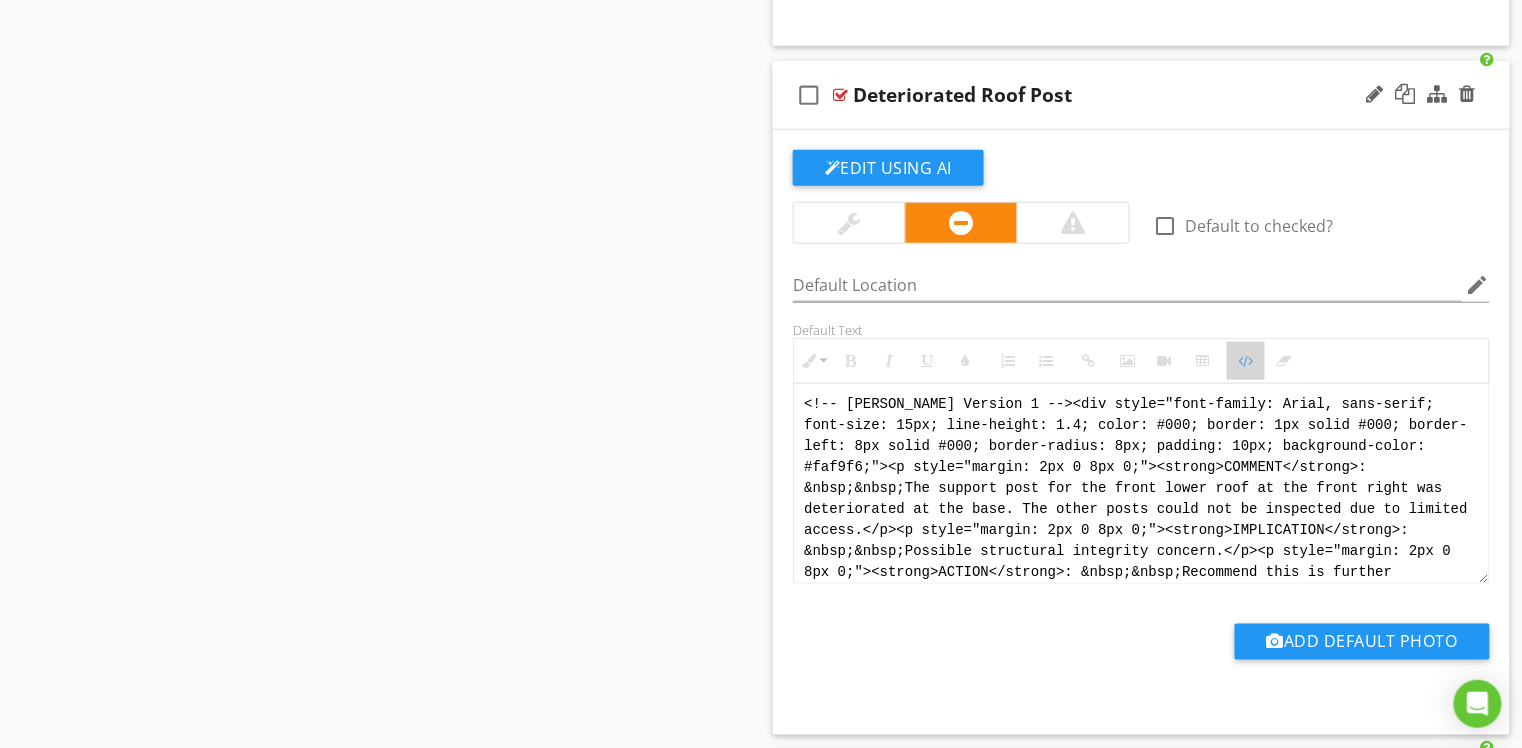 click on "Code View" at bounding box center [1246, 361] 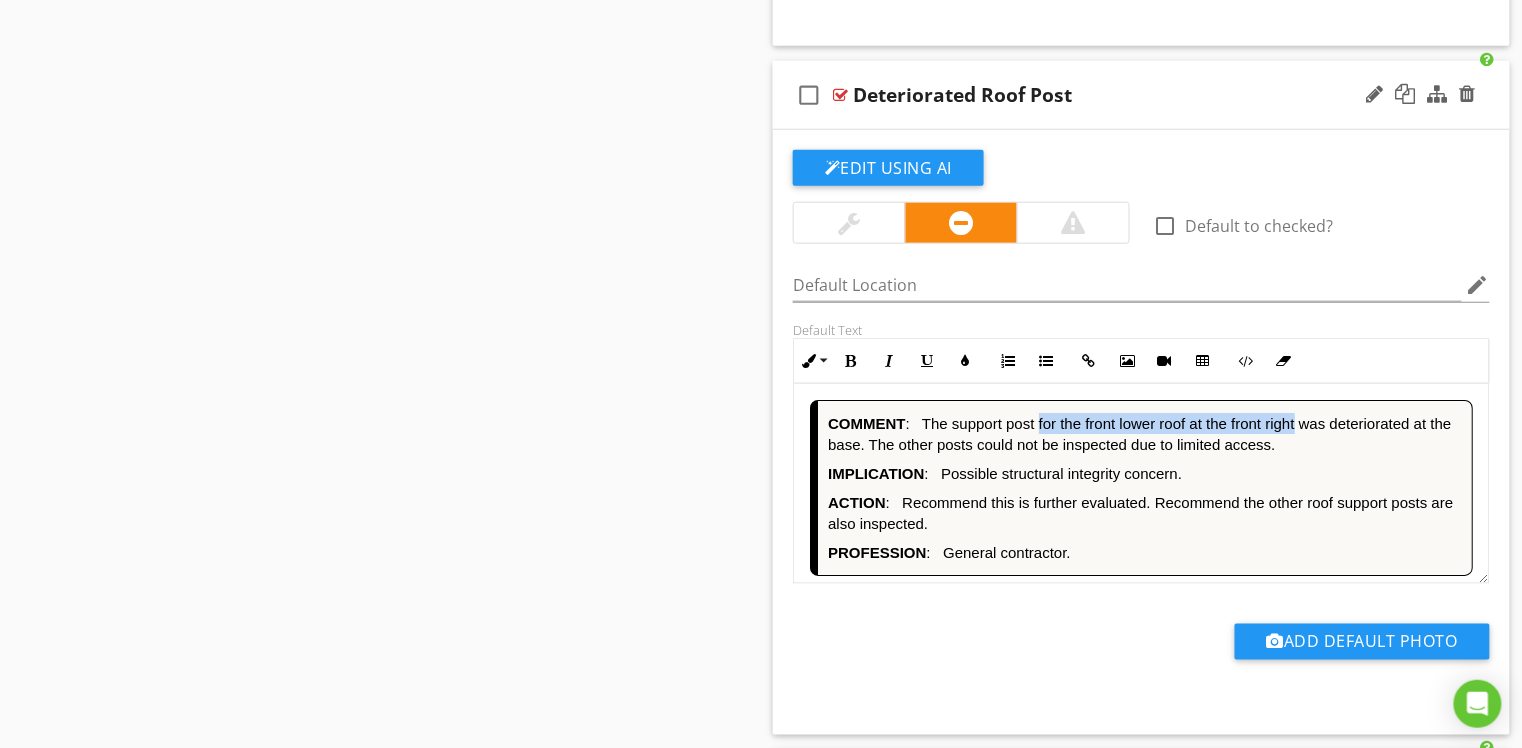 drag, startPoint x: 1297, startPoint y: 418, endPoint x: 1040, endPoint y: 425, distance: 257.0953 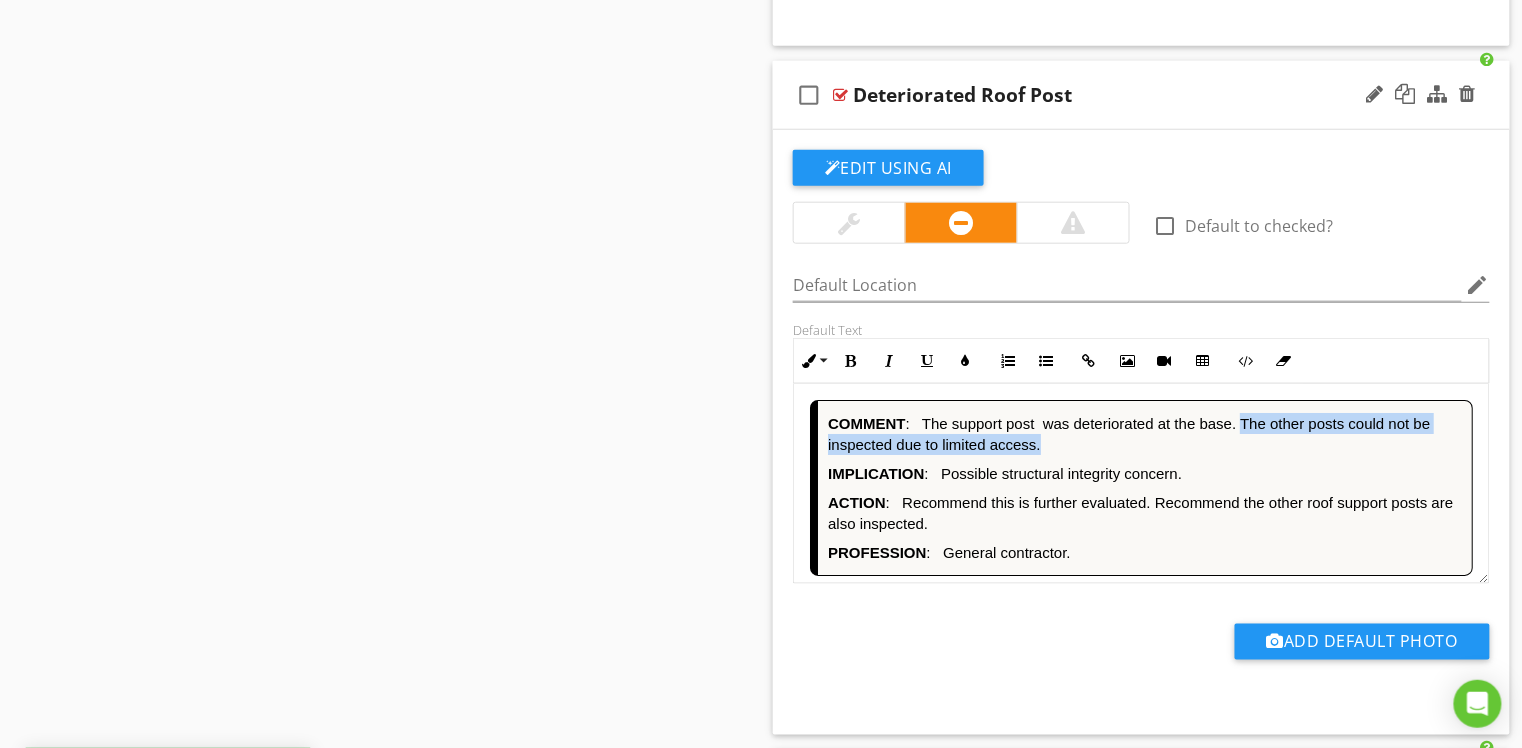 drag, startPoint x: 1250, startPoint y: 438, endPoint x: 1244, endPoint y: 425, distance: 14.3178215 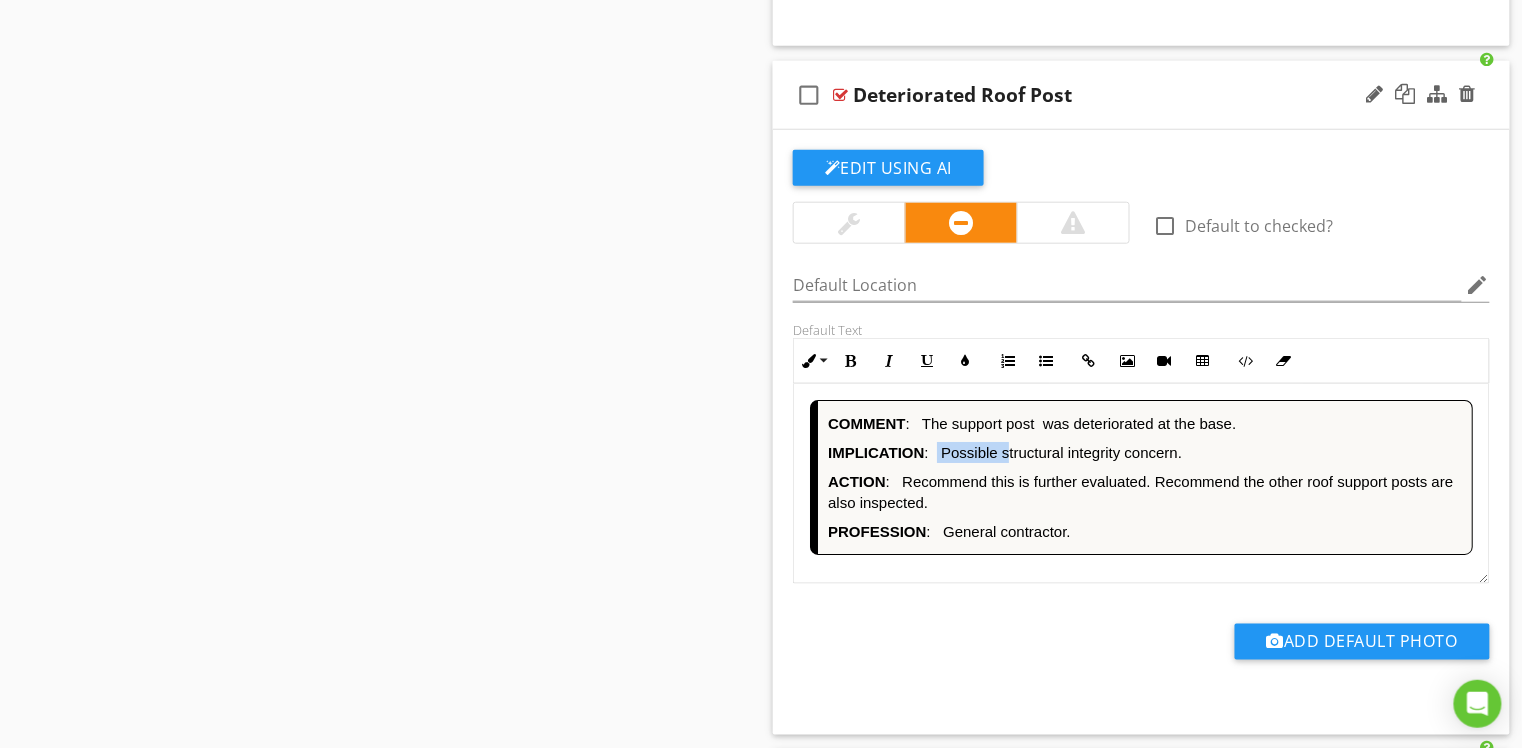 drag, startPoint x: 994, startPoint y: 454, endPoint x: 937, endPoint y: 456, distance: 57.035076 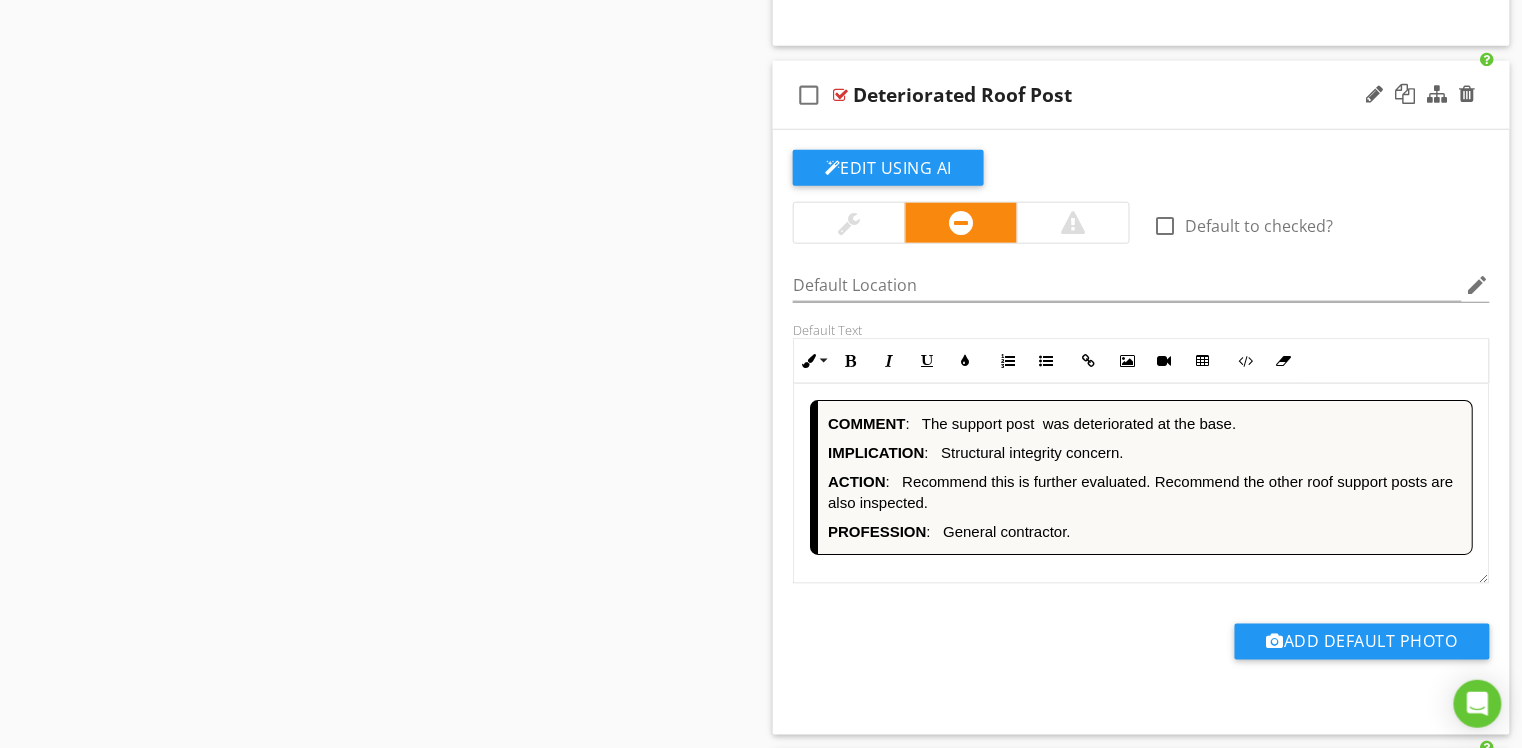 scroll, scrollTop: 2784, scrollLeft: 0, axis: vertical 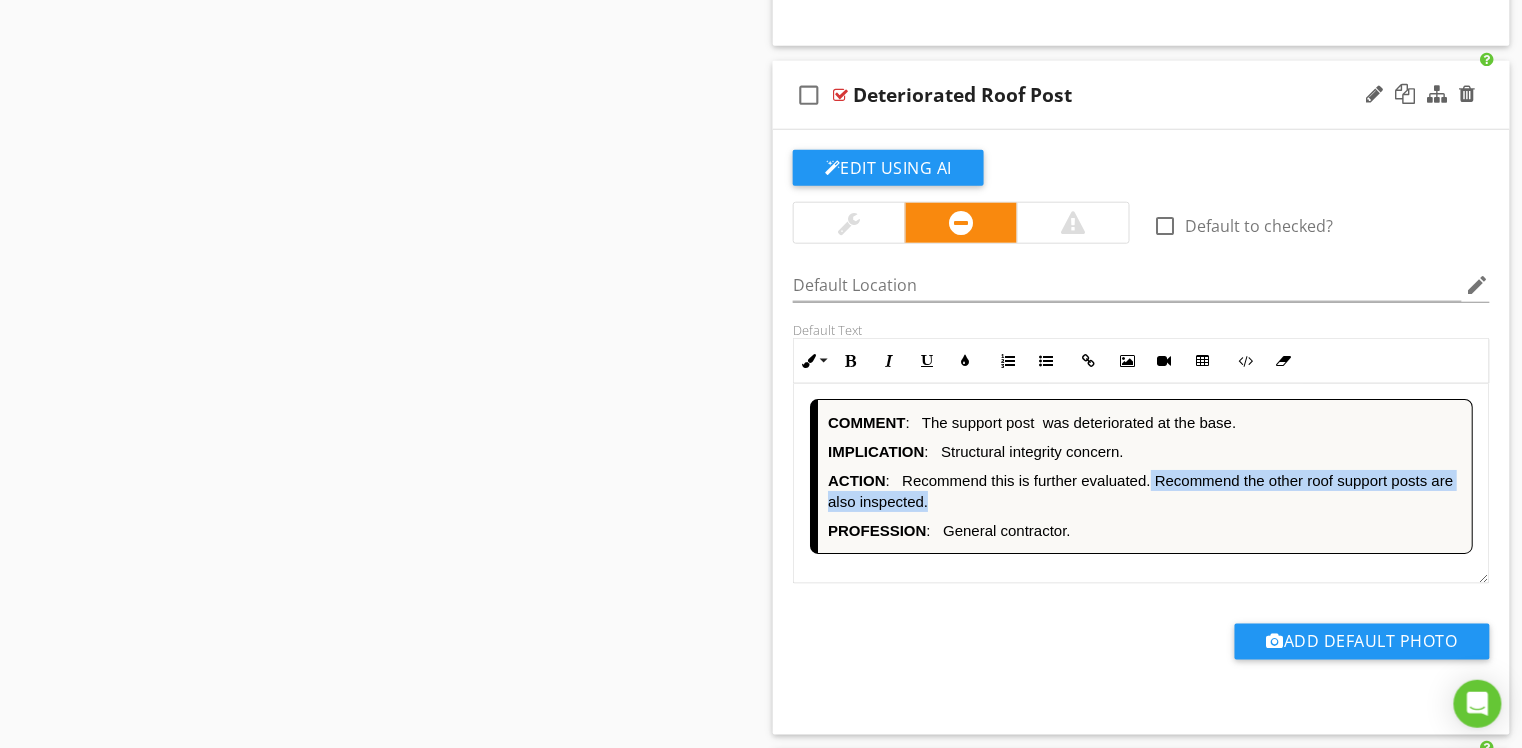drag, startPoint x: 1140, startPoint y: 494, endPoint x: 1153, endPoint y: 482, distance: 17.691807 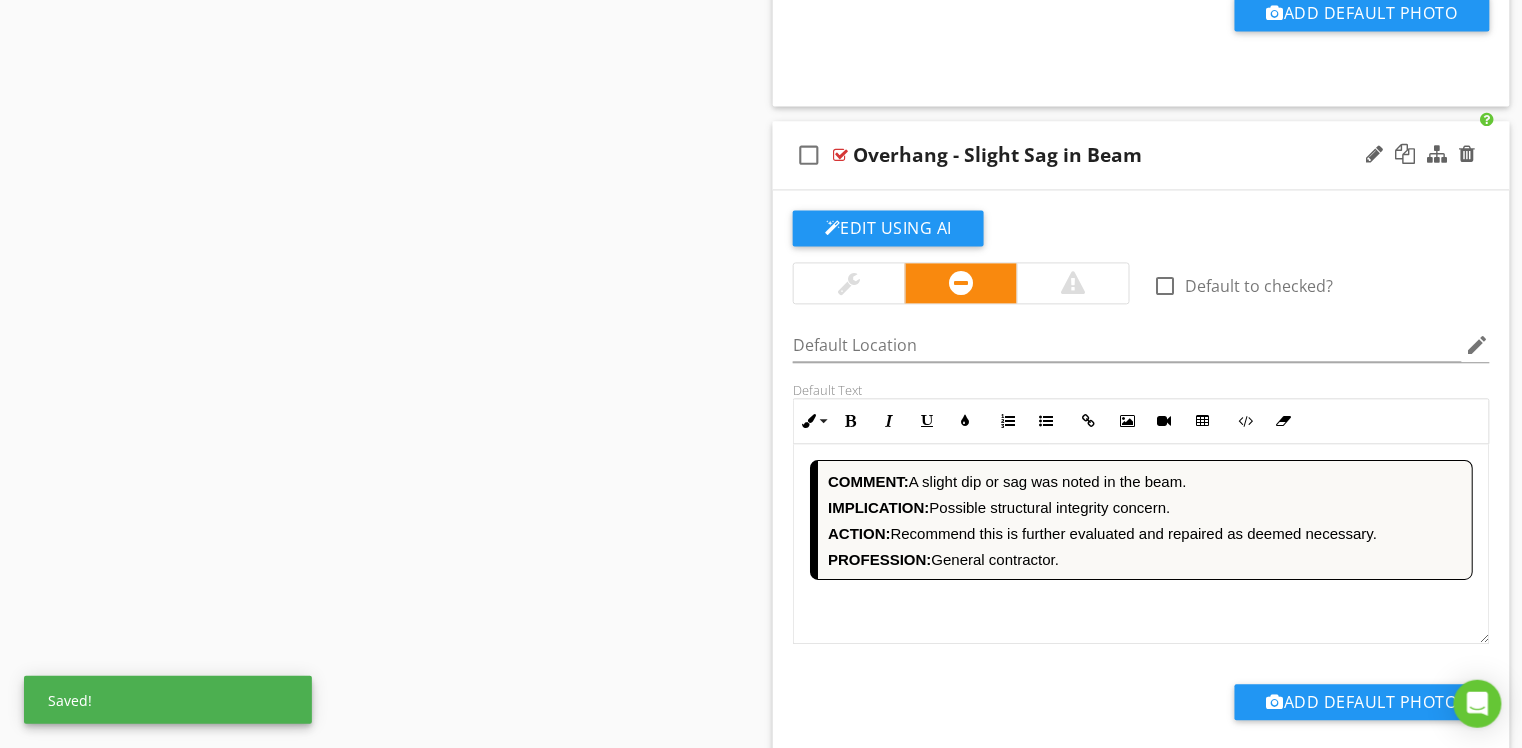 scroll, scrollTop: 3413, scrollLeft: 0, axis: vertical 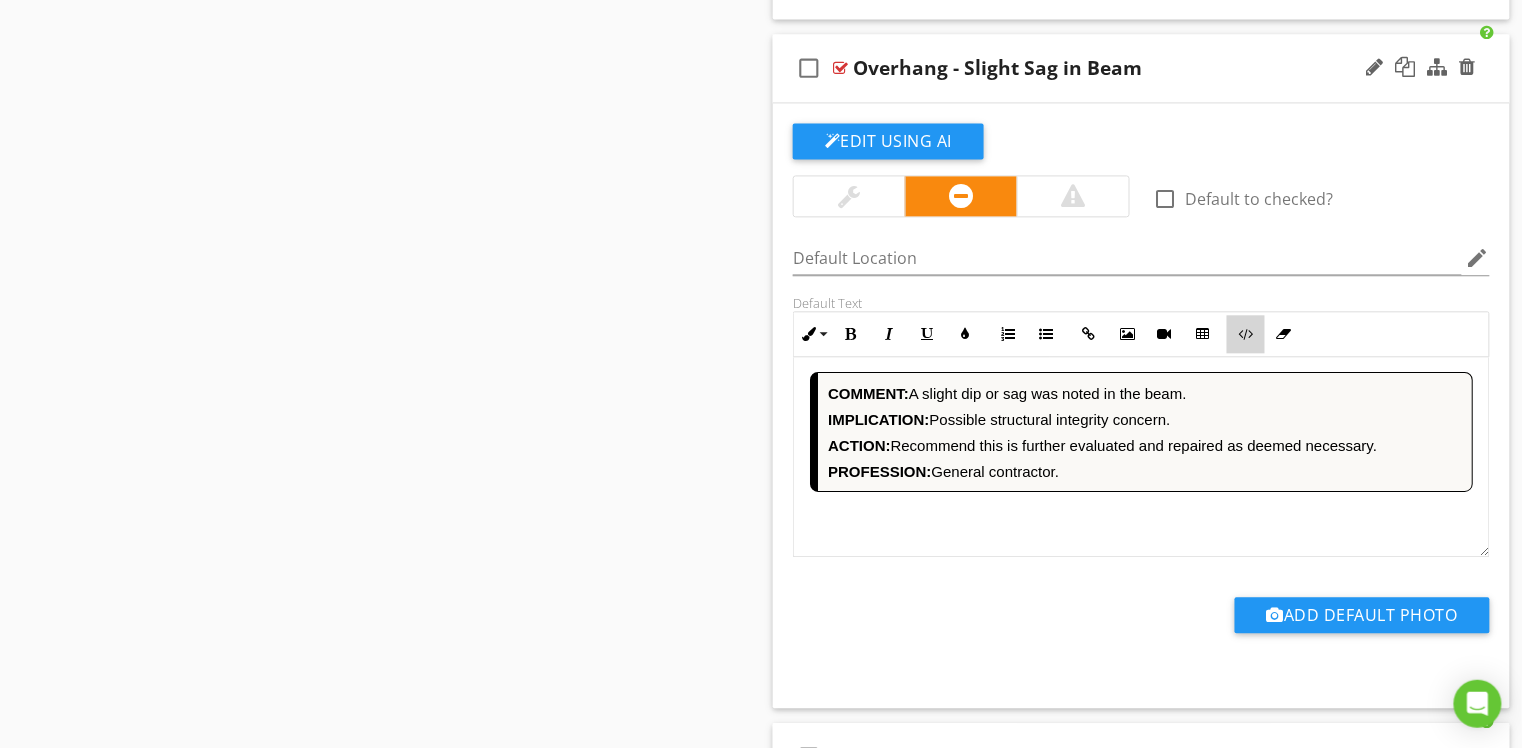 click at bounding box center [1246, 334] 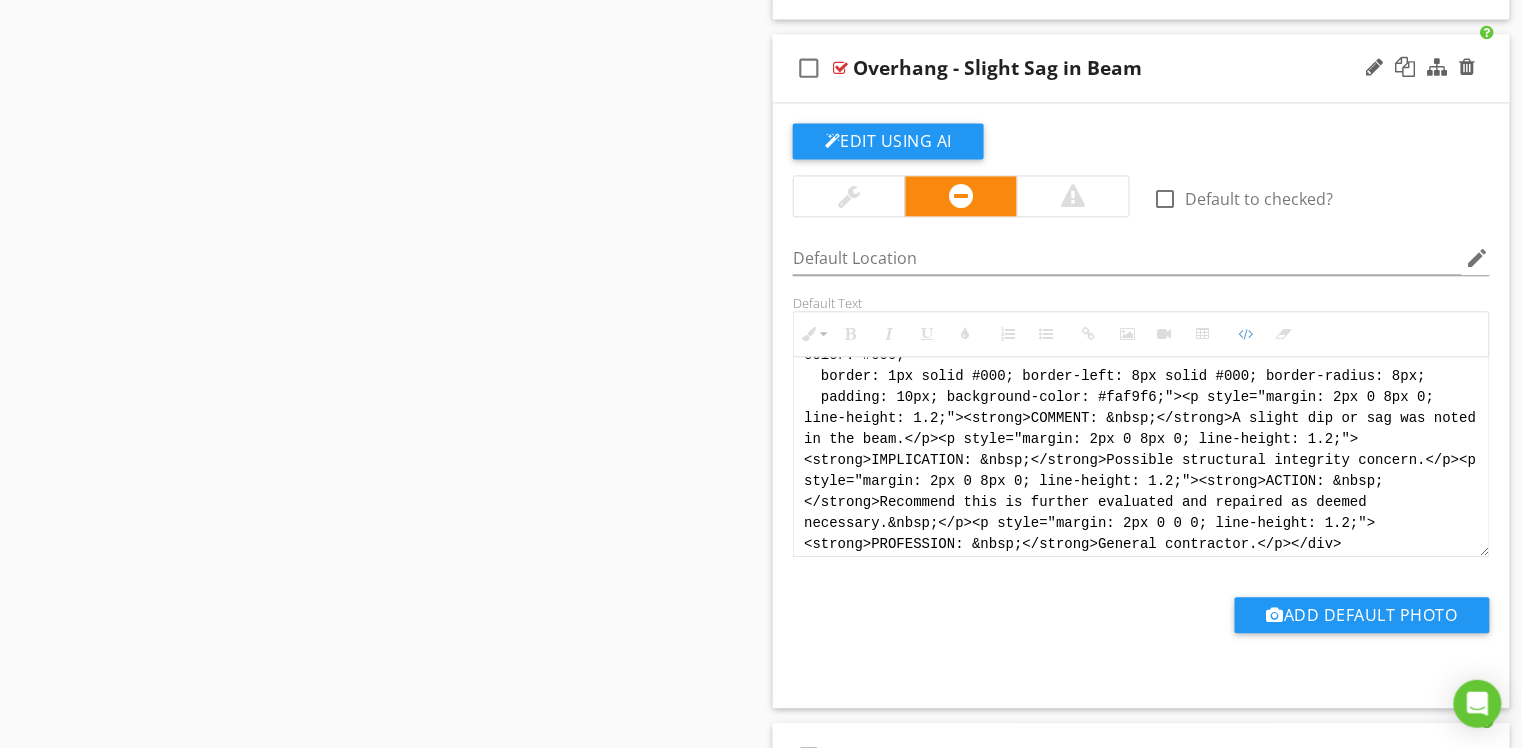 scroll, scrollTop: 40, scrollLeft: 0, axis: vertical 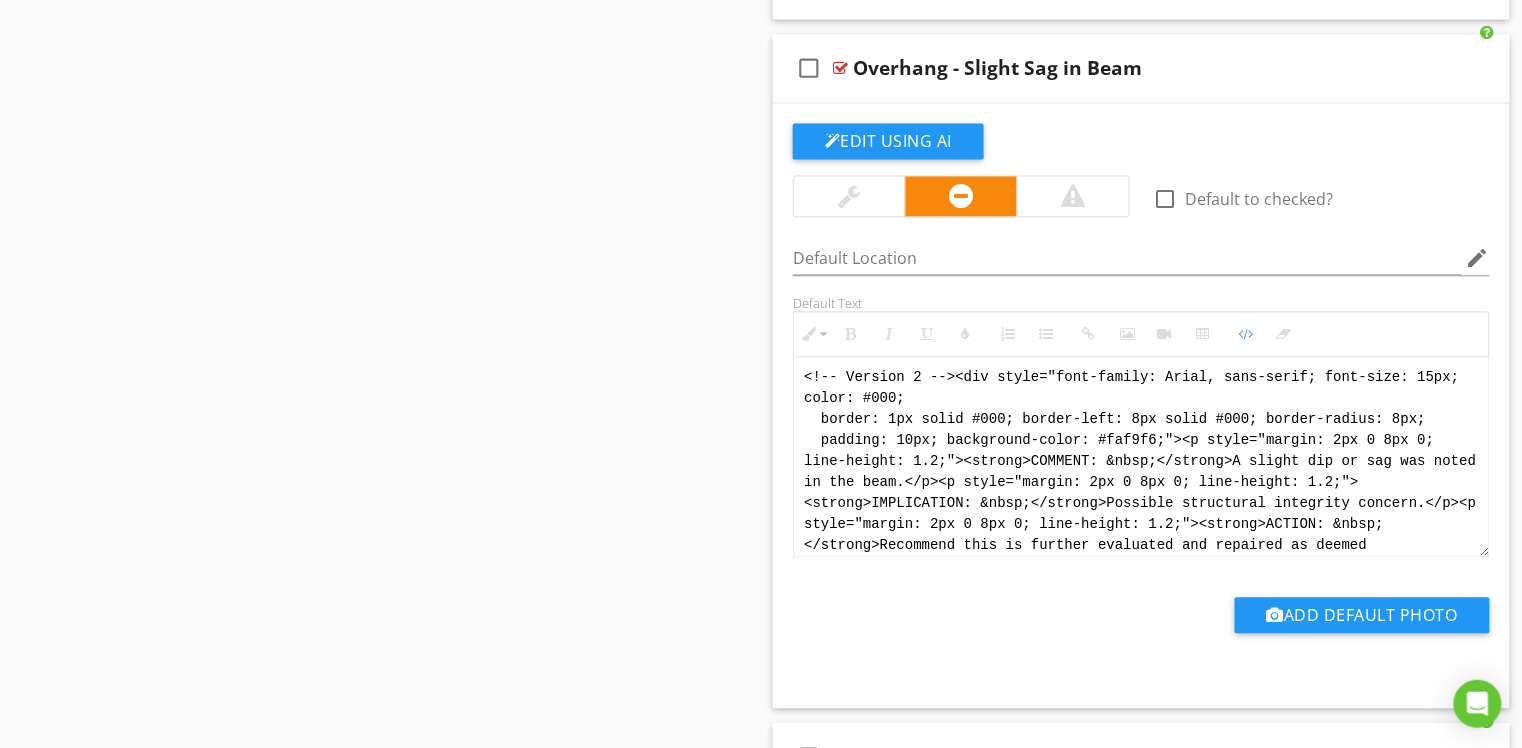 drag, startPoint x: 1357, startPoint y: 537, endPoint x: 744, endPoint y: 333, distance: 646.0534 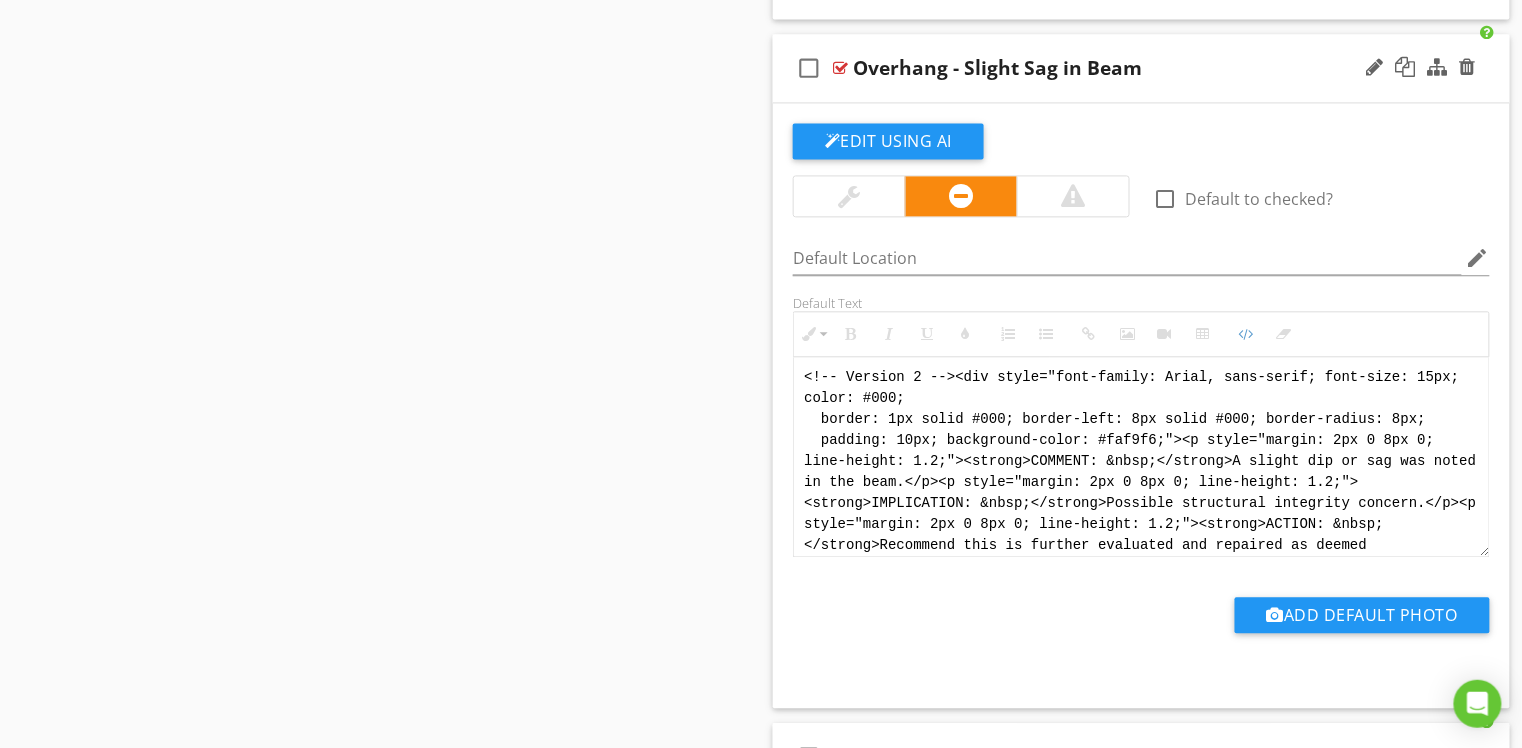 paste on "[PERSON_NAME] Version 1 -->
<div style="font-family: Arial, sans-serif; font-size: 15px; line-height: 1.4; color: #000; border: 1px solid #000; border-left: 8px solid #000; border-radius: 8px; padding: 10px; background-color: #faf9f6;">
<p style="margin: 2px 0 8px 0;"><strong>COMMENT</strong>: &nbsp;&nbsp;A slight dip or sag was noted in the beam.</p>
<p style="margin: 2px 0 8px 0;"><strong>IMPLICATION</strong>: &nbsp;&nbsp;Possible structural integrity concern.</p>
<p style="margin: 2px 0 8px 0;"><strong>ACTION</strong>: &nbsp;&nbsp;Recommend this is further evaluated and repaired as deemed necessary.</p>
<p style="margin: 2px 0;"><strong>PROFESSION</strong>: &nbsp;&nbsp;General contractor.</p>
</div>" 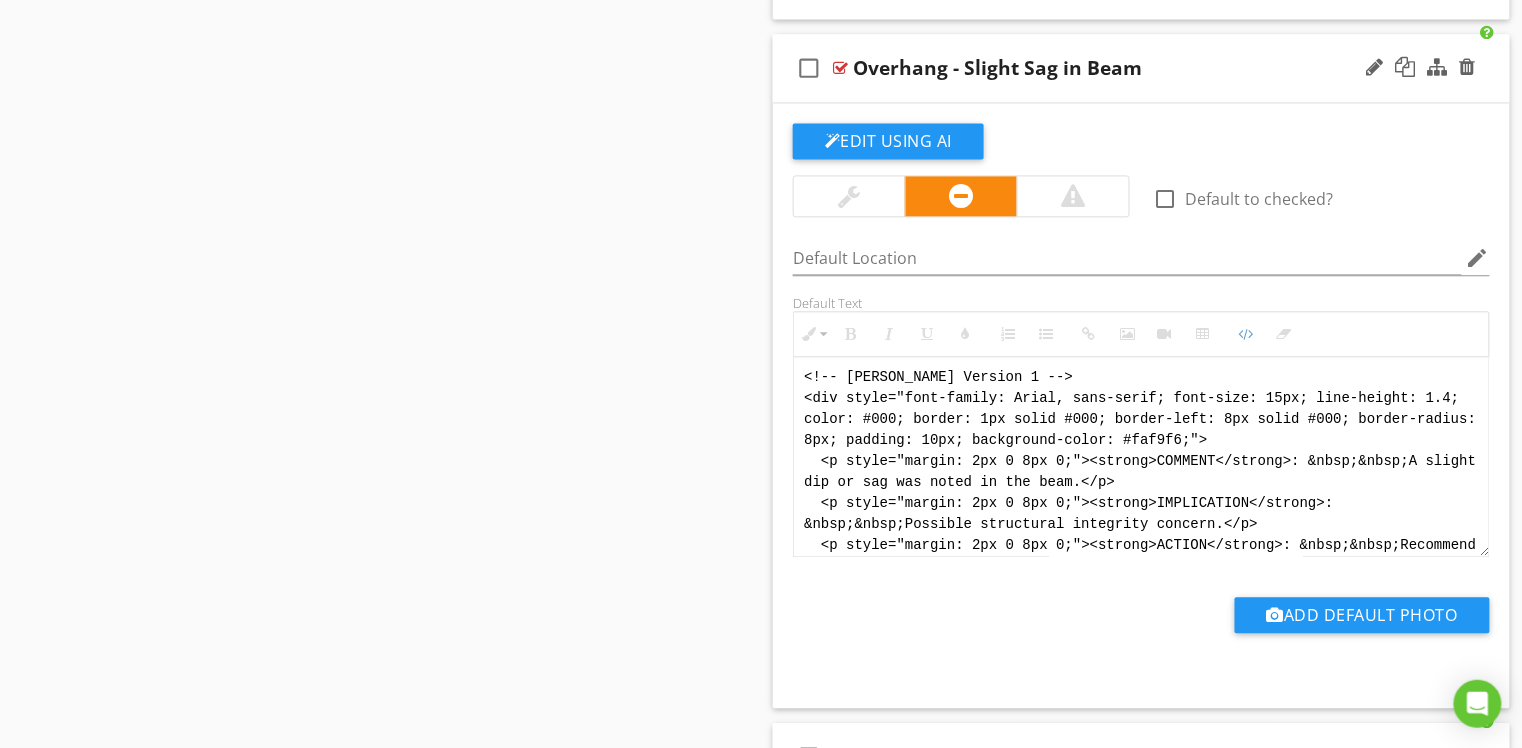 scroll, scrollTop: 100, scrollLeft: 0, axis: vertical 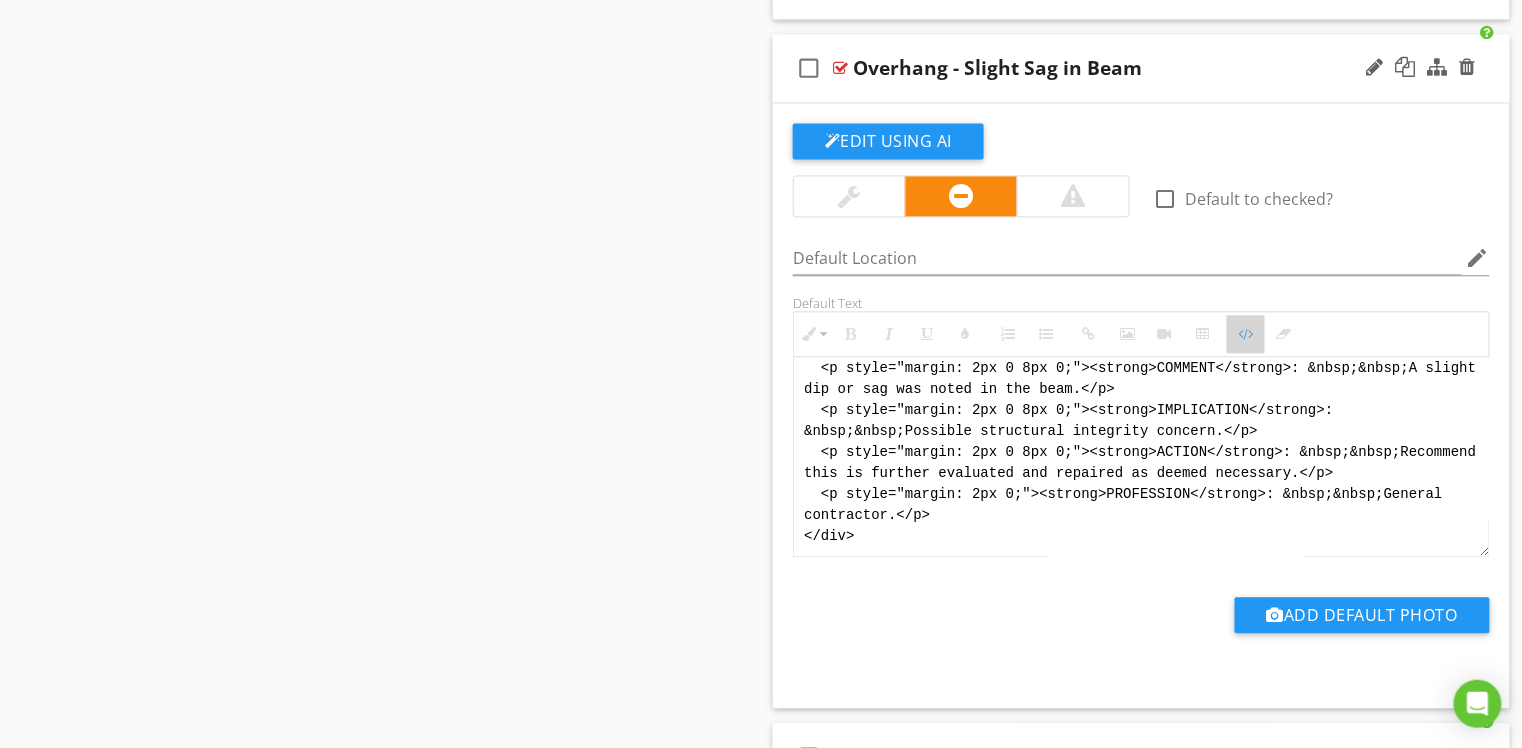 click at bounding box center (1246, 334) 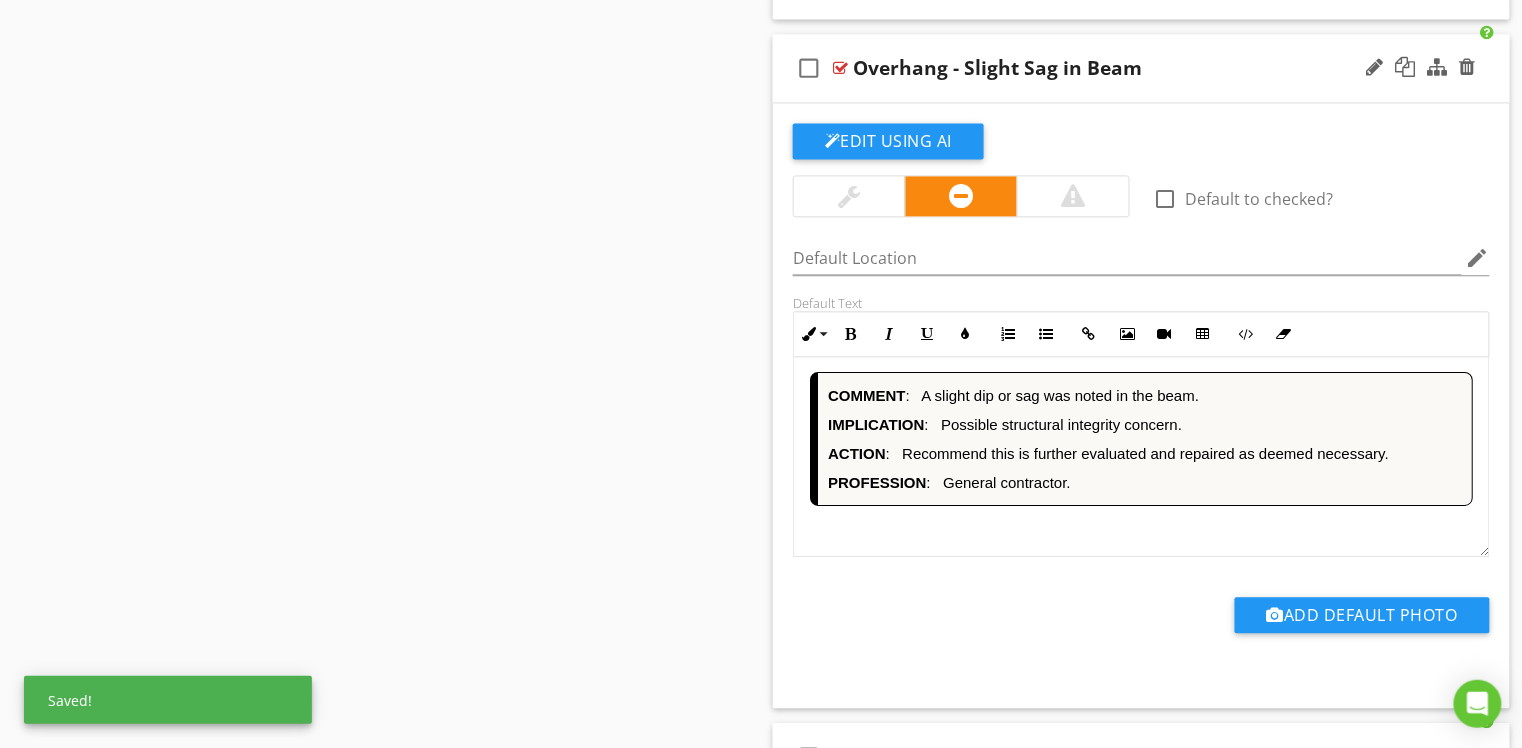 scroll, scrollTop: 1, scrollLeft: 0, axis: vertical 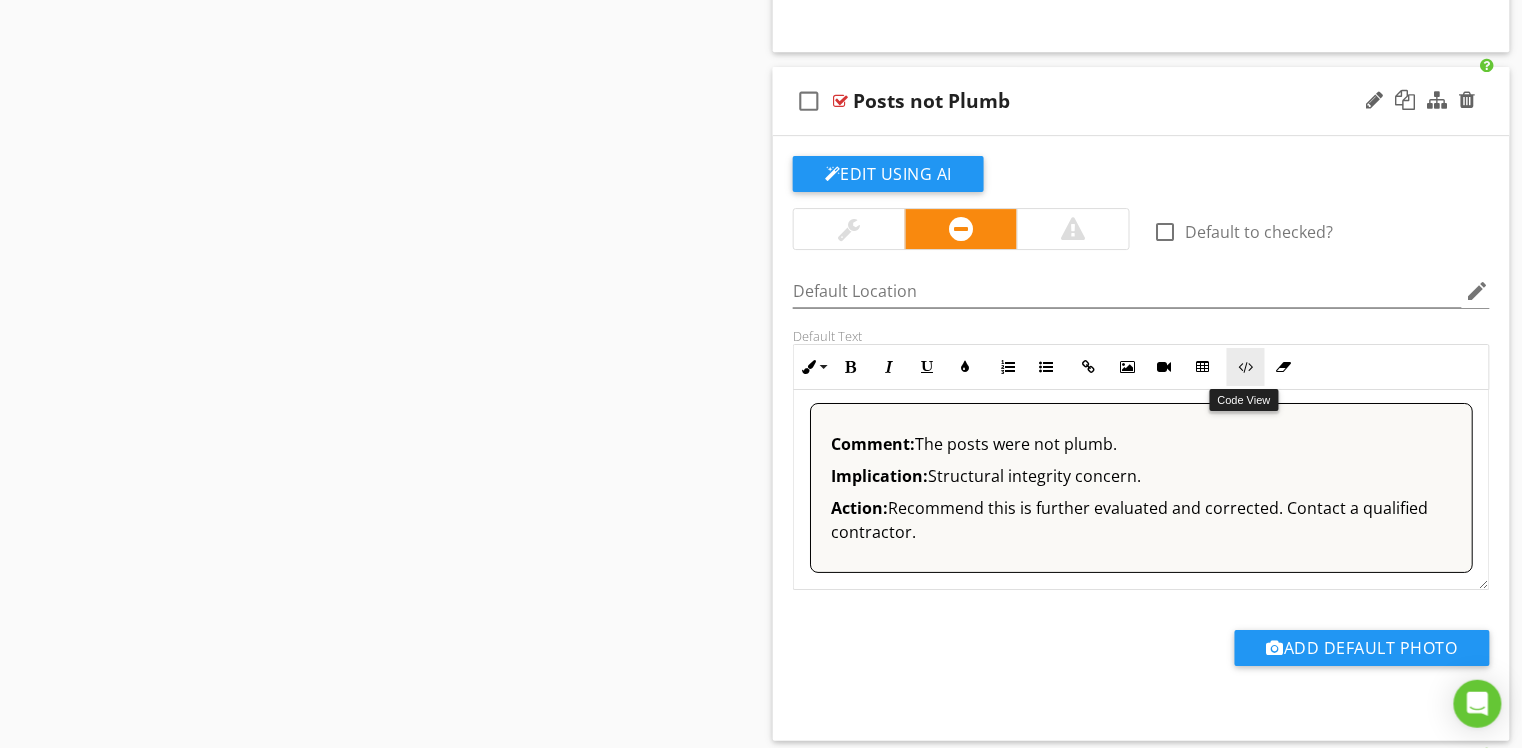 click at bounding box center (1246, 367) 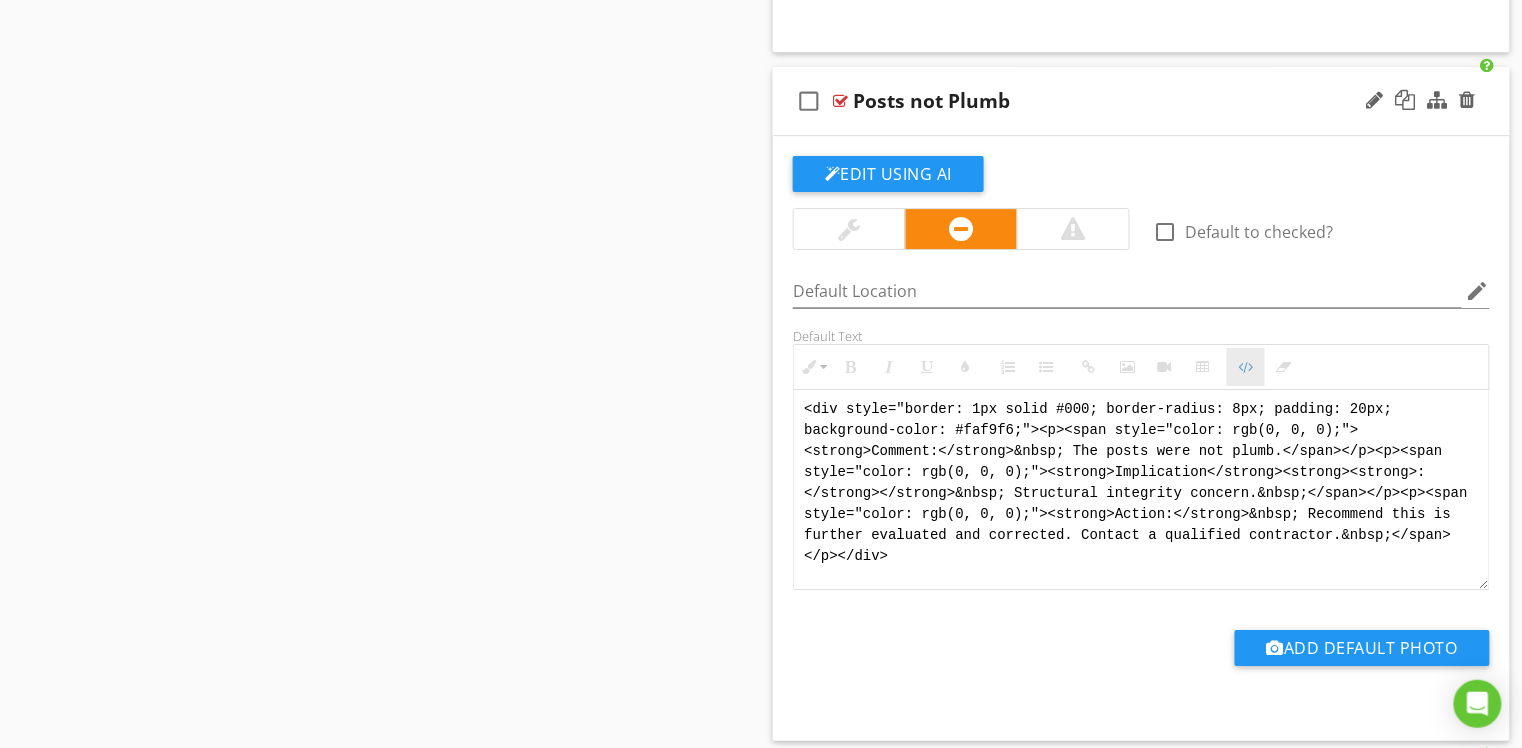 scroll, scrollTop: 1, scrollLeft: 0, axis: vertical 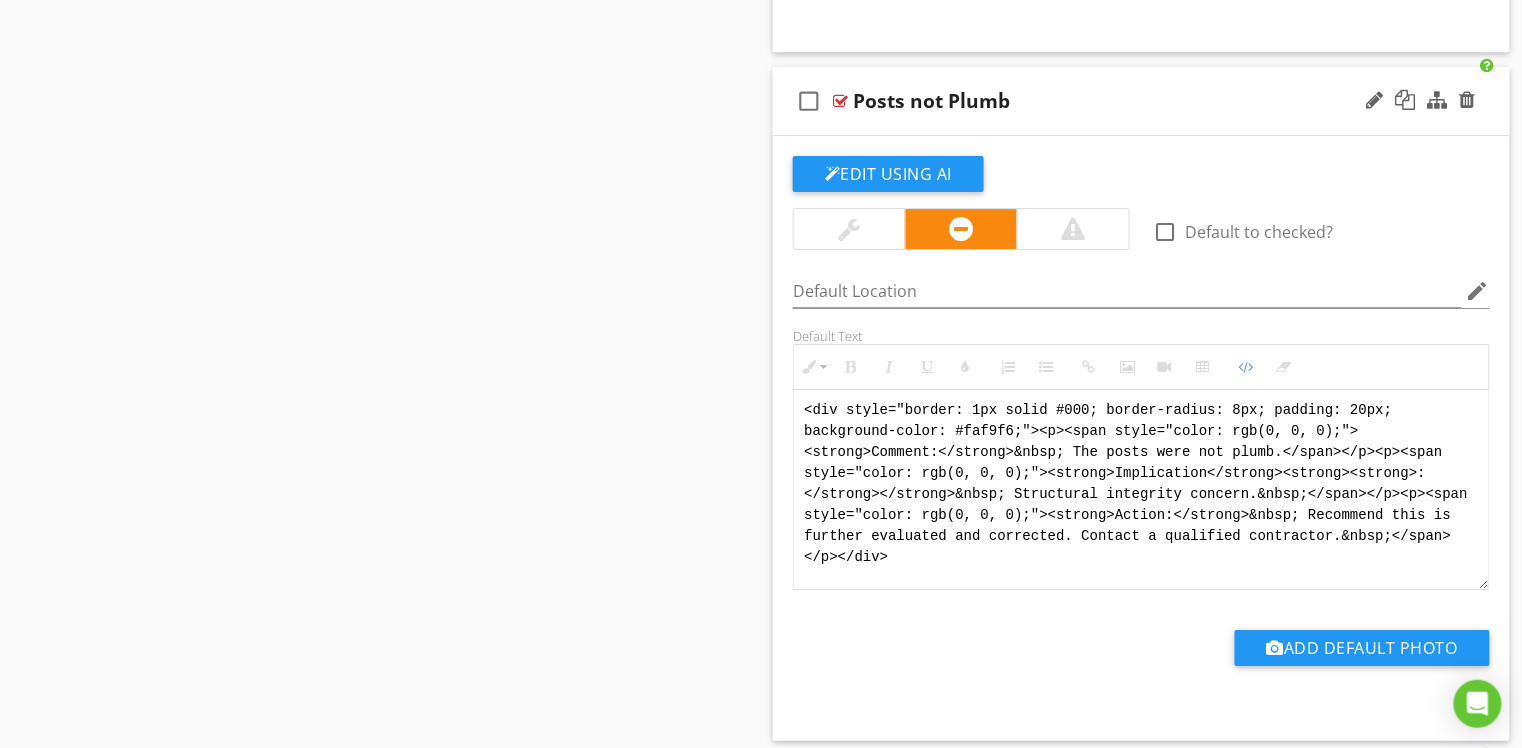 drag, startPoint x: 904, startPoint y: 553, endPoint x: 780, endPoint y: 381, distance: 212.03773 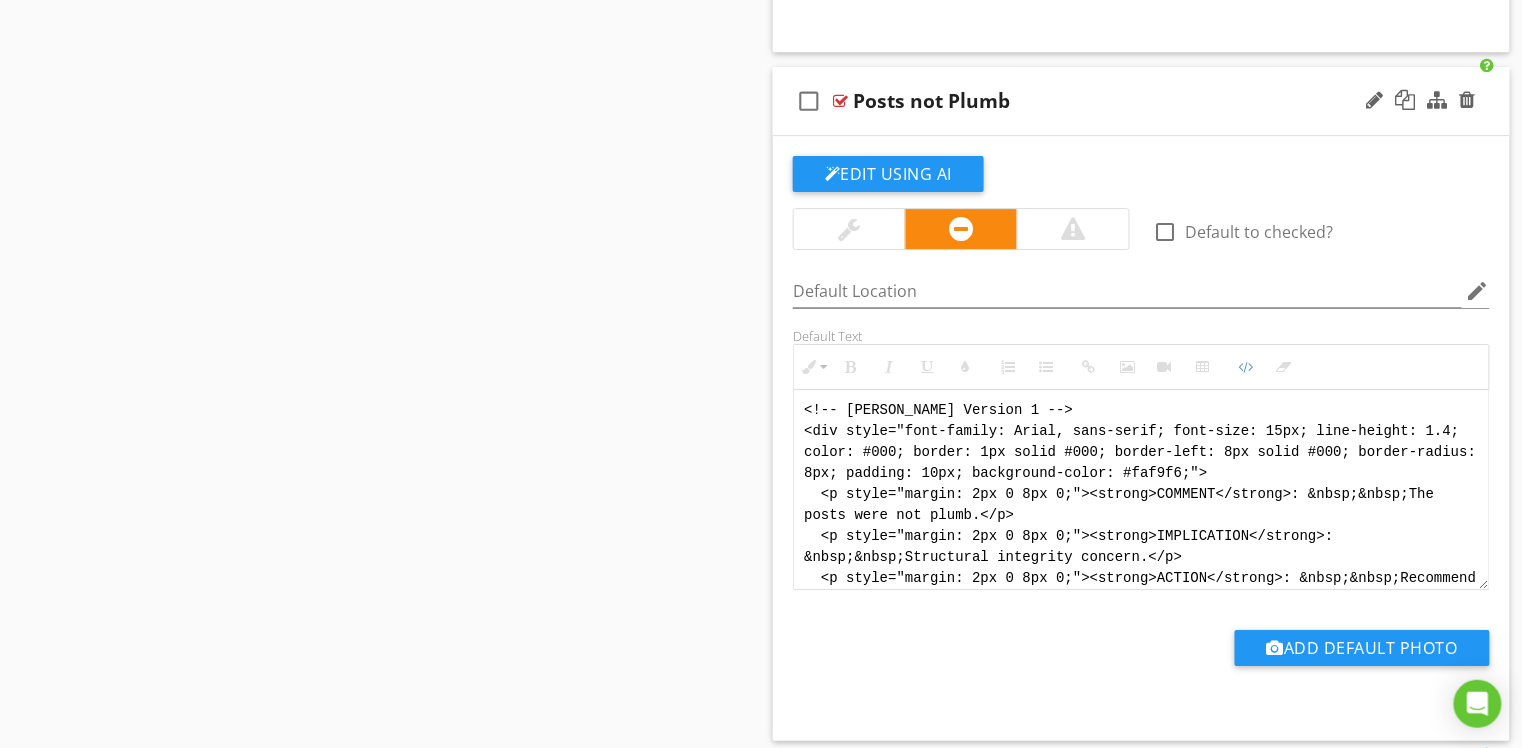 scroll, scrollTop: 100, scrollLeft: 0, axis: vertical 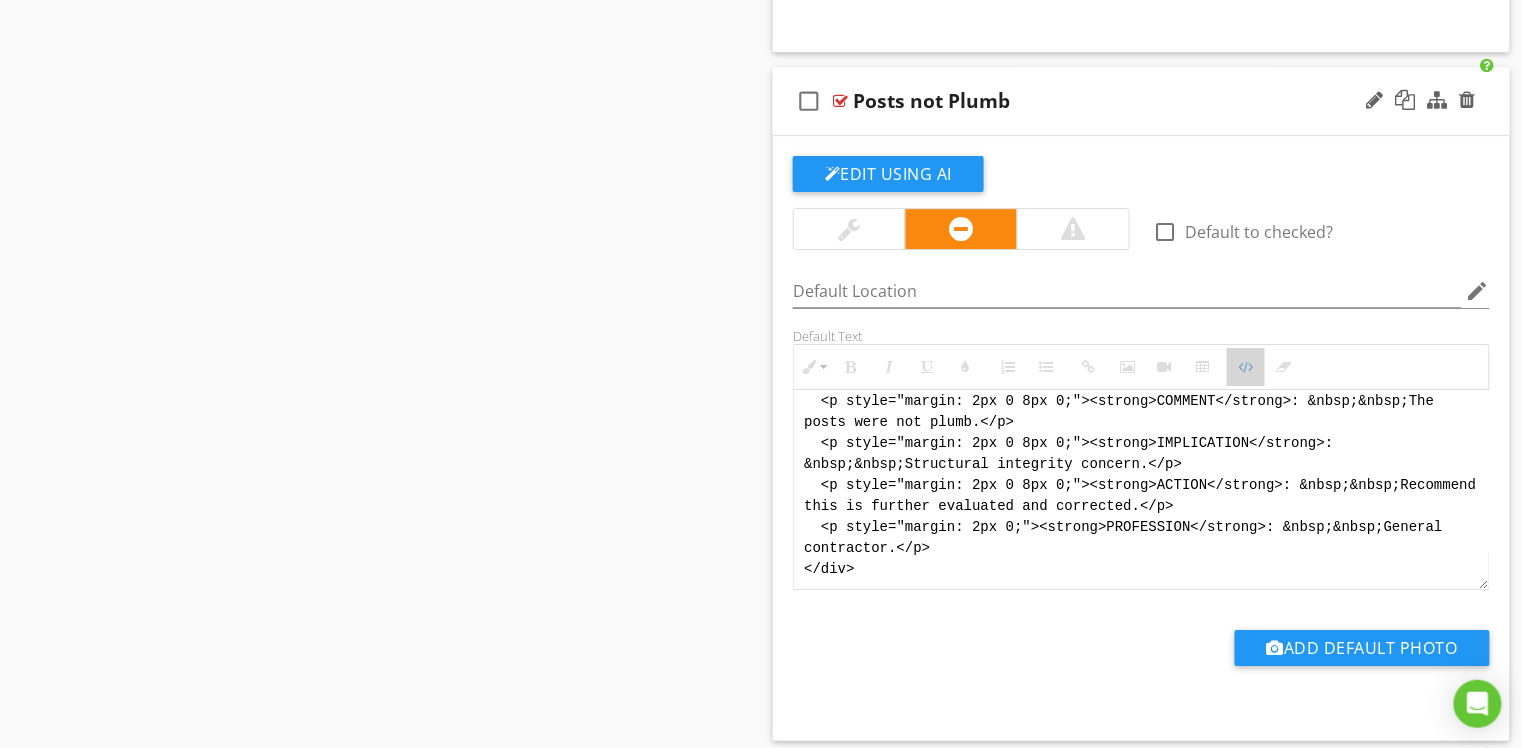 drag, startPoint x: 1257, startPoint y: 369, endPoint x: 1200, endPoint y: 405, distance: 67.41662 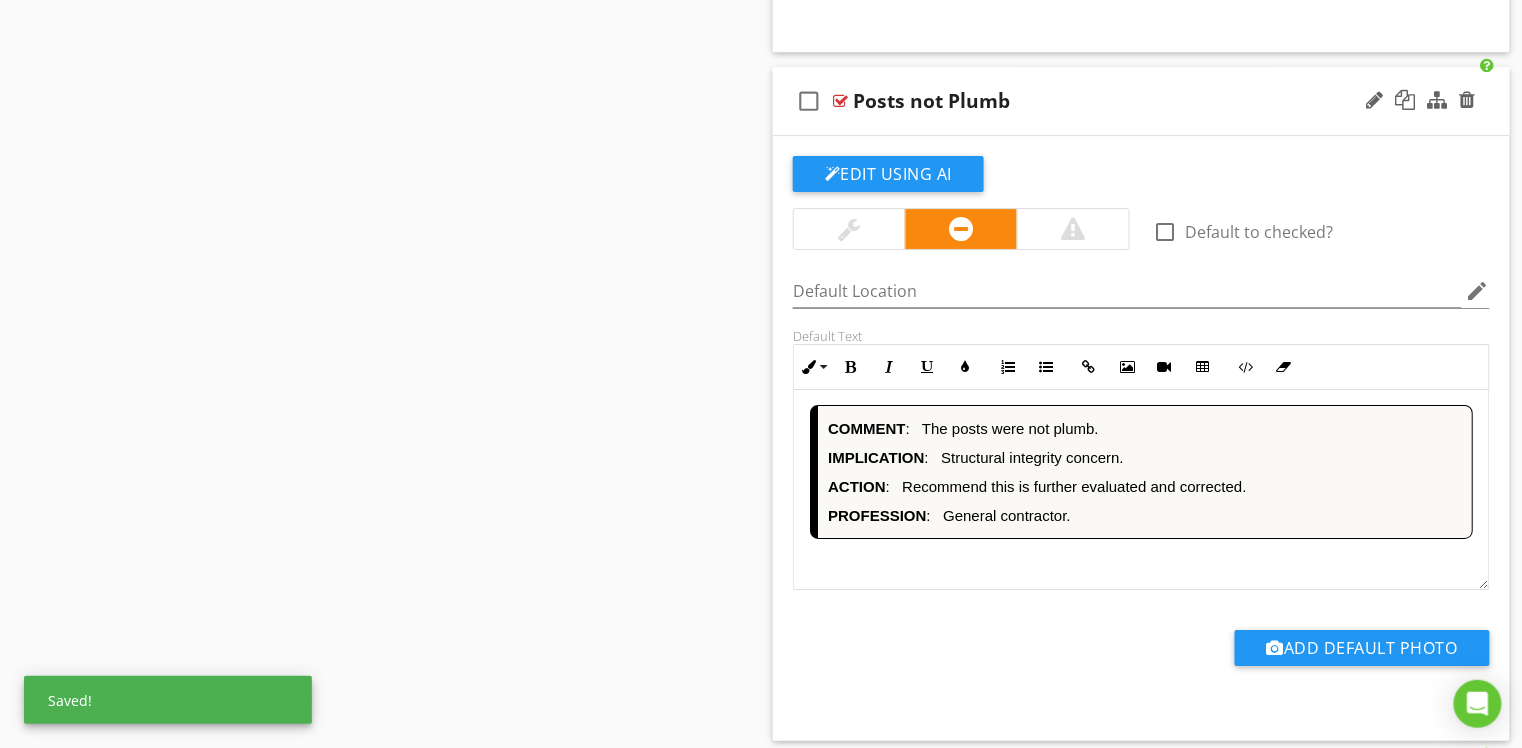 scroll, scrollTop: 1, scrollLeft: 0, axis: vertical 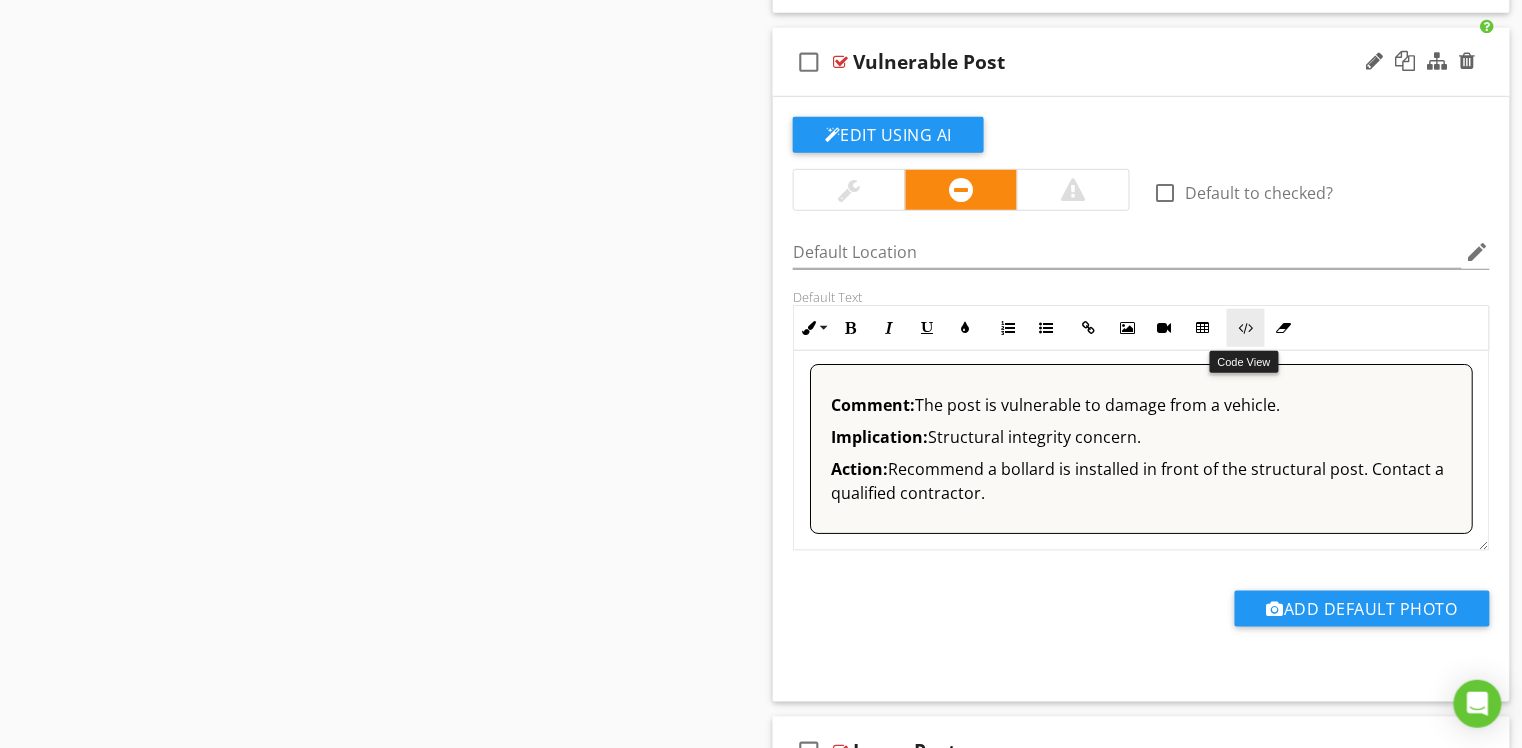 click on "Code View" at bounding box center (1246, 328) 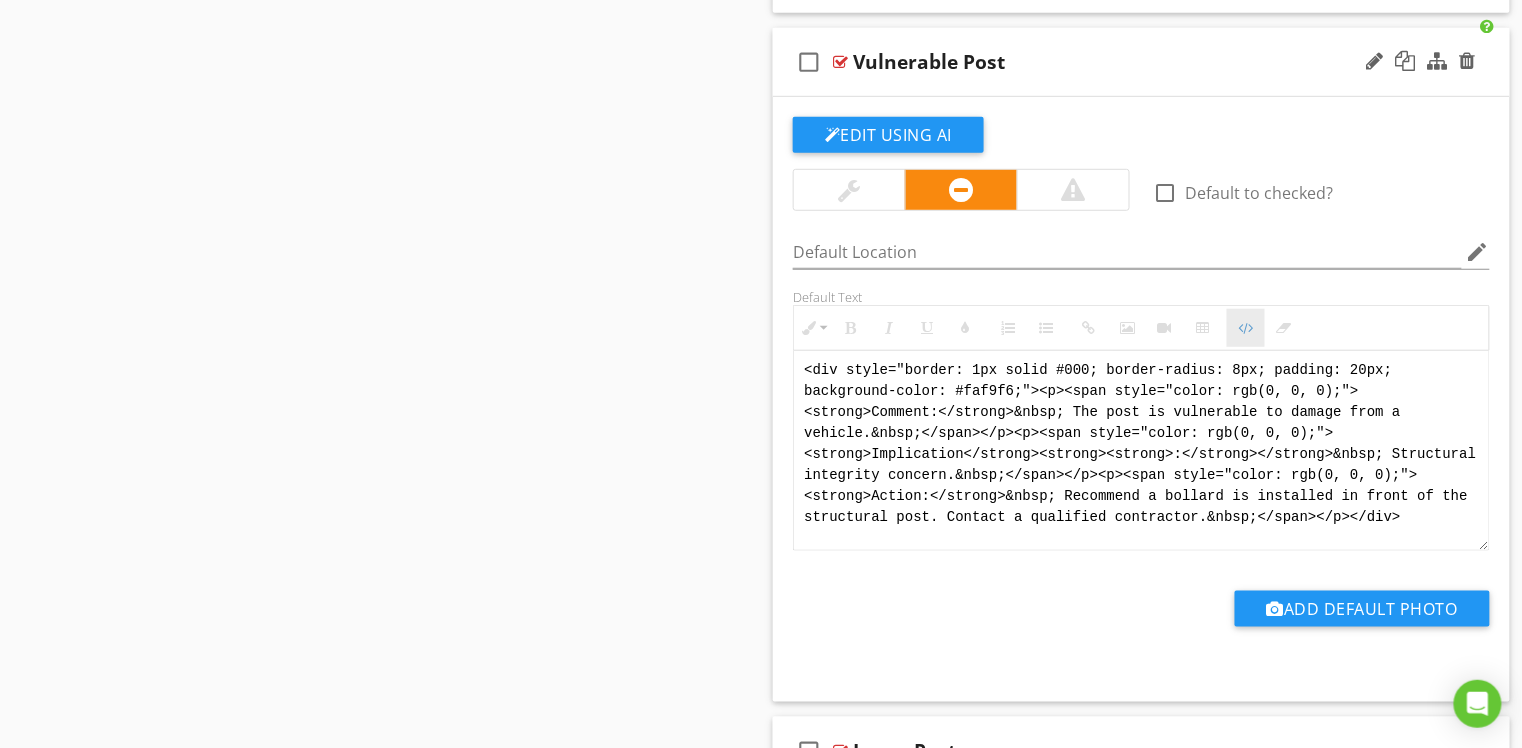 scroll, scrollTop: 1, scrollLeft: 0, axis: vertical 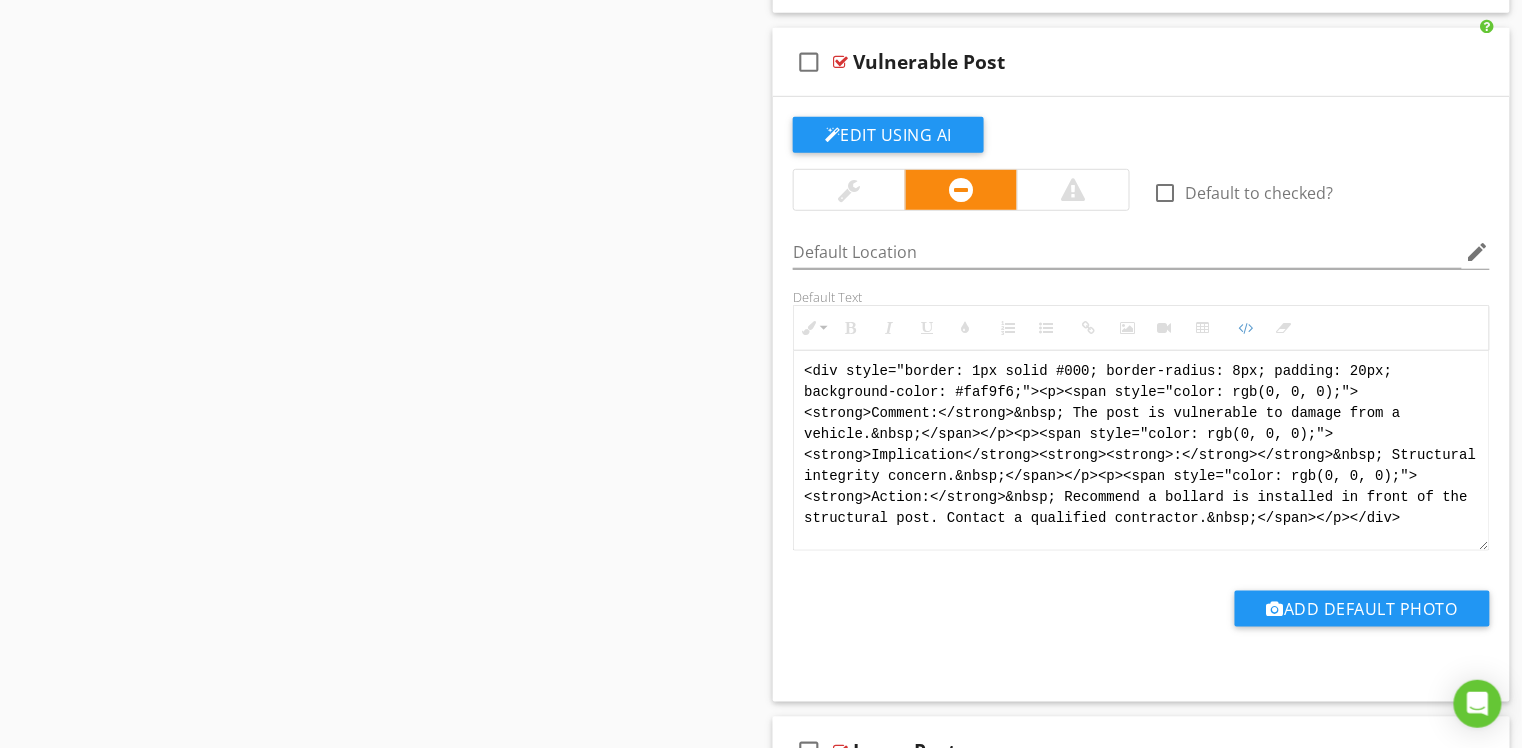 drag, startPoint x: 1412, startPoint y: 510, endPoint x: 713, endPoint y: 338, distance: 719.8507 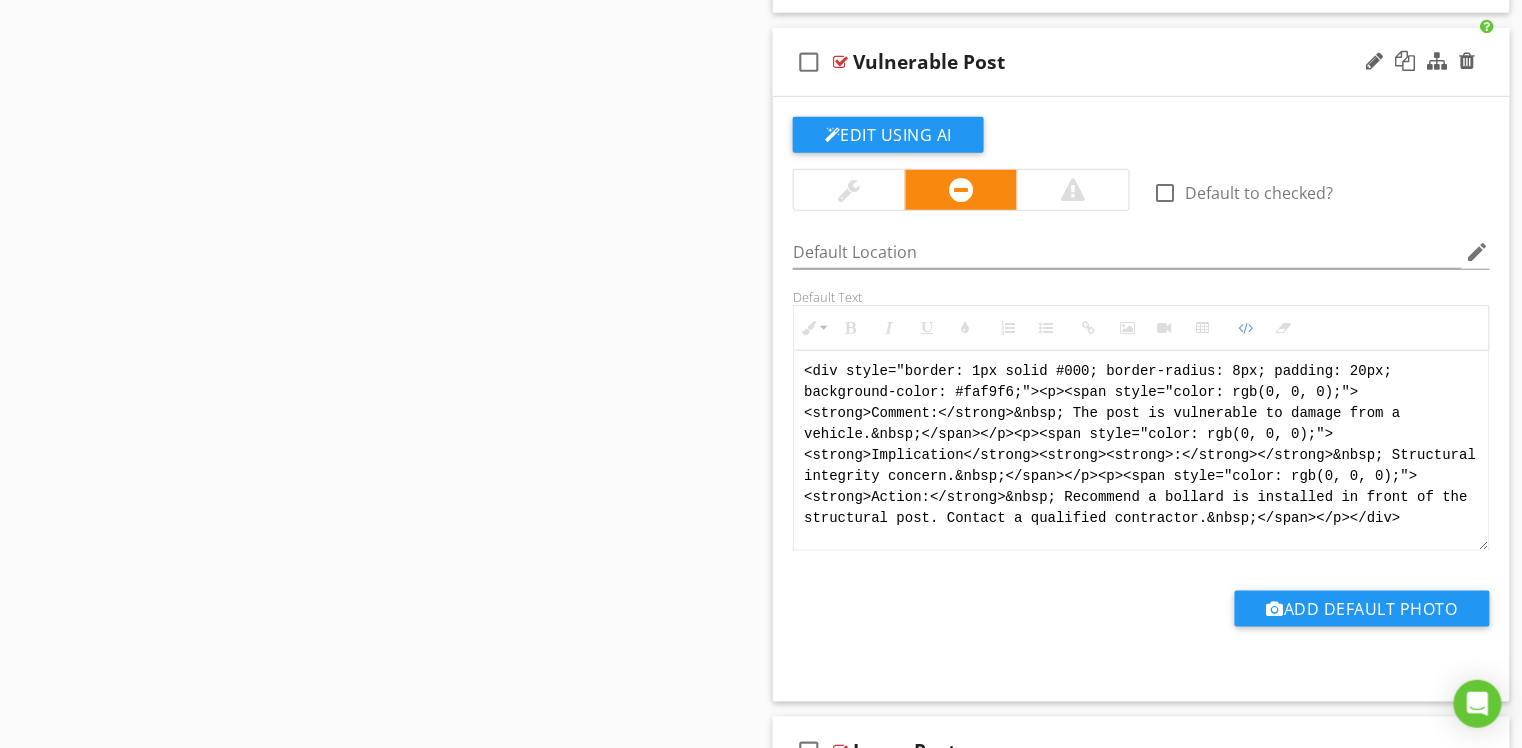paste on "!-- [PERSON_NAME] Version 1 -->
<div style="font-family: Arial, sans-serif; font-size: 15px; line-height: 1.4; color: #000; border: 1px solid #000; border-left: 8px solid #000; border-radius: 8px; padding: 10px; background-color: #faf9f6;">
<p style="margin: 2px 0 8px 0;"><strong>COMMENT</strong>: &nbsp;&nbsp;The post is vulnerable to damage from a vehicle.</p>
<p style="margin: 2px 0 8px 0;"><strong>IMPLICATION</strong>: &nbsp;&nbsp;Structural integrity concern.</p>
<p style="margin: 2px 0 8px 0;"><strong>ACTION</strong>: &nbsp;&nbsp;Recommend a protective bollard is installed in front of the structural post.</p>
<p style="margin: 2px 0;"><strong>PROFESSION</strong>: &nbsp;&nbsp;General contractor.</p>
</div>" 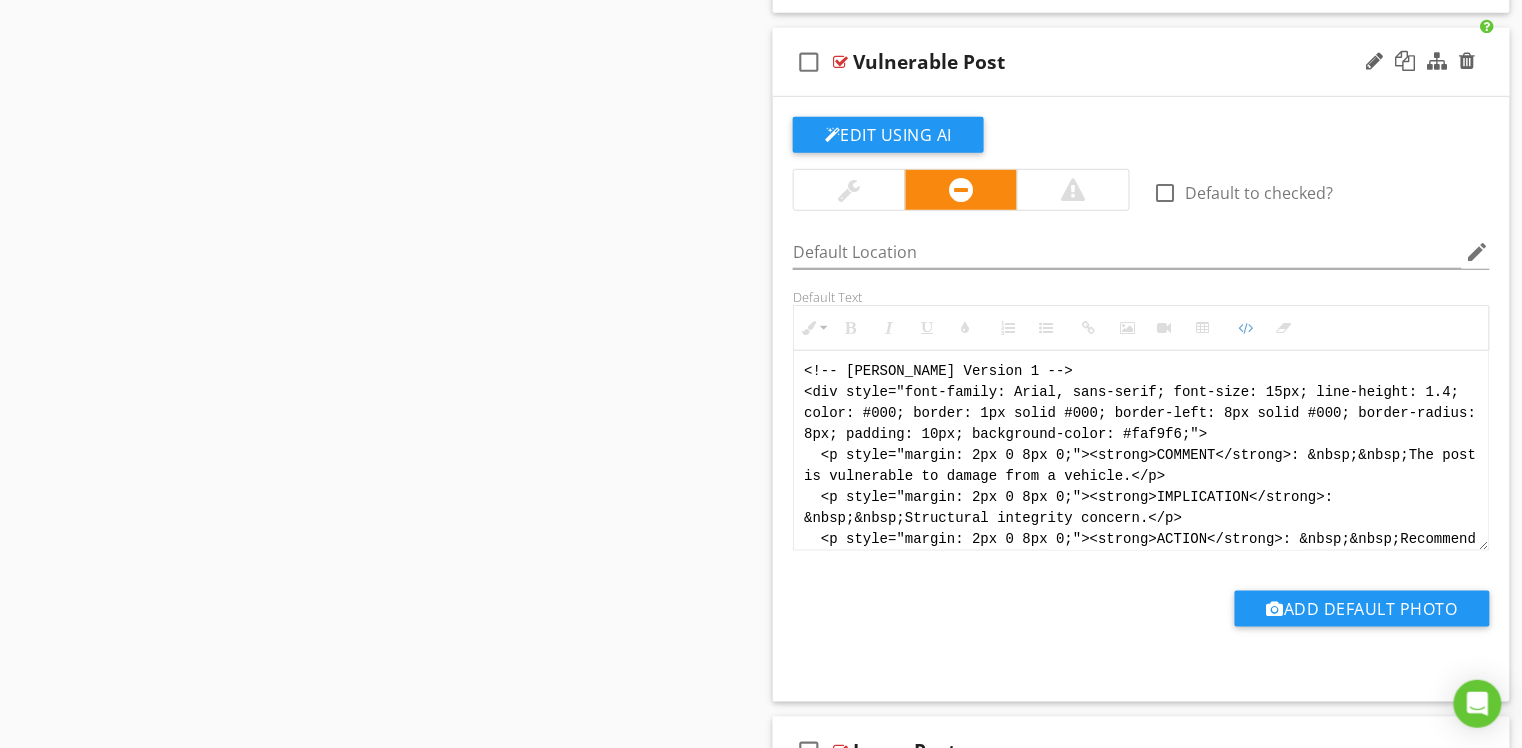 scroll, scrollTop: 100, scrollLeft: 0, axis: vertical 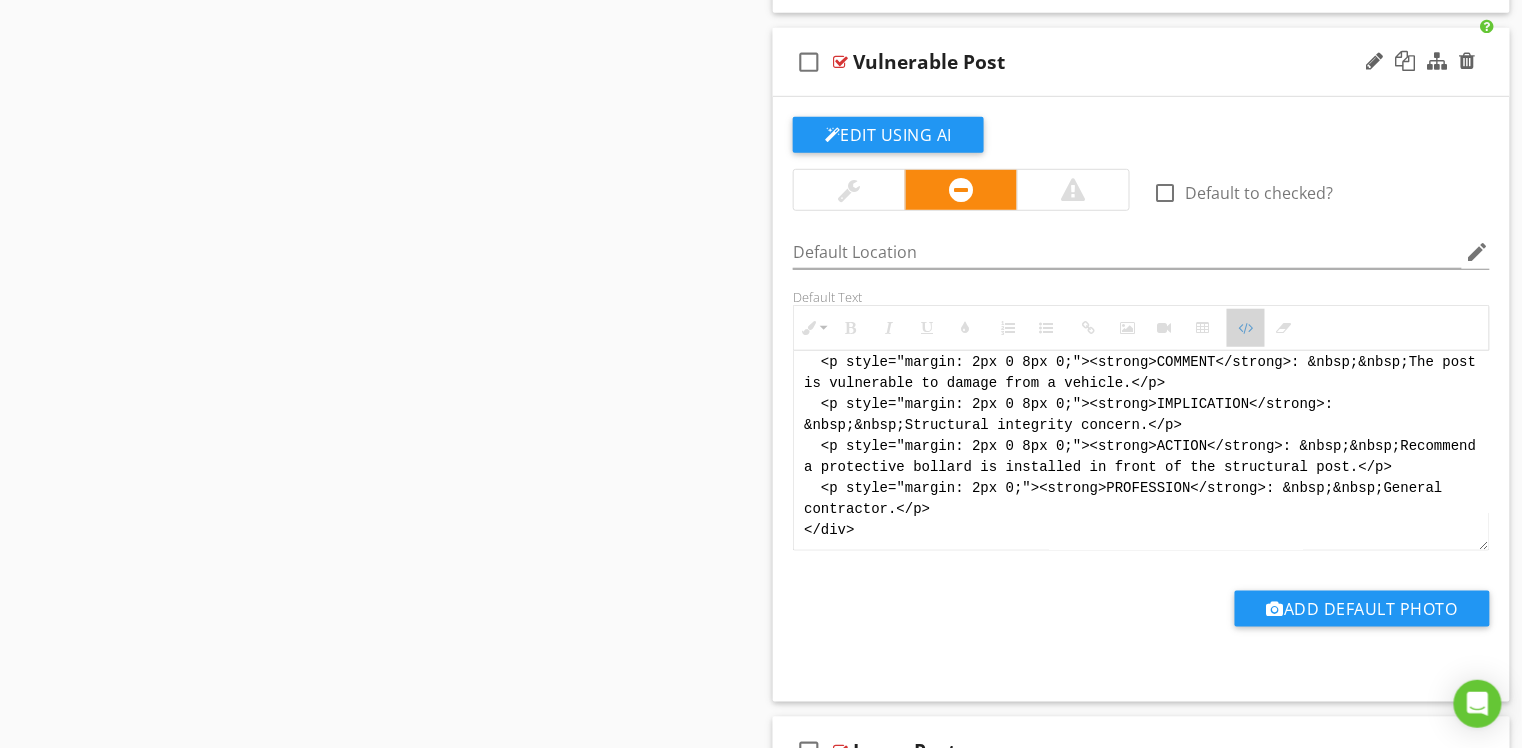 drag, startPoint x: 1250, startPoint y: 334, endPoint x: 1212, endPoint y: 345, distance: 39.56008 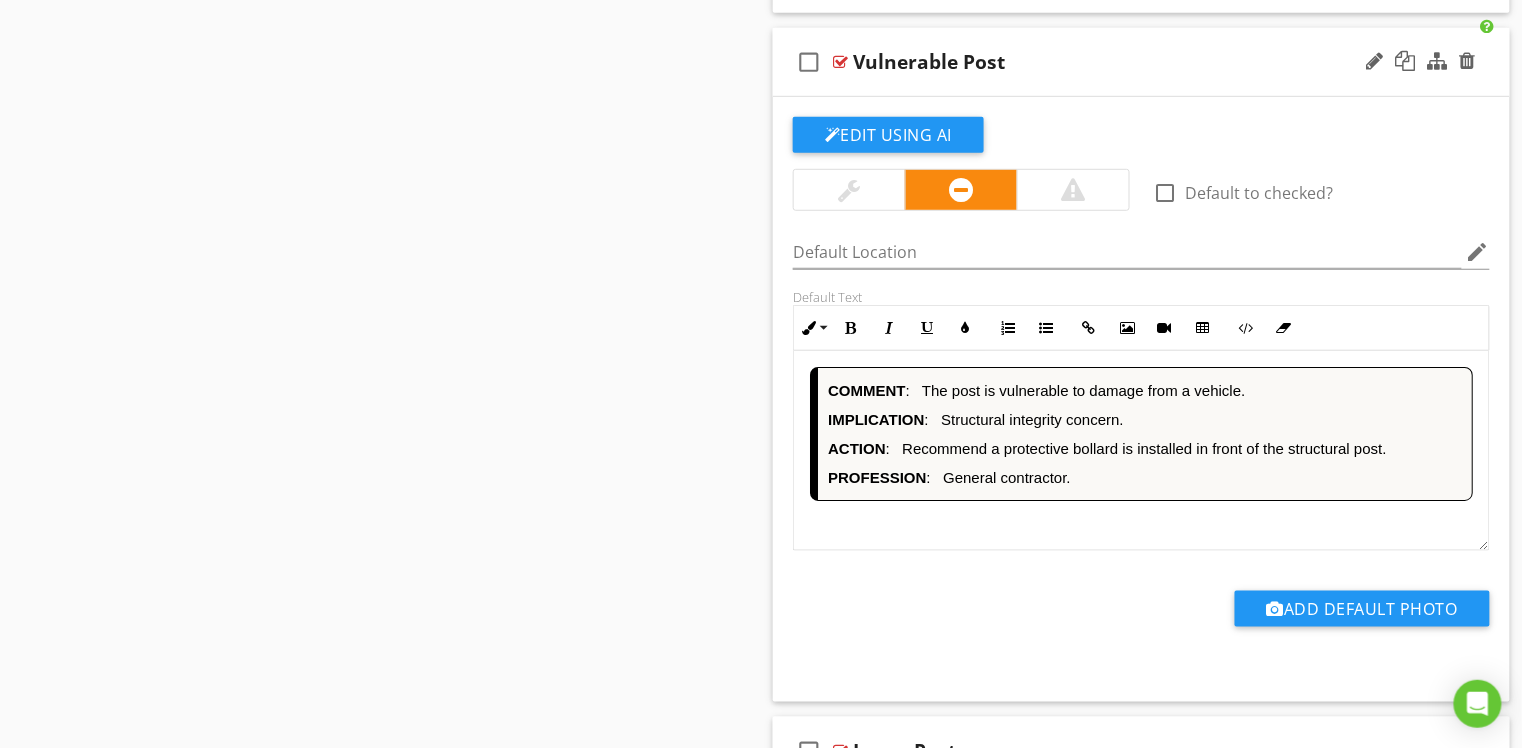 click on "IMPLICATION :   Structural integrity concern." at bounding box center (1145, 419) 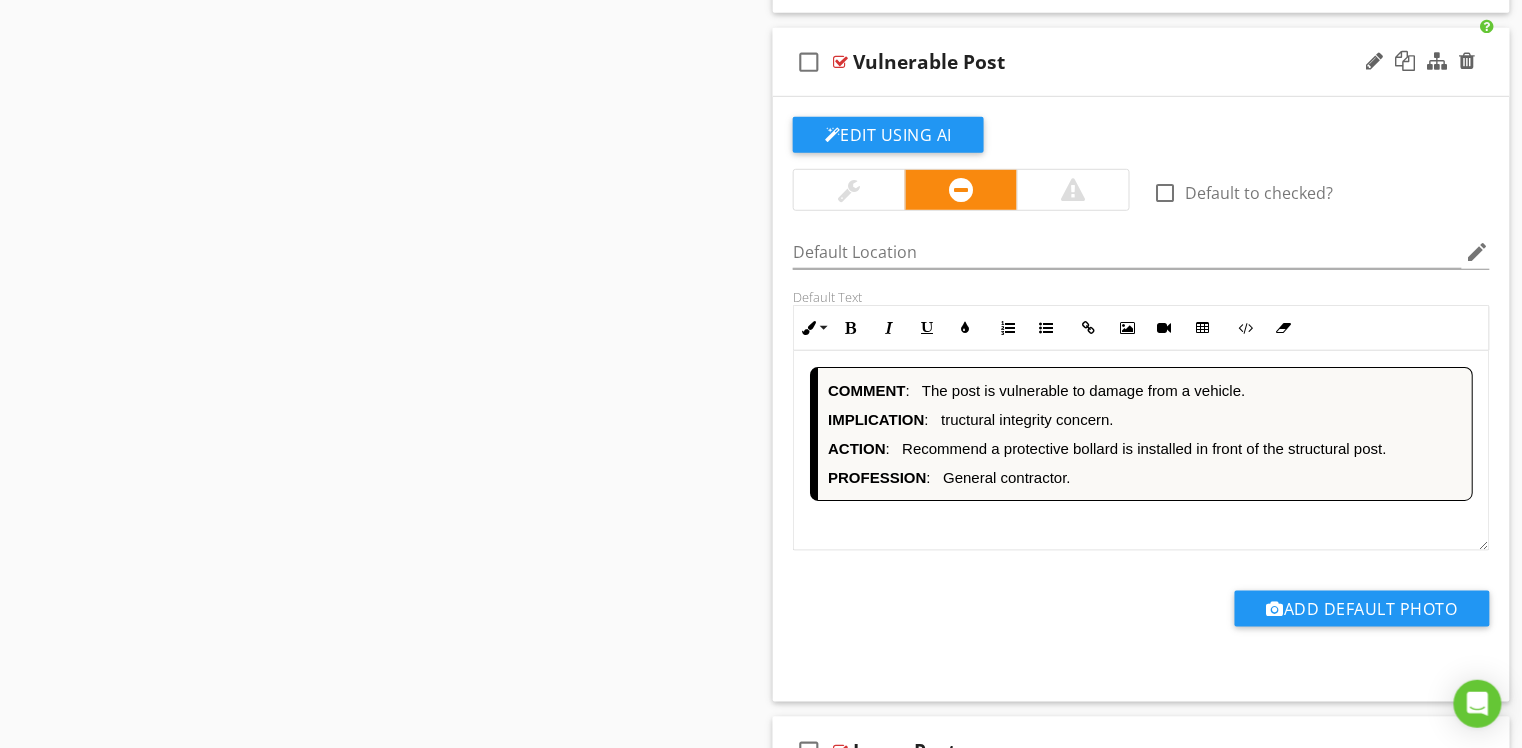 type 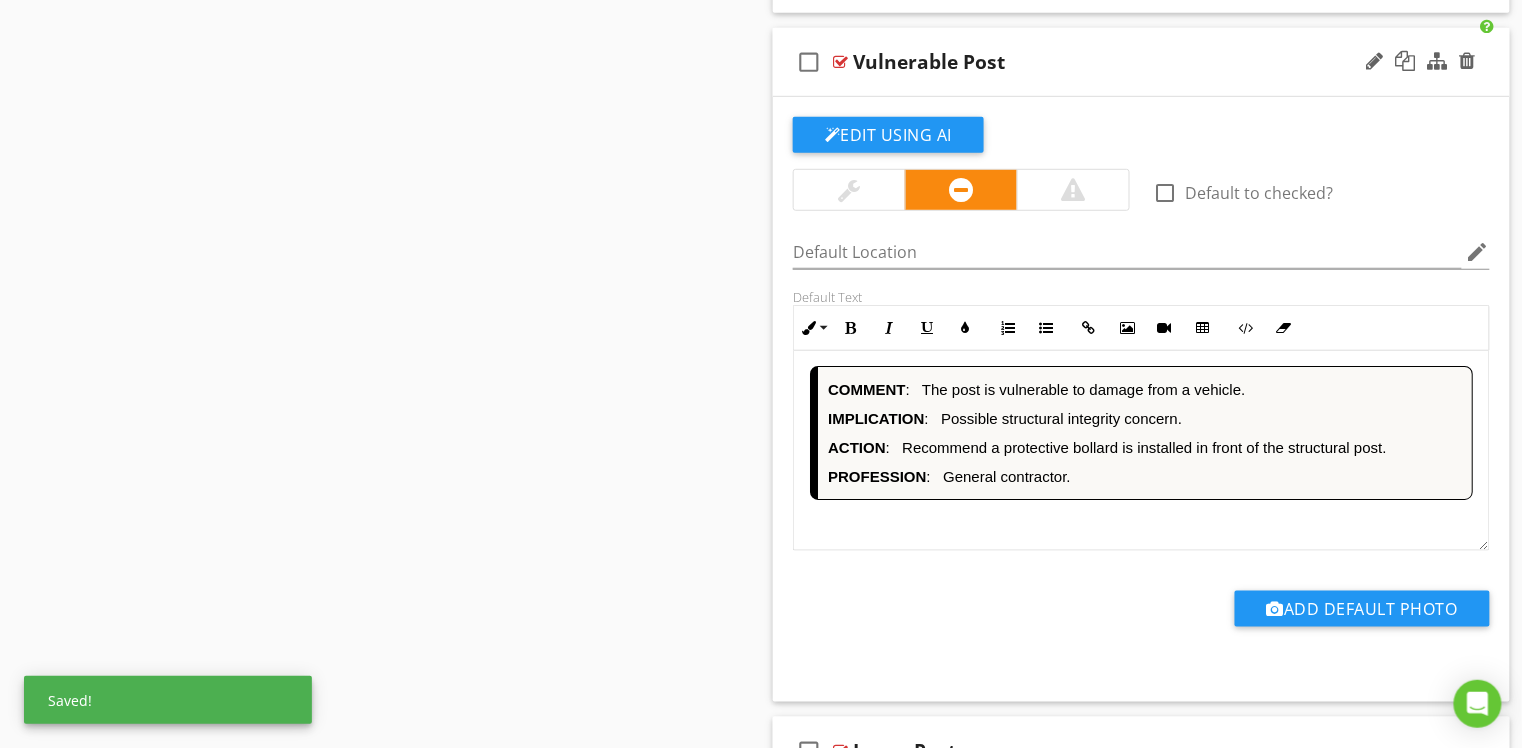 scroll, scrollTop: 1, scrollLeft: 0, axis: vertical 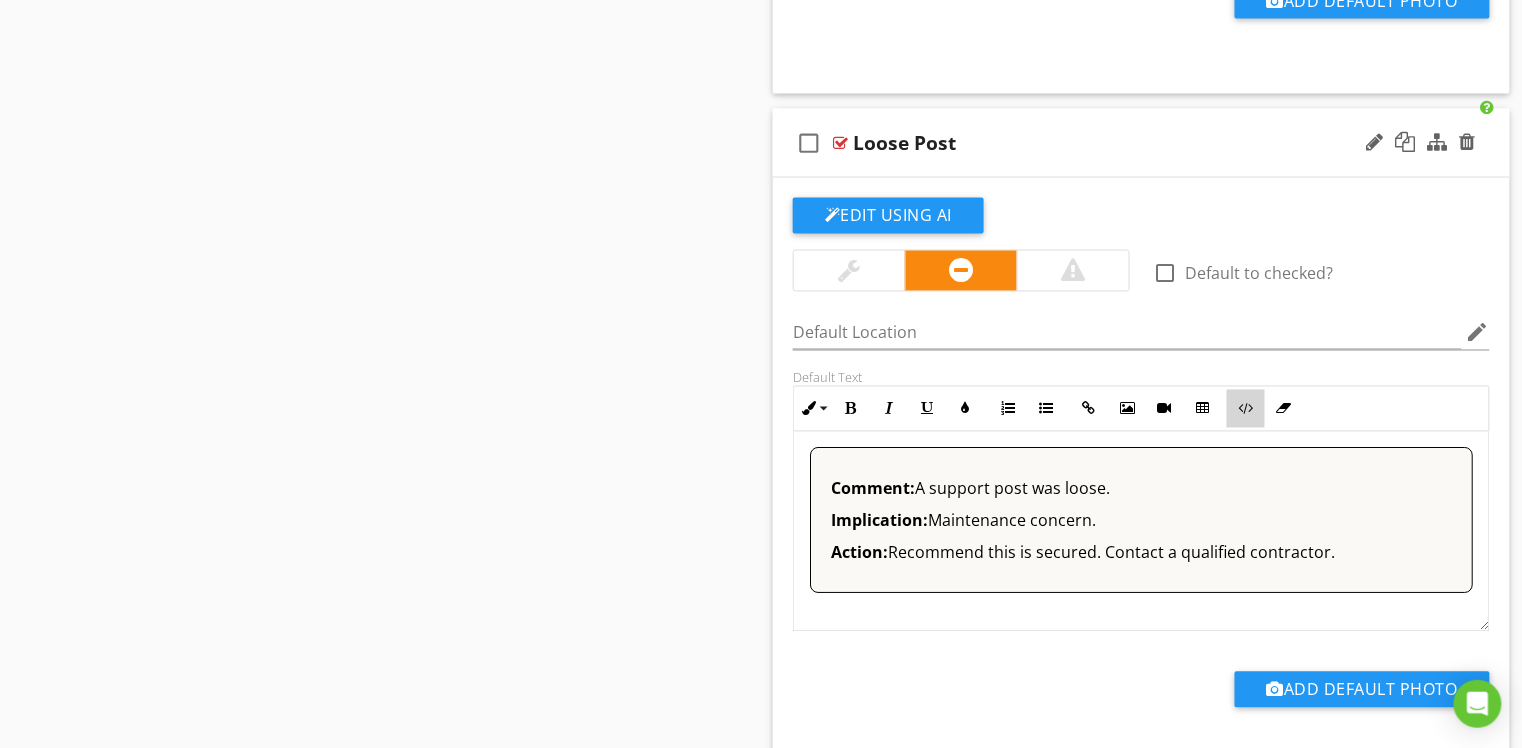 click at bounding box center (1246, 409) 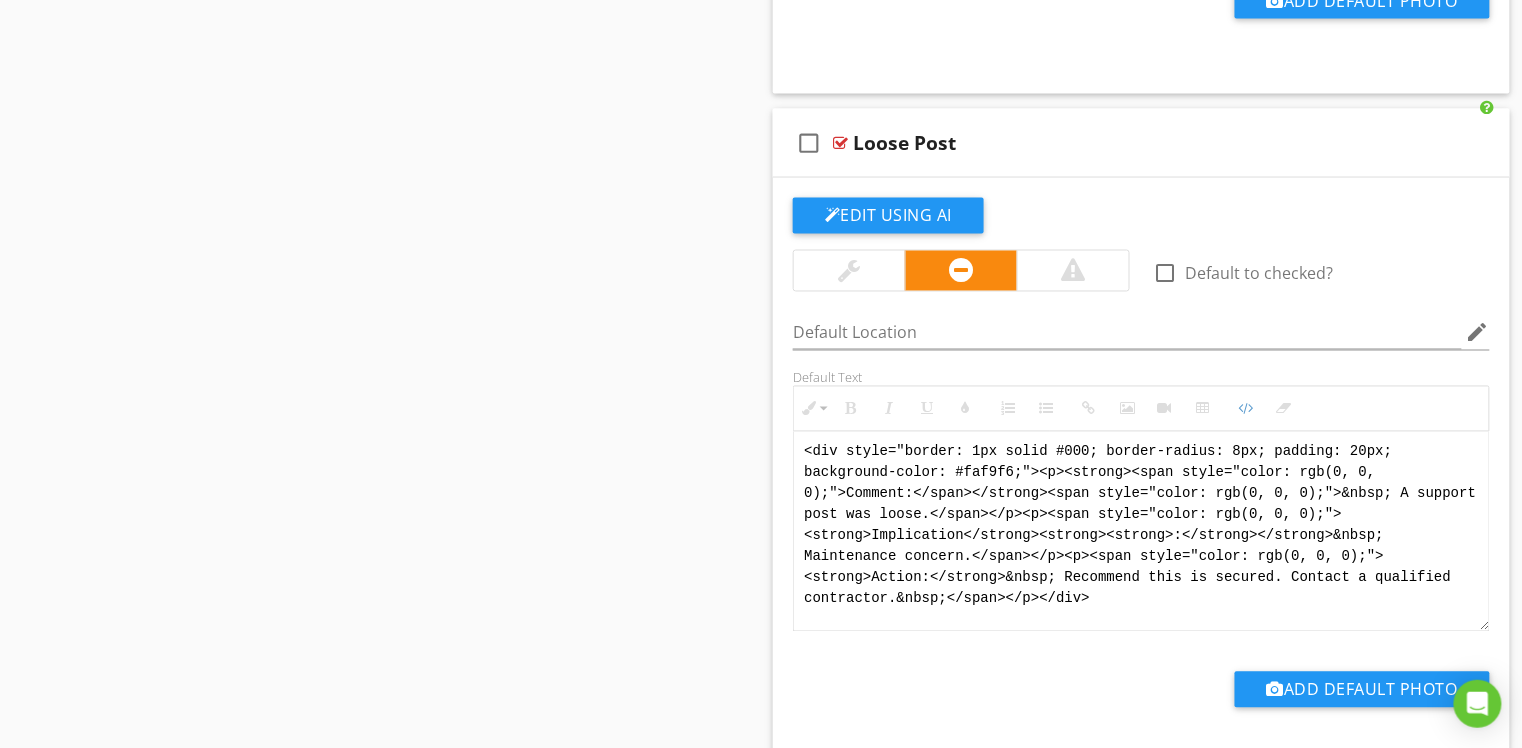 drag, startPoint x: 1132, startPoint y: 605, endPoint x: 758, endPoint y: 440, distance: 408.77988 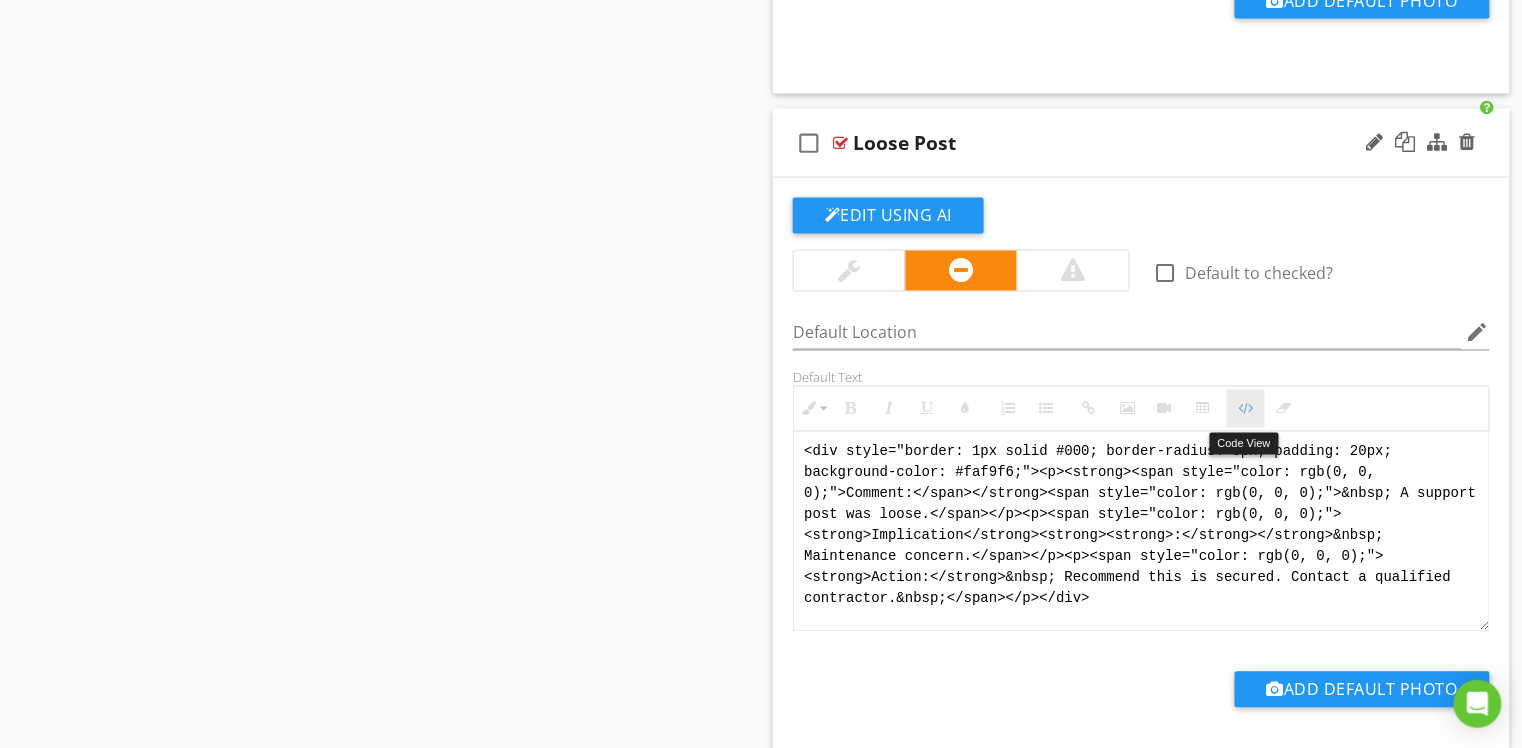 click at bounding box center [1246, 409] 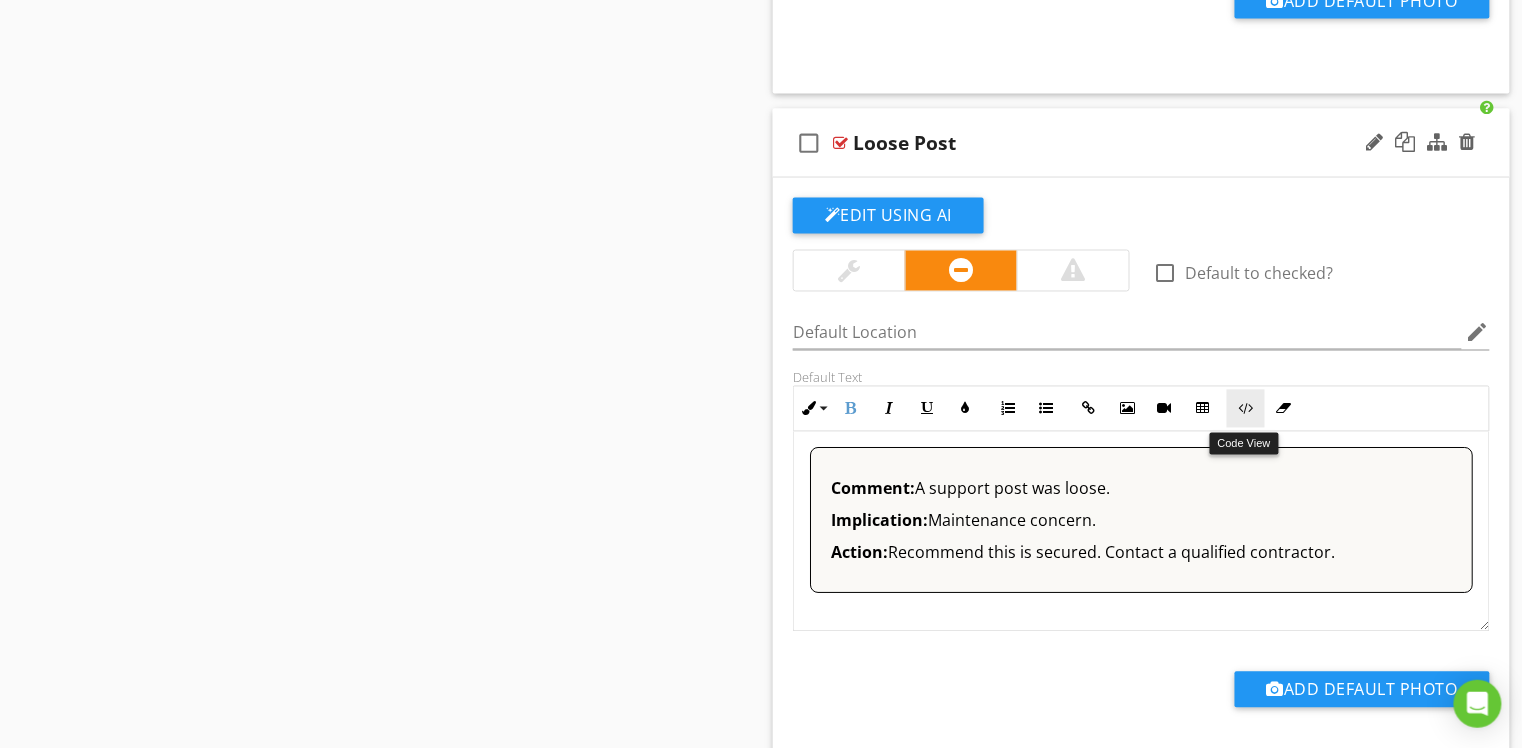 drag, startPoint x: 1241, startPoint y: 414, endPoint x: 1252, endPoint y: 398, distance: 19.416489 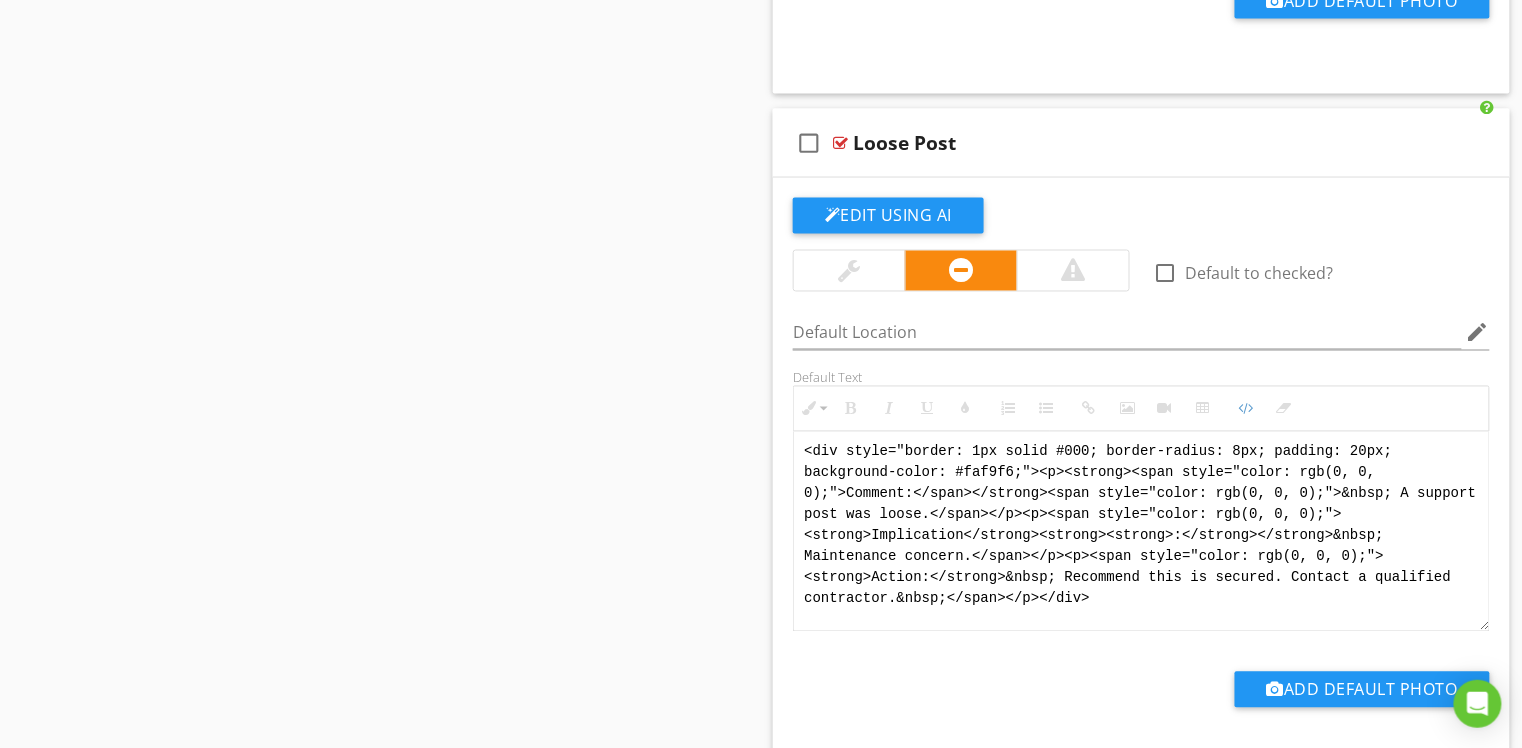 drag, startPoint x: 1150, startPoint y: 597, endPoint x: 672, endPoint y: 318, distance: 553.4664 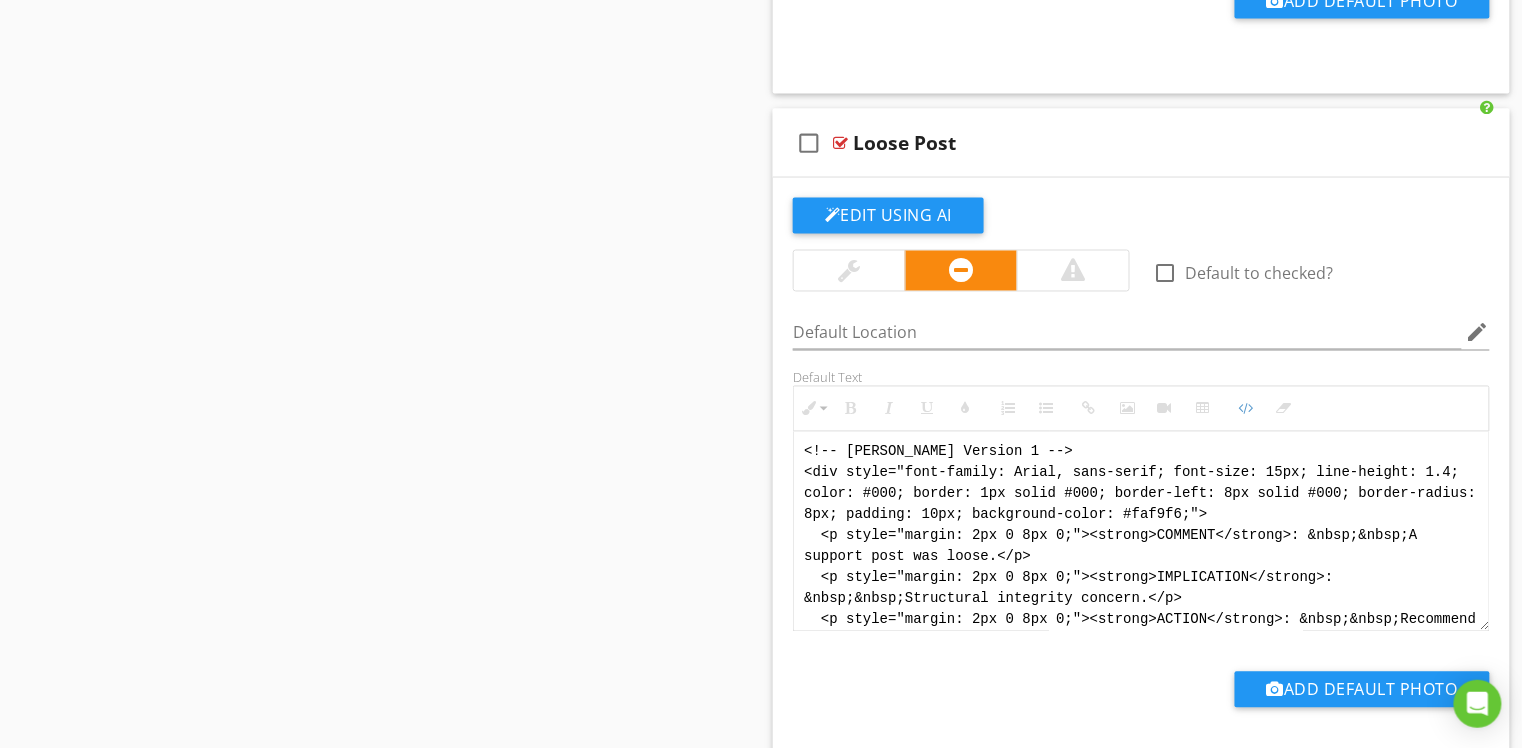 scroll, scrollTop: 120, scrollLeft: 0, axis: vertical 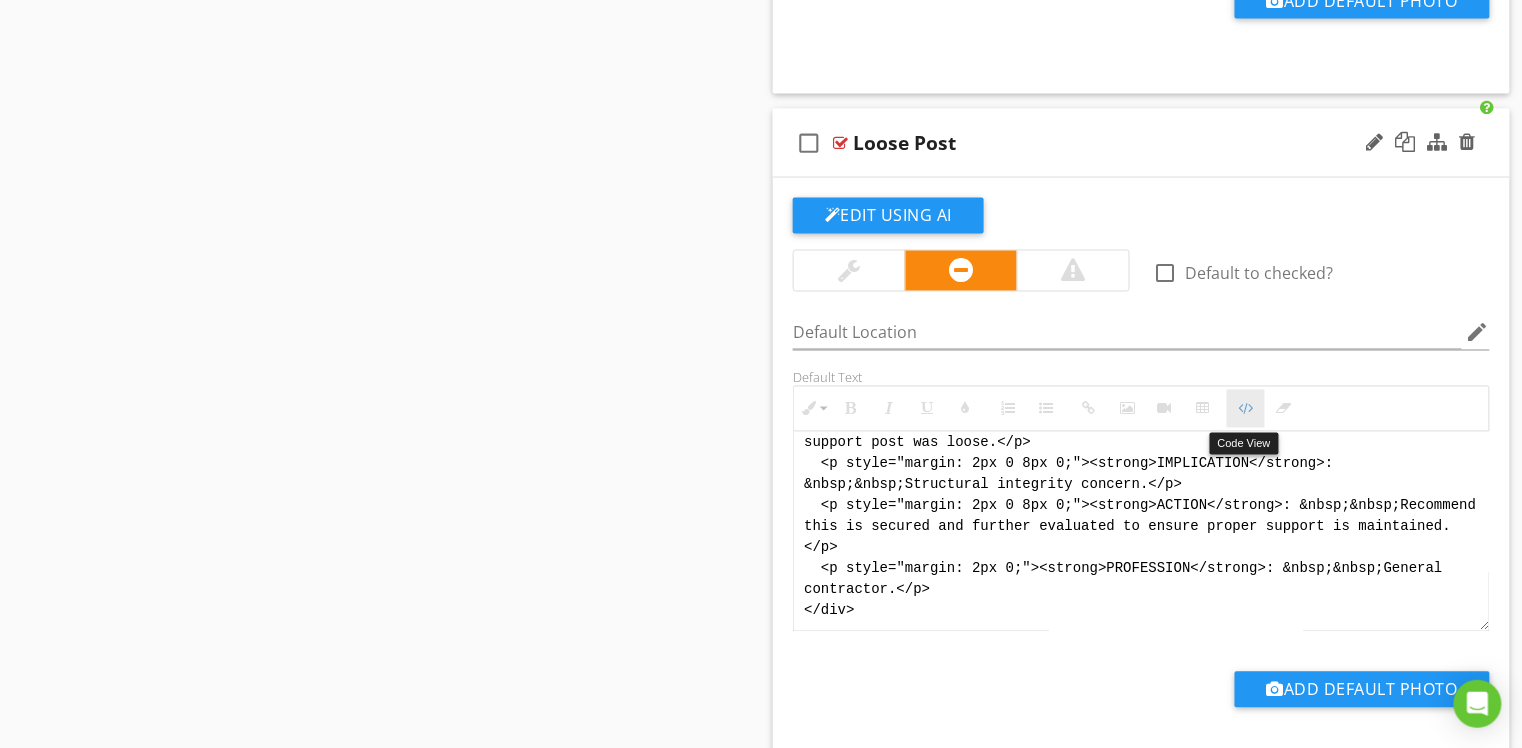 click at bounding box center (1246, 409) 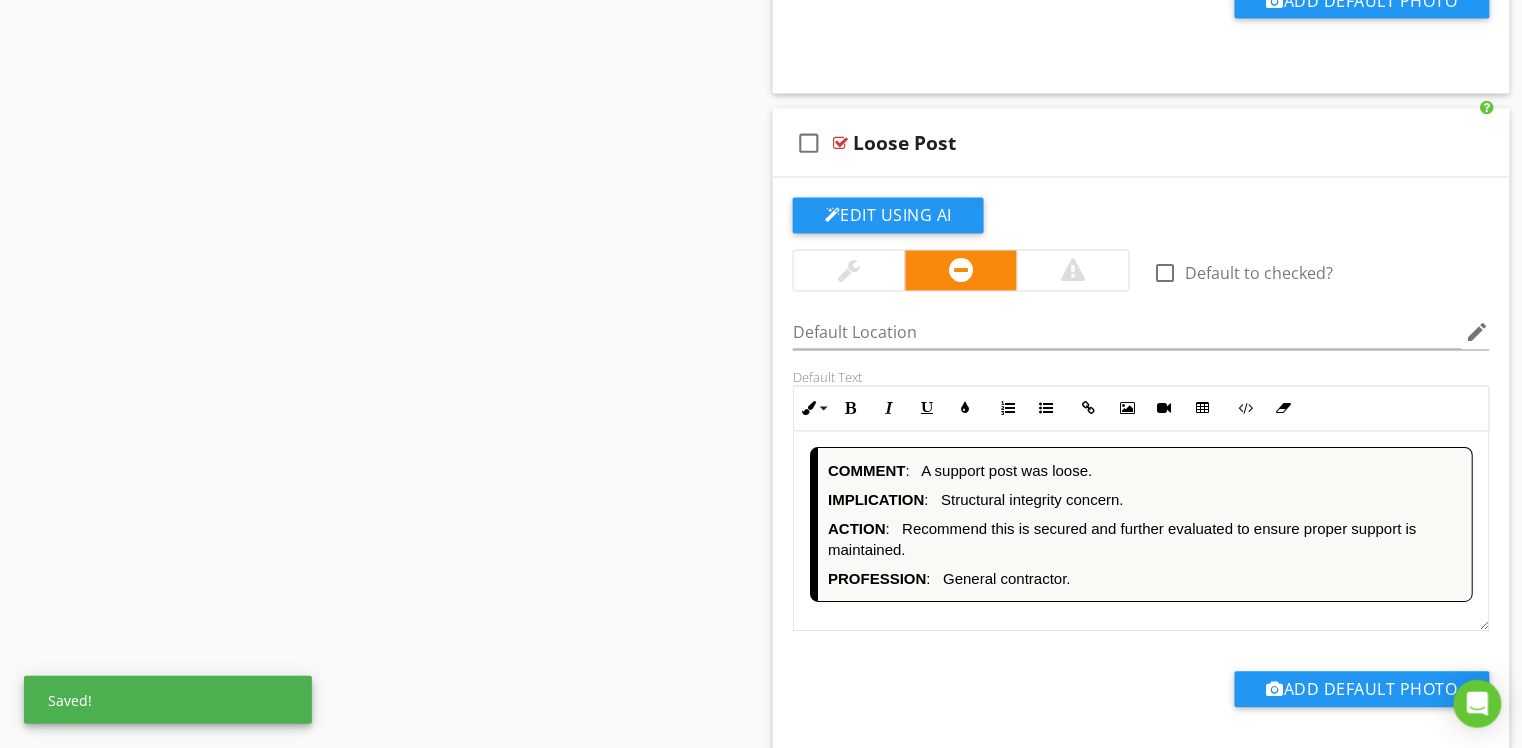 drag, startPoint x: 1372, startPoint y: 144, endPoint x: 1234, endPoint y: 110, distance: 142.12671 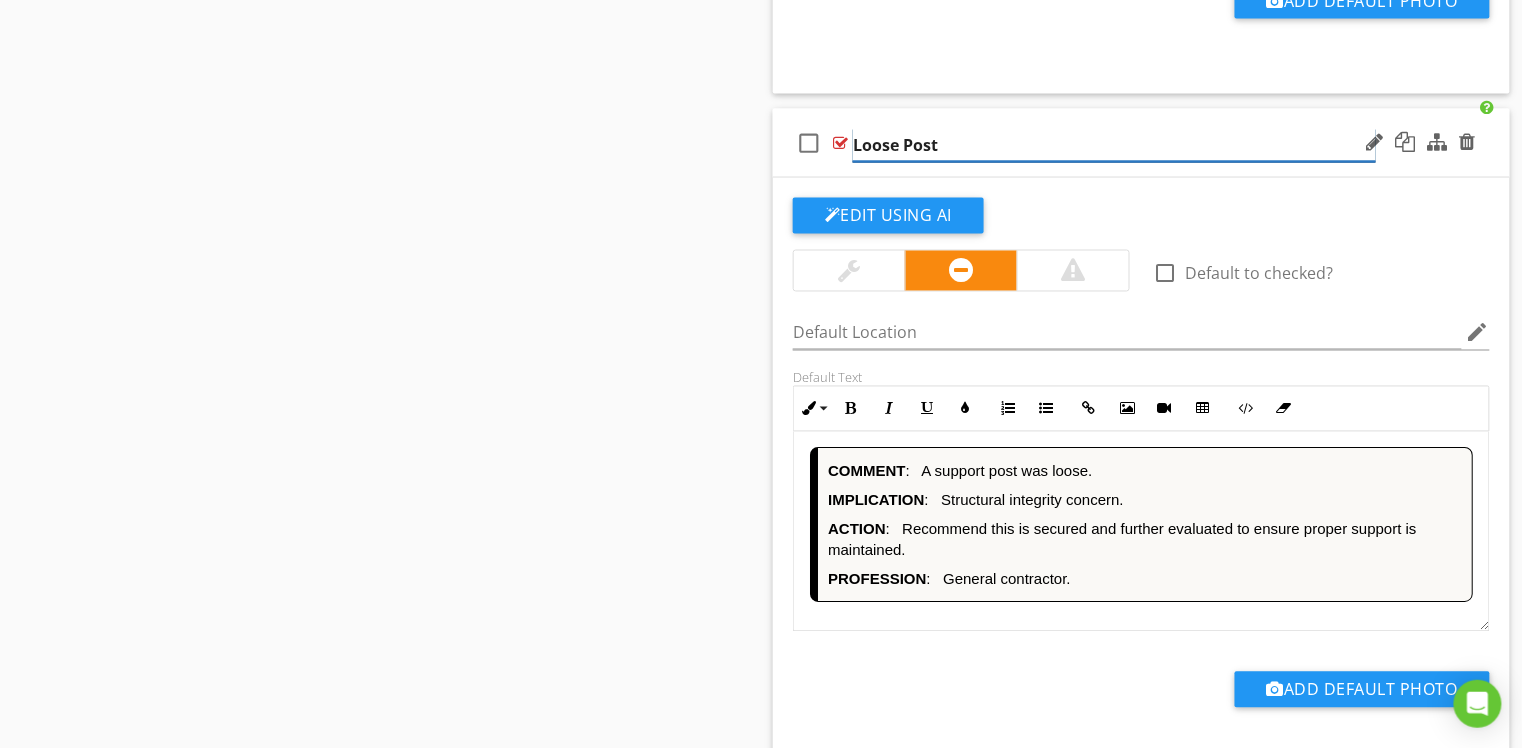click on "Loose Post" at bounding box center [1114, 145] 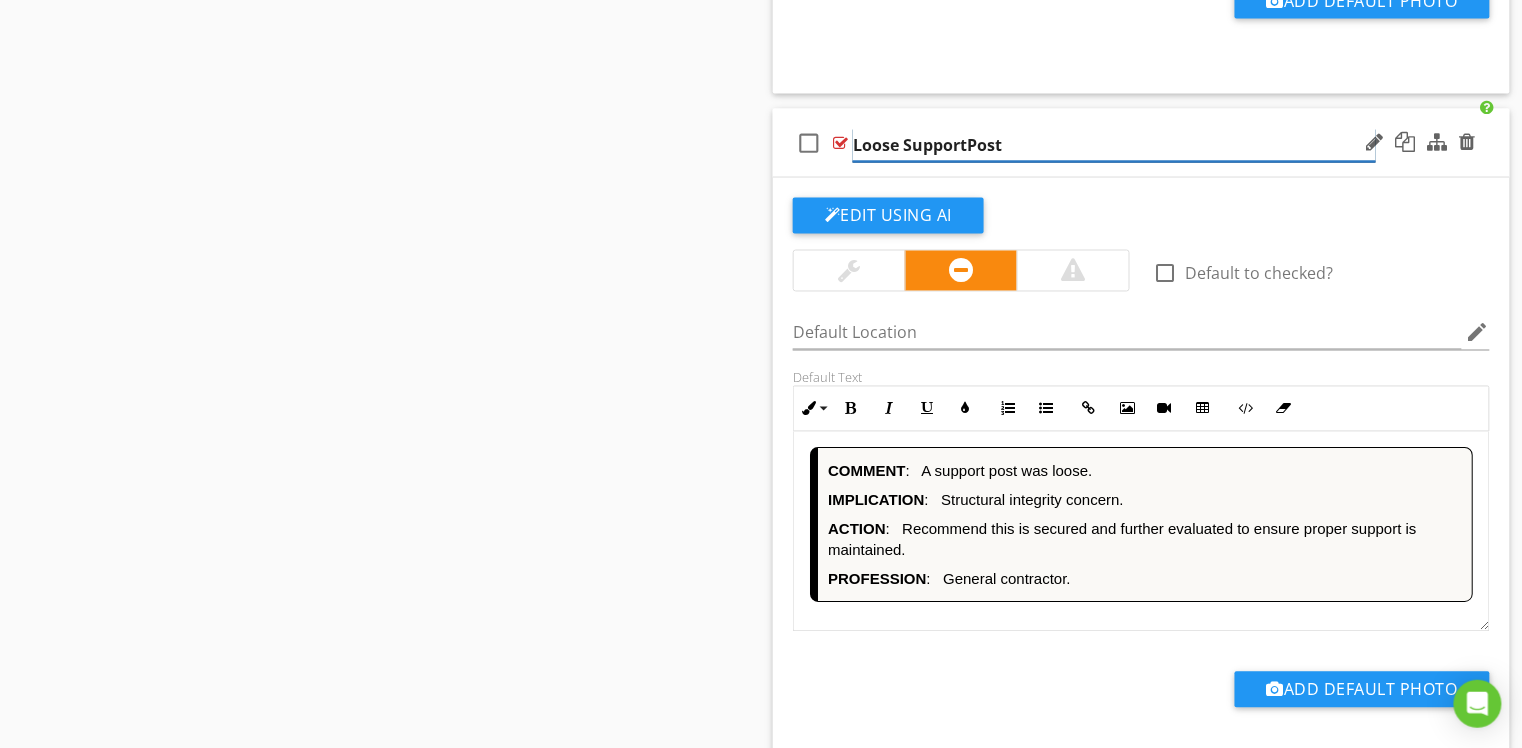 type on "Loose Support Post" 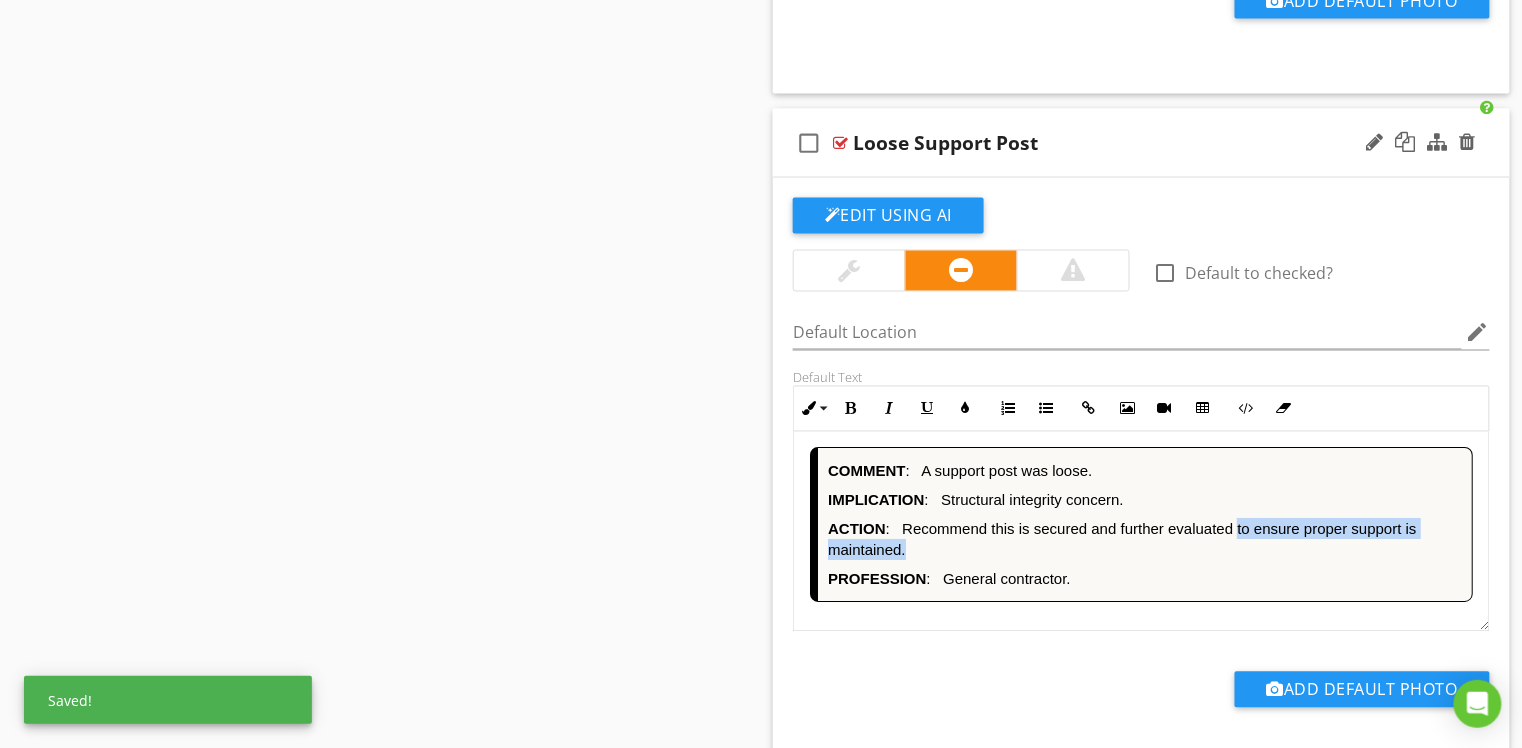 drag, startPoint x: 1181, startPoint y: 546, endPoint x: 1236, endPoint y: 530, distance: 57.280014 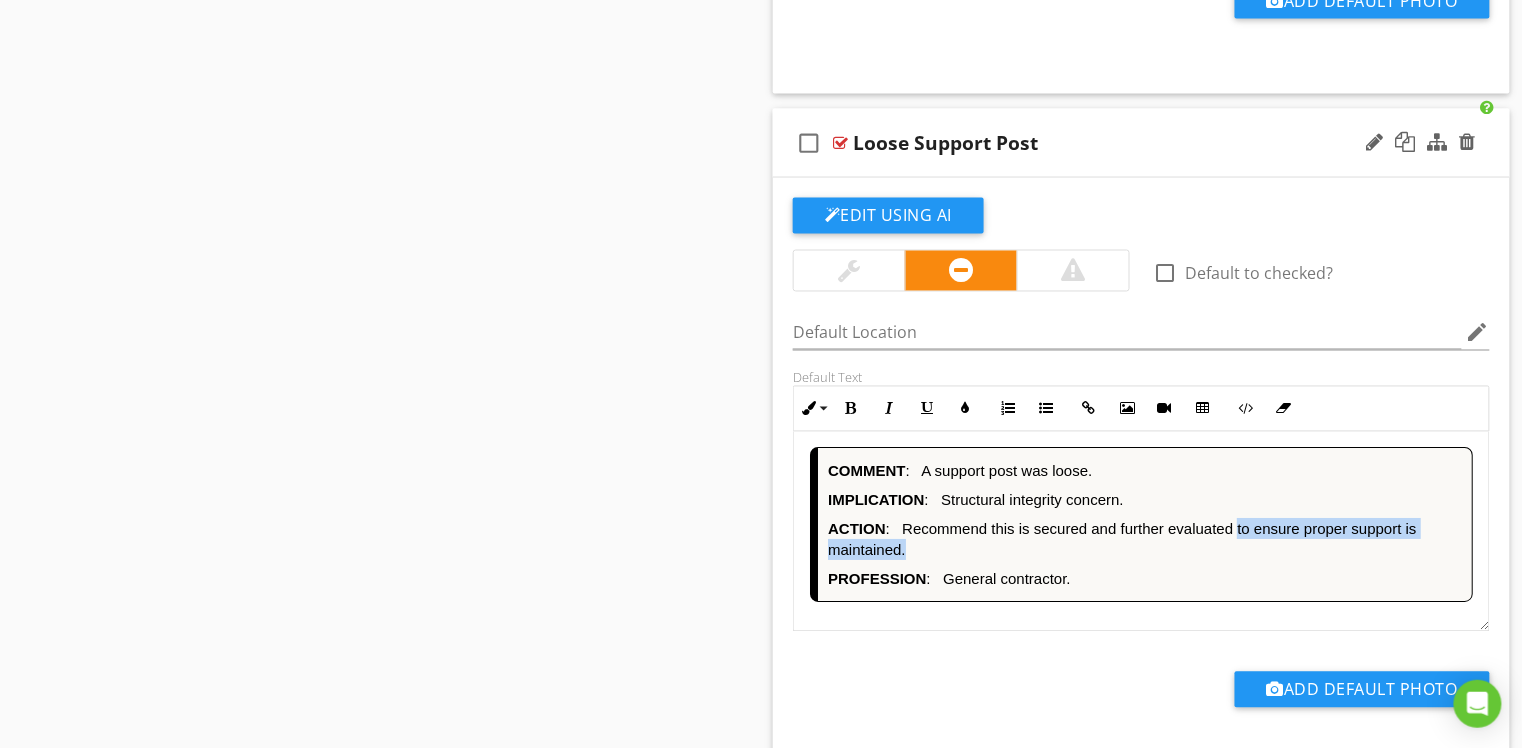 type 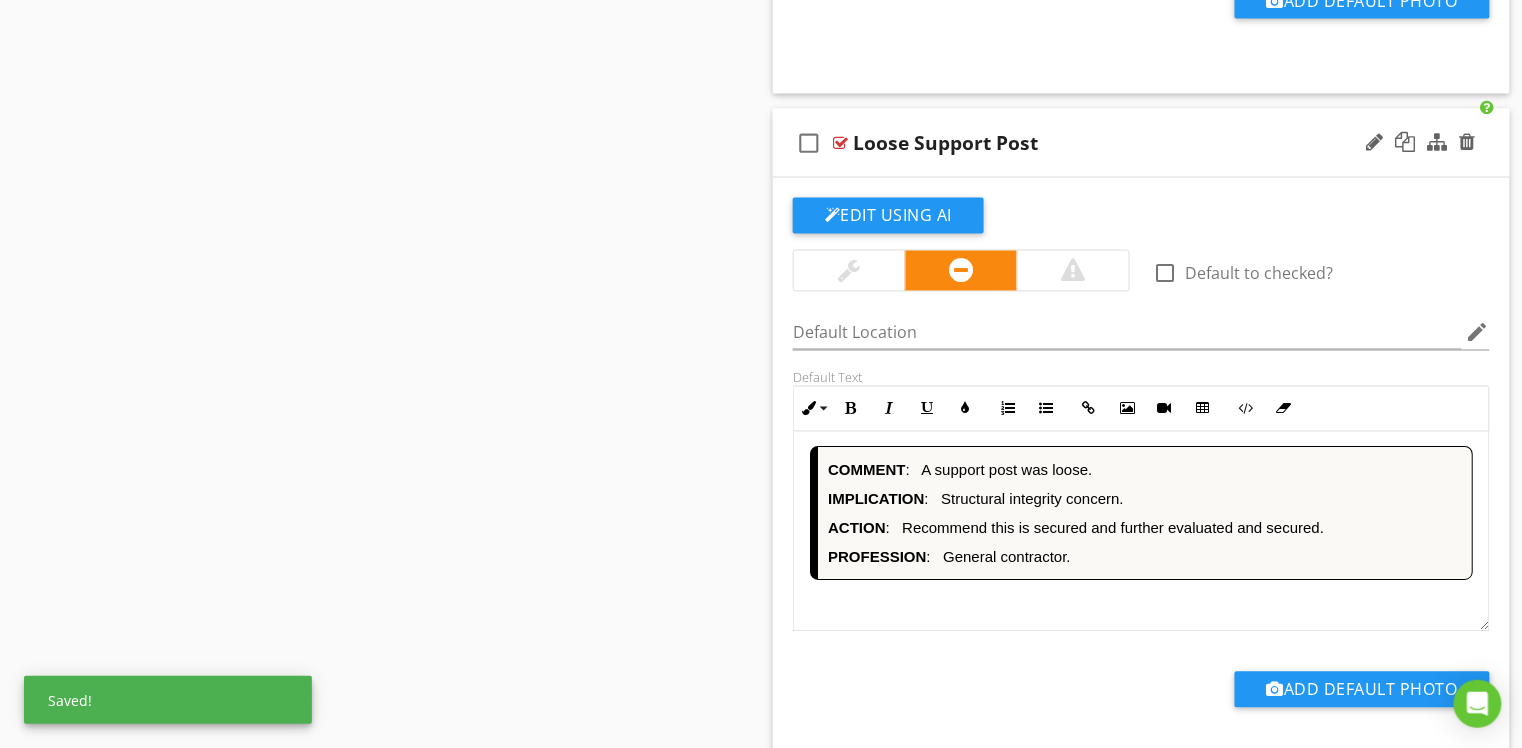 scroll, scrollTop: 1, scrollLeft: 0, axis: vertical 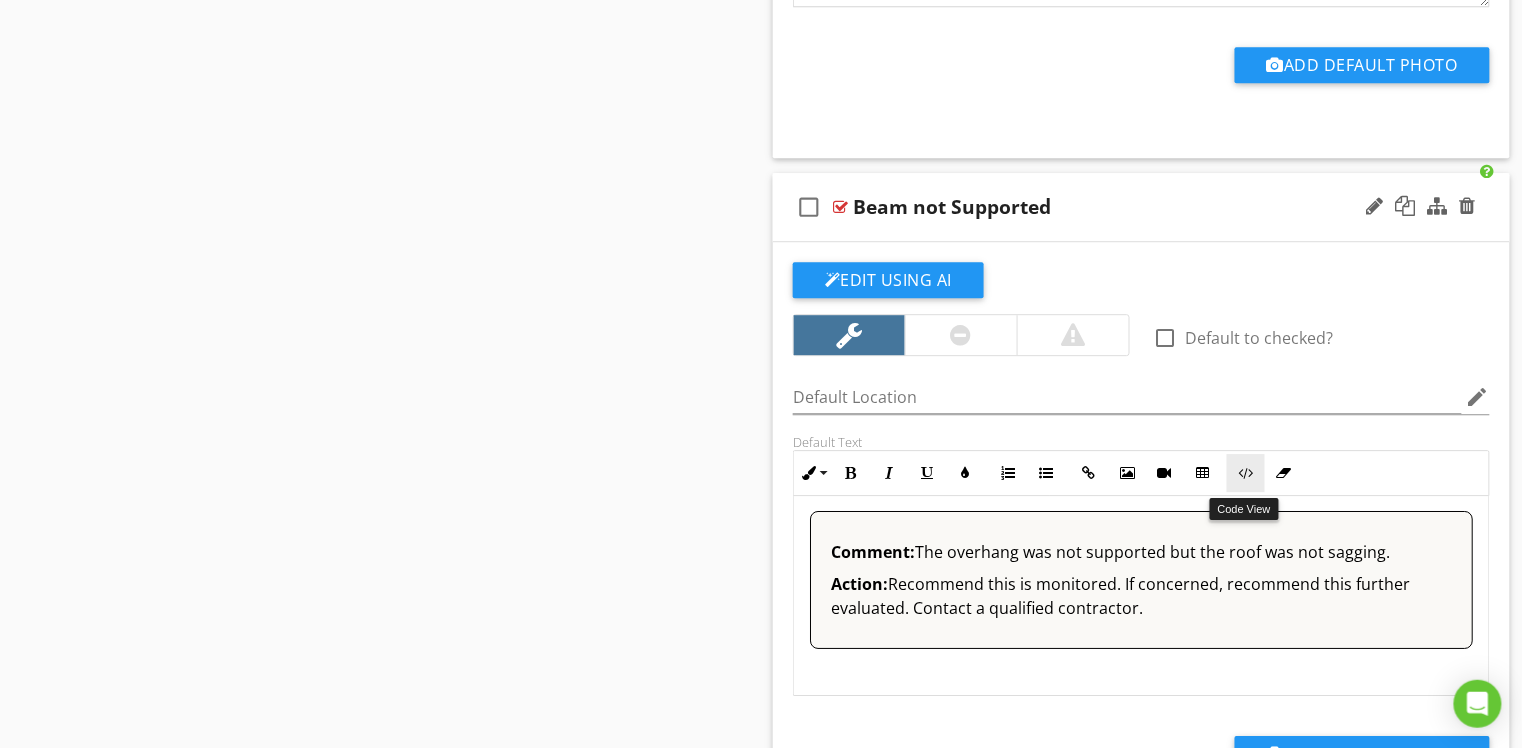 click at bounding box center [1246, 473] 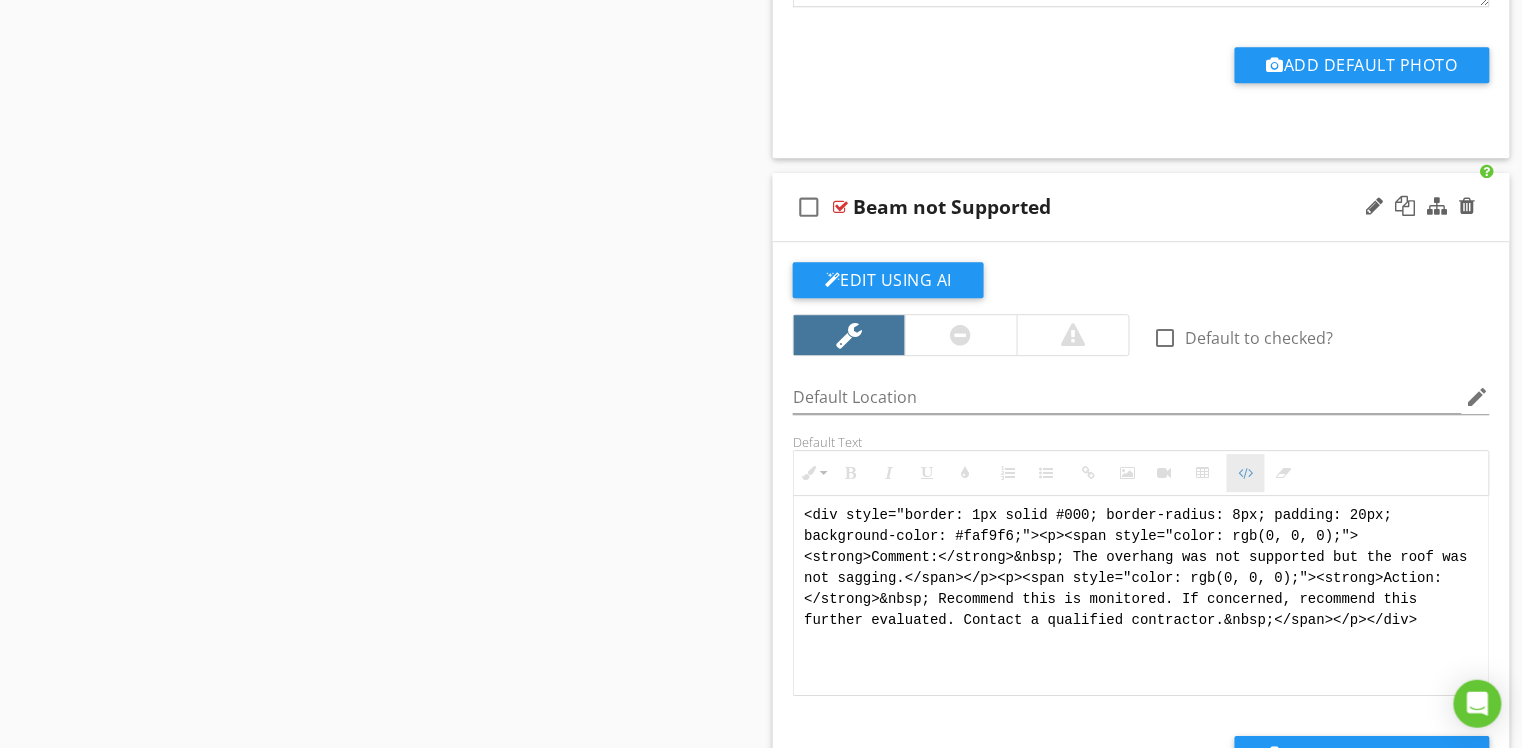 scroll, scrollTop: 6116, scrollLeft: 0, axis: vertical 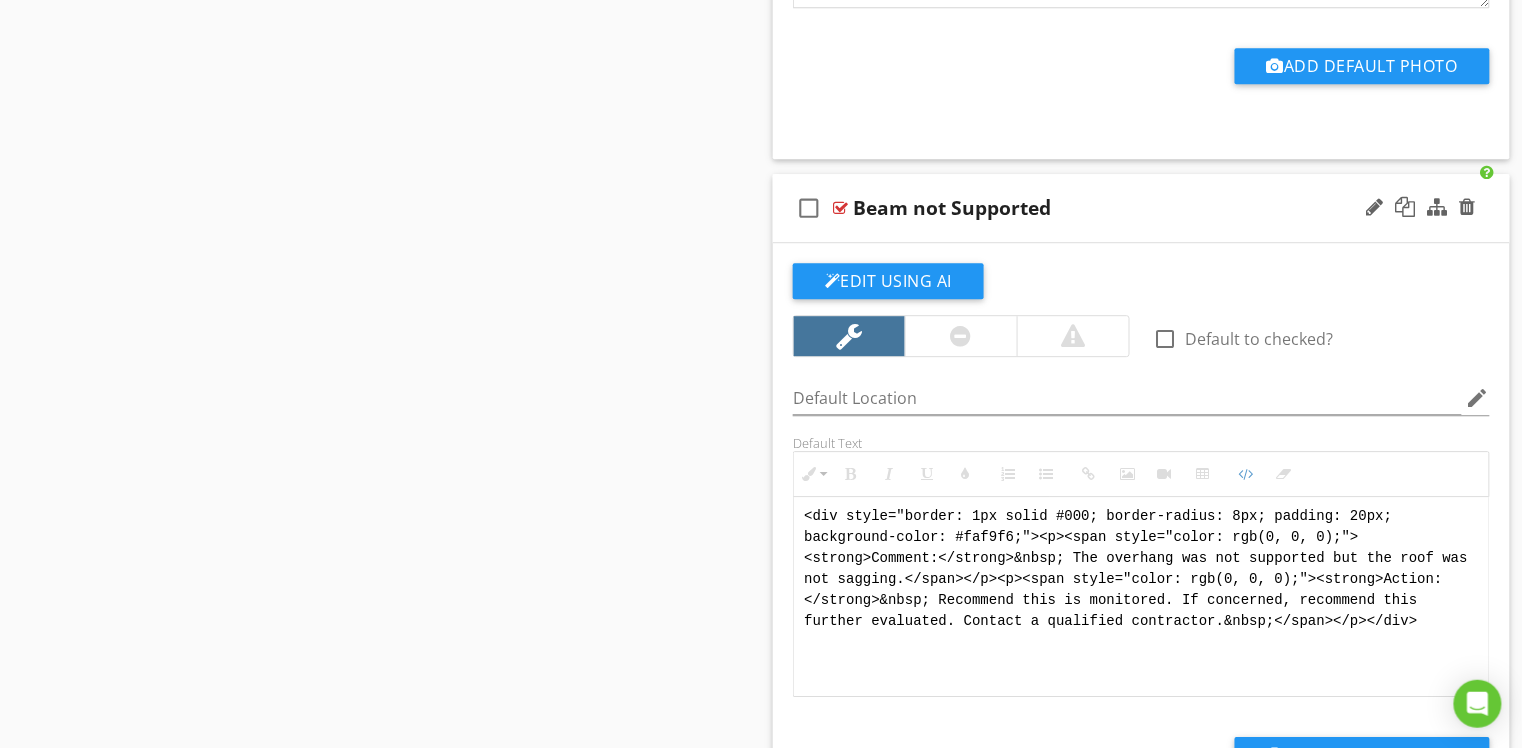 drag, startPoint x: 1438, startPoint y: 618, endPoint x: 797, endPoint y: 510, distance: 650.0346 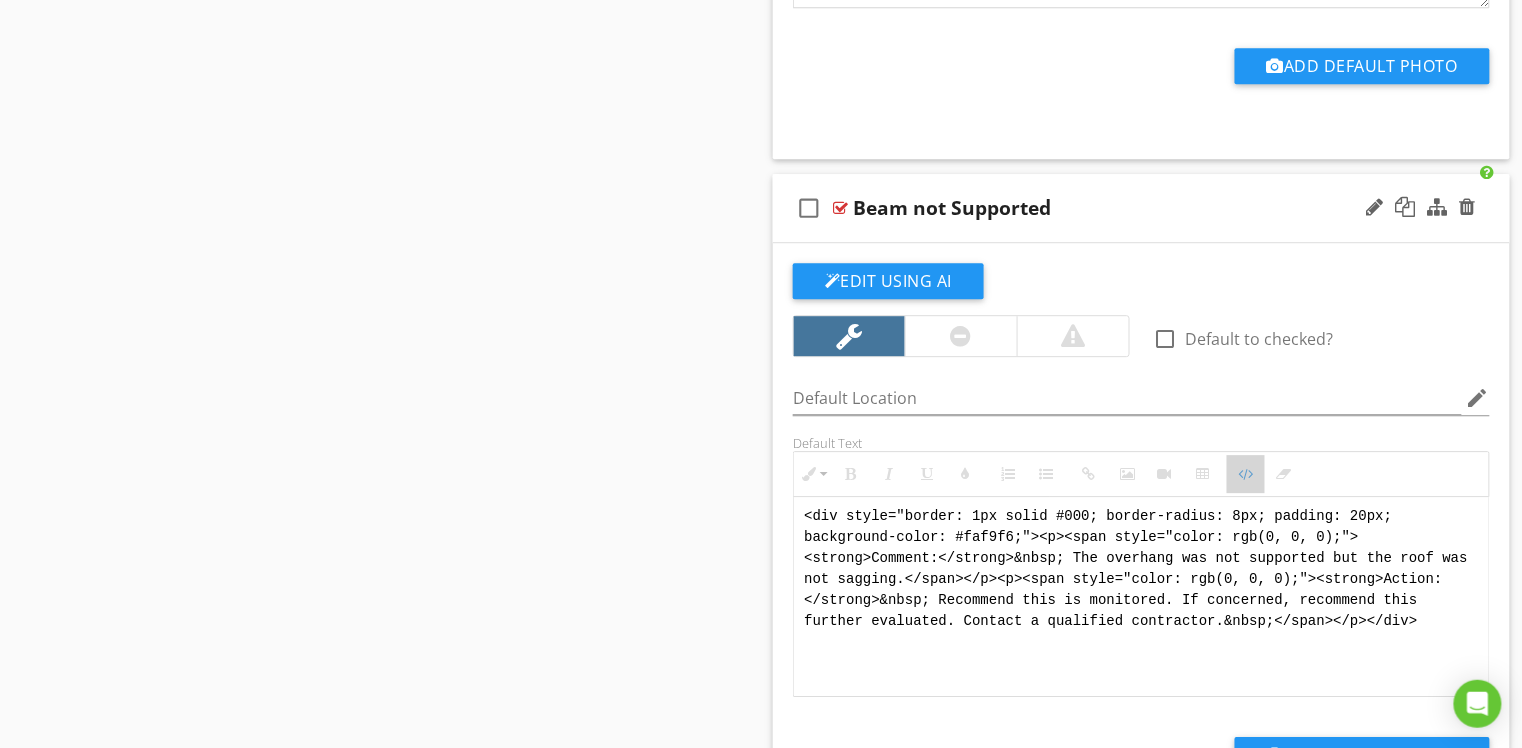 click at bounding box center (1246, 474) 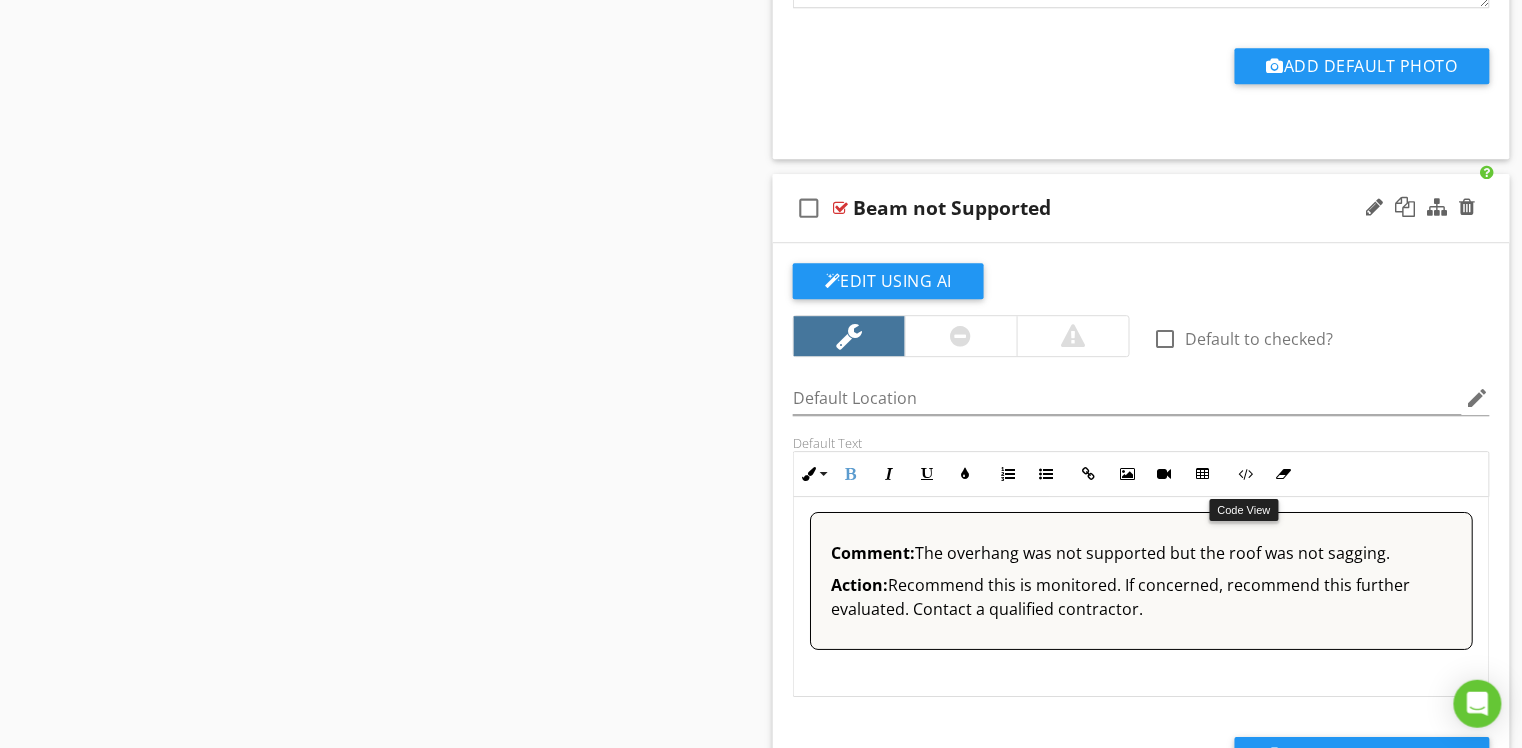 drag, startPoint x: 1245, startPoint y: 478, endPoint x: 1234, endPoint y: 529, distance: 52.17279 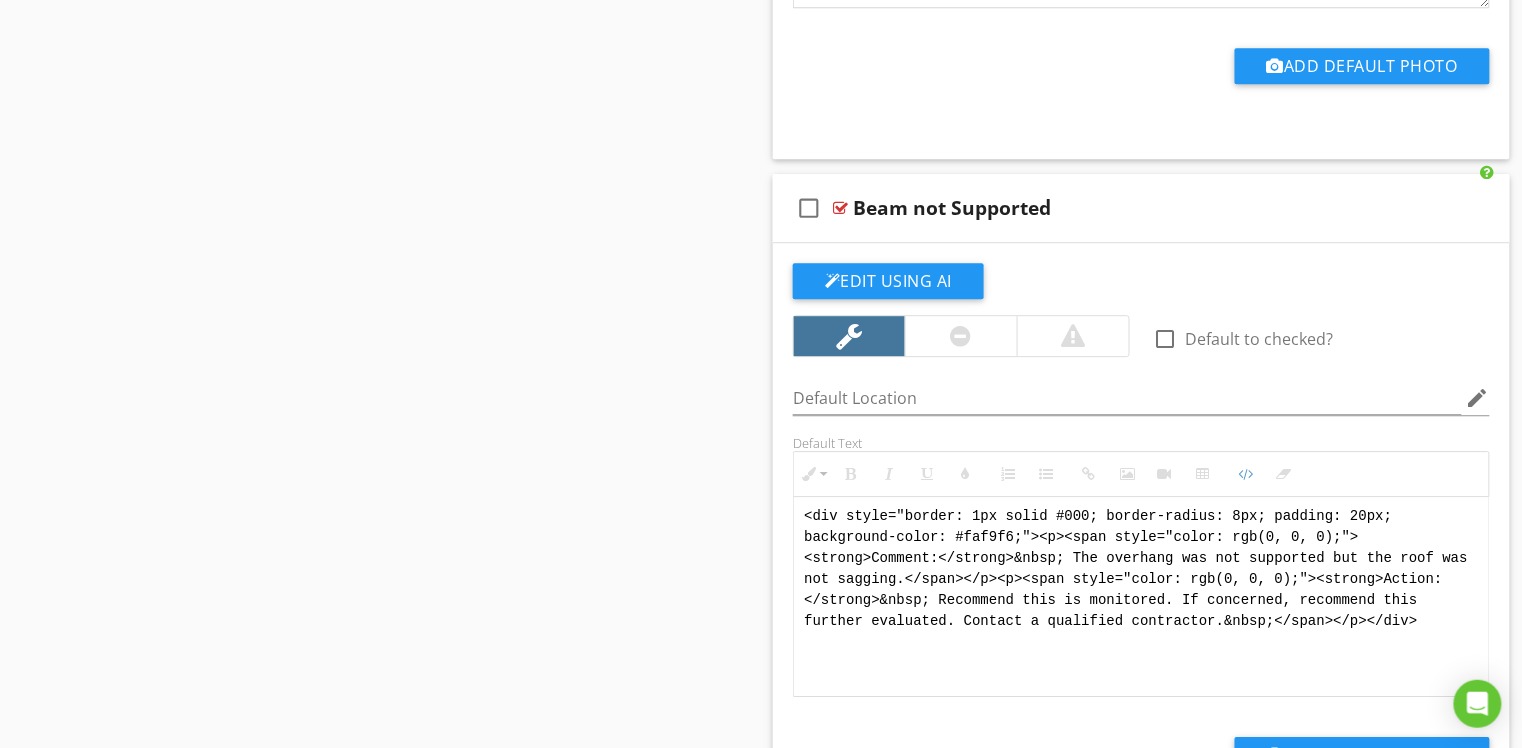scroll, scrollTop: 0, scrollLeft: 0, axis: both 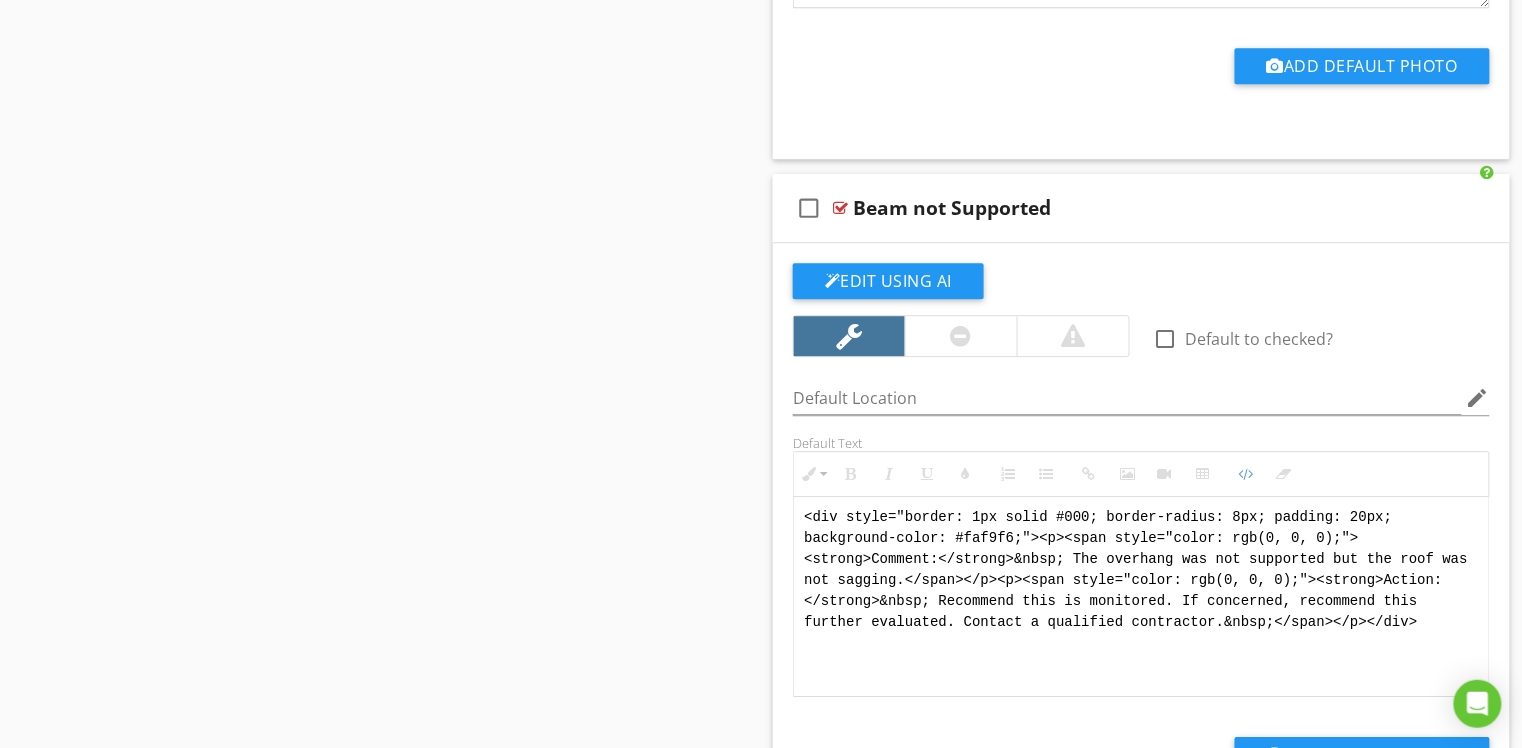 drag, startPoint x: 1444, startPoint y: 621, endPoint x: 757, endPoint y: 496, distance: 698.2793 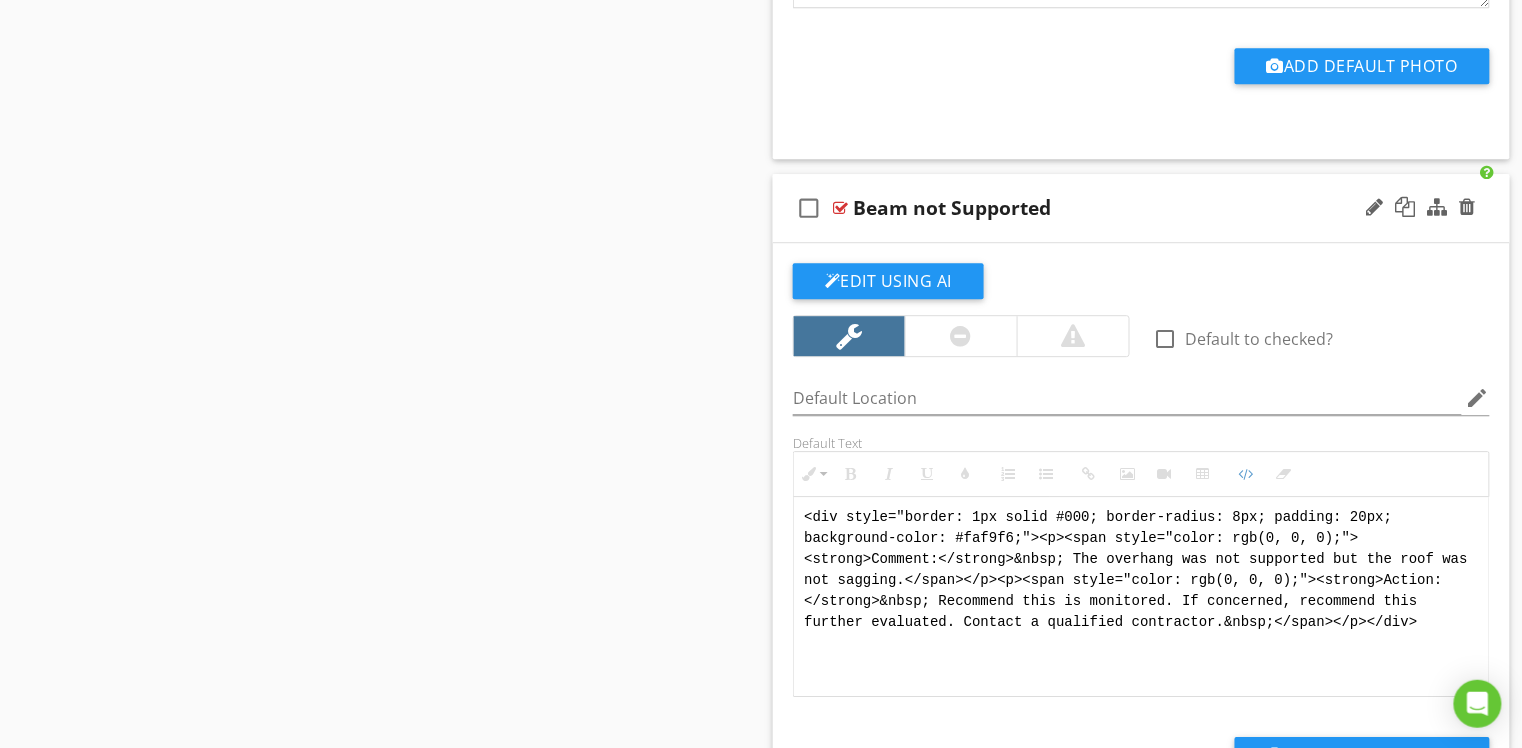 paste on "!-- [PERSON_NAME] Version 1 -->
<div style="font-family: Arial, sans-serif; font-size: 15px; line-height: 1.4; color: #000; border: 1px solid #000; border-left: 8px solid #000; border-radius: 8px; padding: 10px; background-color: #faf9f6;">
<p style="margin: 2px 0 8px 0;"><strong>COMMENT</strong>: &nbsp;&nbsp;The overhang was not visibly supported, although the roof showed no signs of sagging at the time of inspection.</p>
<p style="margin: 2px 0 8px 0;"><strong>IMPLICATION</strong>: &nbsp;&nbsp;Possible future structural concern if unsupported areas become compromised.</p>
<p style="margin: 2px 0 8px 0;"><strong>ACTION</strong>: &nbsp;&nbsp;Recommend this is monitored. If concerned, recommend this is further evaluated.</p>
<p style="margin: 2px 0;"><strong>PROFESSION</strong>: &nbsp;&nbsp;General contractor.</p>
</div>" 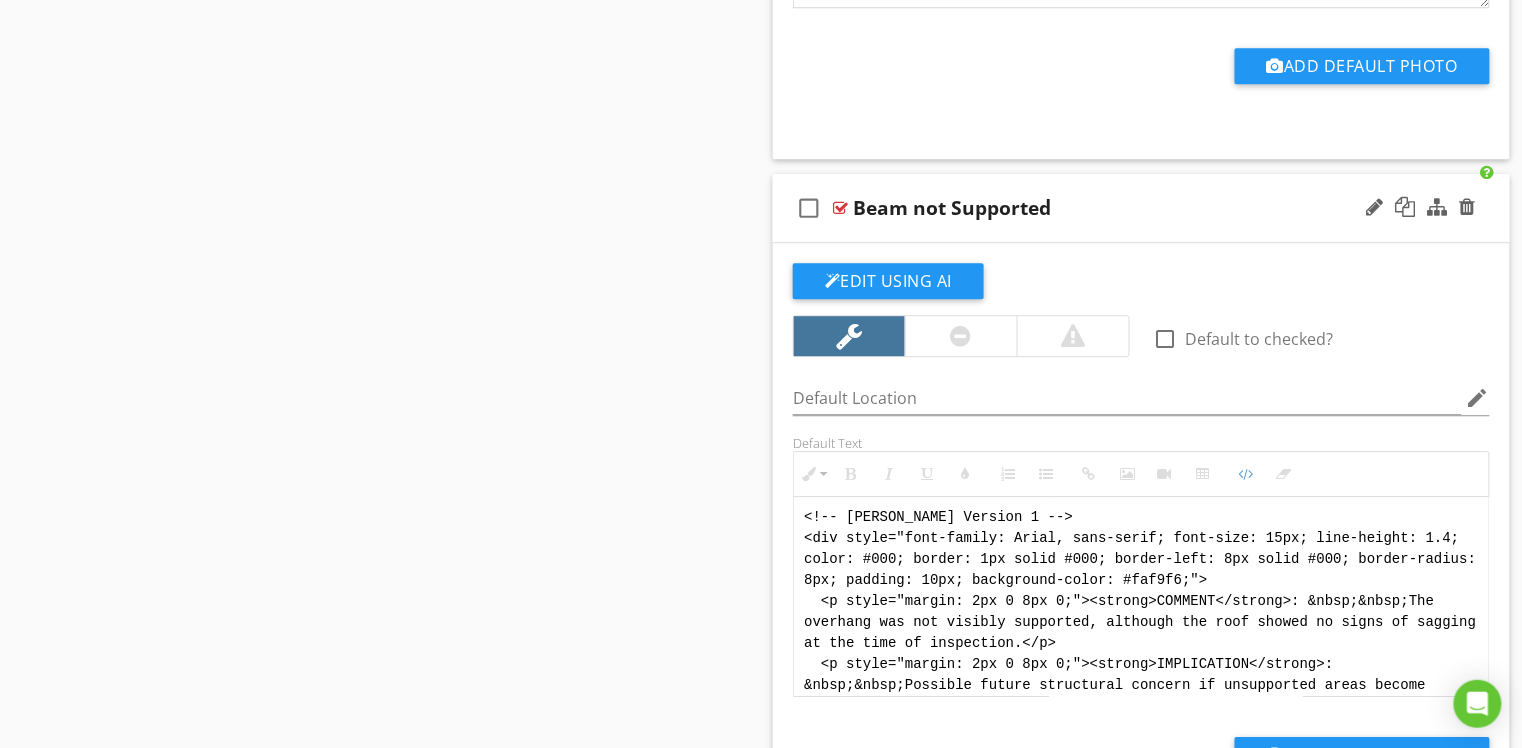 scroll, scrollTop: 140, scrollLeft: 0, axis: vertical 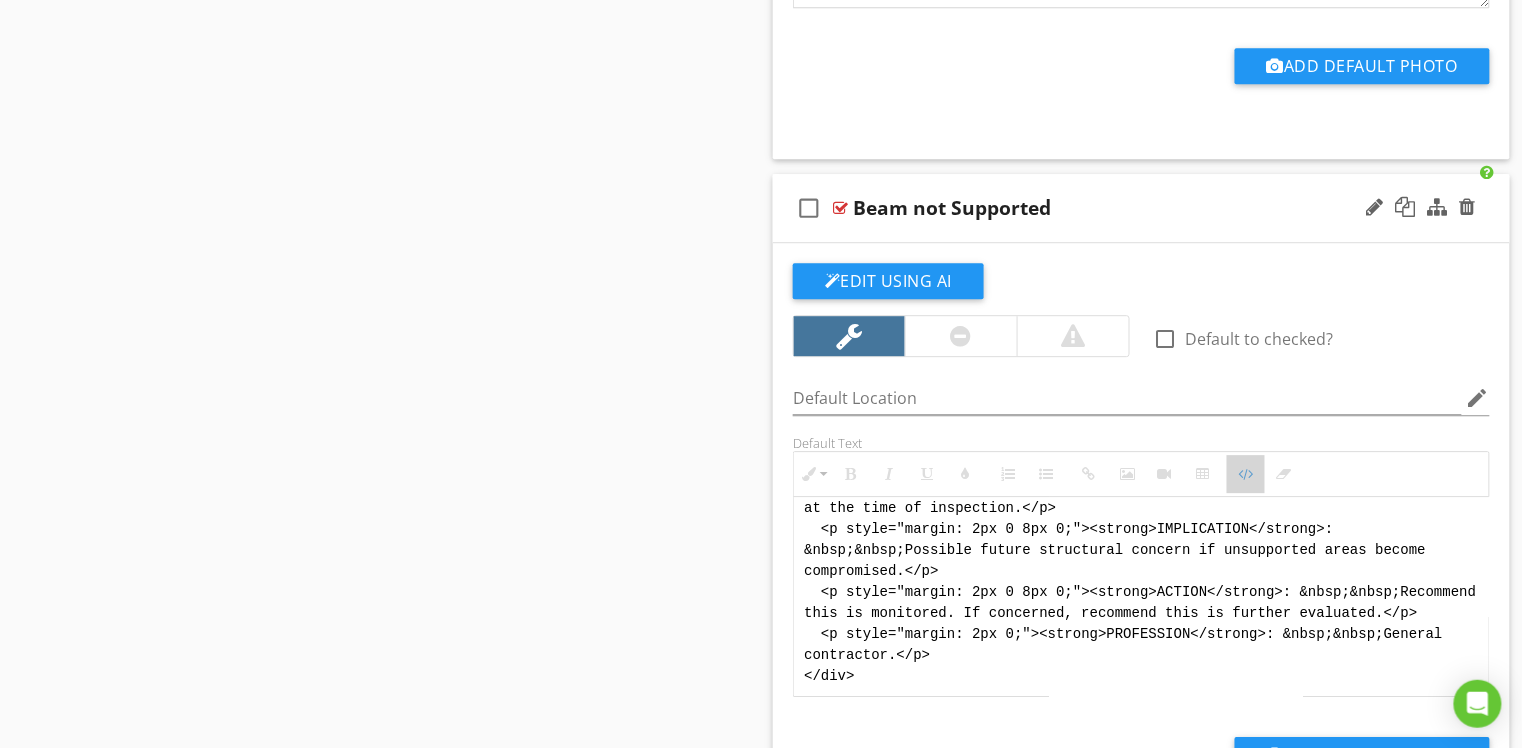 click at bounding box center (1246, 474) 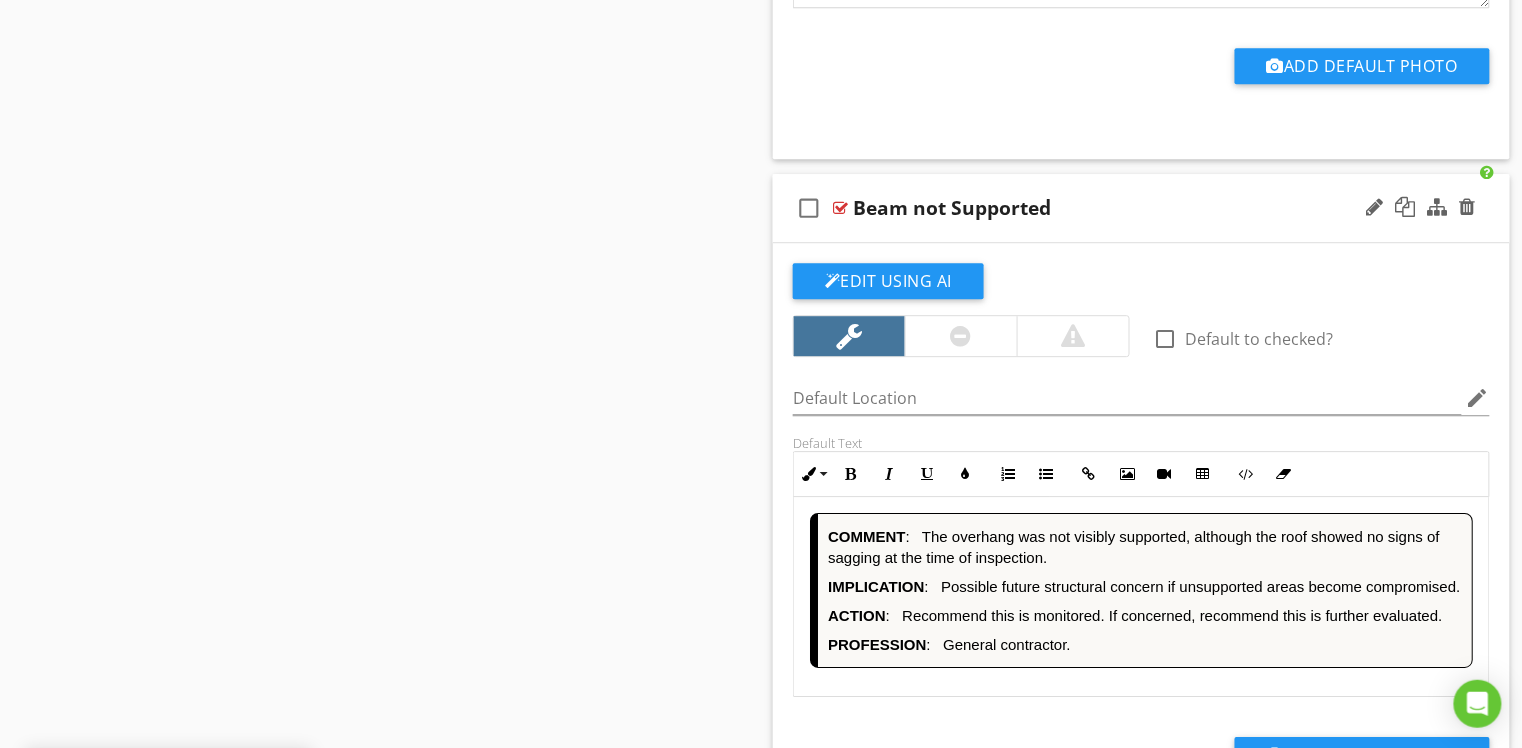 drag, startPoint x: 988, startPoint y: 341, endPoint x: 1022, endPoint y: 358, distance: 38.013157 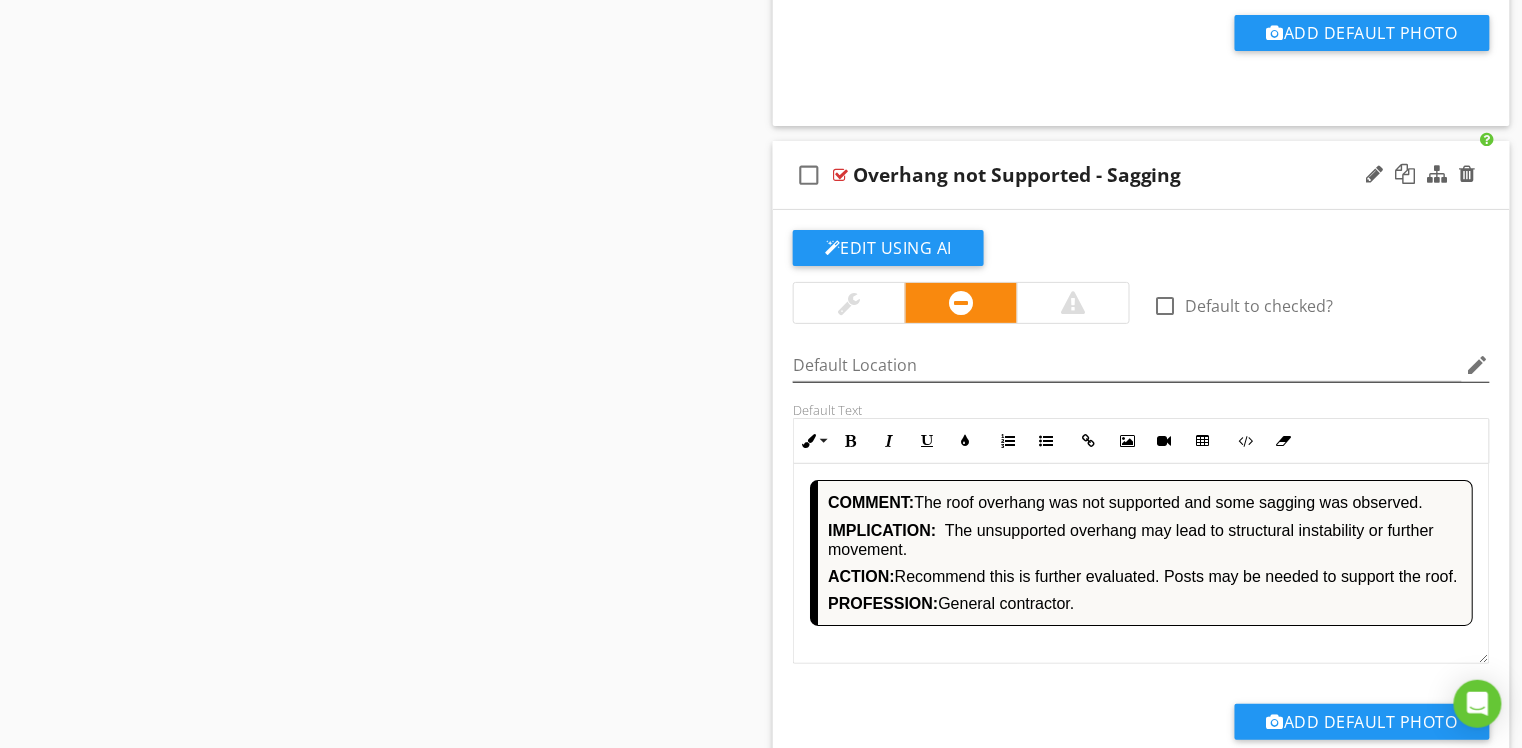 scroll, scrollTop: 6842, scrollLeft: 0, axis: vertical 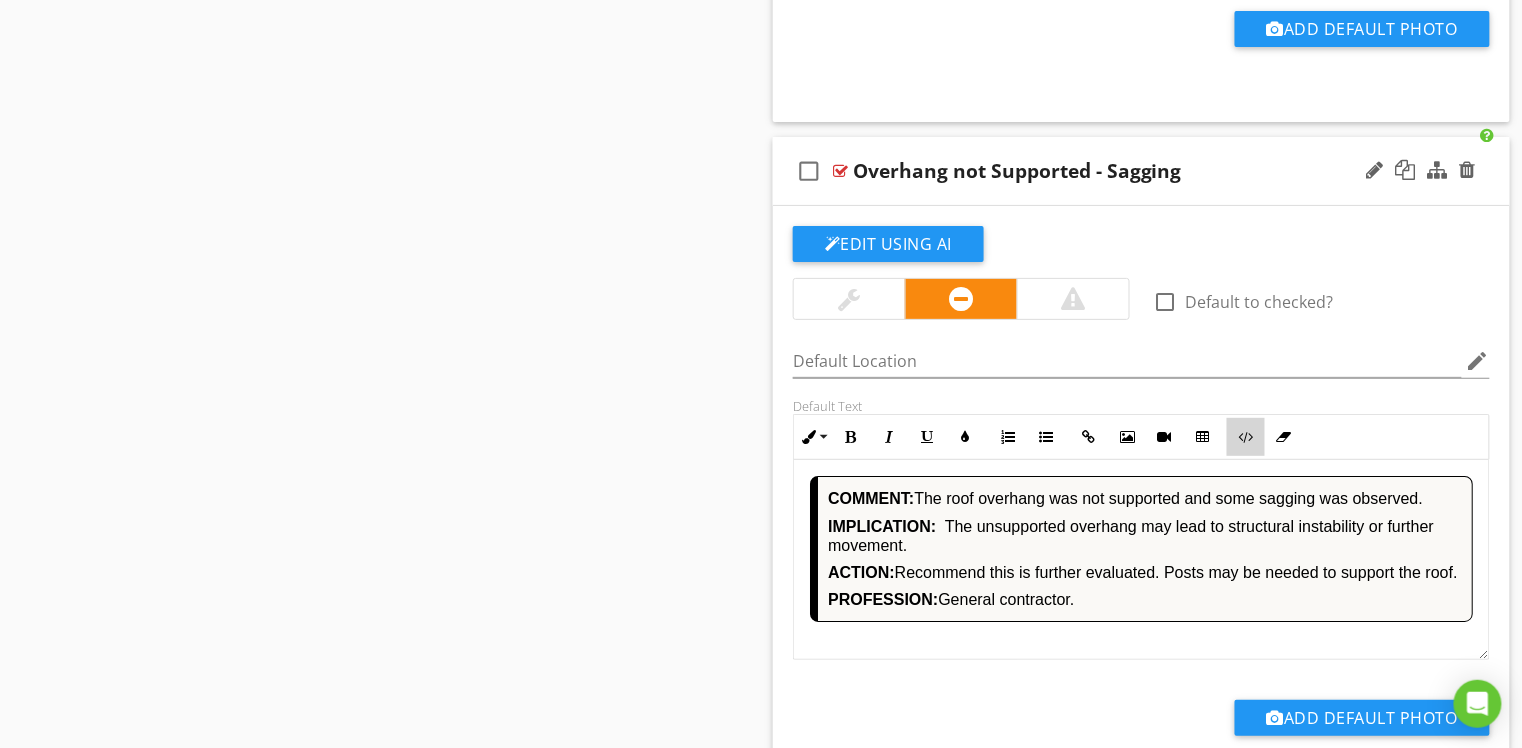 drag, startPoint x: 1240, startPoint y: 443, endPoint x: 1250, endPoint y: 434, distance: 13.453624 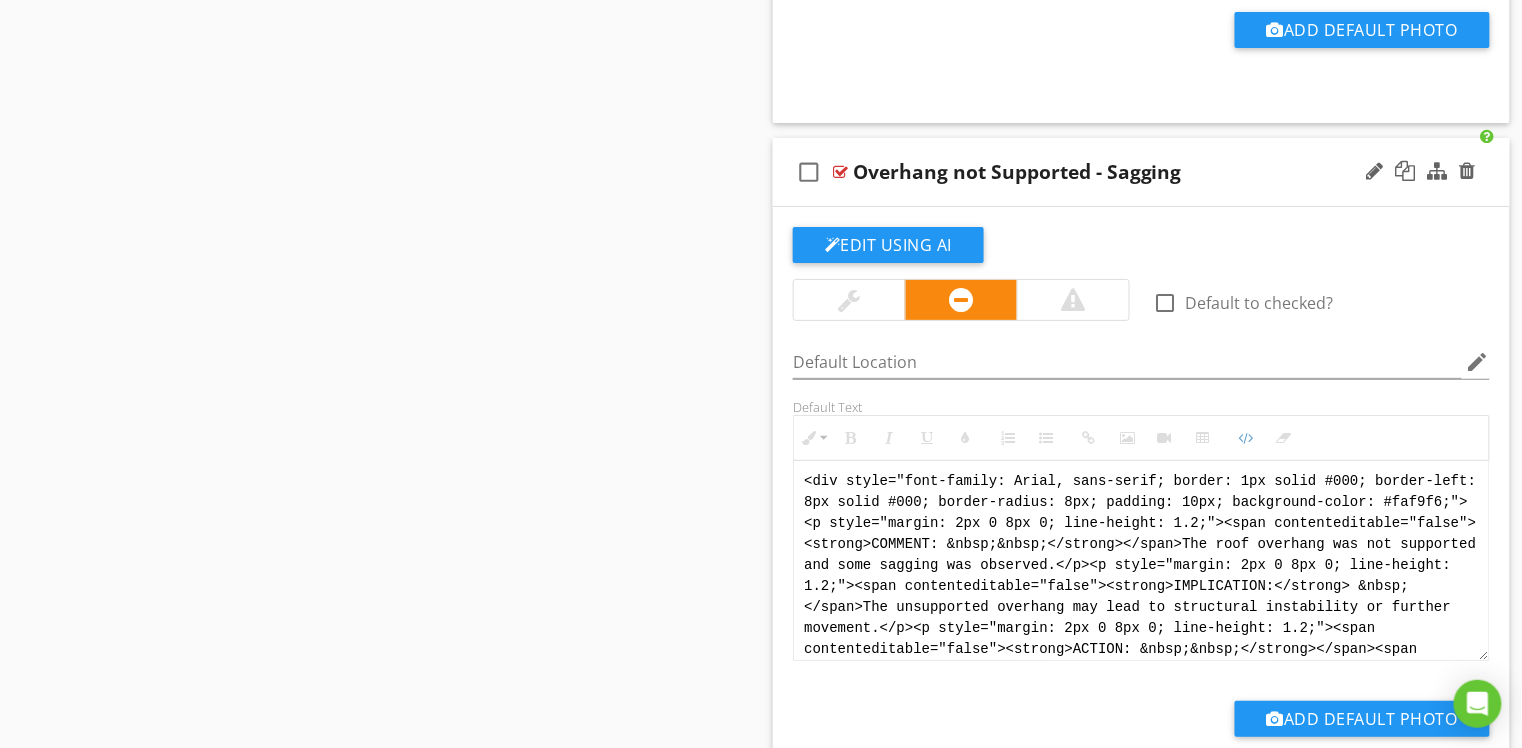scroll, scrollTop: 80, scrollLeft: 0, axis: vertical 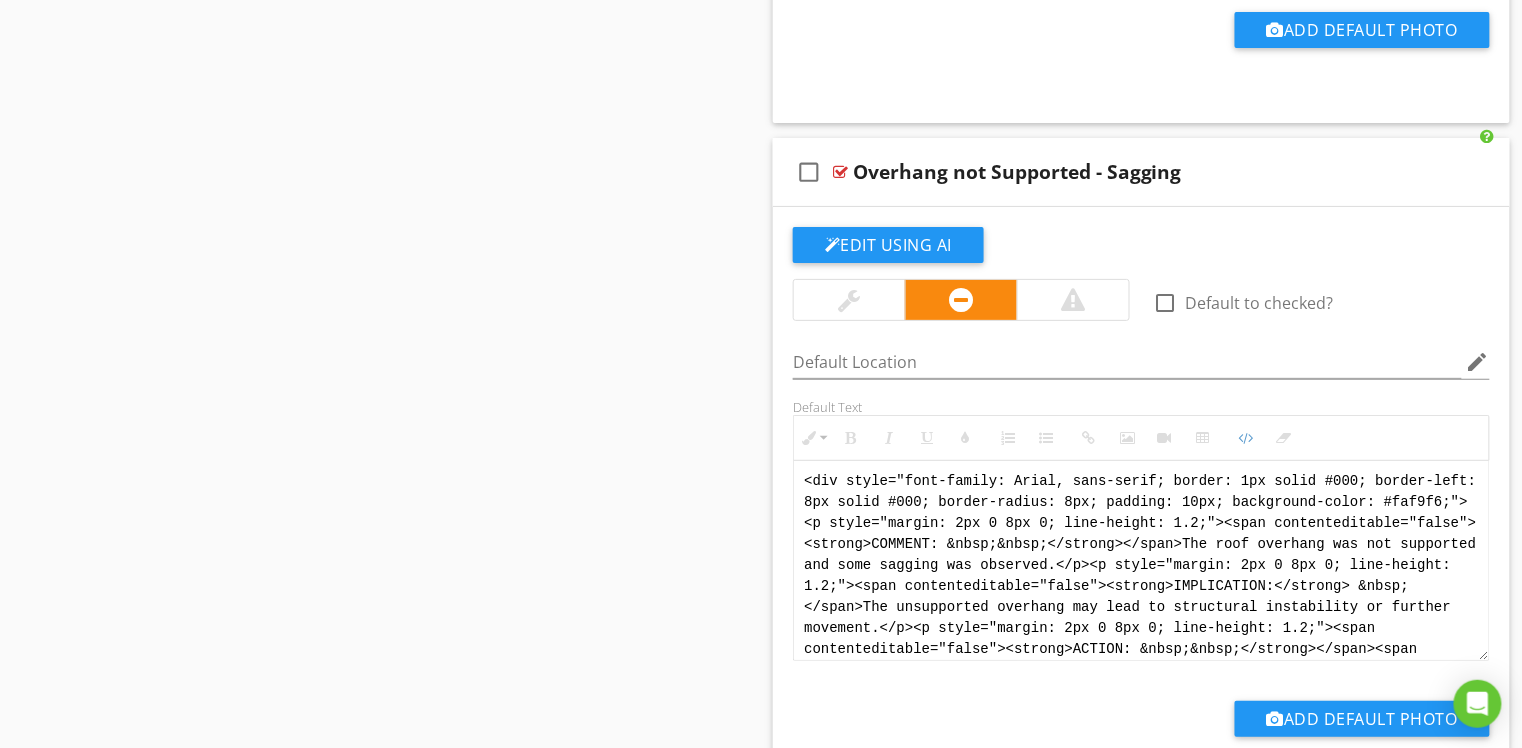drag, startPoint x: 1322, startPoint y: 651, endPoint x: 701, endPoint y: 343, distance: 693.1847 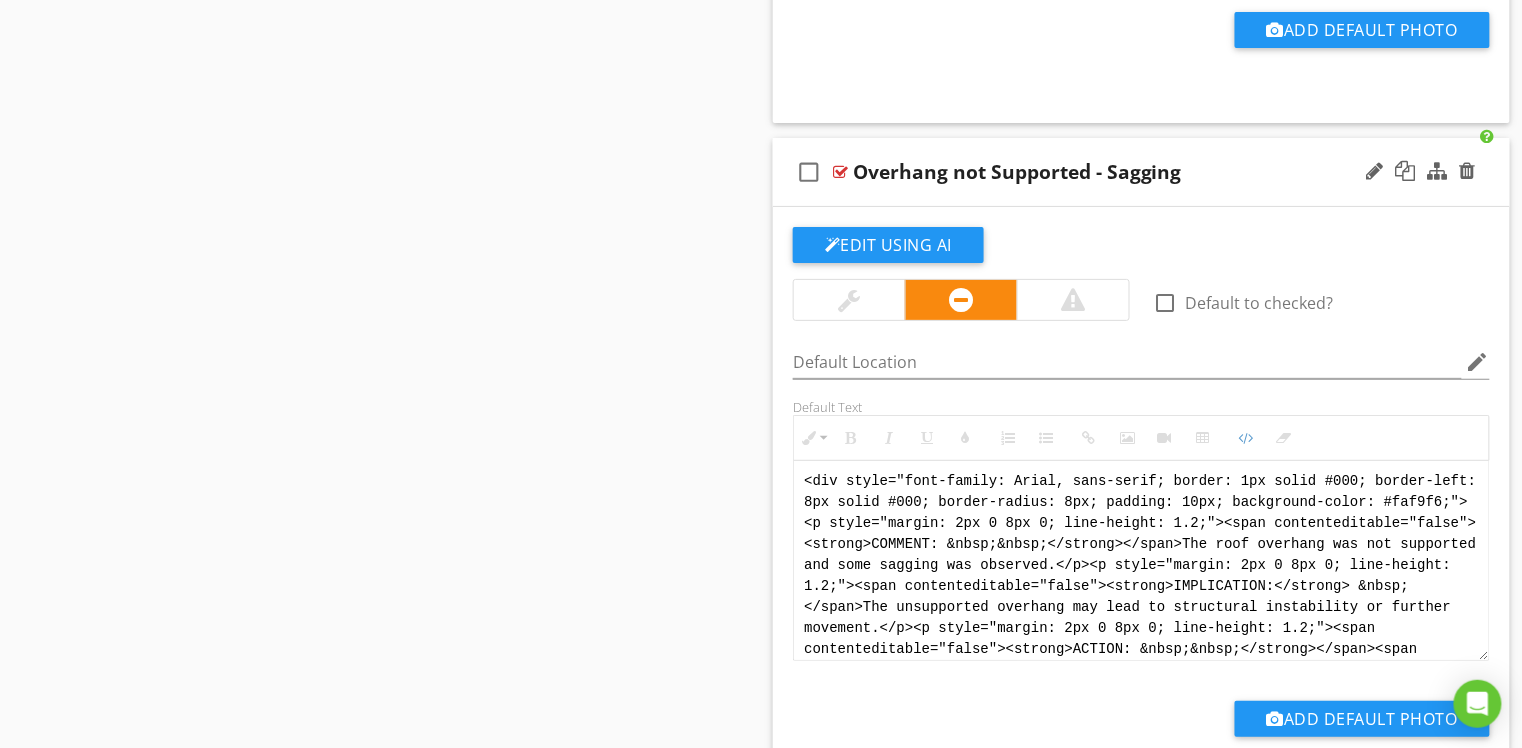 paste on "!-- [PERSON_NAME] Version 1 -->
<div style="font-family: Arial, sans-serif; font-size: 15px; line-height: 1.4; color: #000; border: 1px solid #000; border-left: 8px solid #000; border-radius: 8px; padding: 10px; background-color: #faf9f6;">
<p style="margin: 2px 0 8px 0;"><strong>COMMENT</strong>: &nbsp;&nbsp;The roof overhang was not supported, and some sagging was observed.</p>
<p style="margin: 2px 0 8px 0;"><strong>IMPLICATION</strong>: &nbsp;&nbsp;The unsupported overhang may lead to structural instability or further movement.</p>
<p style="margin: 2px 0 8px 0;"><strong>ACTION</strong>: &nbsp;&nbsp;Recommend this is further evaluated. Posts may be needed to provide proper support for the roof.</p>
<p style="margin: 2px 0;"><strong>PROFESSION</strong>: &nbsp;&nbsp;General contractor.</p>
</div>" 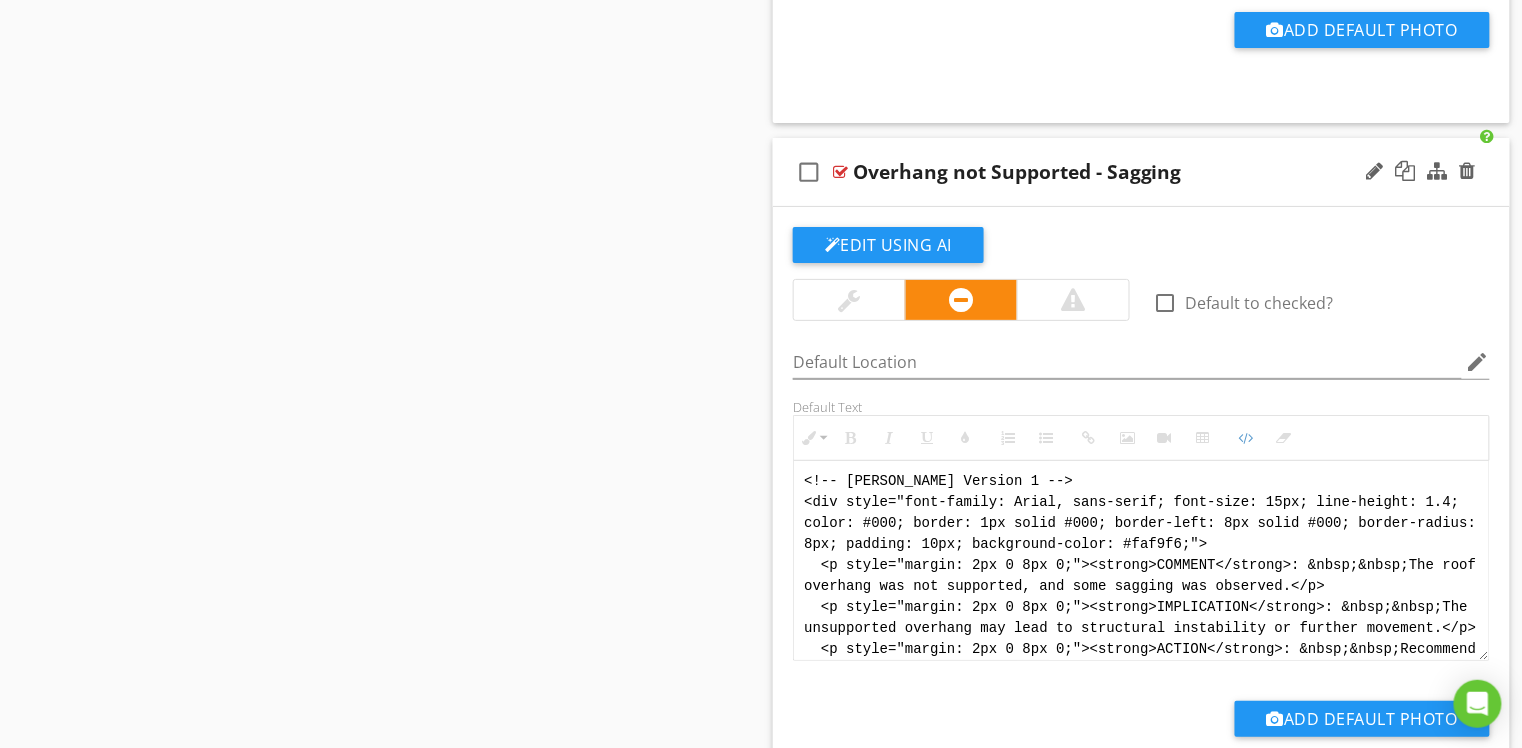 scroll, scrollTop: 120, scrollLeft: 0, axis: vertical 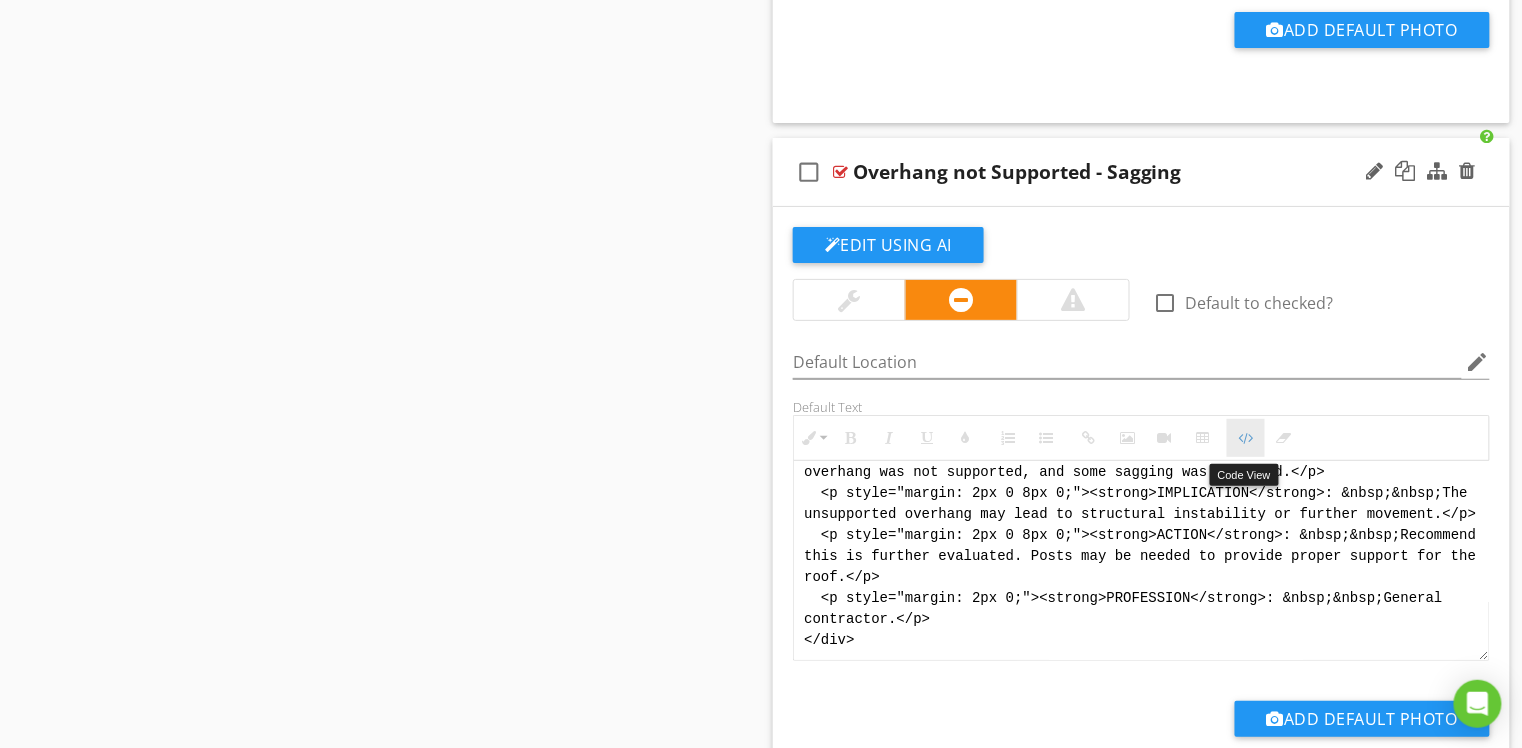 click at bounding box center (1246, 438) 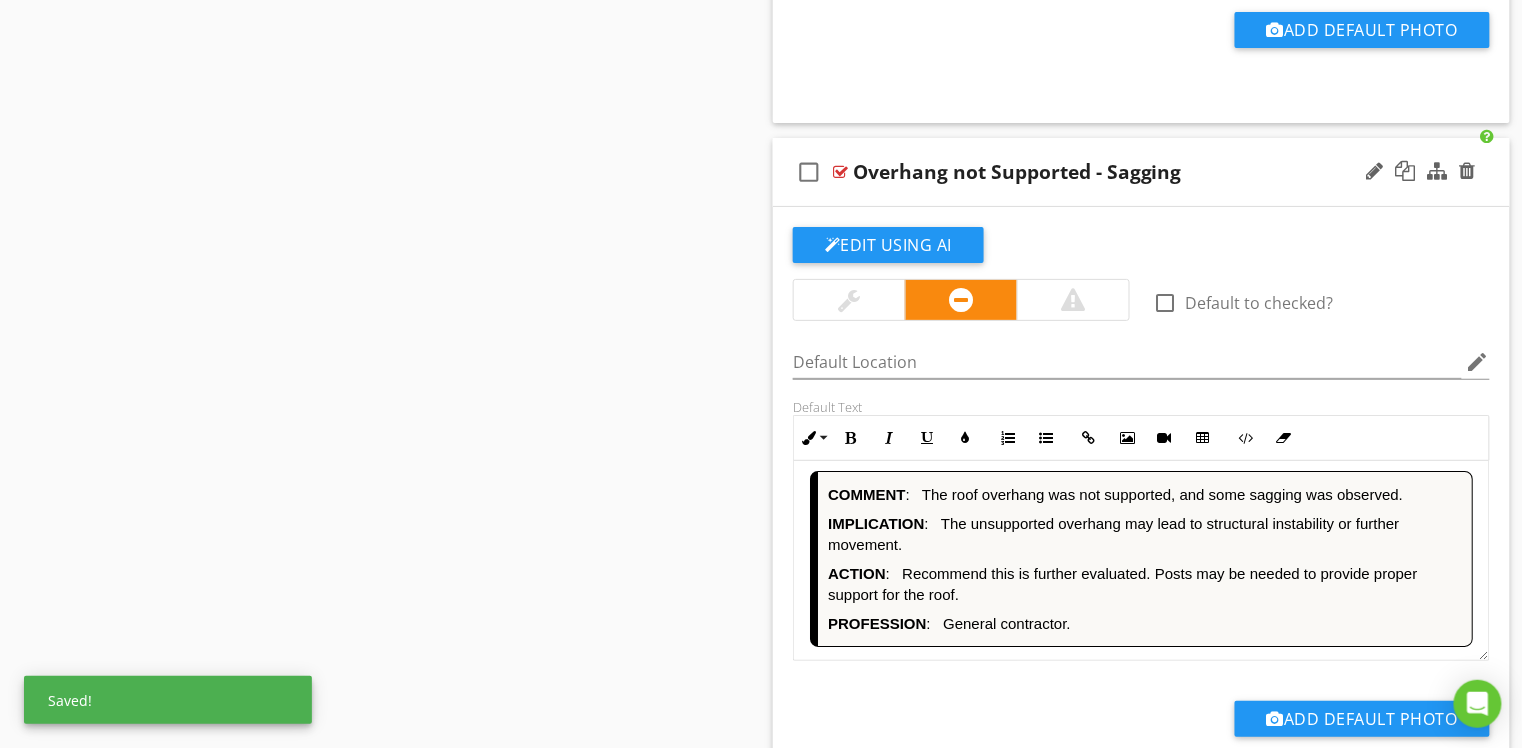 scroll, scrollTop: 4, scrollLeft: 0, axis: vertical 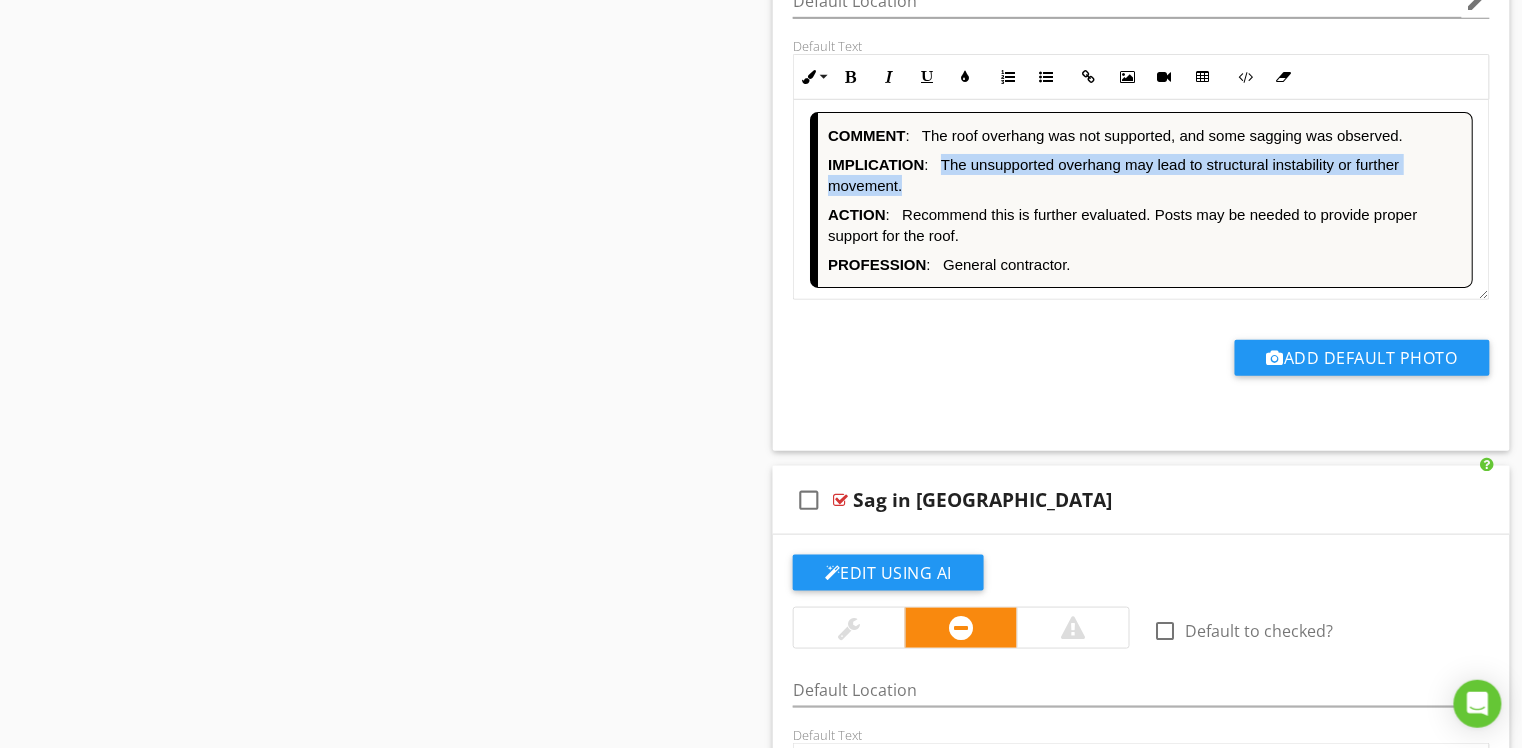 drag, startPoint x: 946, startPoint y: 190, endPoint x: 942, endPoint y: 173, distance: 17.464249 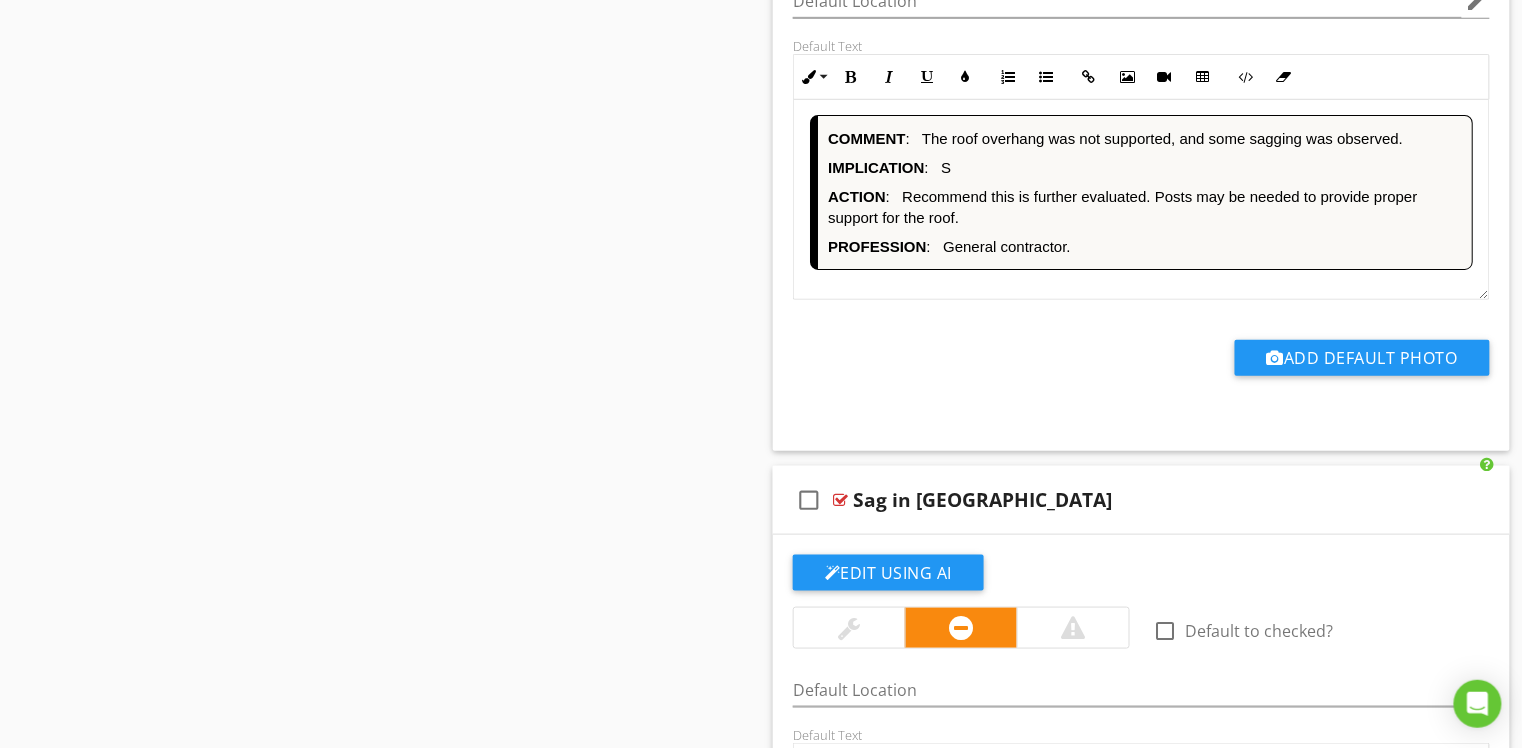 scroll, scrollTop: 1, scrollLeft: 0, axis: vertical 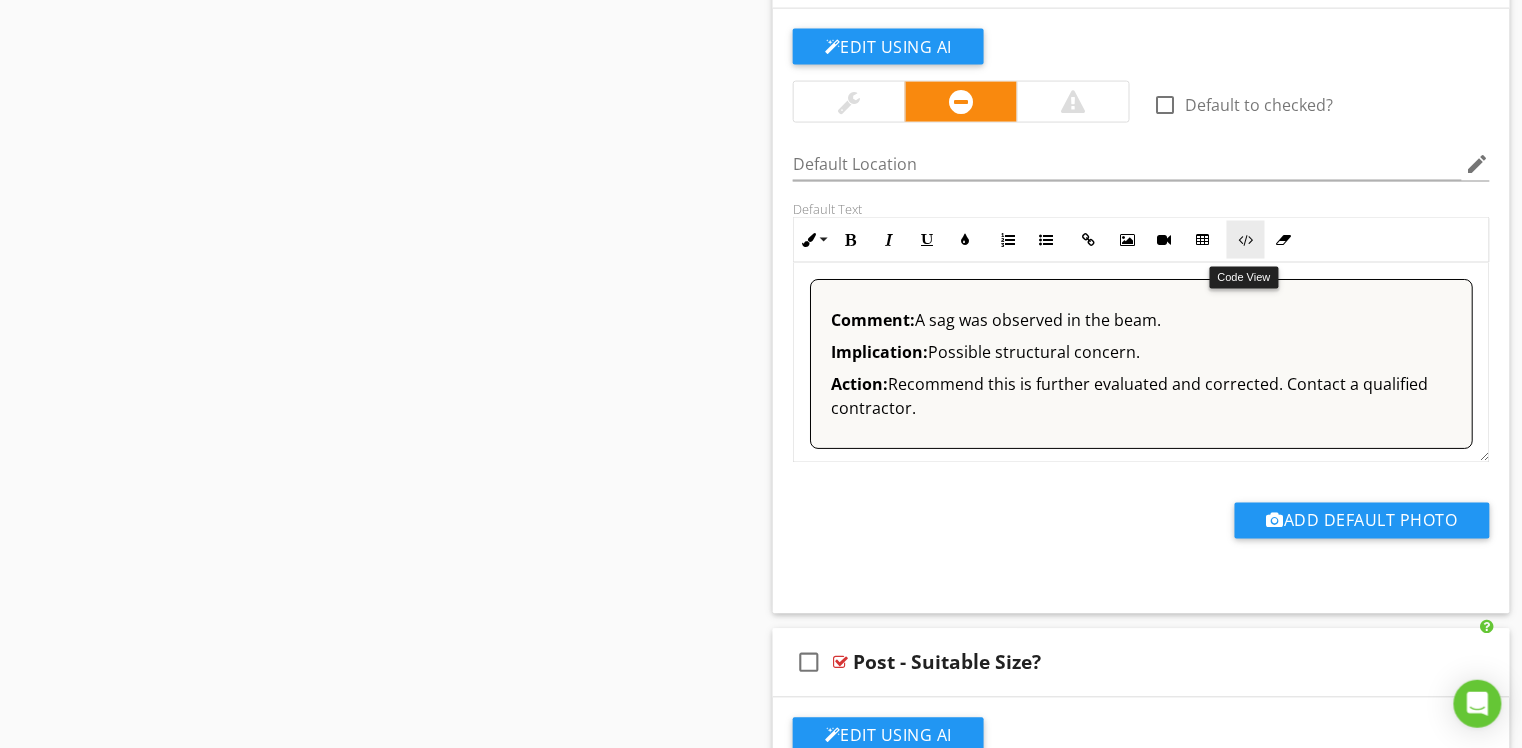 click at bounding box center (1246, 240) 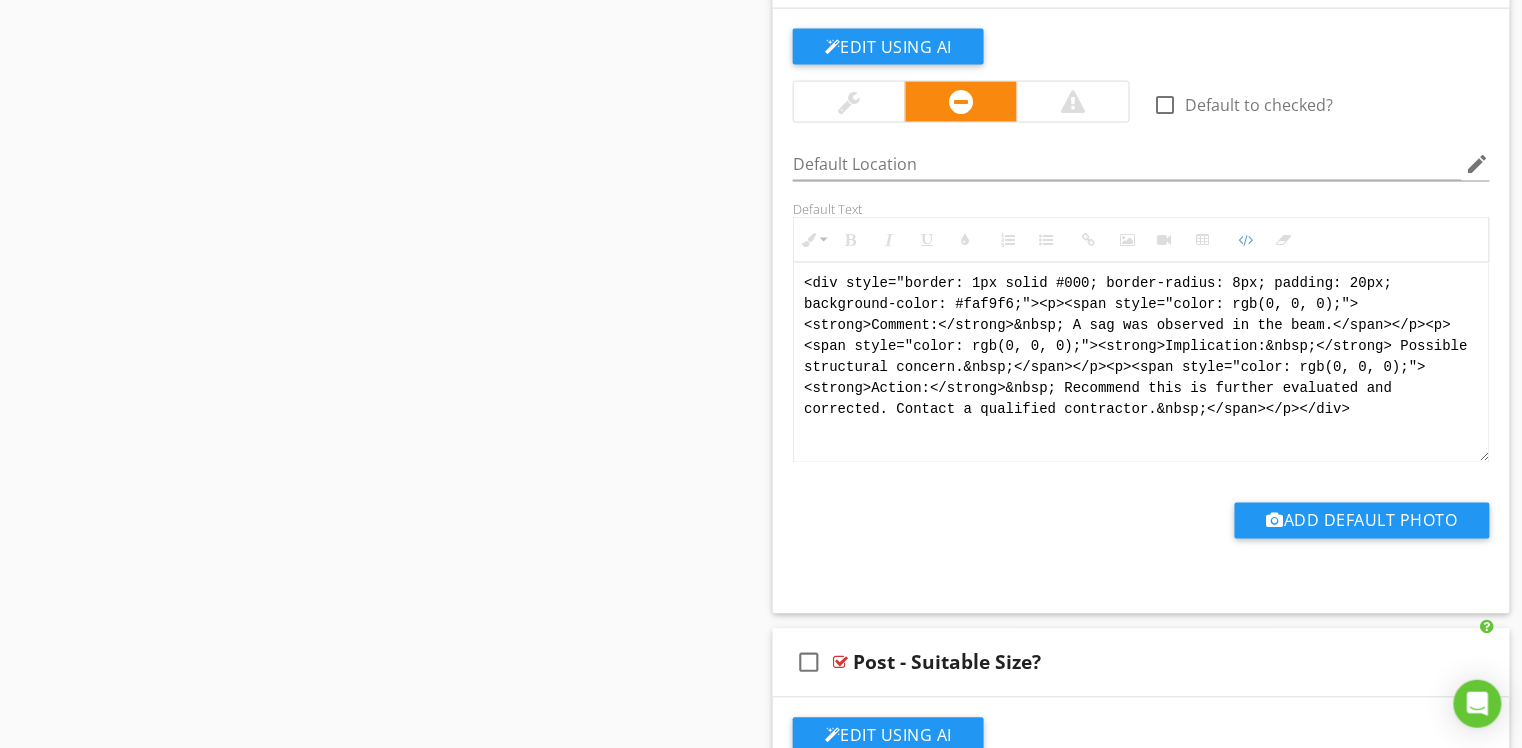 drag, startPoint x: 1364, startPoint y: 416, endPoint x: 757, endPoint y: 277, distance: 622.7118 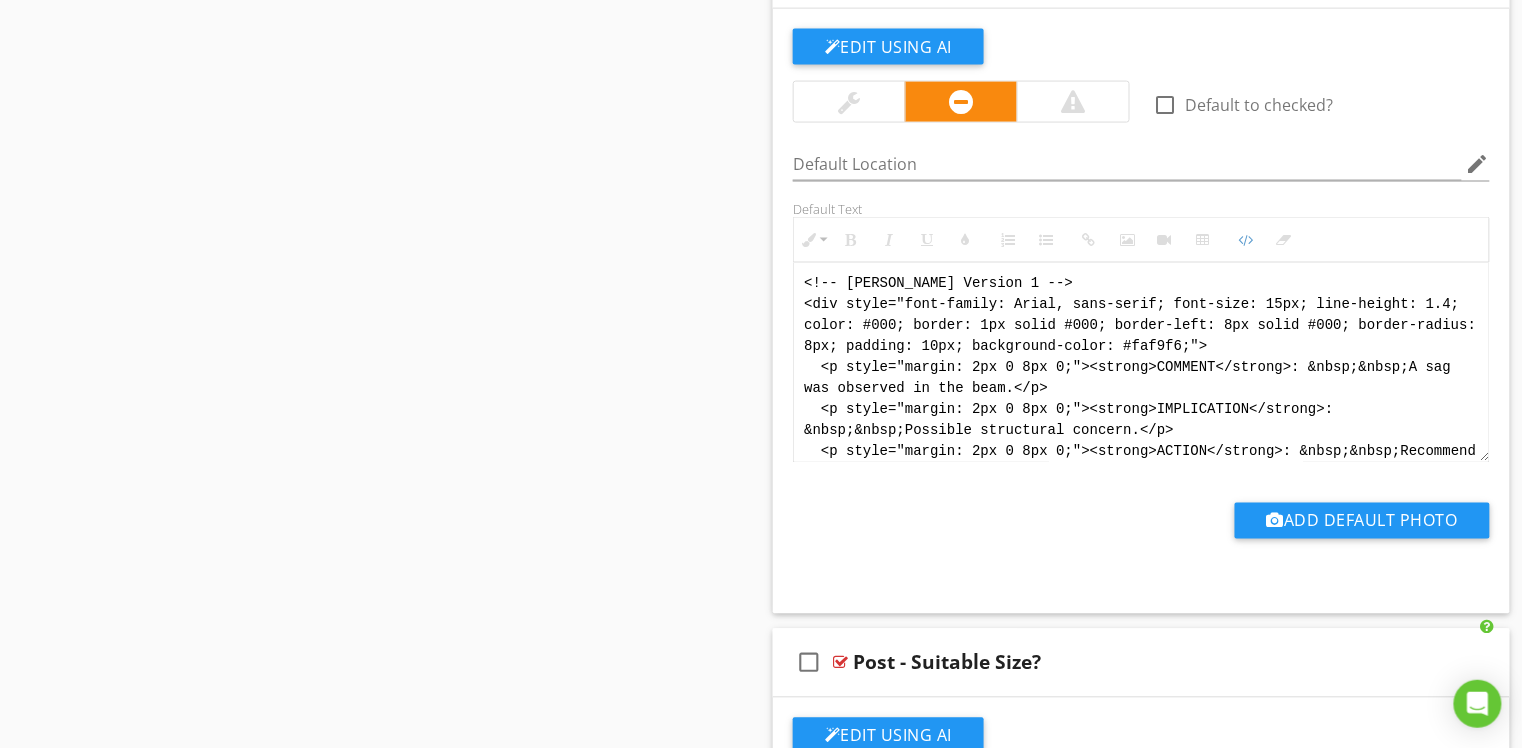 scroll, scrollTop: 100, scrollLeft: 0, axis: vertical 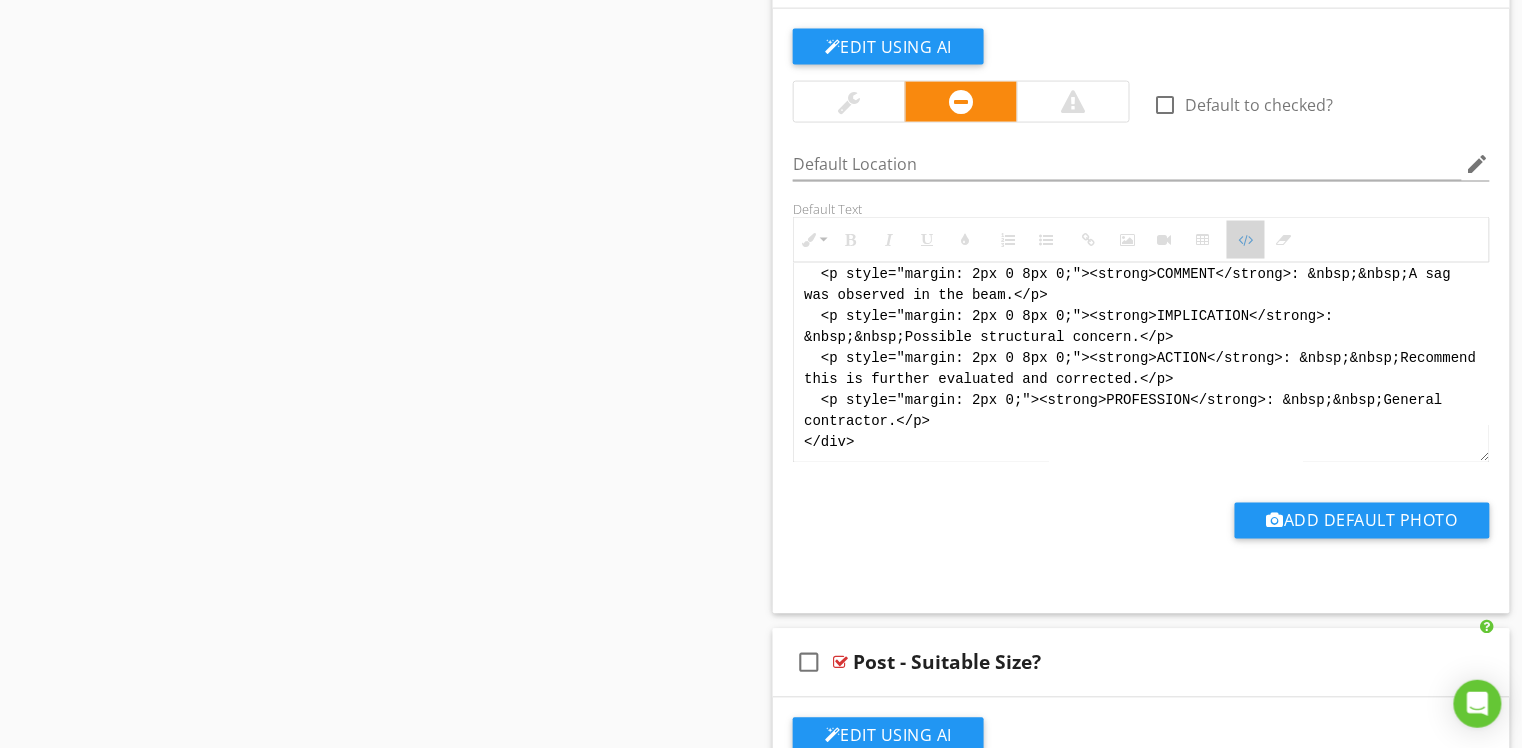 click at bounding box center (1246, 240) 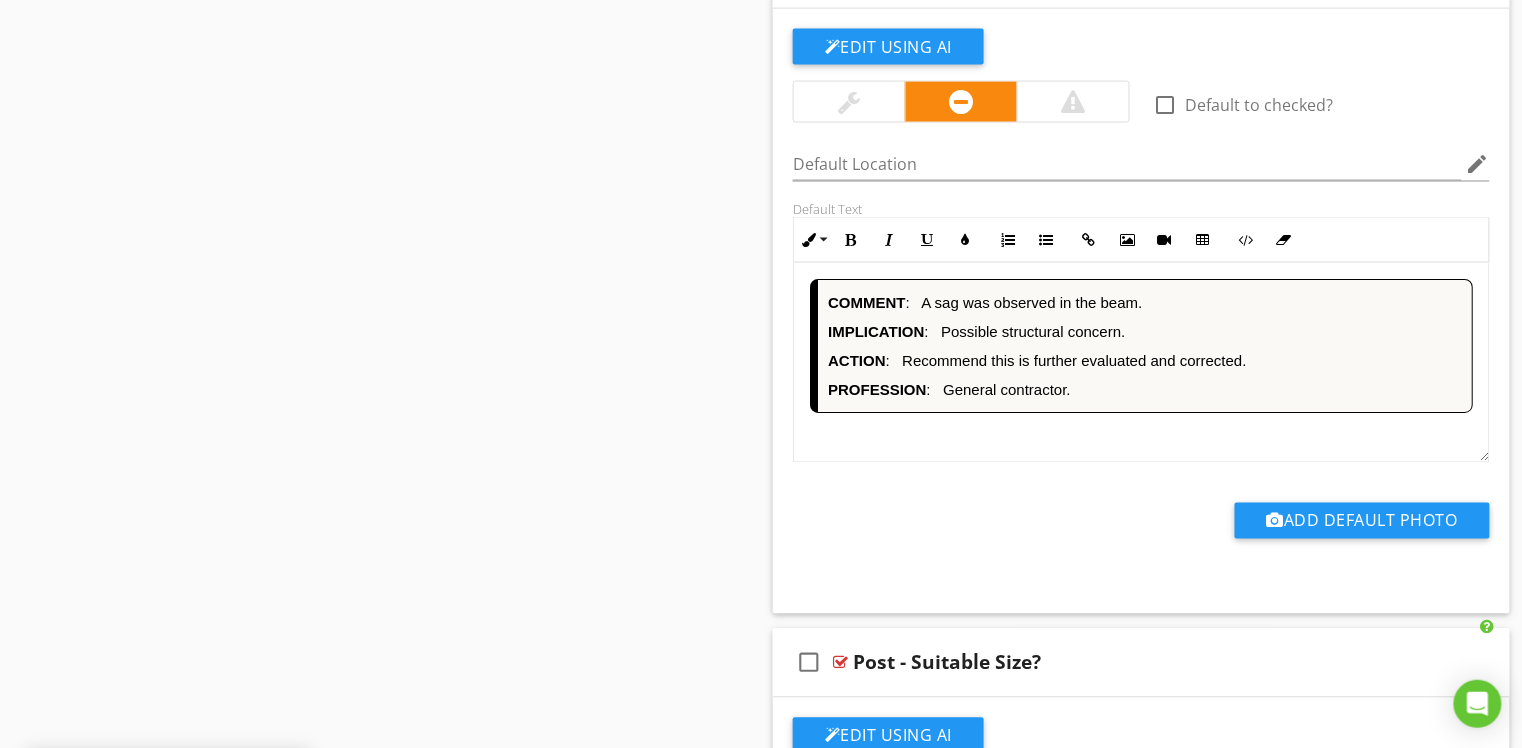 click on "IMPLICATION :   Possible structural concern." at bounding box center [1145, 331] 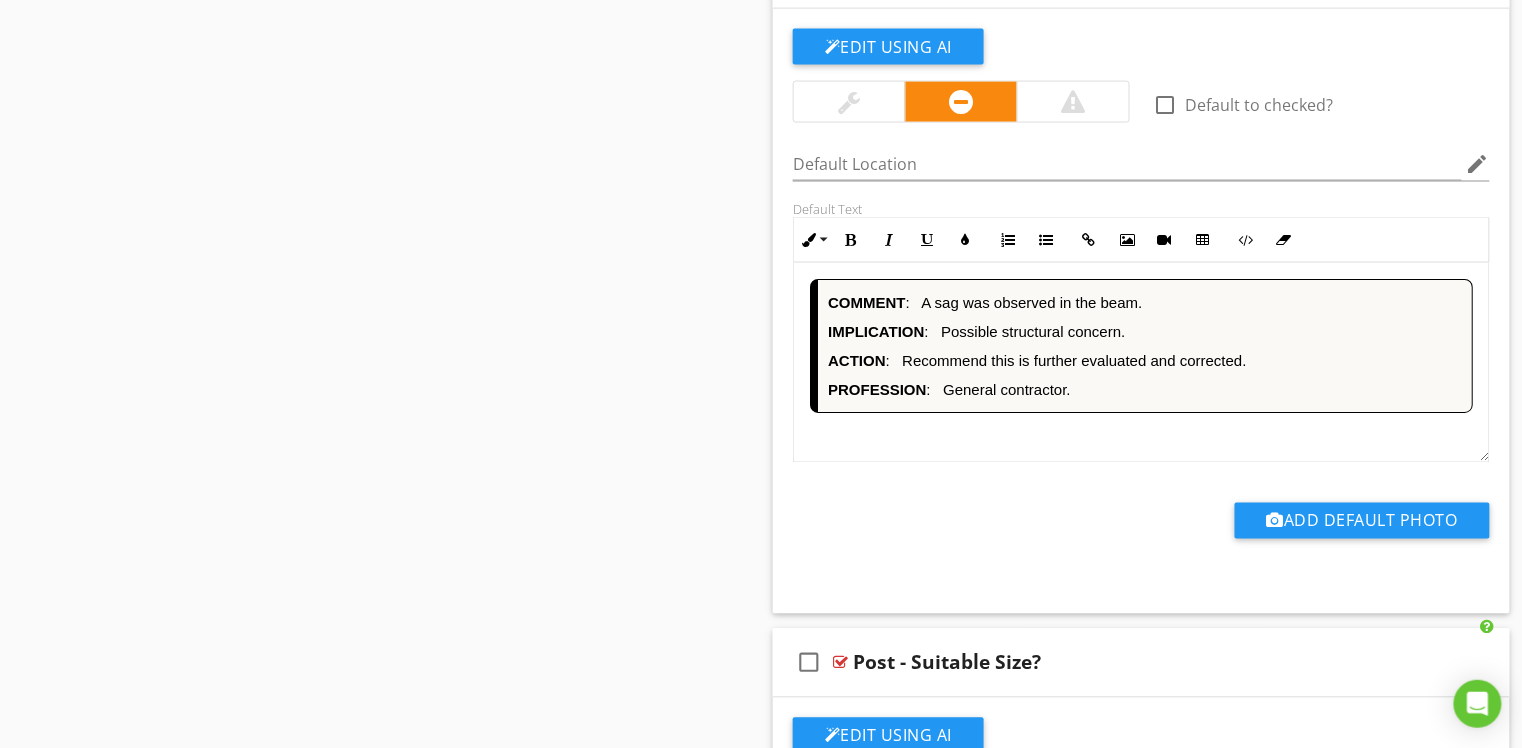 type 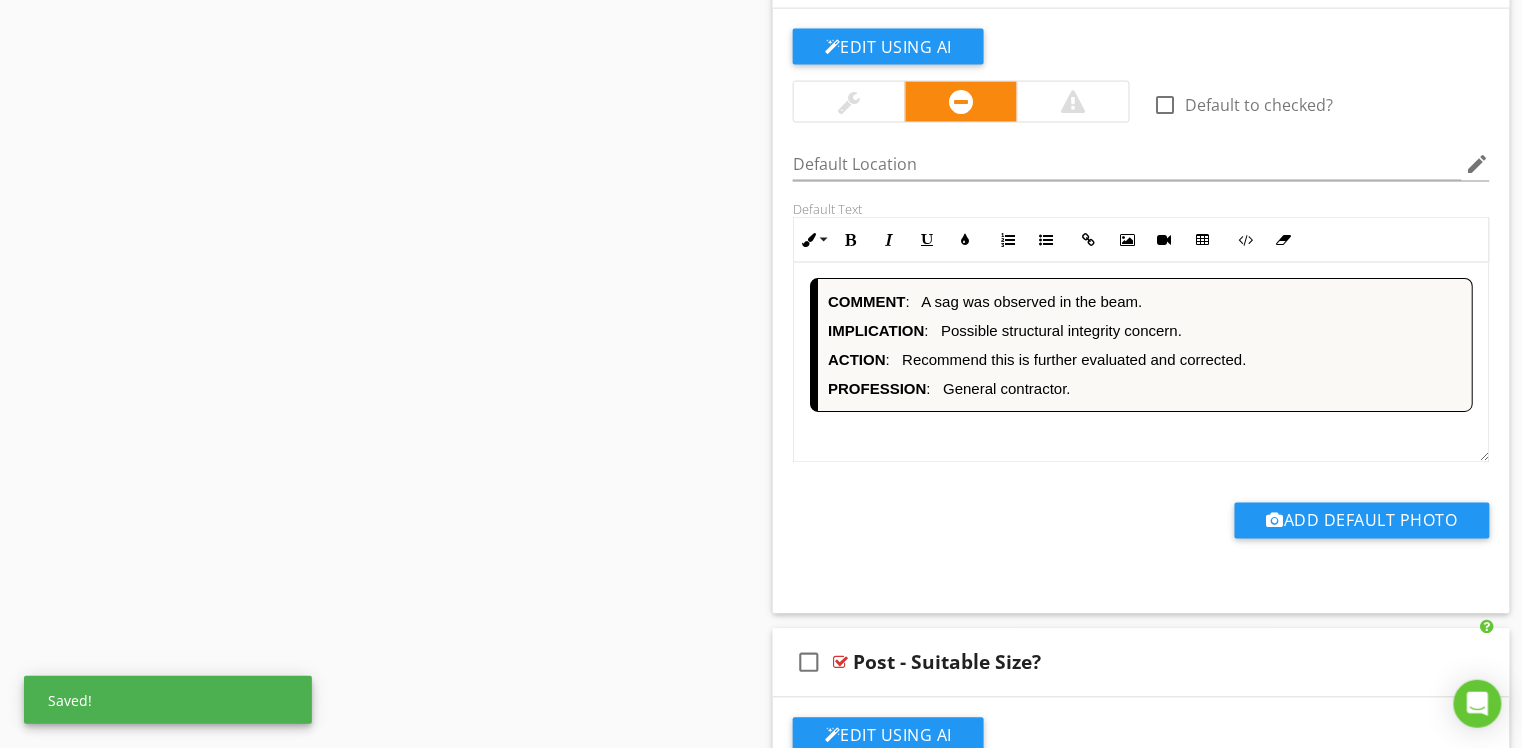 scroll, scrollTop: 1, scrollLeft: 0, axis: vertical 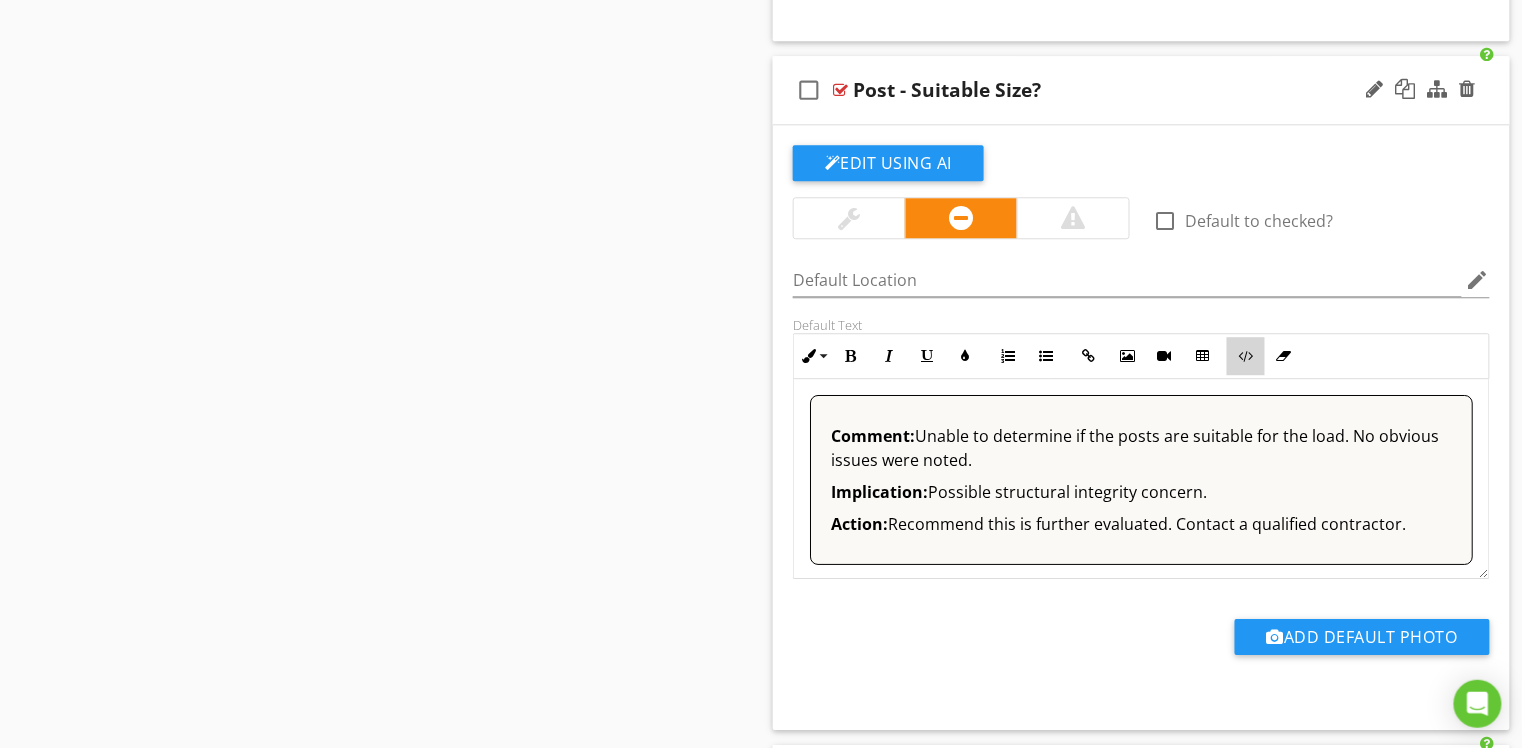 click on "Code View" at bounding box center [1246, 356] 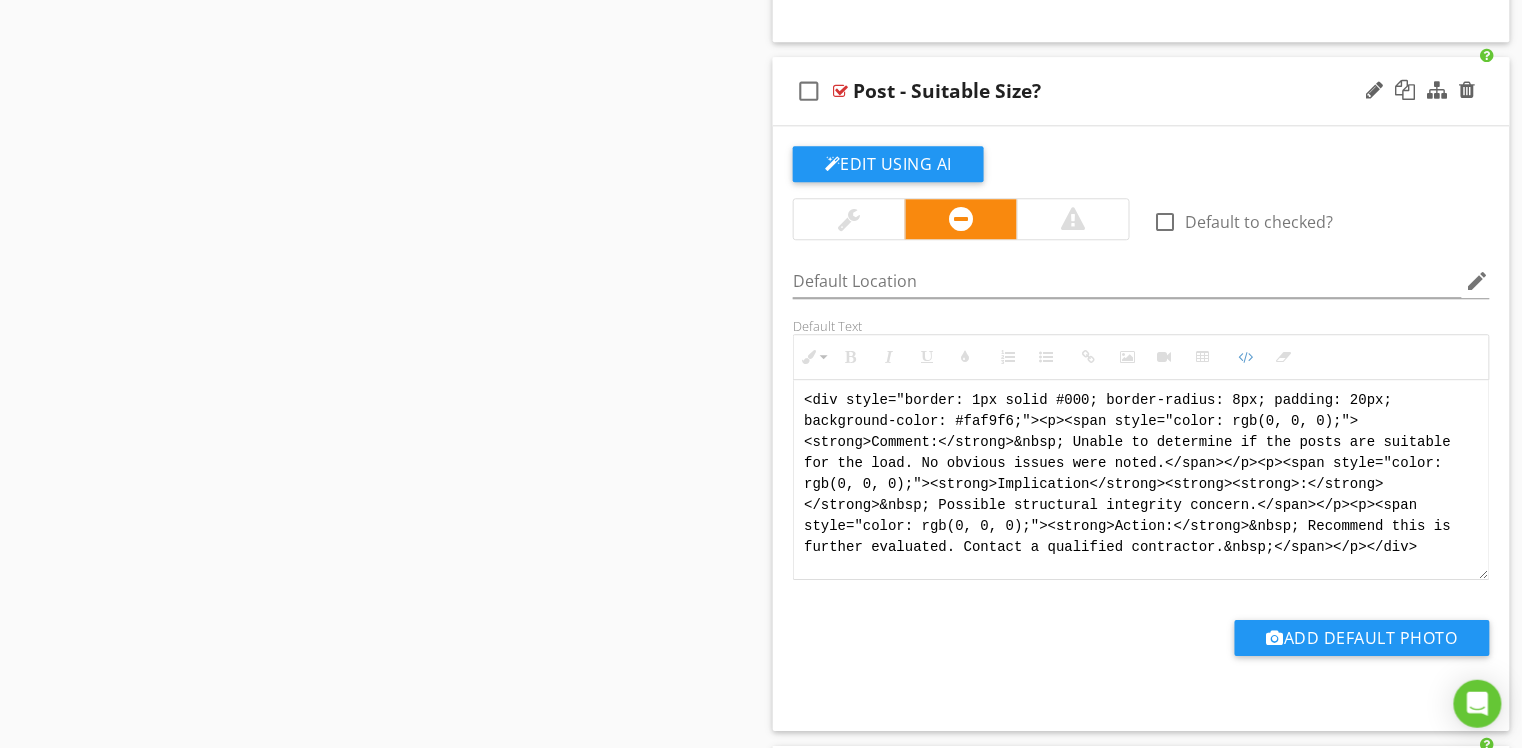 drag, startPoint x: 1102, startPoint y: 502, endPoint x: 810, endPoint y: 396, distance: 310.6445 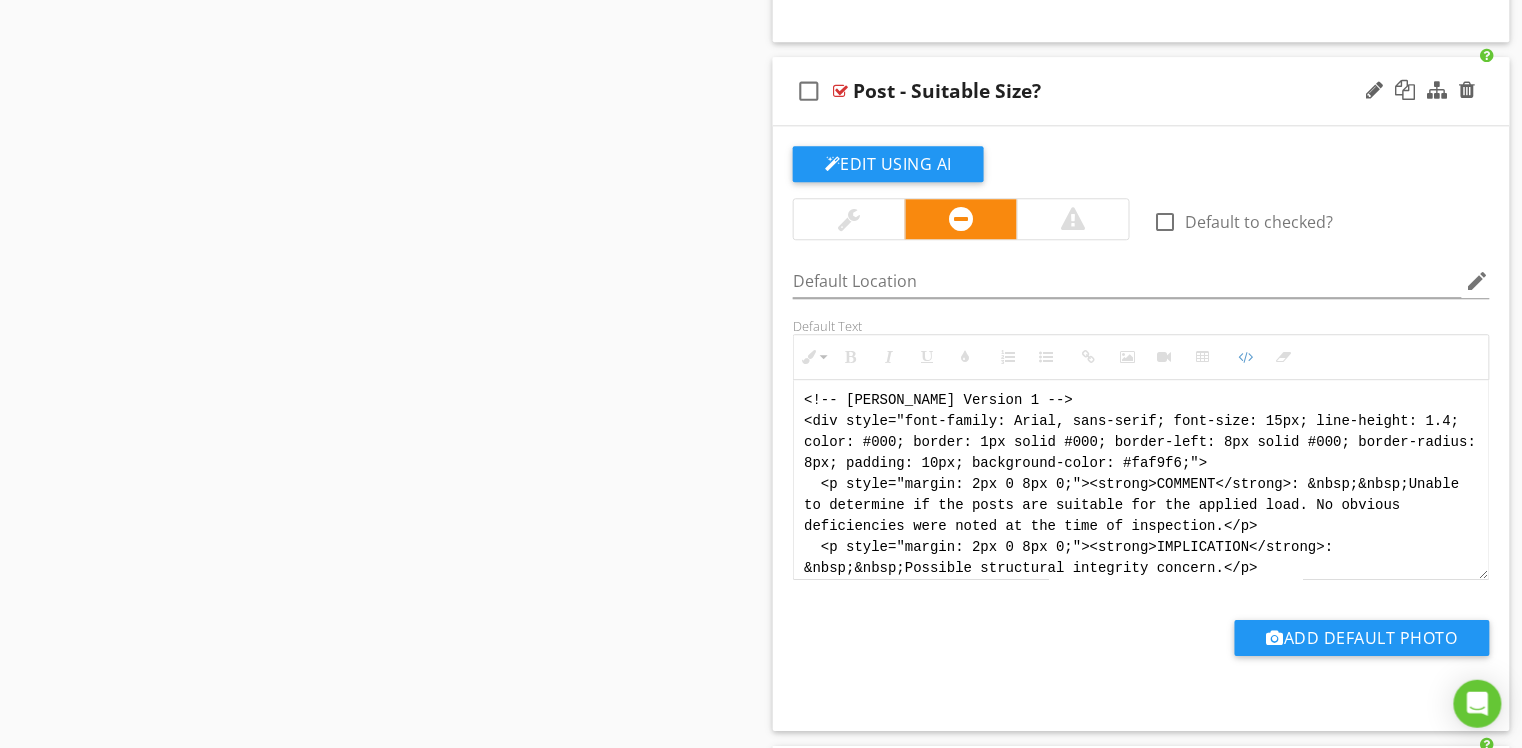 scroll, scrollTop: 120, scrollLeft: 0, axis: vertical 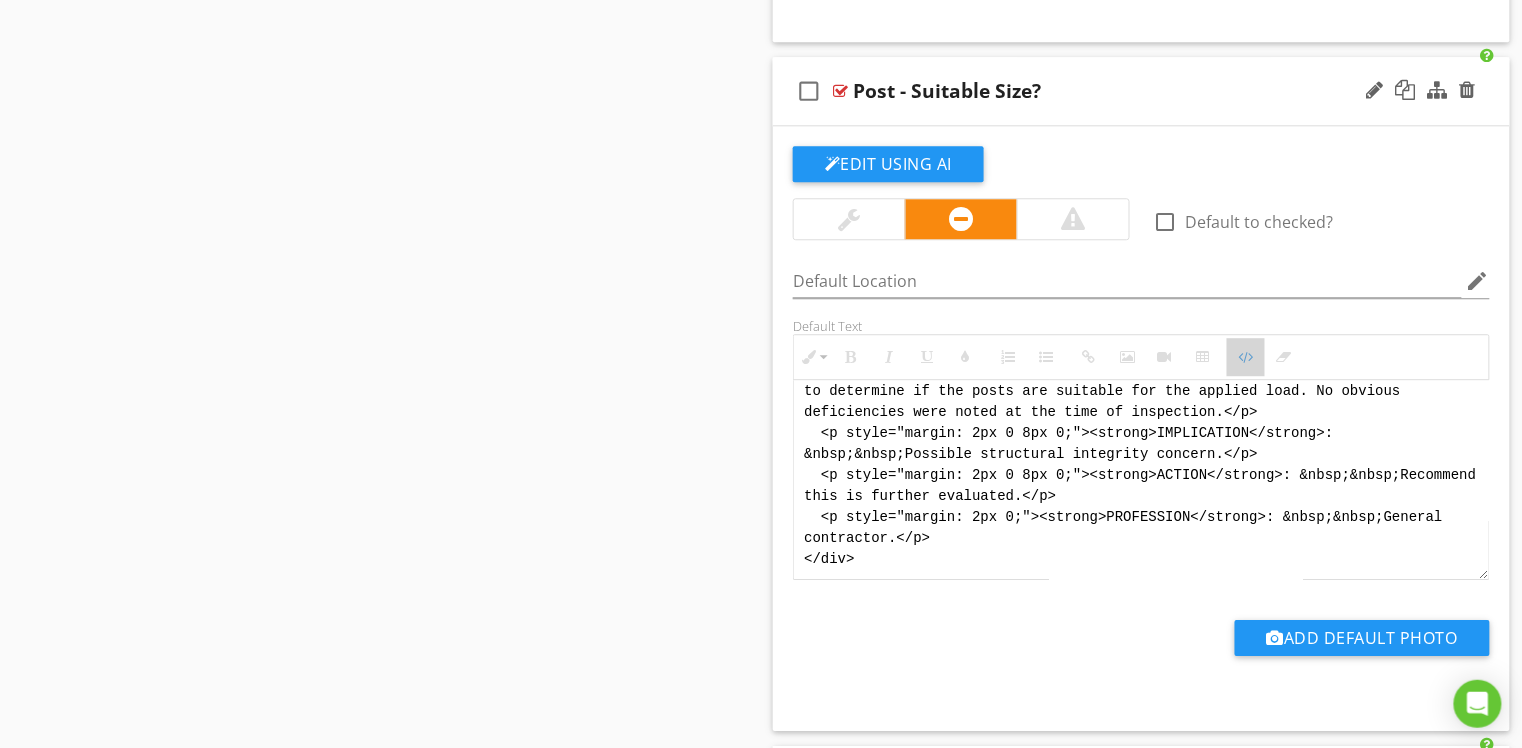 click at bounding box center (1246, 357) 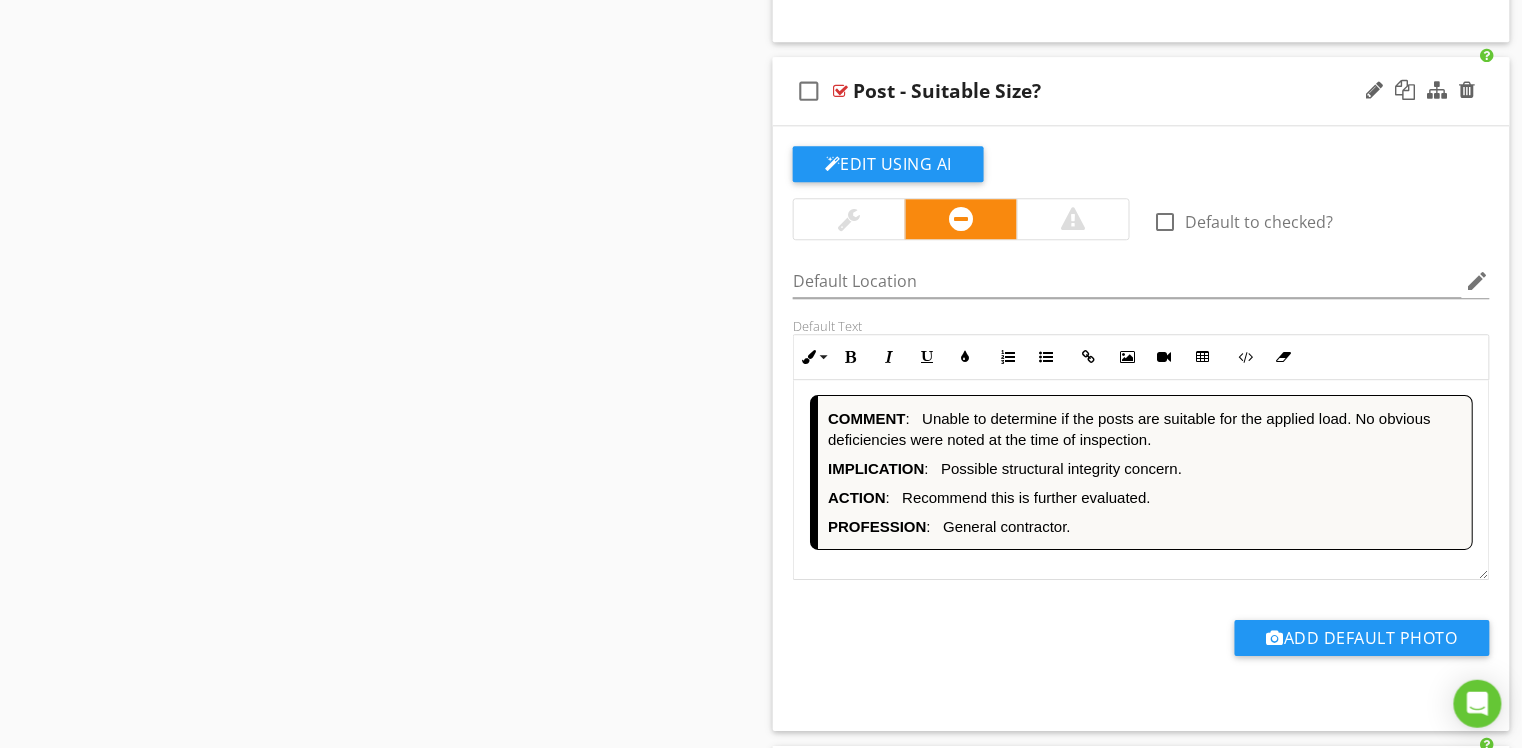 scroll, scrollTop: 1, scrollLeft: 0, axis: vertical 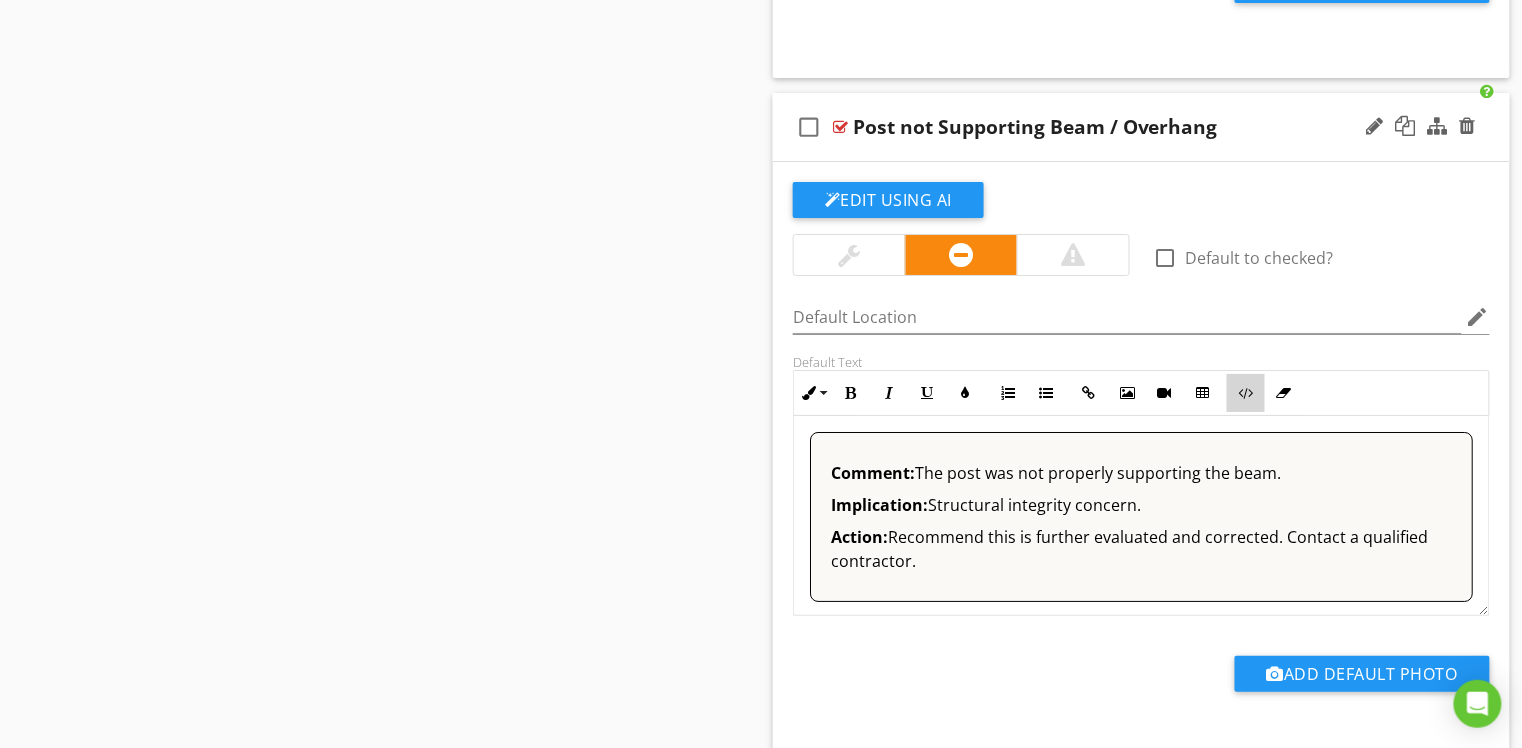 click at bounding box center [1246, 393] 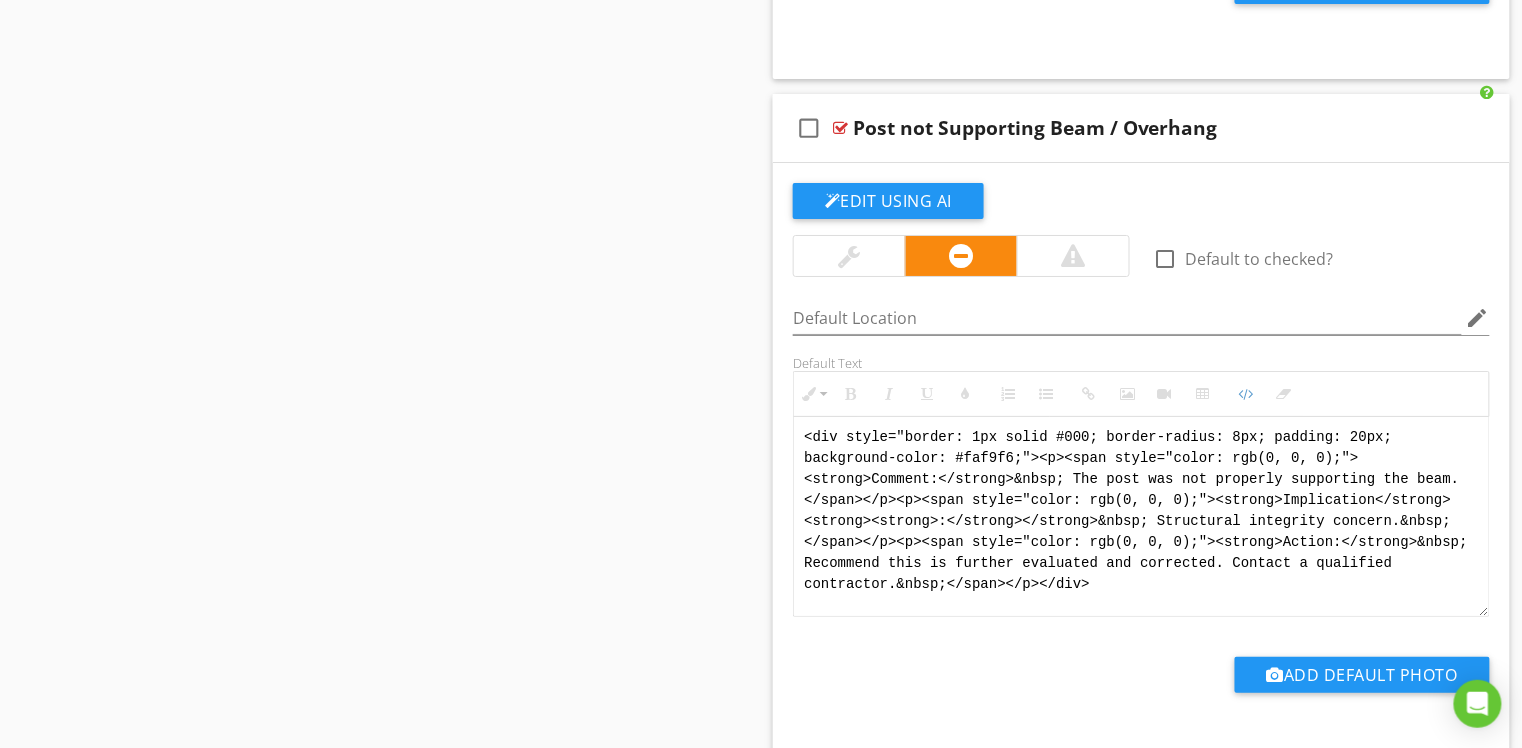 drag, startPoint x: 1117, startPoint y: 589, endPoint x: 742, endPoint y: 433, distance: 406.1539 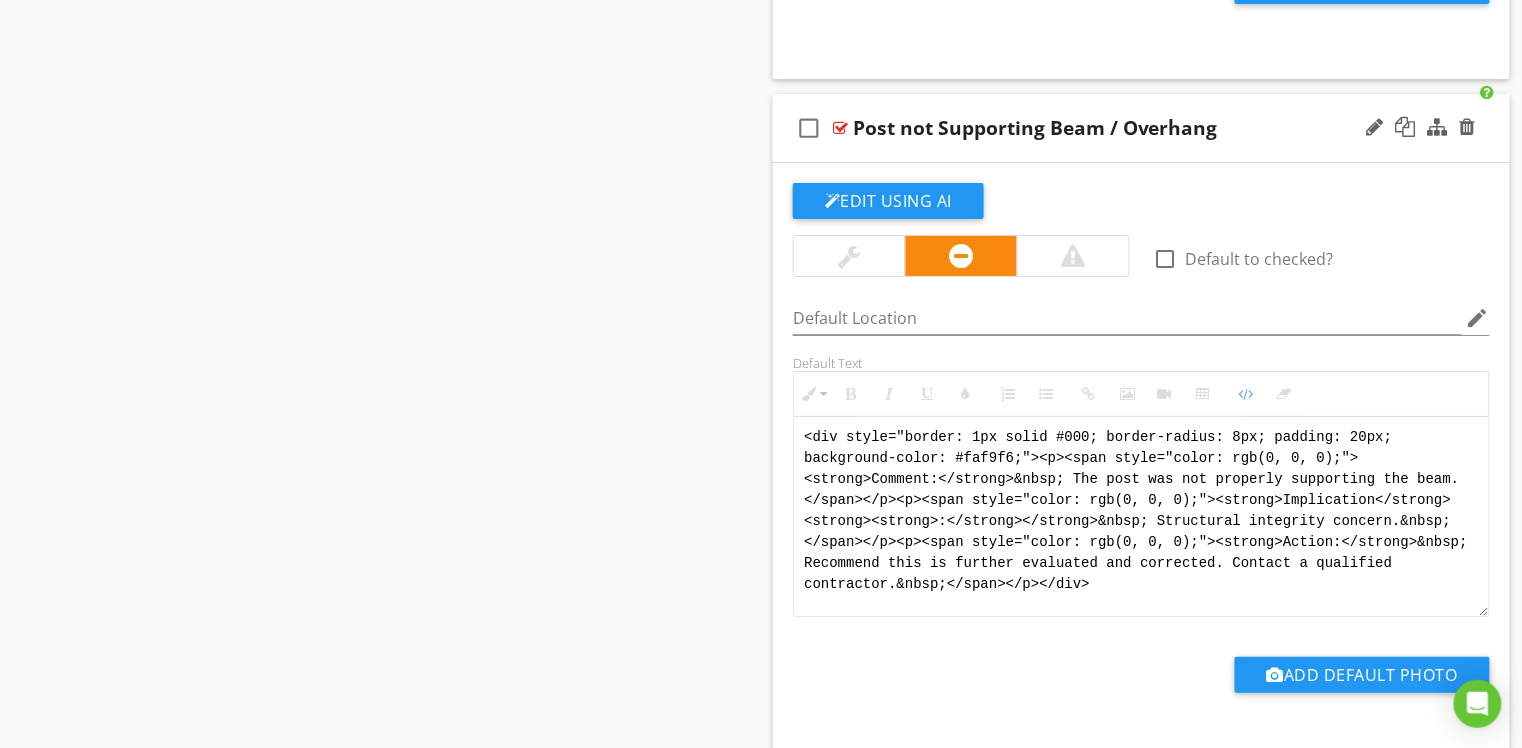 paste on "!-- [PERSON_NAME] Version 1 -->
<div style="font-family: Arial, sans-serif; font-size: 15px; line-height: 1.4; color: #000; border: 1px solid #000; border-left: 8px solid #000; border-radius: 8px; padding: 10px; background-color: #faf9f6;">
<p style="margin: 2px 0 8px 0;"><strong>COMMENT</strong>: &nbsp;&nbsp;The post was not properly supporting the beam.</p>
<p style="margin: 2px 0 8px 0;"><strong>IMPLICATION</strong>: &nbsp;&nbsp;Structural integrity concern.</p>
<p style="margin: 2px 0 8px 0;"><strong>ACTION</strong>: &nbsp;&nbsp;Recommend this is further evaluated and corrected.</p>
<p style="margin: 2px 0;"><strong>PROFESSION</strong>: &nbsp;&nbsp;General contractor.</p>
</div>" 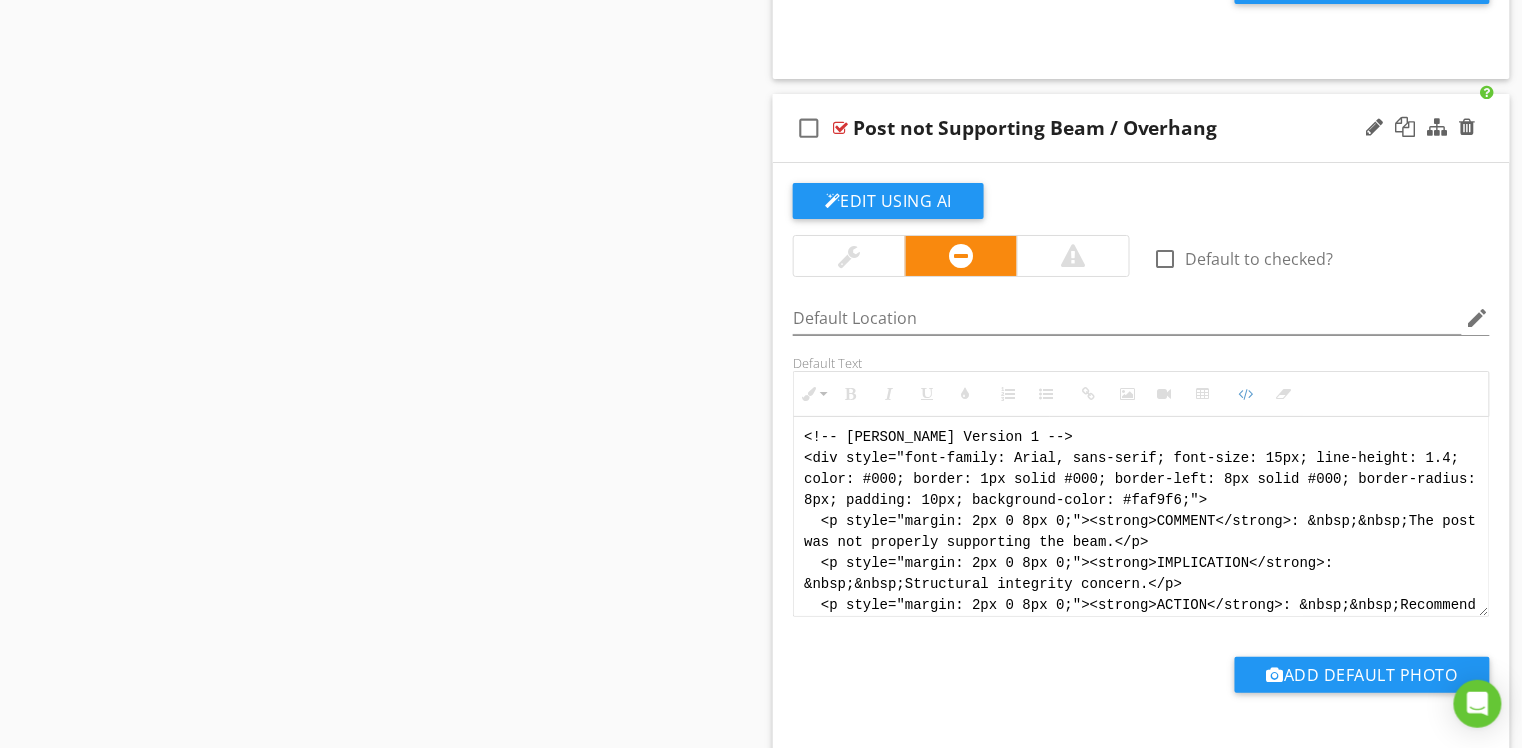 scroll, scrollTop: 100, scrollLeft: 0, axis: vertical 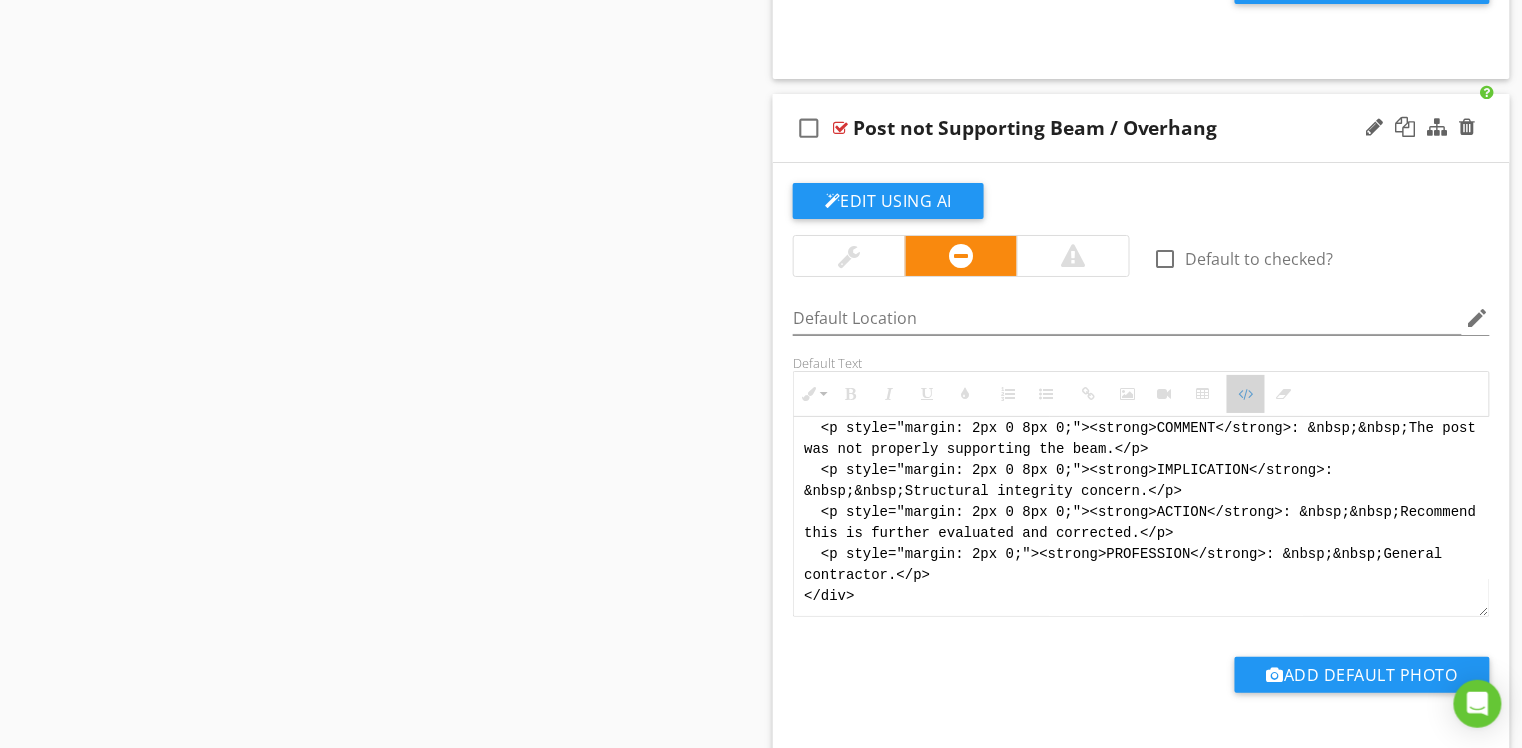 click on "Code View" at bounding box center [1246, 394] 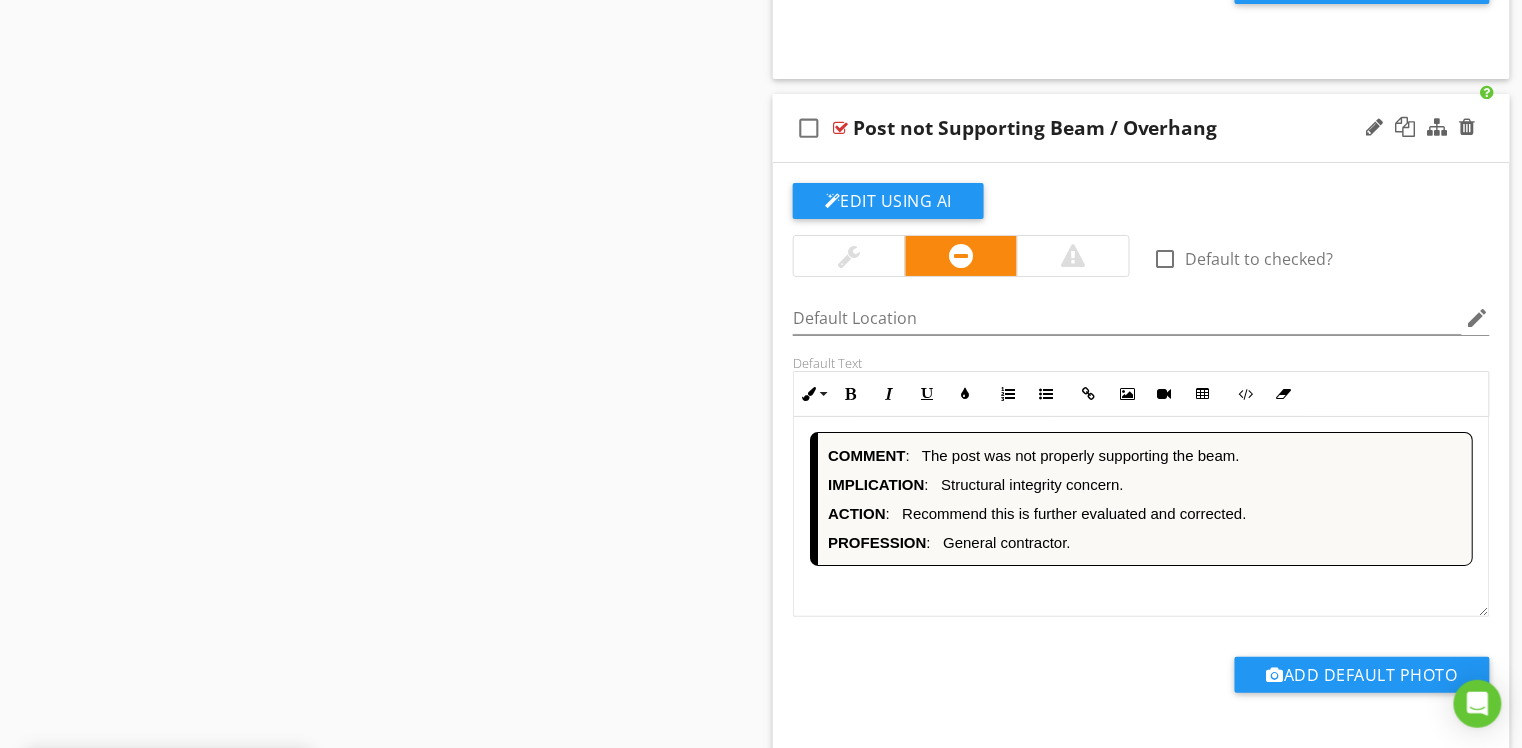 scroll, scrollTop: 1, scrollLeft: 0, axis: vertical 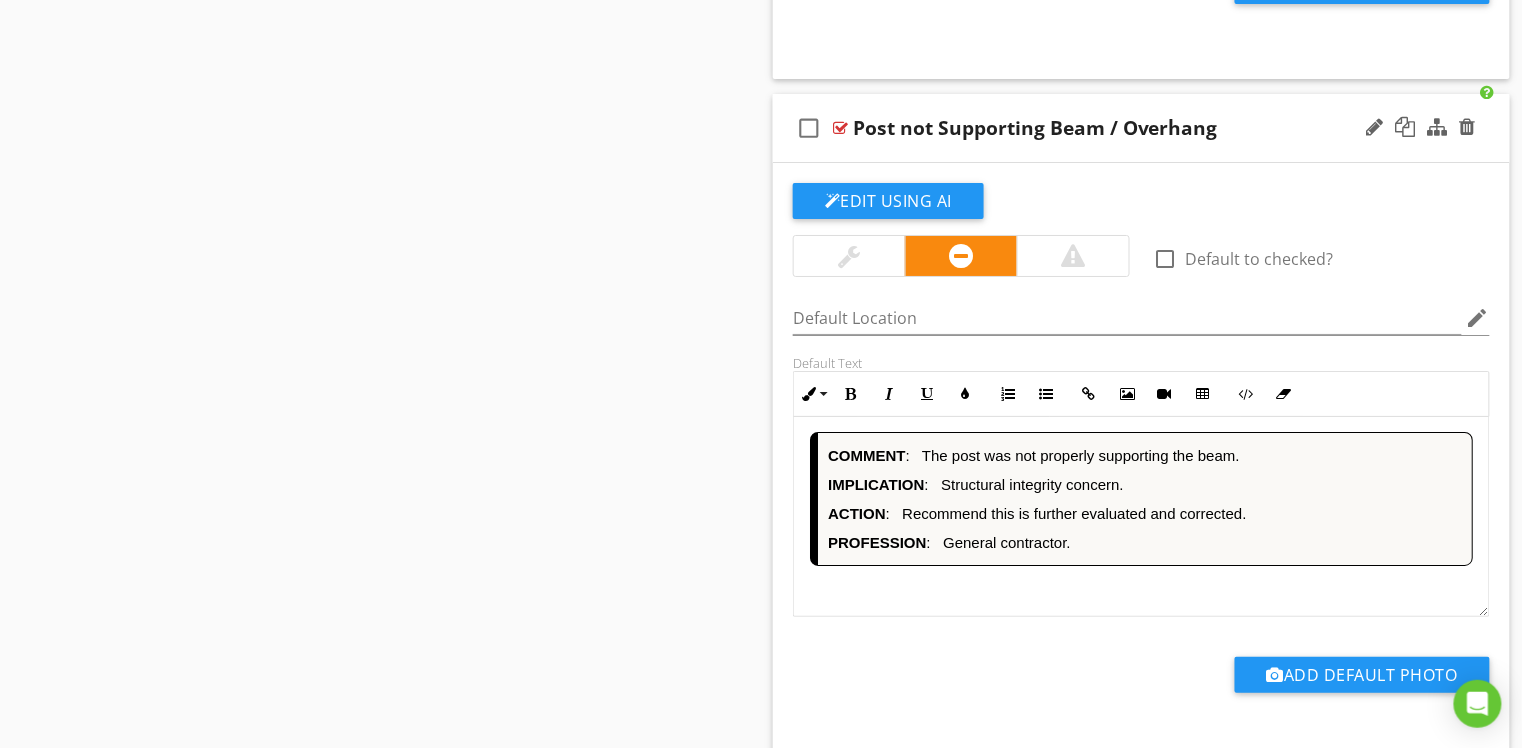 click on "IMPLICATION :   Structural integrity concern." at bounding box center [1145, 484] 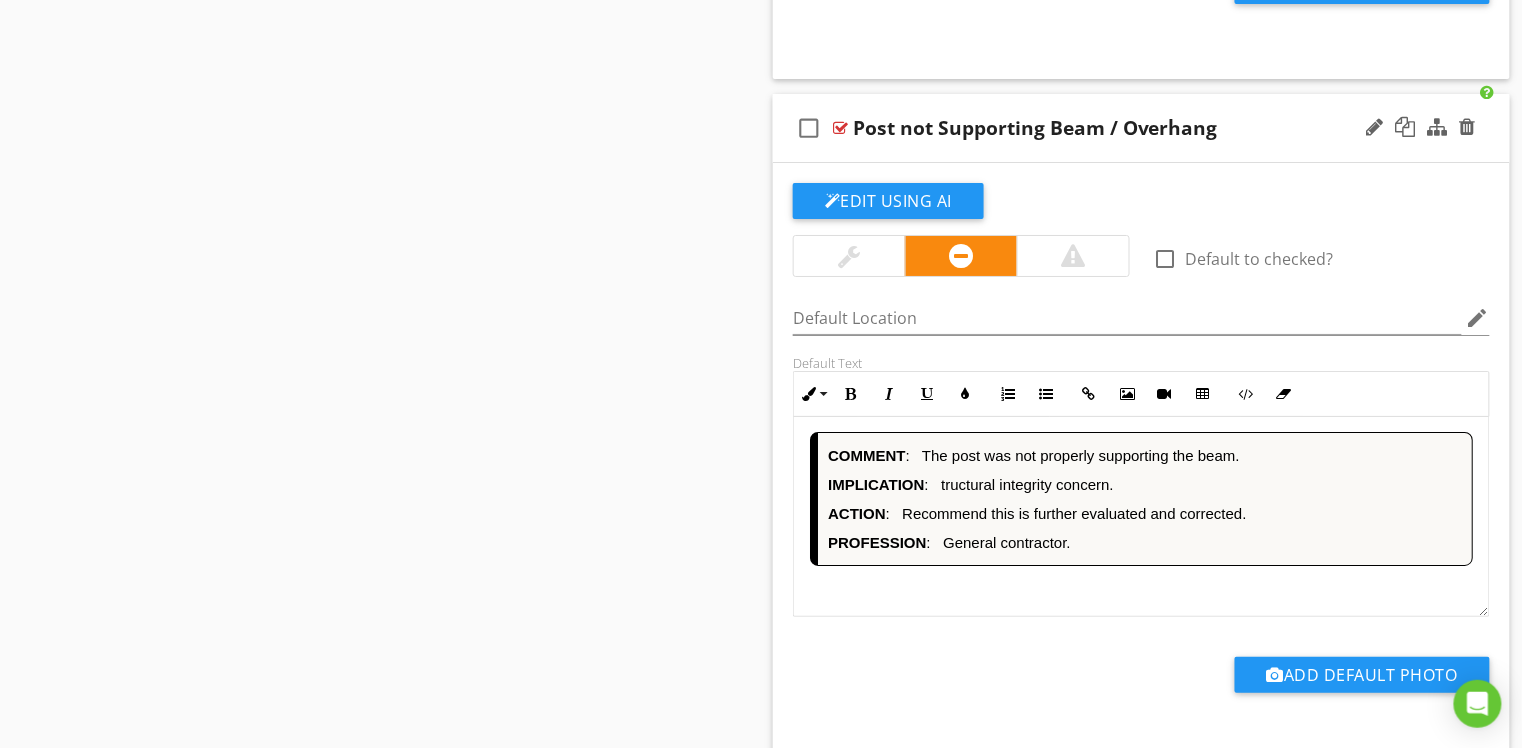 type 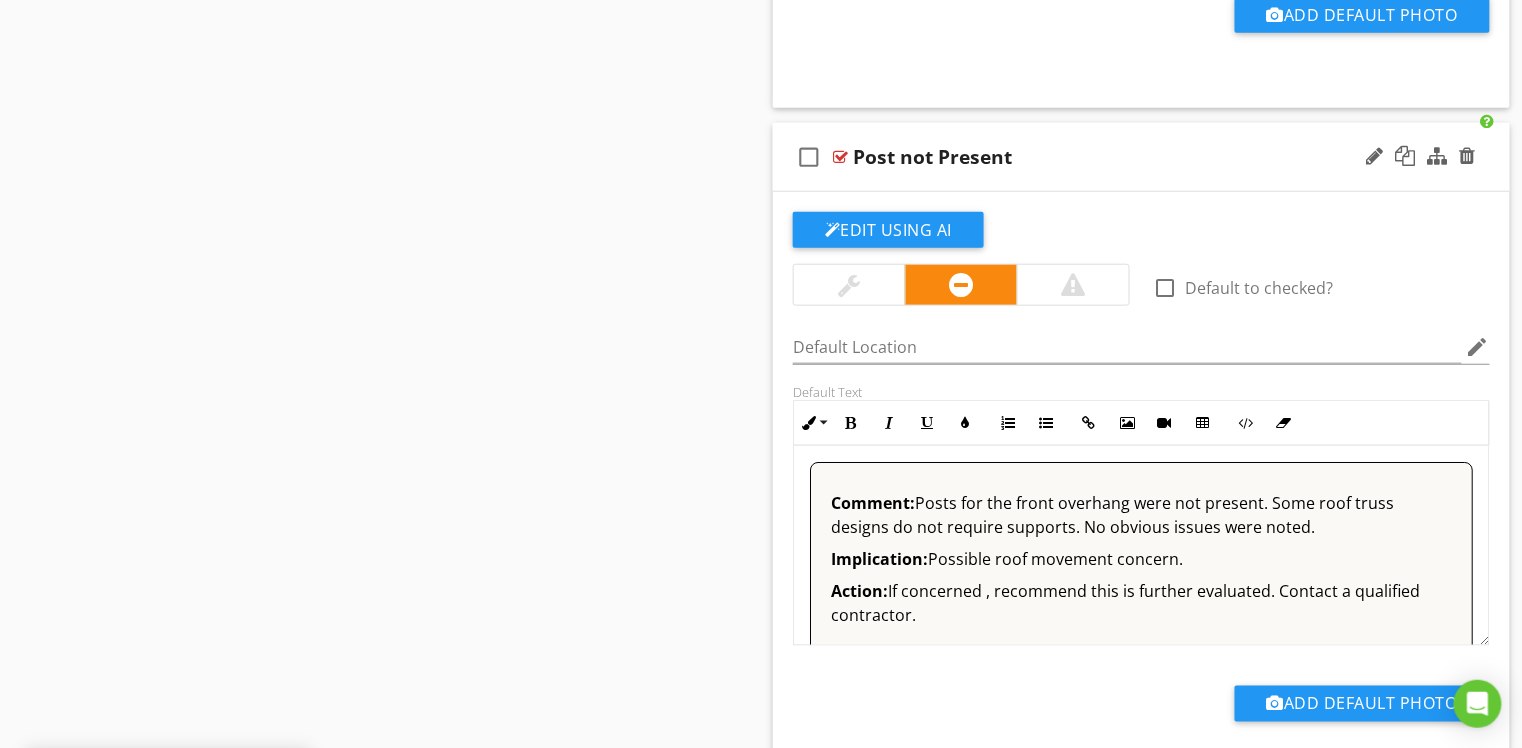 scroll, scrollTop: 9625, scrollLeft: 0, axis: vertical 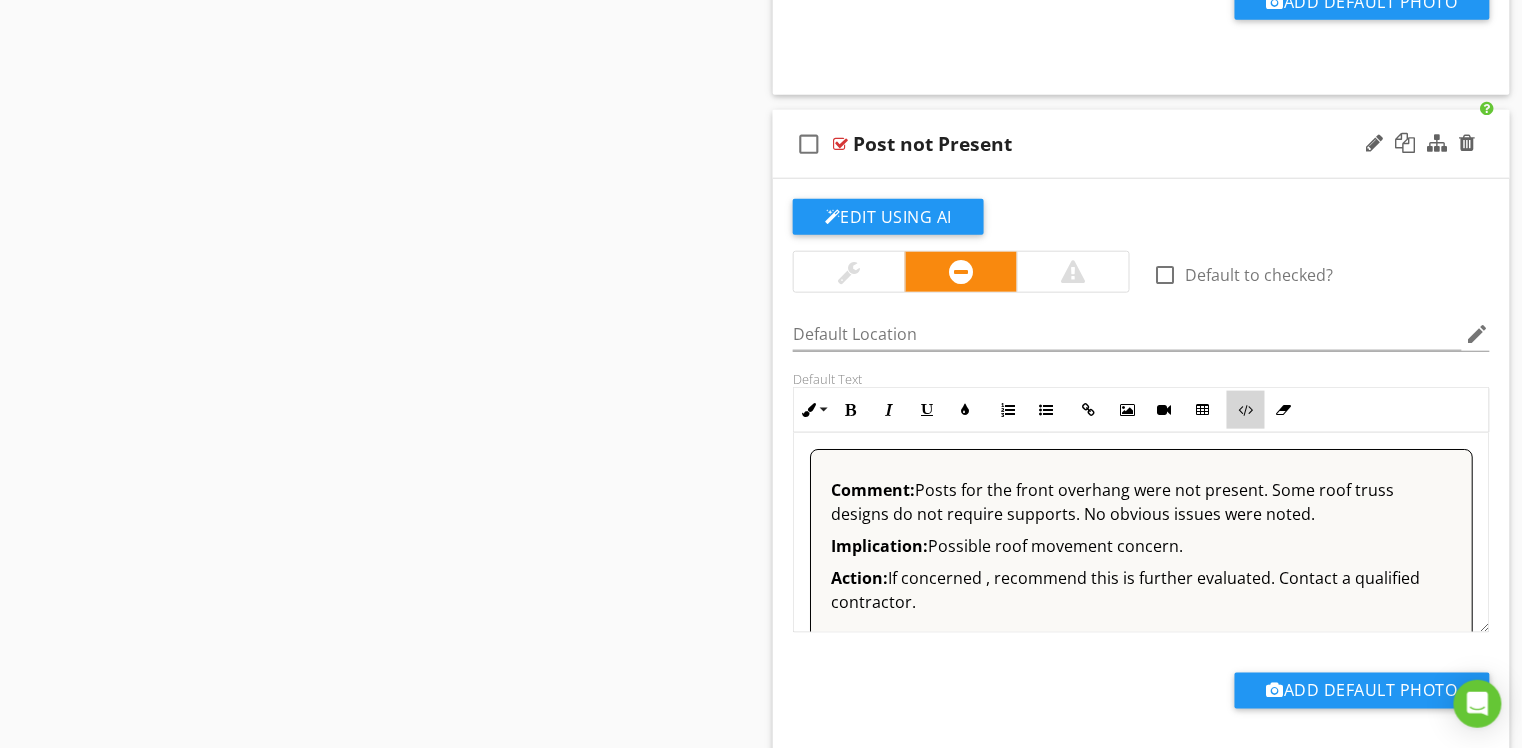 click at bounding box center [1246, 410] 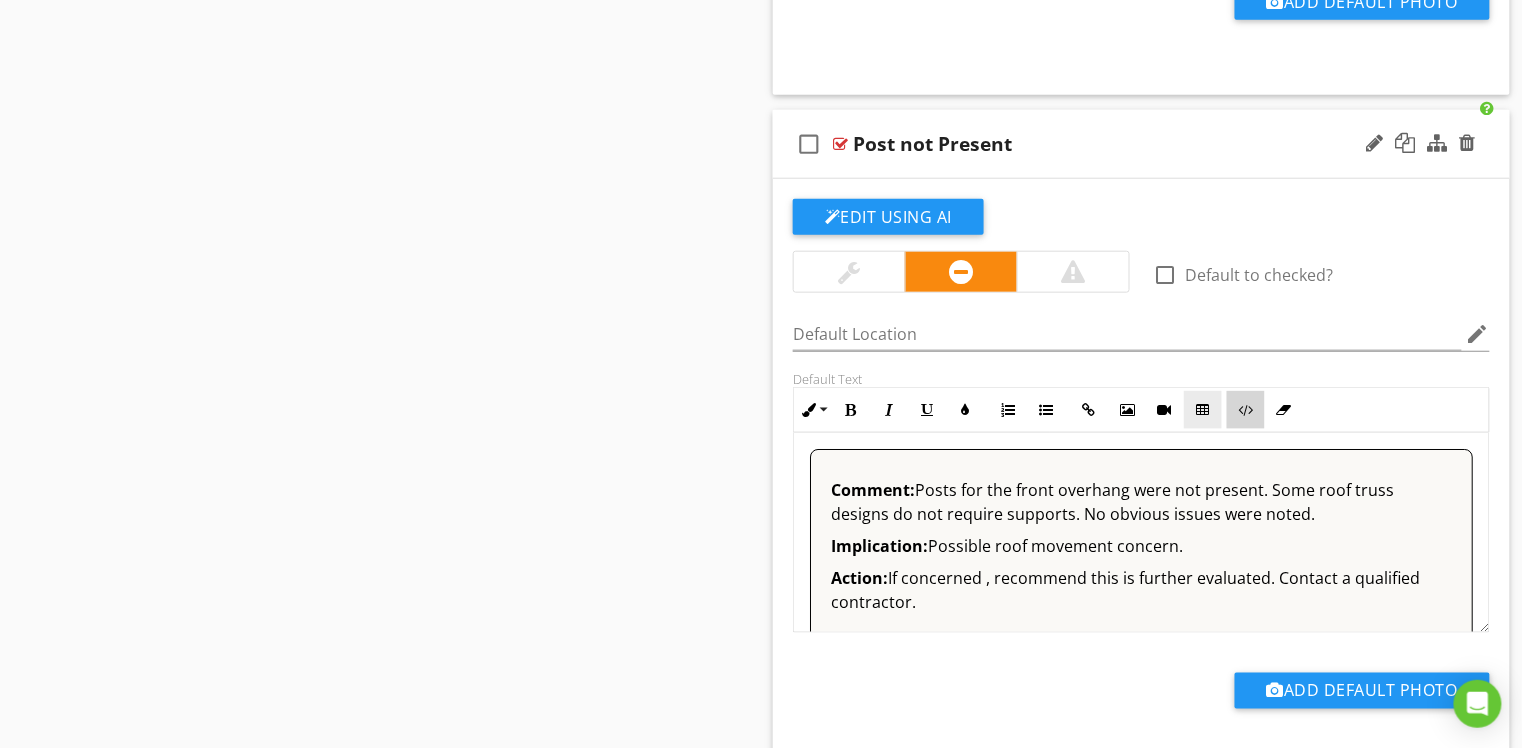 scroll, scrollTop: 9624, scrollLeft: 0, axis: vertical 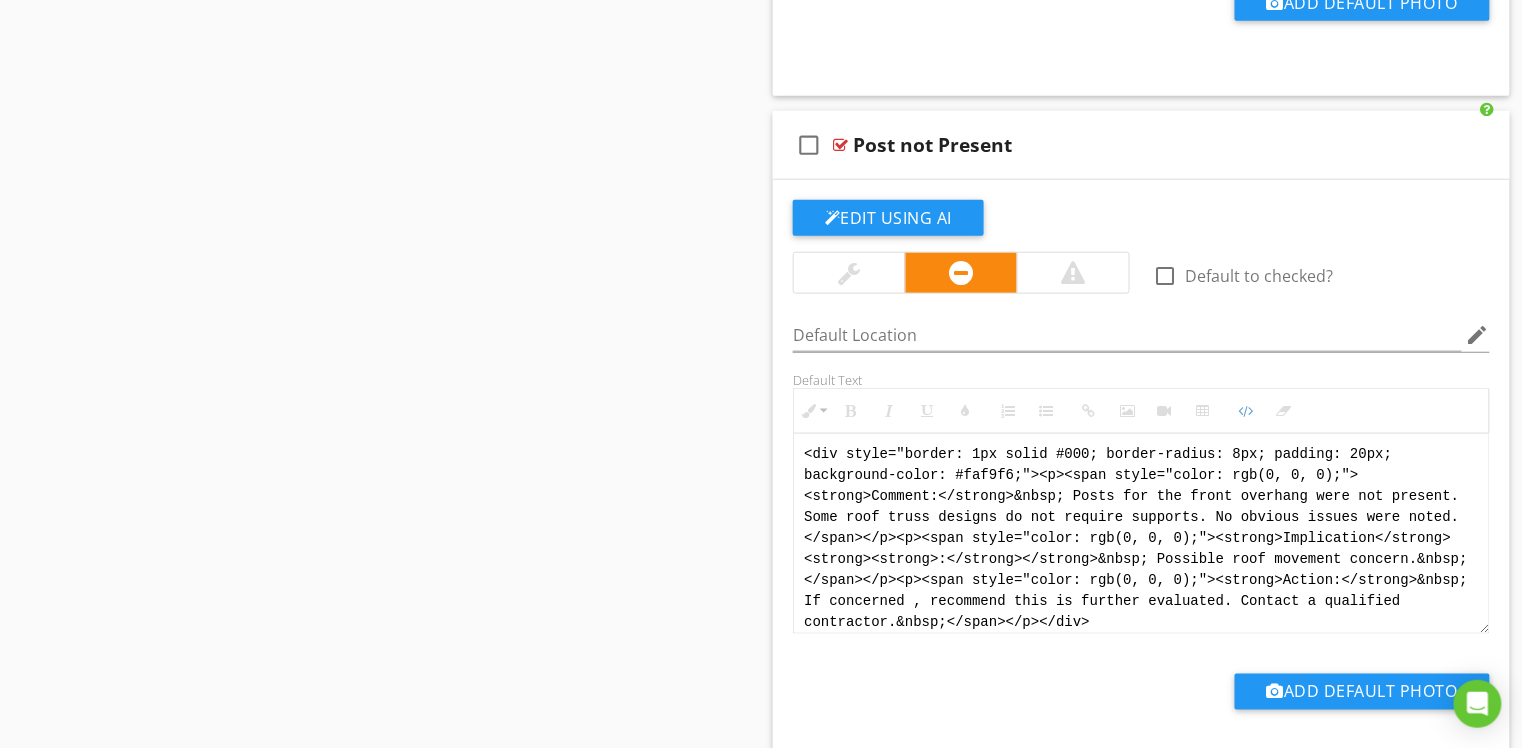 drag, startPoint x: 1140, startPoint y: 624, endPoint x: 749, endPoint y: 444, distance: 430.4428 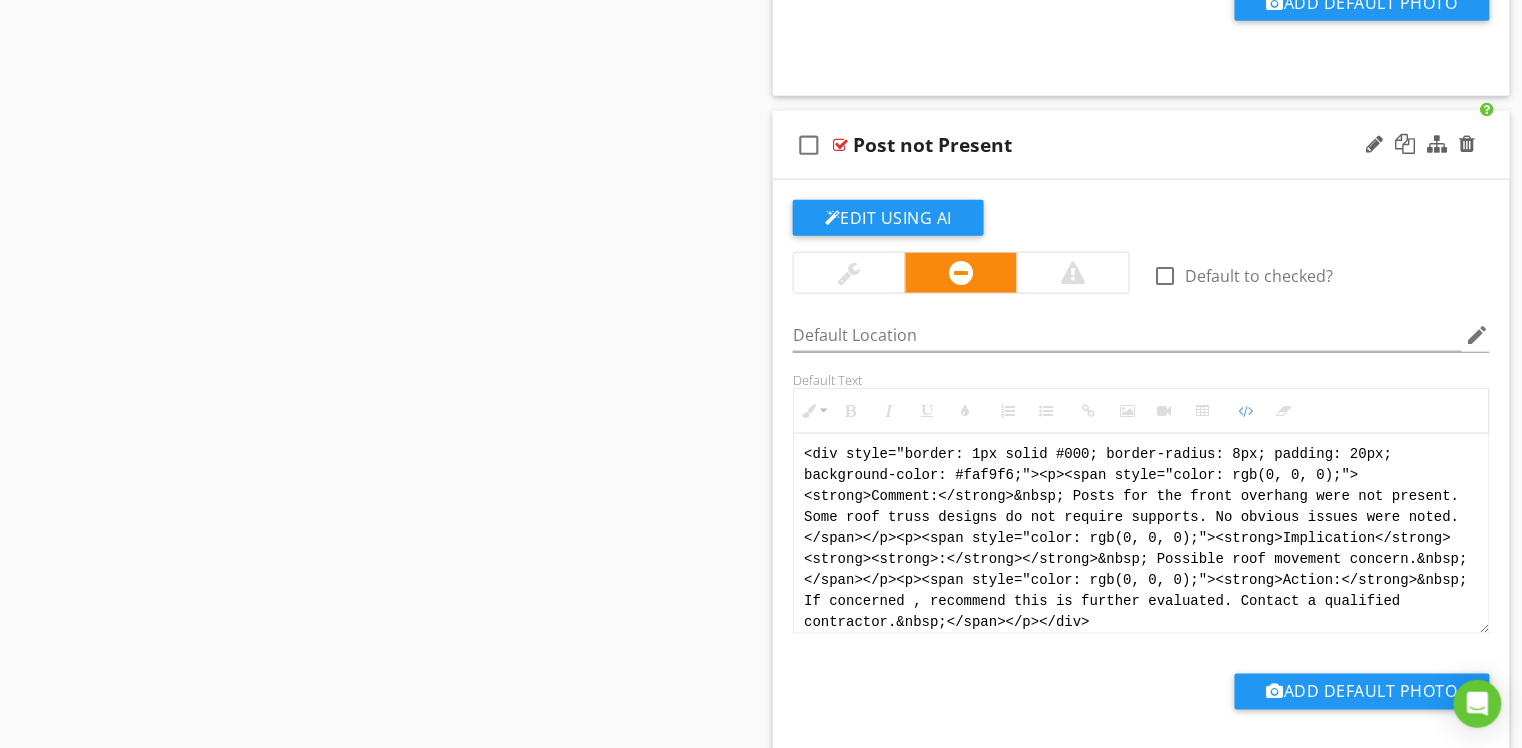paste on "!-- [PERSON_NAME] Version 1 -->
<div style="font-family: Arial, sans-serif; font-size: 15px; line-height: 1.4; color: #000; border: 1px solid #000; border-left: 8px solid #000; border-radius: 8px; padding: 10px; background-color: #faf9f6;">
<p style="margin: 2px 0 8px 0;"><strong>COMMENT</strong>: &nbsp;&nbsp;Posts for the front overhang were not present. Some roof truss designs do not require additional supports. No obvious issues were noted at the time of inspection.</p>
<p style="margin: 2px 0 8px 0;"><strong>IMPLICATION</strong>: &nbsp;&nbsp;Possible roof movement concern.</p>
<p style="margin: 2px 0 8px 0;"><strong>ACTION</strong>: &nbsp;&nbsp;If concerned, recommend this is further evaluated.</p>
<p style="margin: 2px 0;"><strong>PROFESSION</strong>: &nbsp;&nbsp;General contractor.</p>
</div>" 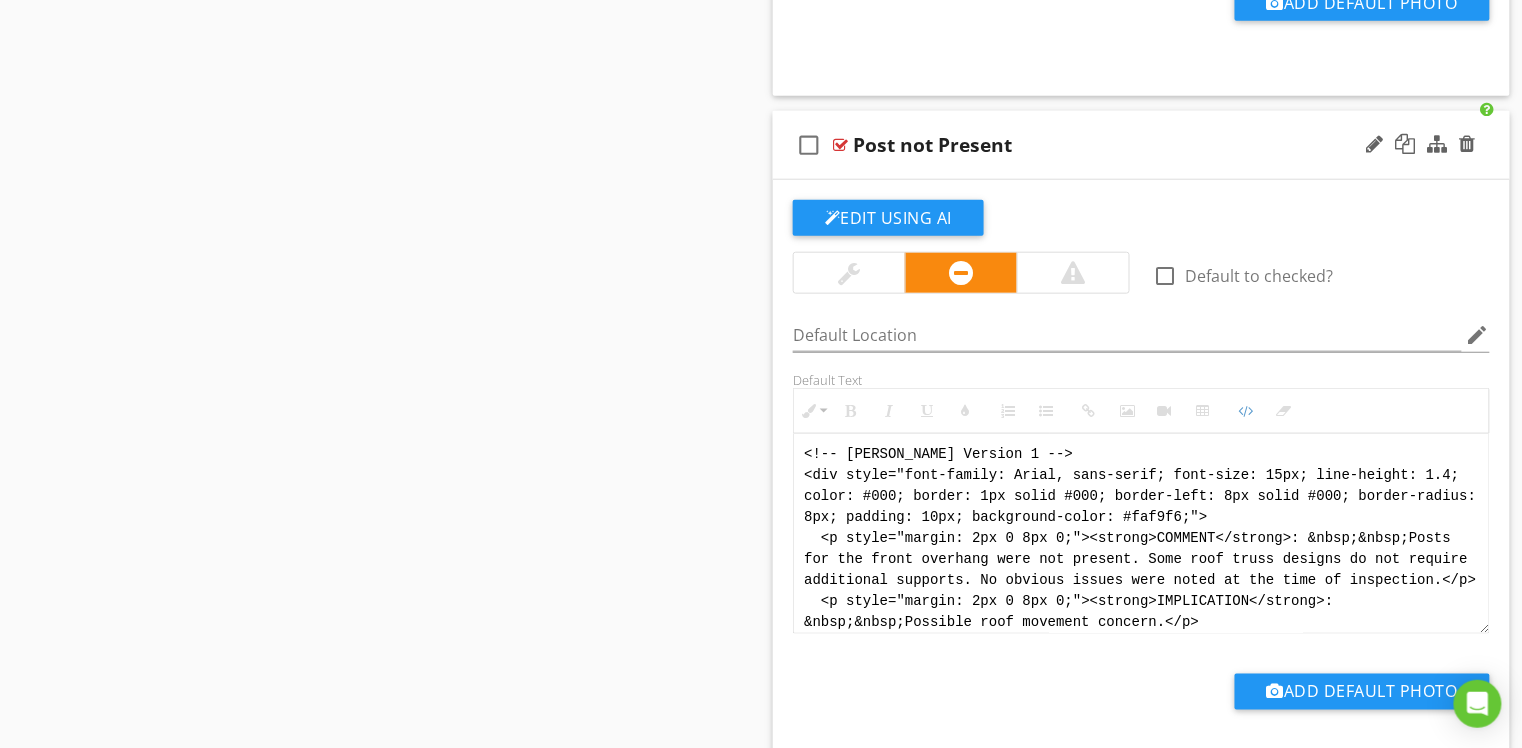 scroll, scrollTop: 120, scrollLeft: 0, axis: vertical 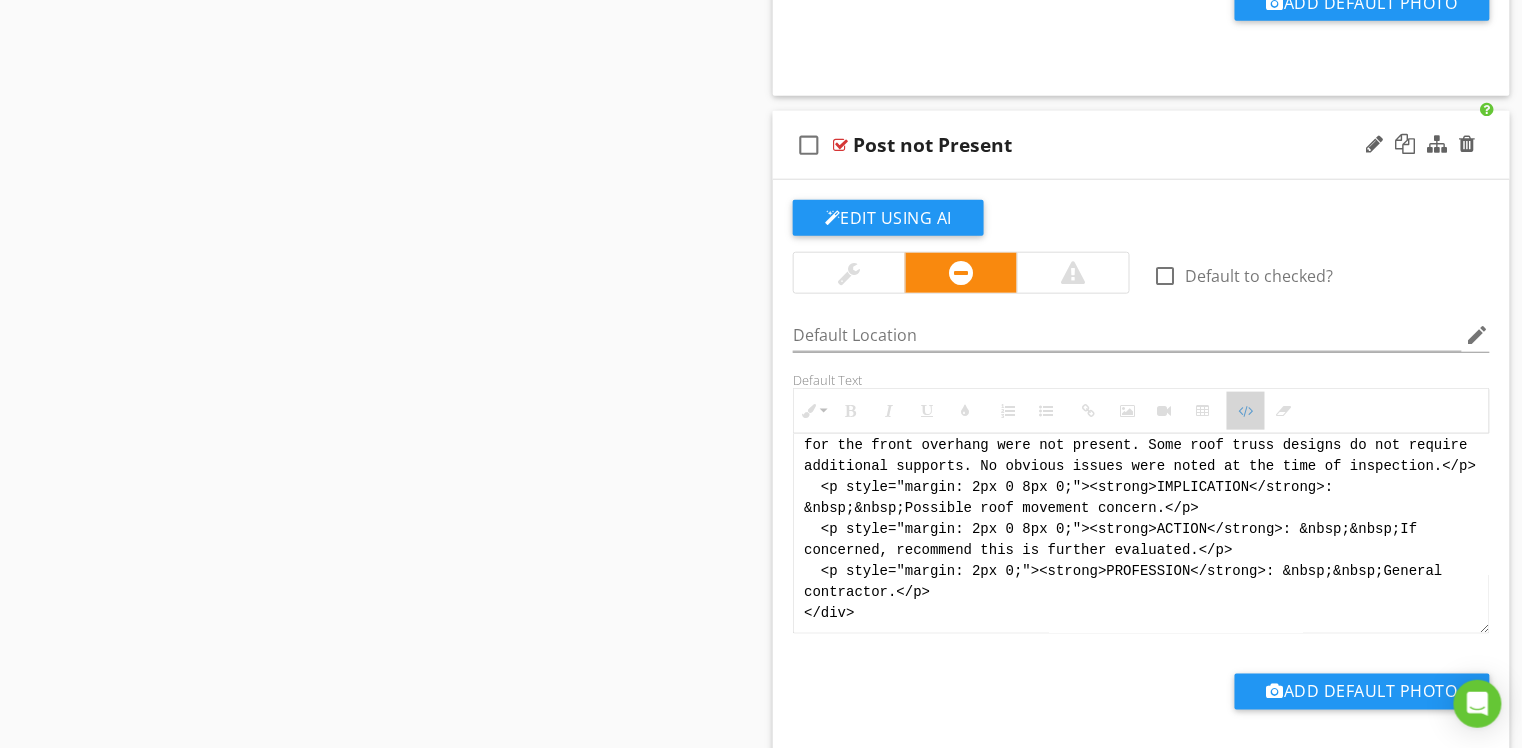 click on "Code View" at bounding box center [1246, 411] 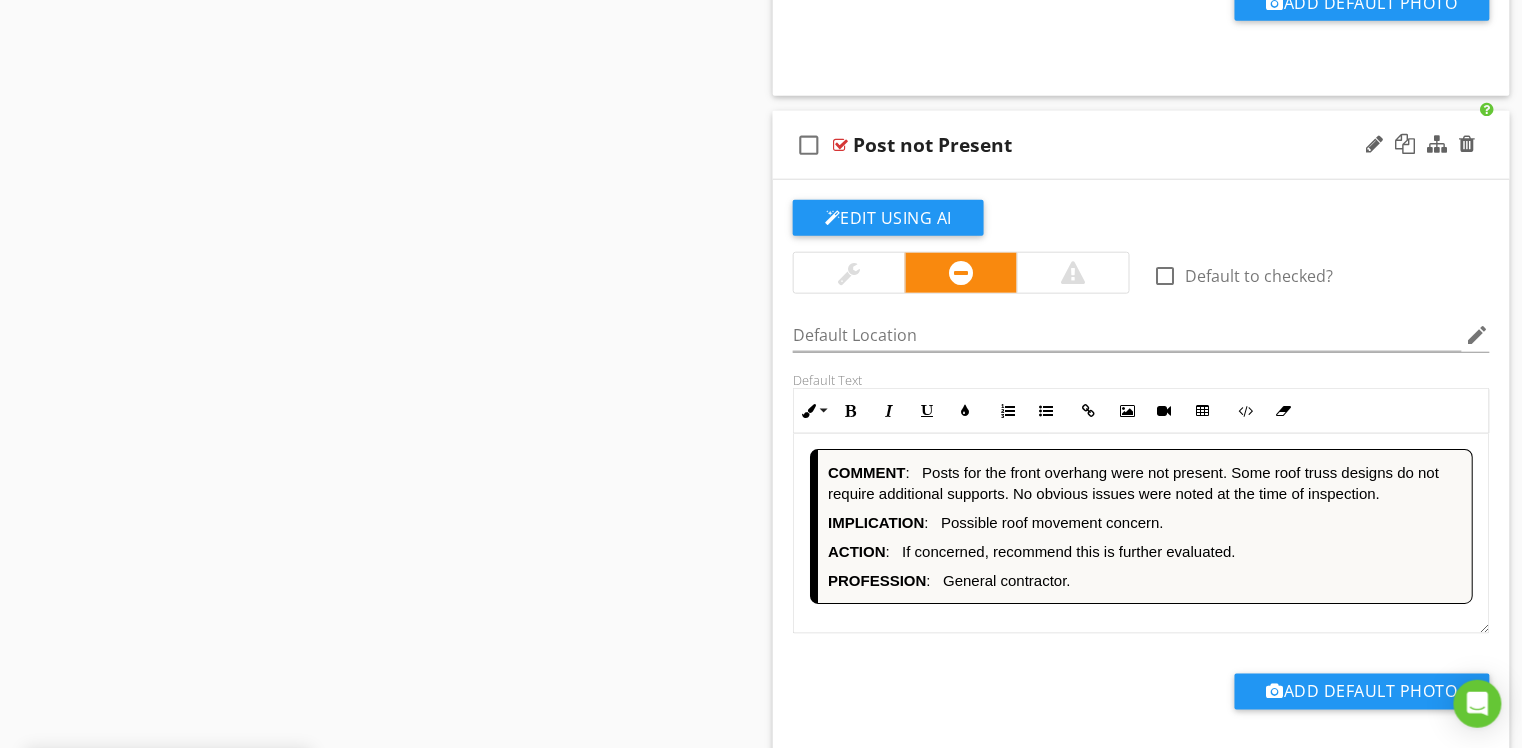 scroll, scrollTop: 0, scrollLeft: 0, axis: both 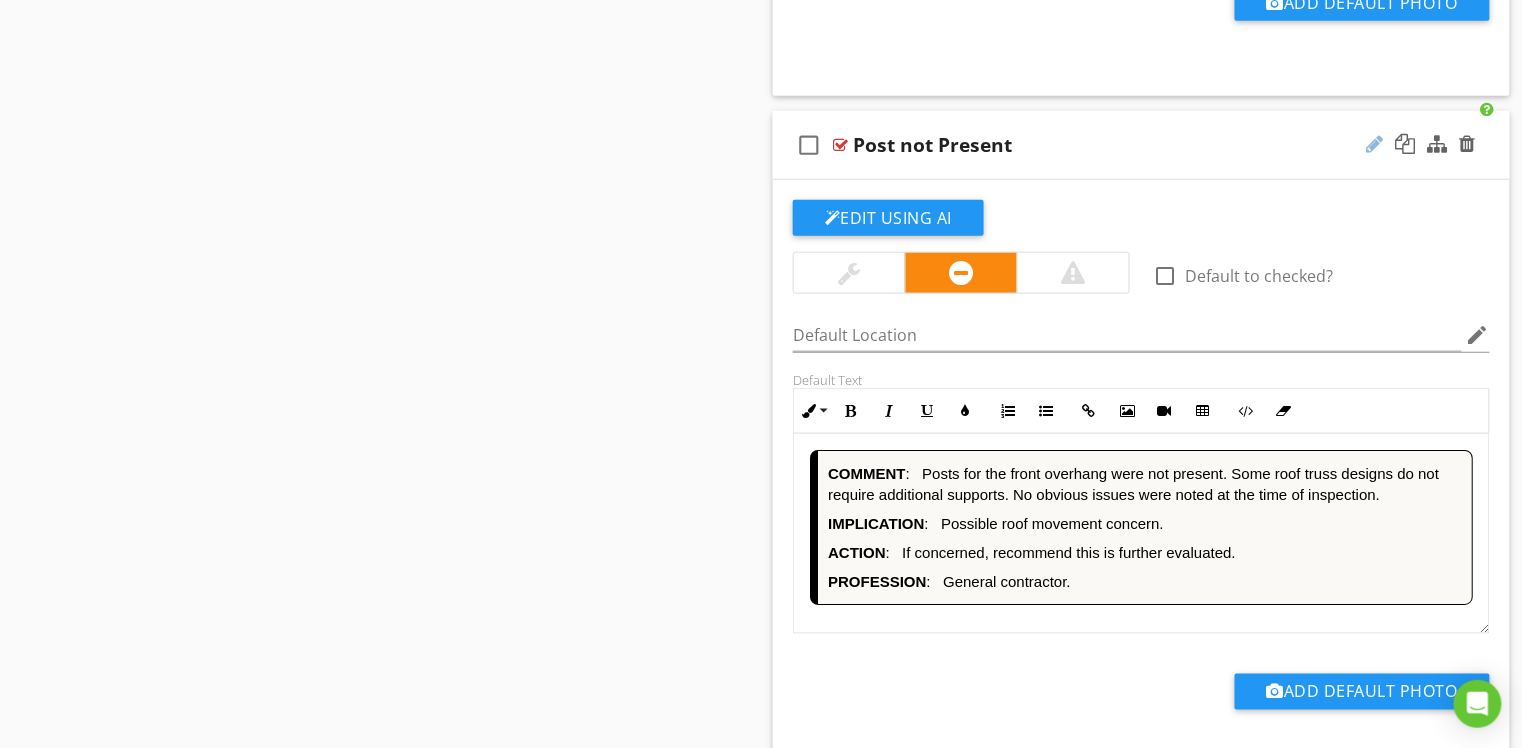 click at bounding box center (1375, 144) 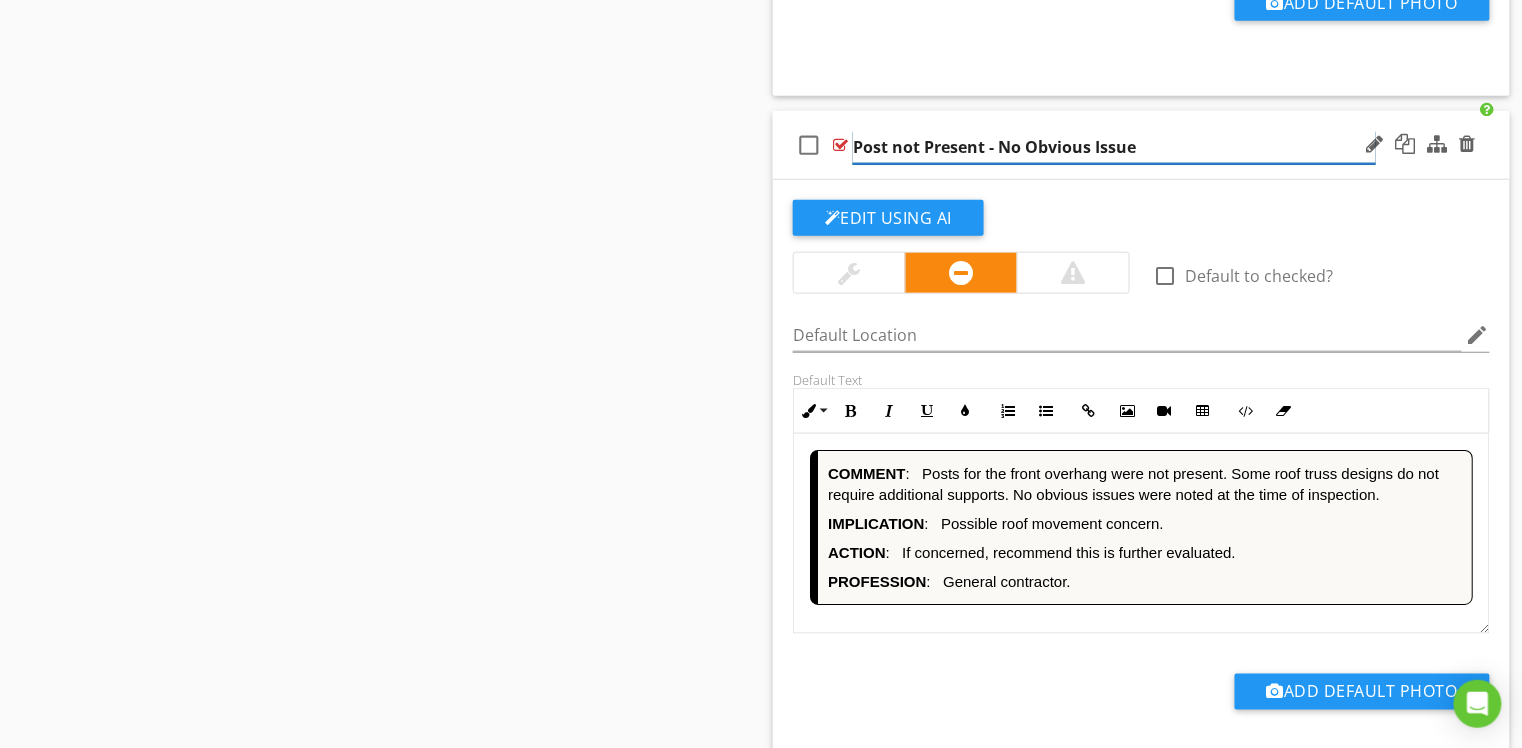 type on "Post not Present - No Obvious Issues" 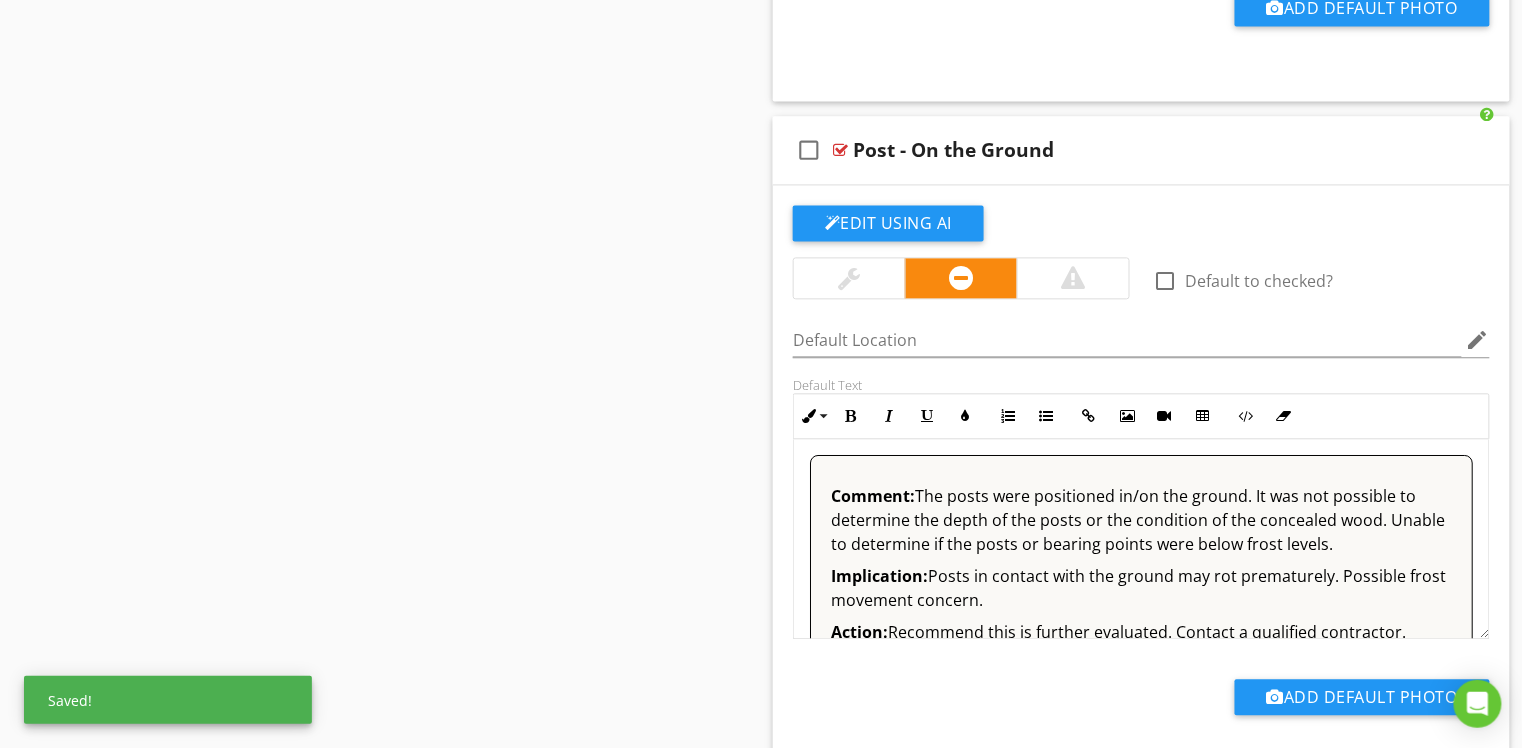scroll, scrollTop: 10345, scrollLeft: 0, axis: vertical 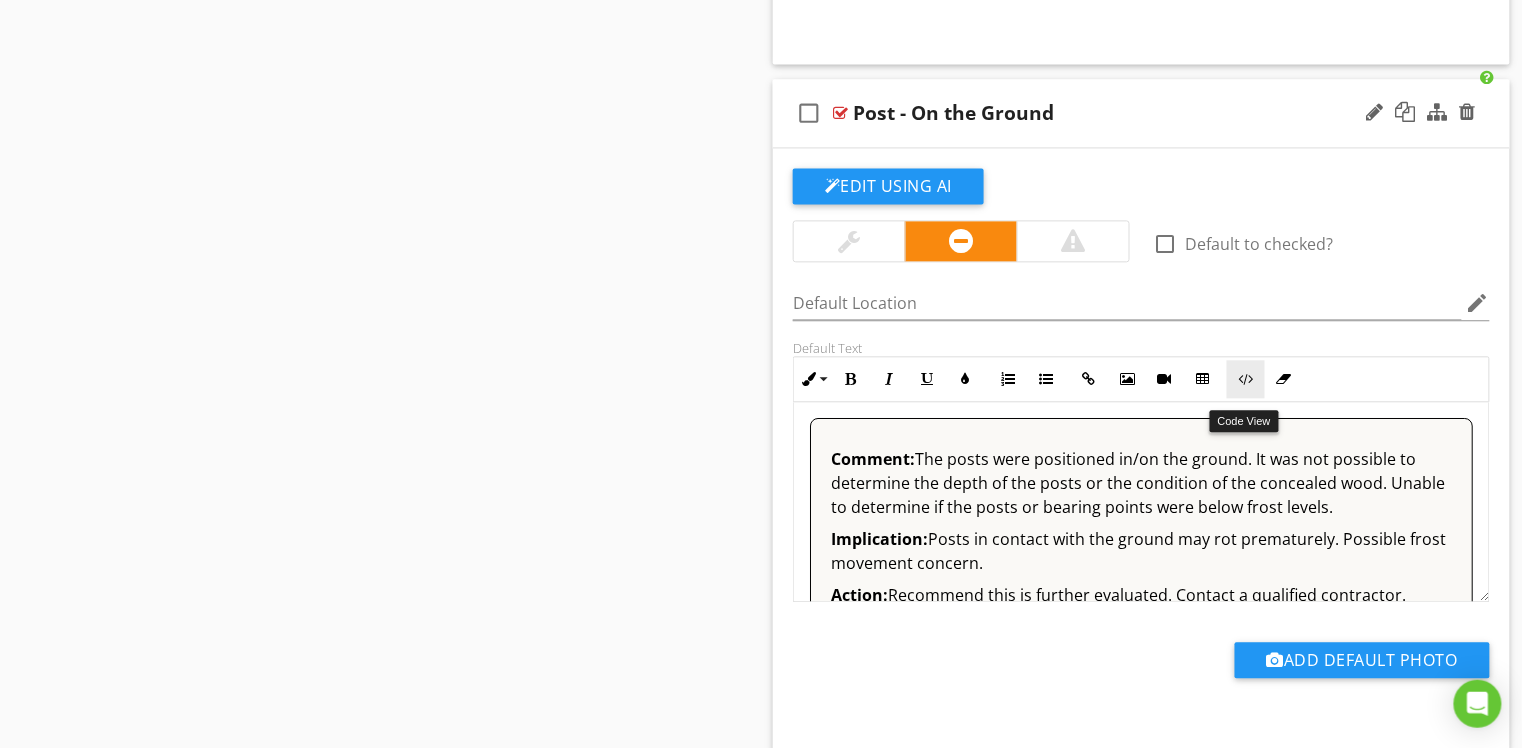 click at bounding box center (1246, 379) 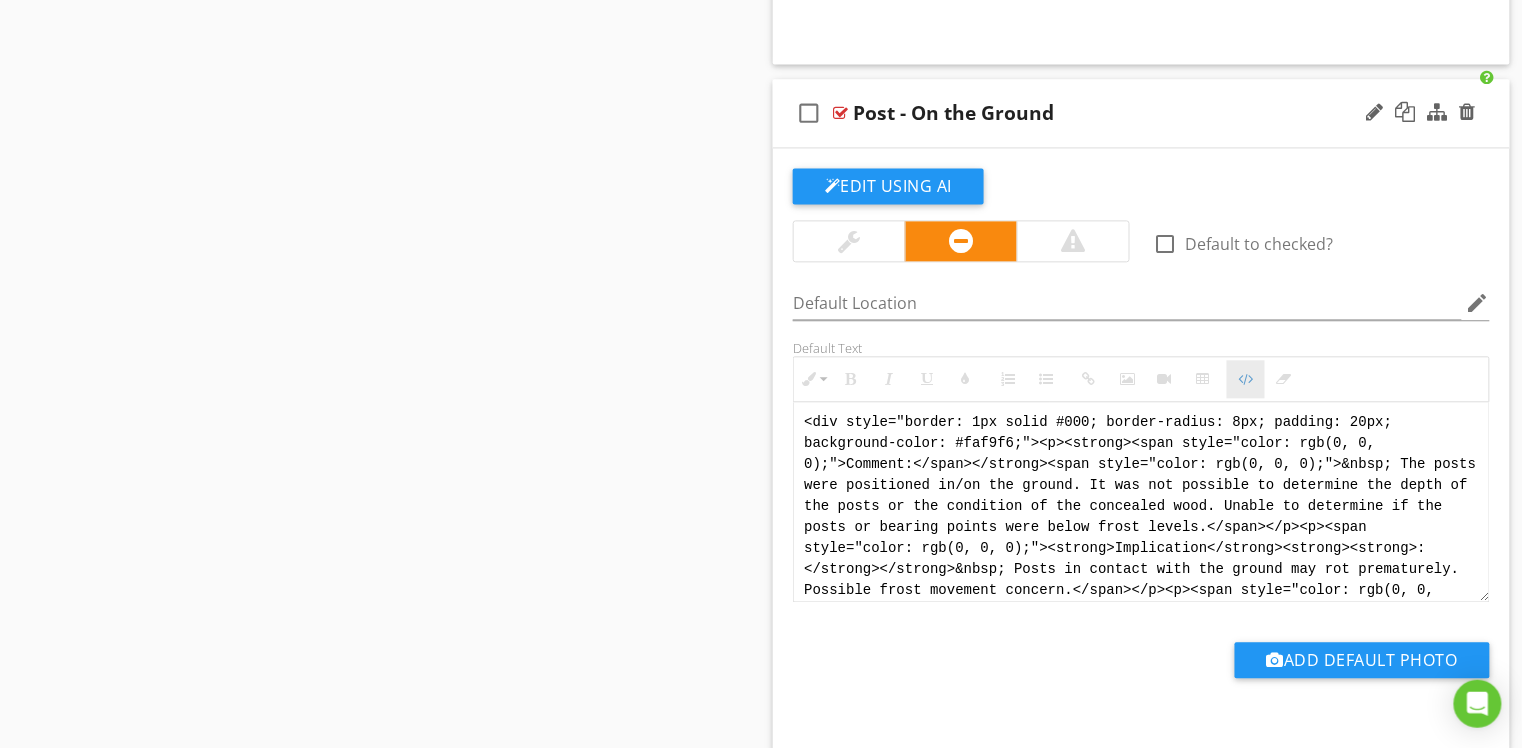 scroll, scrollTop: 10344, scrollLeft: 0, axis: vertical 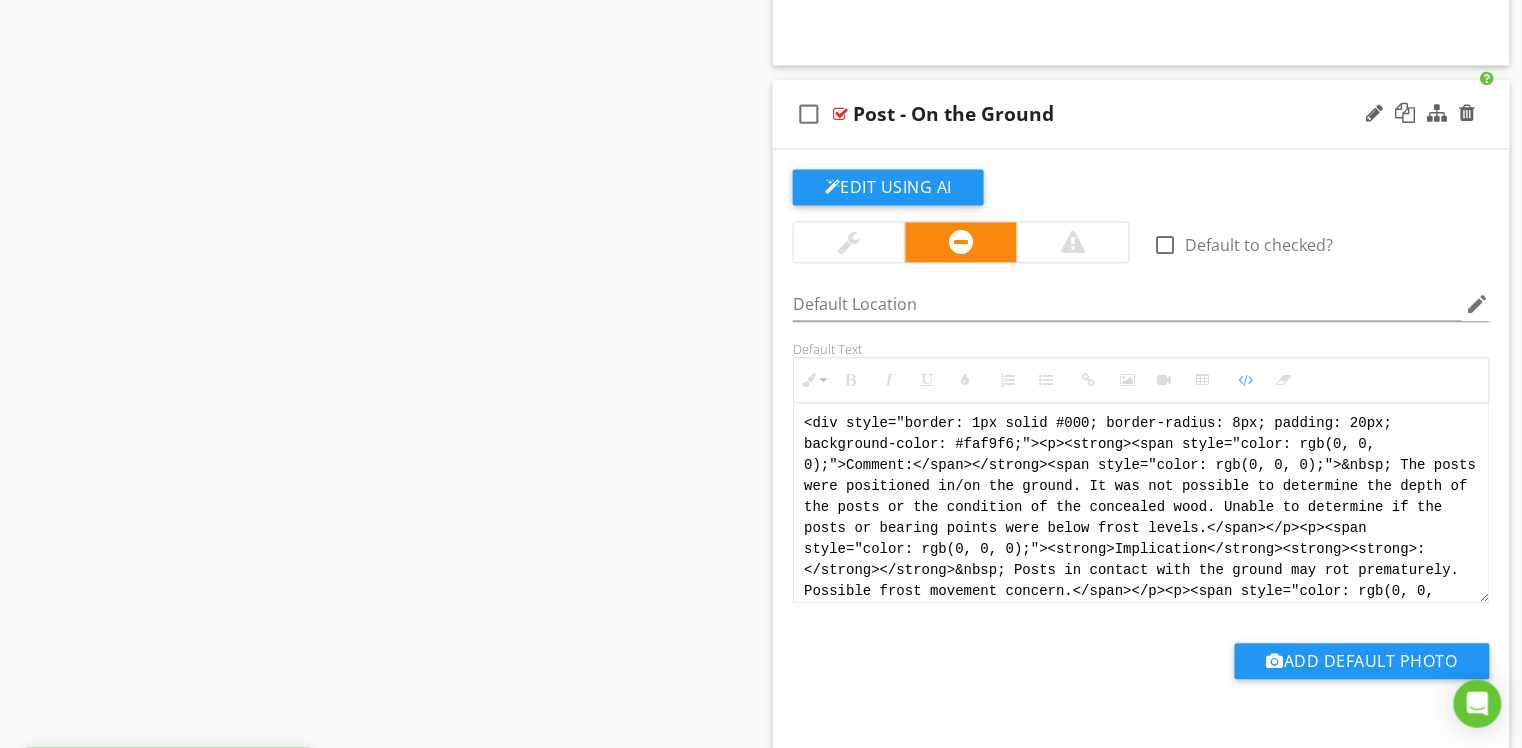 drag, startPoint x: 1206, startPoint y: 592, endPoint x: 797, endPoint y: 366, distance: 467.28683 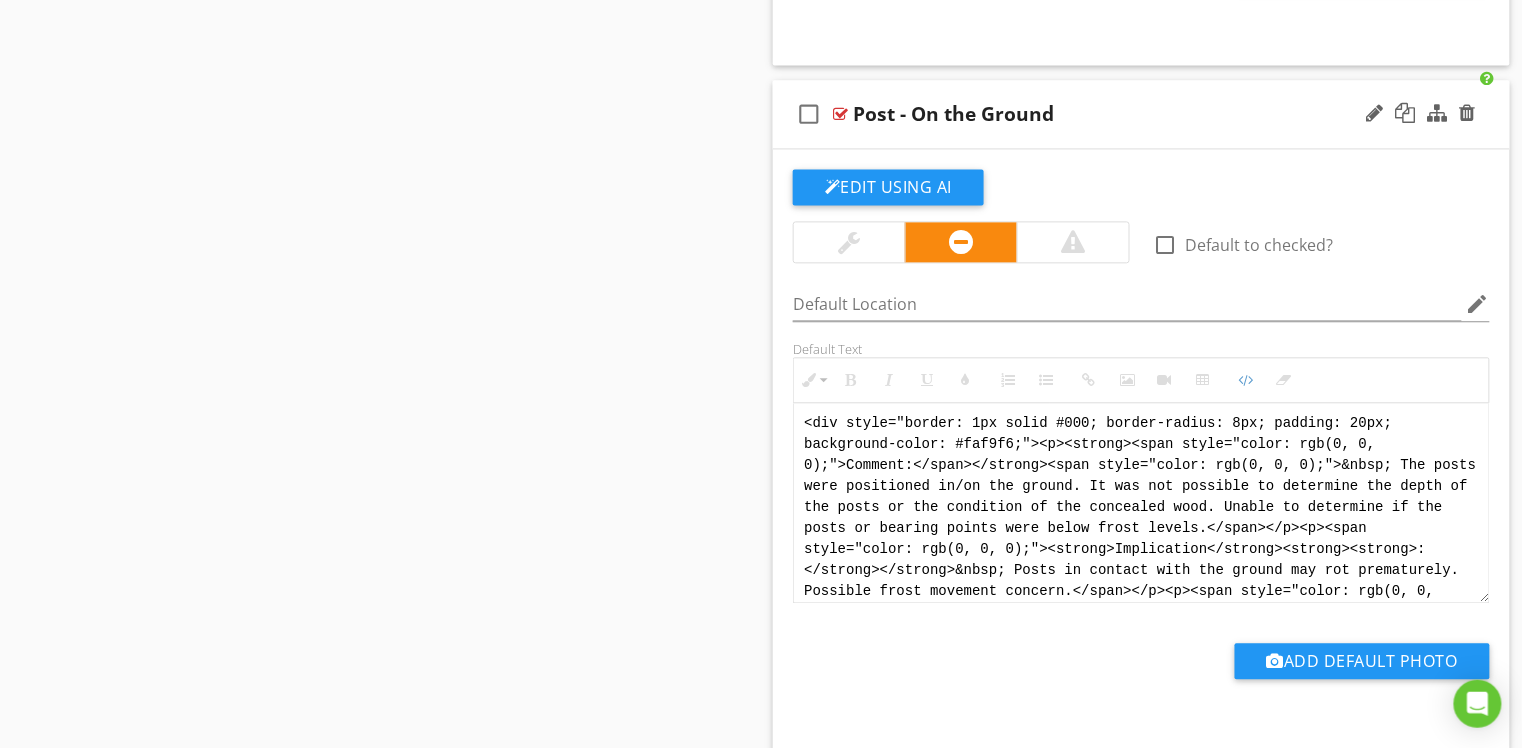 paste on "!-- [PERSON_NAME] Version 1 -->
<div style="font-family: Arial, sans-serif; font-size: 15px; line-height: 1.4; color: #000; border: 1px solid #000; border-left: 8px solid #000; border-radius: 8px; padding: 10px; background-color: #faf9f6;">
<p style="margin: 2px 0 8px 0;"><strong>COMMENT</strong>: &nbsp;&nbsp;The posts were positioned in or on the ground. It was not possible to determine the depth of the posts or the condition of concealed wood. It could not be confirmed whether the posts or bearing points extended below frost levels.</p>
<p style="margin: 2px 0 8px 0;"><strong>IMPLICATION</strong>: &nbsp;&nbsp;Posts in contact with the ground may rot prematurely. Possible frost movement concern.</p>
<p style="margin: 2px 0 8px 0;"><strong>ACTION</strong>: &nbsp;&nbsp;Recommend this is further evaluated.</p>
<p style="margin: 2px 0;"><strong>PROFESSION</strong>: &nbsp;&nbsp;General contractor.</p>
</div>" 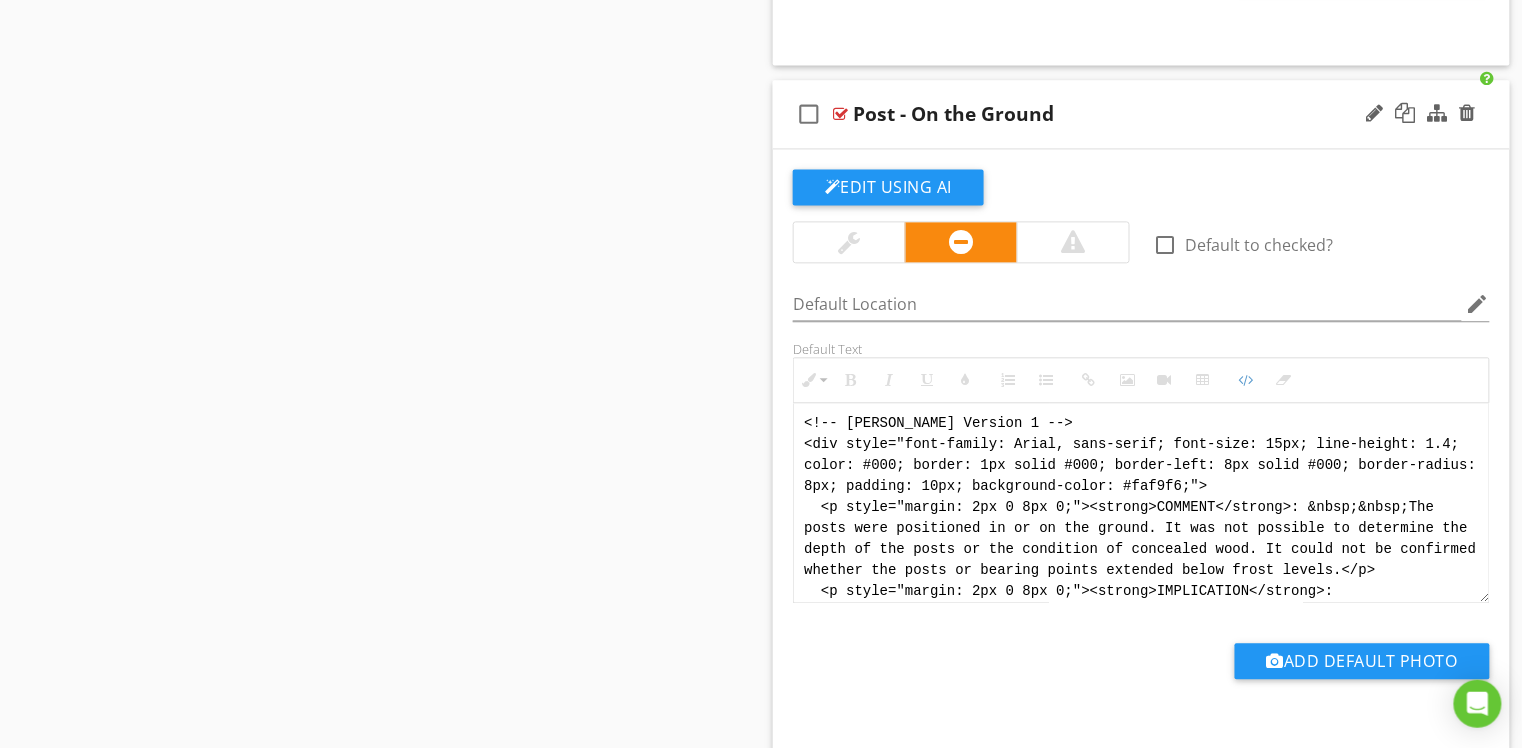 scroll, scrollTop: 160, scrollLeft: 0, axis: vertical 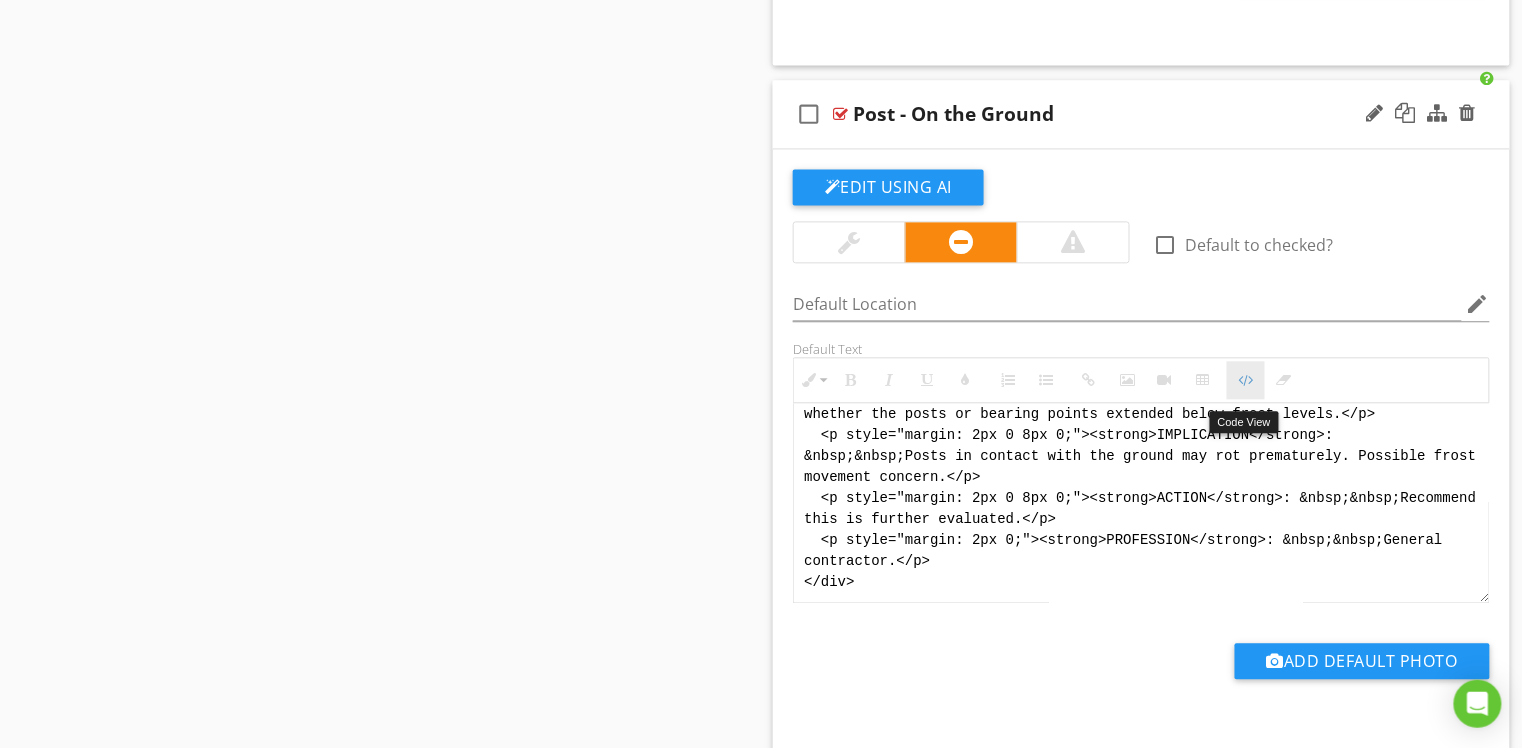 click at bounding box center [1246, 380] 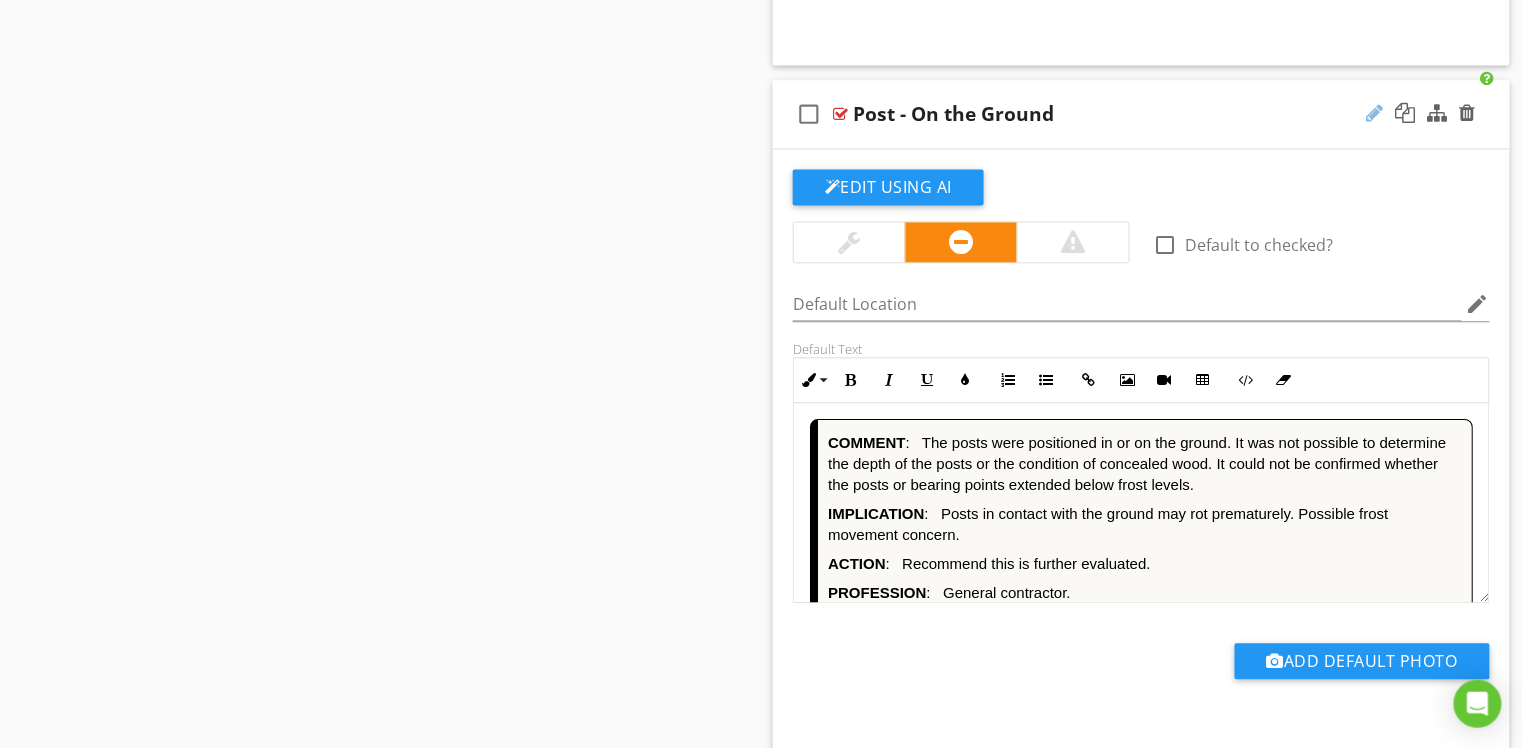 click at bounding box center [1375, 113] 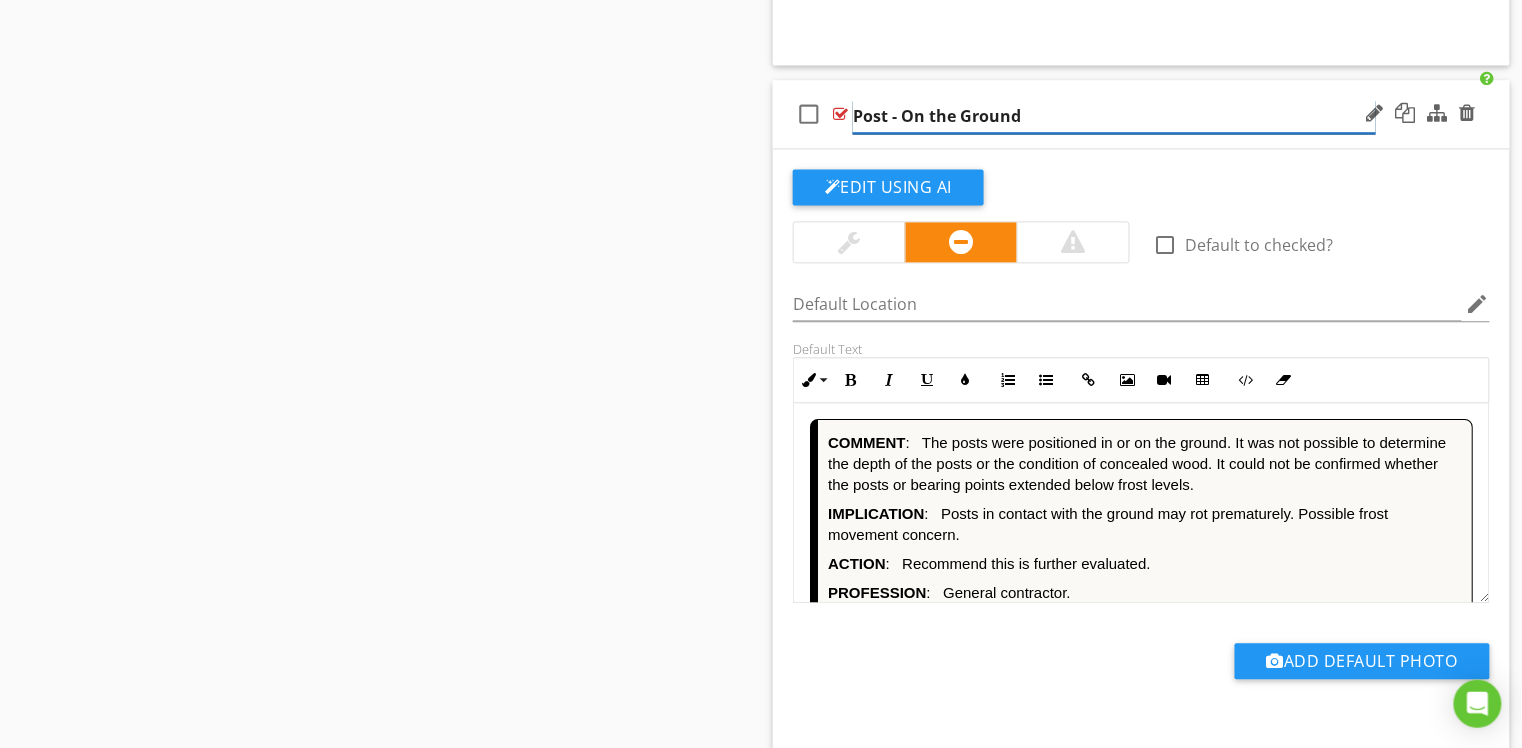 click on "Post - On the Ground" at bounding box center (1114, 116) 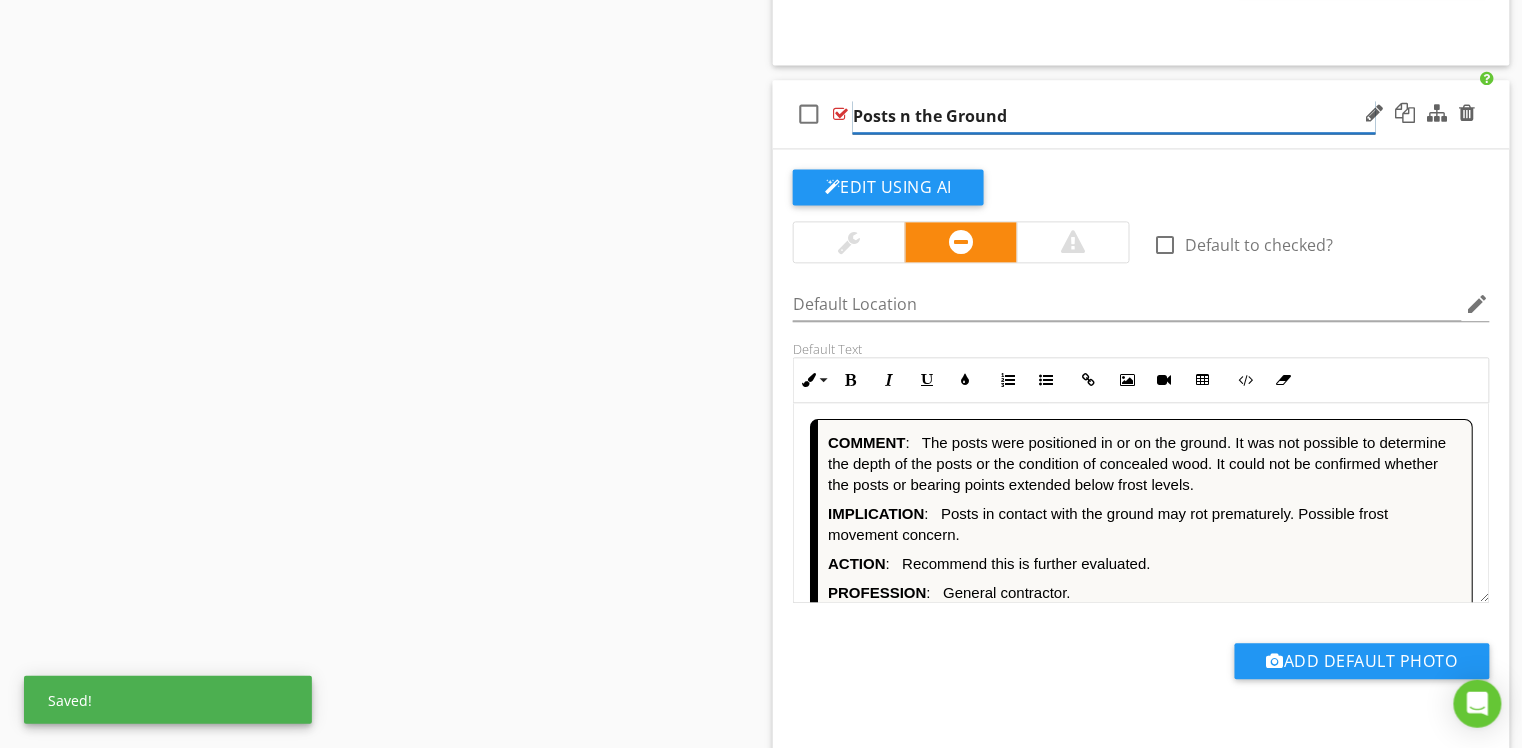 type on "Posts on the Ground" 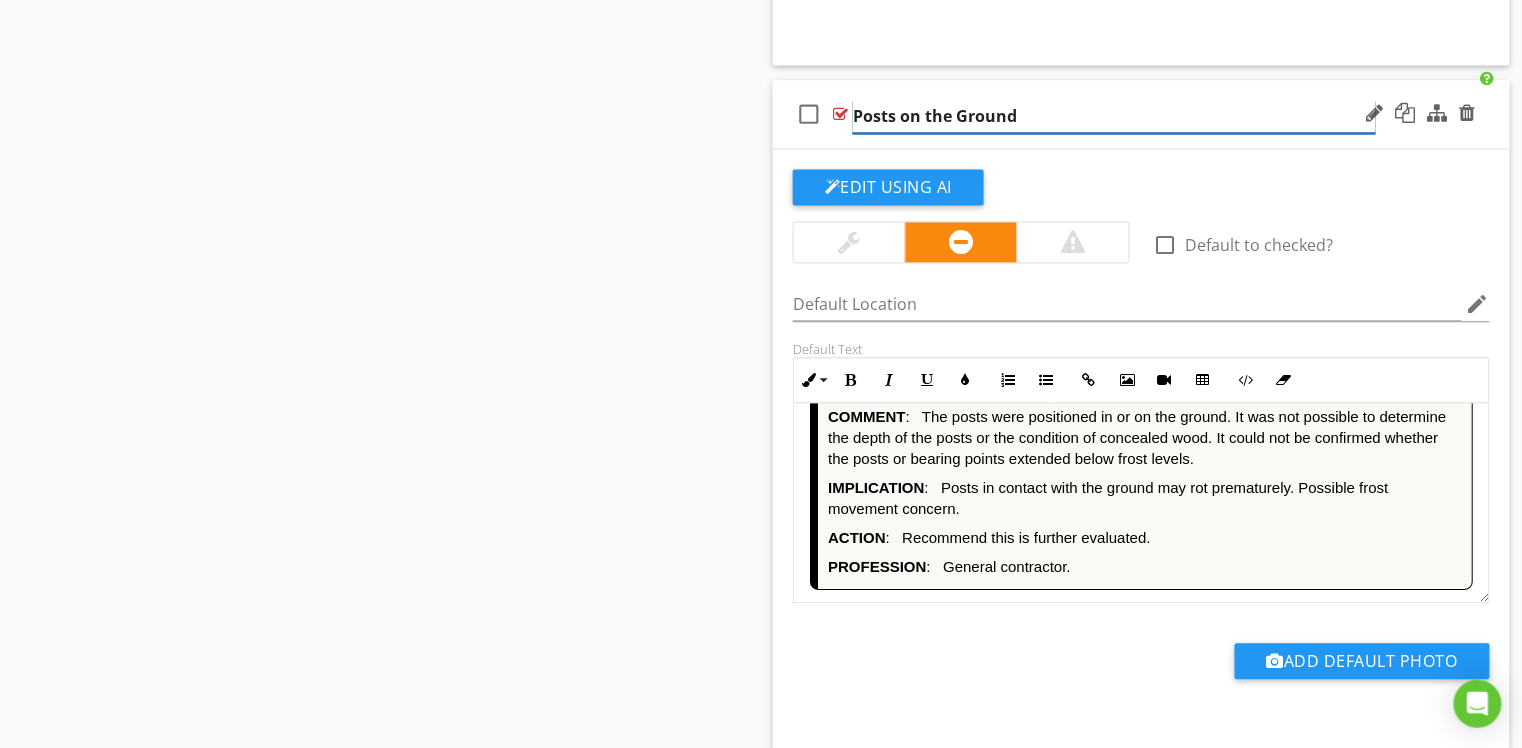 scroll, scrollTop: 24, scrollLeft: 0, axis: vertical 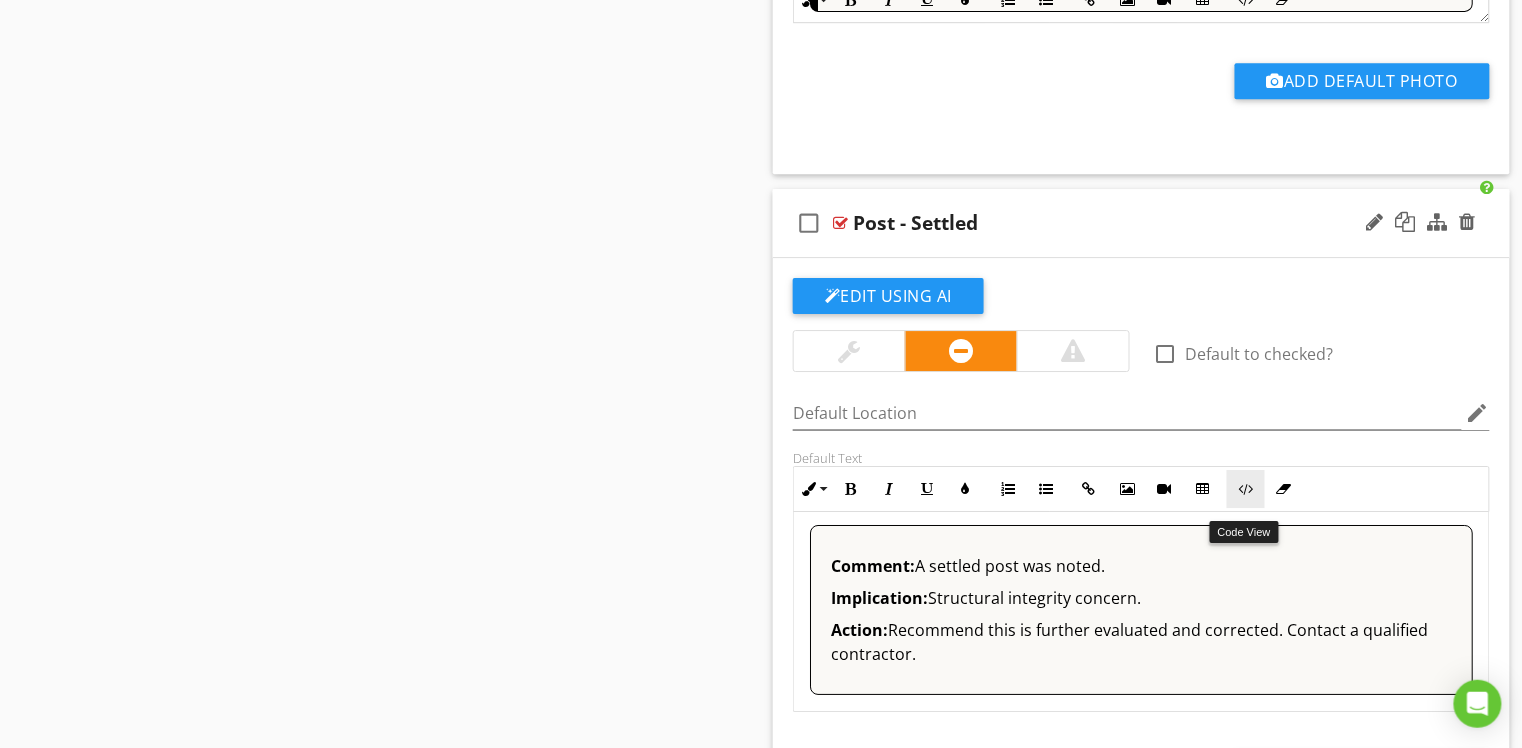 click at bounding box center [1246, 489] 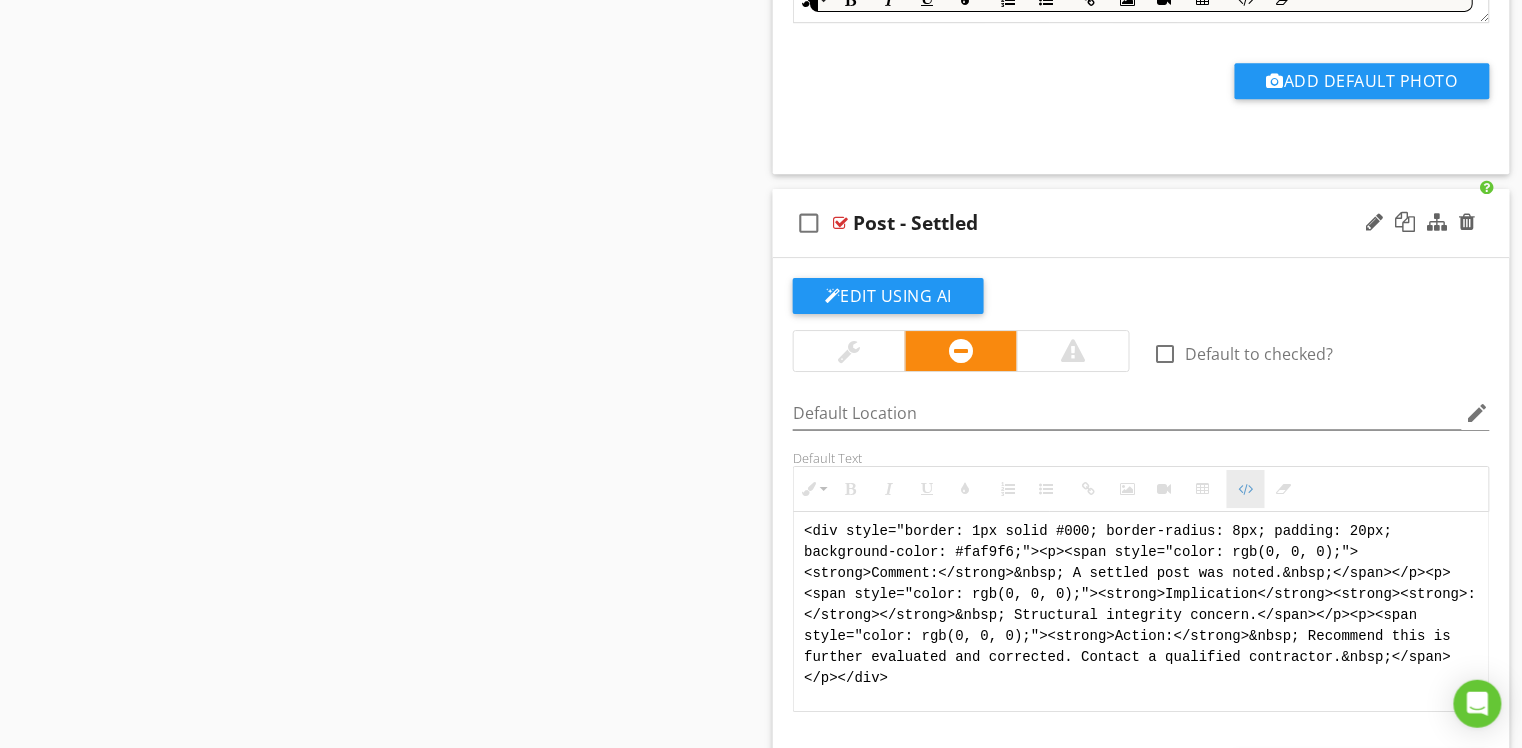scroll, scrollTop: 1, scrollLeft: 0, axis: vertical 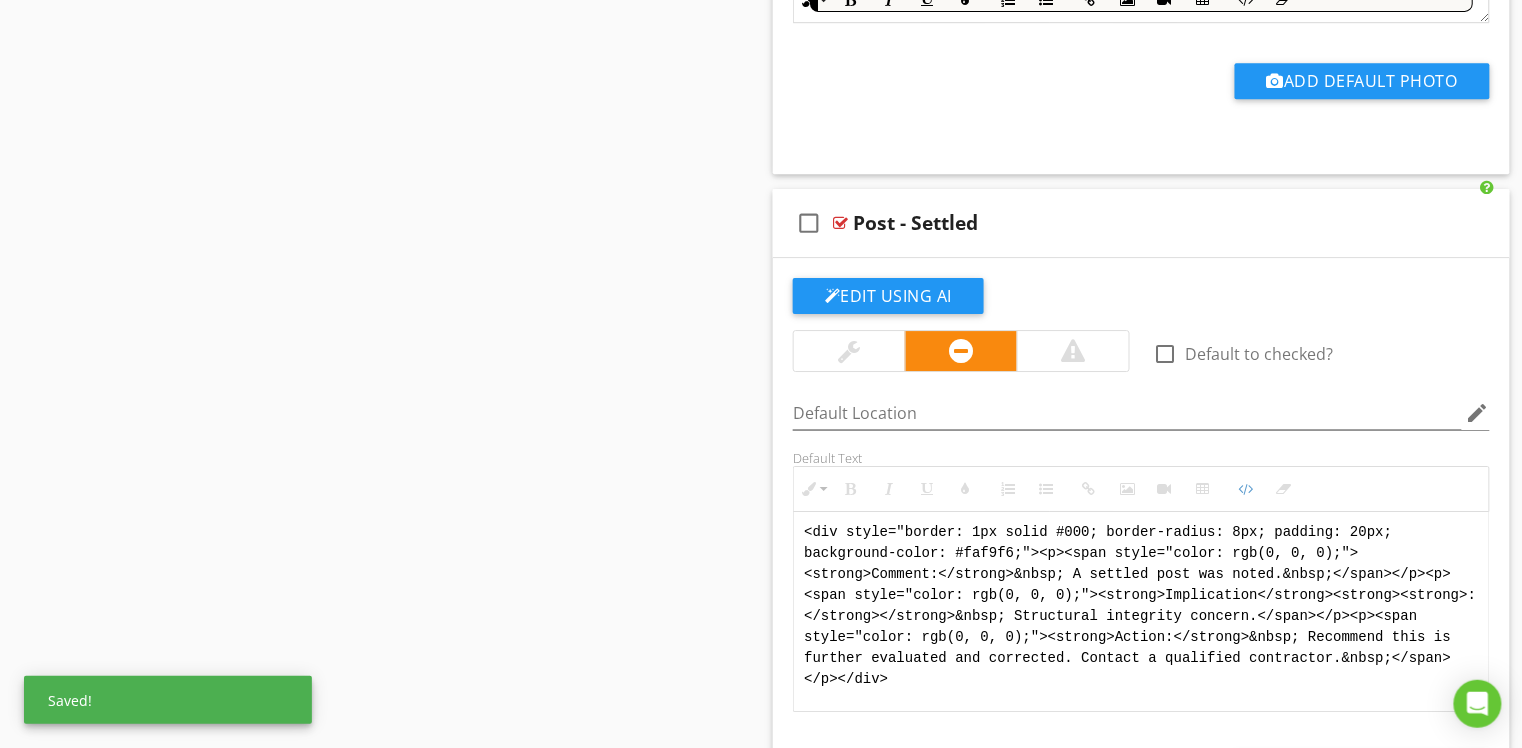drag, startPoint x: 960, startPoint y: 688, endPoint x: 742, endPoint y: 510, distance: 281.43915 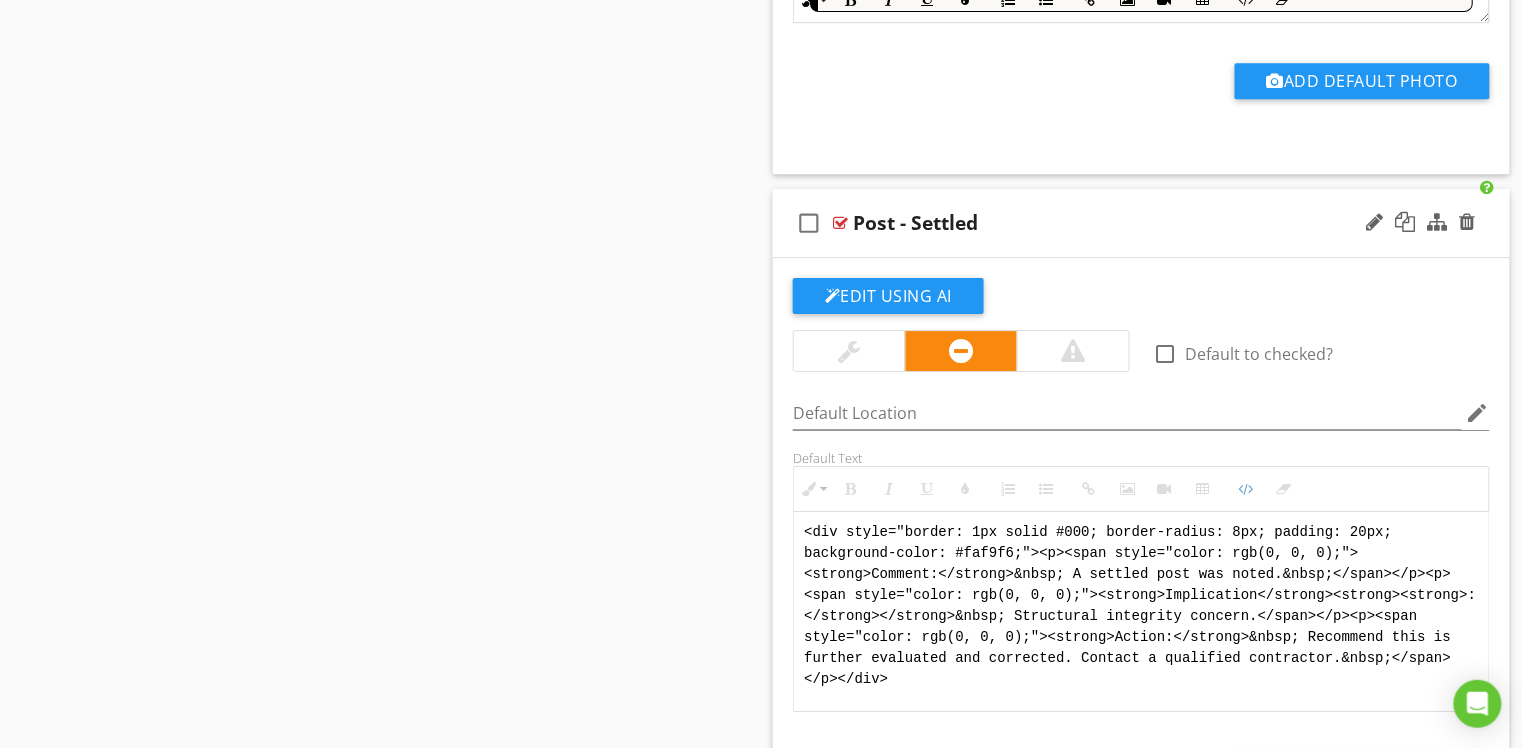 paste on "!-- [PERSON_NAME] Version 1 -->
<div style="font-family: Arial, sans-serif; font-size: 15px; line-height: 1.4; color: #000; border: 1px solid #000; border-left: 8px solid #000; border-radius: 8px; padding: 10px; background-color: #faf9f6;">
<p style="margin: 2px 0 8px 0;"><strong>COMMENT</strong>: &nbsp;&nbsp;A settled post was noted.</p>
<p style="margin: 2px 0 8px 0;"><strong>IMPLICATION</strong>: &nbsp;&nbsp;Structural integrity concern.</p>
<p style="margin: 2px 0 8px 0;"><strong>ACTION</strong>: &nbsp;&nbsp;Recommend this is further evaluated and corrected.</p>
<p style="margin: 2px 0;"><strong>PROFESSION</strong>: &nbsp;&nbsp;General contractor.</p>
</div>" 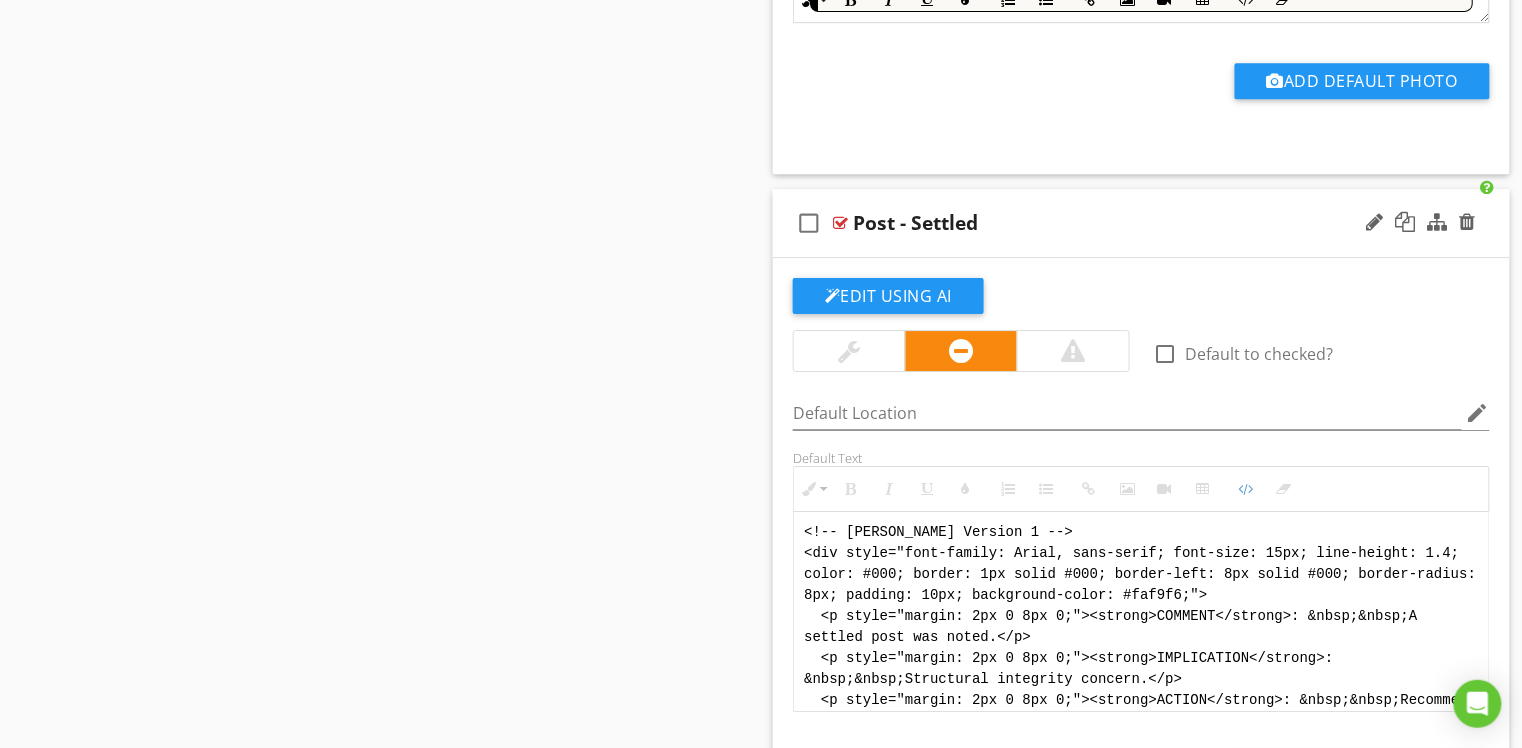 scroll, scrollTop: 100, scrollLeft: 0, axis: vertical 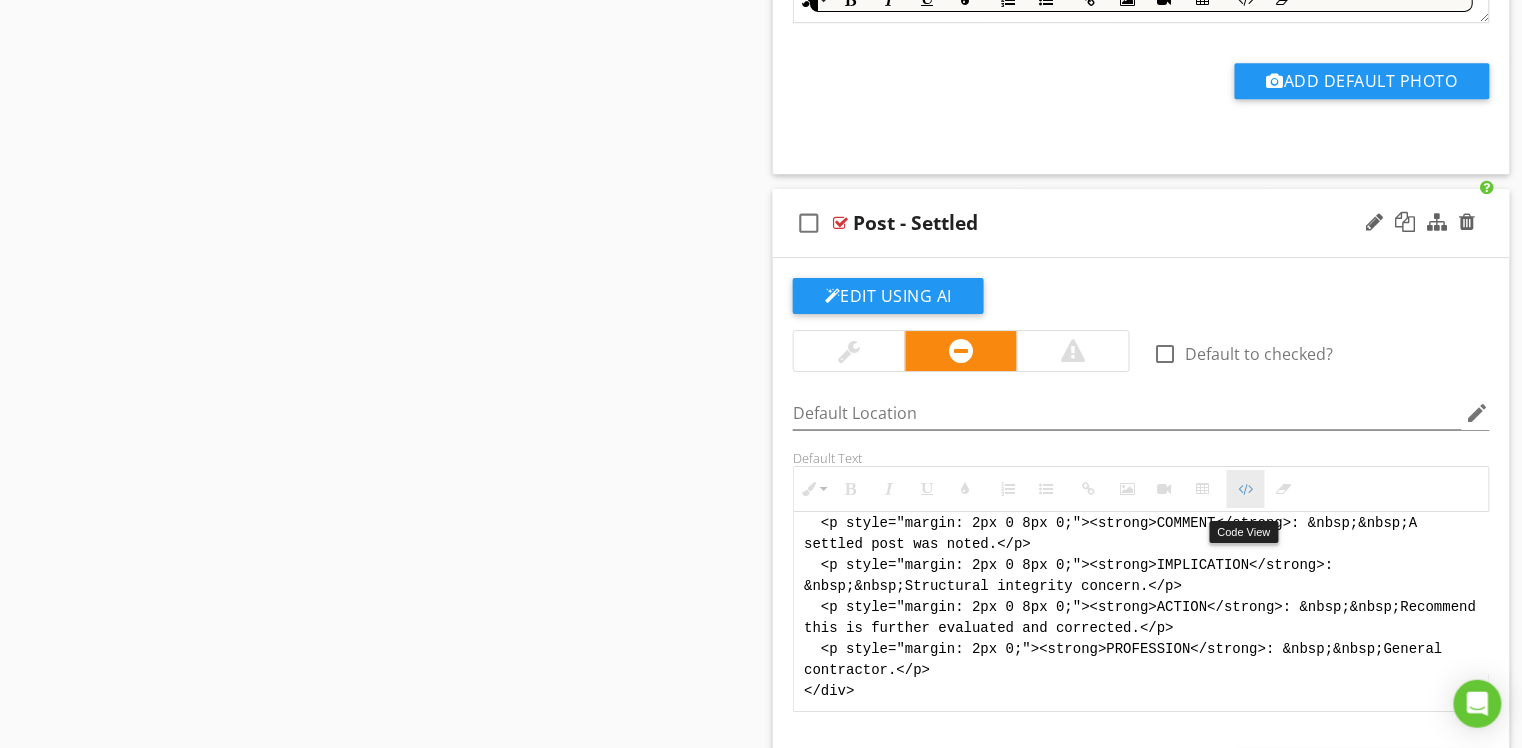 click at bounding box center [1246, 489] 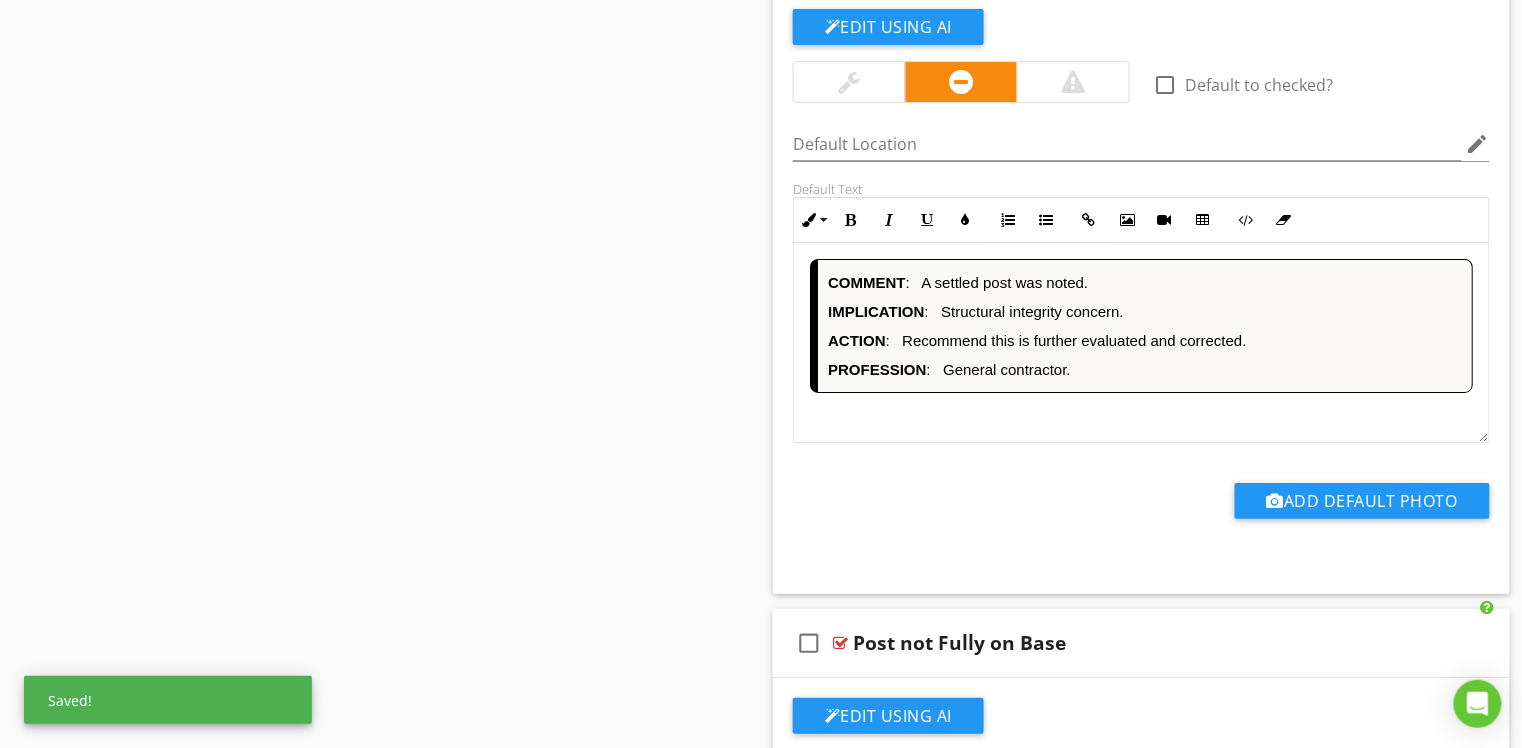 scroll, scrollTop: 11202, scrollLeft: 0, axis: vertical 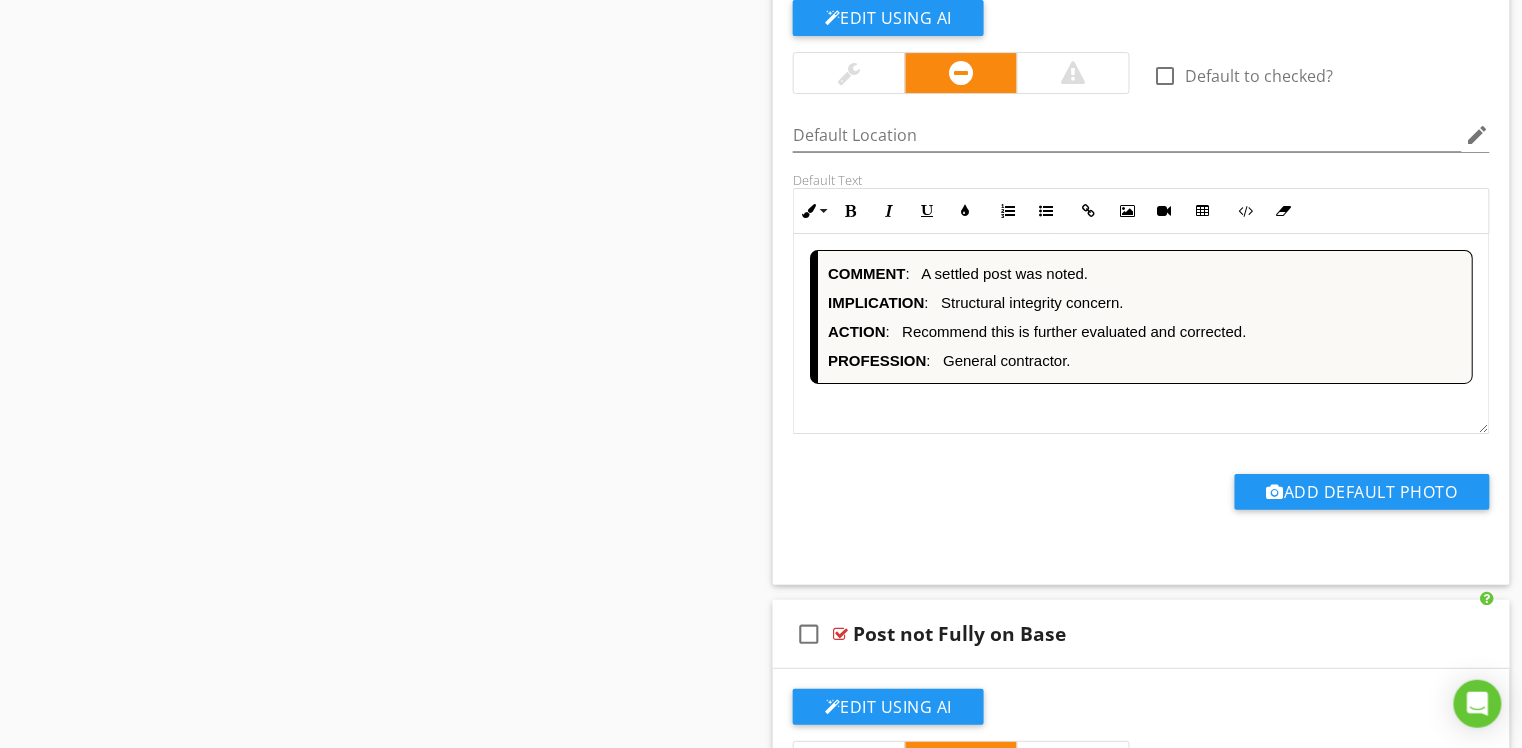 click on "IMPLICATION :   Structural integrity concern." at bounding box center [1145, 302] 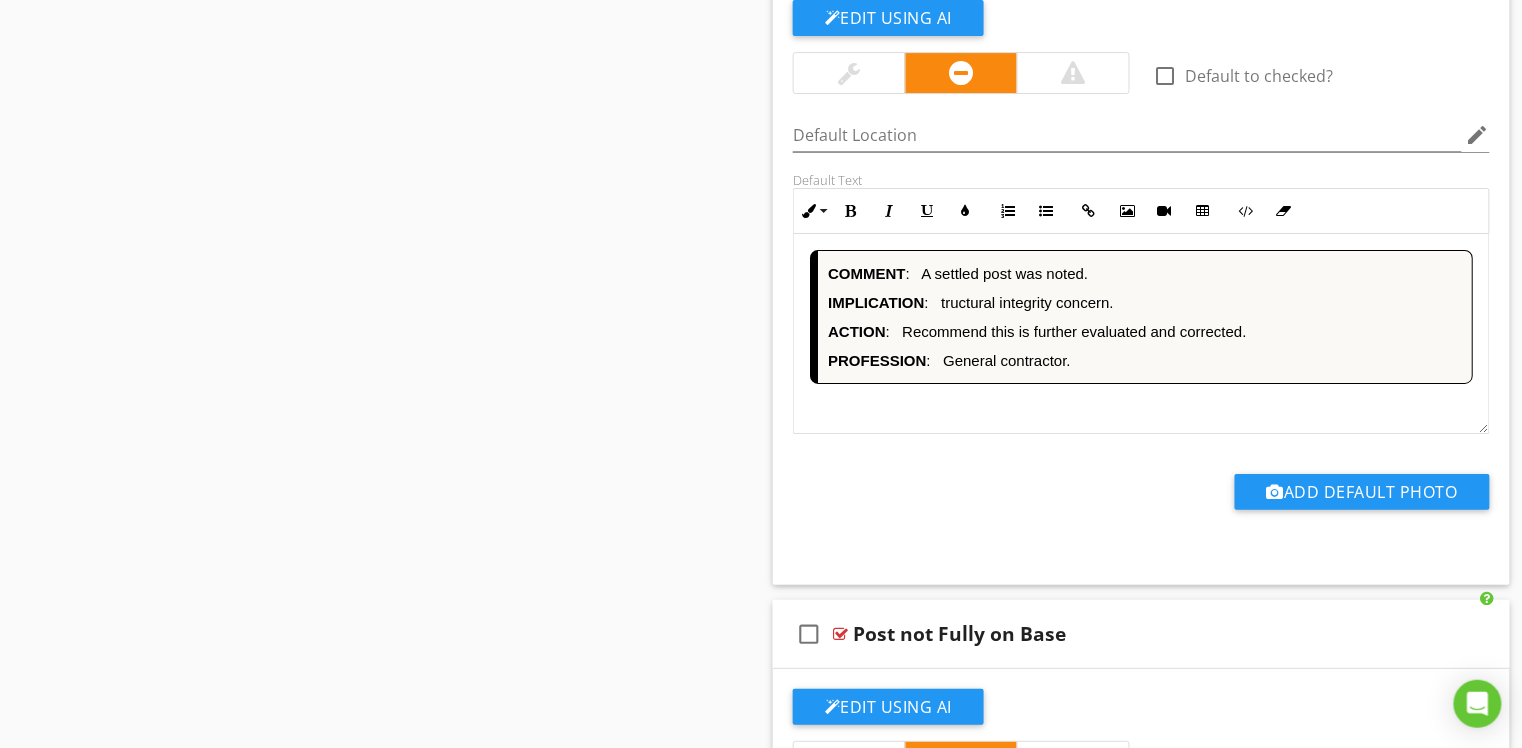 type 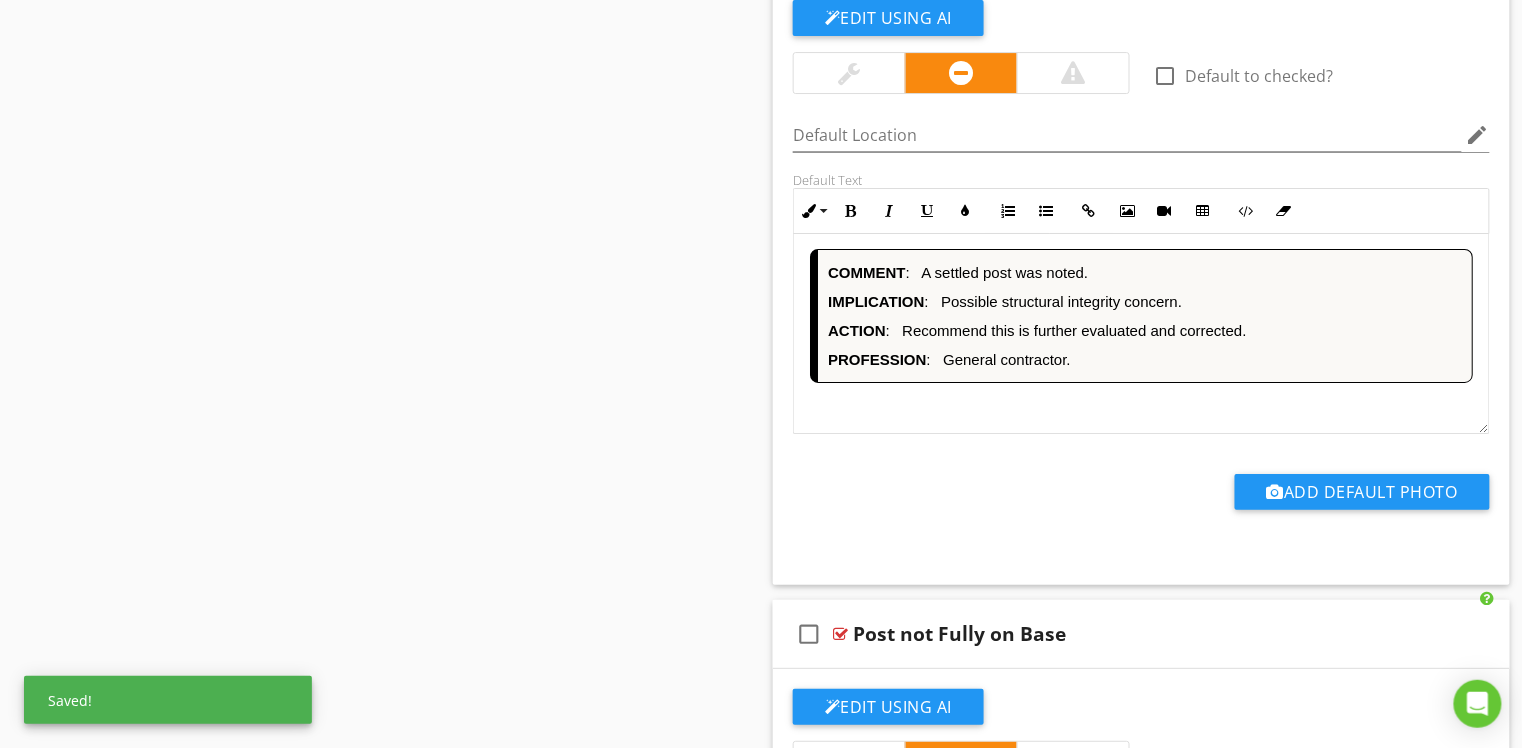 scroll, scrollTop: 1, scrollLeft: 0, axis: vertical 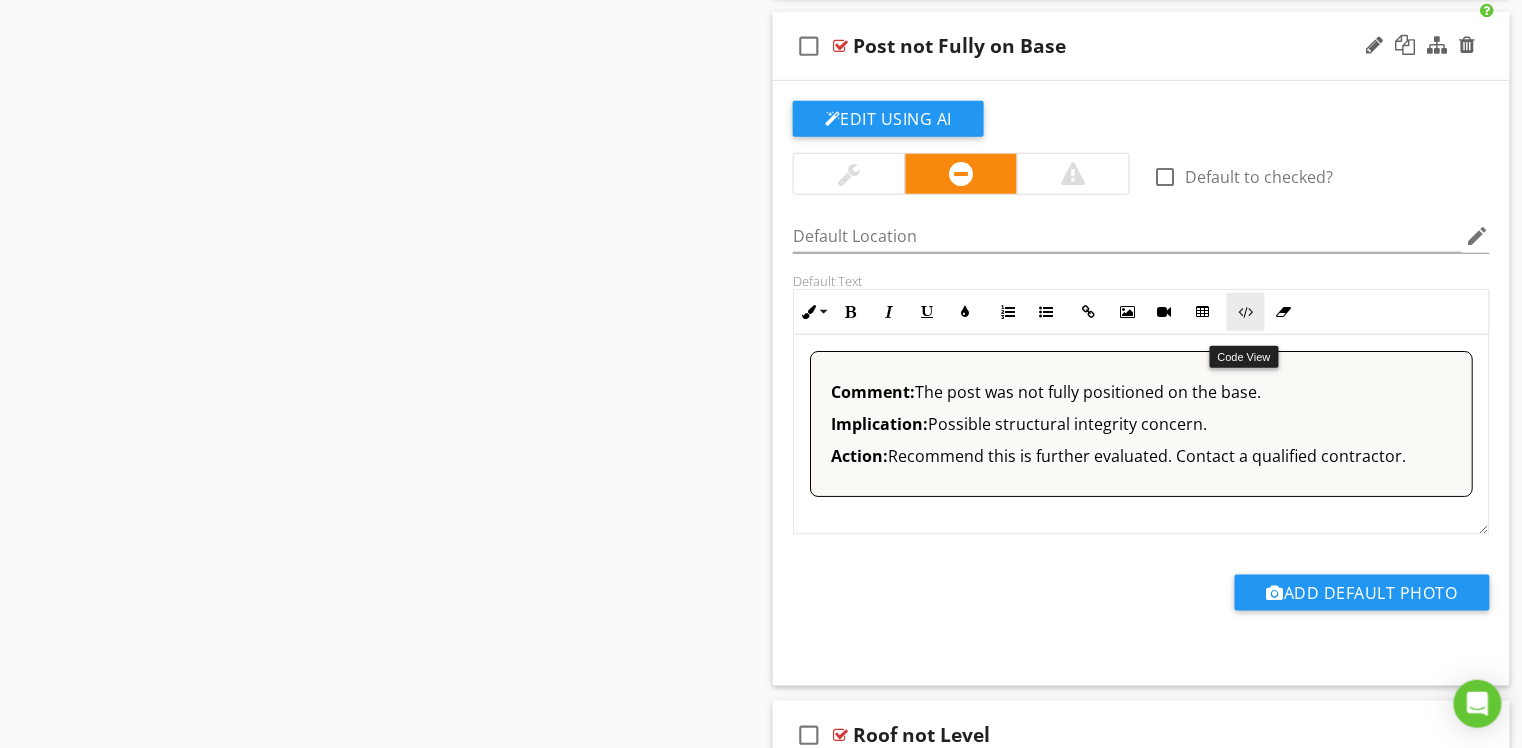 drag, startPoint x: 1248, startPoint y: 330, endPoint x: 1236, endPoint y: 339, distance: 15 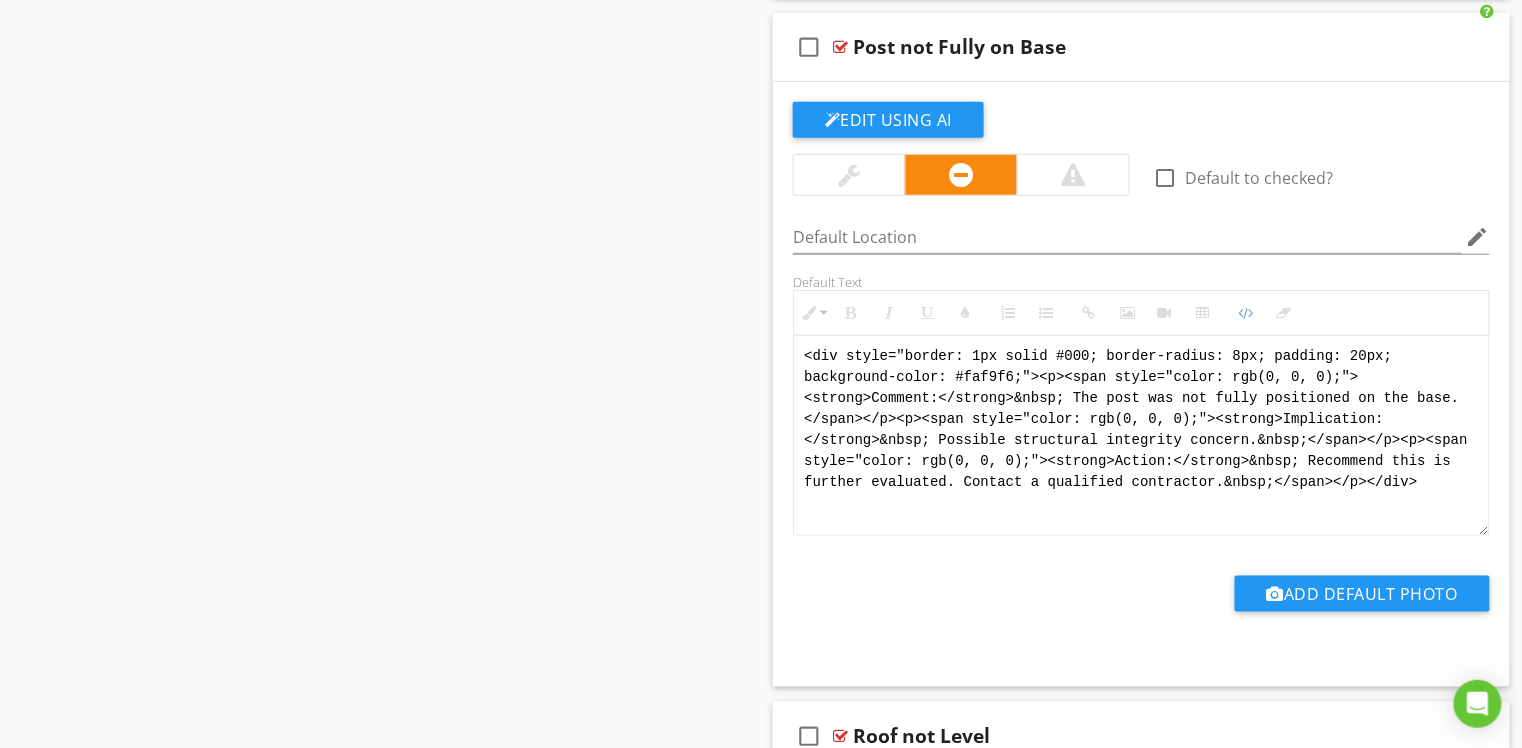 drag, startPoint x: 1338, startPoint y: 491, endPoint x: 761, endPoint y: 358, distance: 592.13007 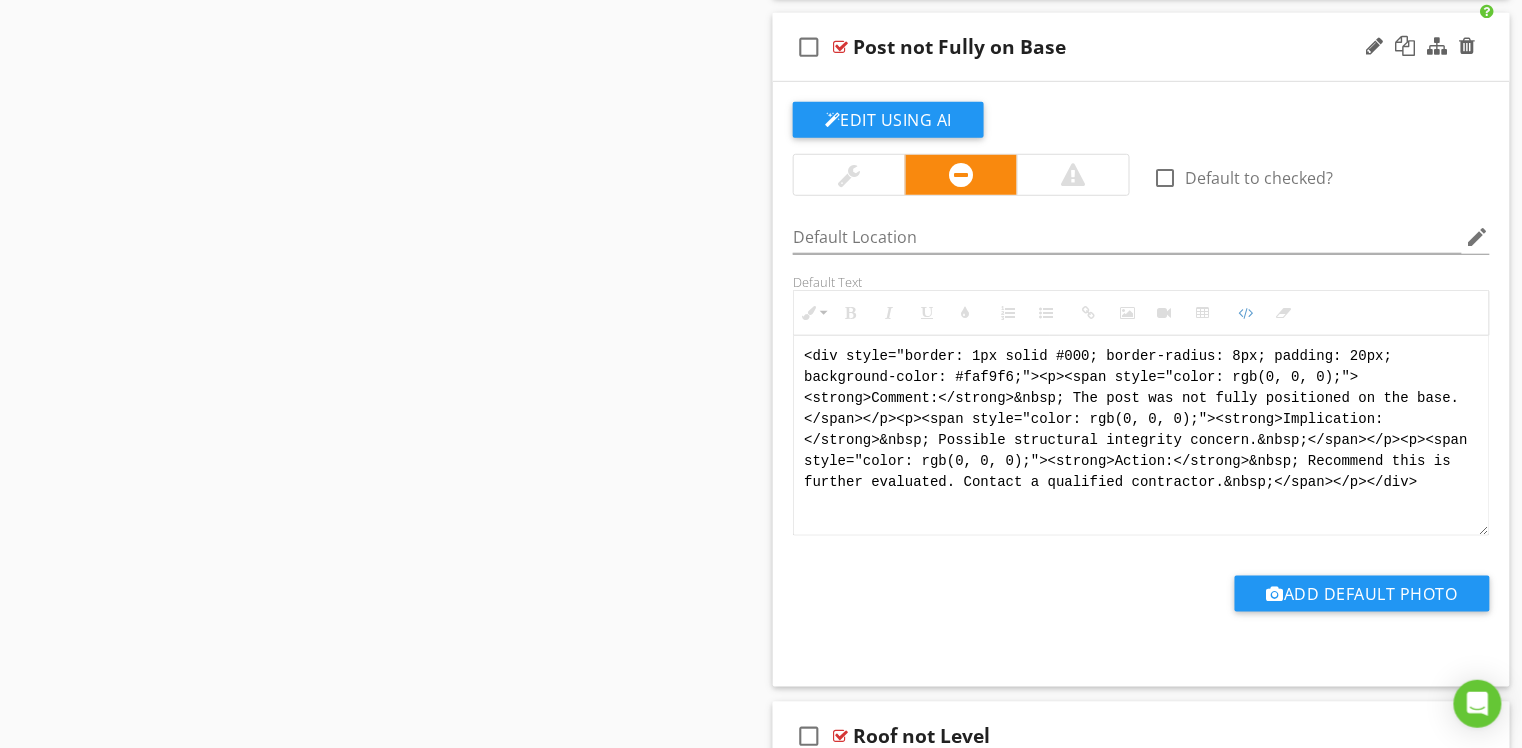 paste on "!-- [PERSON_NAME] Version 1 -->
<div style="font-family: Arial, sans-serif; font-size: 15px; line-height: 1.4; color: #000; border: 1px solid #000; border-left: 8px solid #000; border-radius: 8px; padding: 10px; background-color: #faf9f6;">
<p style="margin: 2px 0 8px 0;"><strong>COMMENT</strong>: &nbsp;&nbsp;The post was not fully positioned on its base.</p>
<p style="margin: 2px 0 8px 0;"><strong>IMPLICATION</strong>: &nbsp;&nbsp;Possible structural integrity concern.</p>
<p style="margin: 2px 0 8px 0;"><strong>ACTION</strong>: &nbsp;&nbsp;Recommend this is further evaluated.</p>
<p style="margin: 2px 0;"><strong>PROFESSION</strong>: &nbsp;&nbsp;General contractor.</p>
</div>" 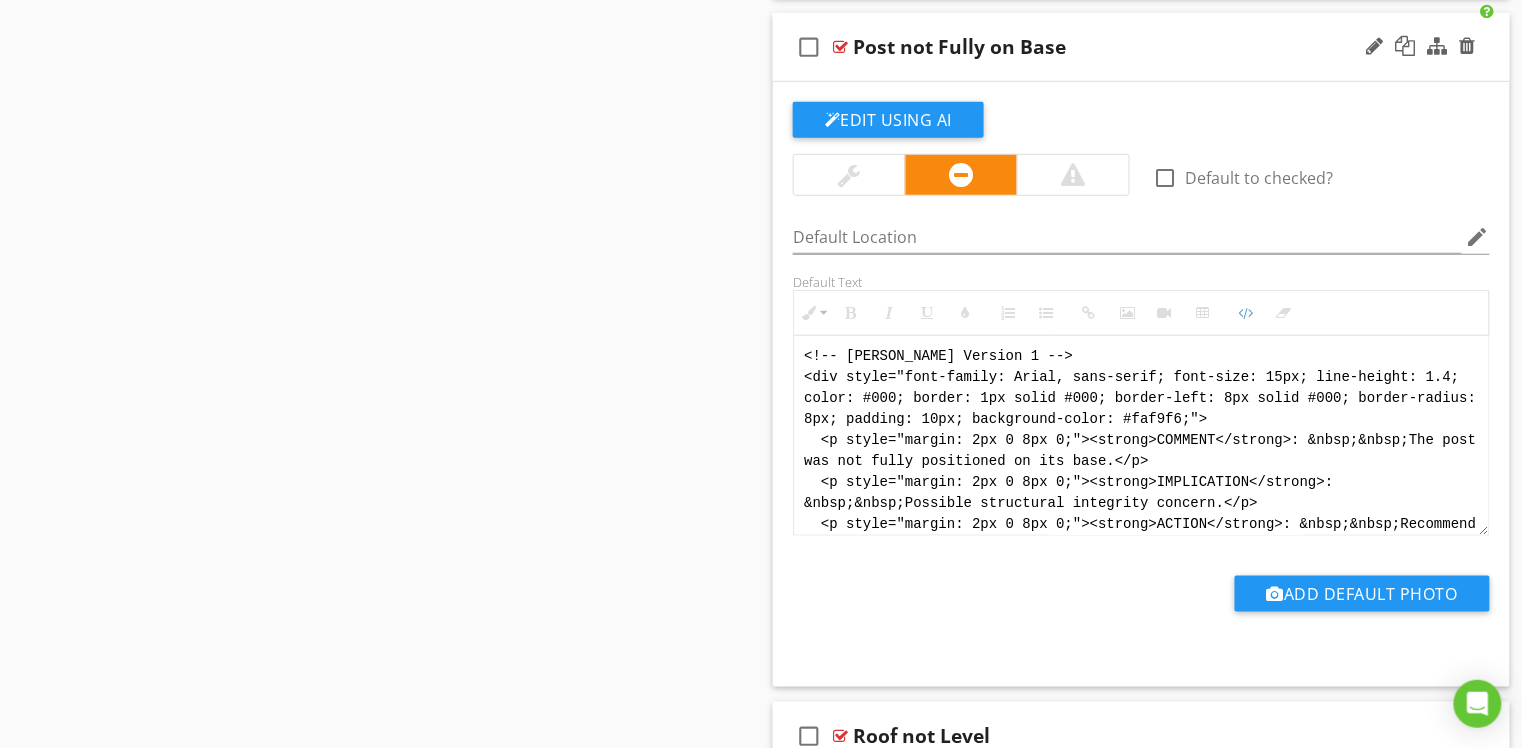 scroll, scrollTop: 100, scrollLeft: 0, axis: vertical 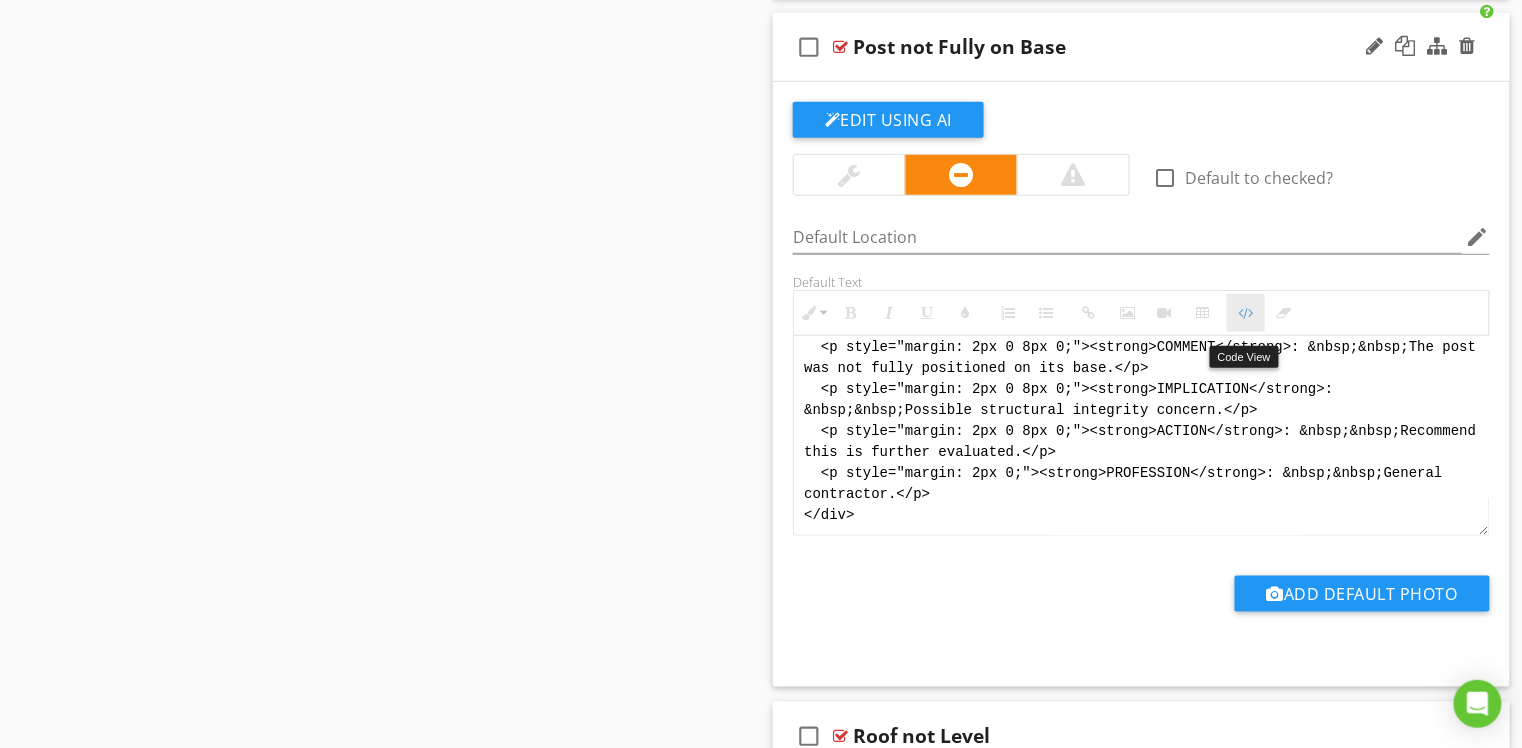 click at bounding box center (1246, 313) 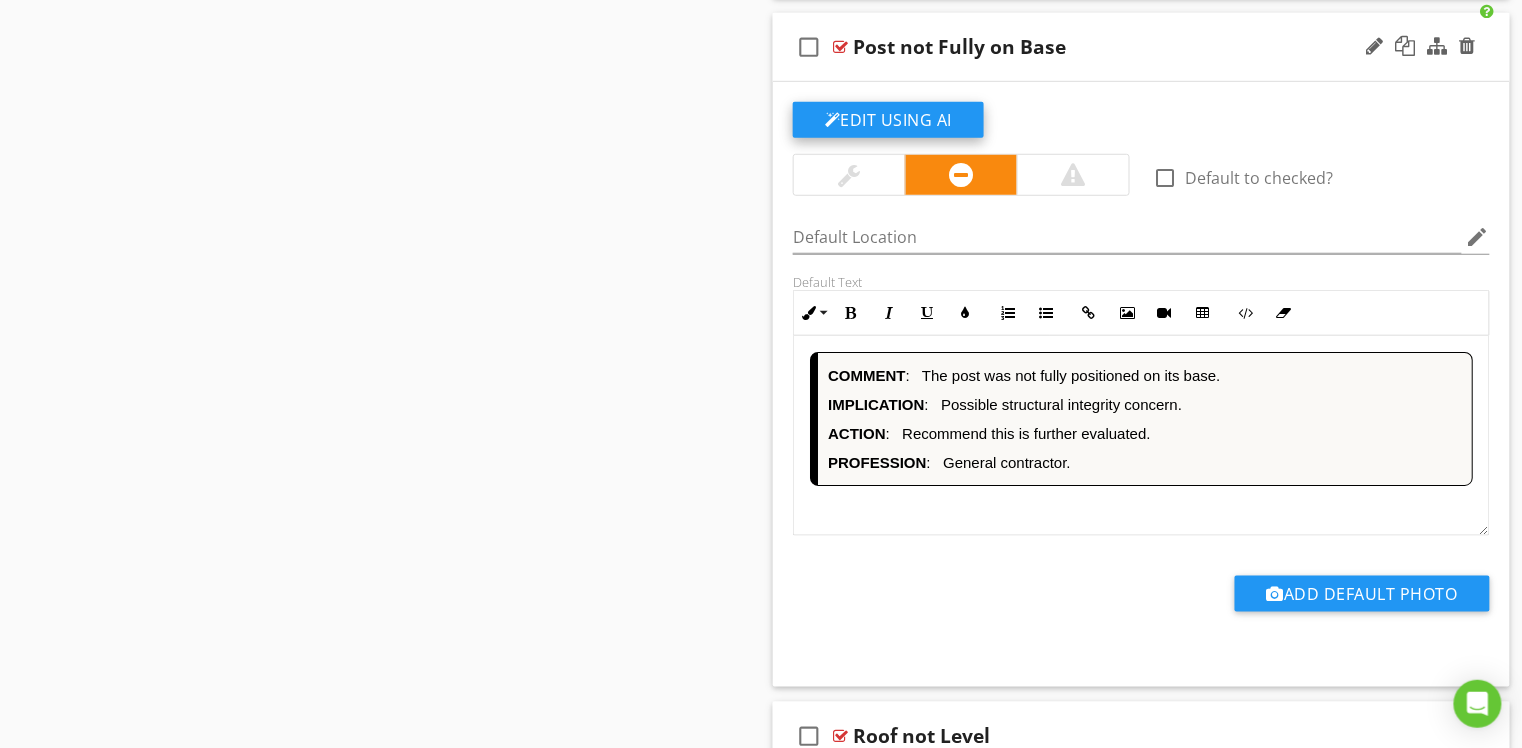 click on "Edit Using AI" at bounding box center (888, -10904) 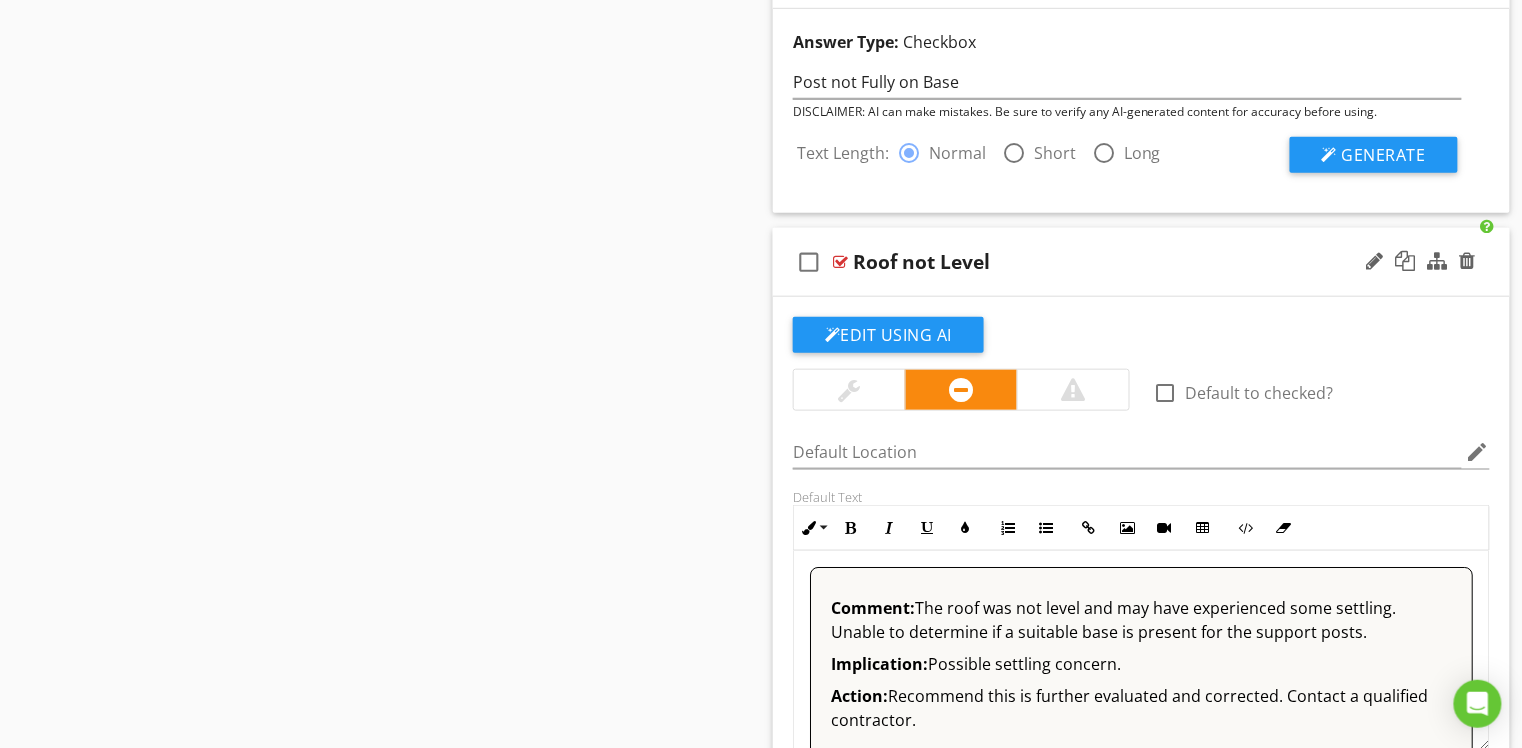 scroll, scrollTop: 11876, scrollLeft: 0, axis: vertical 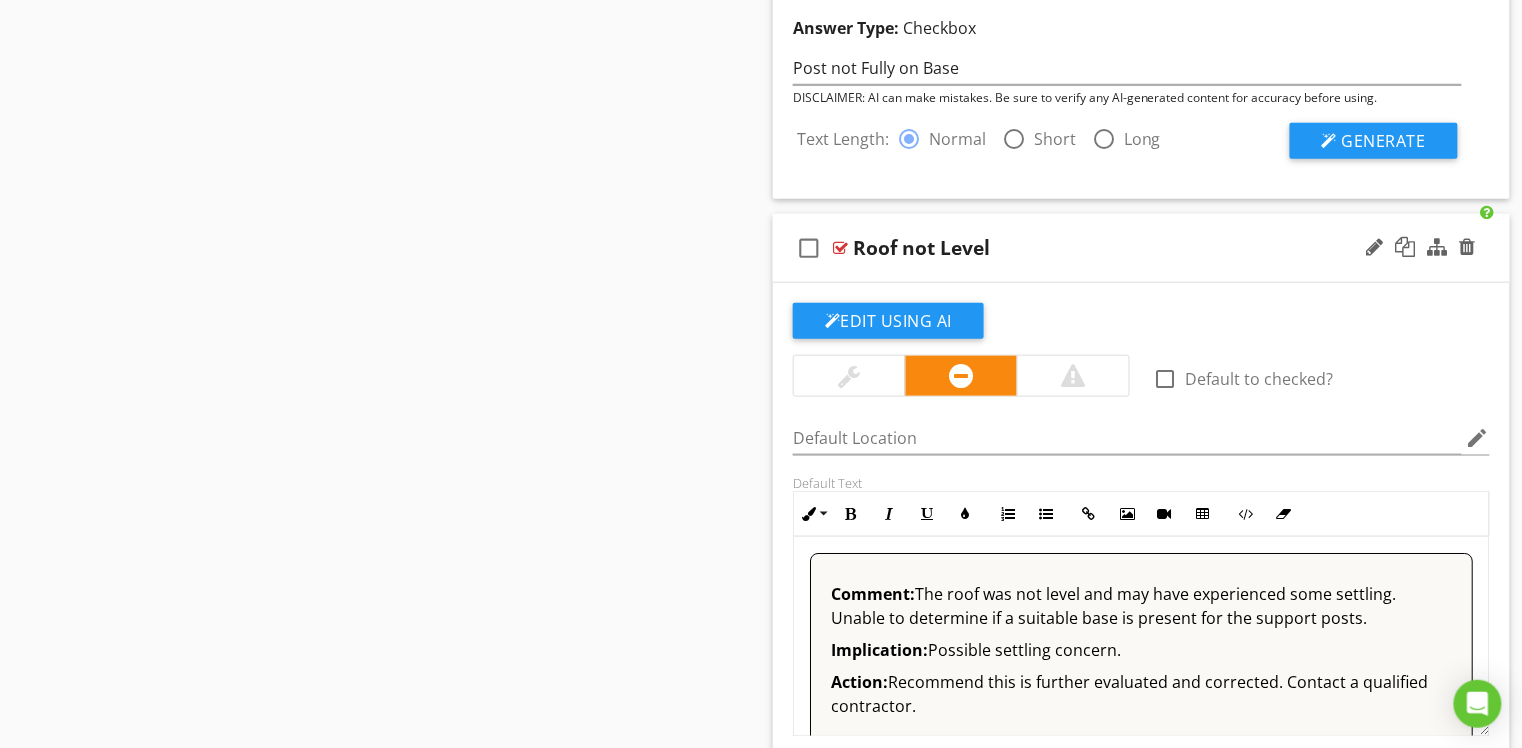 drag, startPoint x: 1404, startPoint y: 148, endPoint x: 1306, endPoint y: 224, distance: 124.01613 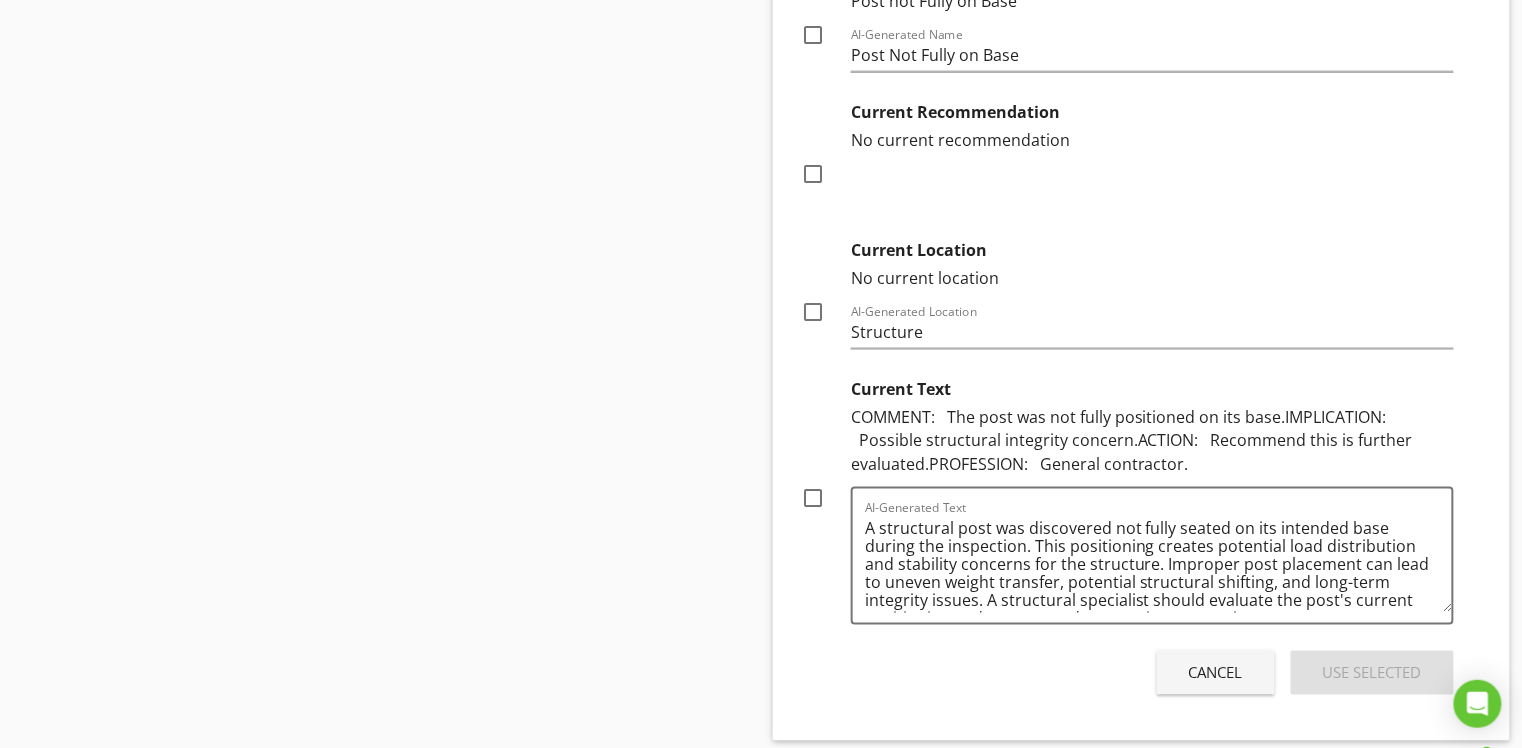 scroll, scrollTop: 12140, scrollLeft: 0, axis: vertical 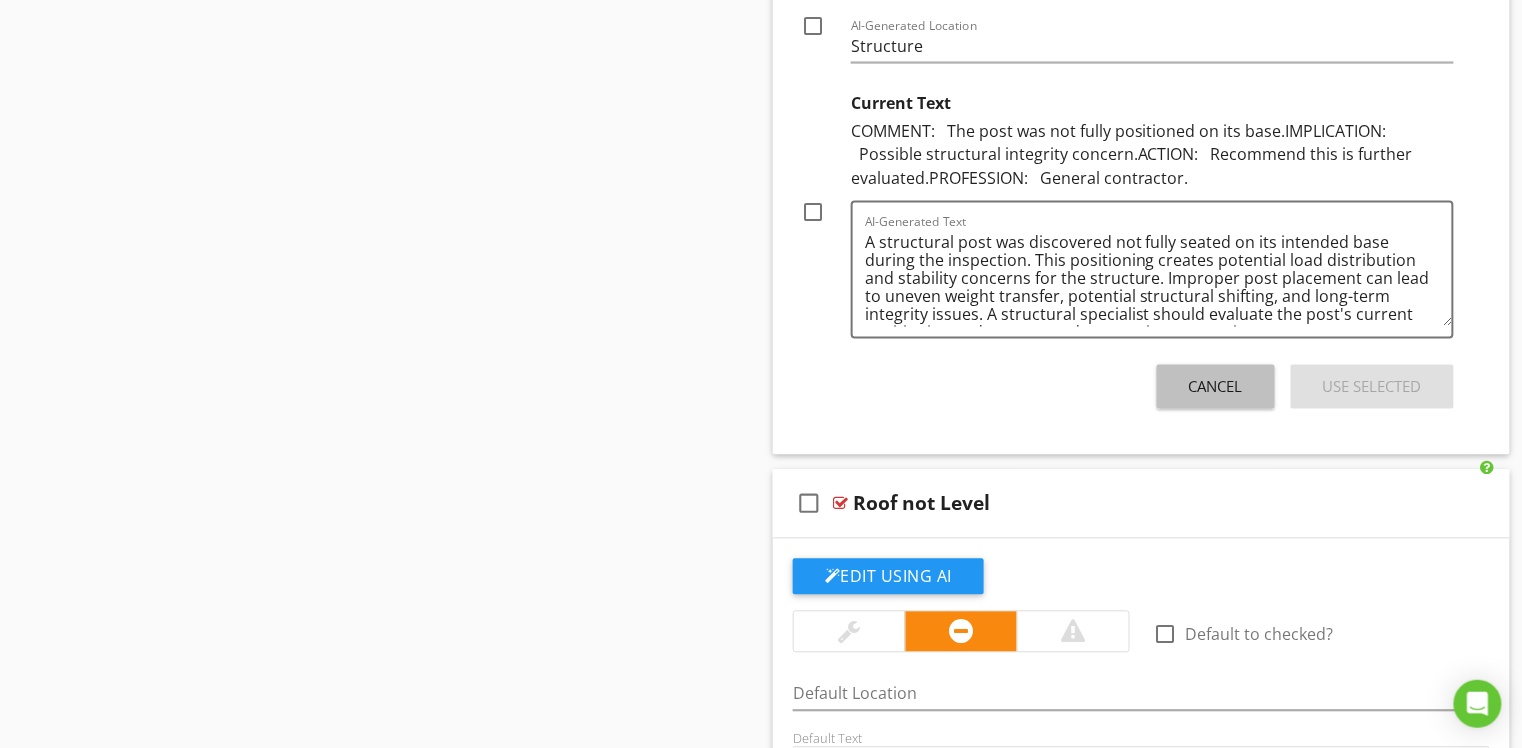 click on "Cancel" at bounding box center (1216, 387) 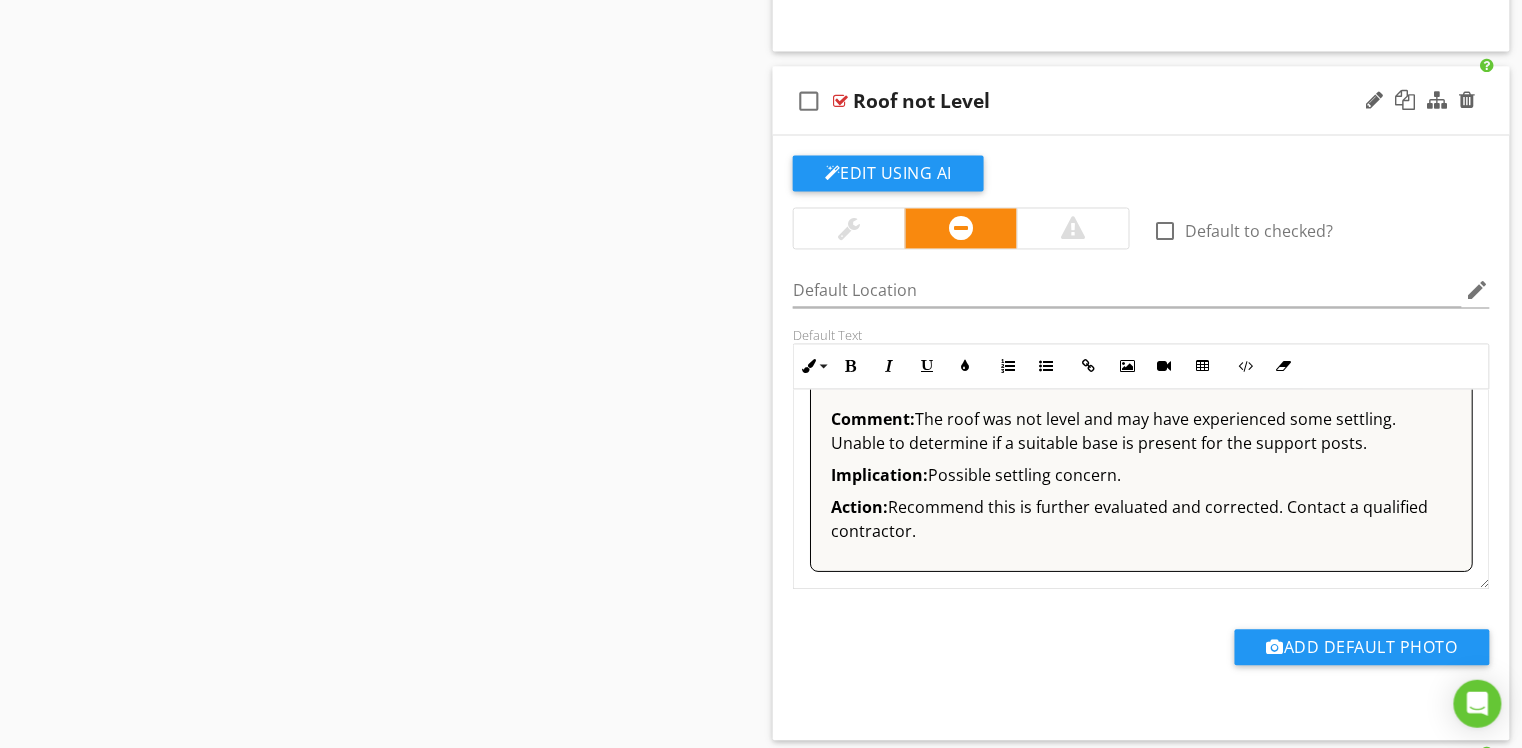 scroll, scrollTop: 0, scrollLeft: 0, axis: both 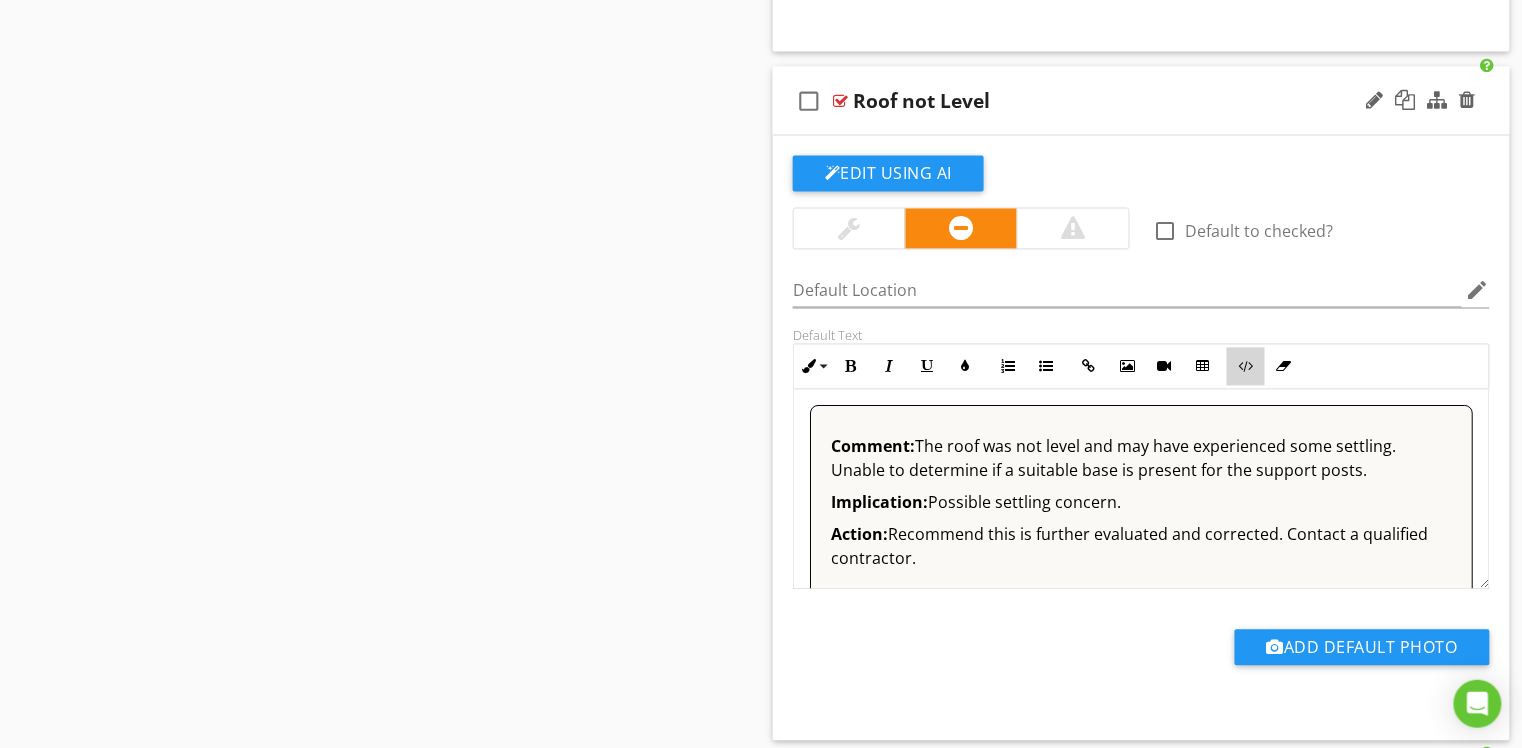 click on "Code View" at bounding box center [1246, 367] 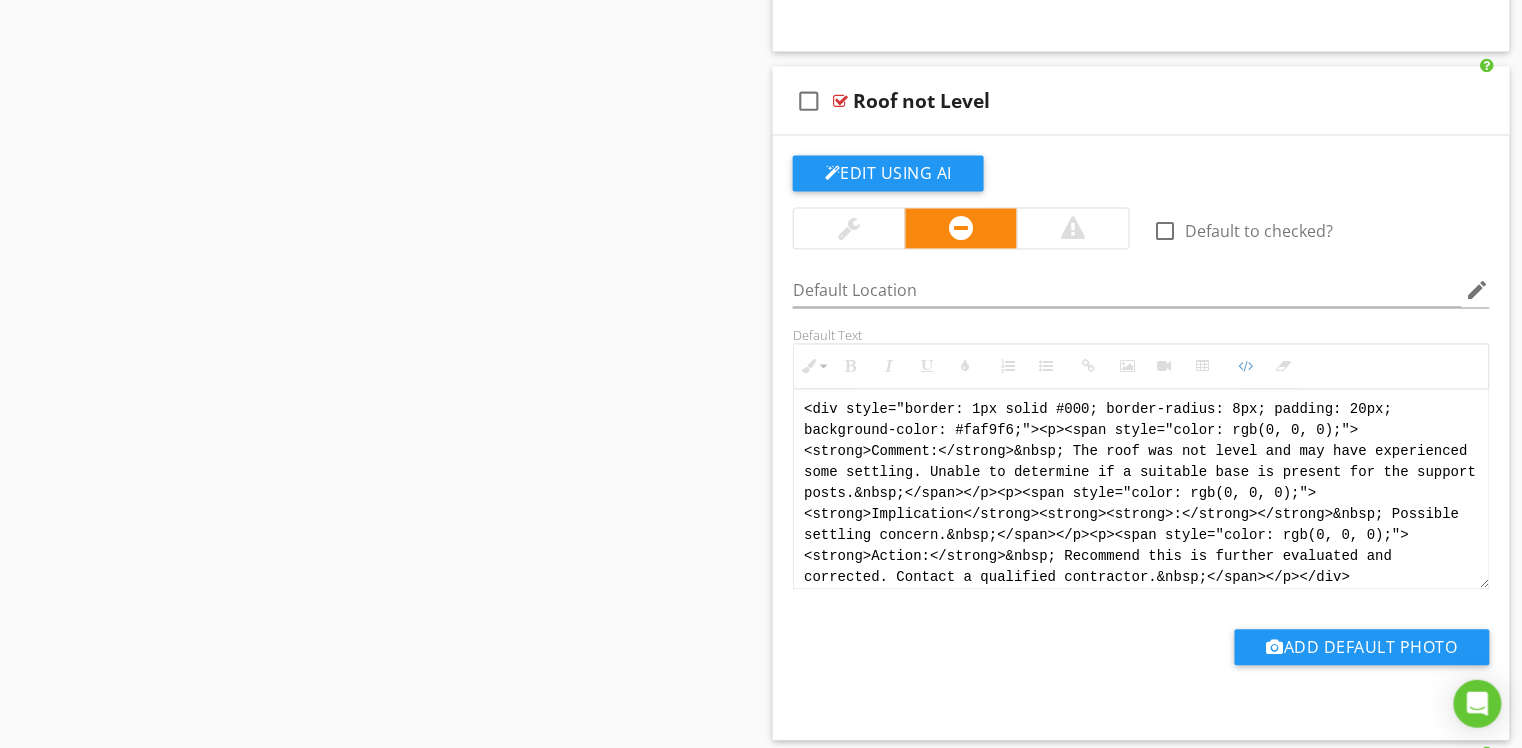 drag, startPoint x: 1364, startPoint y: 581, endPoint x: 712, endPoint y: 416, distance: 672.5541 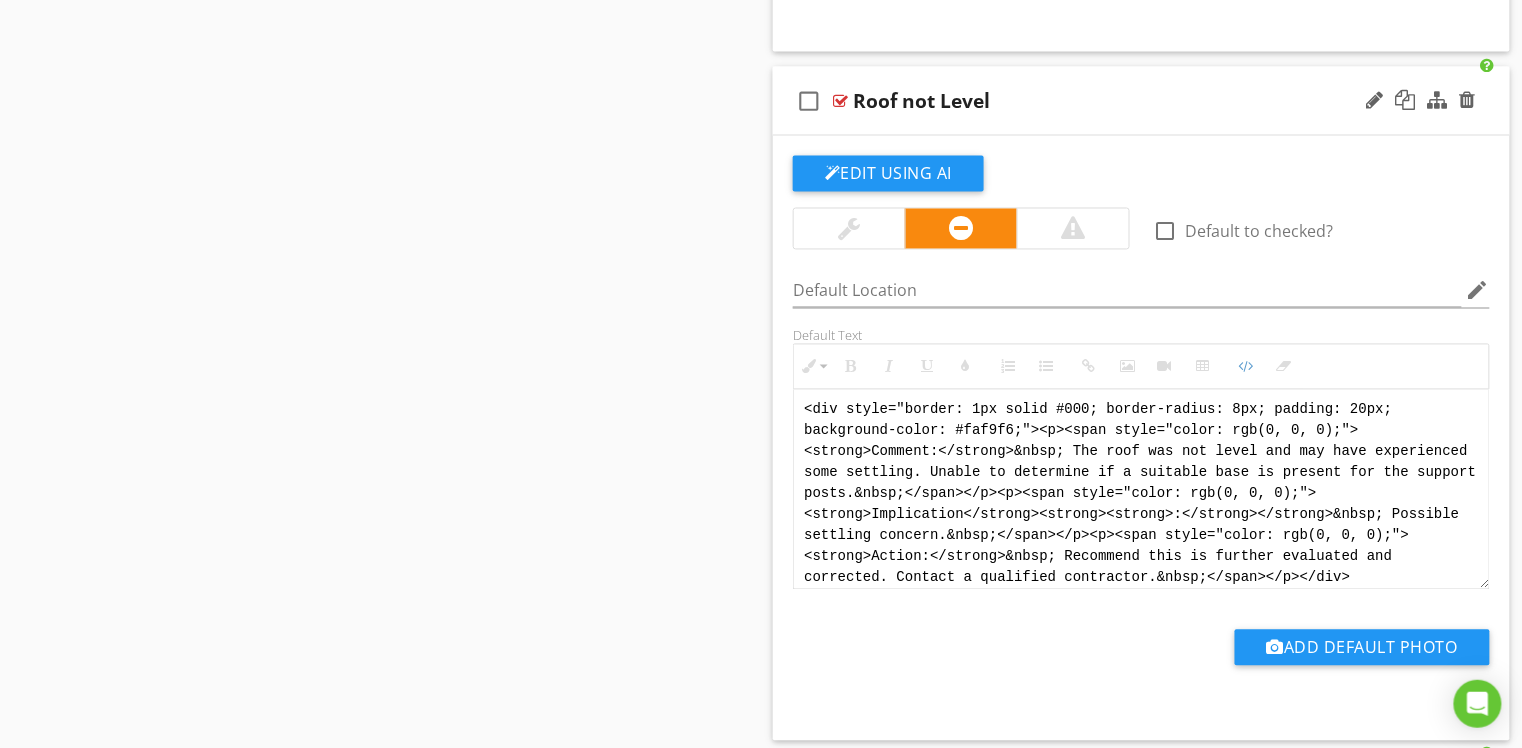 paste on "!-- [PERSON_NAME] Version 1 -->
<div style="font-family: Arial, sans-serif; font-size: 15px; line-height: 1.4; color: #000; border: 1px solid #000; border-left: 8px solid #000; border-radius: 8px; padding: 10px; background-color: #faf9f6;">
<p style="margin: 2px 0 8px 0;"><strong>COMMENT</strong>: &nbsp;&nbsp;The roof was not level and may have experienced some settling. It was not possible to determine if a suitable base is present for the support posts.</p>
<p style="margin: 2px 0 8px 0;"><strong>IMPLICATION</strong>: &nbsp;&nbsp;Possible settling concern.</p>
<p style="margin: 2px 0 8px 0;"><strong>ACTION</strong>: &nbsp;&nbsp;Recommend this is further evaluated and corrected.</p>
<p style="margin: 2px 0;"><strong>PROFESSION</strong>: &nbsp;&nbsp;General contractor.</p>
</div>" 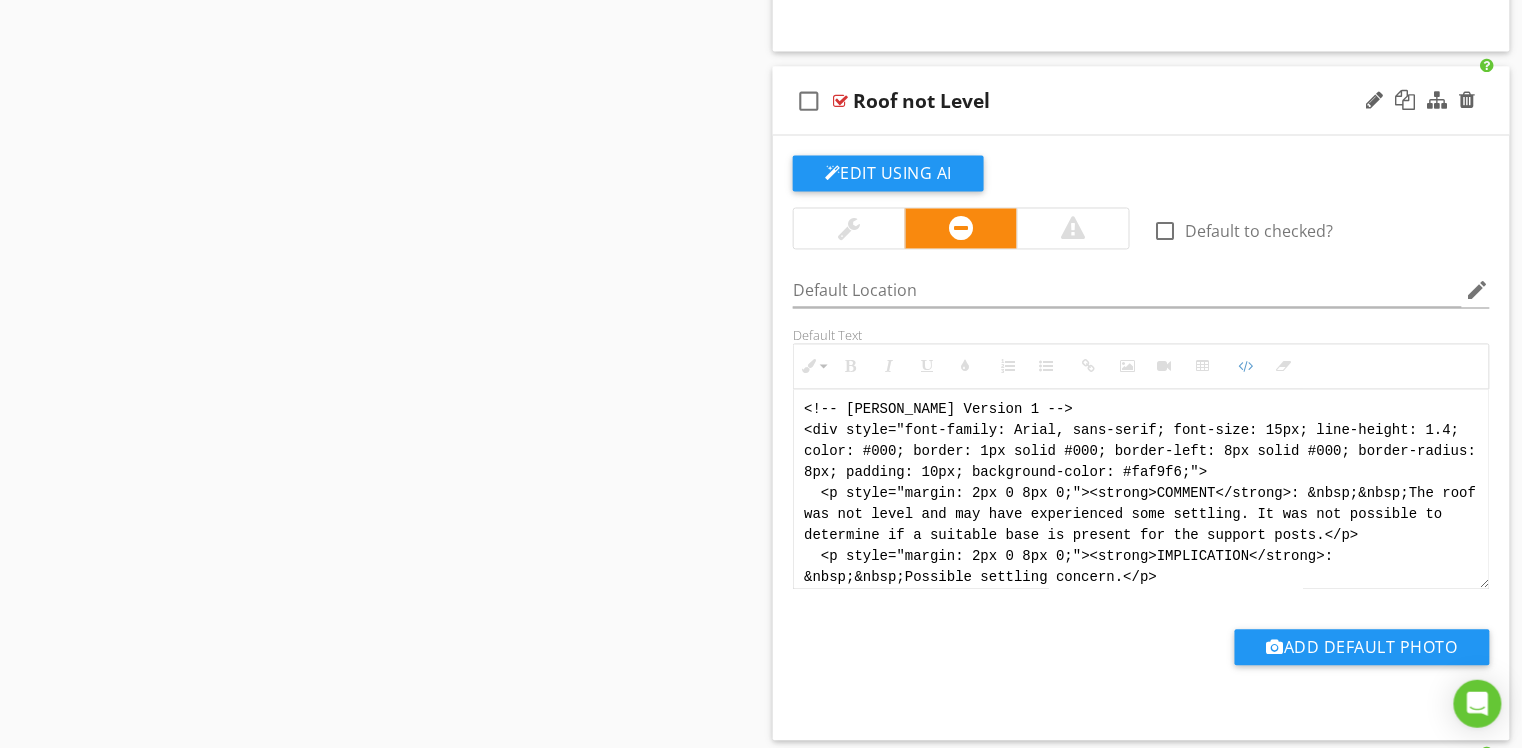 scroll, scrollTop: 120, scrollLeft: 0, axis: vertical 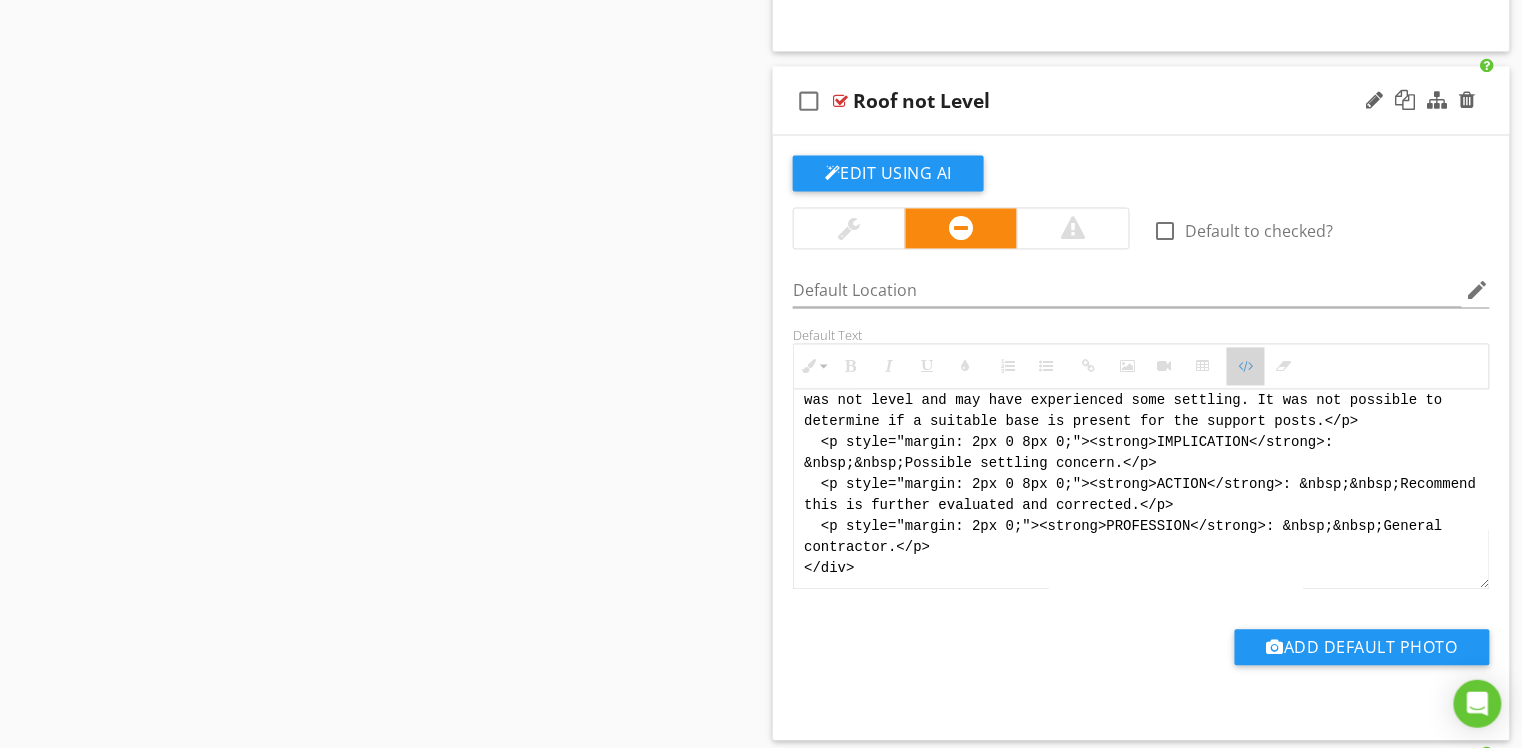 drag, startPoint x: 1238, startPoint y: 382, endPoint x: 1209, endPoint y: 388, distance: 29.614185 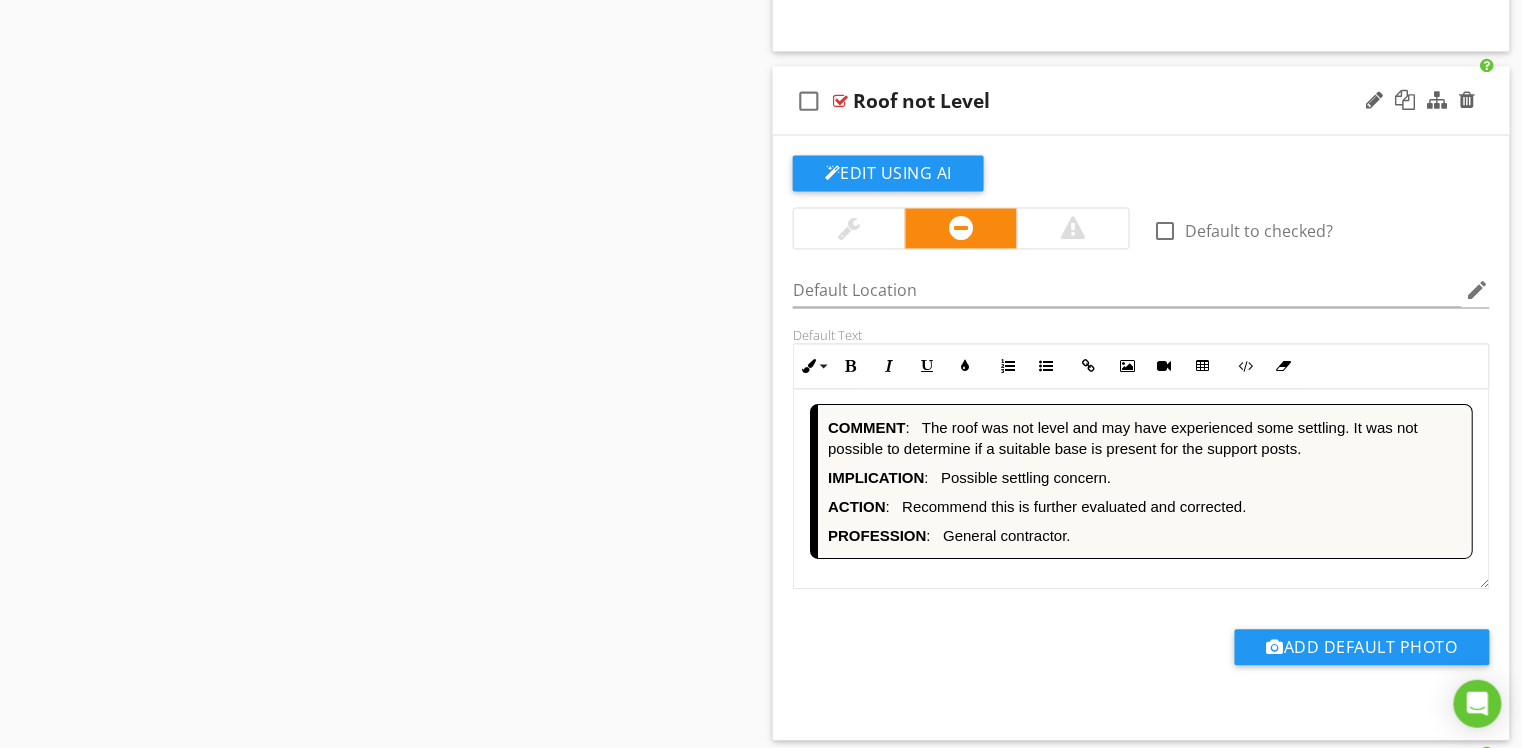 scroll, scrollTop: 1, scrollLeft: 0, axis: vertical 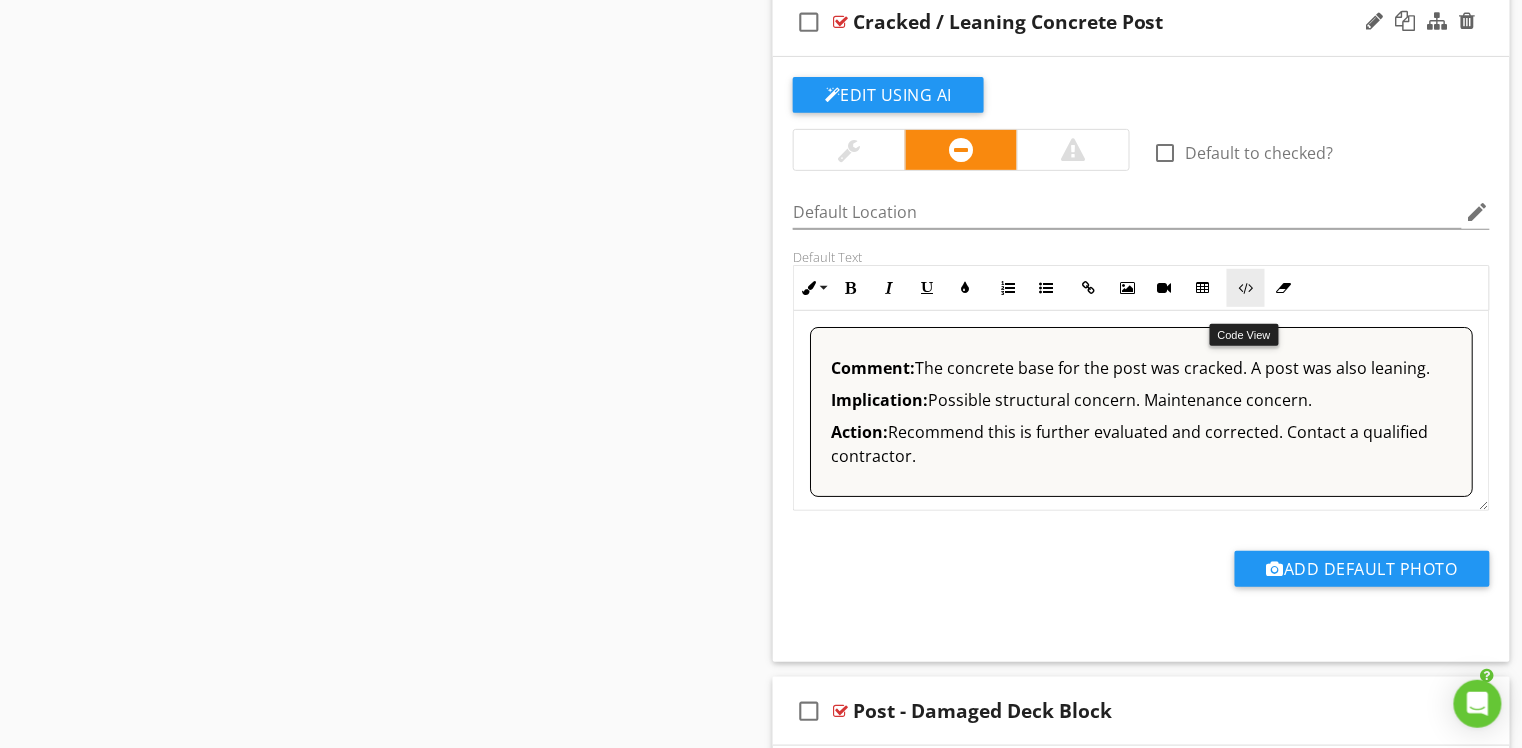 click on "Code View" at bounding box center [1246, 288] 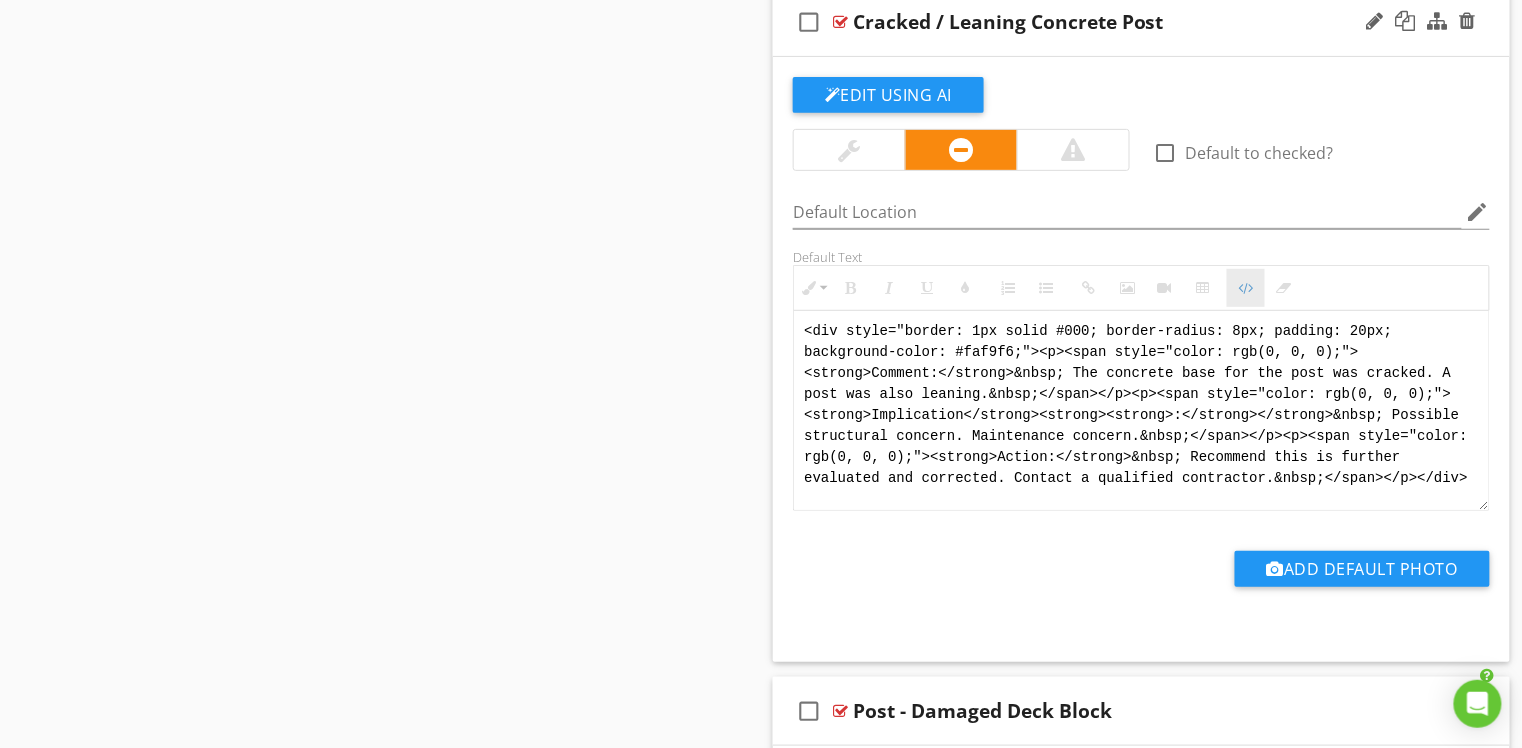 scroll, scrollTop: 13880, scrollLeft: 0, axis: vertical 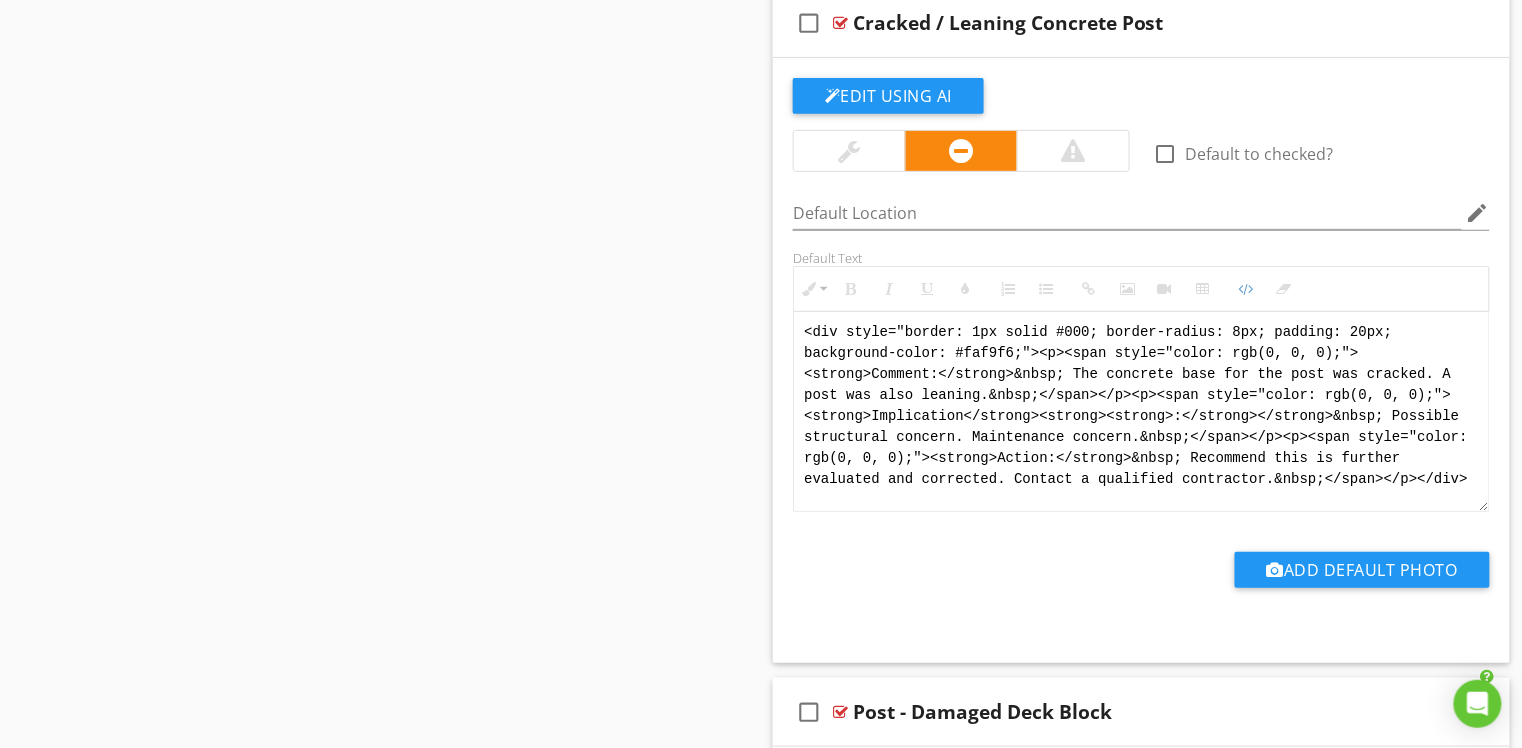 drag, startPoint x: 1478, startPoint y: 488, endPoint x: 688, endPoint y: 314, distance: 808.9351 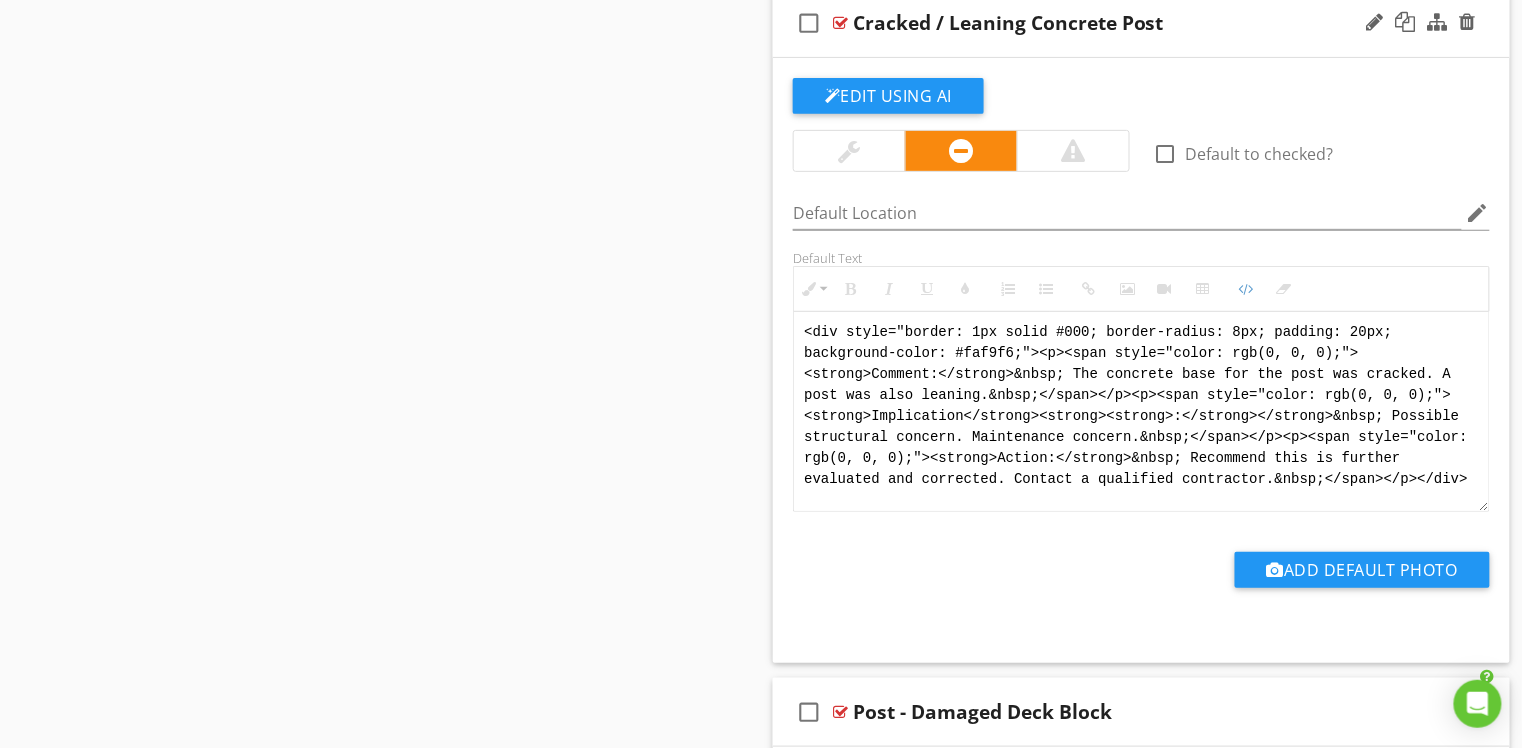 paste on "!-- [PERSON_NAME] Version 1 -->
<div style="font-family: Arial, sans-serif; font-size: 15px; line-height: 1.4; color: #000; border: 1px solid #000; border-left: 8px solid #000; border-radius: 8px; padding: 10px; background-color: #faf9f6;">
<p style="margin: 2px 0 8px 0;"><strong>COMMENT</strong>: &nbsp;&nbsp;The concrete base for the post was cracked. A post was also leaning.</p>
<p style="margin: 2px 0 8px 0;"><strong>IMPLICATION</strong>: &nbsp;&nbsp;Possible structural concern. Maintenance concern.</p>
<p style="margin: 2px 0 8px 0;"><strong>ACTION</strong>: &nbsp;&nbsp;Recommend this is further evaluated and corrected.</p>
<p style="margin: 2px 0;"><strong>PROFESSION</strong>: &nbsp;&nbsp;General contractor.</p>
</div>" 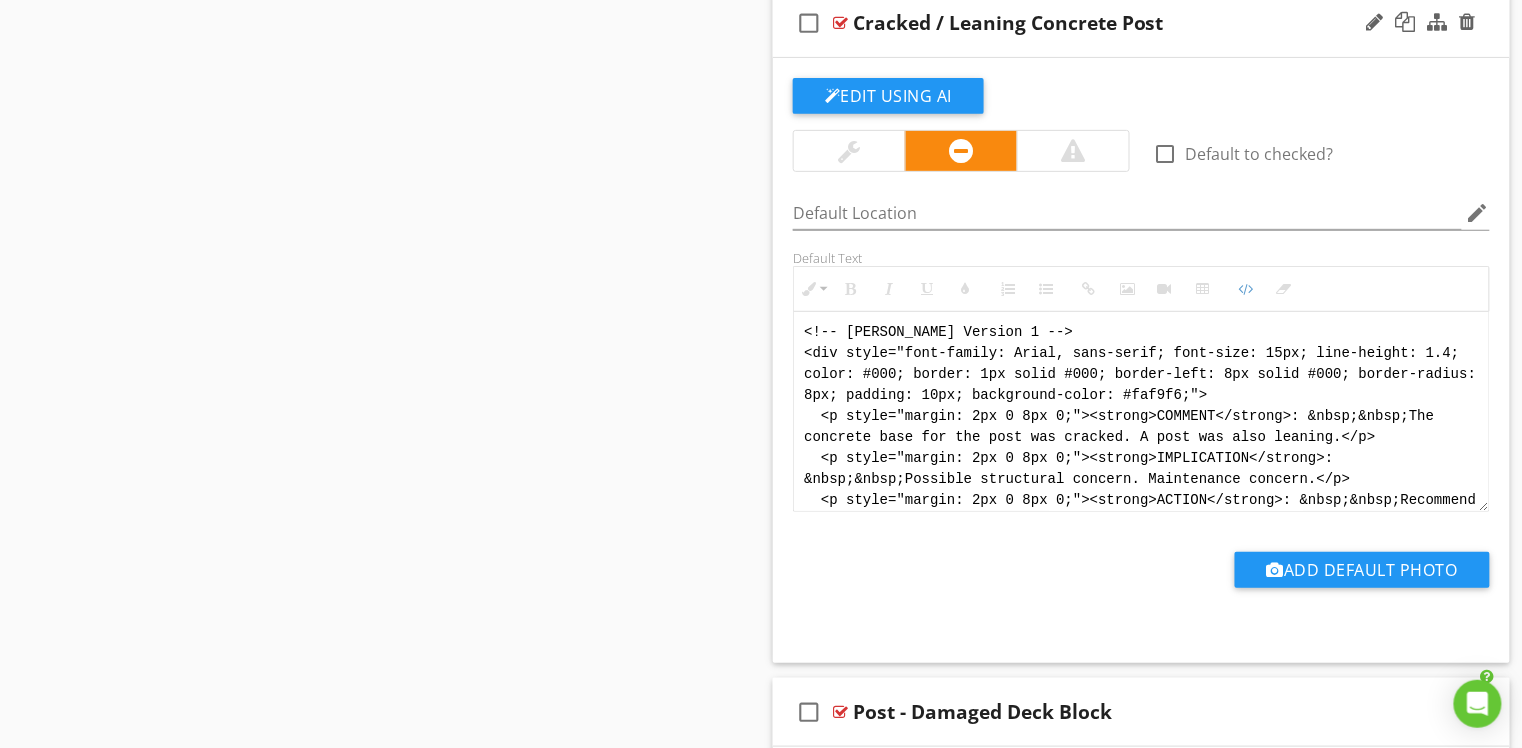 scroll, scrollTop: 100, scrollLeft: 0, axis: vertical 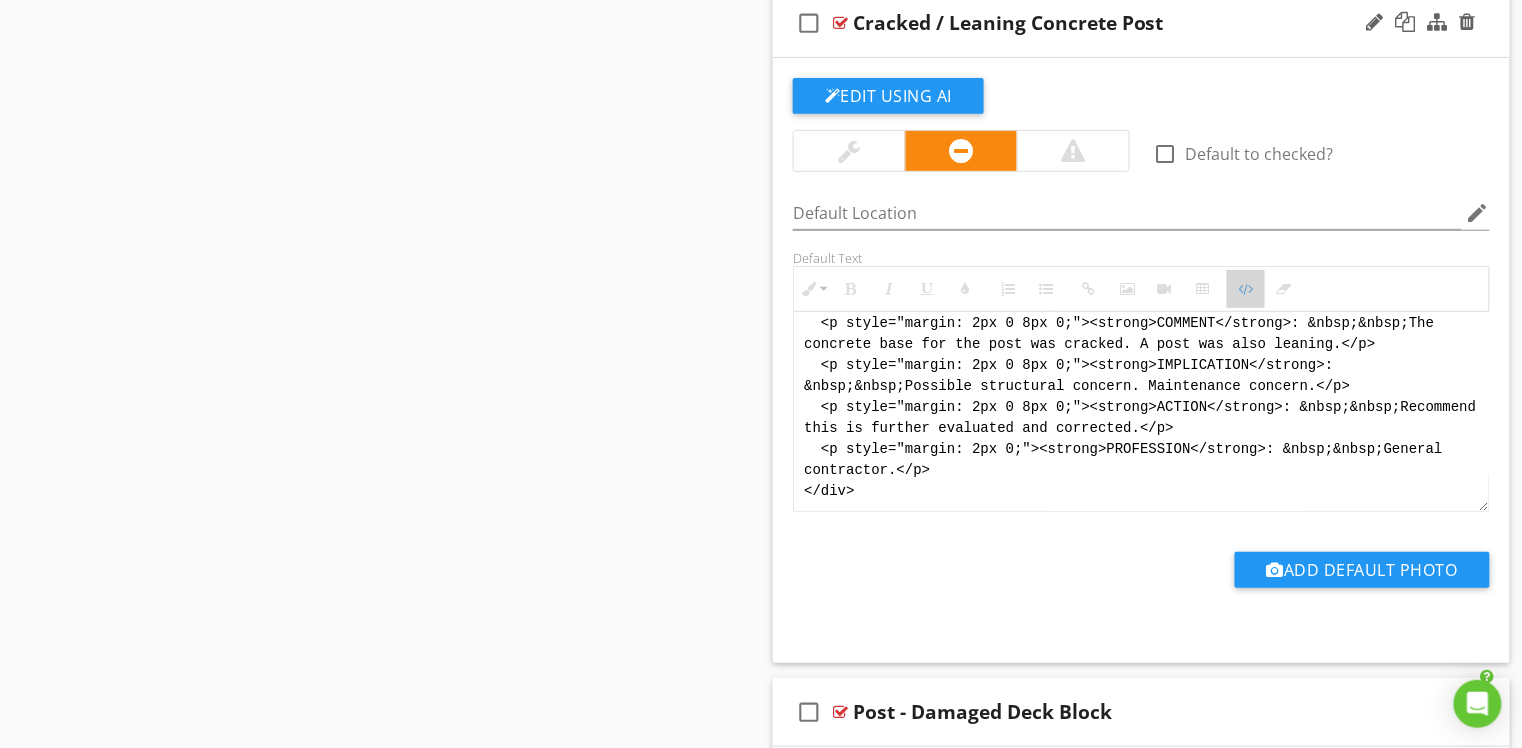 drag, startPoint x: 1246, startPoint y: 312, endPoint x: 1264, endPoint y: 342, distance: 34.98571 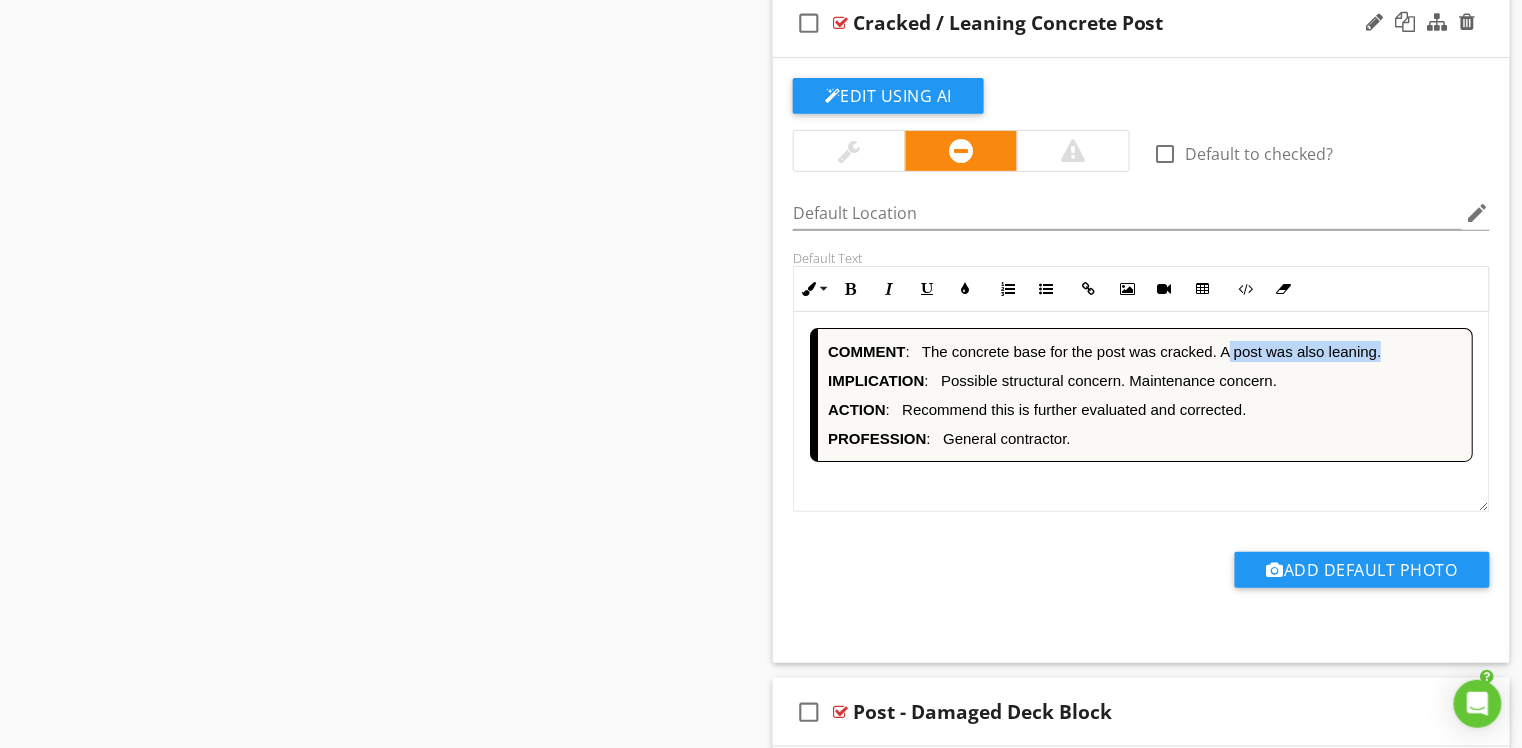 drag, startPoint x: 1381, startPoint y: 364, endPoint x: 1228, endPoint y: 370, distance: 153.1176 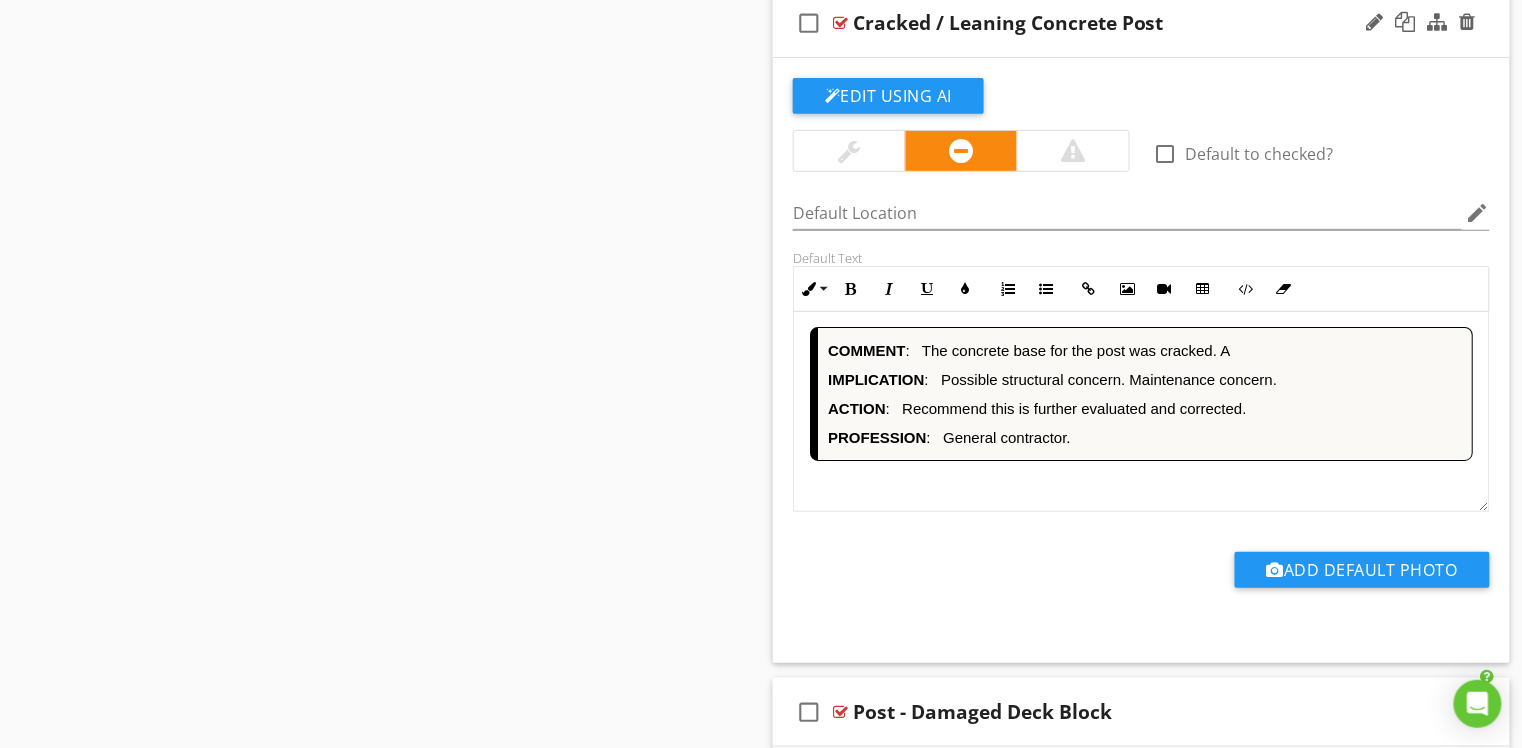 scroll, scrollTop: 1, scrollLeft: 0, axis: vertical 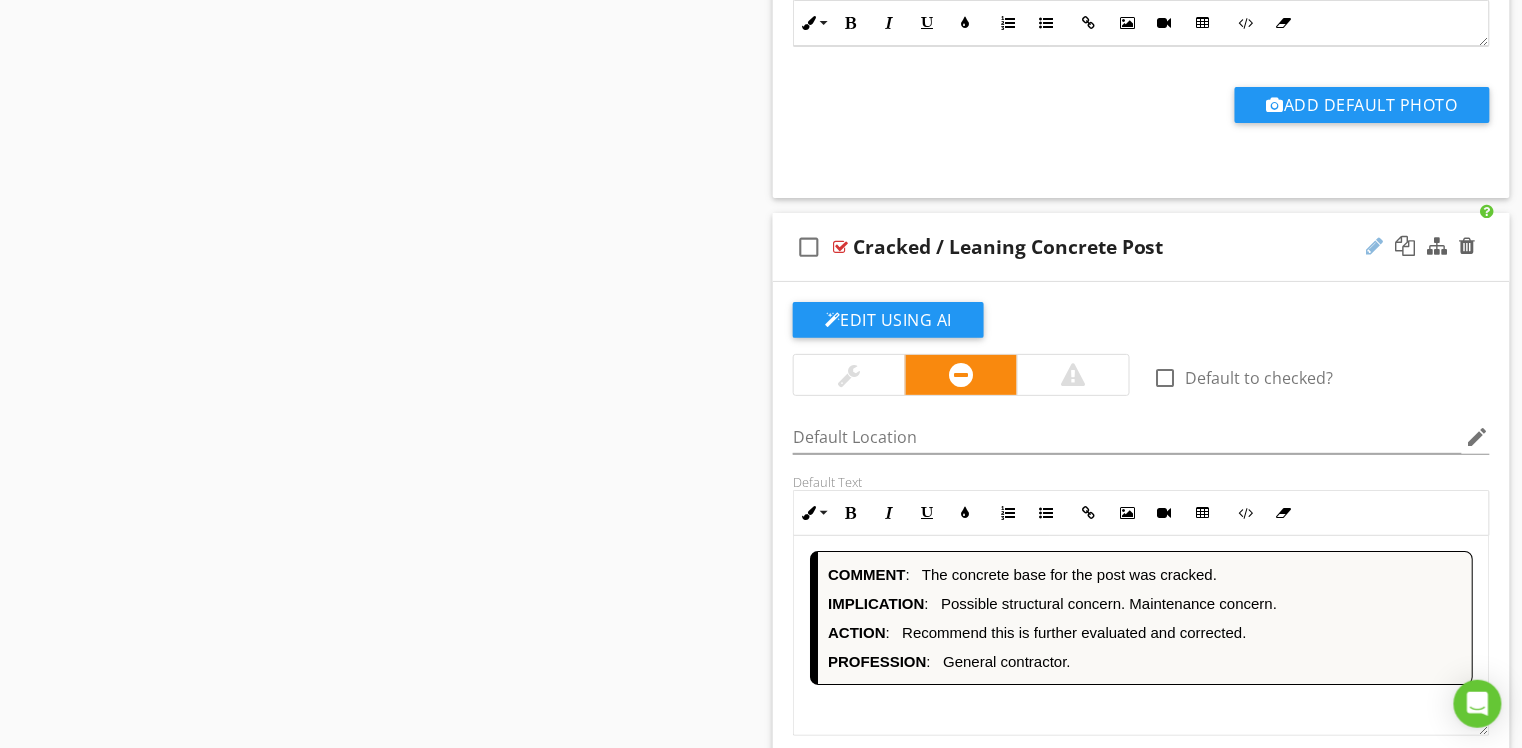 click at bounding box center (1375, 246) 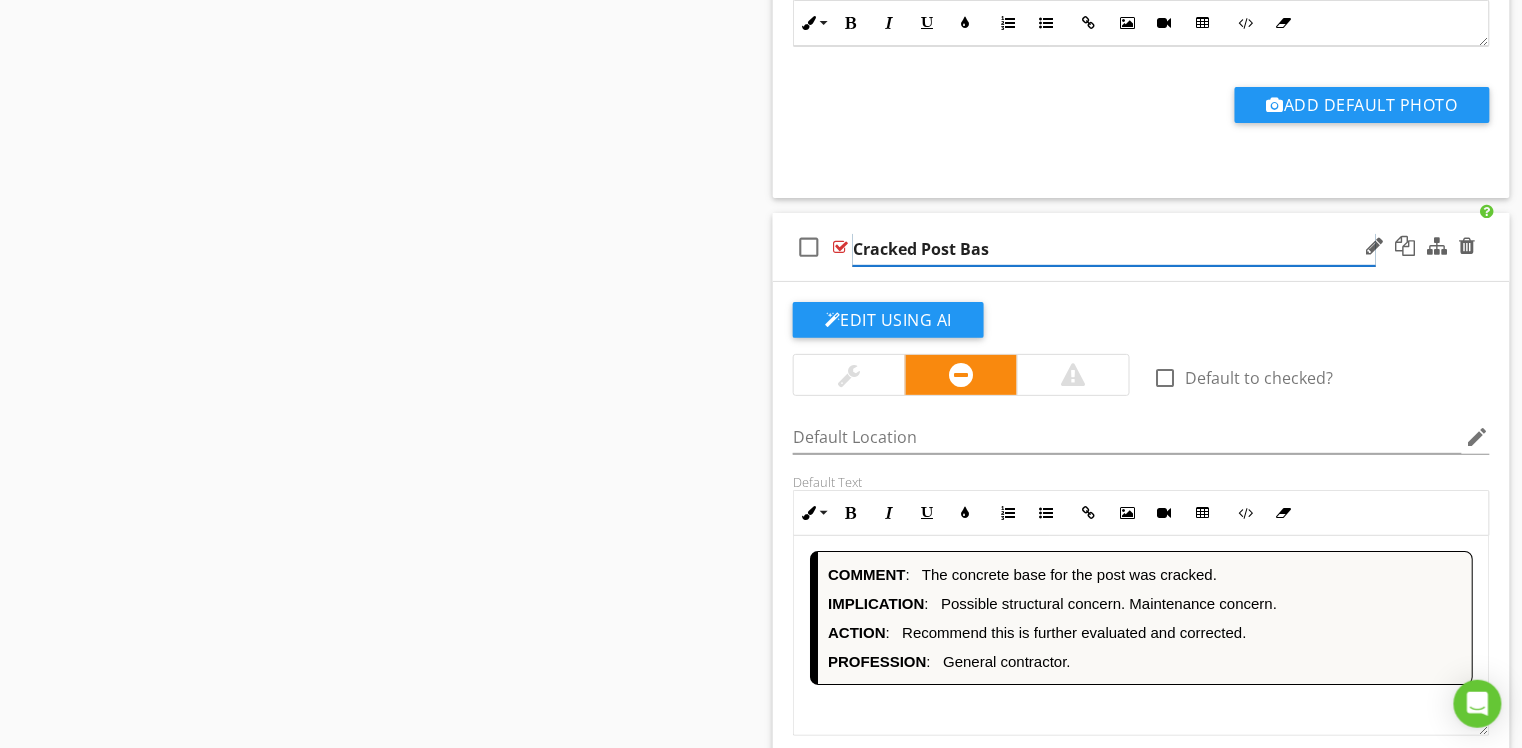 type on "Cracked Post Base" 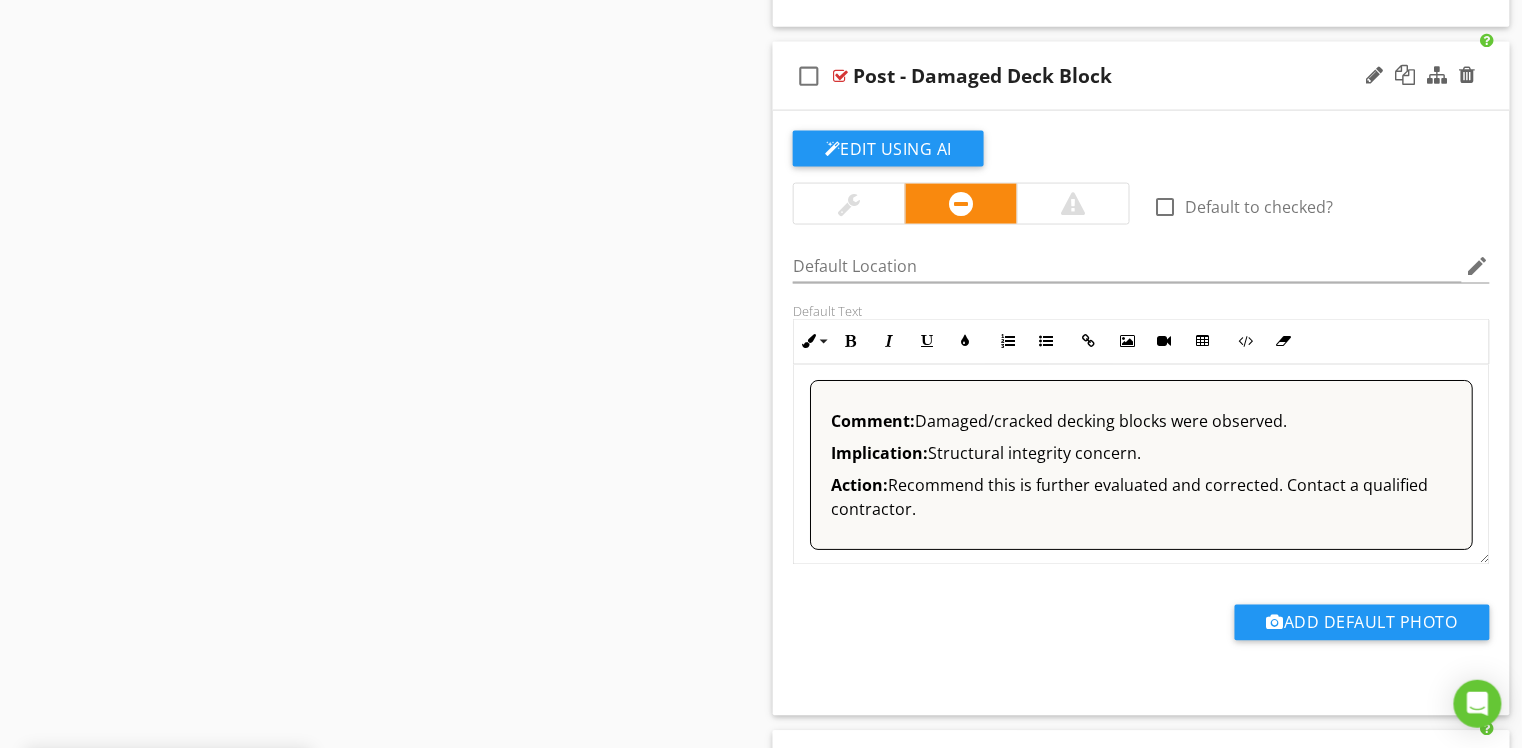 scroll, scrollTop: 14509, scrollLeft: 0, axis: vertical 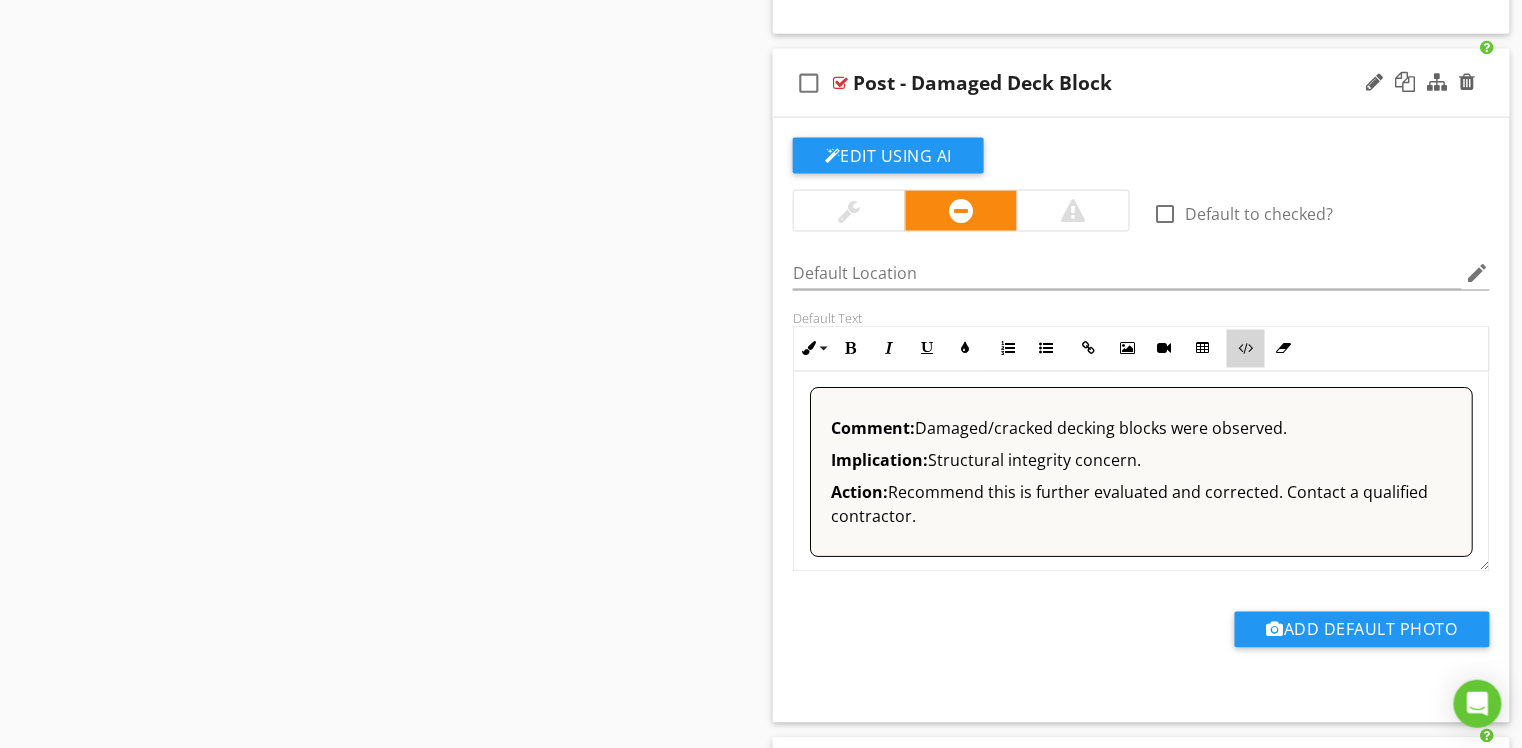 click at bounding box center [1246, 349] 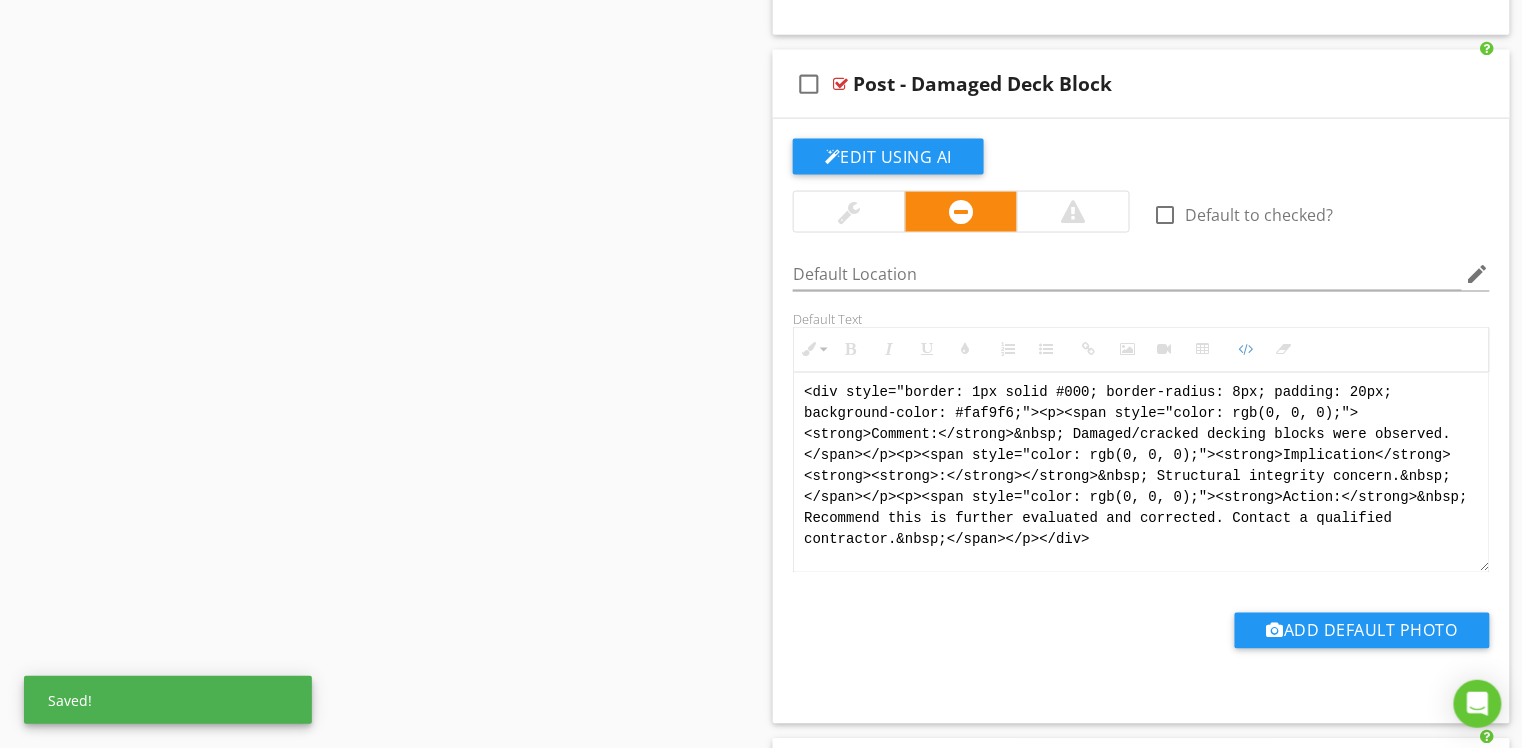 drag, startPoint x: 1110, startPoint y: 550, endPoint x: 721, endPoint y: 376, distance: 426.142 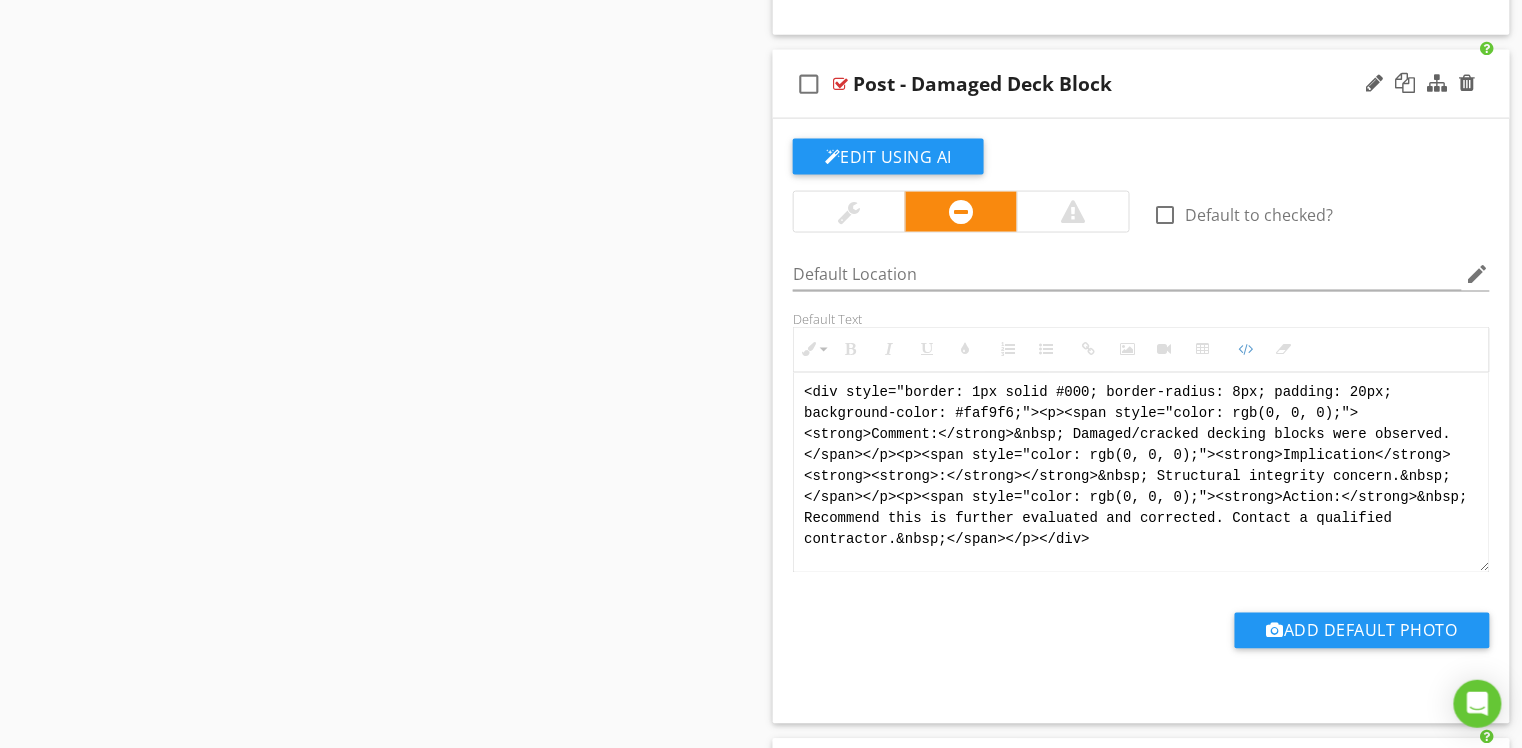 paste on "!-- [PERSON_NAME] Version 1 -->
<div style="font-family: Arial, sans-serif; font-size: 15px; line-height: 1.4; color: #000; border: 1px solid #000; border-left: 8px solid #000; border-radius: 8px; padding: 10px; background-color: #faf9f6;">
<p style="margin: 2px 0 8px 0;"><strong>COMMENT</strong>: &nbsp;&nbsp;Damaged or cracked decking blocks were observed.</p>
<p style="margin: 2px 0 8px 0;"><strong>IMPLICATION</strong>: &nbsp;&nbsp;Structural integrity concern.</p>
<p style="margin: 2px 0 8px 0;"><strong>ACTION</strong>: &nbsp;&nbsp;Recommend this is further evaluated and corrected.</p>
<p style="margin: 2px 0;"><strong>PROFESSION</strong>: &nbsp;&nbsp;General contractor.</p>
</div>" 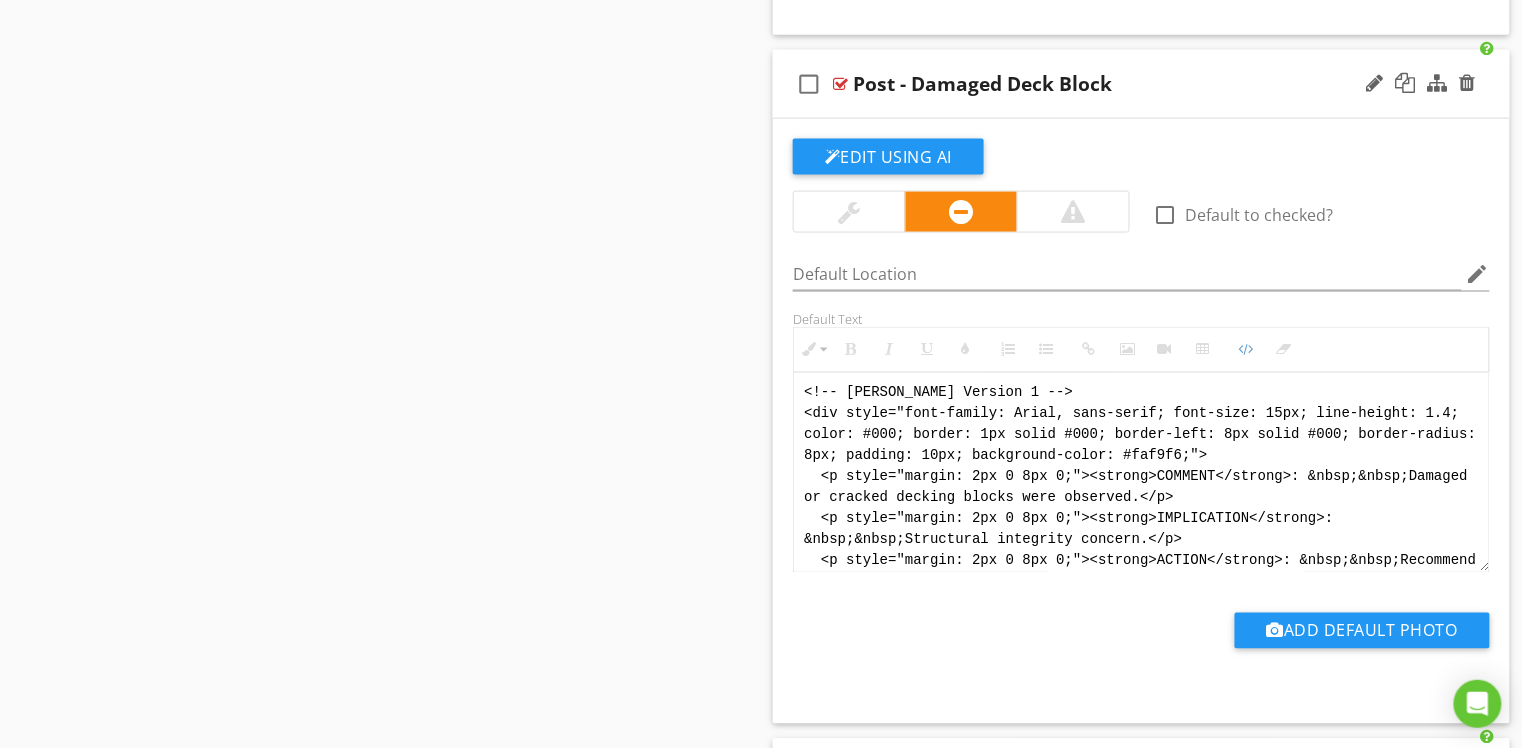 scroll, scrollTop: 100, scrollLeft: 0, axis: vertical 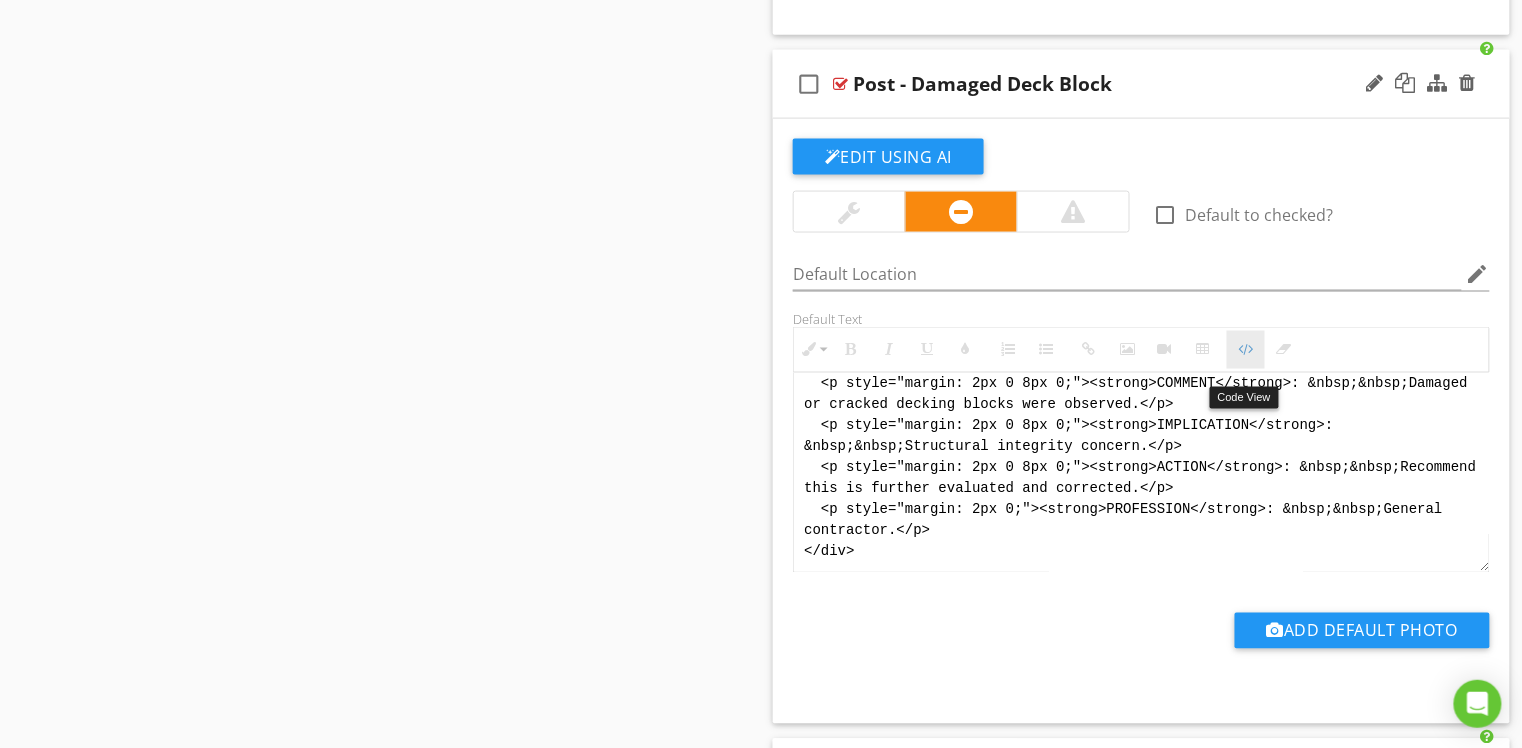 click on "Code View" at bounding box center [1246, 350] 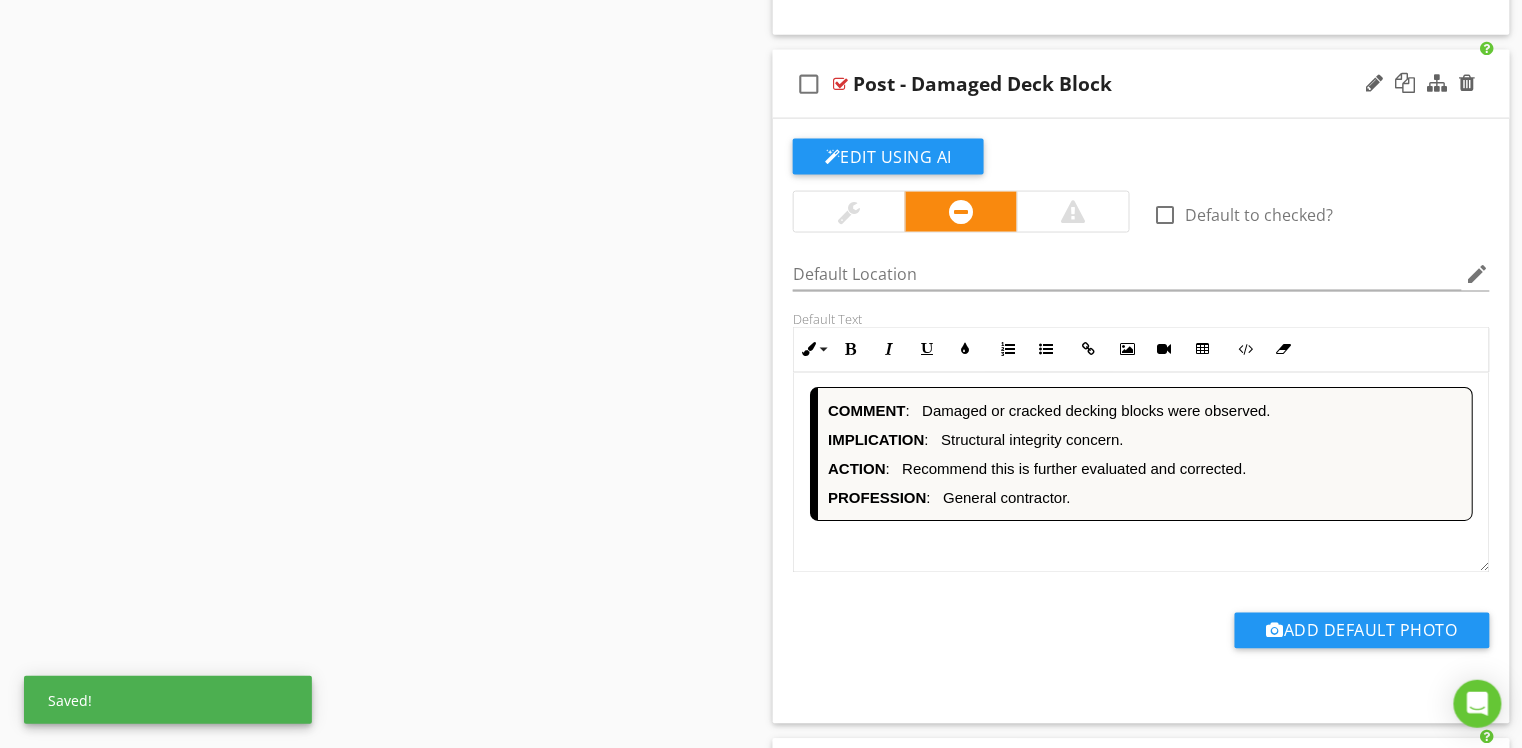 scroll, scrollTop: 1, scrollLeft: 0, axis: vertical 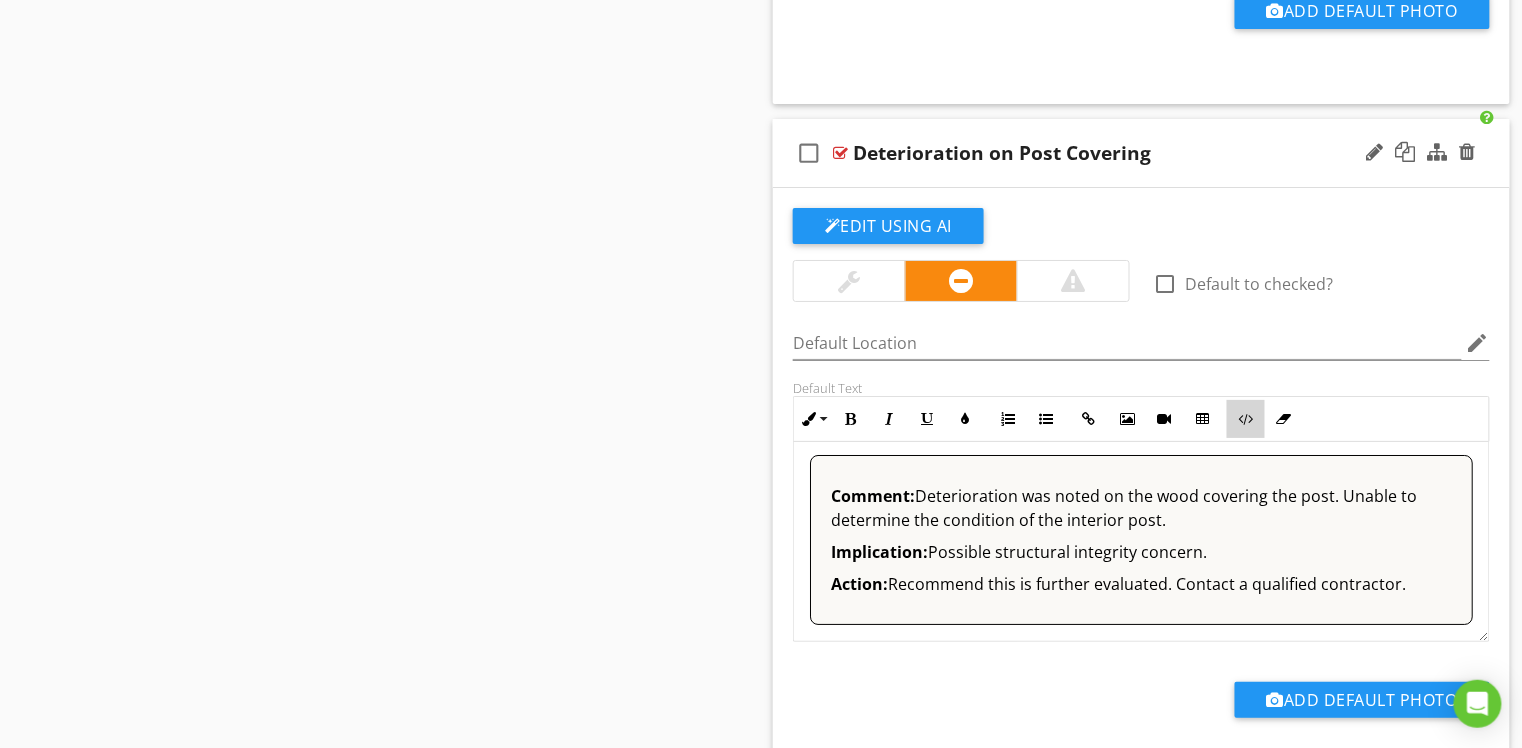 click at bounding box center (1246, 419) 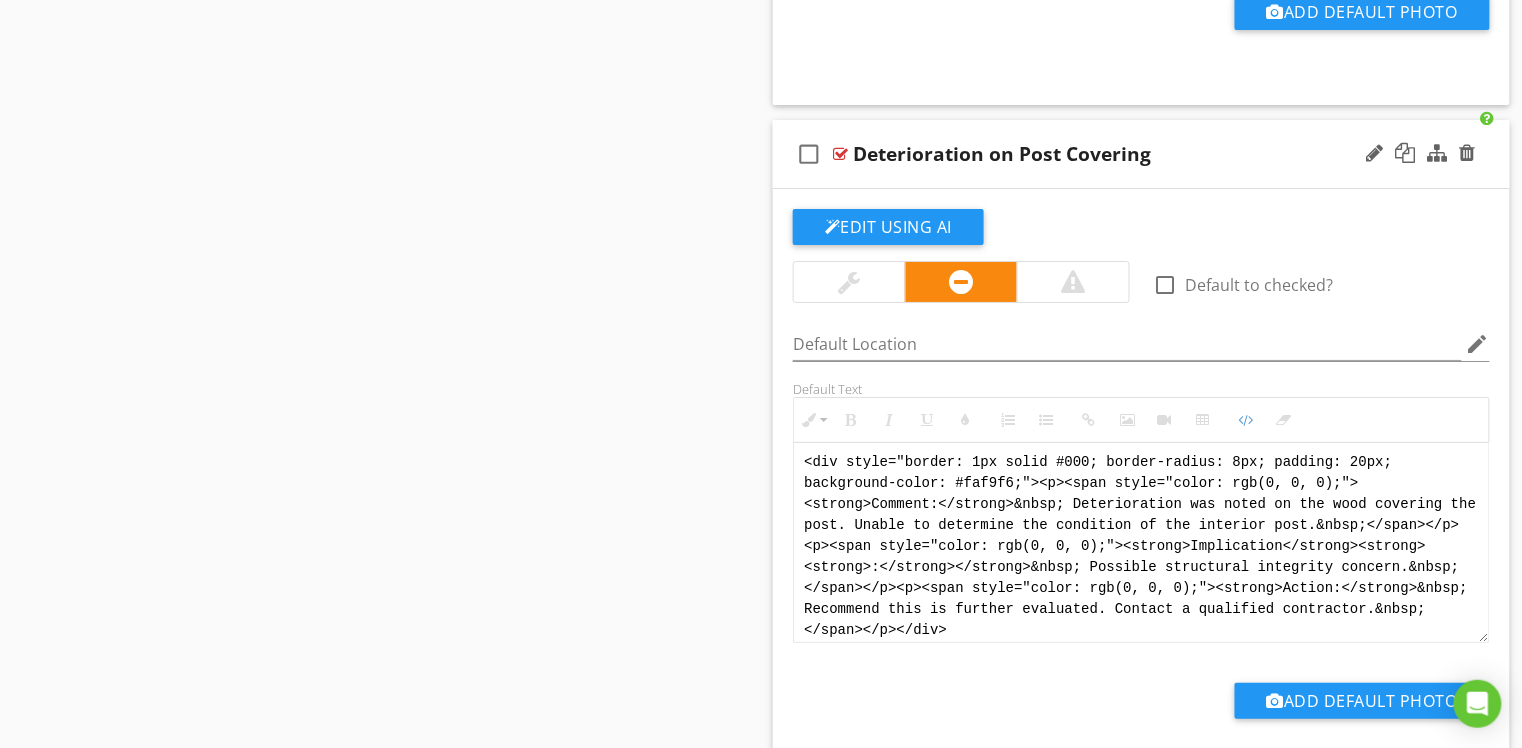scroll, scrollTop: 0, scrollLeft: 0, axis: both 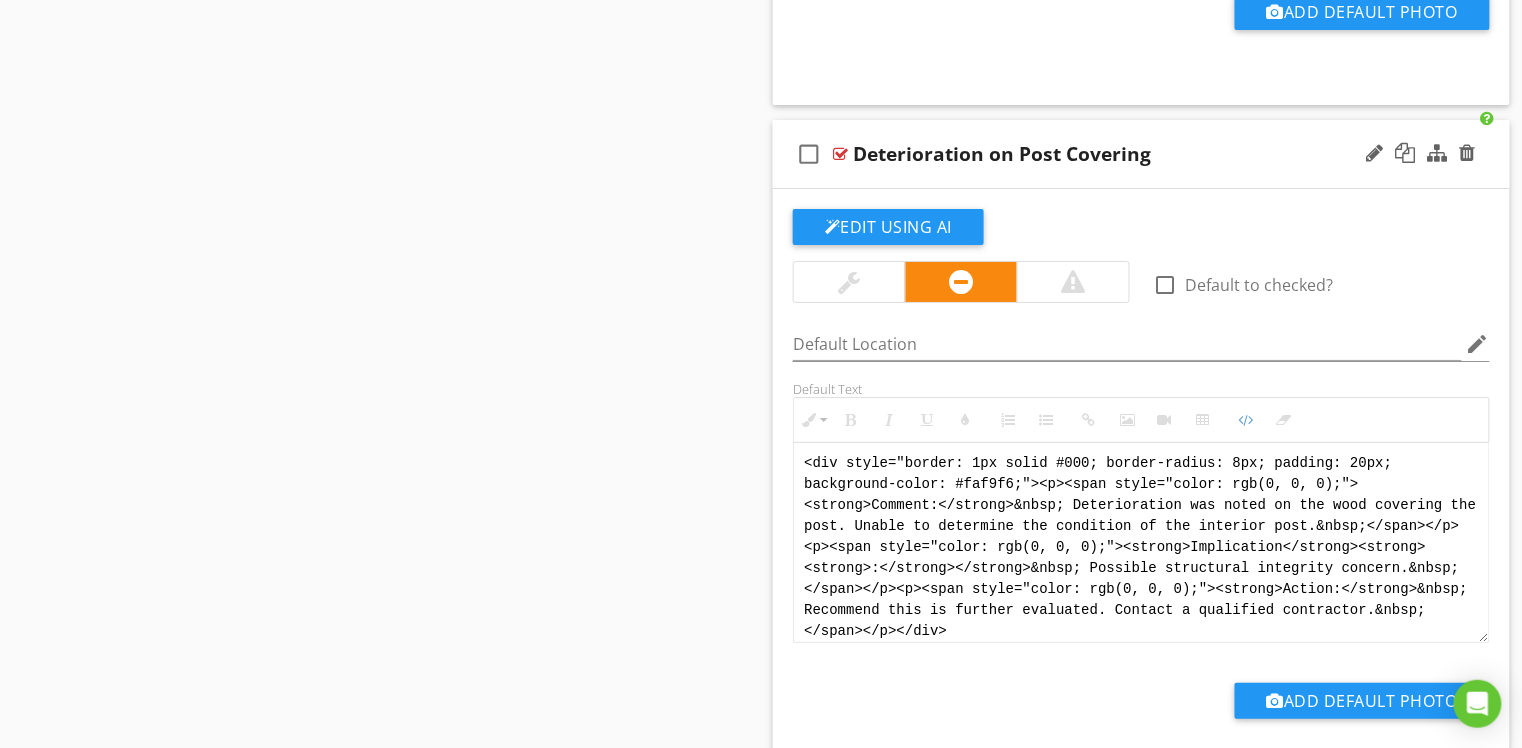 drag, startPoint x: 988, startPoint y: 637, endPoint x: 784, endPoint y: 426, distance: 293.49106 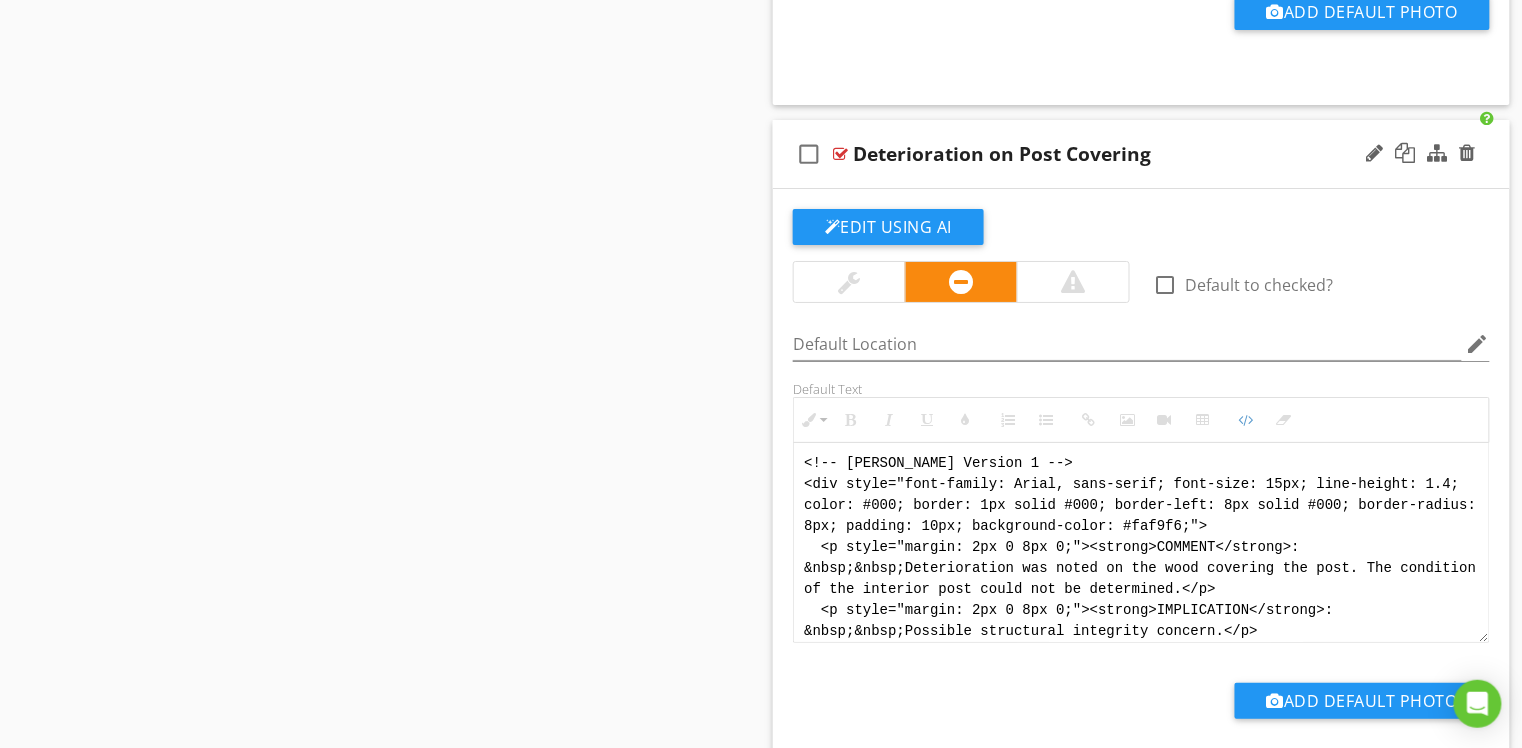 scroll, scrollTop: 120, scrollLeft: 0, axis: vertical 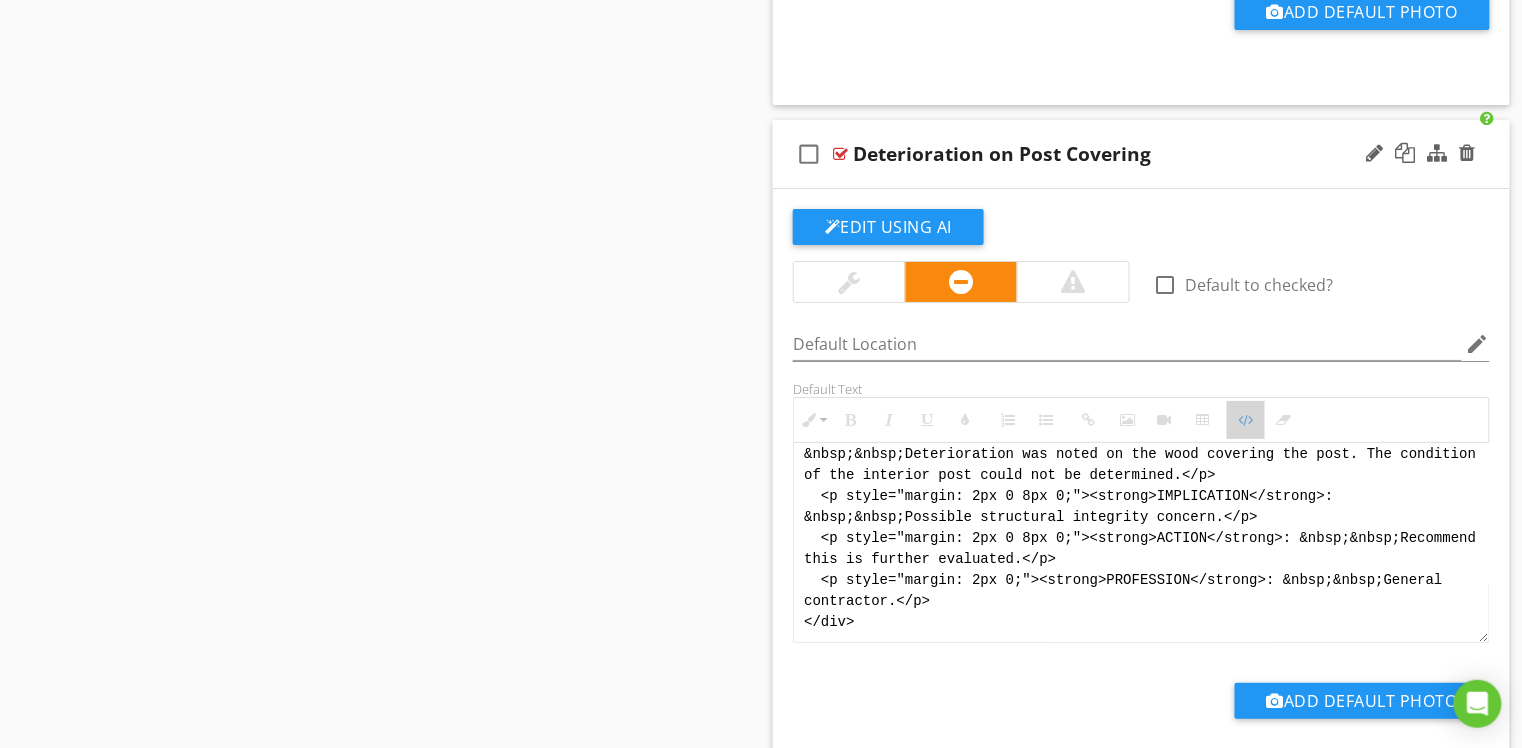 click at bounding box center (1246, 420) 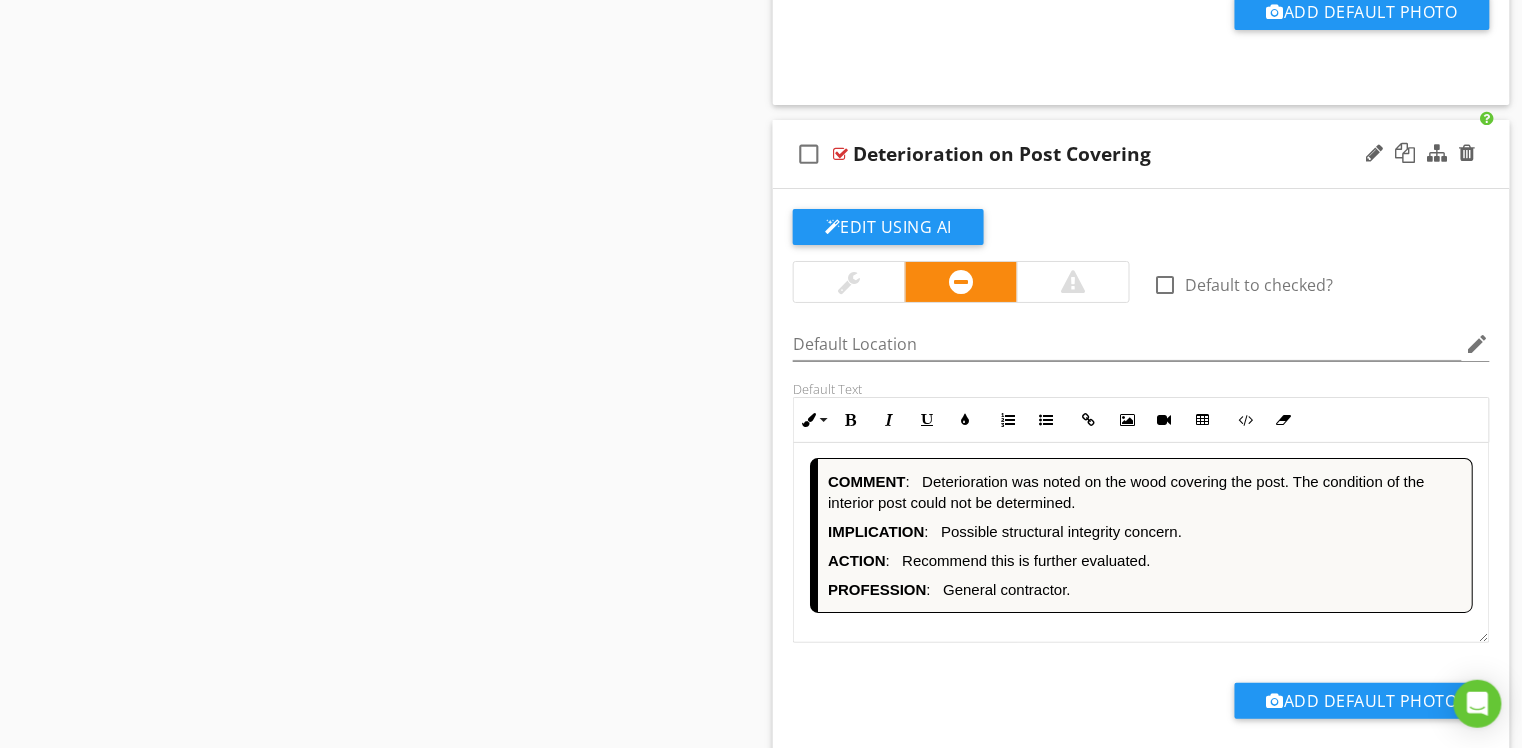 scroll, scrollTop: 1, scrollLeft: 0, axis: vertical 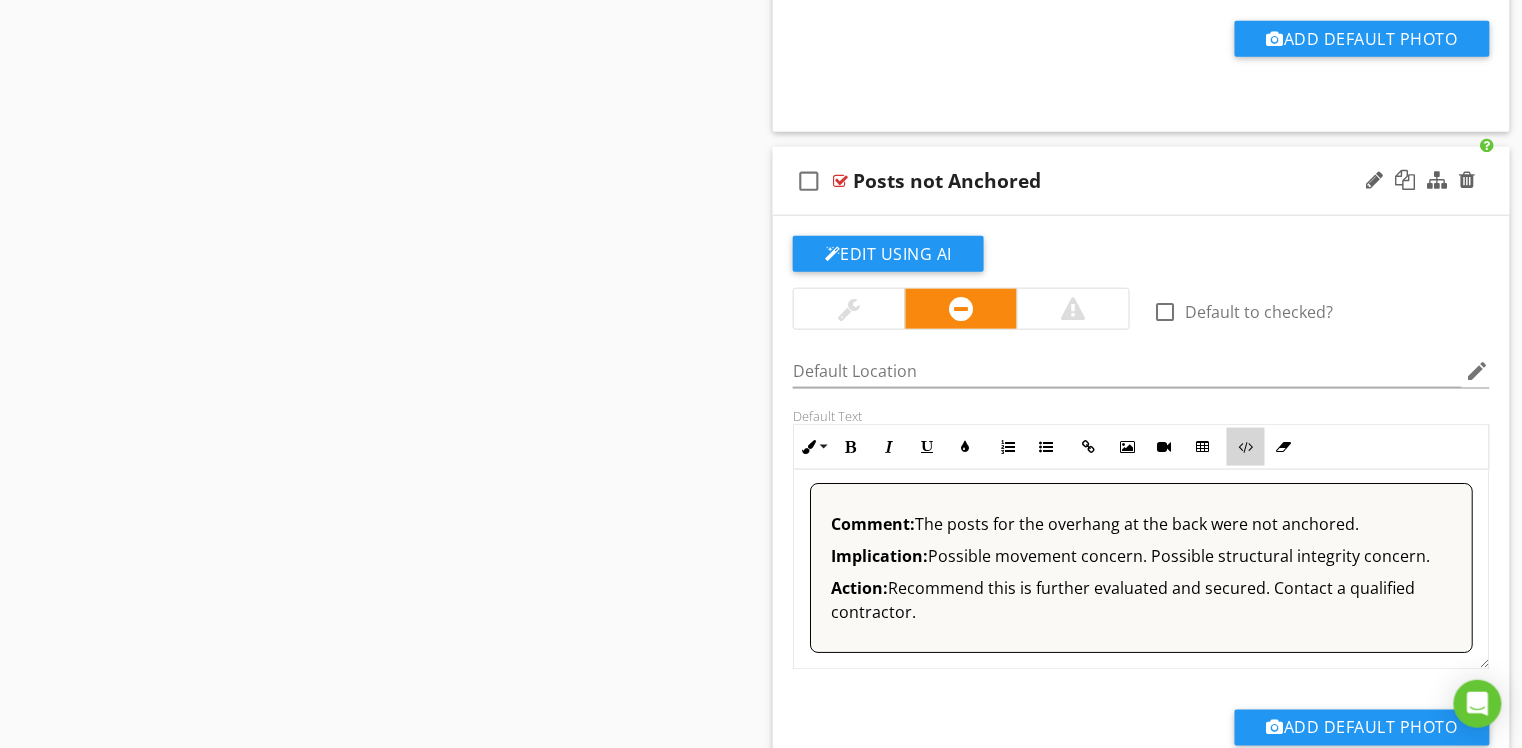 click at bounding box center [1246, 447] 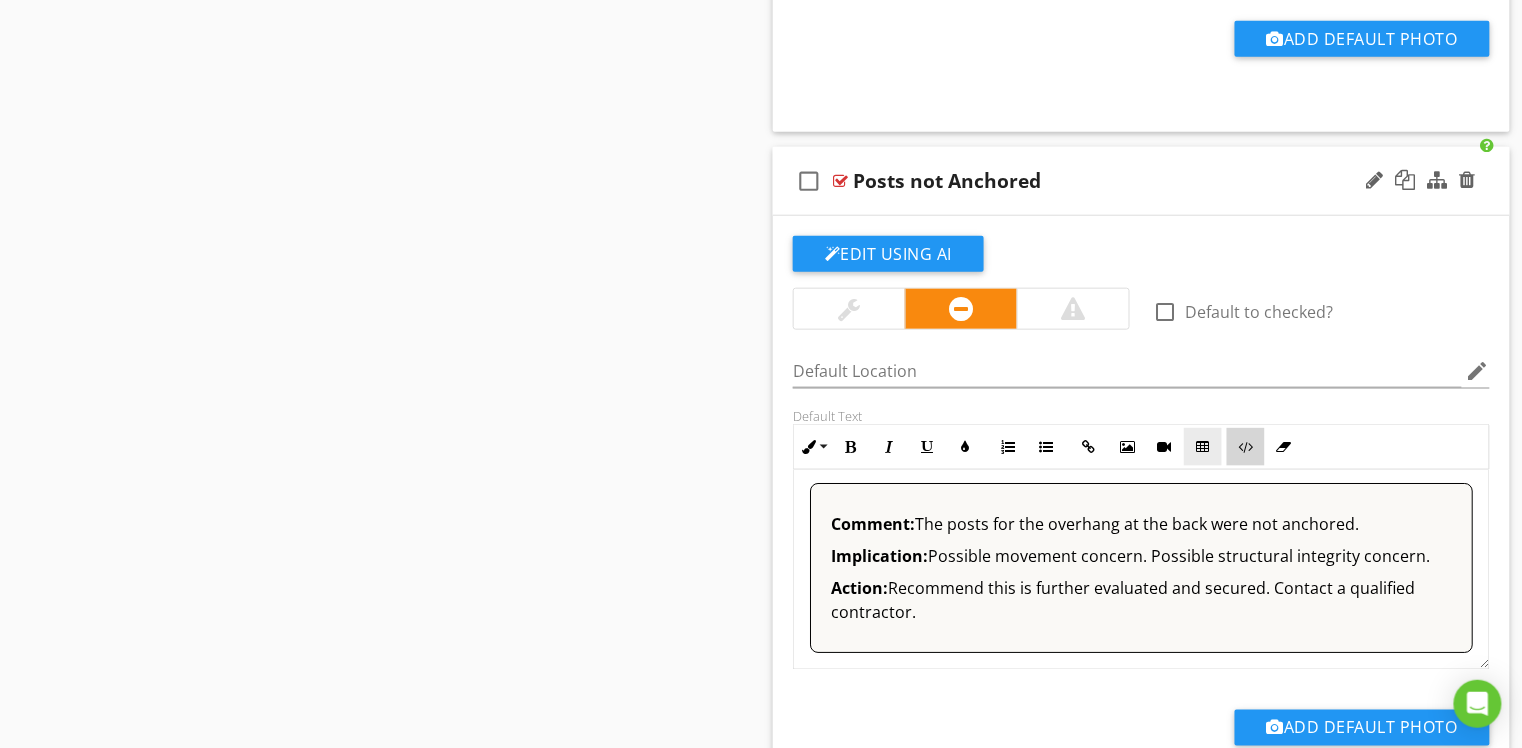 scroll, scrollTop: 1, scrollLeft: 0, axis: vertical 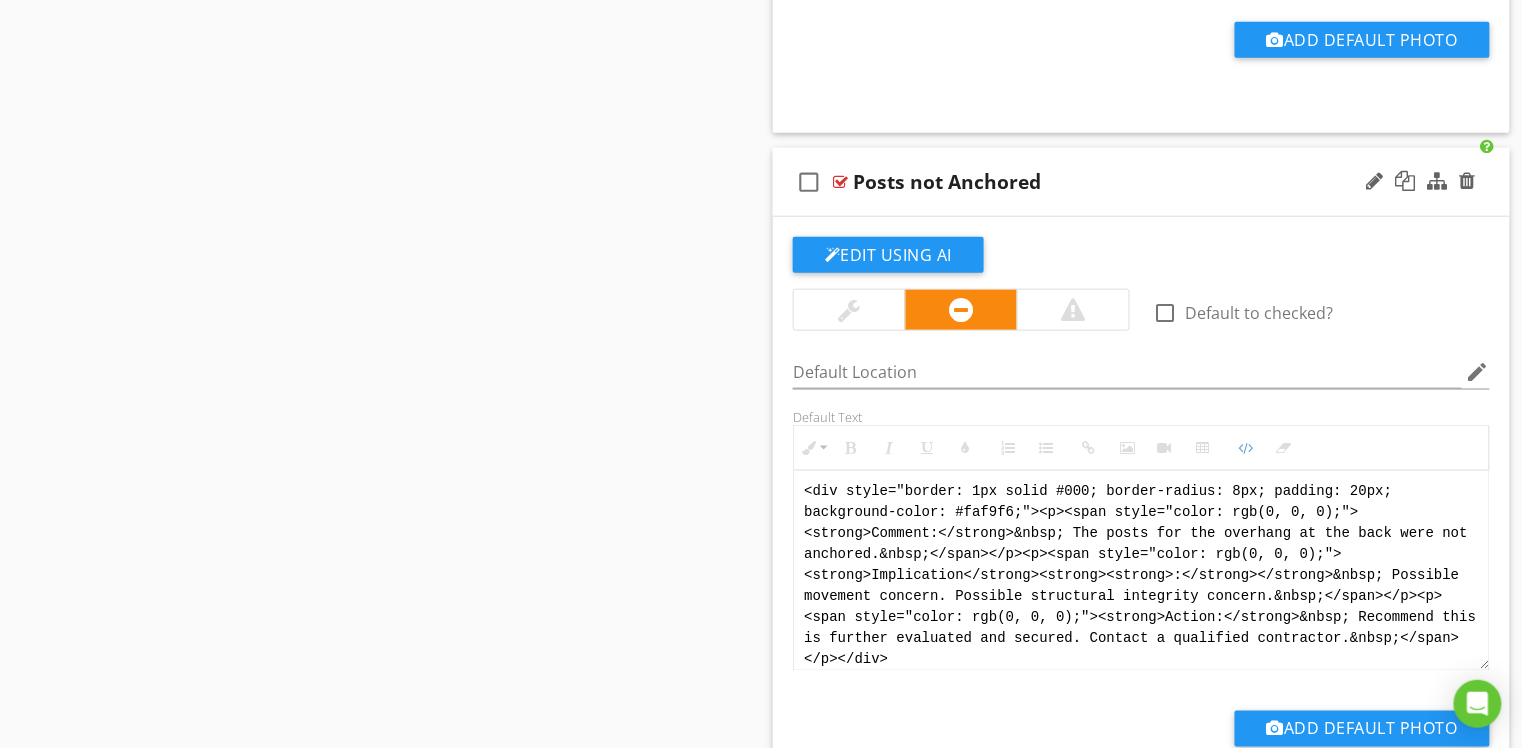 drag, startPoint x: 922, startPoint y: 677, endPoint x: 778, endPoint y: 470, distance: 252.16066 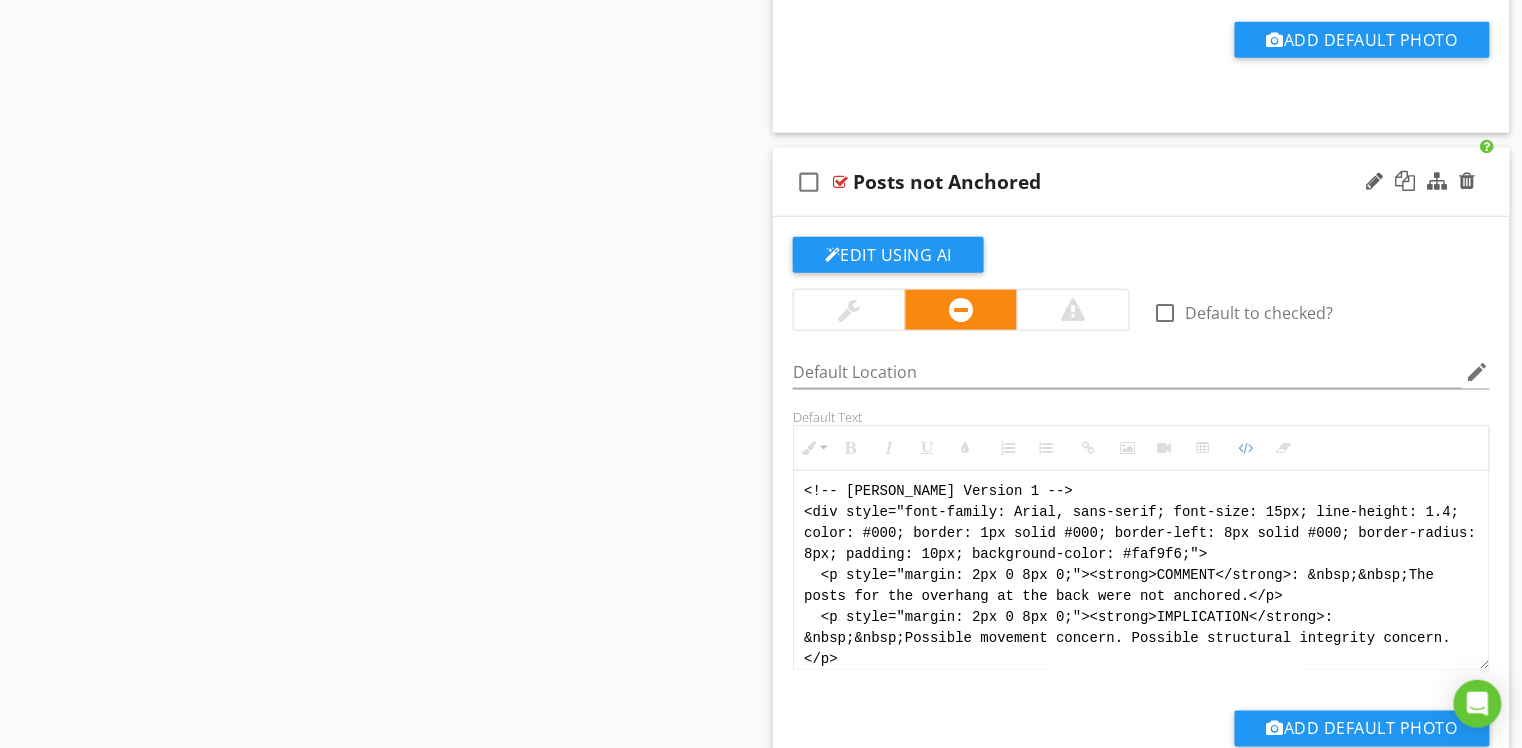 scroll, scrollTop: 120, scrollLeft: 0, axis: vertical 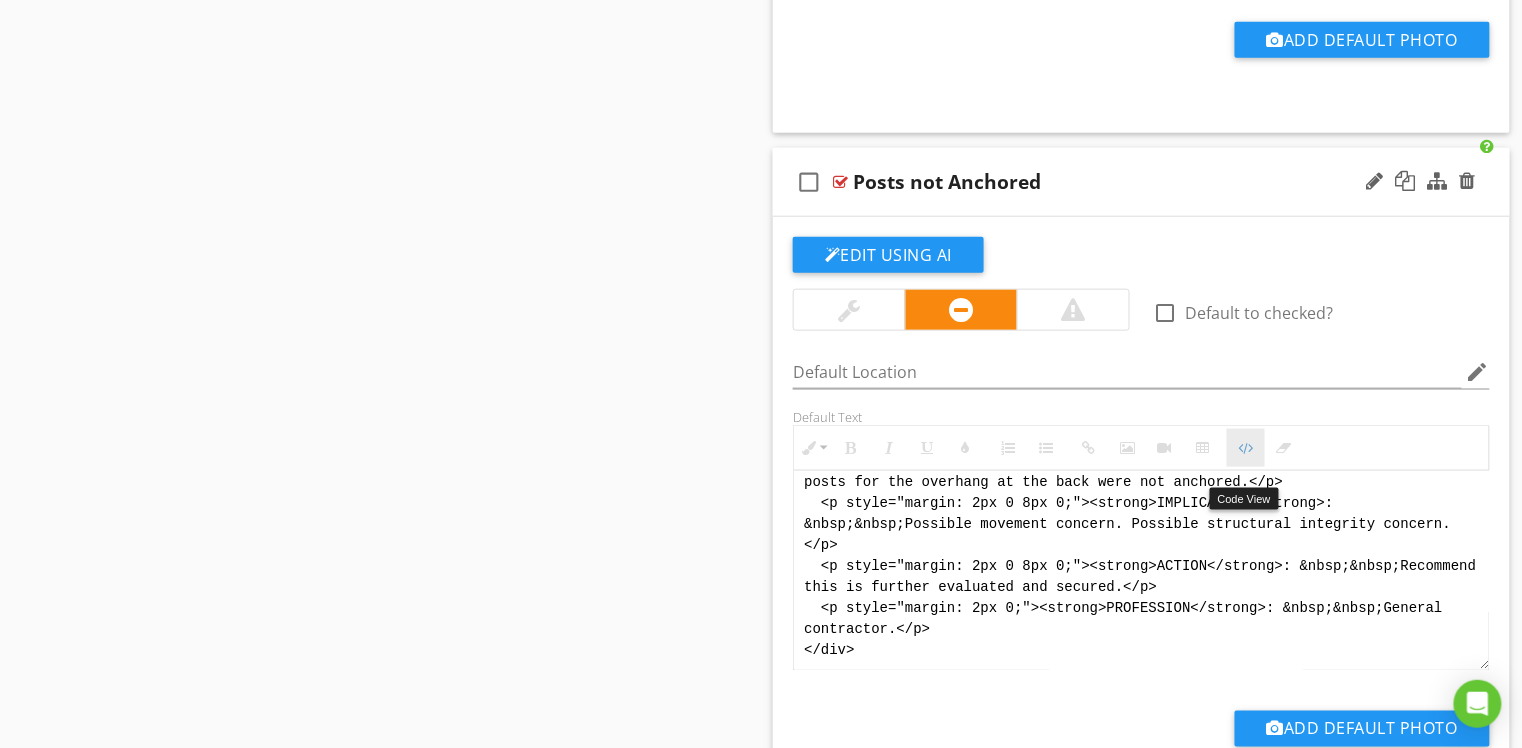 click at bounding box center [1246, 448] 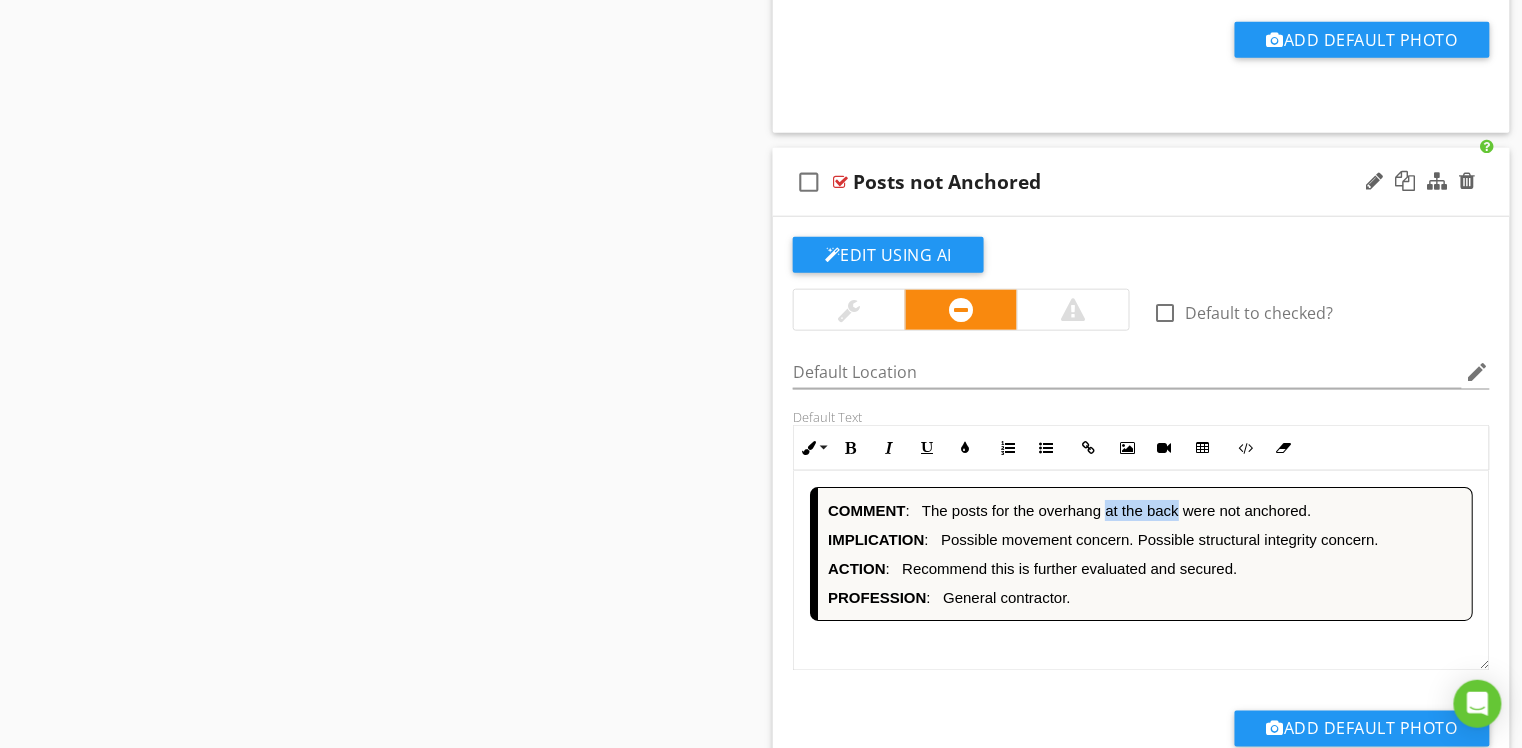 drag, startPoint x: 1181, startPoint y: 531, endPoint x: 1106, endPoint y: 533, distance: 75.026665 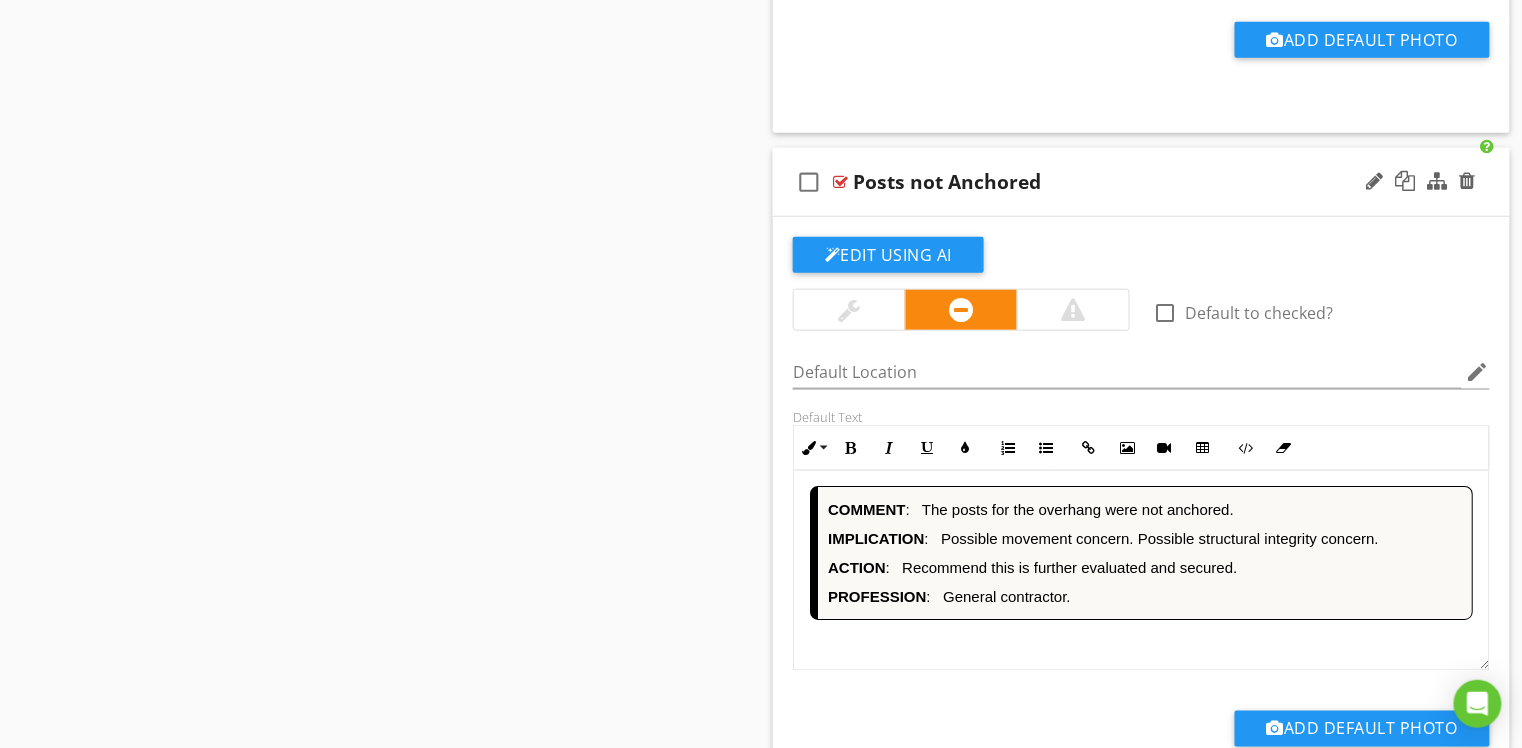 scroll, scrollTop: 1, scrollLeft: 0, axis: vertical 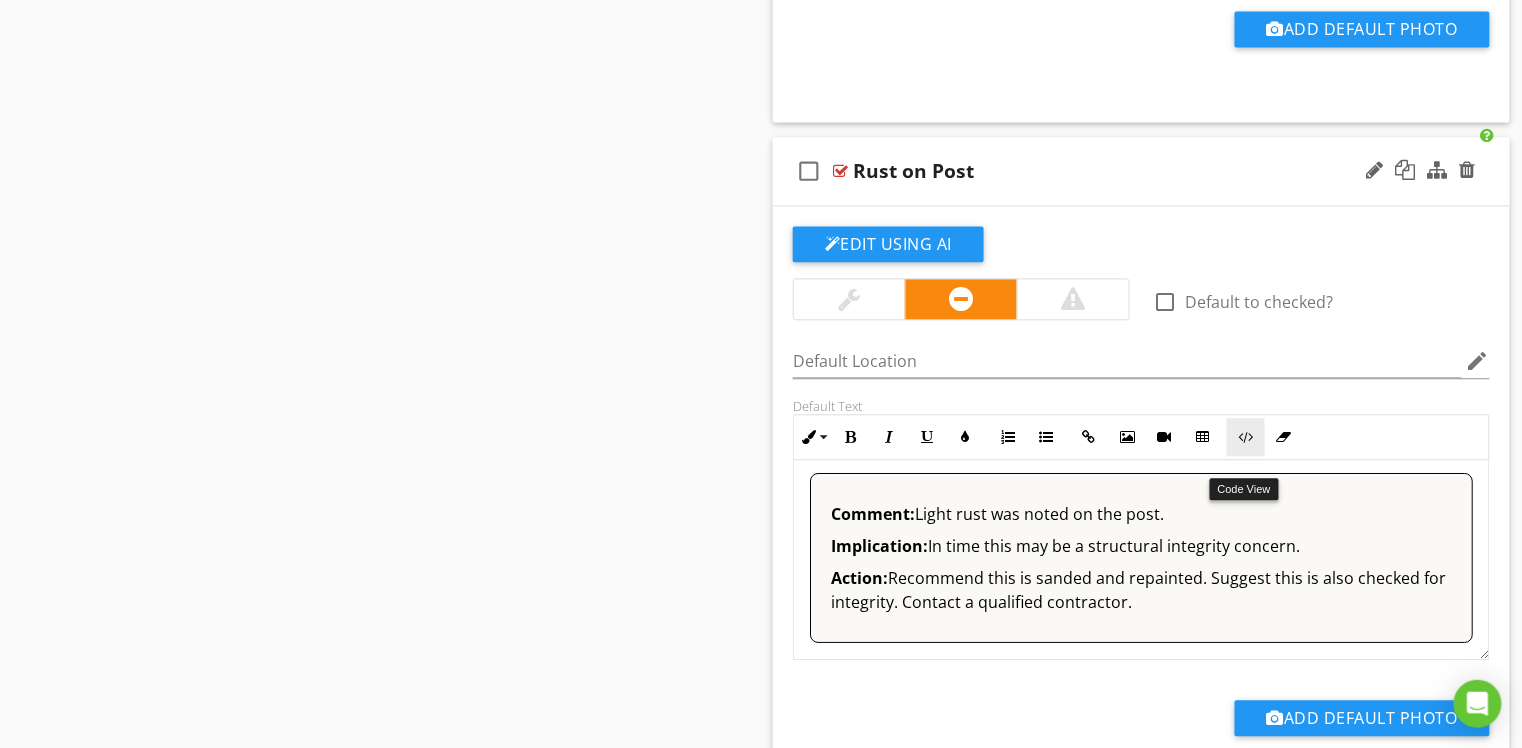 click at bounding box center [1246, 437] 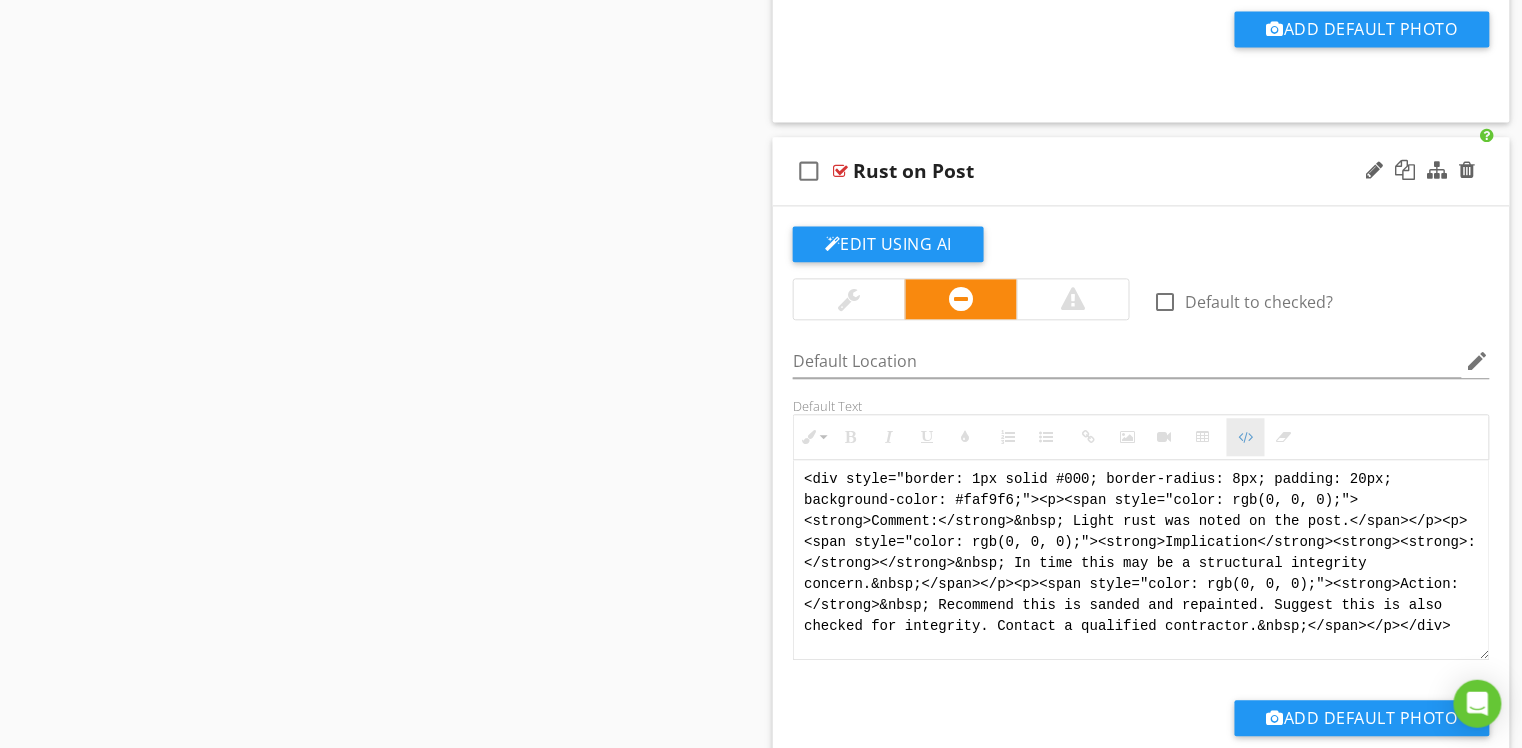 scroll, scrollTop: 1, scrollLeft: 0, axis: vertical 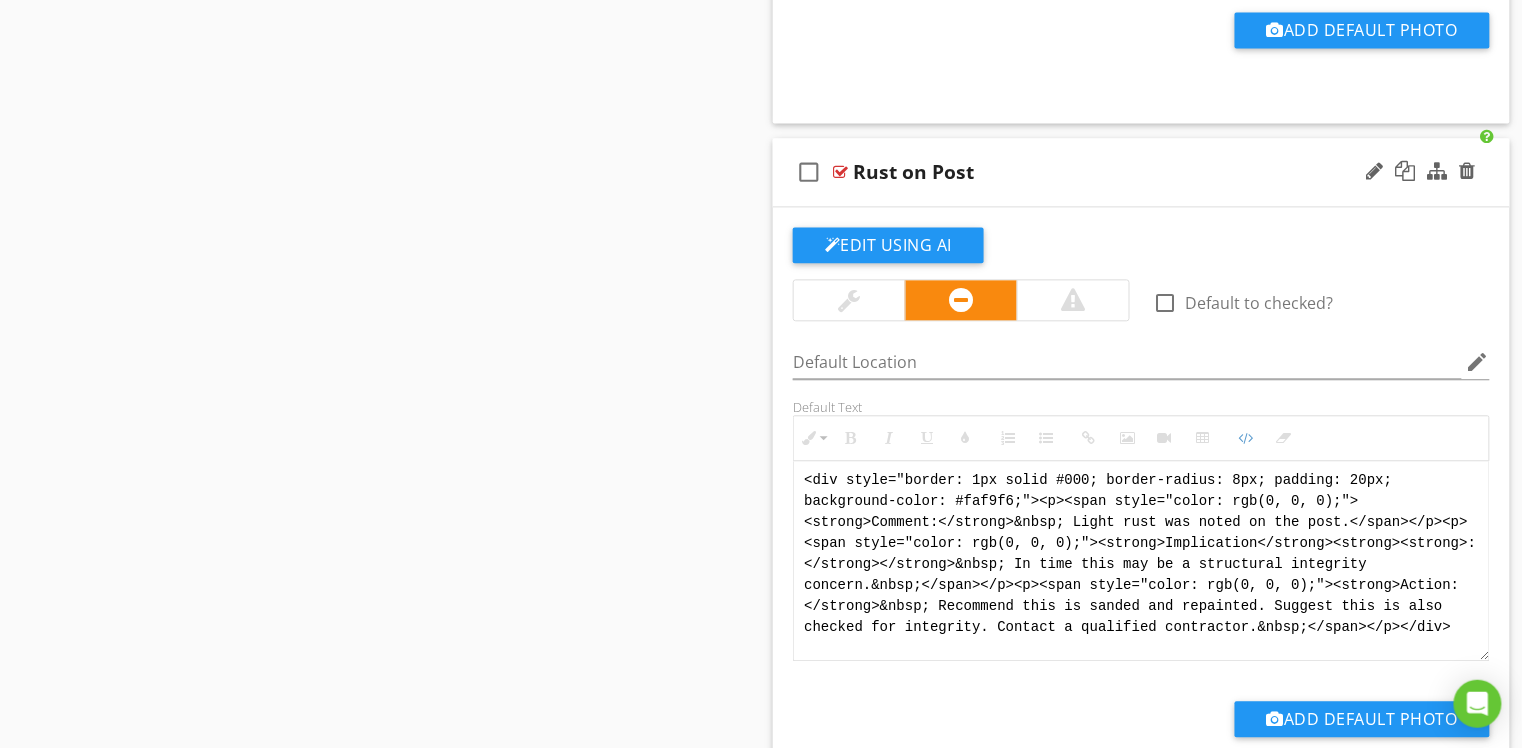 drag, startPoint x: 1460, startPoint y: 640, endPoint x: 814, endPoint y: 488, distance: 663.6415 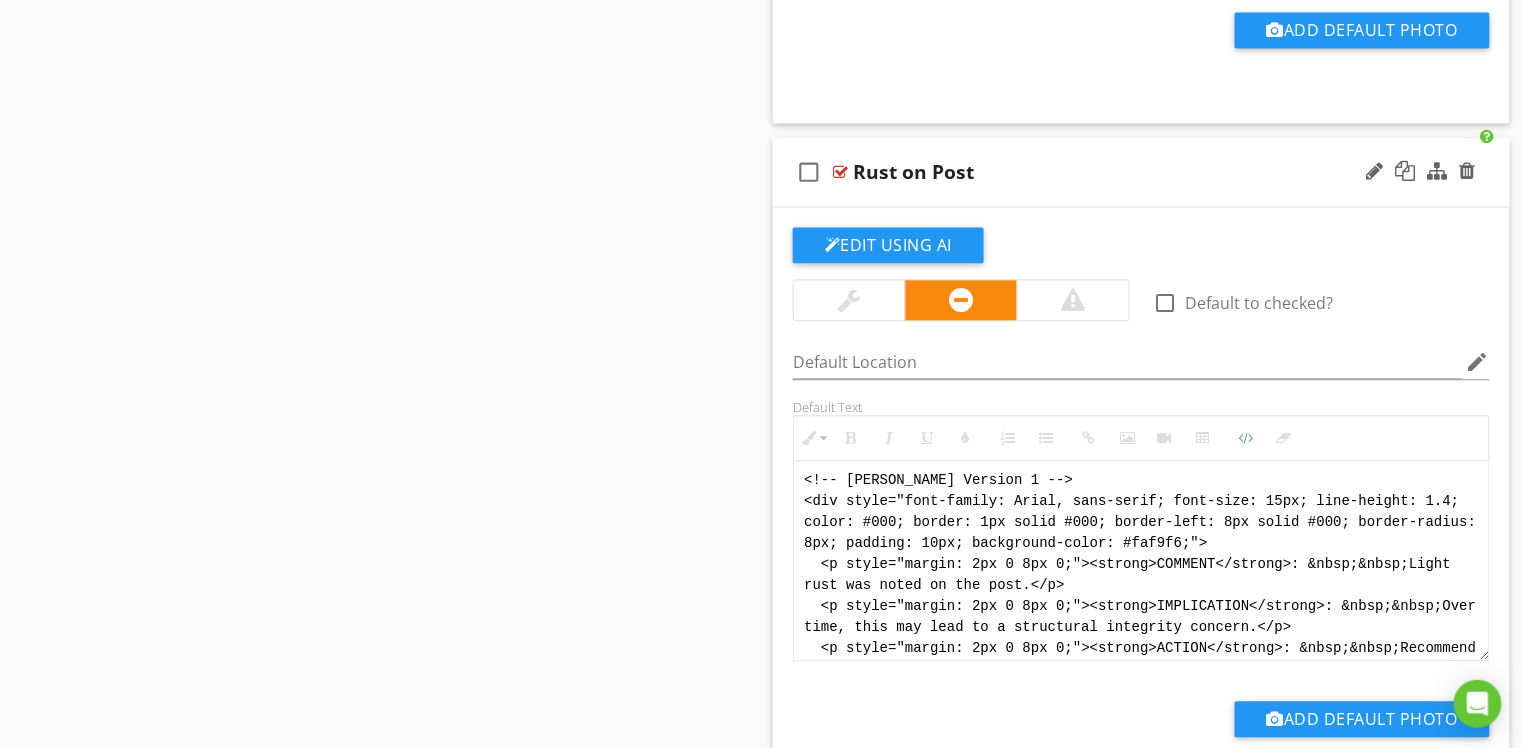 scroll, scrollTop: 120, scrollLeft: 0, axis: vertical 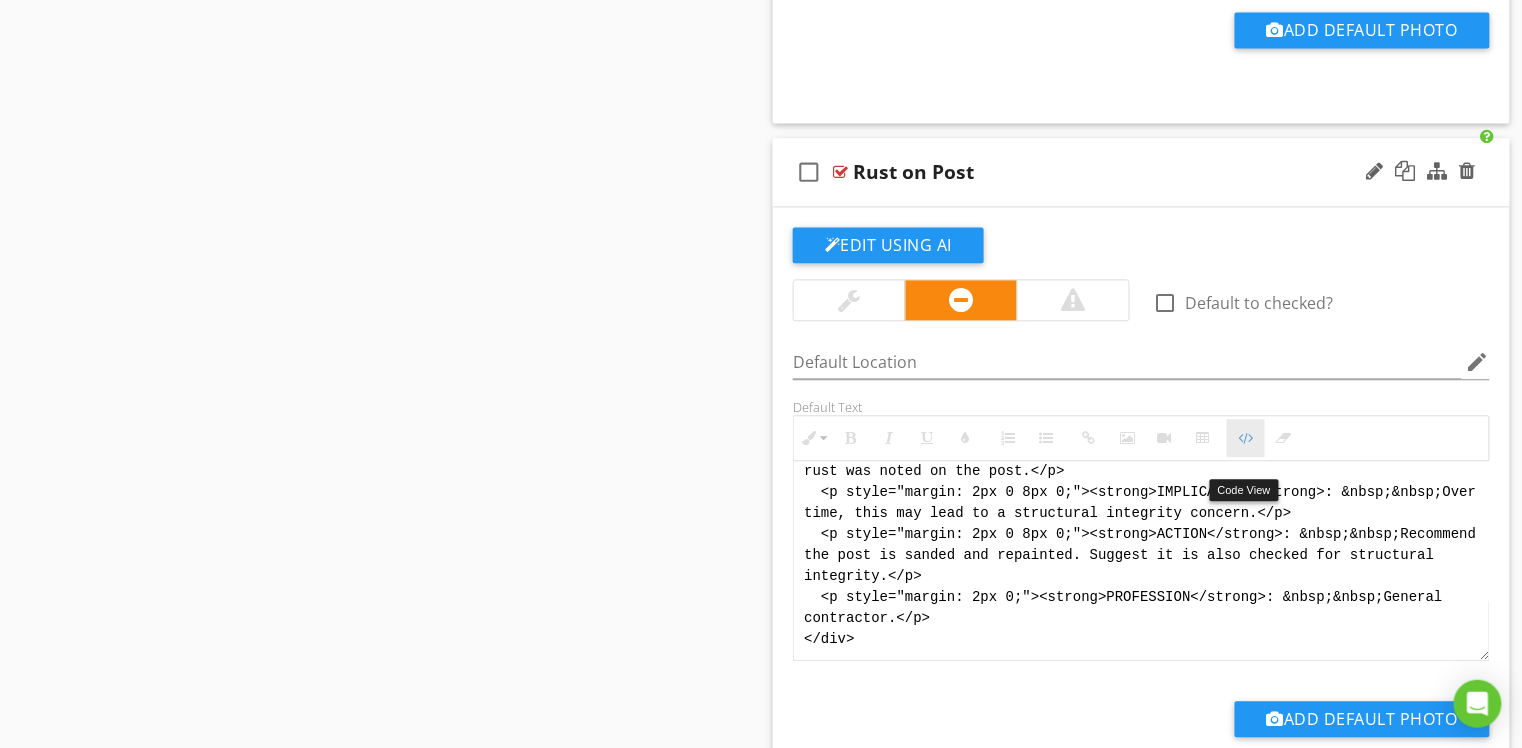 drag, startPoint x: 1238, startPoint y: 468, endPoint x: 1226, endPoint y: 462, distance: 13.416408 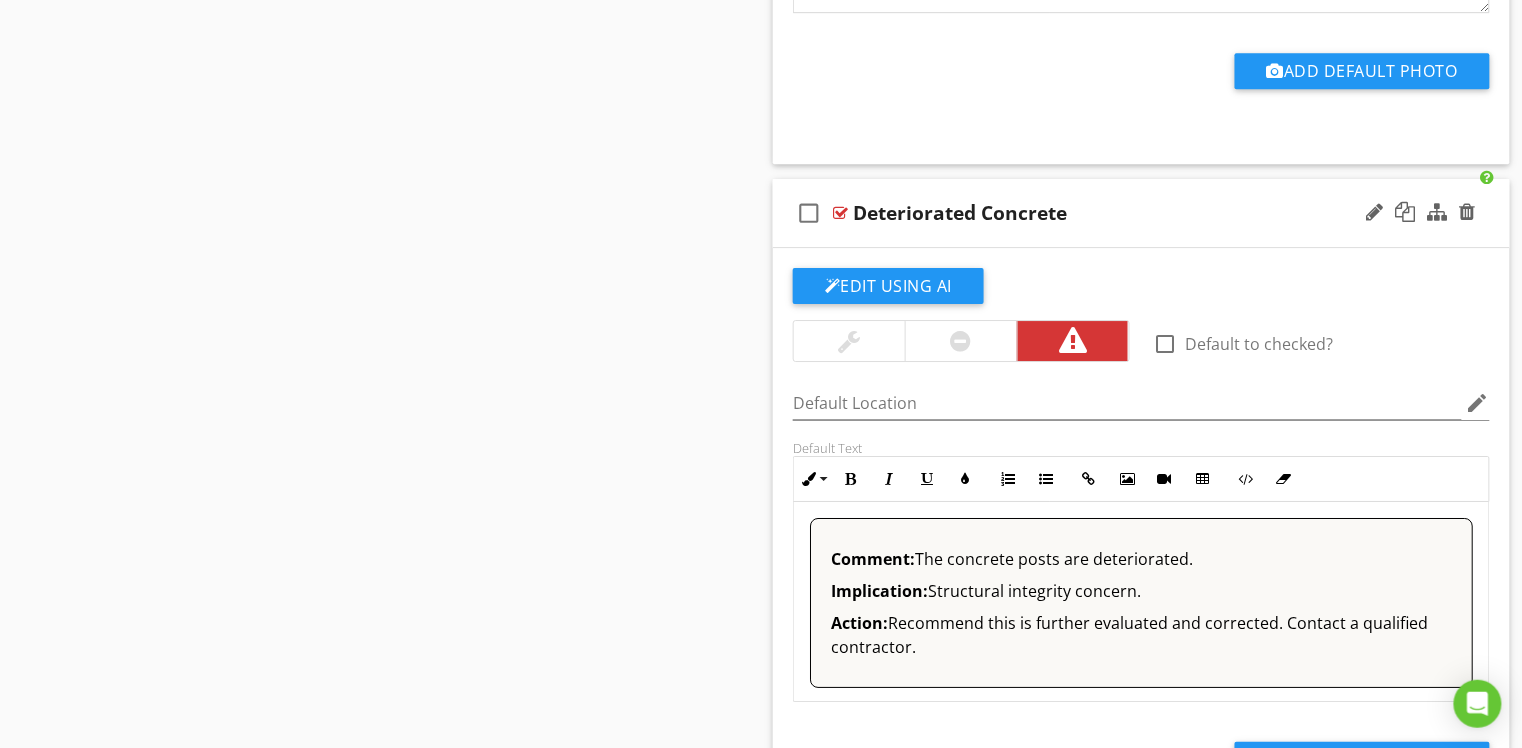 scroll, scrollTop: 17884, scrollLeft: 0, axis: vertical 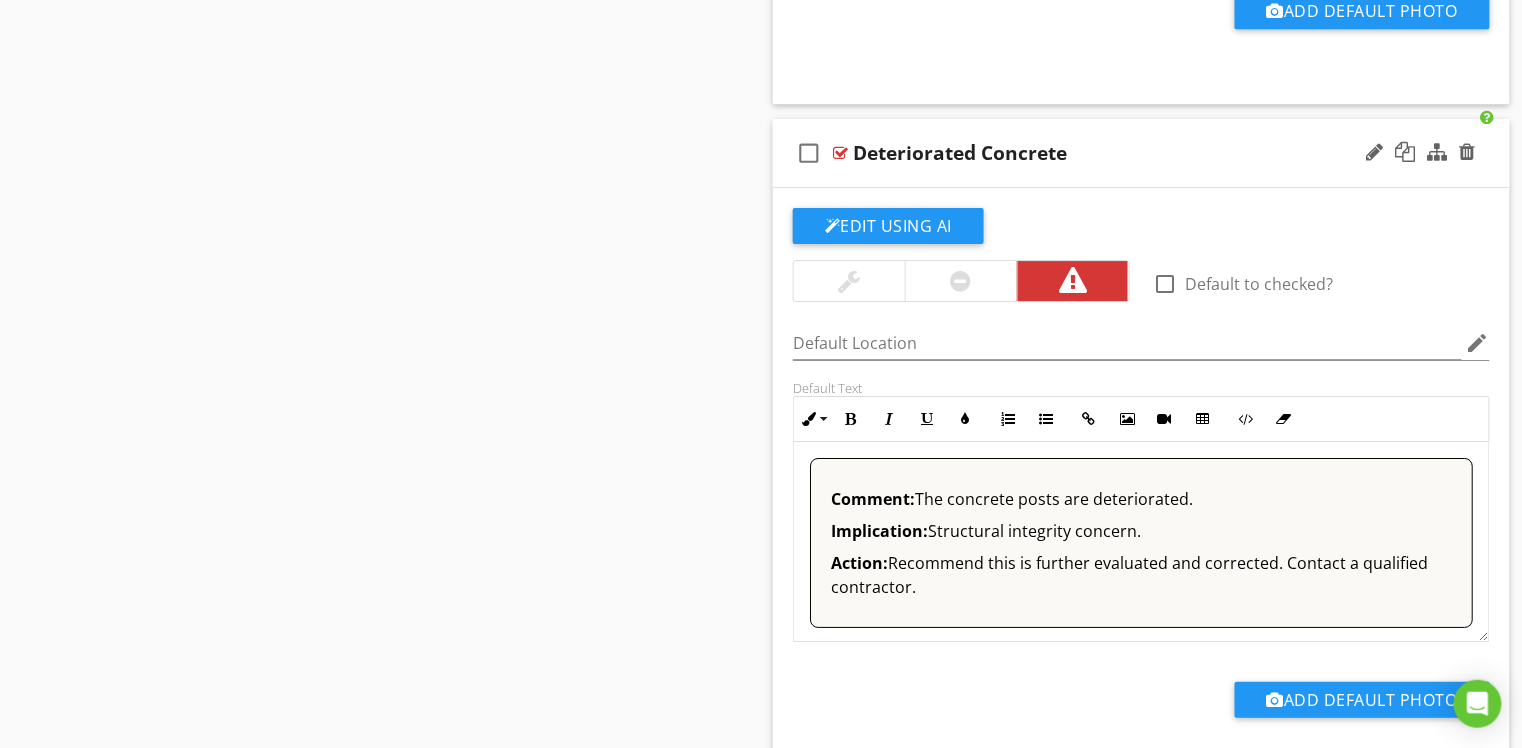 click at bounding box center (961, 281) 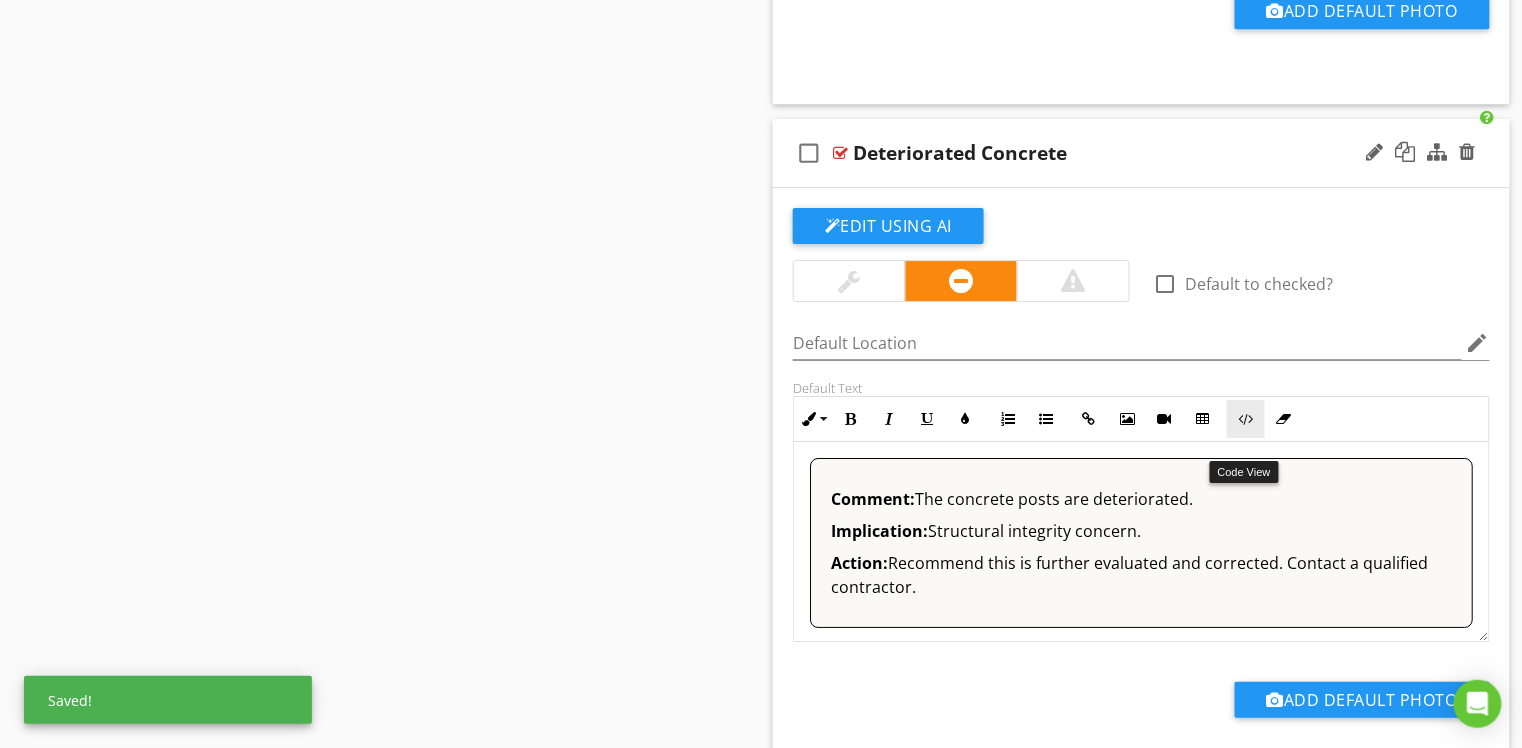 click on "Code View" at bounding box center (1246, 419) 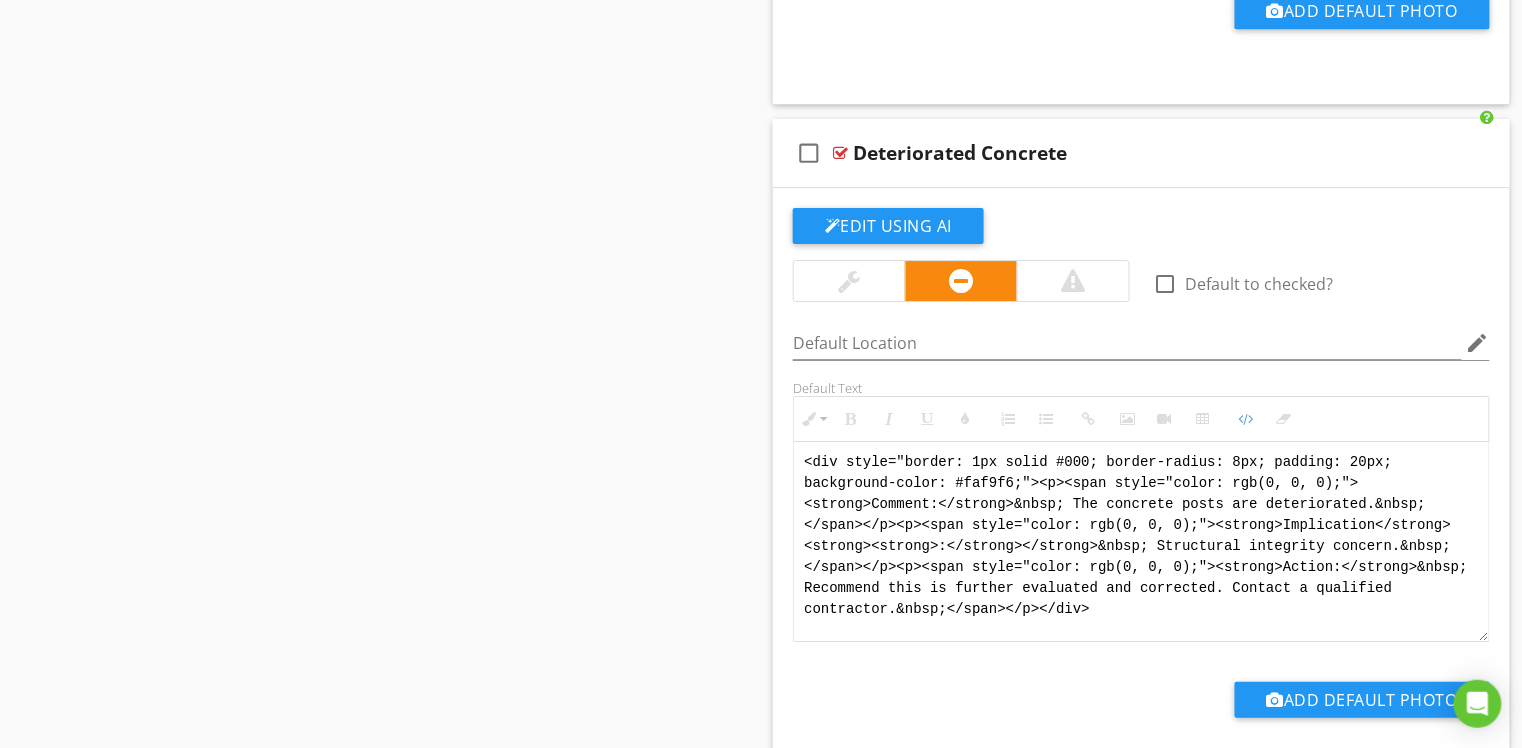 drag, startPoint x: 1133, startPoint y: 625, endPoint x: 725, endPoint y: 441, distance: 447.57123 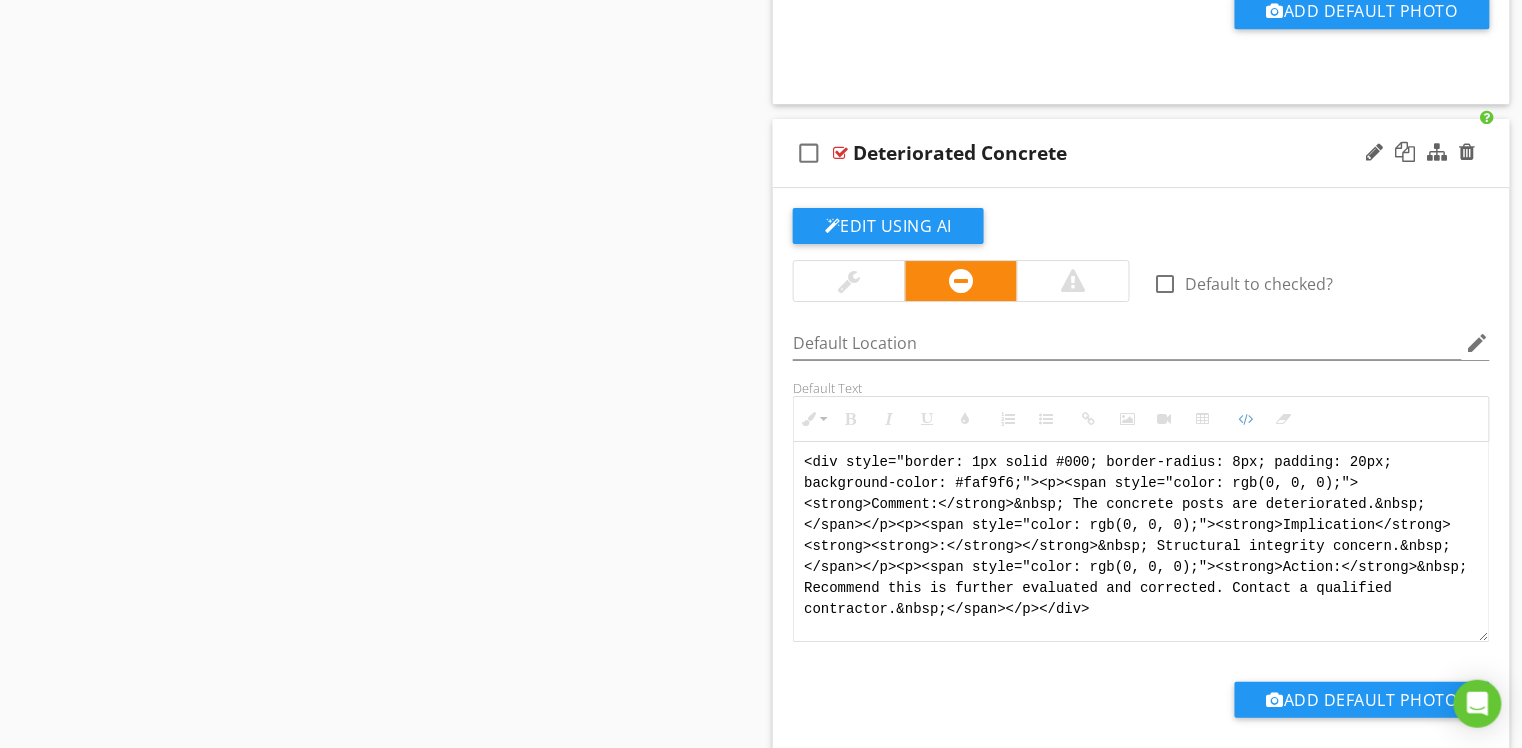 paste on "!-- [PERSON_NAME] Version 1 -->
<div style="font-family: Arial, sans-serif; font-size: 15px; line-height: 1.4; color: #000; border: 1px solid #000; border-left: 8px solid #000; border-radius: 8px; padding: 10px; background-color: #faf9f6;">
<p style="margin: 2px 0 8px 0;"><strong>COMMENT</strong>: &nbsp;&nbsp;The concrete posts were deteriorated.</p>
<p style="margin: 2px 0 8px 0;"><strong>IMPLICATION</strong>: &nbsp;&nbsp;Structural integrity concern.</p>
<p style="margin: 2px 0 8px 0;"><strong>ACTION</strong>: &nbsp;&nbsp;Recommend this is further evaluated and corrected.</p>
<p style="margin: 2px 0;"><strong>PROFESSION</strong>: &nbsp;&nbsp;General contractor.</p>
</div>" 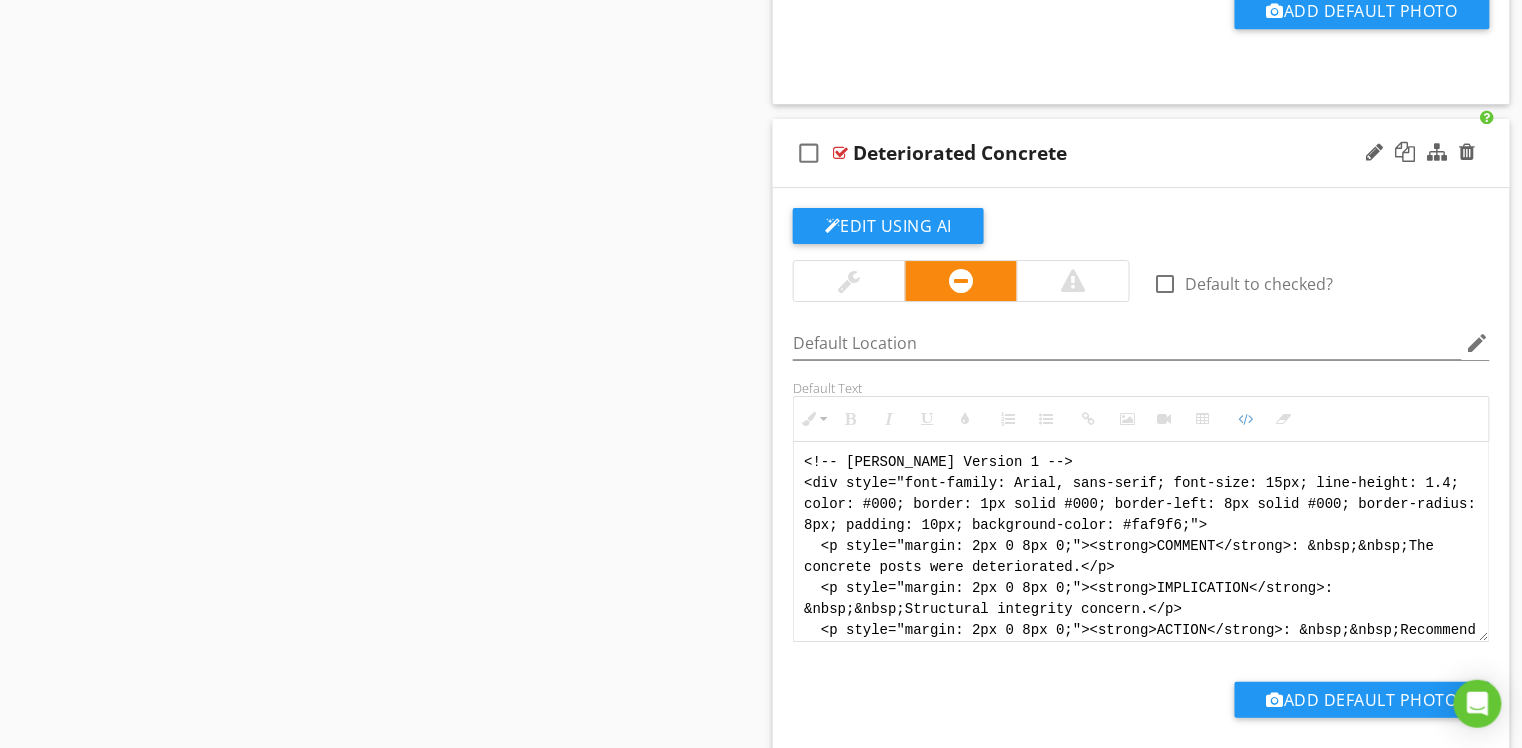 scroll, scrollTop: 100, scrollLeft: 0, axis: vertical 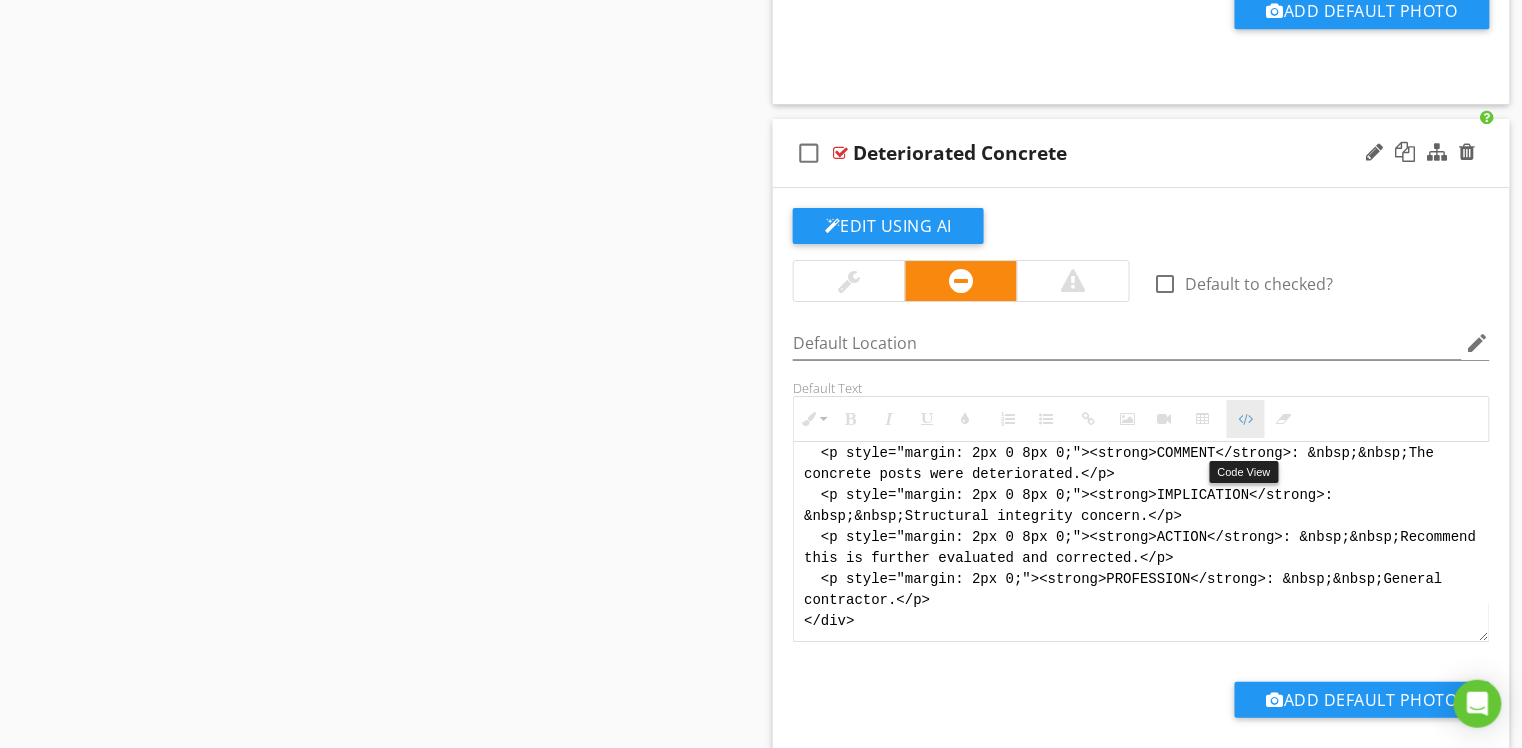 click on "Code View" at bounding box center (1246, 419) 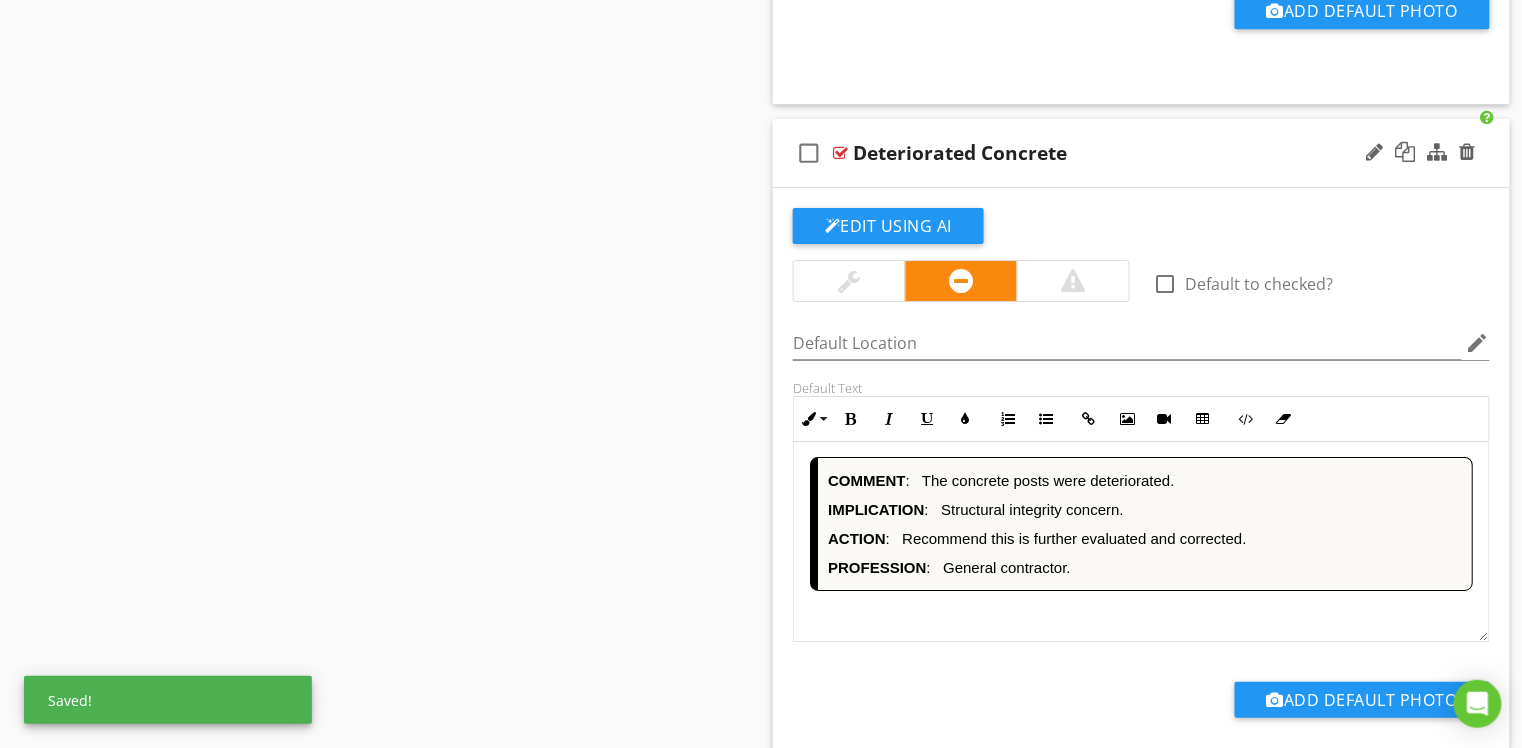 scroll, scrollTop: 1, scrollLeft: 0, axis: vertical 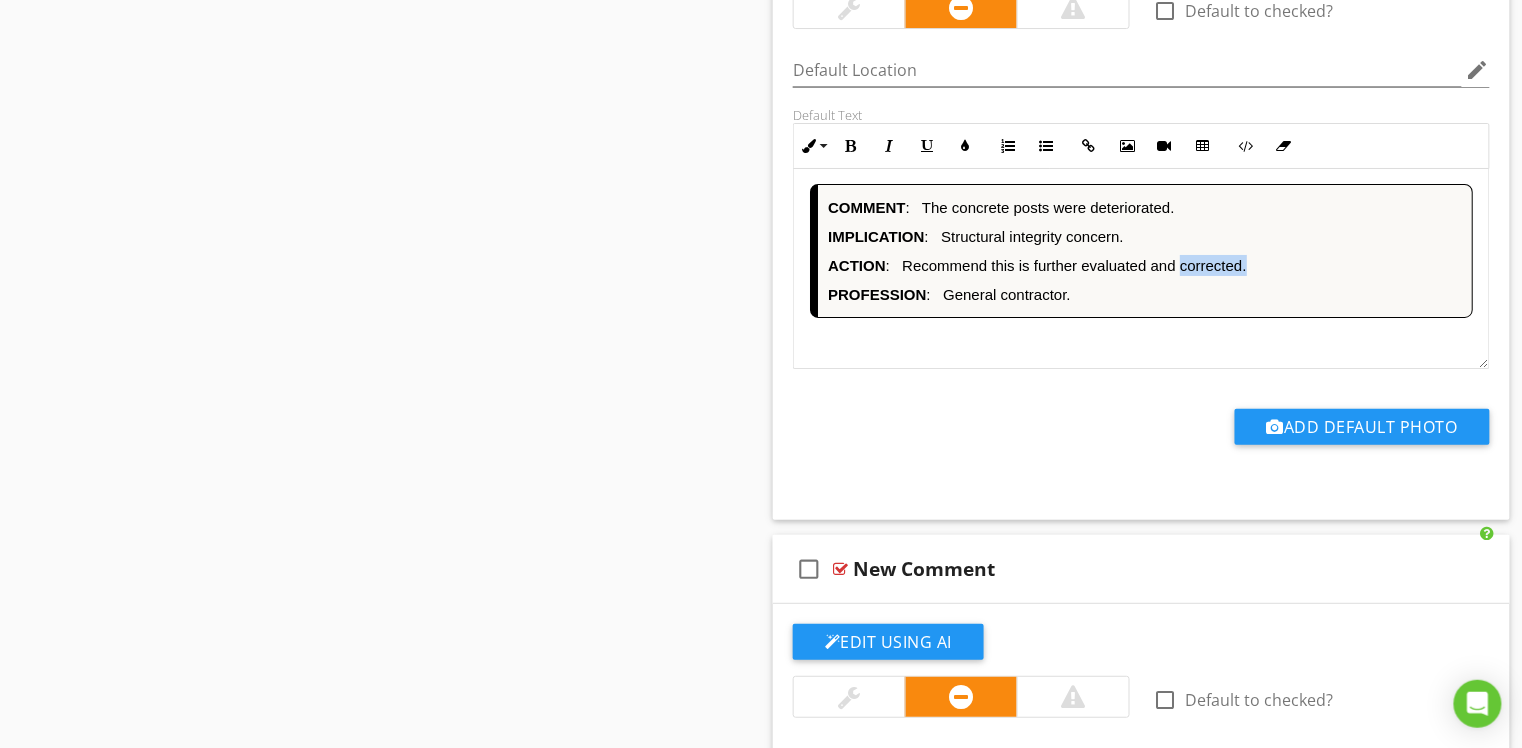 drag, startPoint x: 1248, startPoint y: 283, endPoint x: 1182, endPoint y: 290, distance: 66.37017 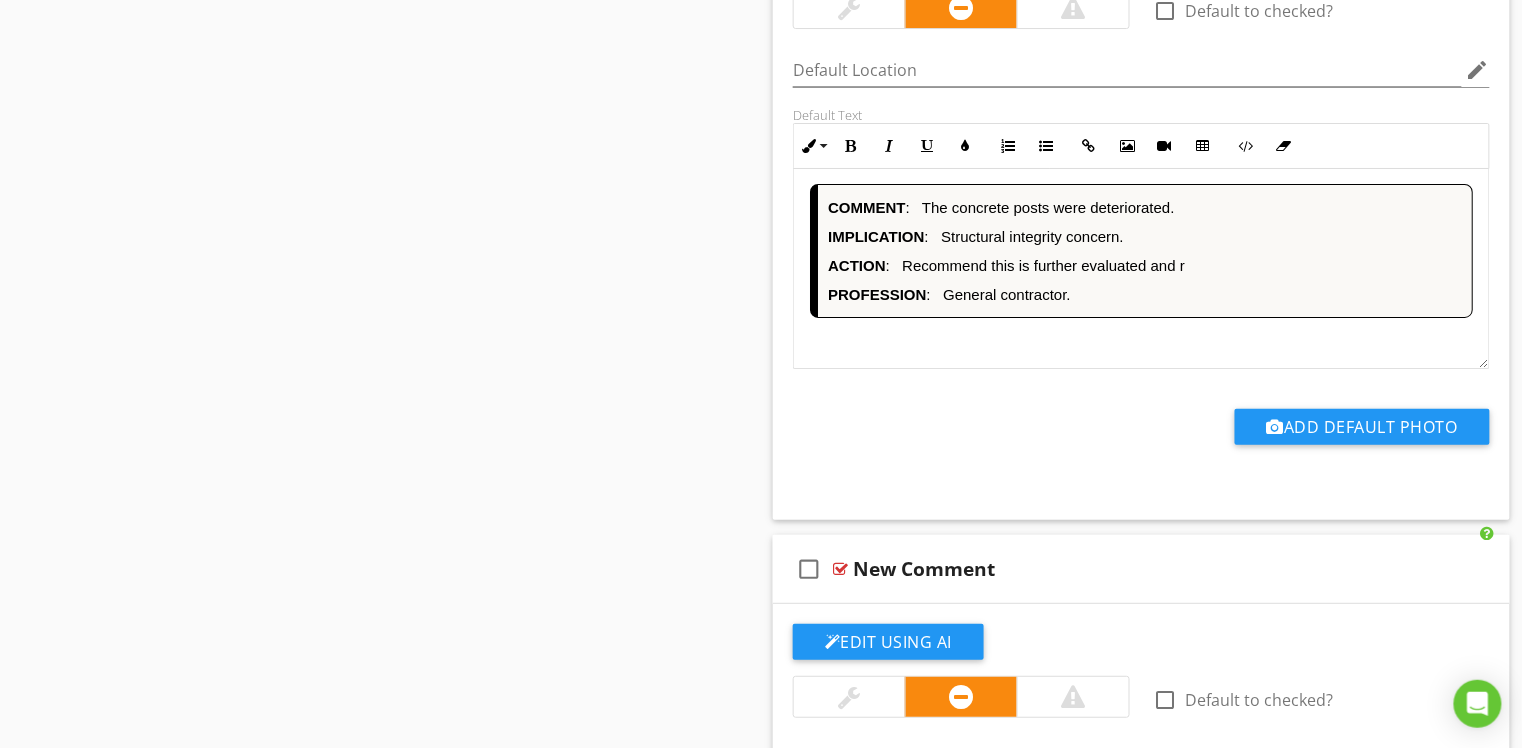 type 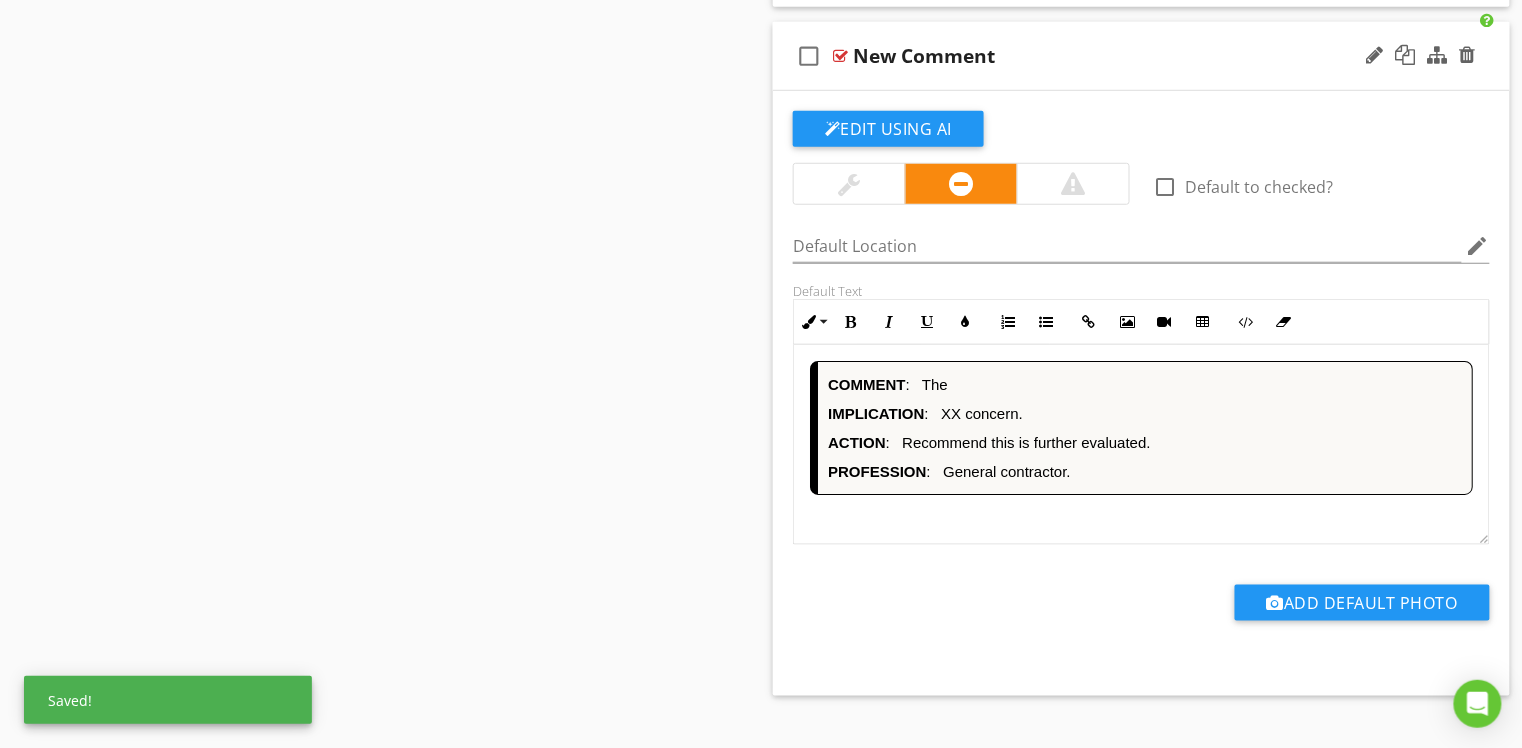 scroll, scrollTop: 18674, scrollLeft: 0, axis: vertical 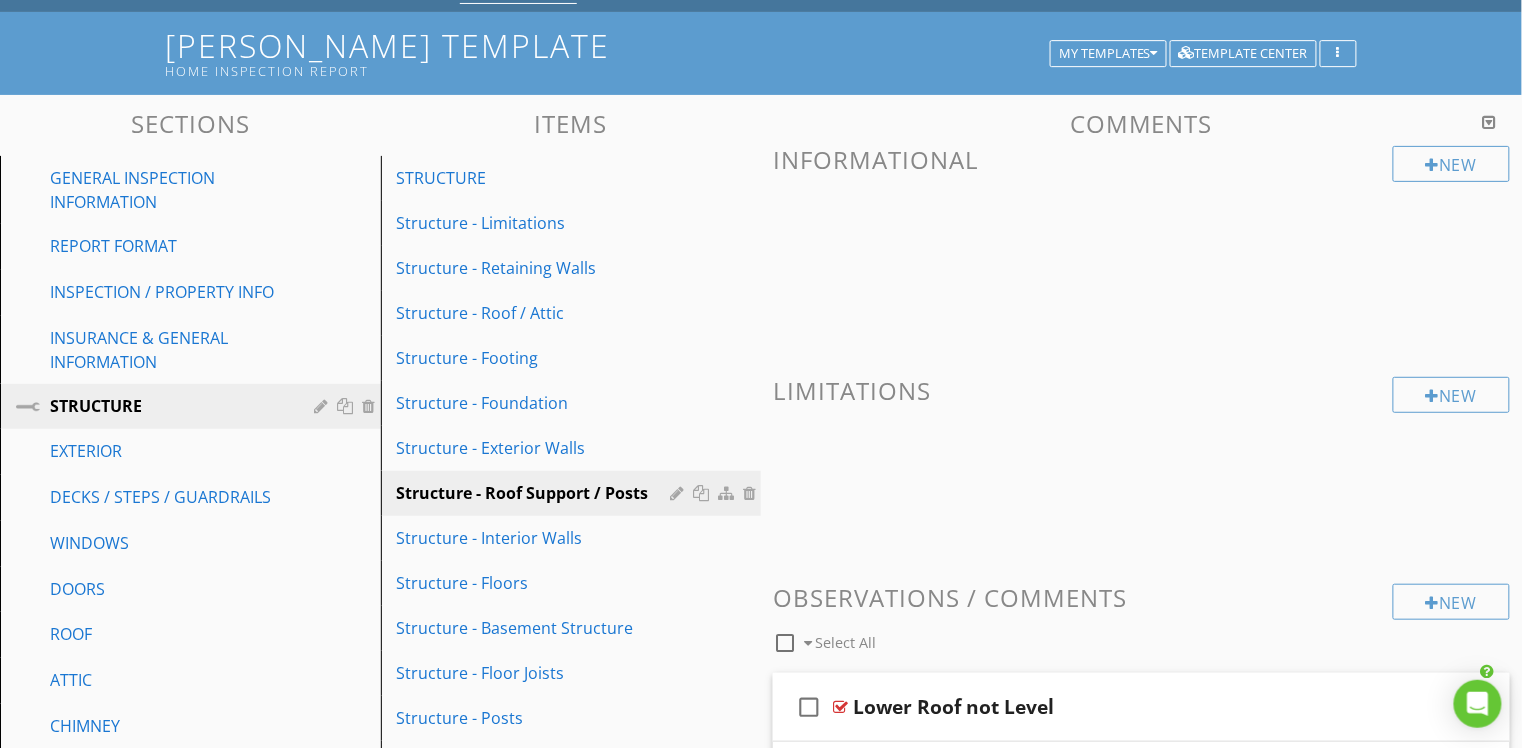 click at bounding box center [1490, 122] 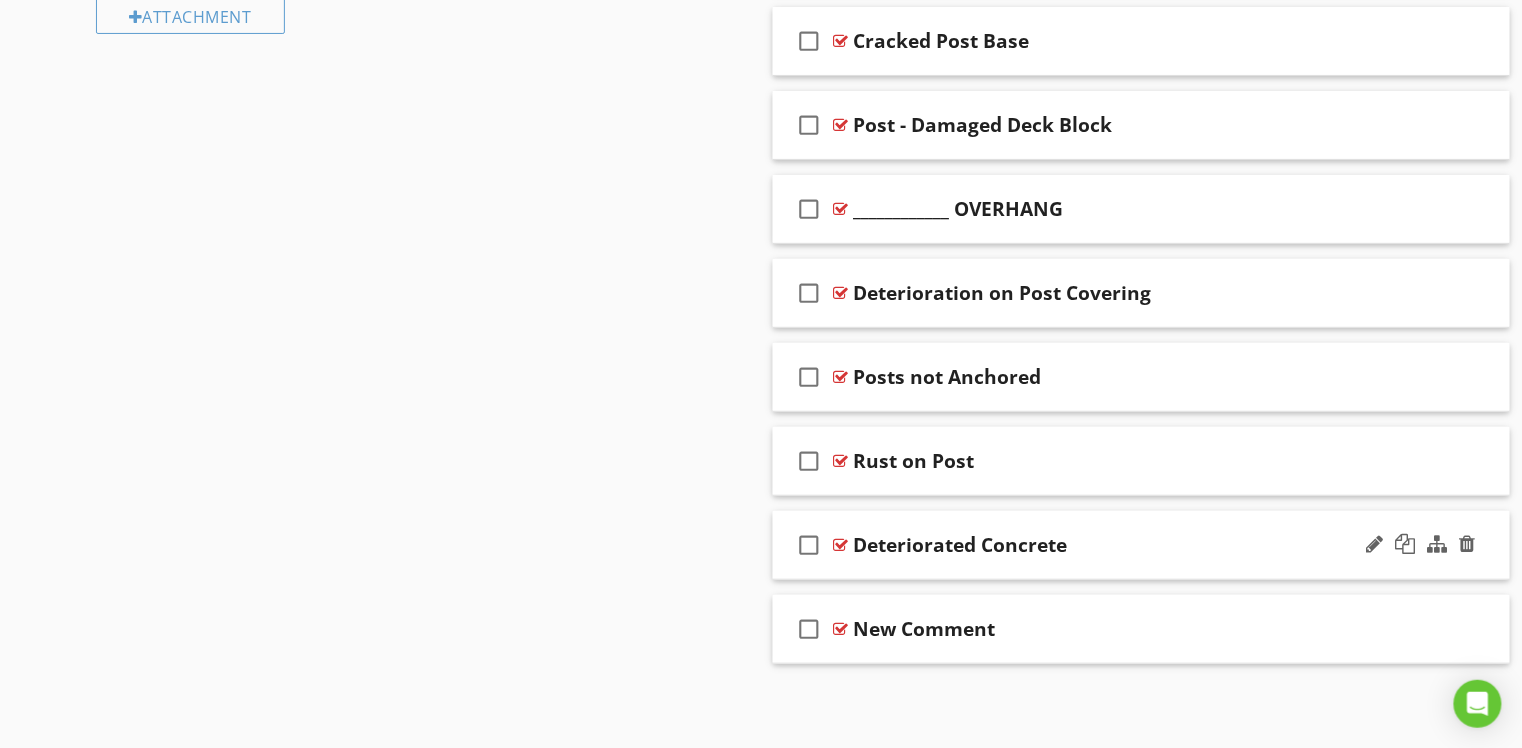 scroll, scrollTop: 2373, scrollLeft: 0, axis: vertical 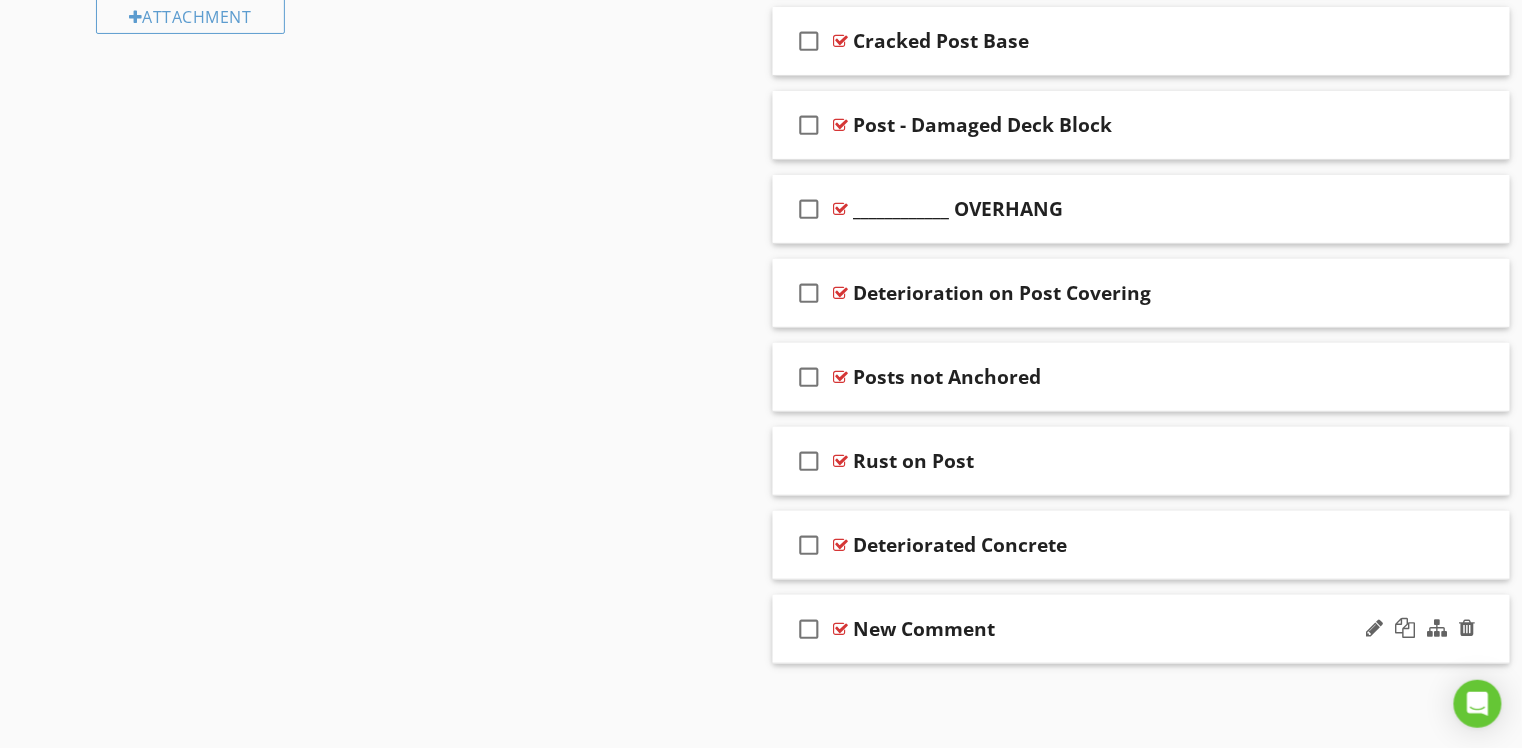 type 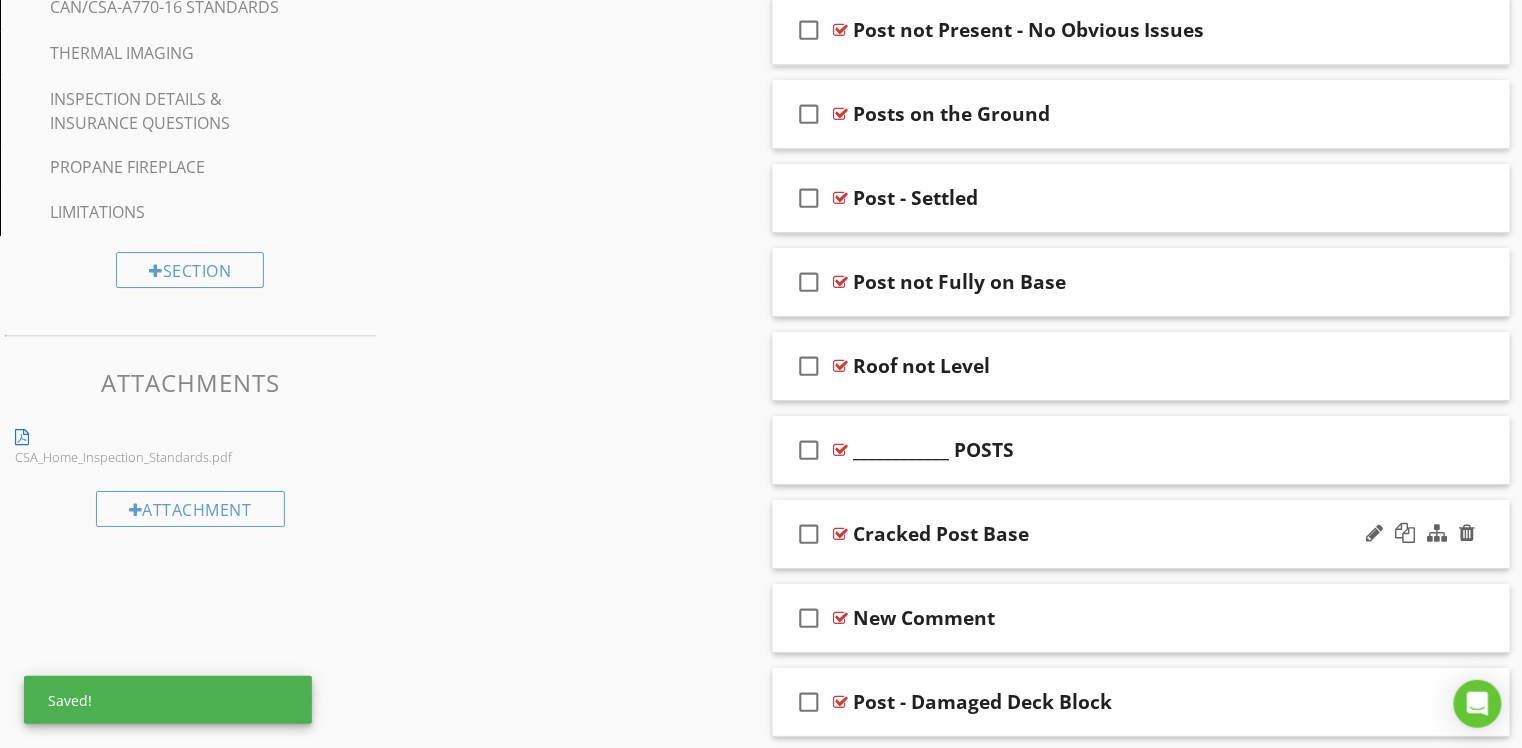 scroll, scrollTop: 1872, scrollLeft: 0, axis: vertical 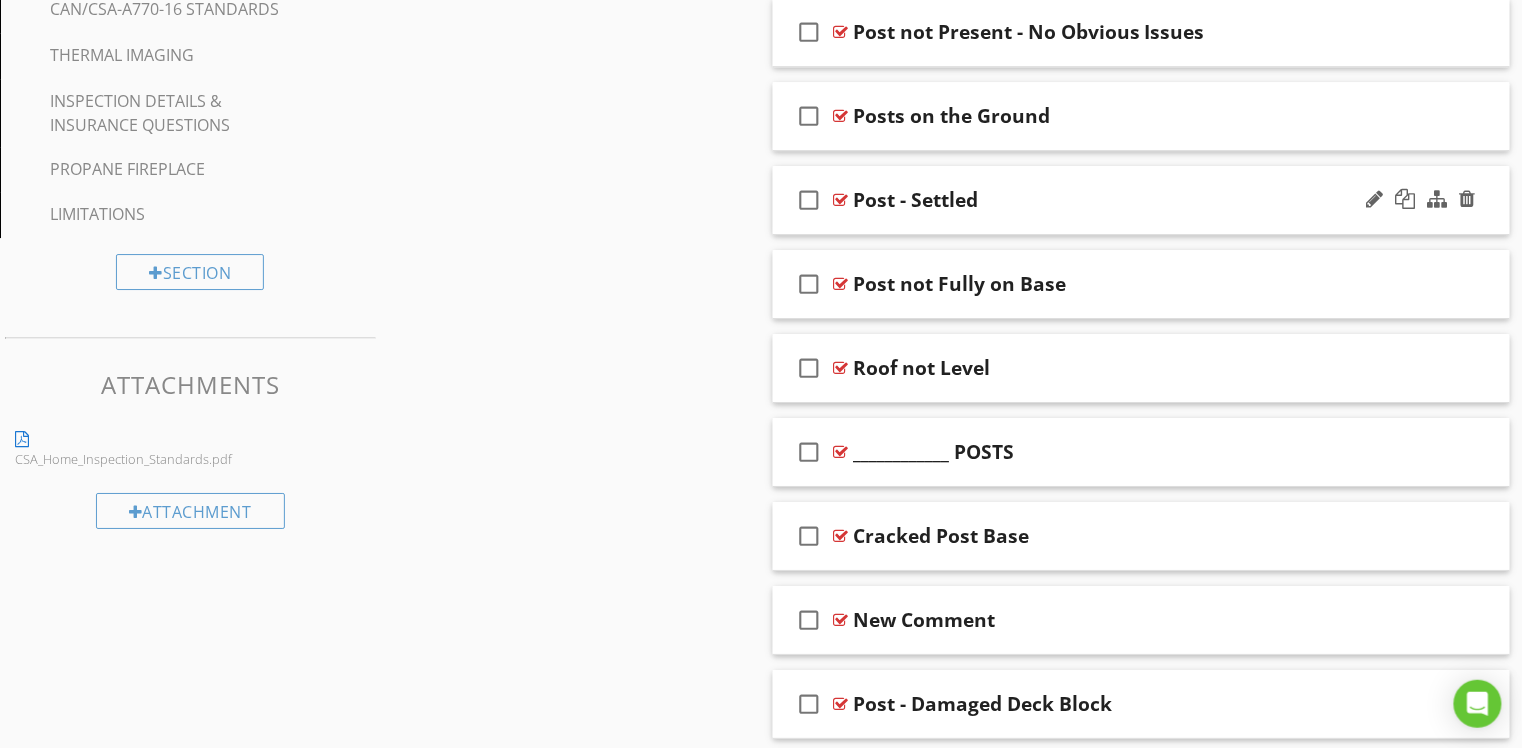 drag, startPoint x: 1176, startPoint y: 641, endPoint x: 1112, endPoint y: 228, distance: 417.9294 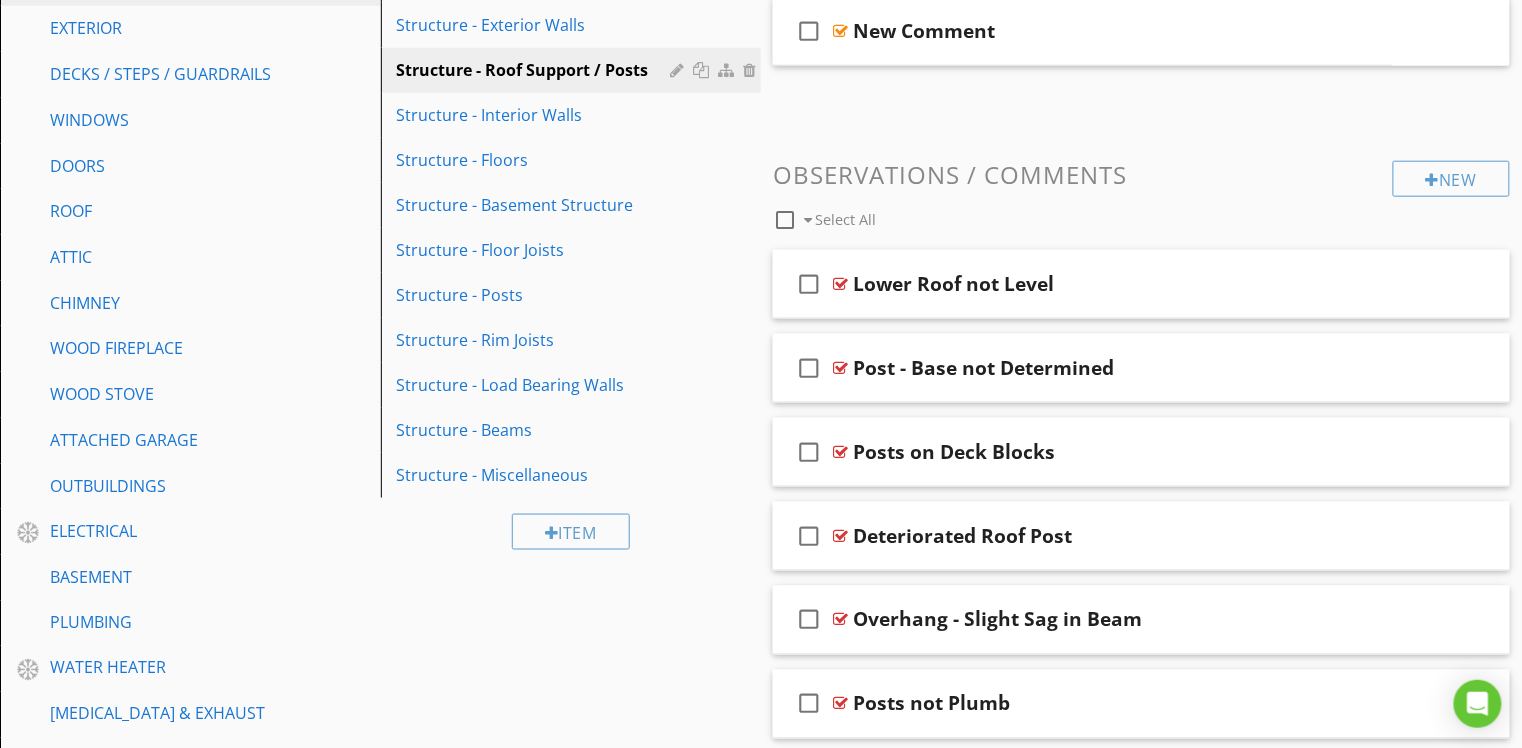 scroll, scrollTop: 496, scrollLeft: 0, axis: vertical 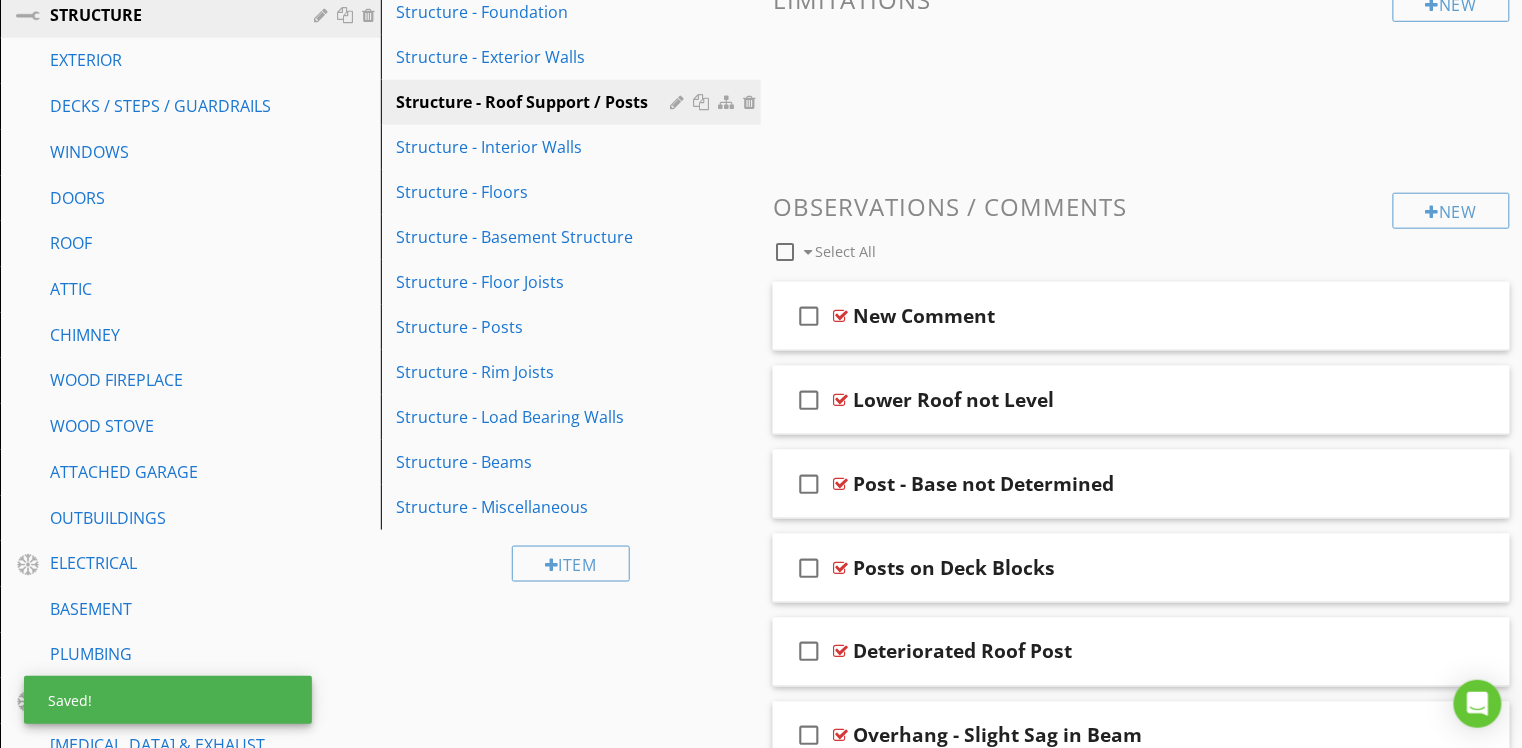 drag, startPoint x: 548, startPoint y: 672, endPoint x: 666, endPoint y: 612, distance: 132.37825 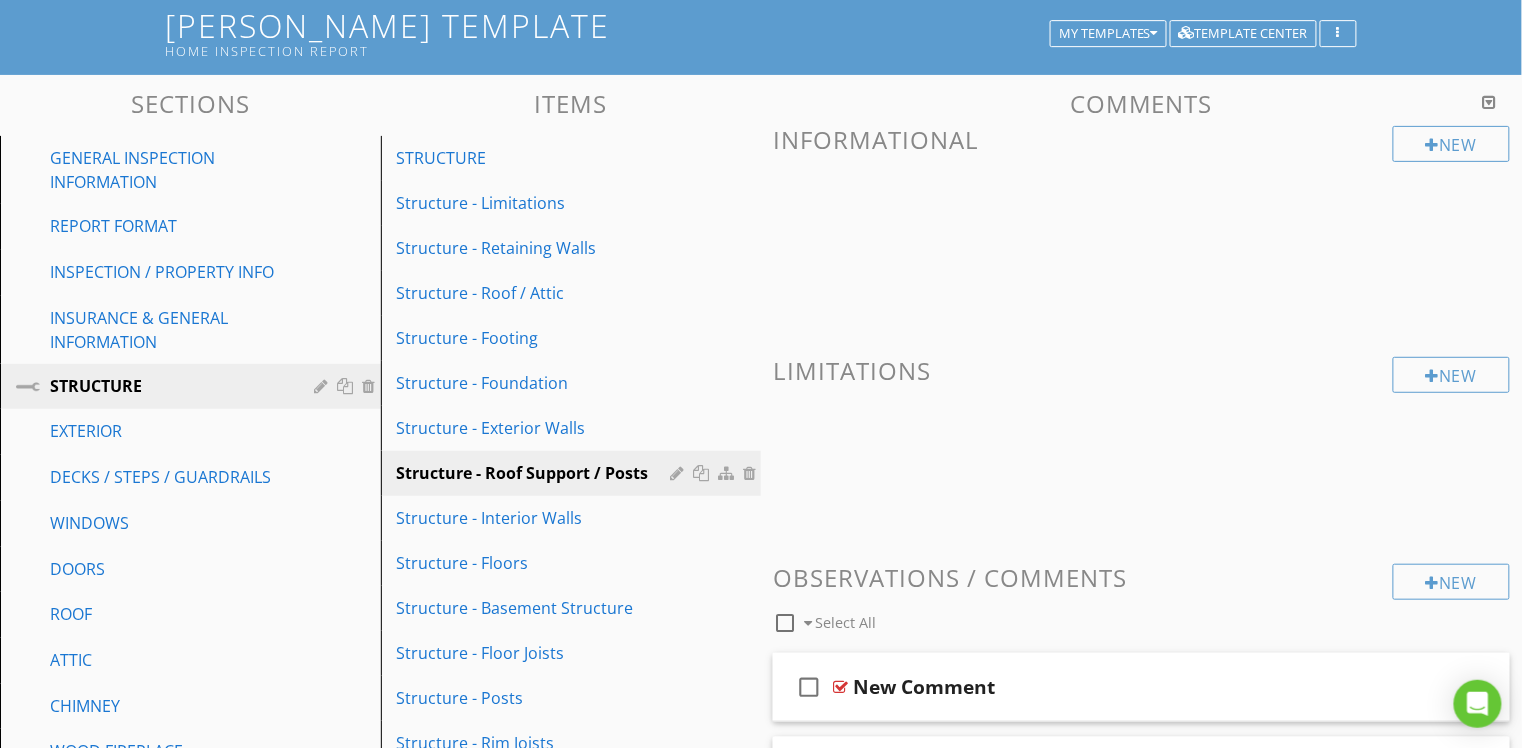scroll, scrollTop: 92, scrollLeft: 0, axis: vertical 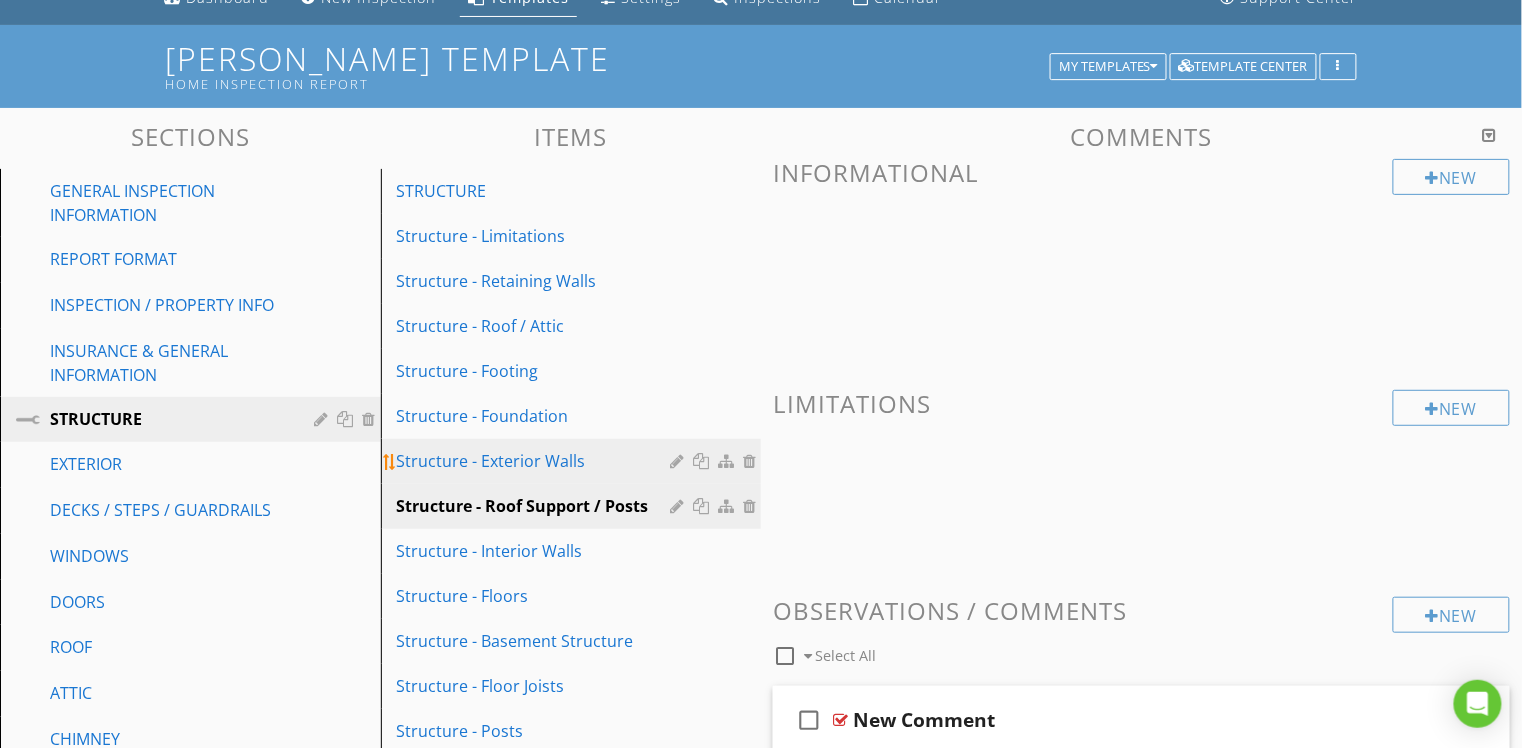 click on "Structure - Exterior Walls" at bounding box center [574, 461] 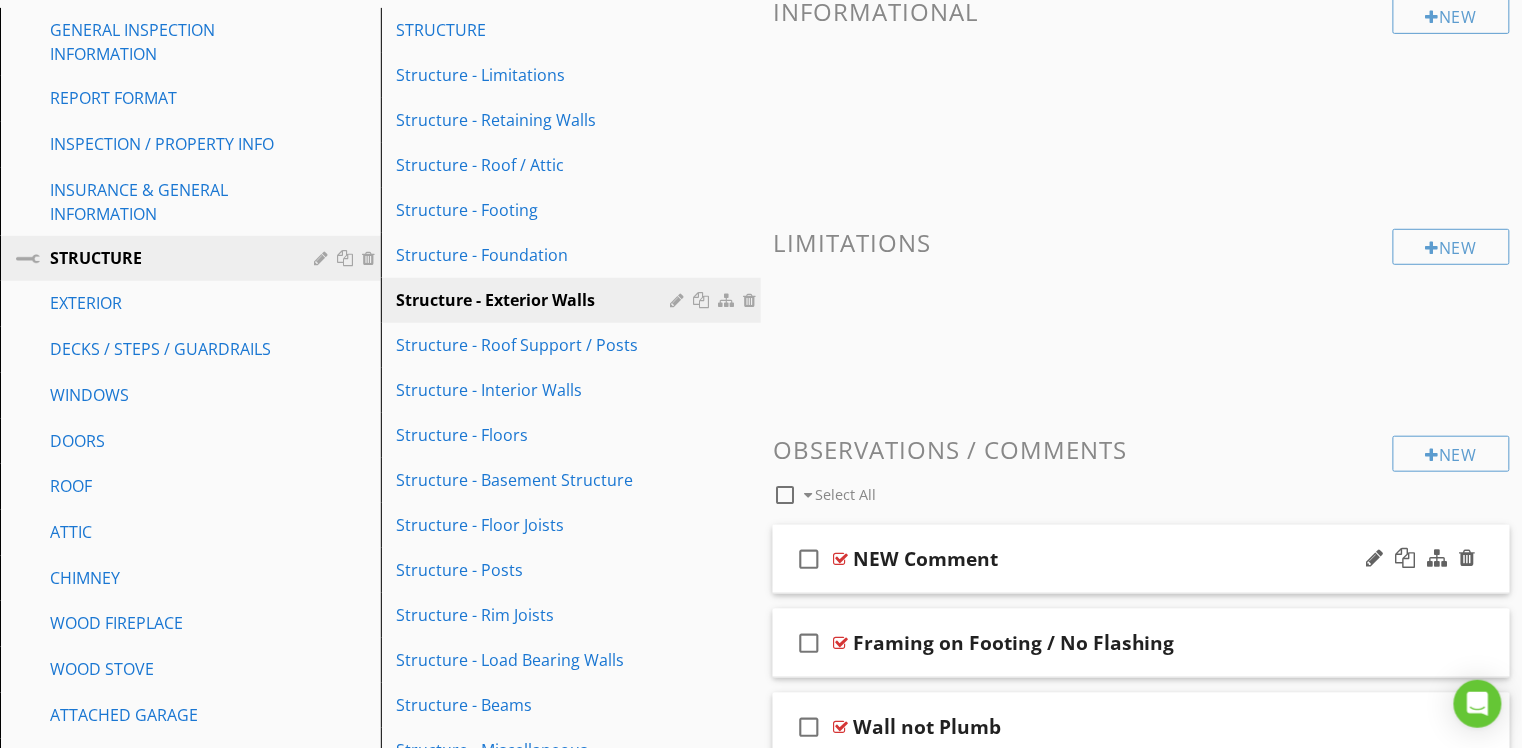 scroll, scrollTop: 253, scrollLeft: 0, axis: vertical 